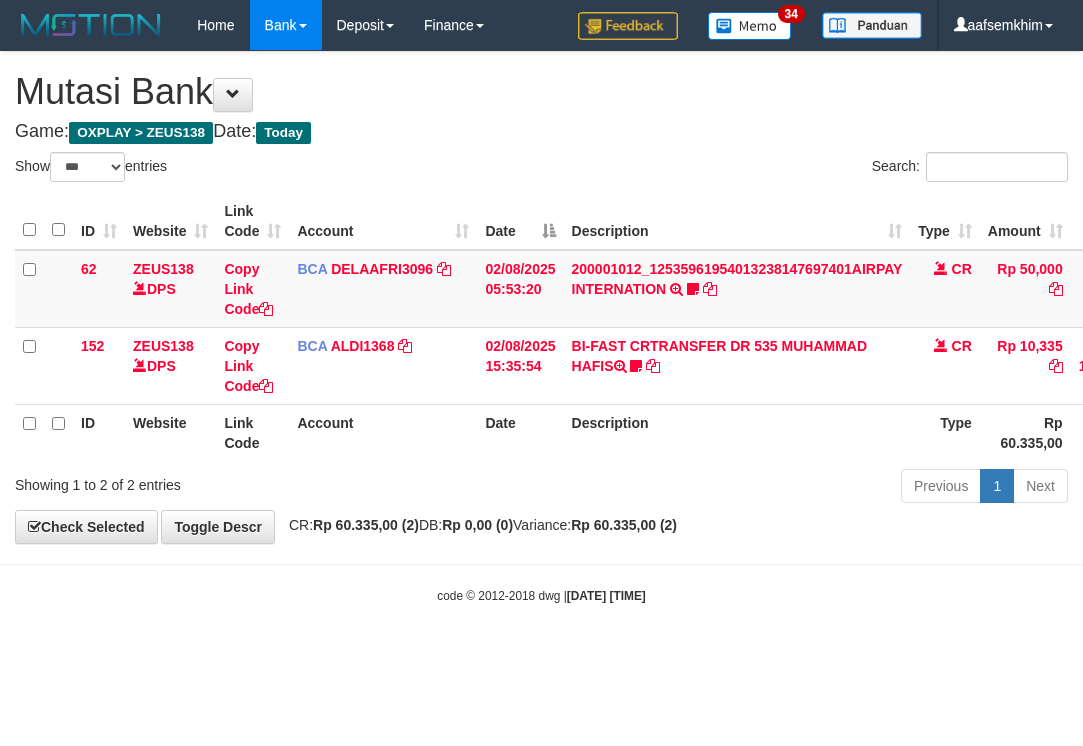 select on "***" 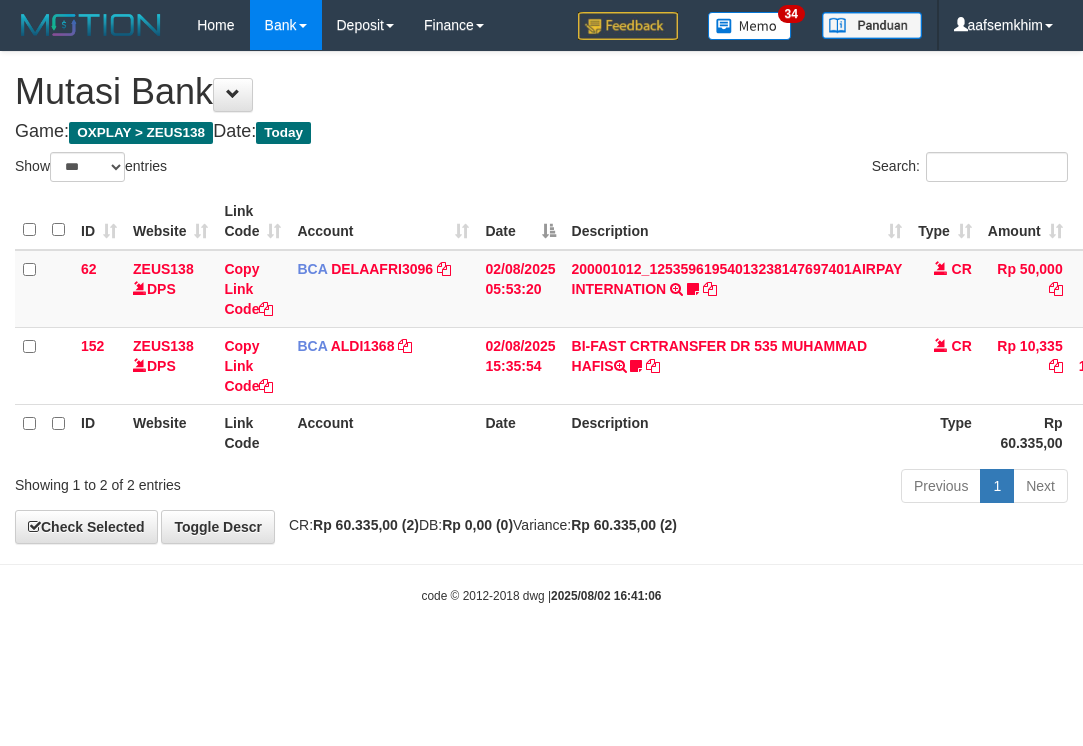 select on "***" 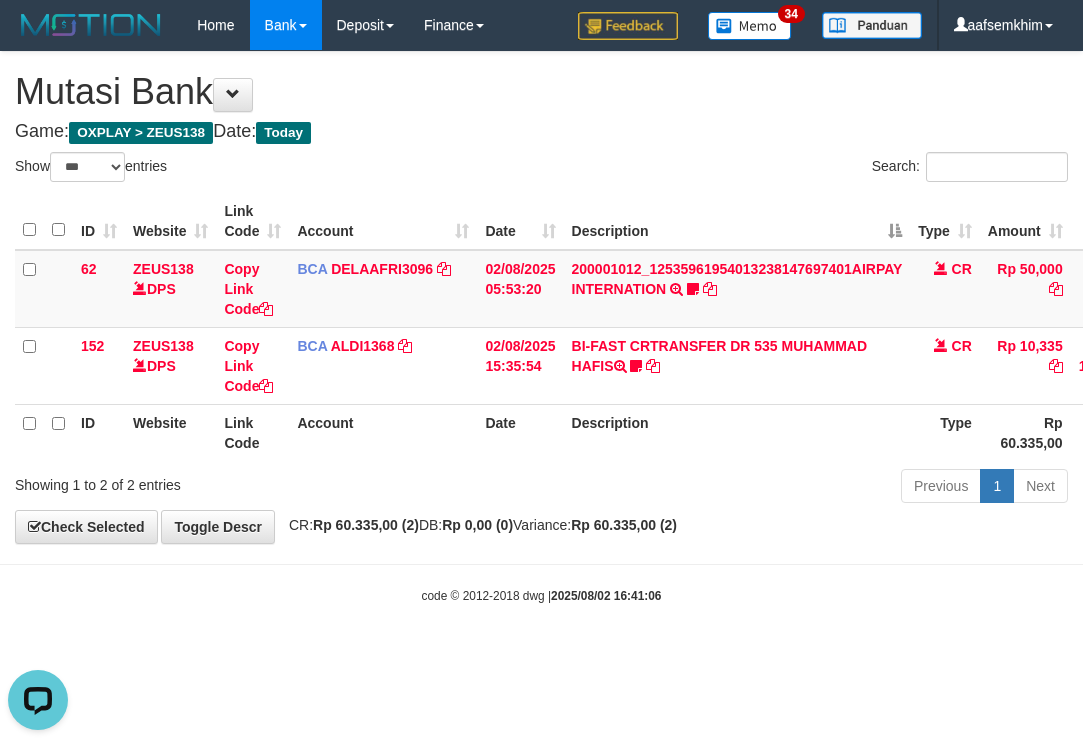 scroll, scrollTop: 0, scrollLeft: 0, axis: both 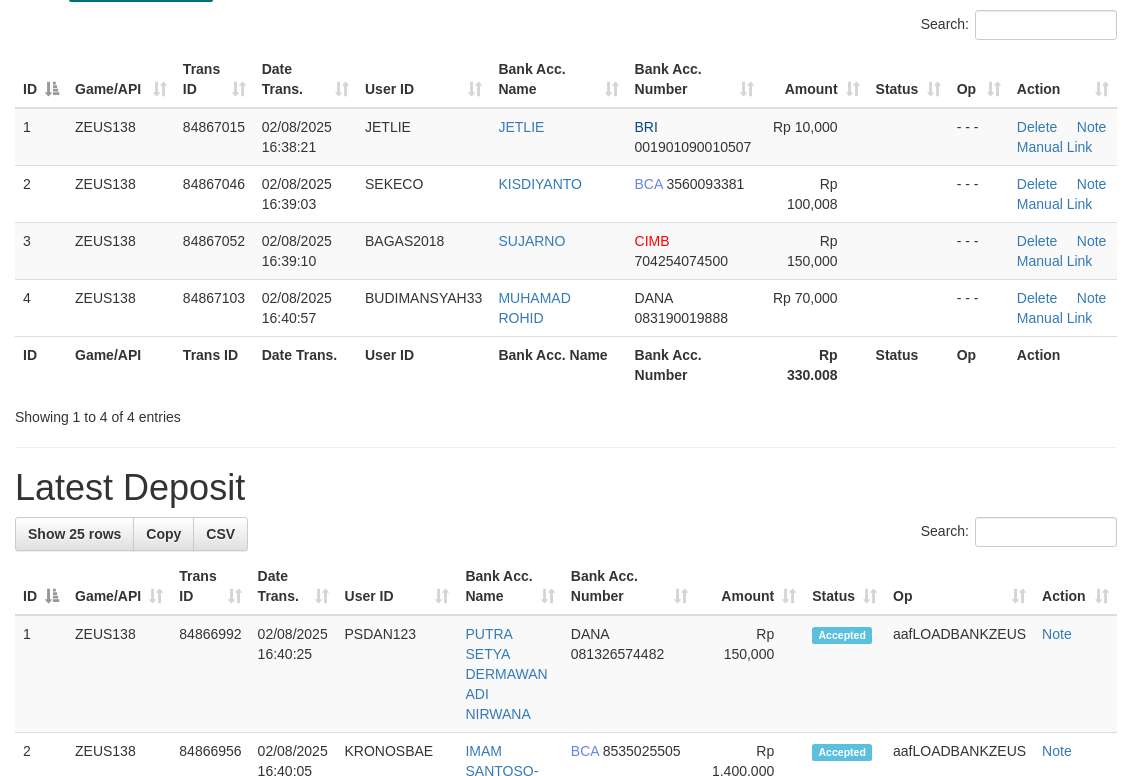 click on "Search:" at bounding box center [566, 27] 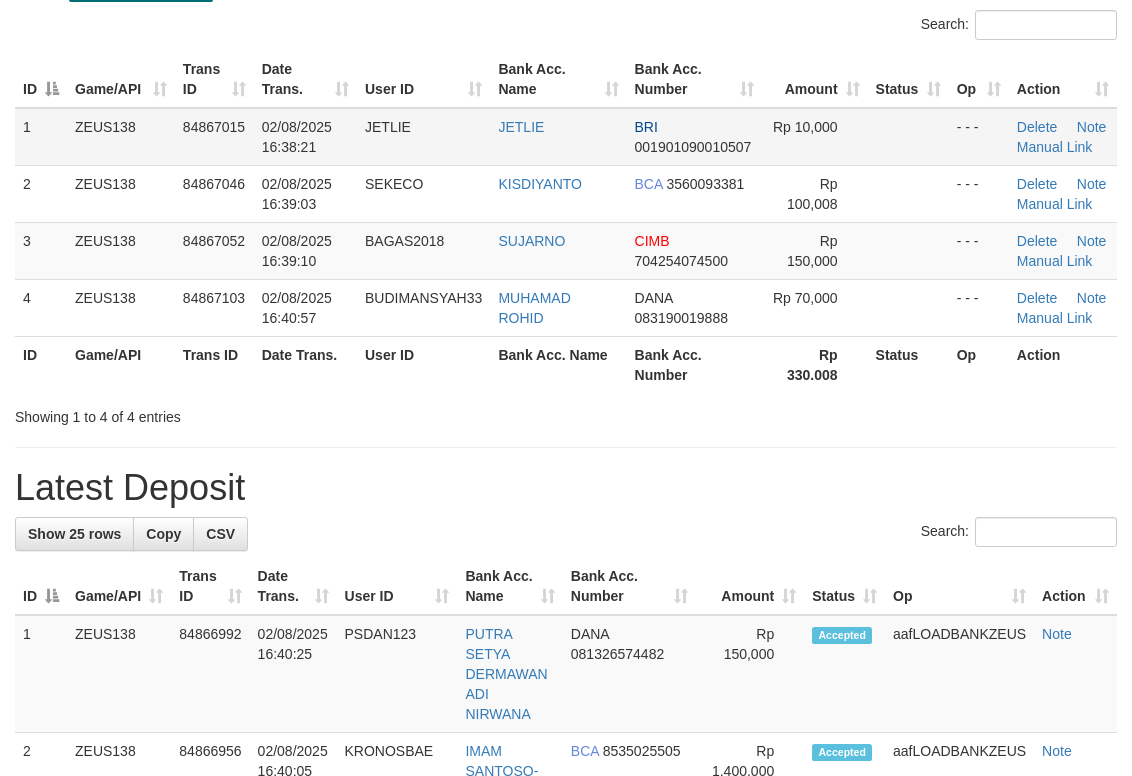 click on "JETLIE" at bounding box center [558, 137] 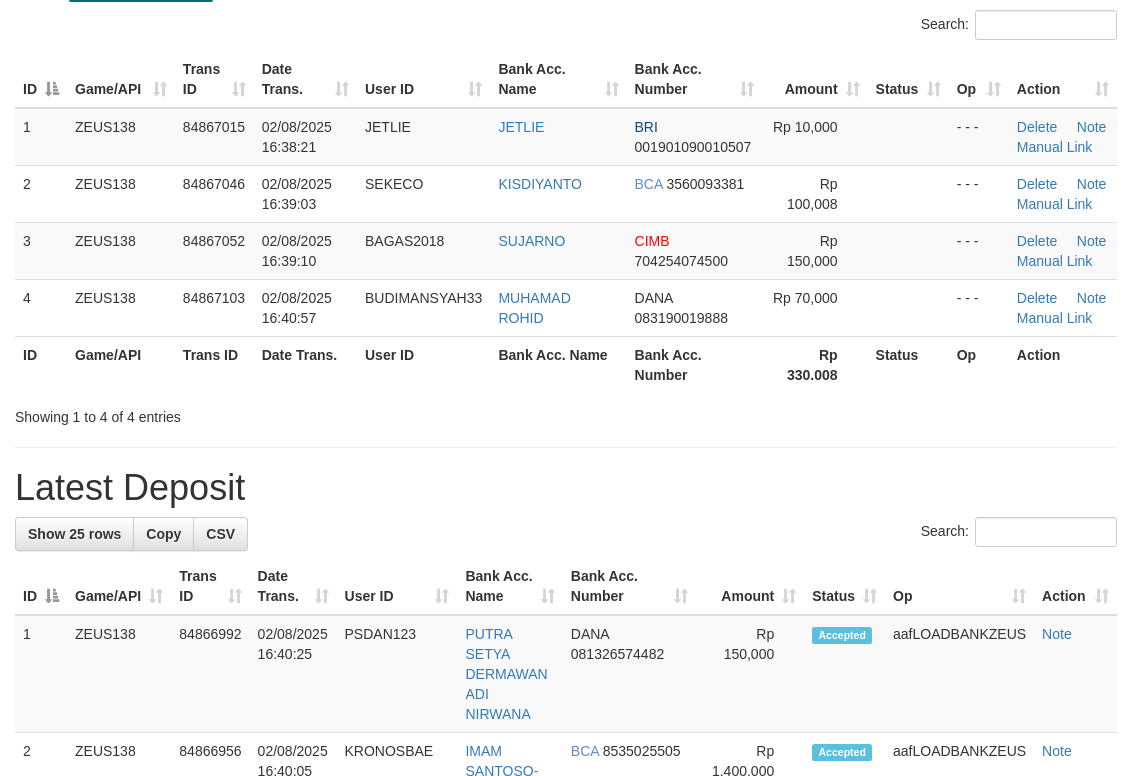 click on "Search:" at bounding box center (566, 27) 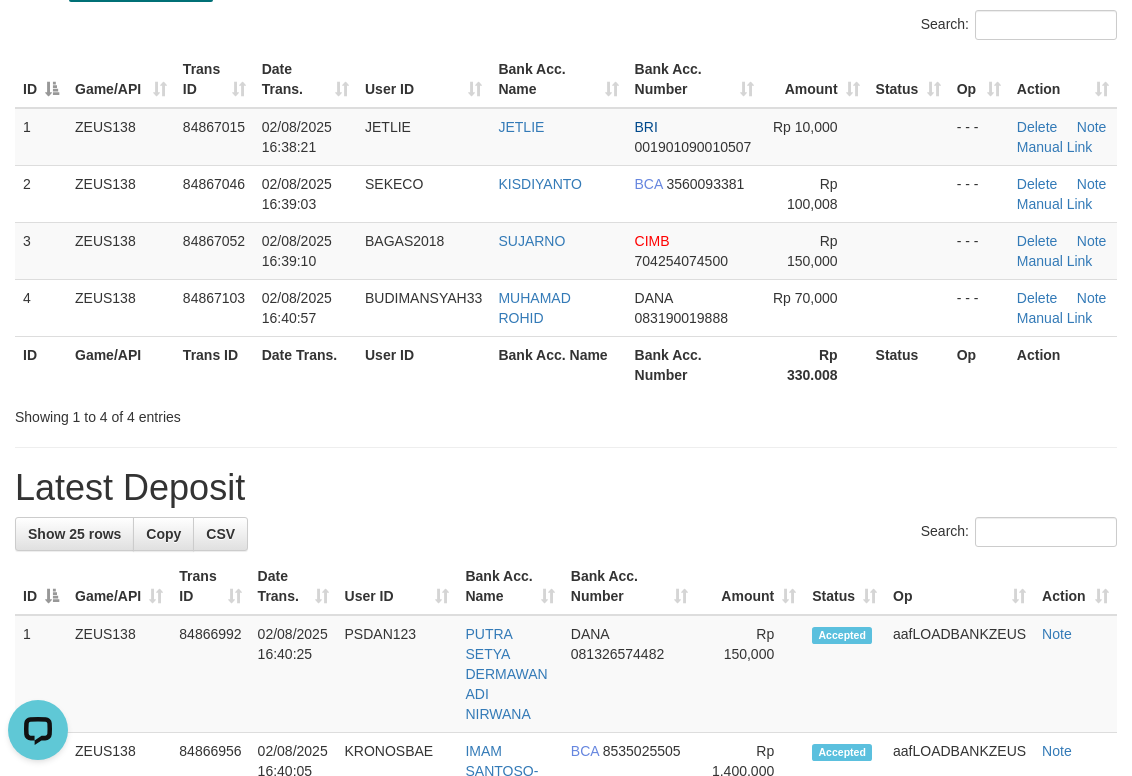 click on "Search:" at bounding box center [566, 27] 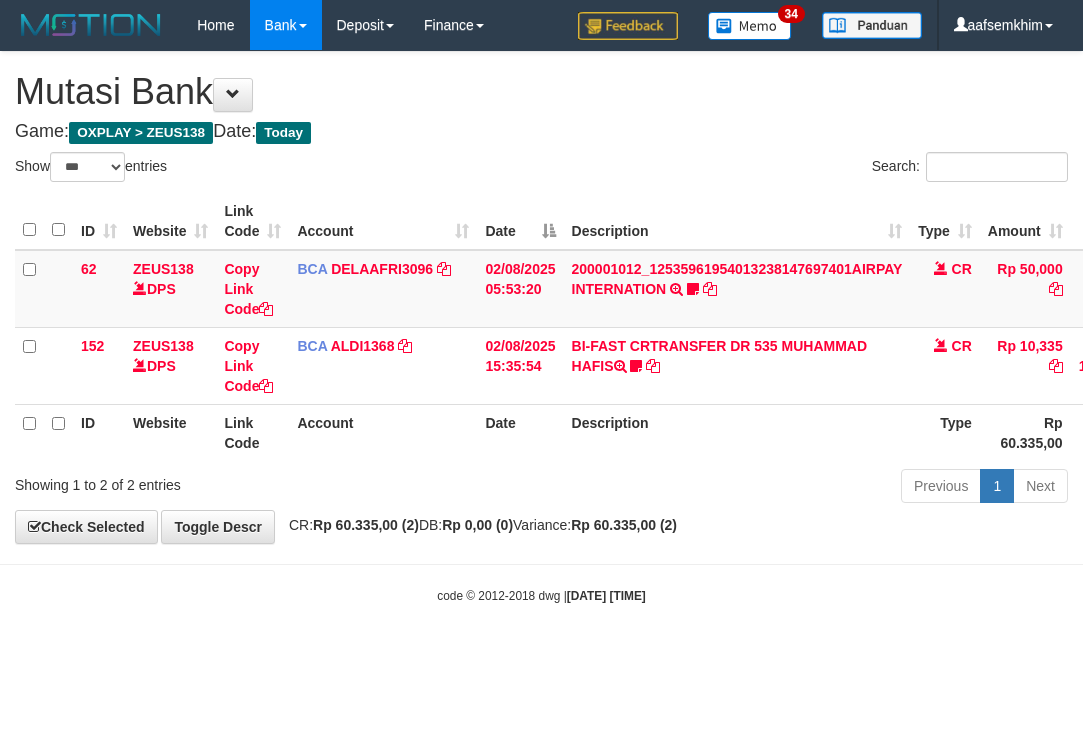select on "***" 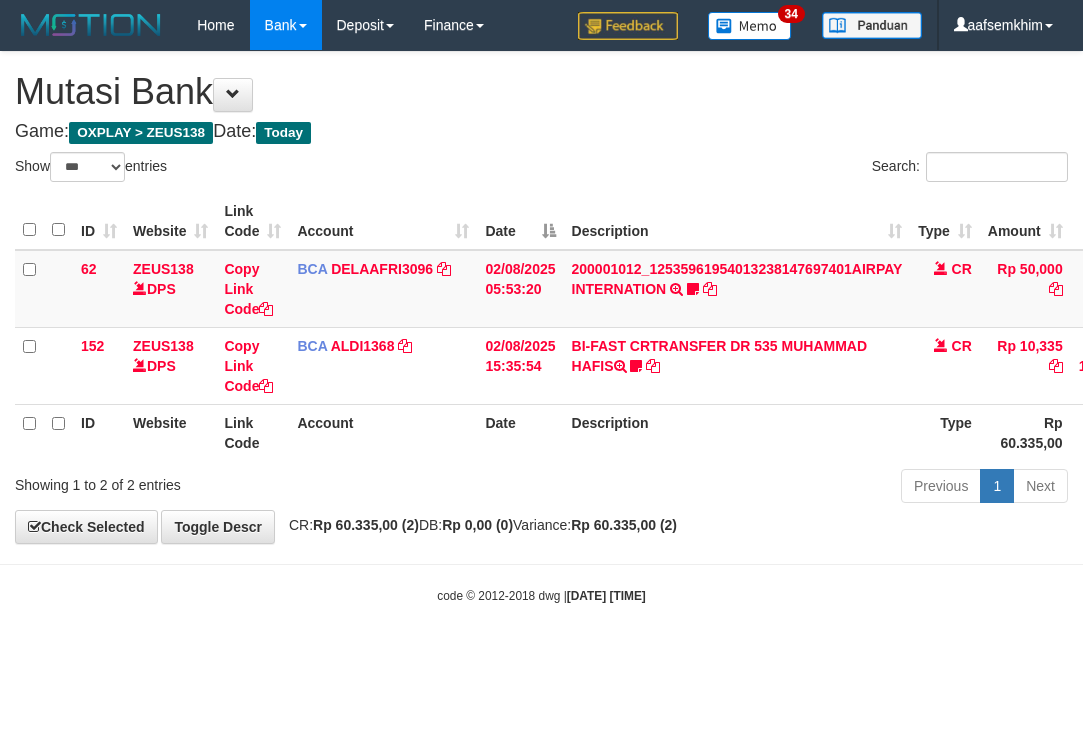 click on "**********" at bounding box center [541, 297] 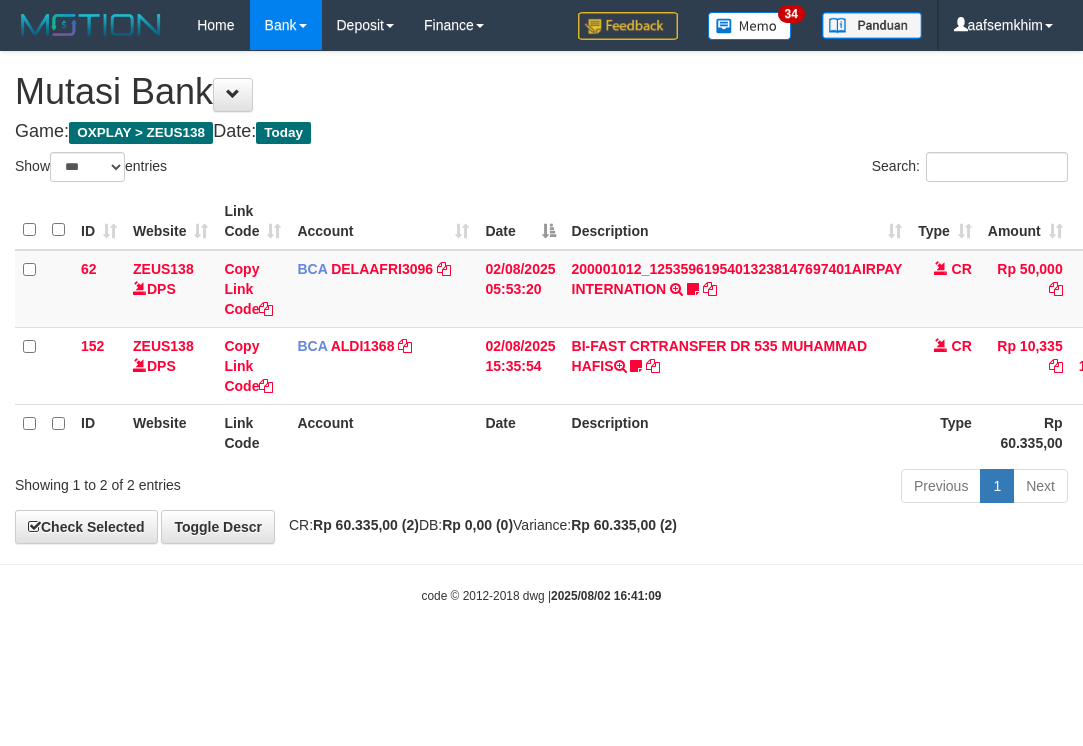 select on "***" 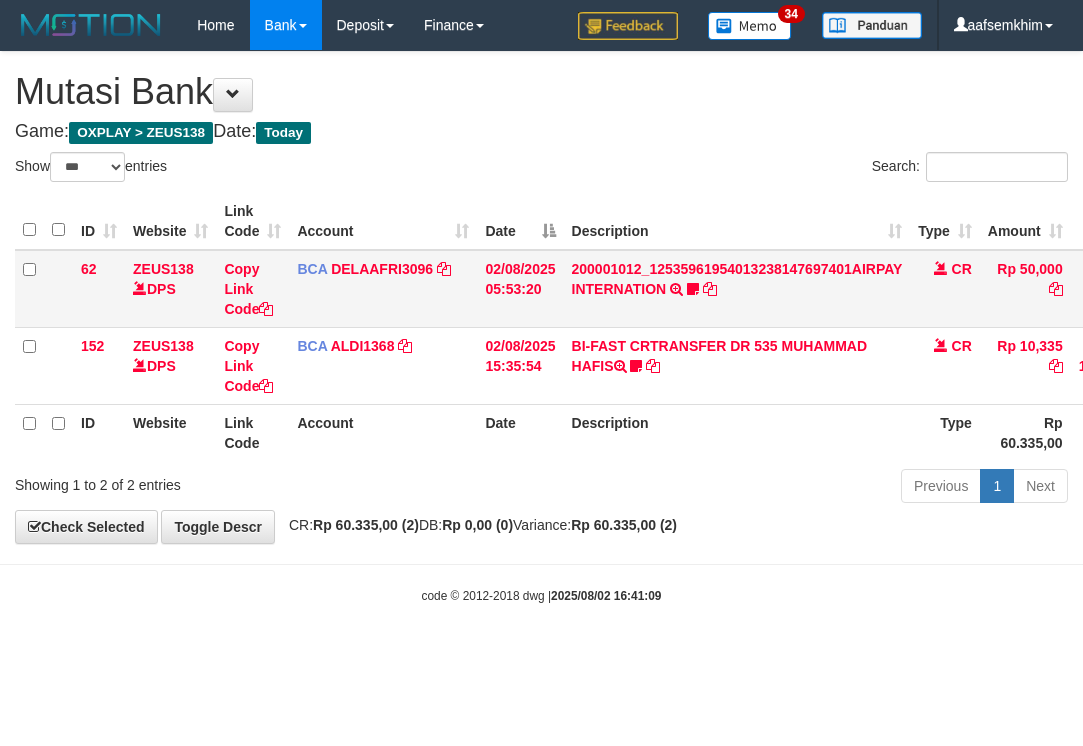 click on "BCA
DELAAFRI3096
DPS
DELA AFRIANI
mutasi_20250802_3552 | 62
mutasi_20250802_3552 | 62" at bounding box center [383, 289] 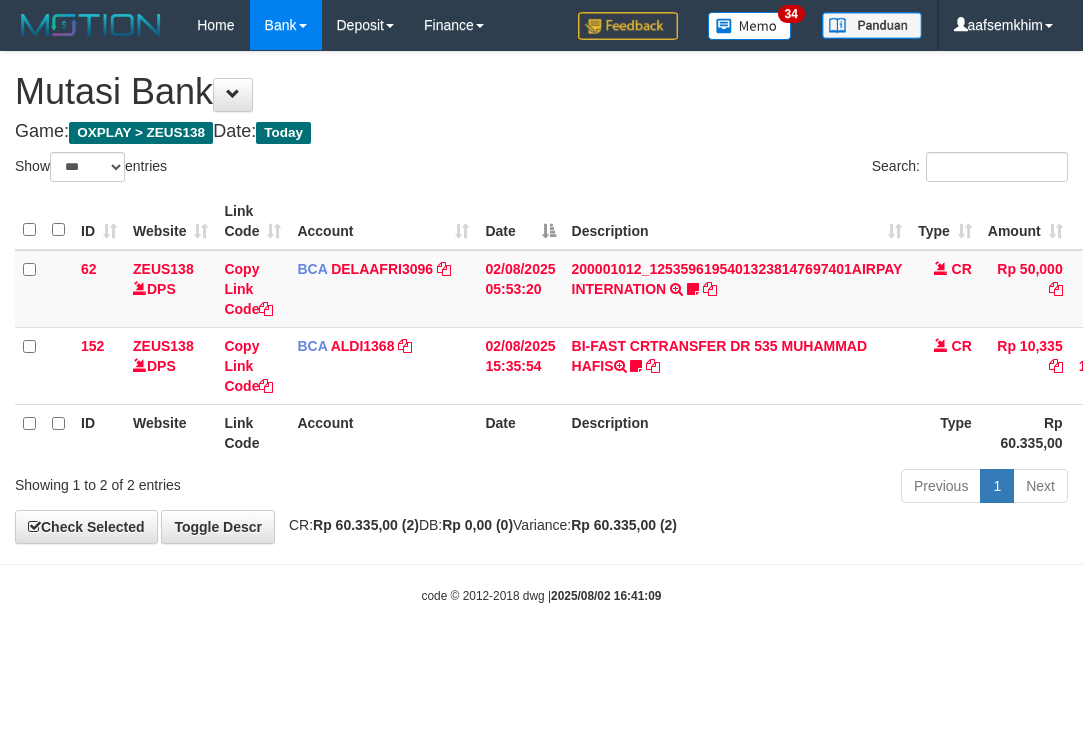 drag, startPoint x: 496, startPoint y: 171, endPoint x: 375, endPoint y: 197, distance: 123.76187 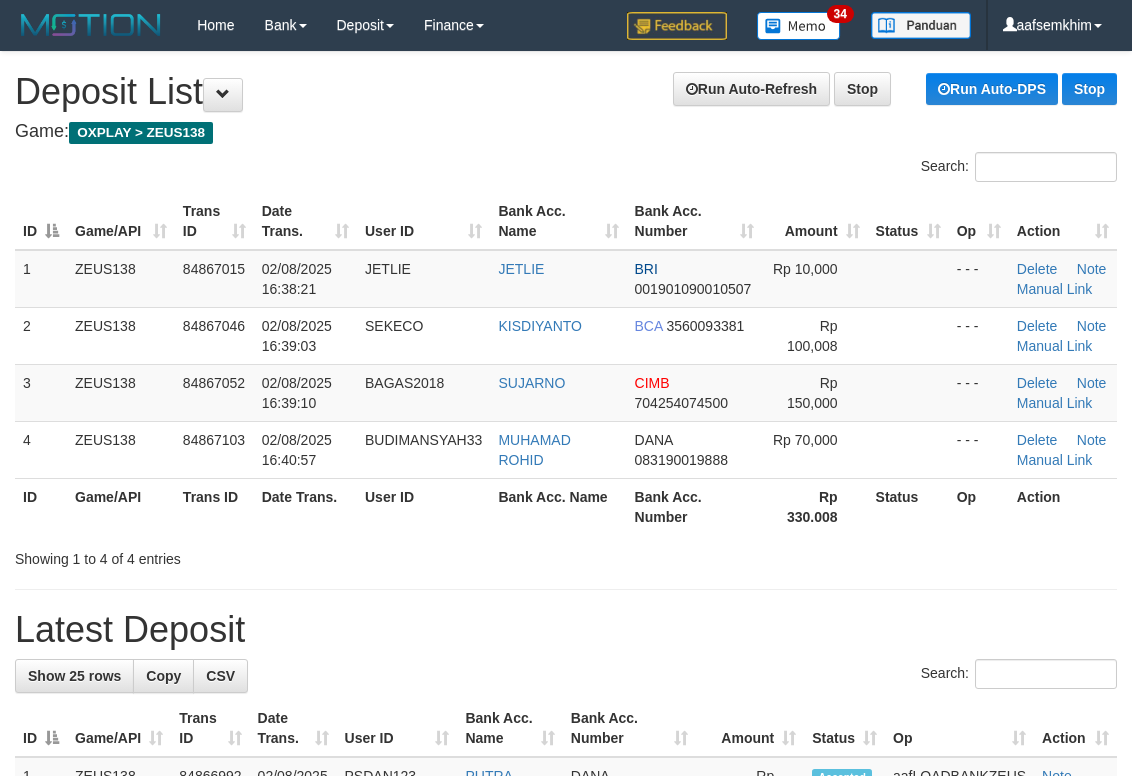 scroll, scrollTop: 142, scrollLeft: 0, axis: vertical 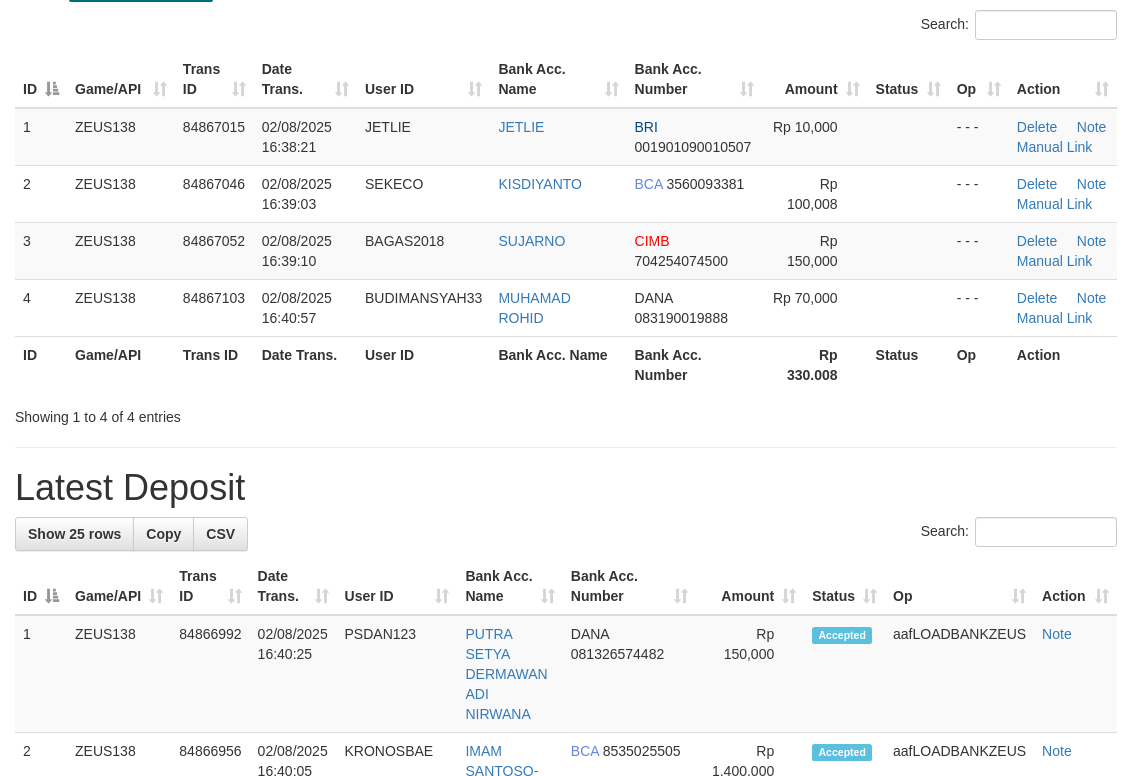 click on "Search:" at bounding box center (566, 27) 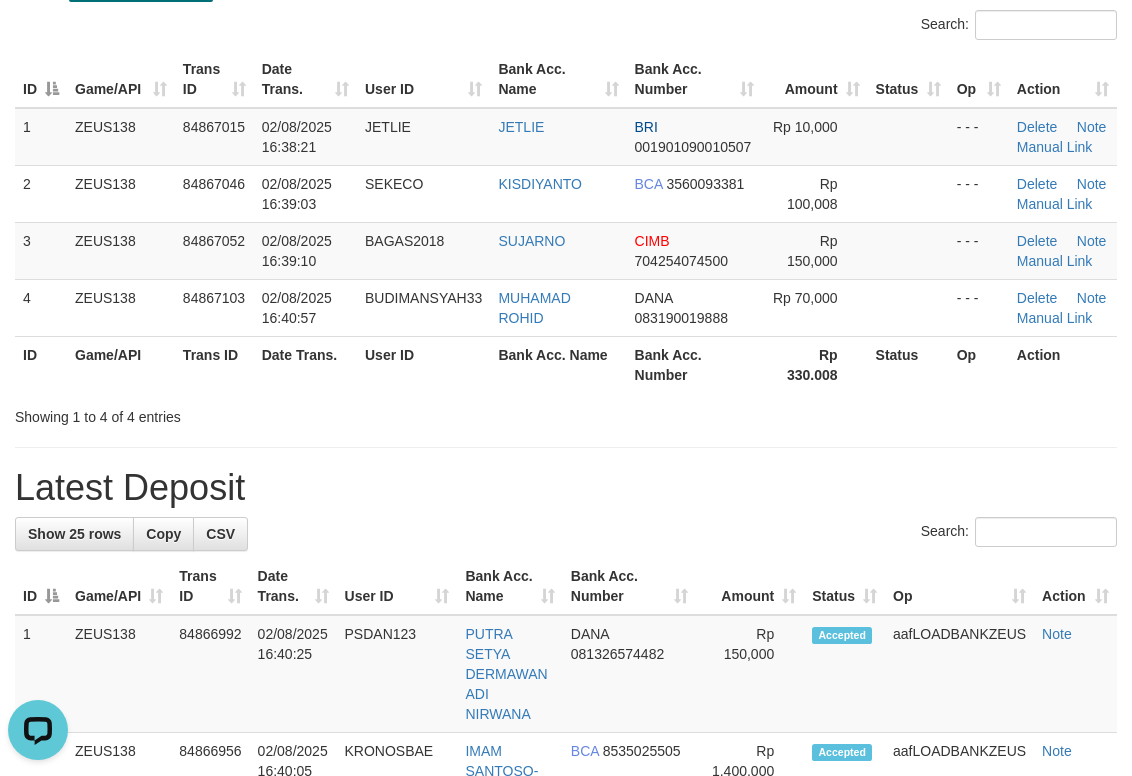 scroll, scrollTop: 0, scrollLeft: 0, axis: both 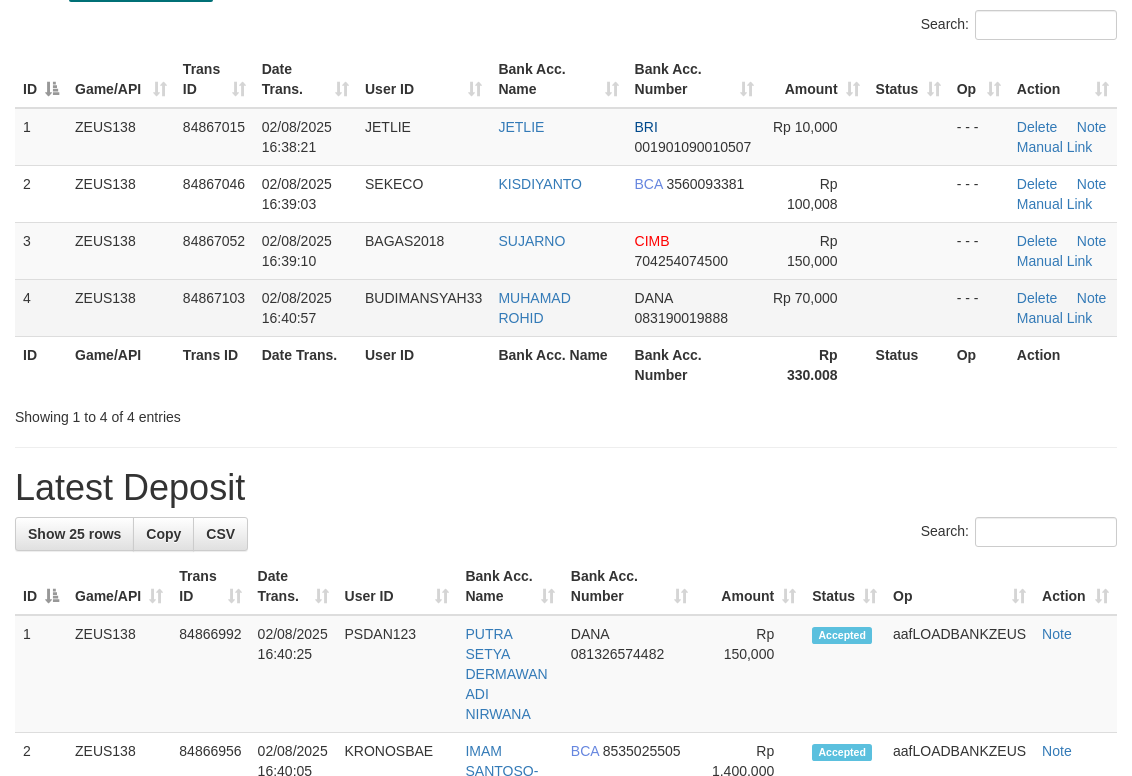 click on "MUHAMAD ROHID" at bounding box center [558, 307] 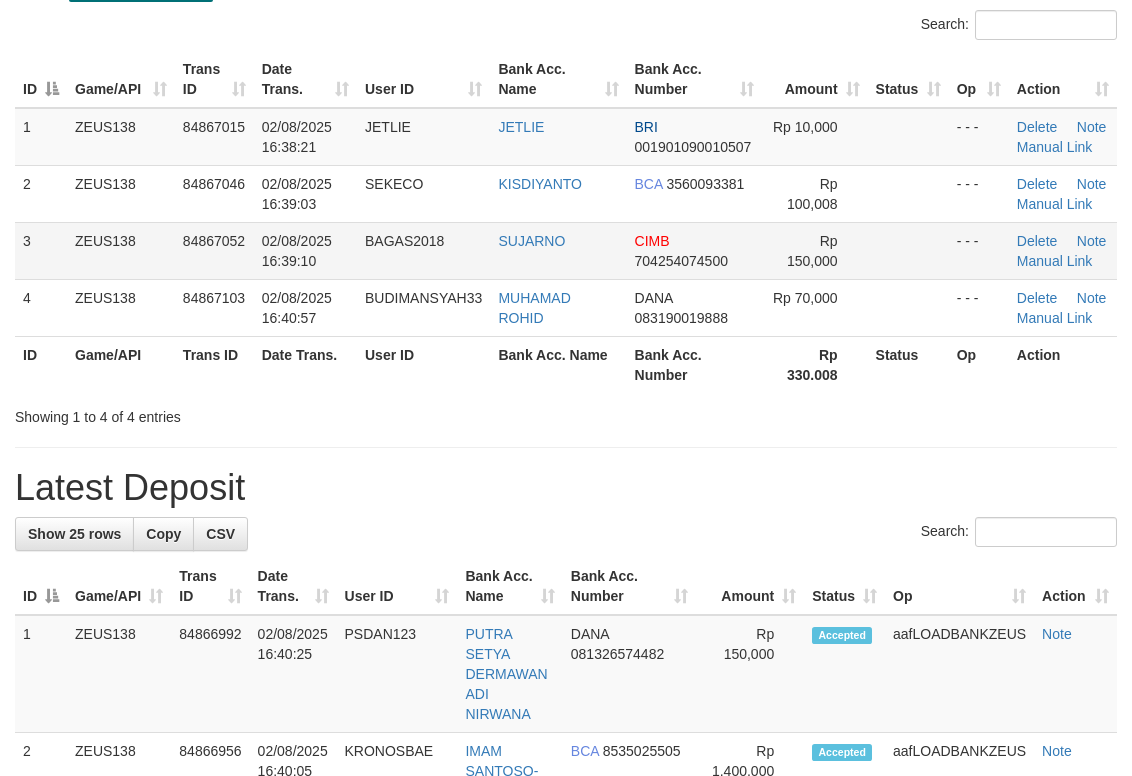 click on "SUJARNO" at bounding box center [558, 250] 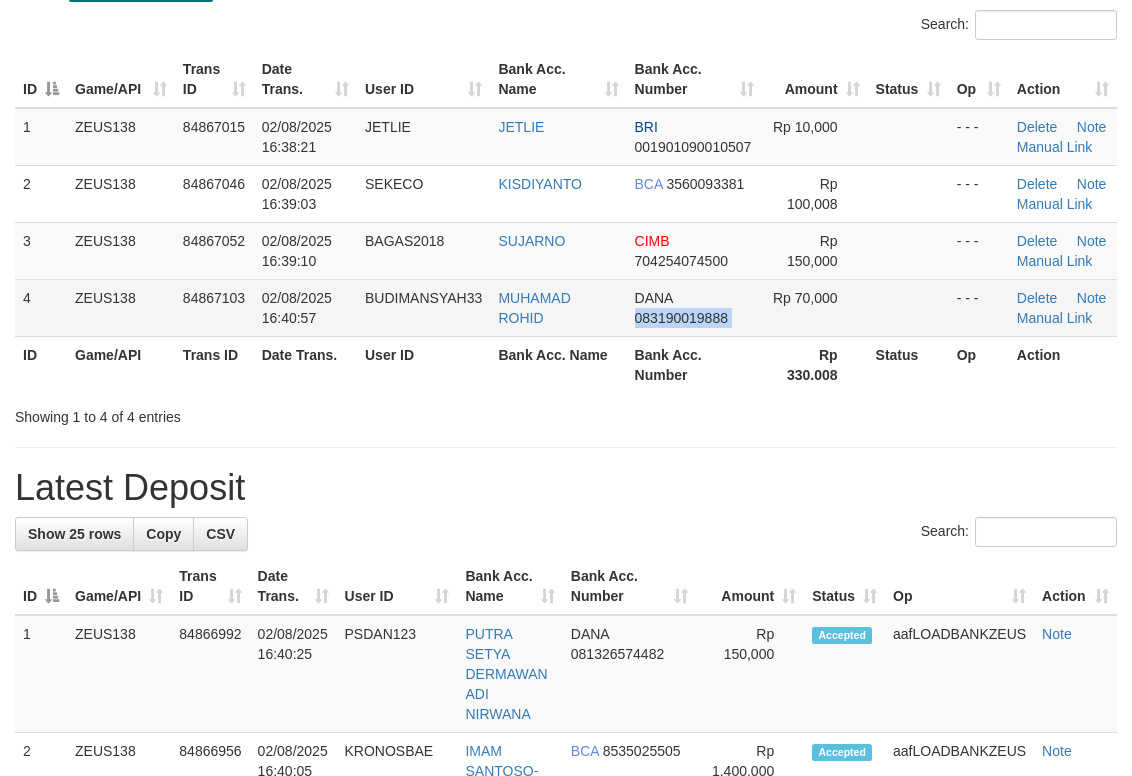 click on "4
ZEUS138
84867103
02/08/2025 16:40:57
BUDIMANSYAH33
MUHAMAD ROHID
DANA
083190019888
Rp 70,000
- - -
Delete
Note
Manual Link" at bounding box center (566, 307) 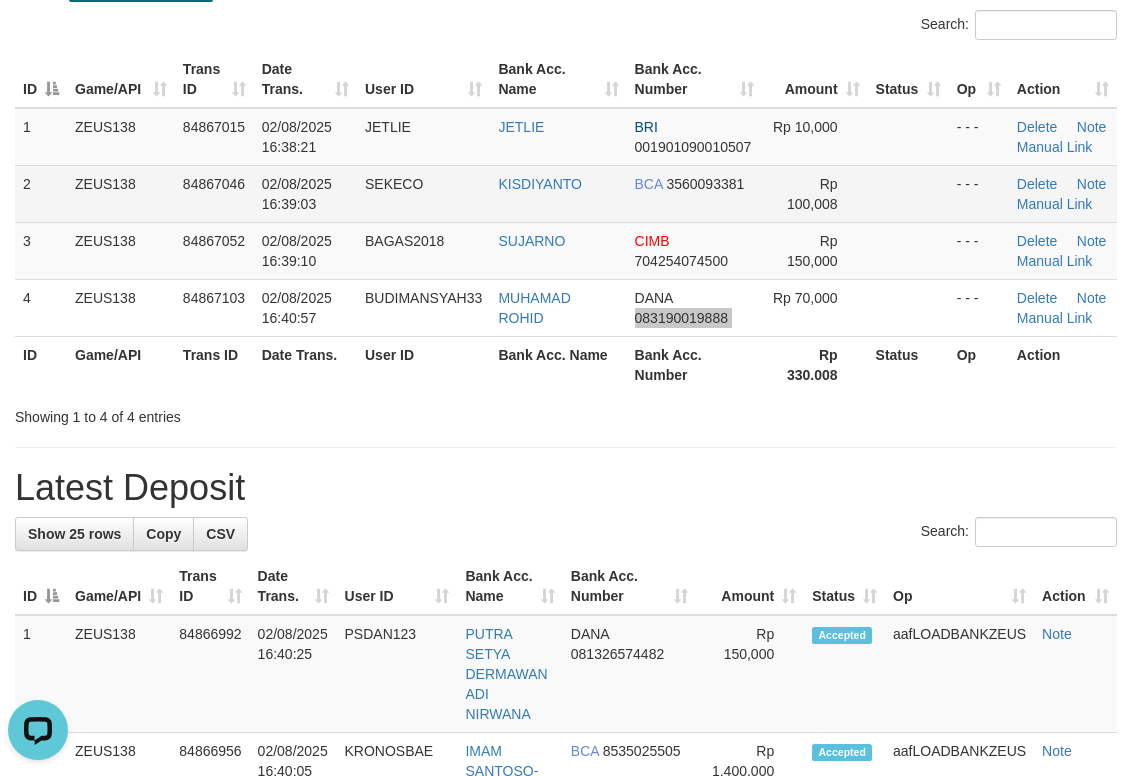 scroll, scrollTop: 0, scrollLeft: 0, axis: both 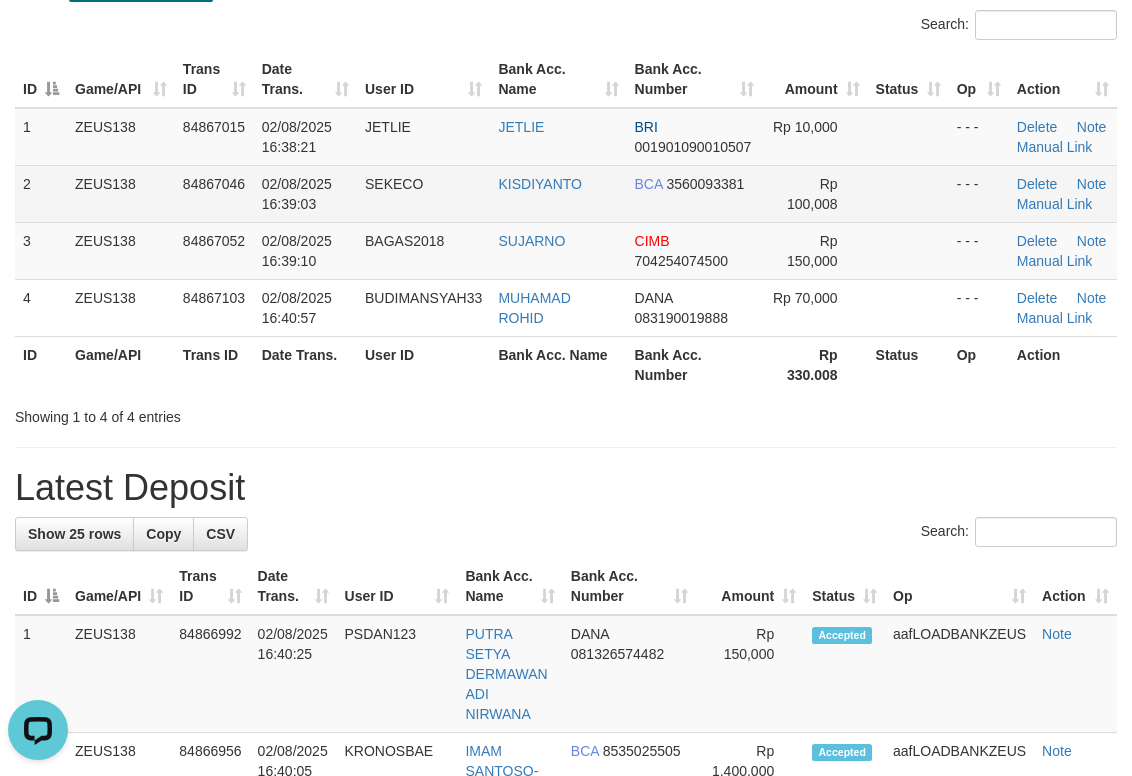 click on "BCA
3560093381" at bounding box center (694, 193) 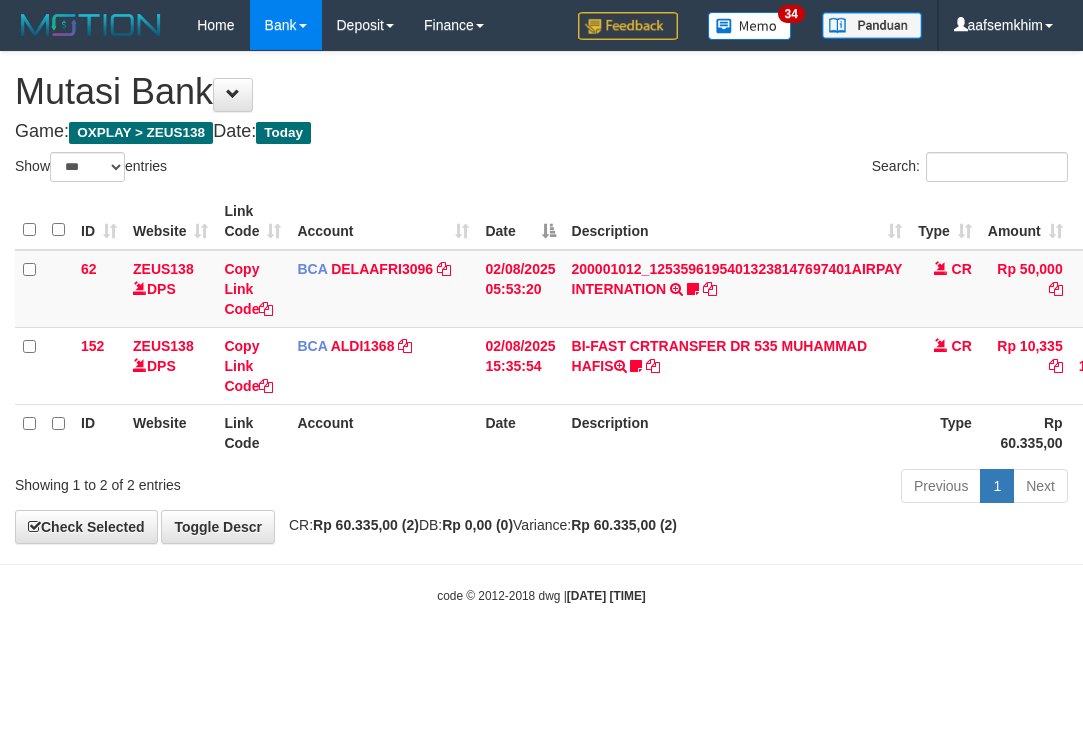 select on "***" 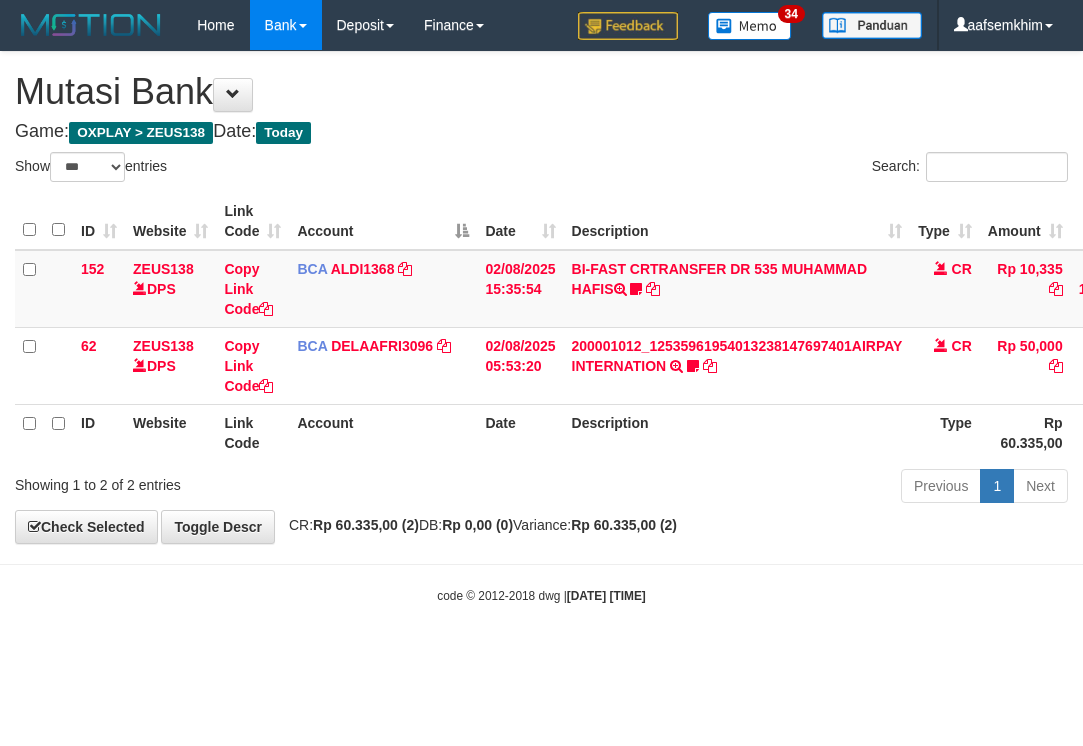 select on "***" 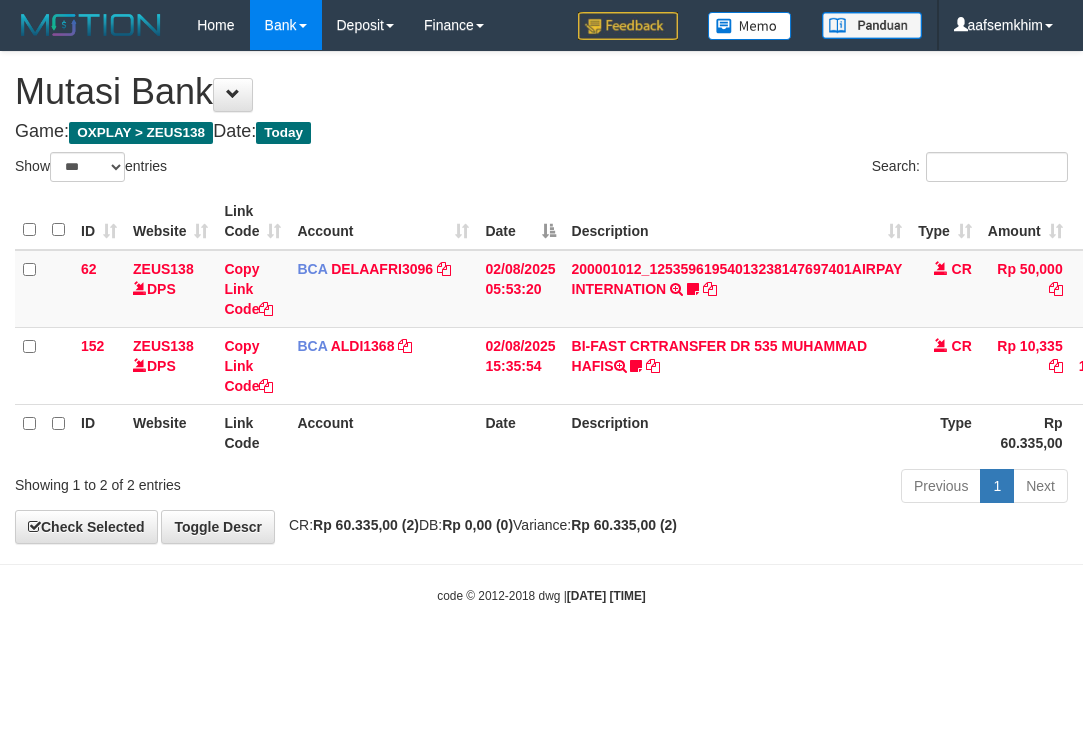 select on "***" 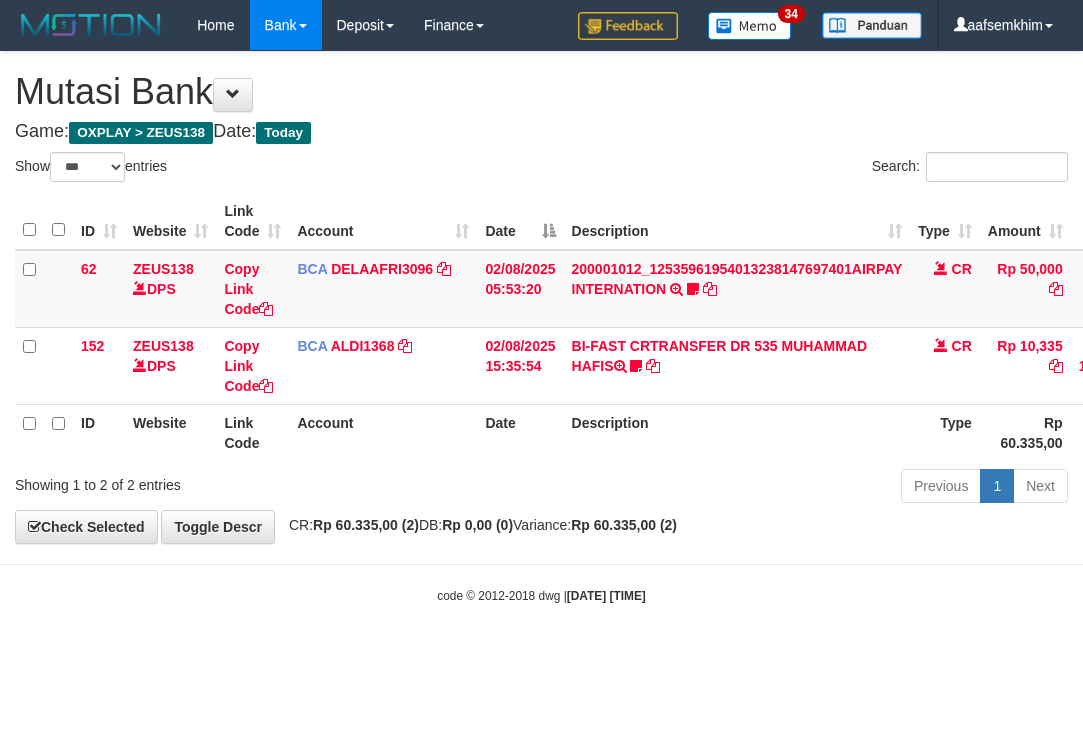 select on "***" 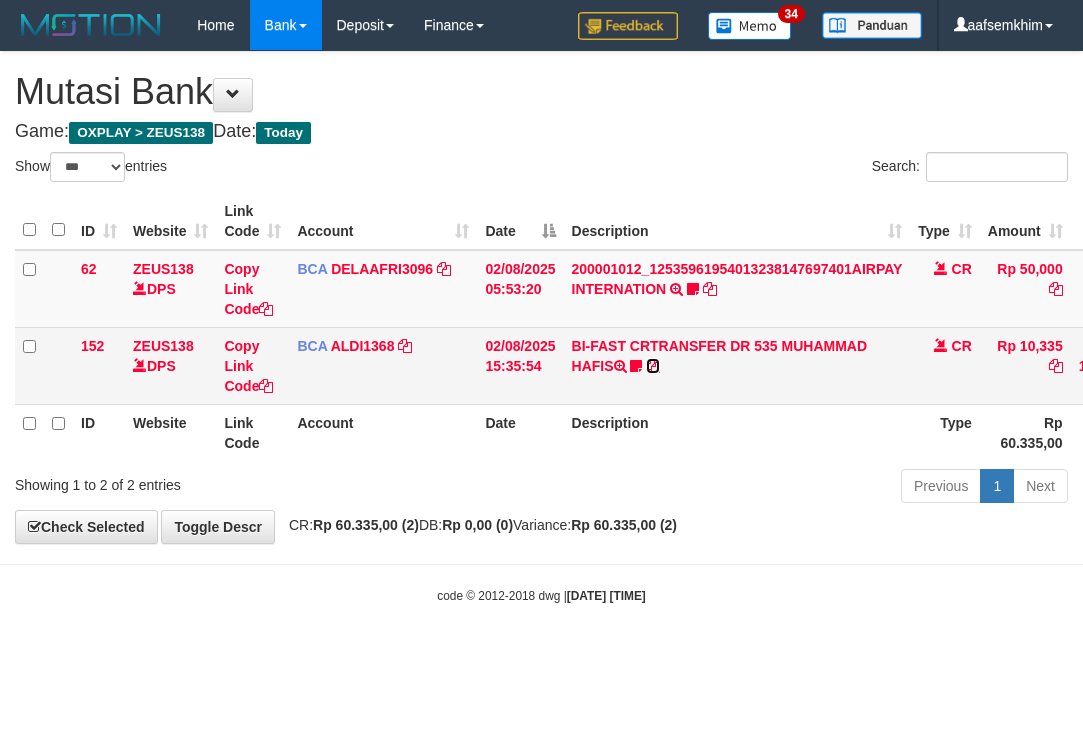 click at bounding box center (653, 366) 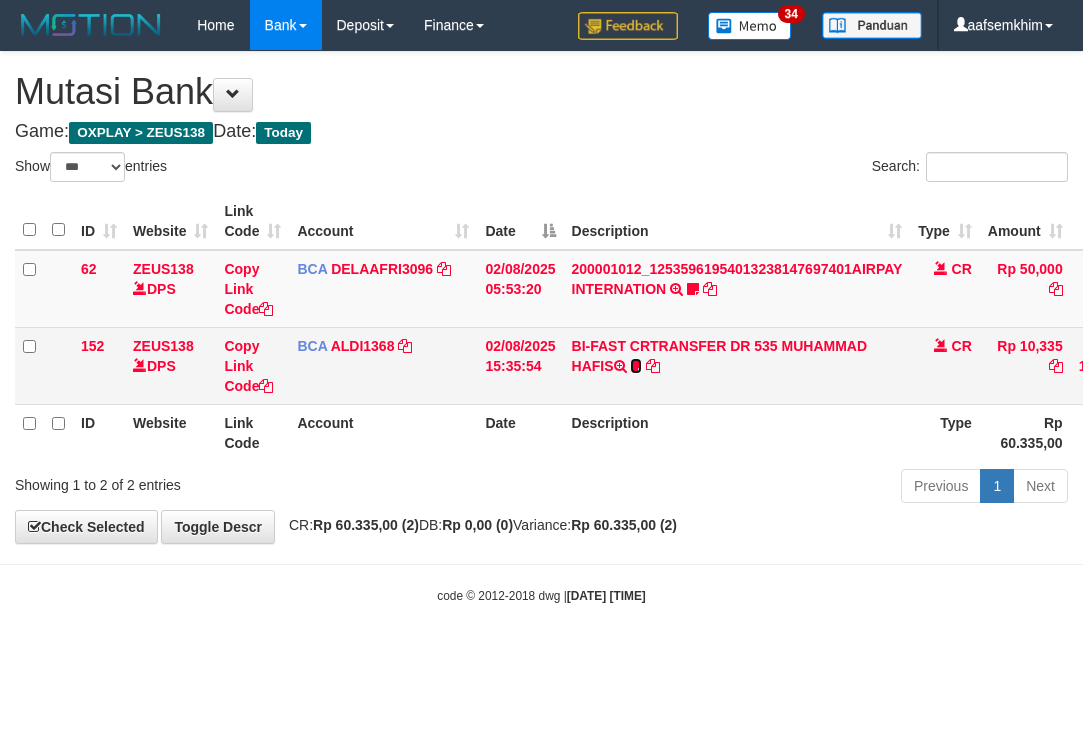 click at bounding box center (636, 366) 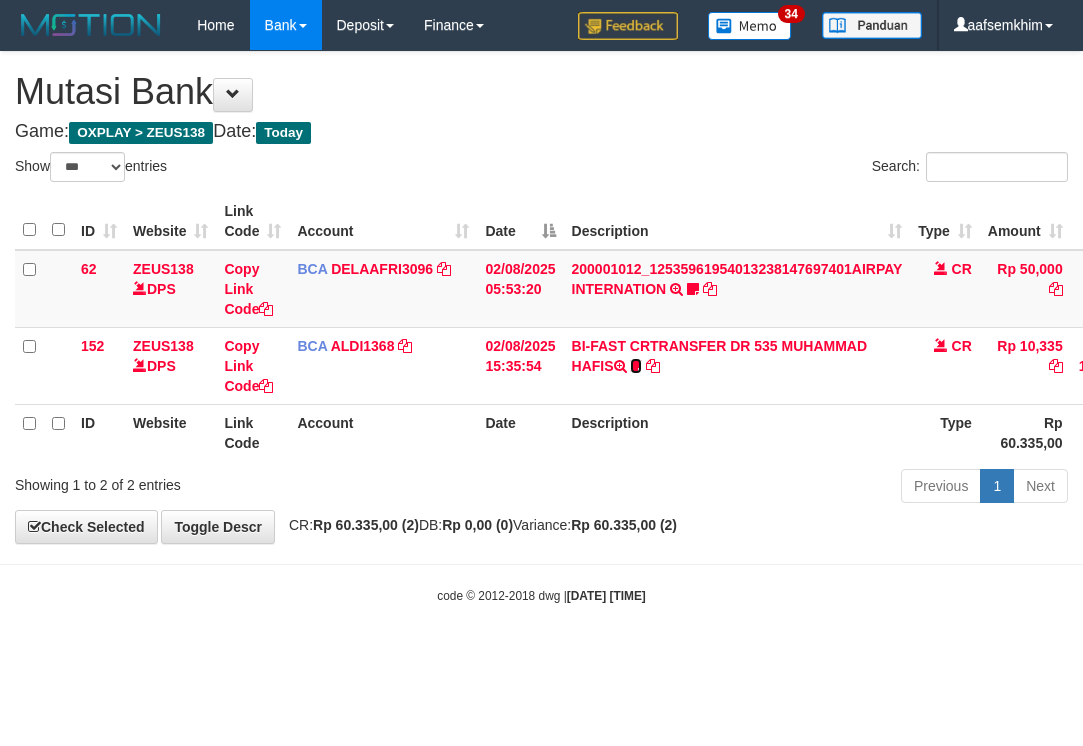 scroll, scrollTop: 0, scrollLeft: 0, axis: both 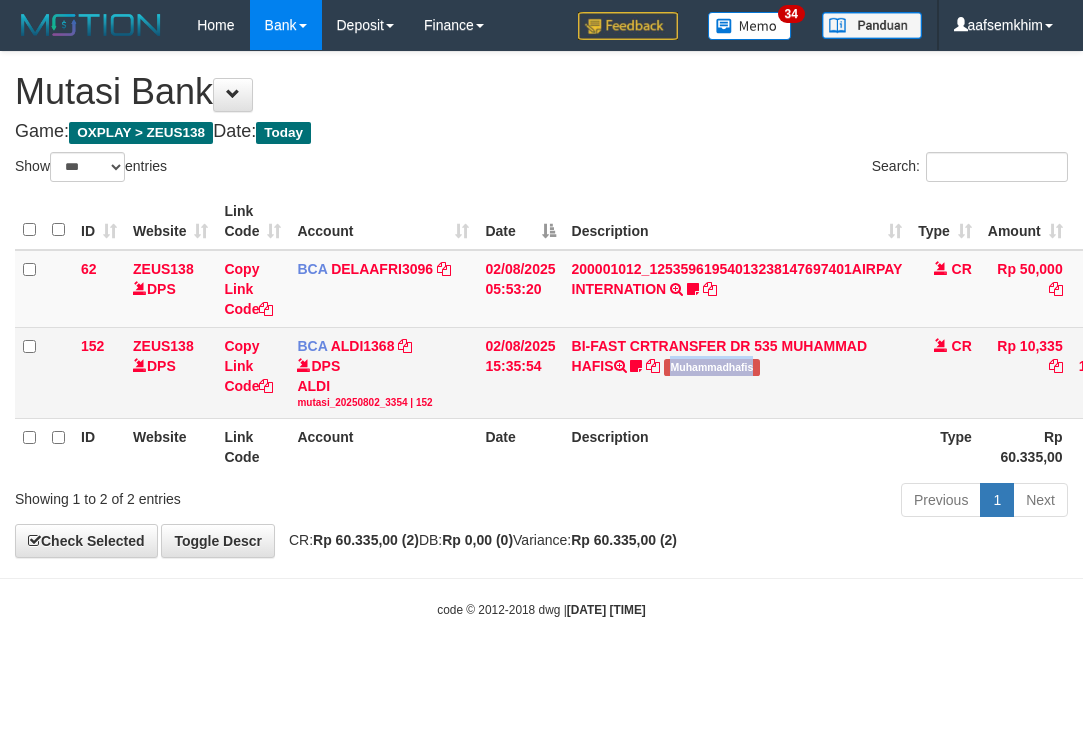 drag, startPoint x: 754, startPoint y: 388, endPoint x: 808, endPoint y: 389, distance: 54.00926 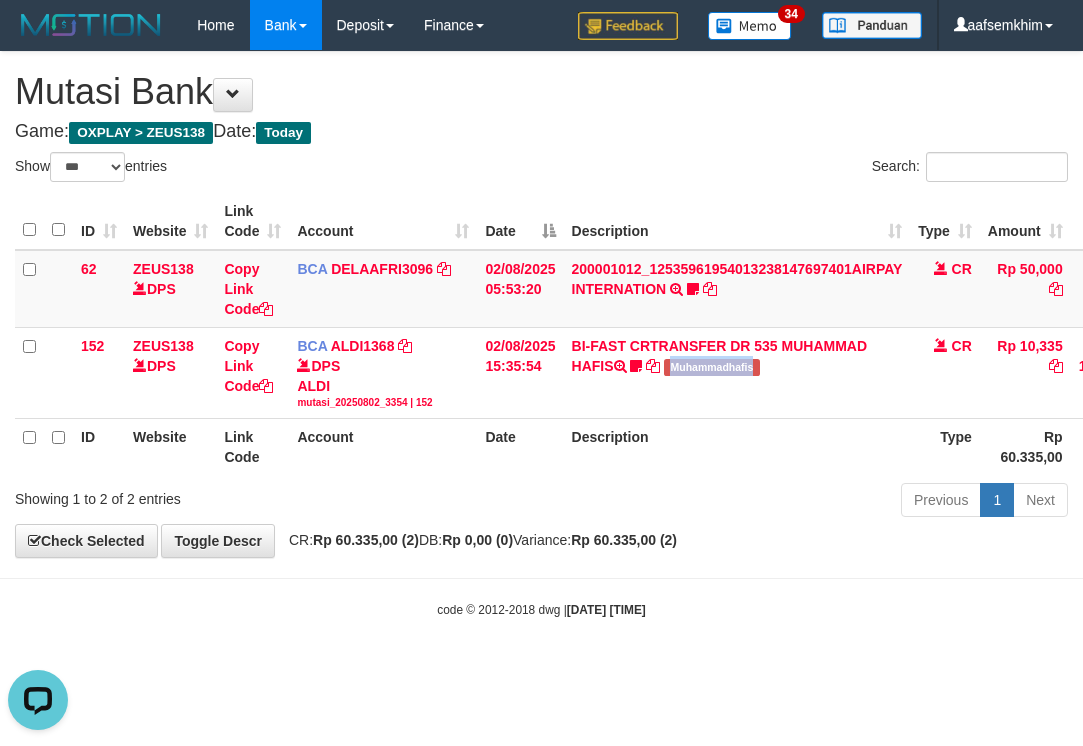 scroll, scrollTop: 0, scrollLeft: 0, axis: both 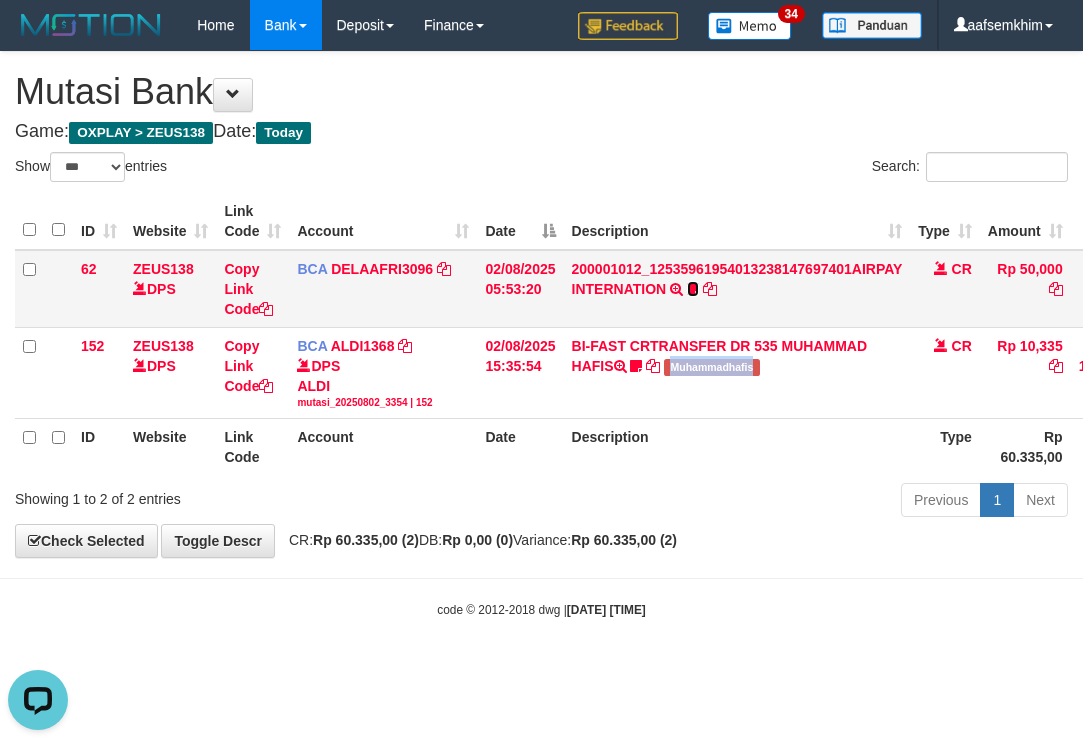 click at bounding box center (693, 289) 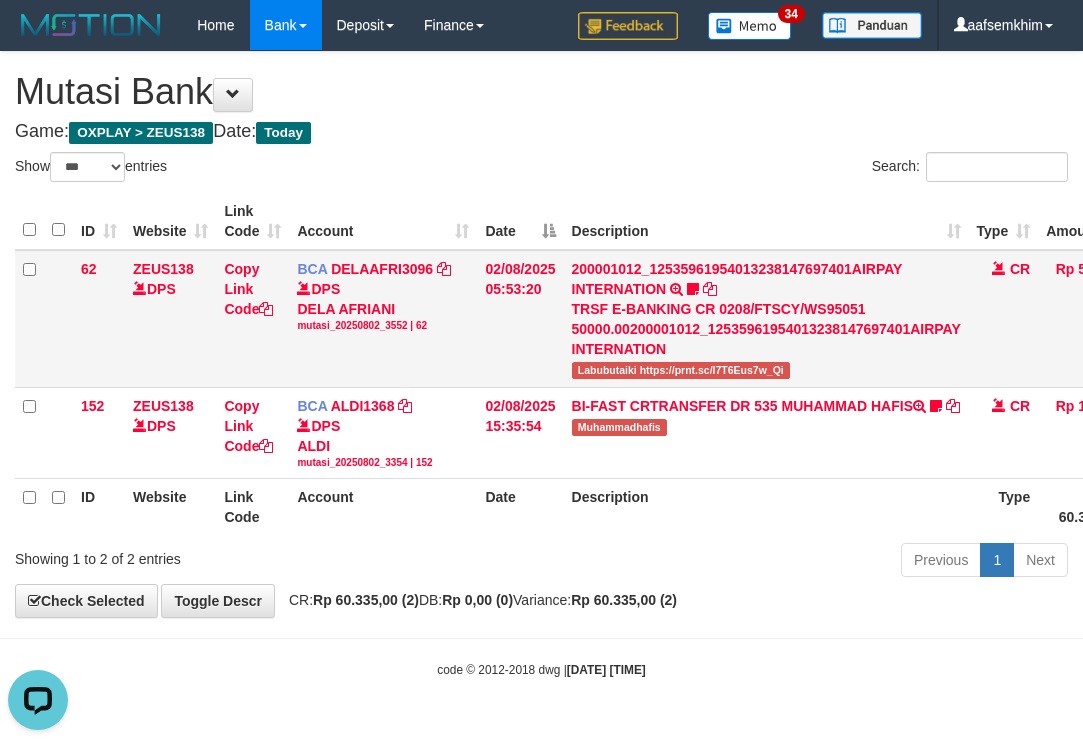 click on "200001012_12535961954013238147697401AIRPAY INTERNATION            TRSF E-BANKING CR 0208/FTSCY/WS95051
50000.00200001012_12535961954013238147697401AIRPAY INTERNATION    Labubutaiki
https://prnt.sc/l7T6Eus7w_Qi" at bounding box center (766, 319) 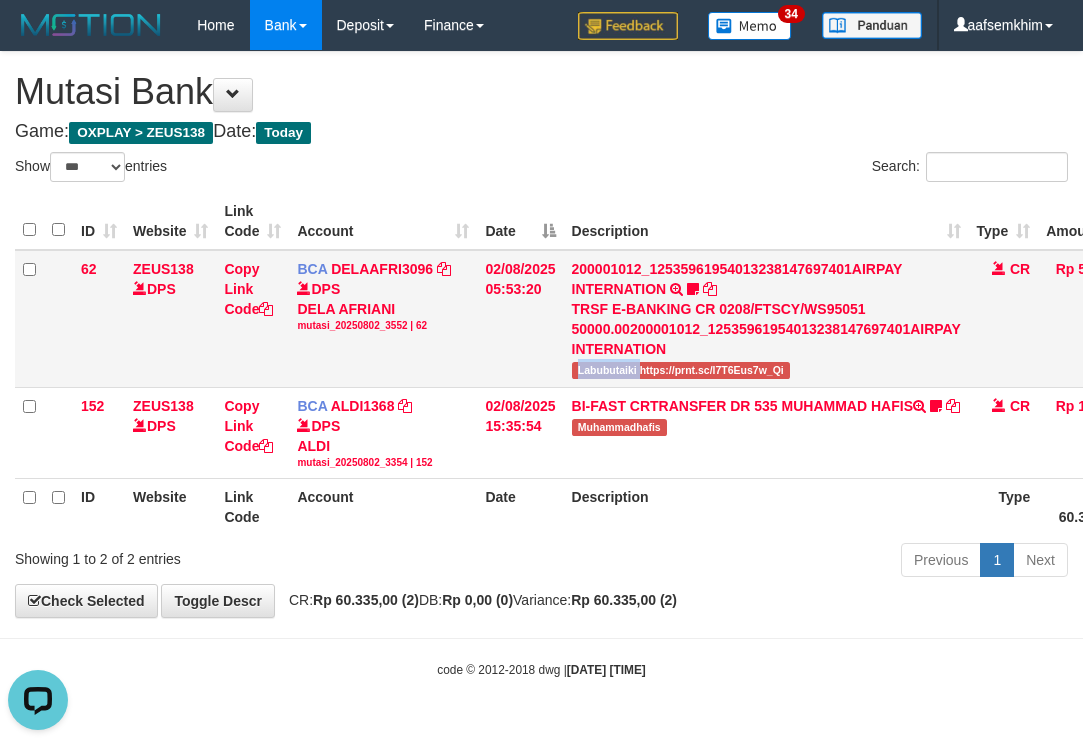 copy on "Labubutaiki" 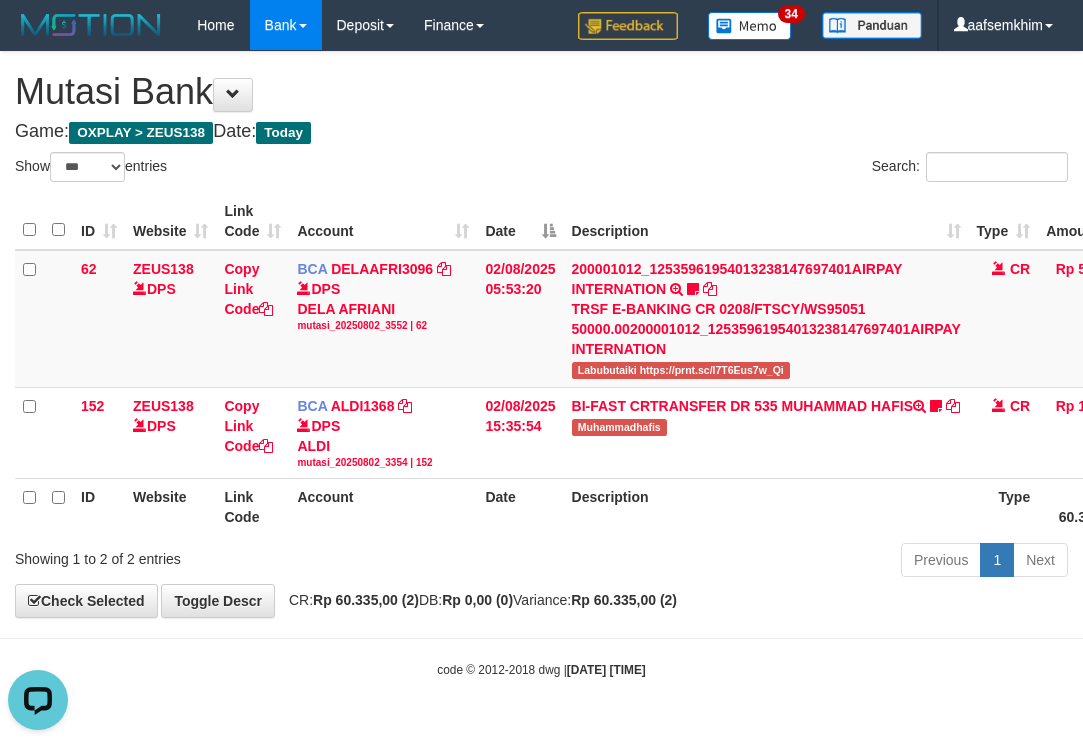click on "ID Website Link Code Account Date Description Type Amount Balance Status Action
62
ZEUS138    DPS
Copy Link Code
BCA
DELAAFRI3096
DPS
DELA AFRIANI
mutasi_20250802_3552 | 62
mutasi_20250802_3552 | 62
02/08/2025 05:53:20
200001012_12535961954013238147697401AIRPAY INTERNATION            TRSF E-BANKING CR 0208/FTSCY/WS95051
50000.00200001012_12535961954013238147697401AIRPAY INTERNATION    Labubutaiki
https://prnt.sc/l7T6Eus7w_Qi
CR
Rp 50,000
Rp 541,525
N
Note
Check
152
ZEUS138    DPS
Copy Link Code  BCA" at bounding box center (541, 364) 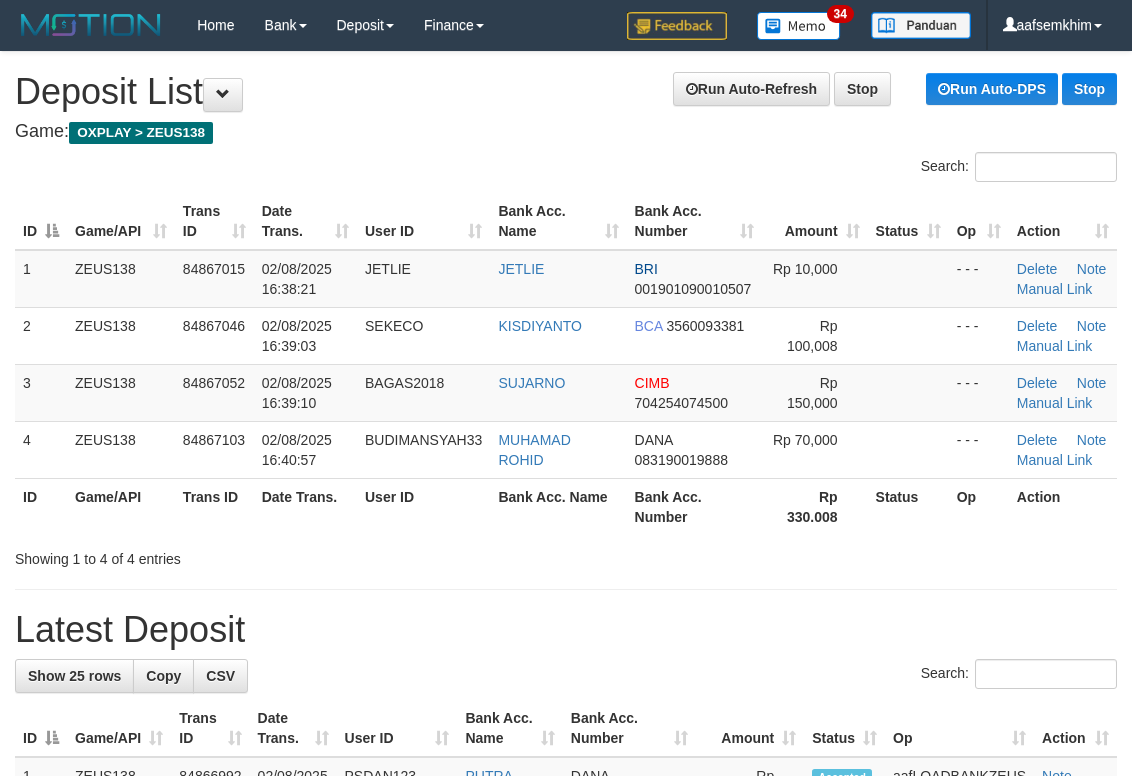 scroll, scrollTop: 142, scrollLeft: 0, axis: vertical 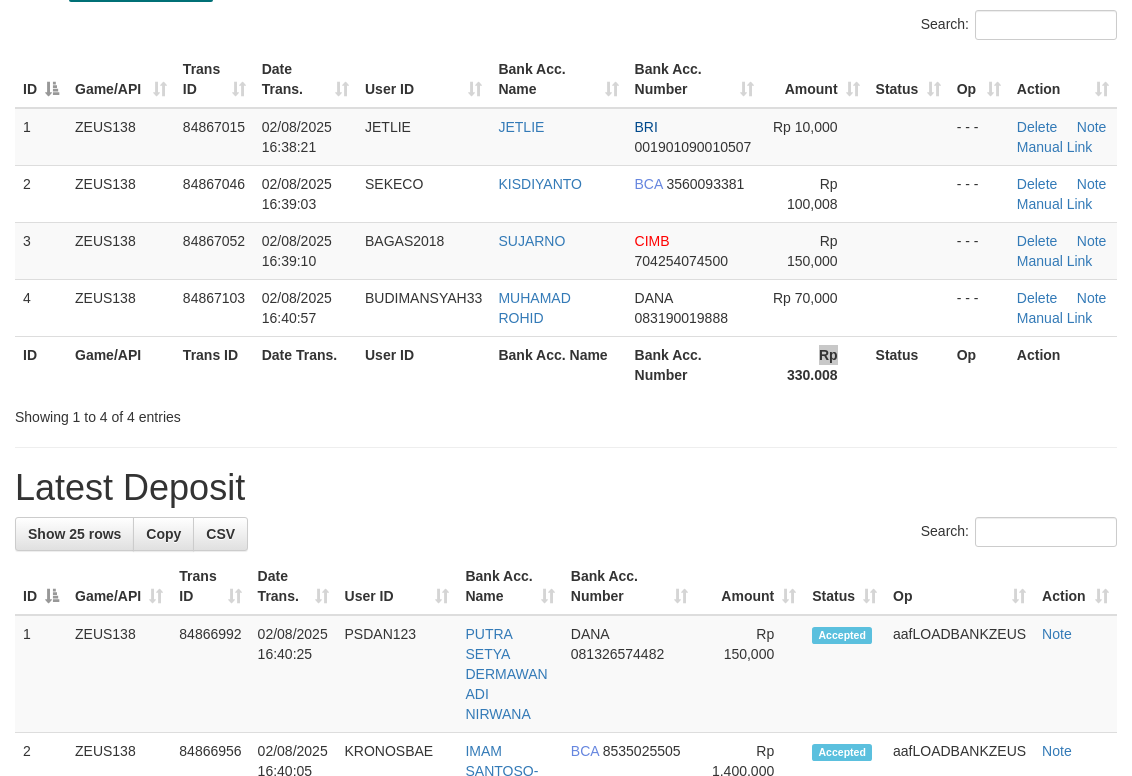drag, startPoint x: 778, startPoint y: 353, endPoint x: 788, endPoint y: 348, distance: 11.18034 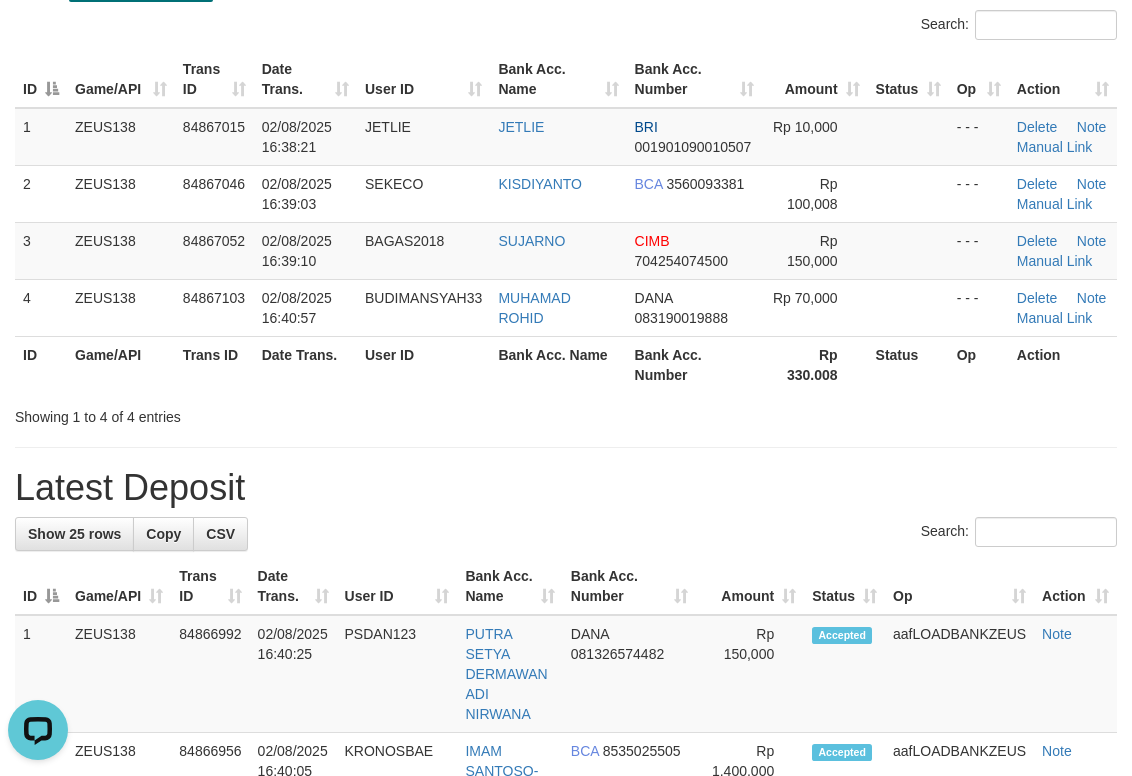 scroll, scrollTop: 0, scrollLeft: 0, axis: both 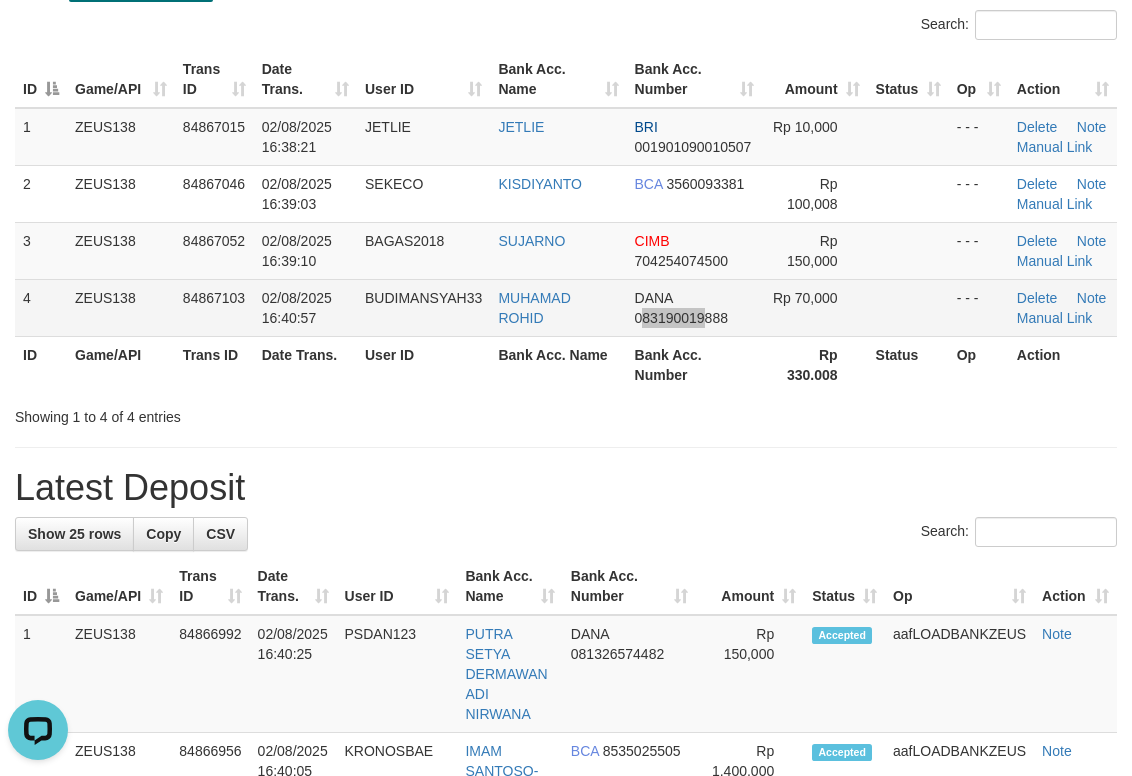 click on "DANA
083190019888" at bounding box center (694, 307) 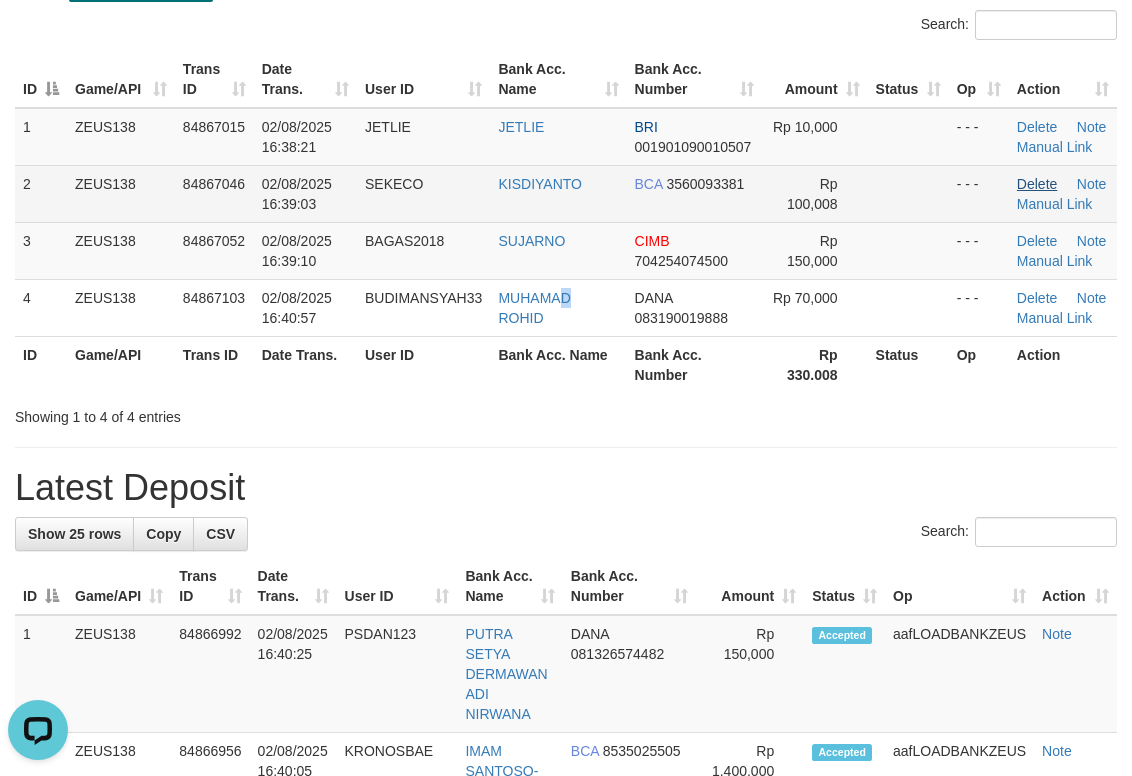 drag, startPoint x: 562, startPoint y: 288, endPoint x: 1020, endPoint y: 190, distance: 468.36737 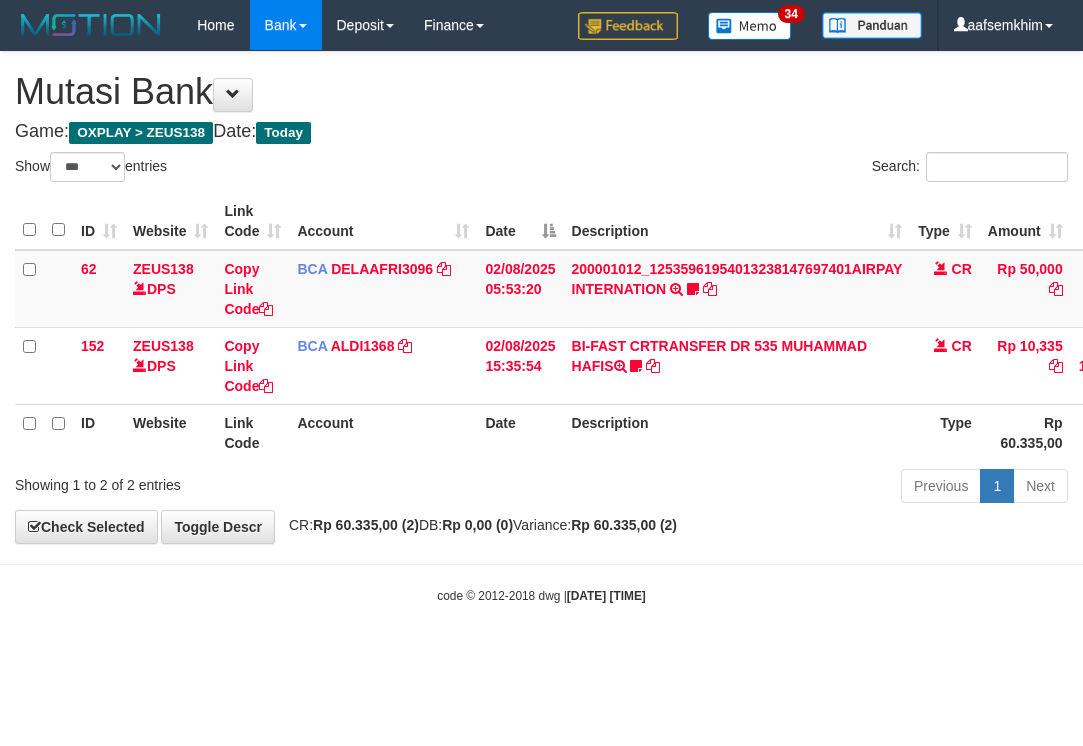 select on "***" 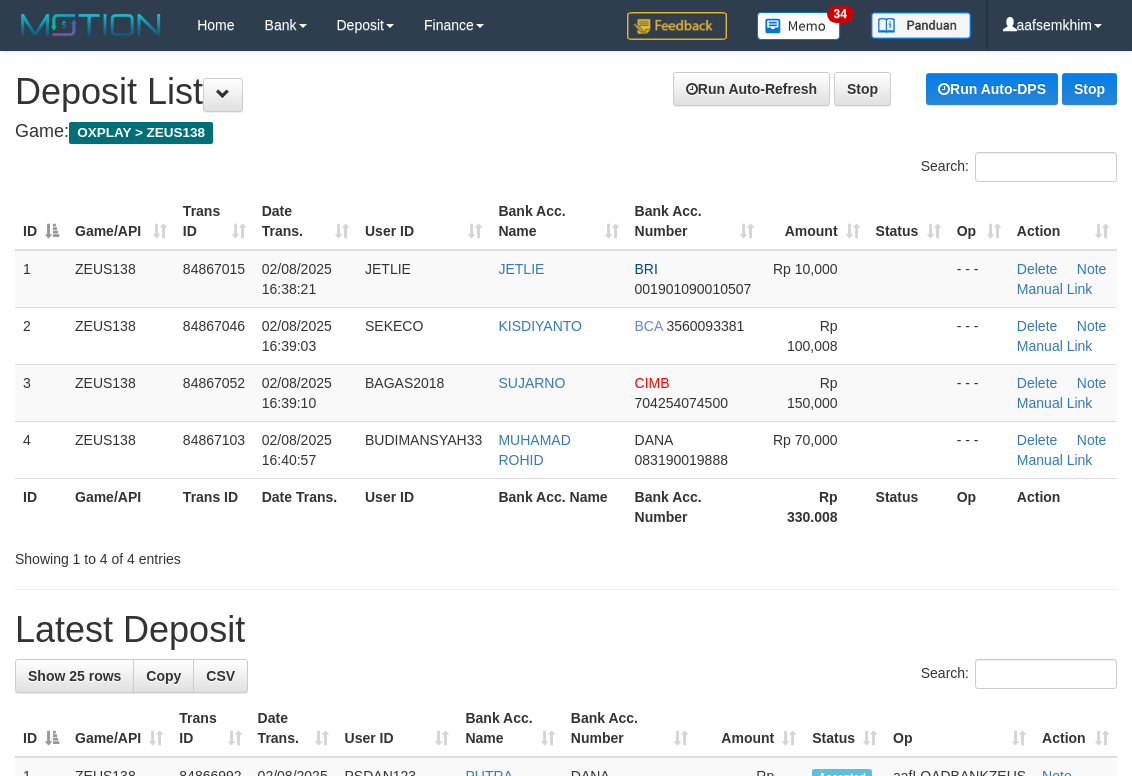 scroll, scrollTop: 142, scrollLeft: 0, axis: vertical 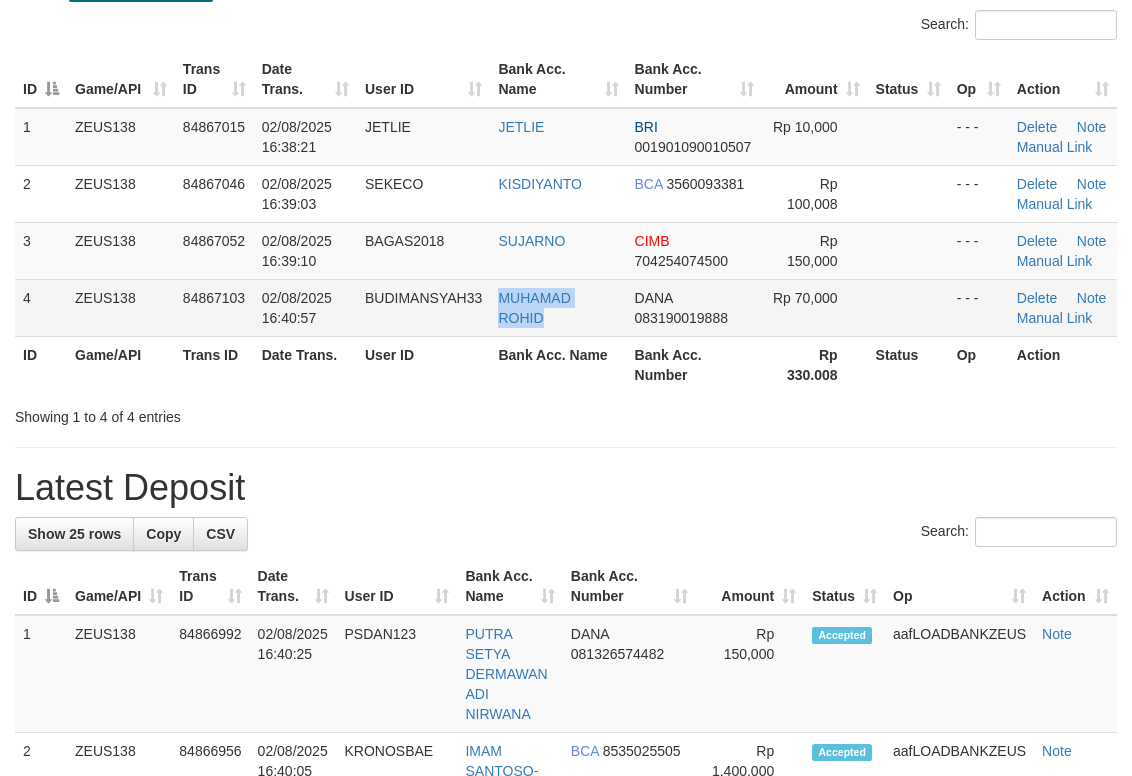 drag, startPoint x: 483, startPoint y: 328, endPoint x: 523, endPoint y: 326, distance: 40.04997 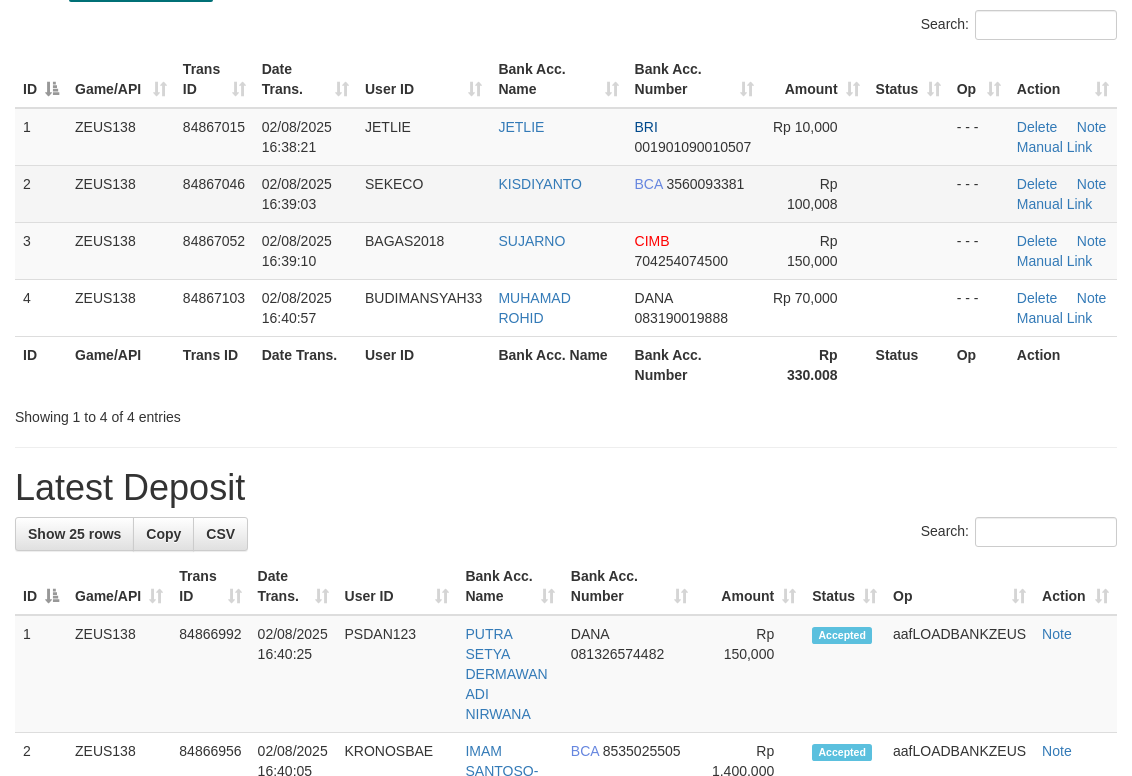 click on "KISDIYANTO" at bounding box center [558, 193] 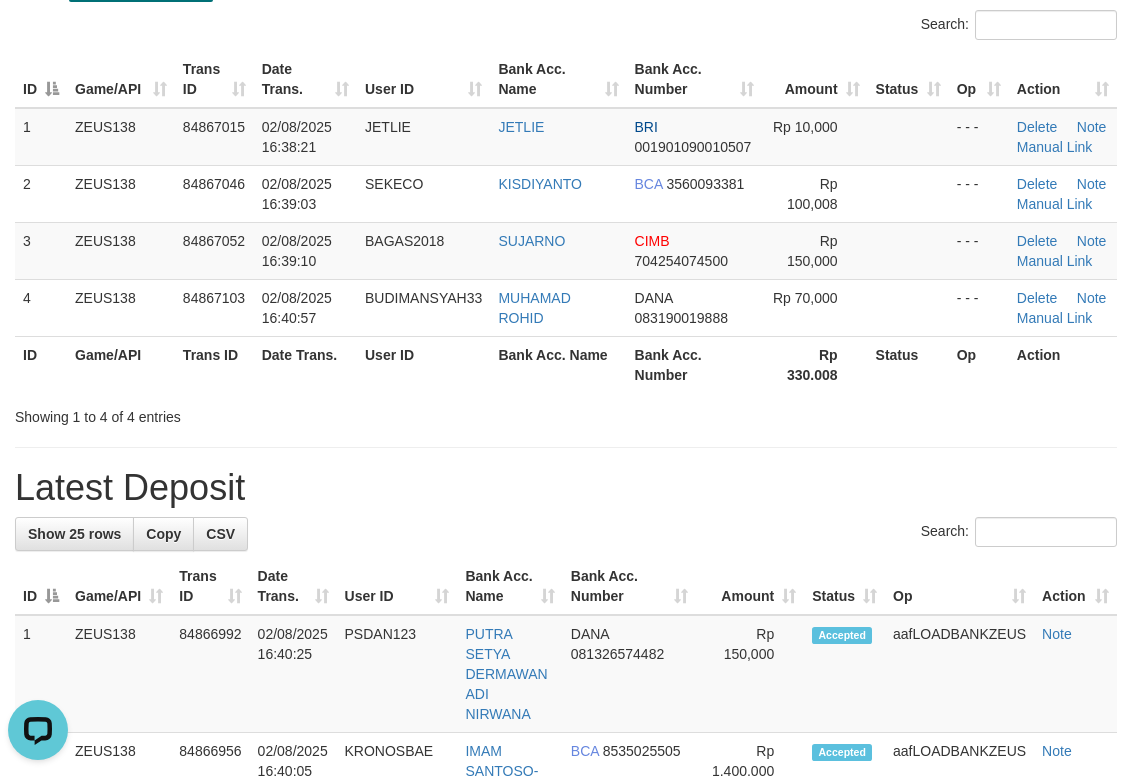scroll, scrollTop: 0, scrollLeft: 0, axis: both 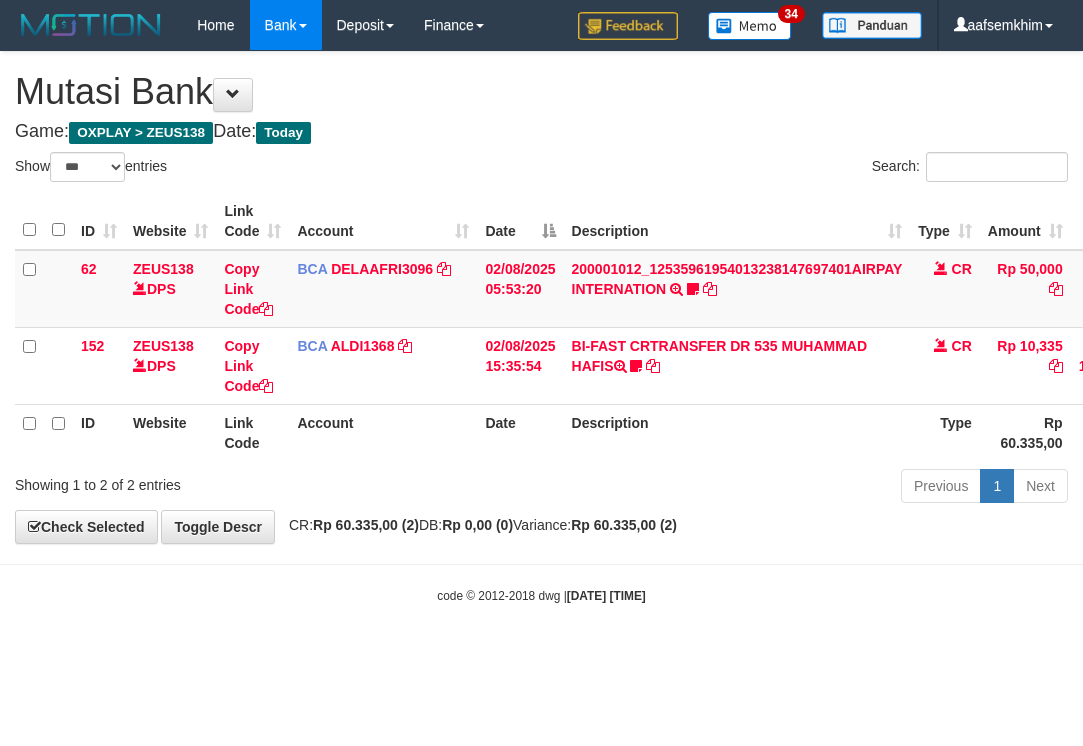 select on "***" 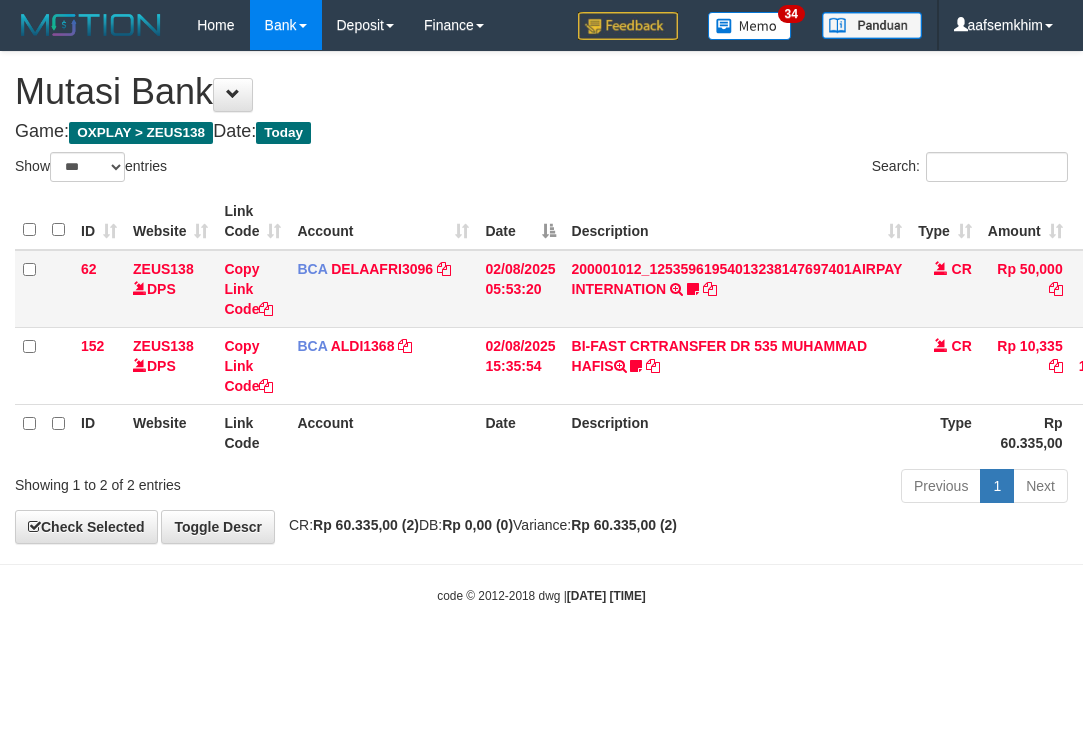 click on "200001012_12535961954013238147697401AIRPAY INTERNATION            TRSF E-BANKING CR 0208/FTSCY/WS95051
50000.00200001012_12535961954013238147697401AIRPAY INTERNATION    Labubutaiki
https://prnt.sc/l7T6Eus7w_Qi" at bounding box center (737, 289) 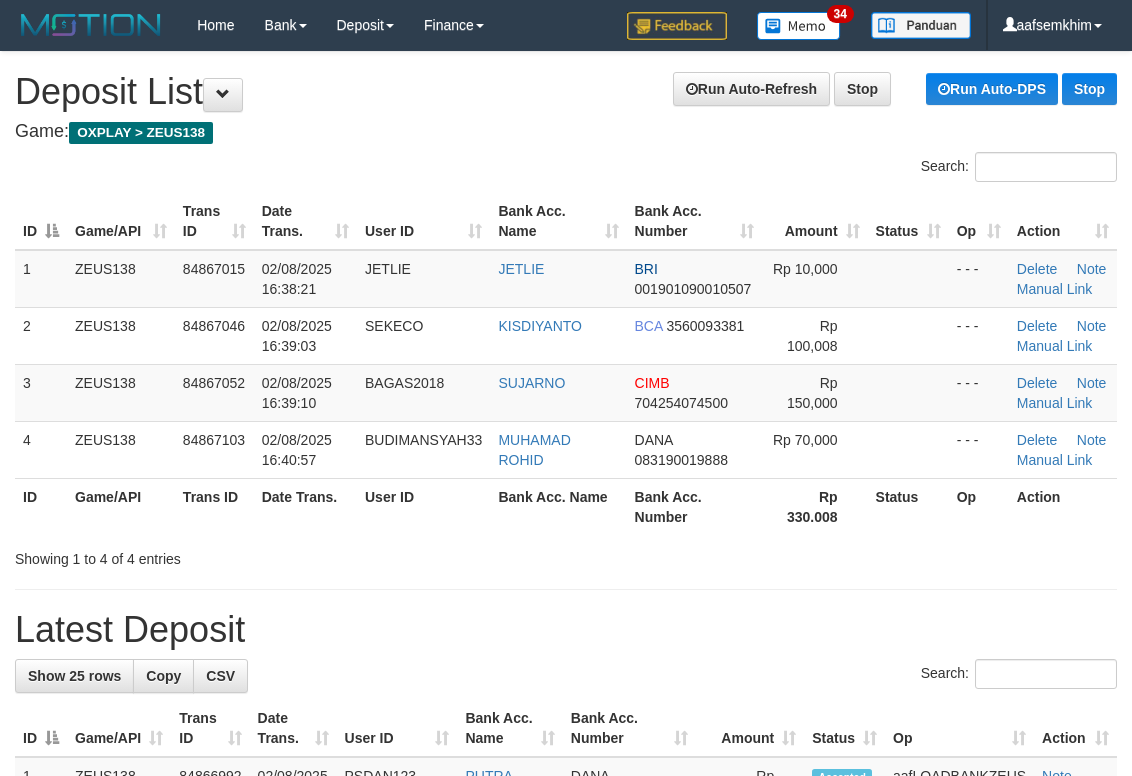 scroll, scrollTop: 142, scrollLeft: 0, axis: vertical 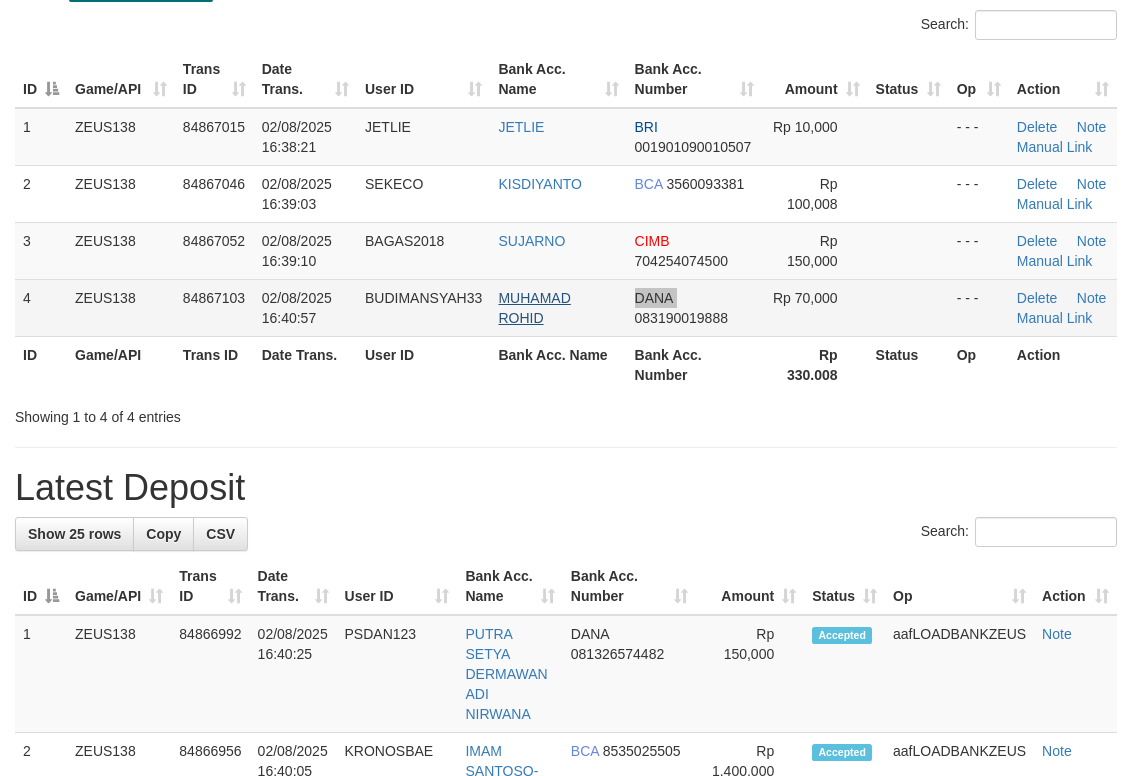 drag, startPoint x: 565, startPoint y: 325, endPoint x: 541, endPoint y: 319, distance: 24.738634 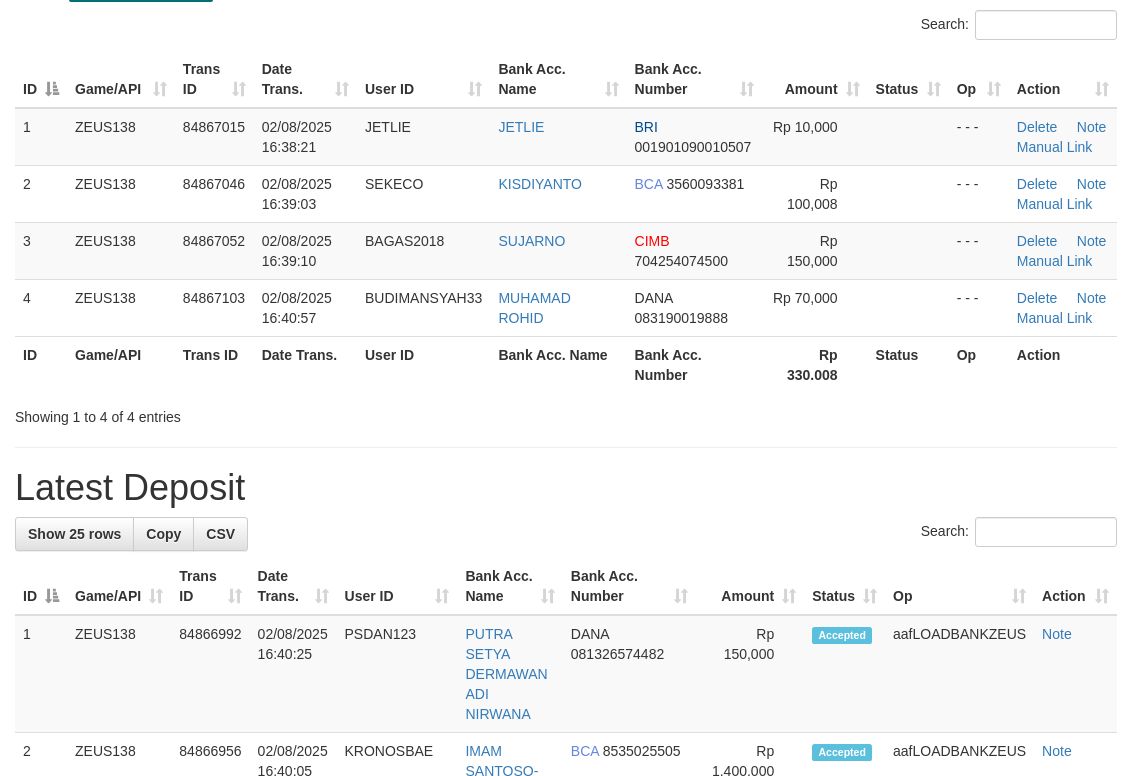 click on "Bank Acc. Name" at bounding box center (558, 79) 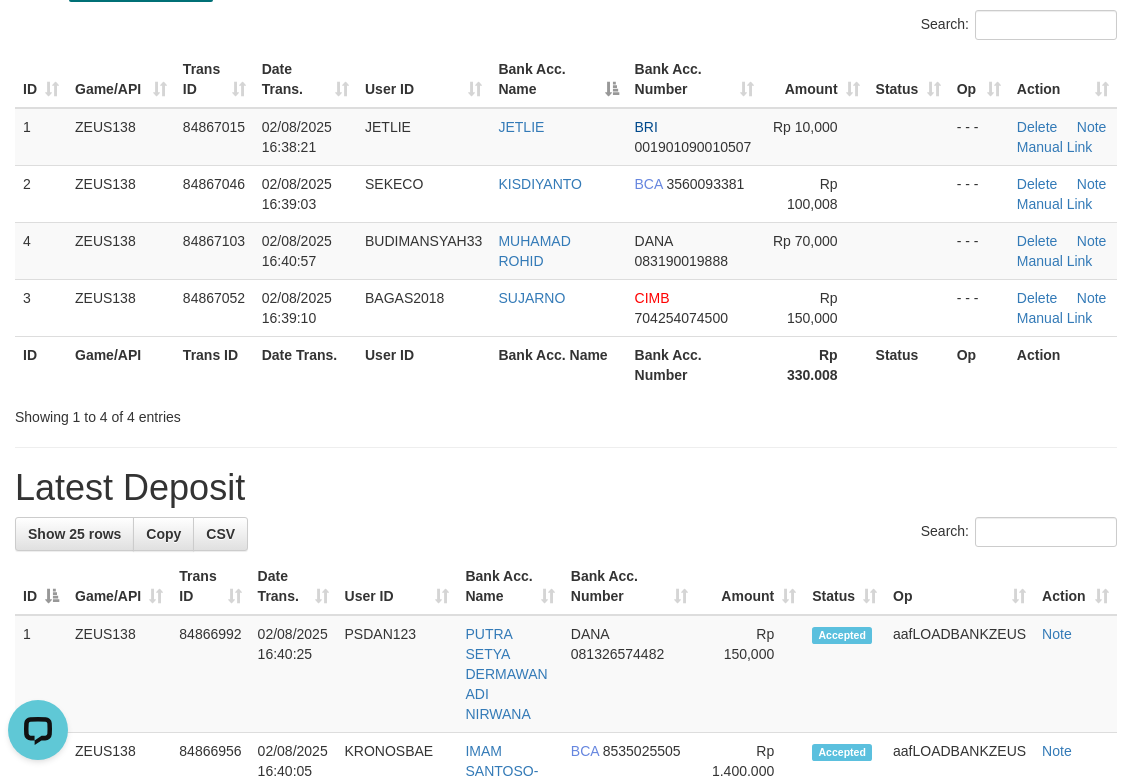 scroll, scrollTop: 0, scrollLeft: 0, axis: both 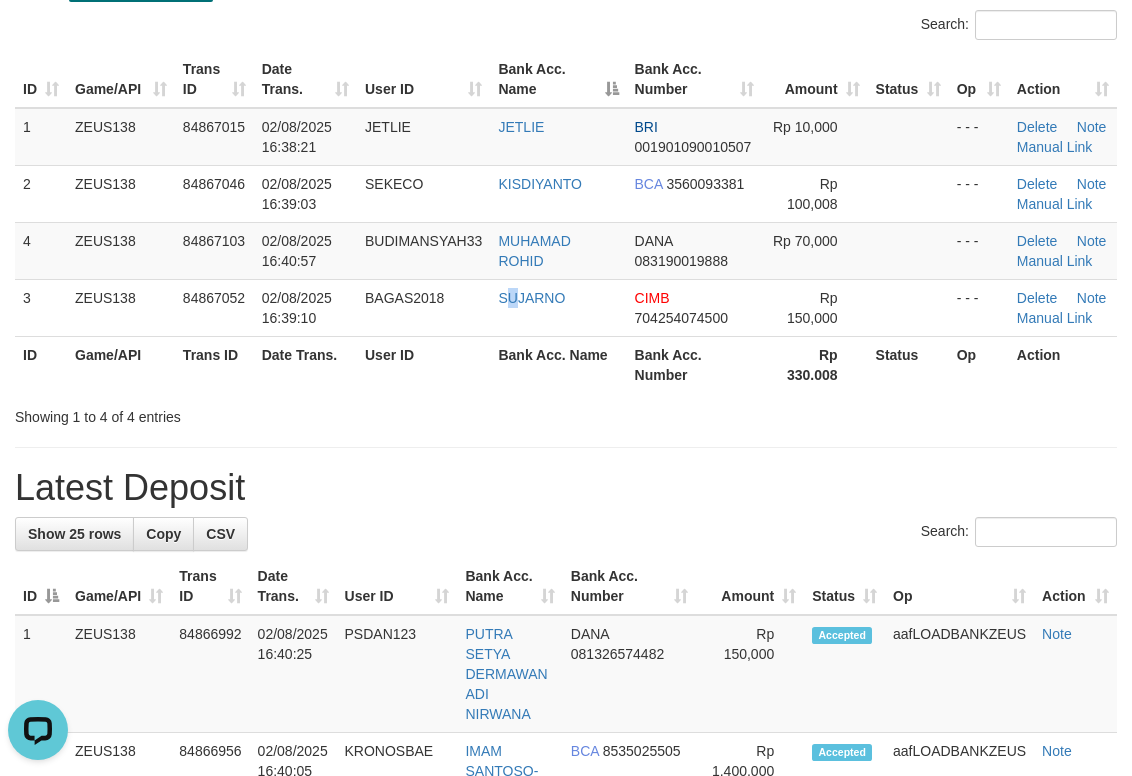 drag, startPoint x: 519, startPoint y: 284, endPoint x: 1137, endPoint y: 162, distance: 629.927 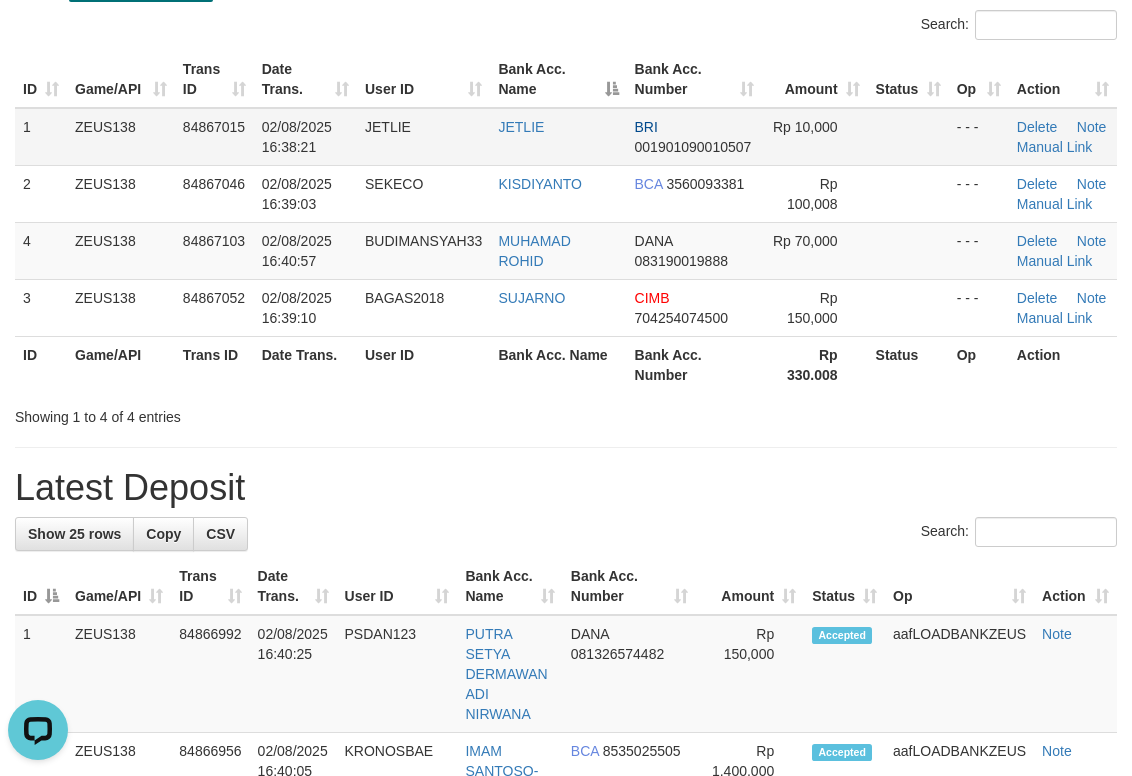 click on "JETLIE" at bounding box center (558, 137) 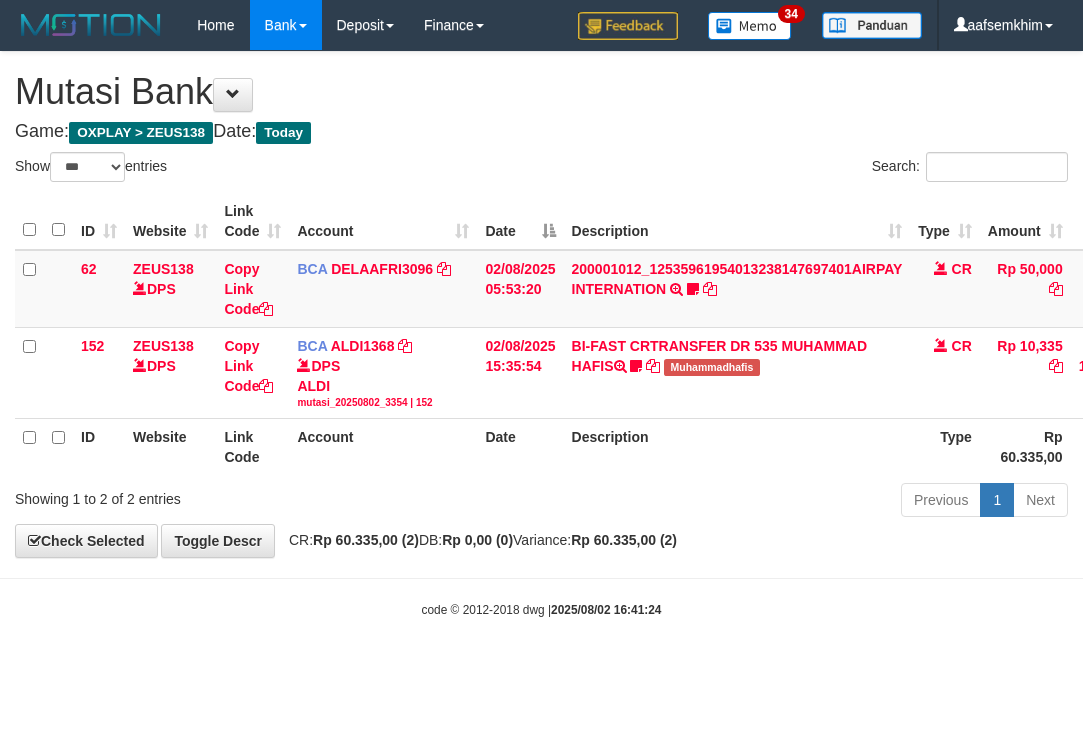 select on "***" 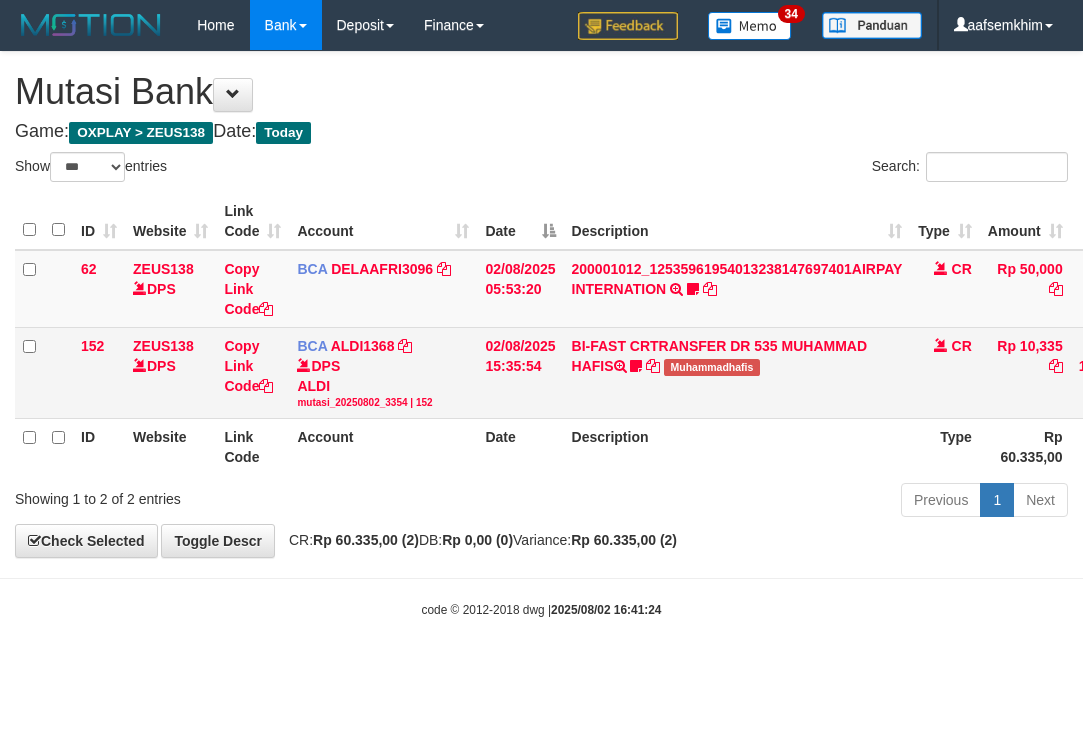 scroll, scrollTop: 0, scrollLeft: 0, axis: both 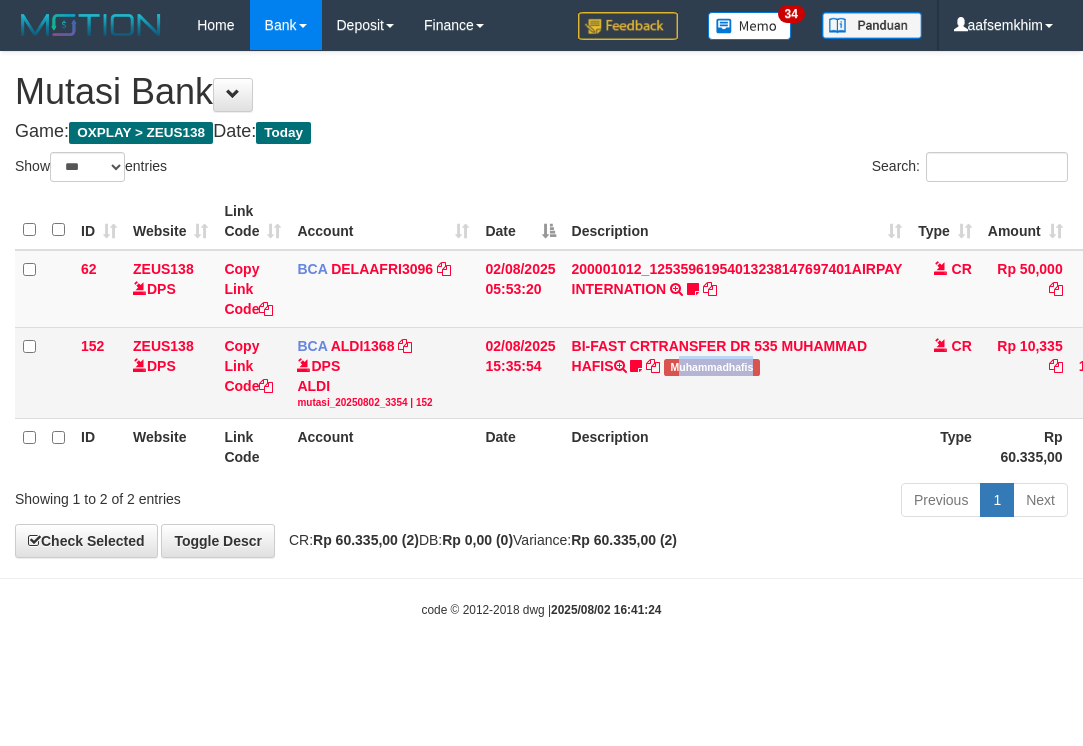 drag, startPoint x: 702, startPoint y: 382, endPoint x: 756, endPoint y: 380, distance: 54.037025 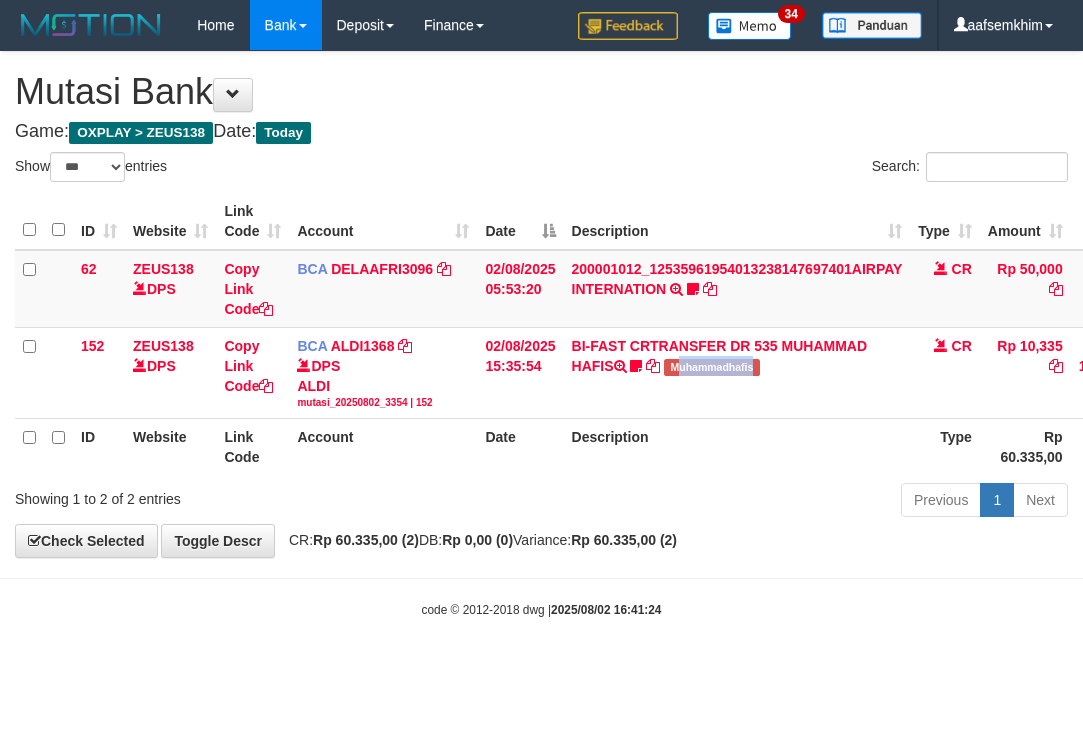 click on "Account" at bounding box center (383, 221) 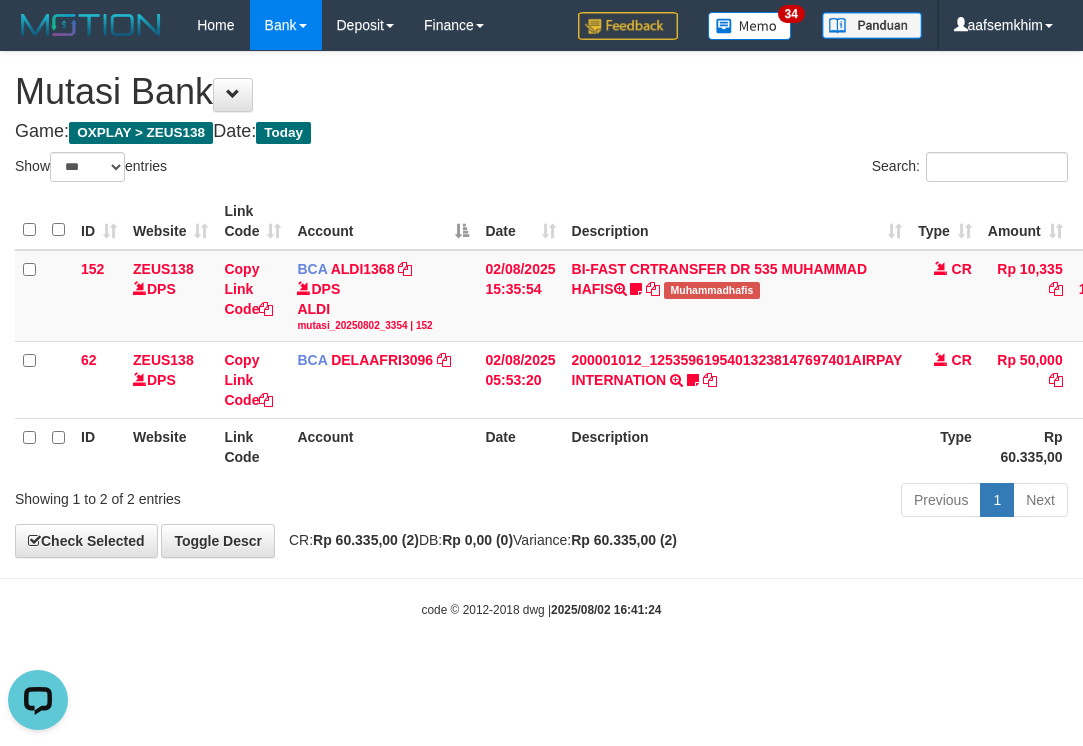 scroll, scrollTop: 0, scrollLeft: 0, axis: both 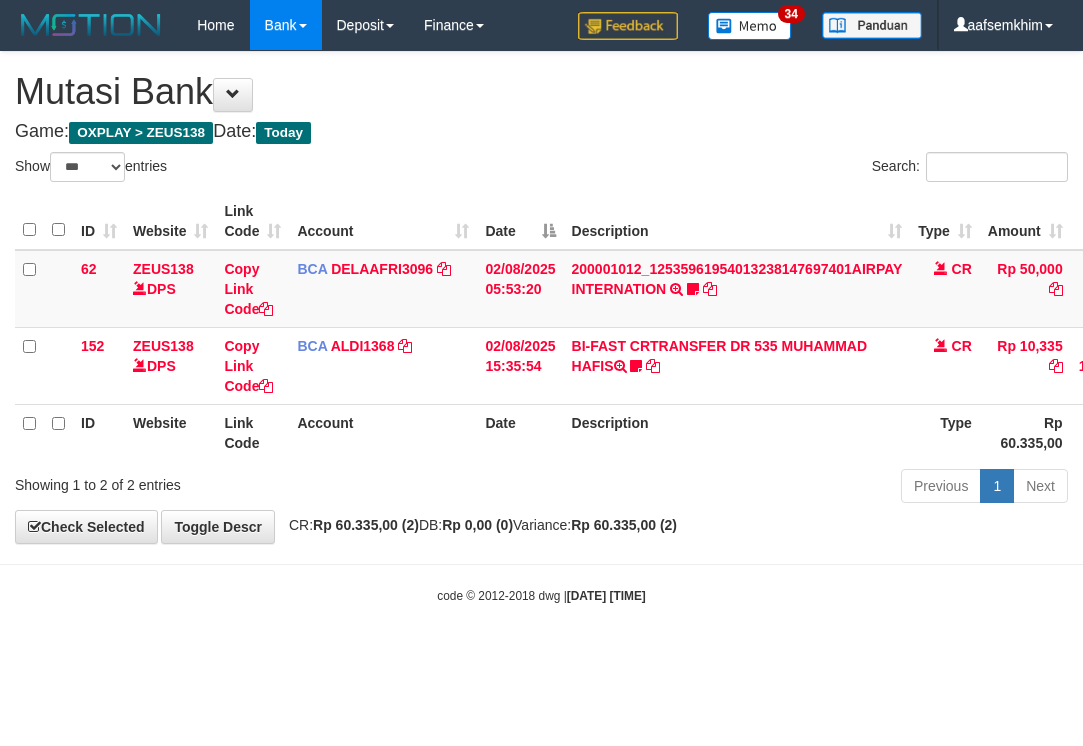 select on "***" 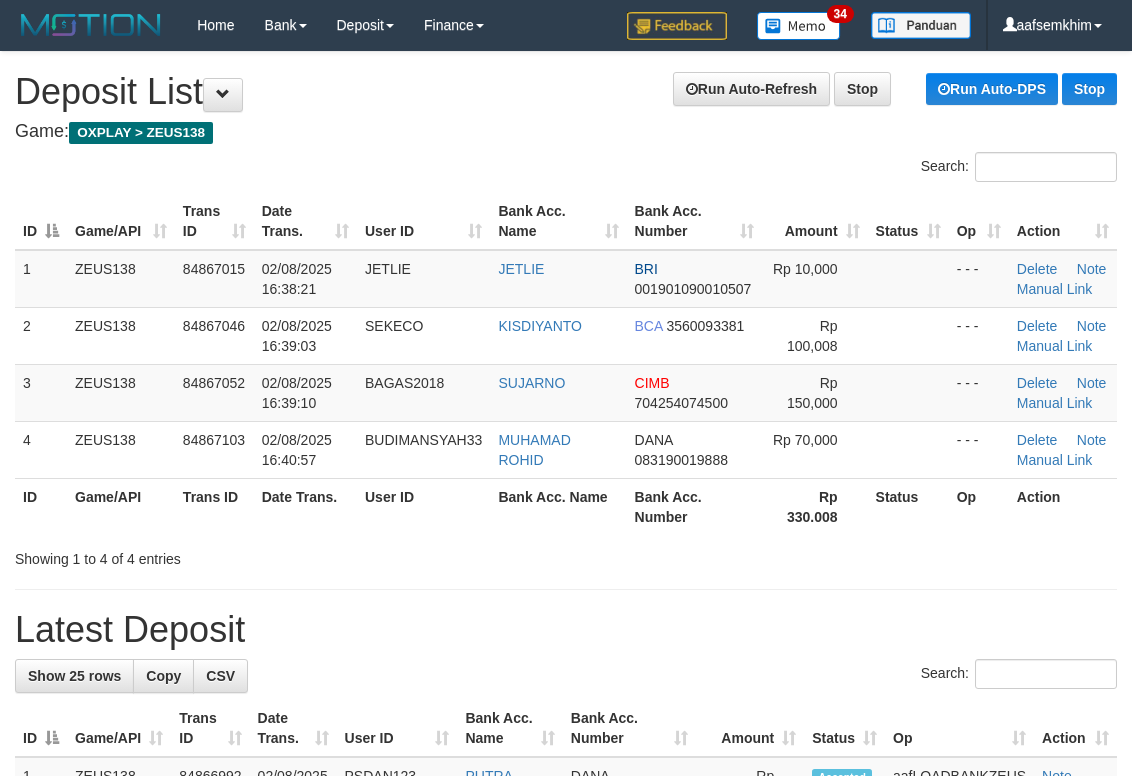 scroll, scrollTop: 142, scrollLeft: 0, axis: vertical 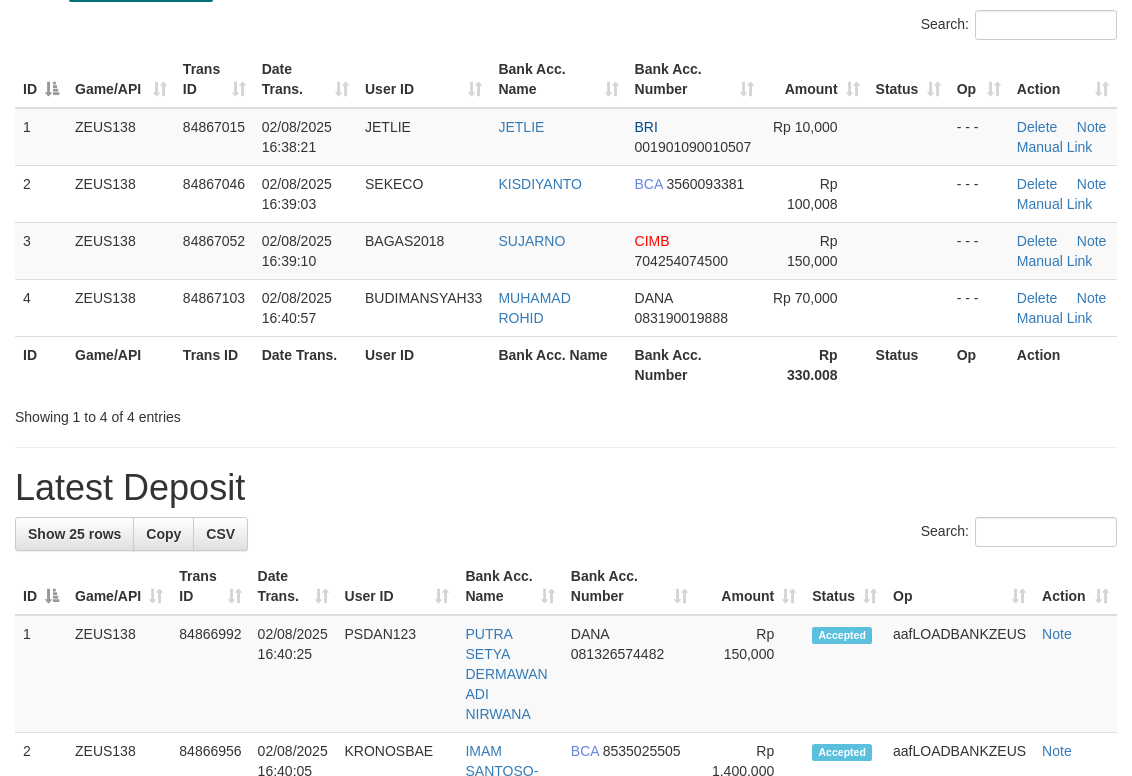 click on "Search:" at bounding box center [566, 27] 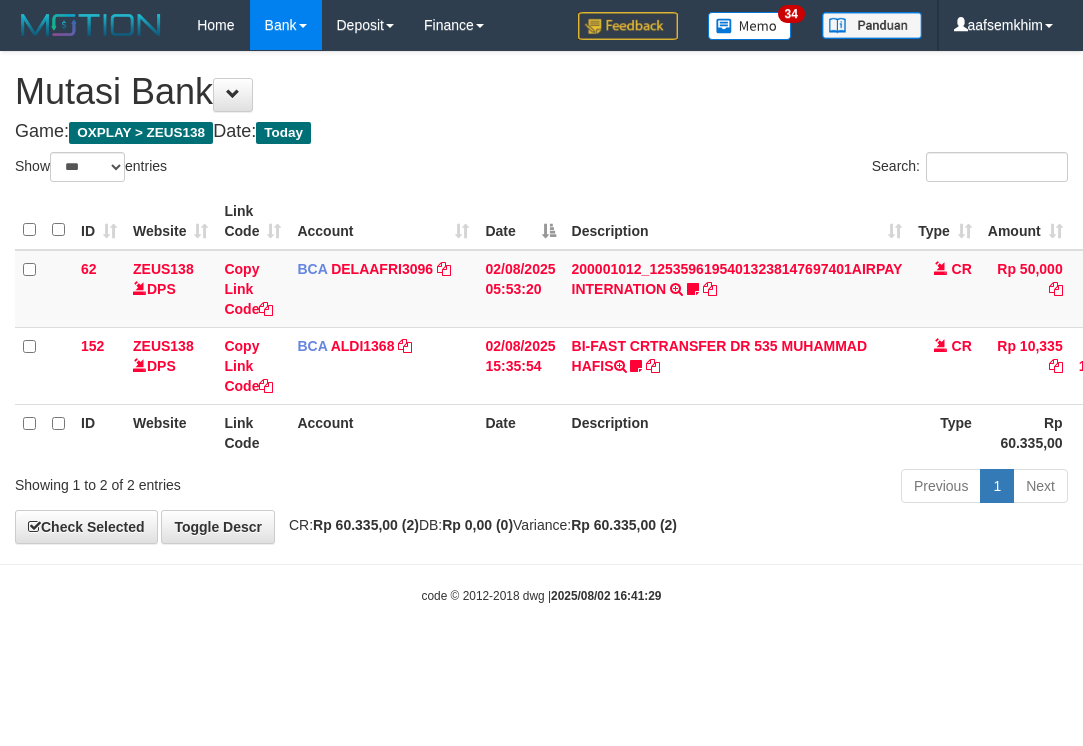 select on "***" 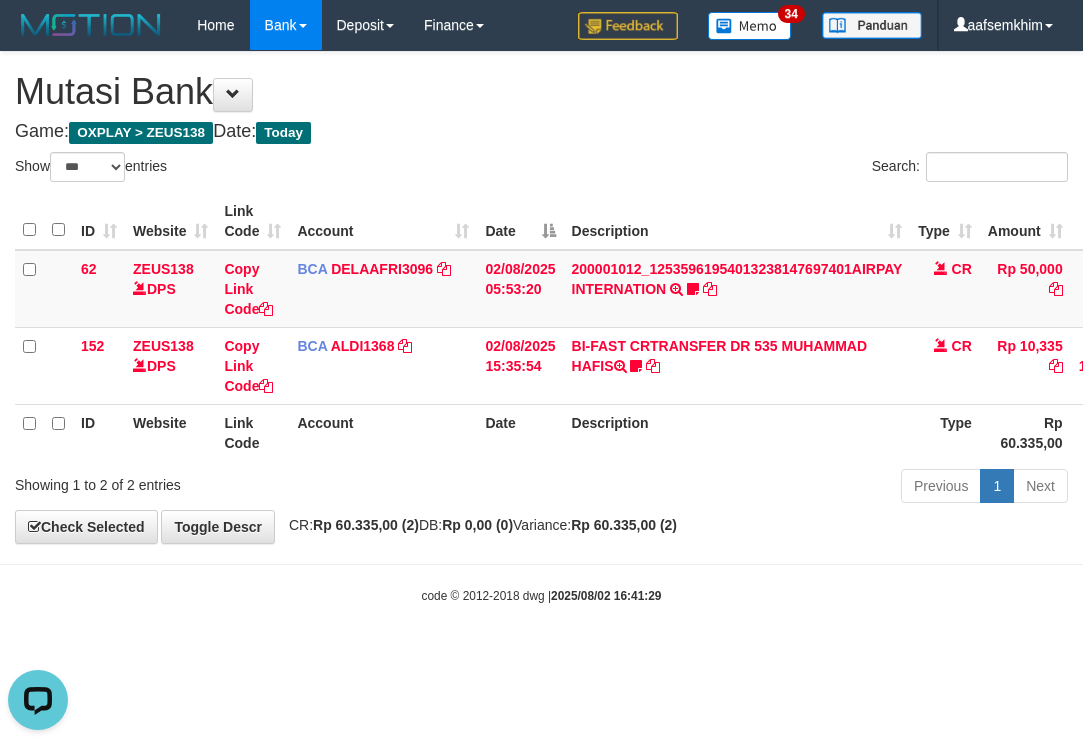 scroll, scrollTop: 0, scrollLeft: 0, axis: both 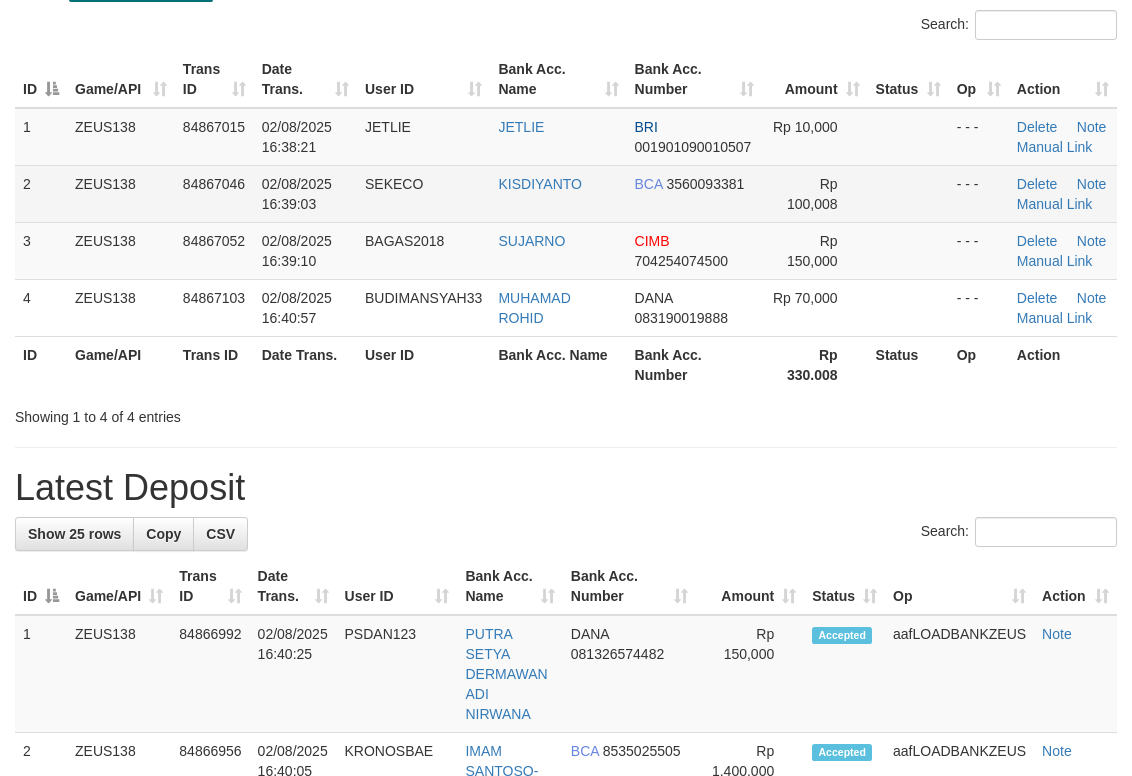click on "SEKECO" at bounding box center [423, 193] 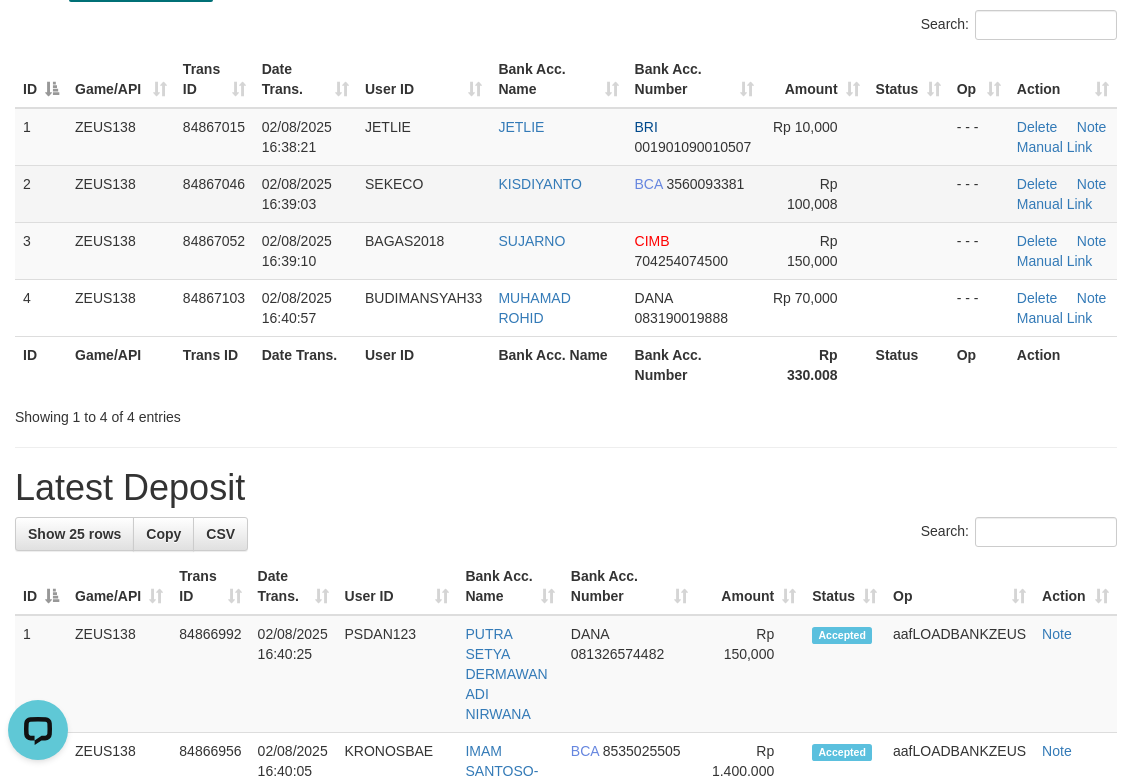 scroll, scrollTop: 0, scrollLeft: 0, axis: both 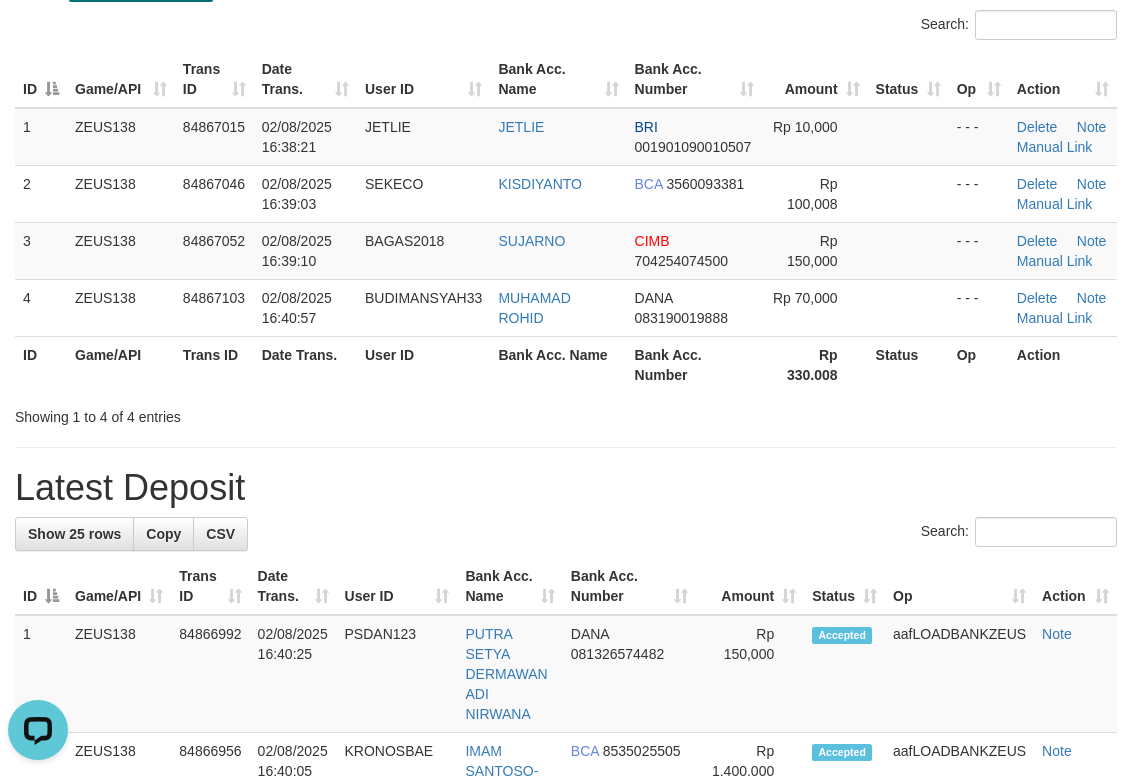 click on "User ID" at bounding box center [423, 79] 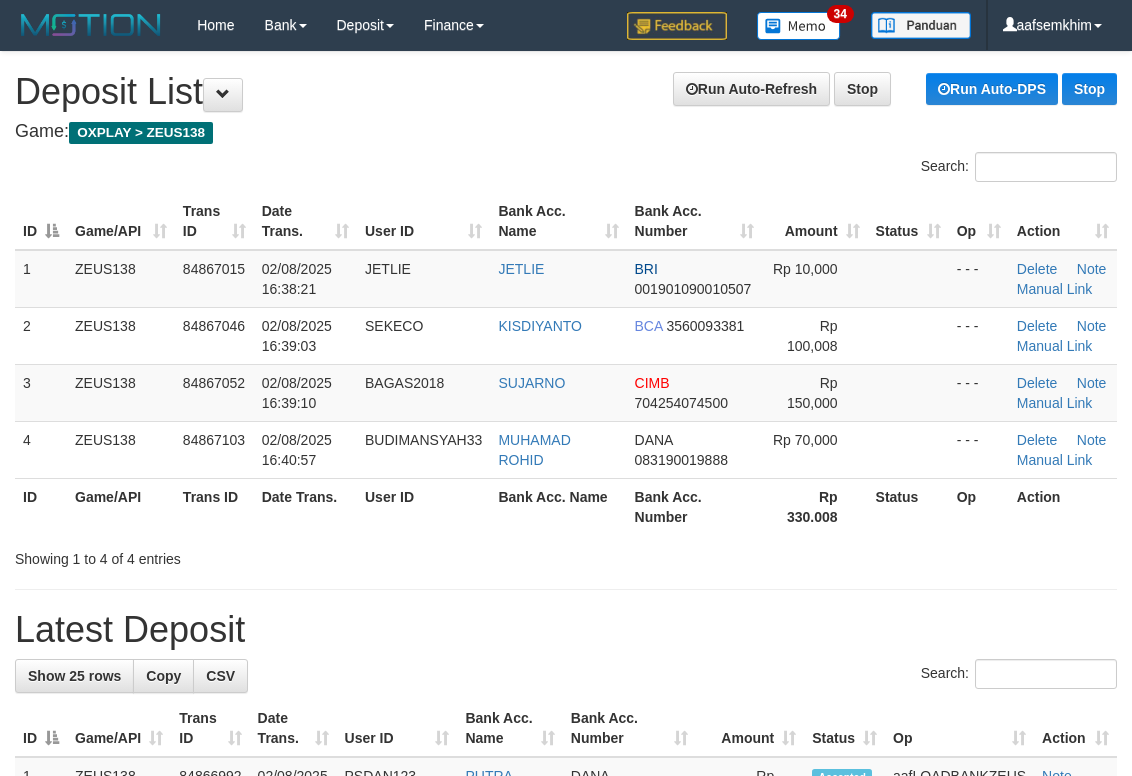 scroll, scrollTop: 142, scrollLeft: 0, axis: vertical 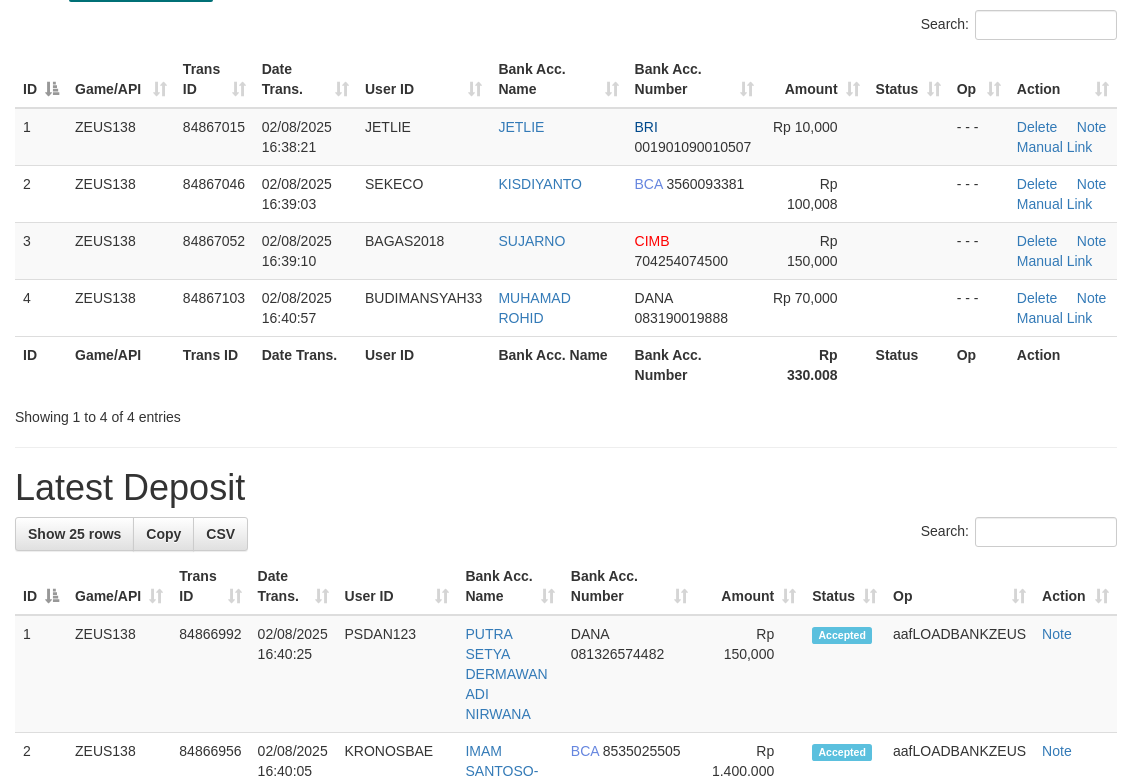 click on "Showing 1 to 4 of 4 entries" at bounding box center [566, 413] 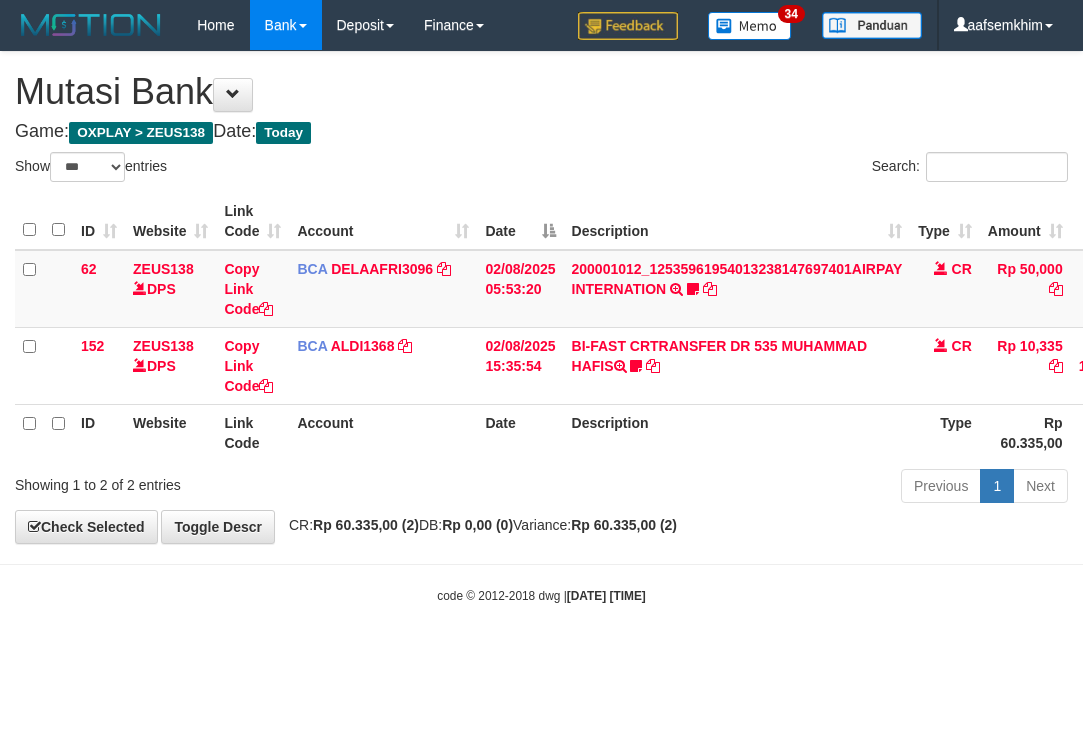 select on "***" 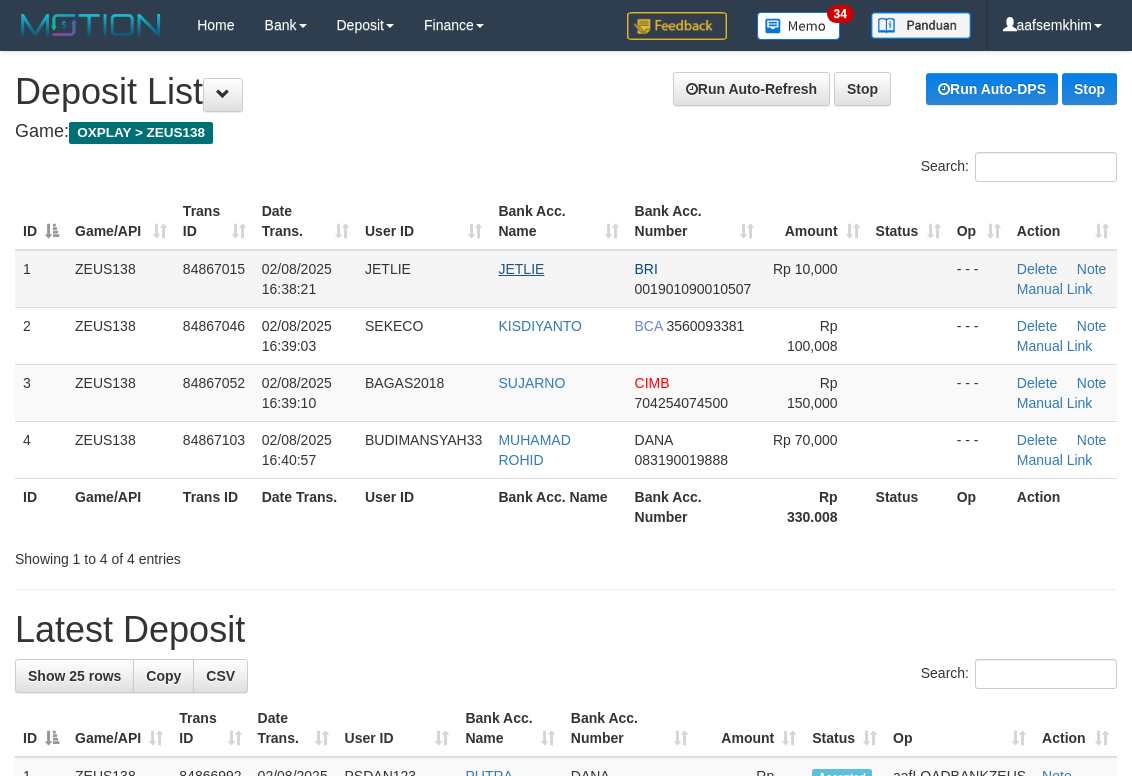 scroll, scrollTop: 142, scrollLeft: 0, axis: vertical 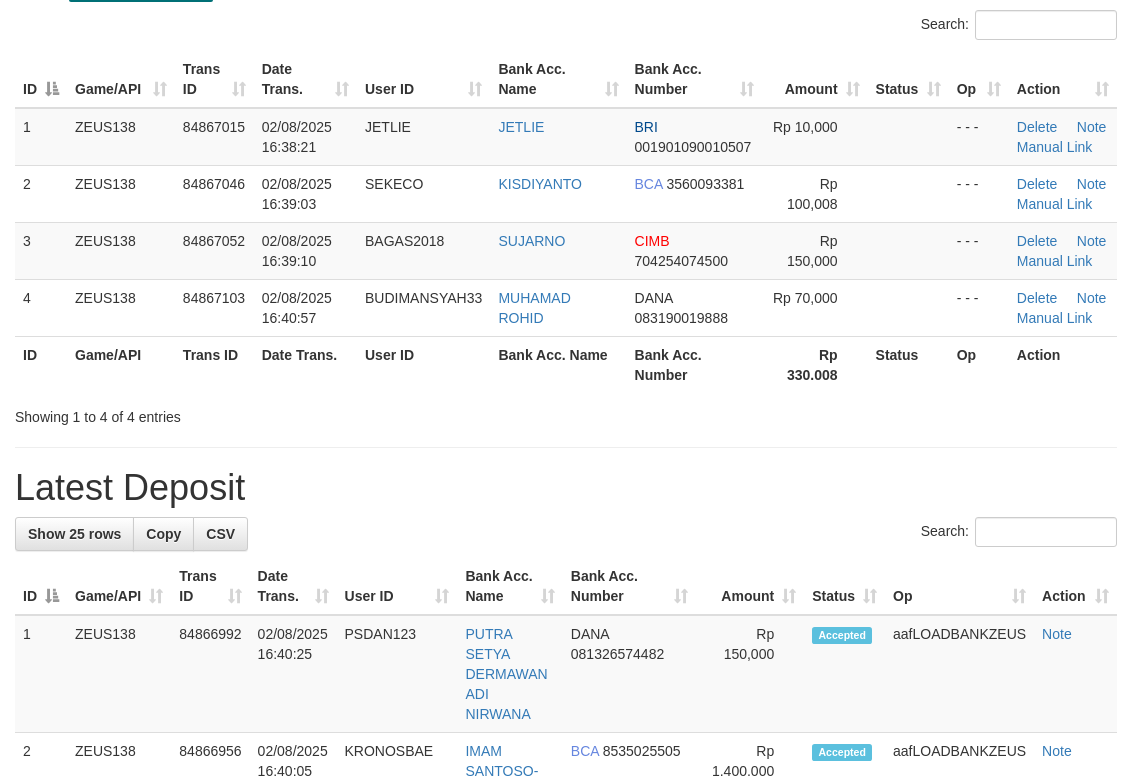 click on "Bank Acc. Name" at bounding box center [558, 79] 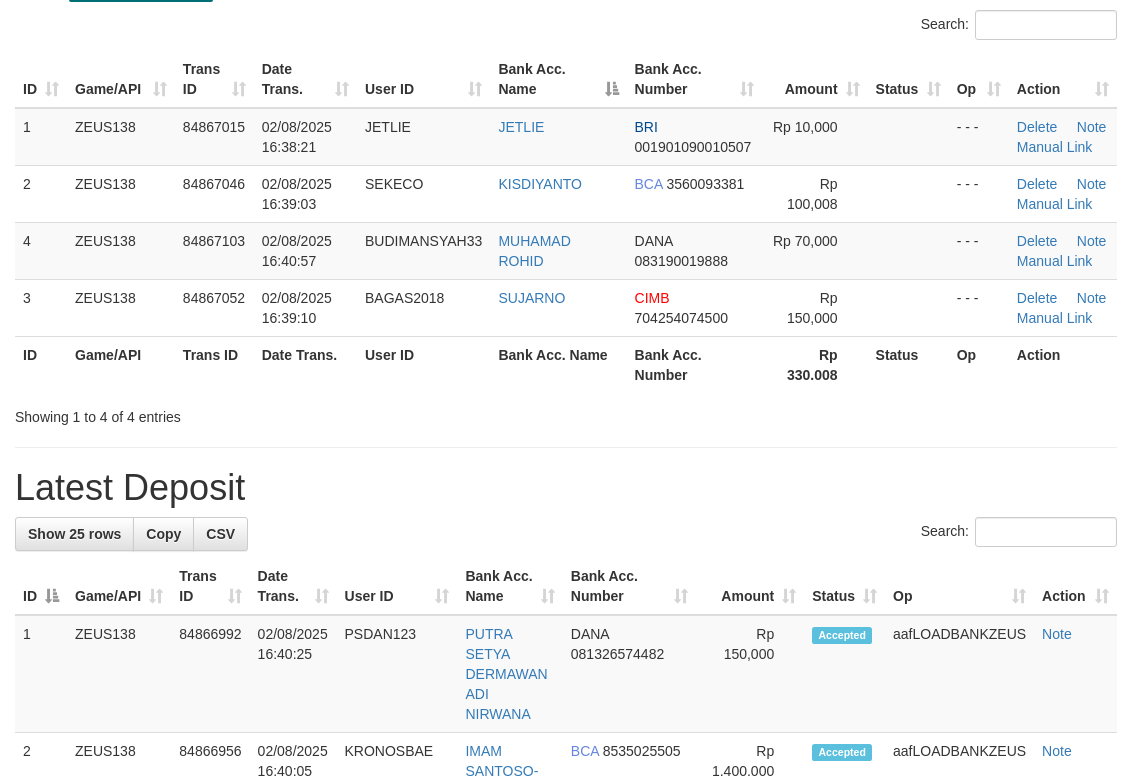 click on "Search:" at bounding box center [566, 27] 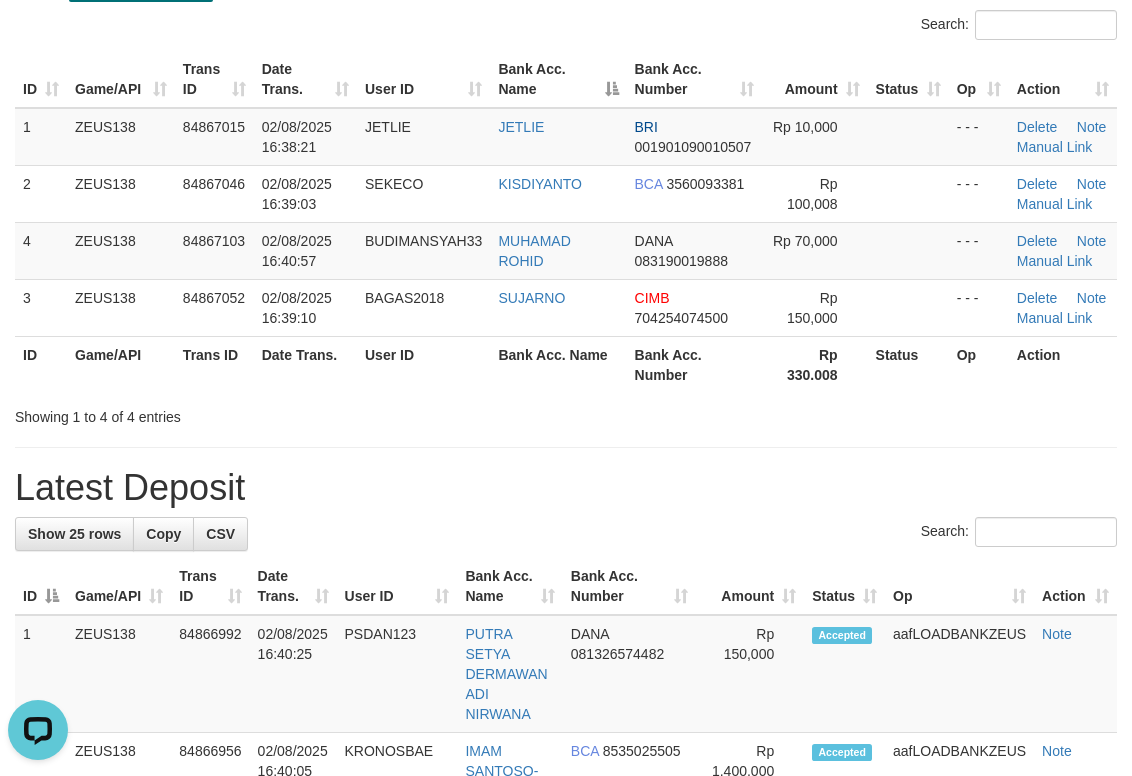 scroll, scrollTop: 0, scrollLeft: 0, axis: both 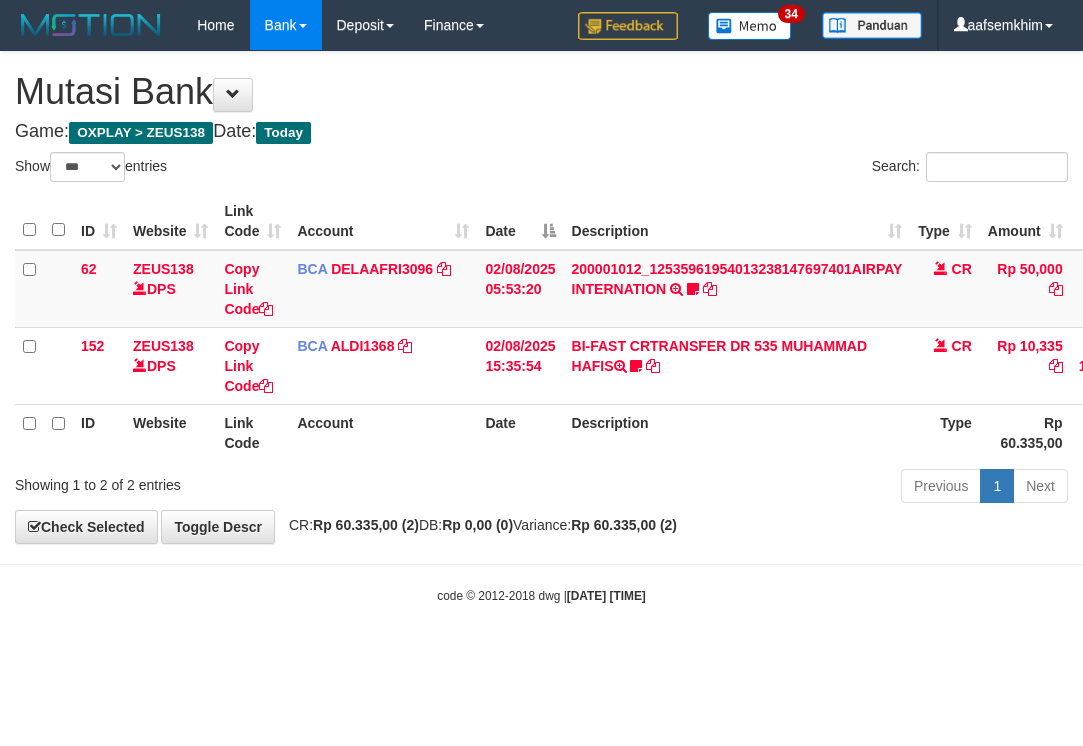 select on "***" 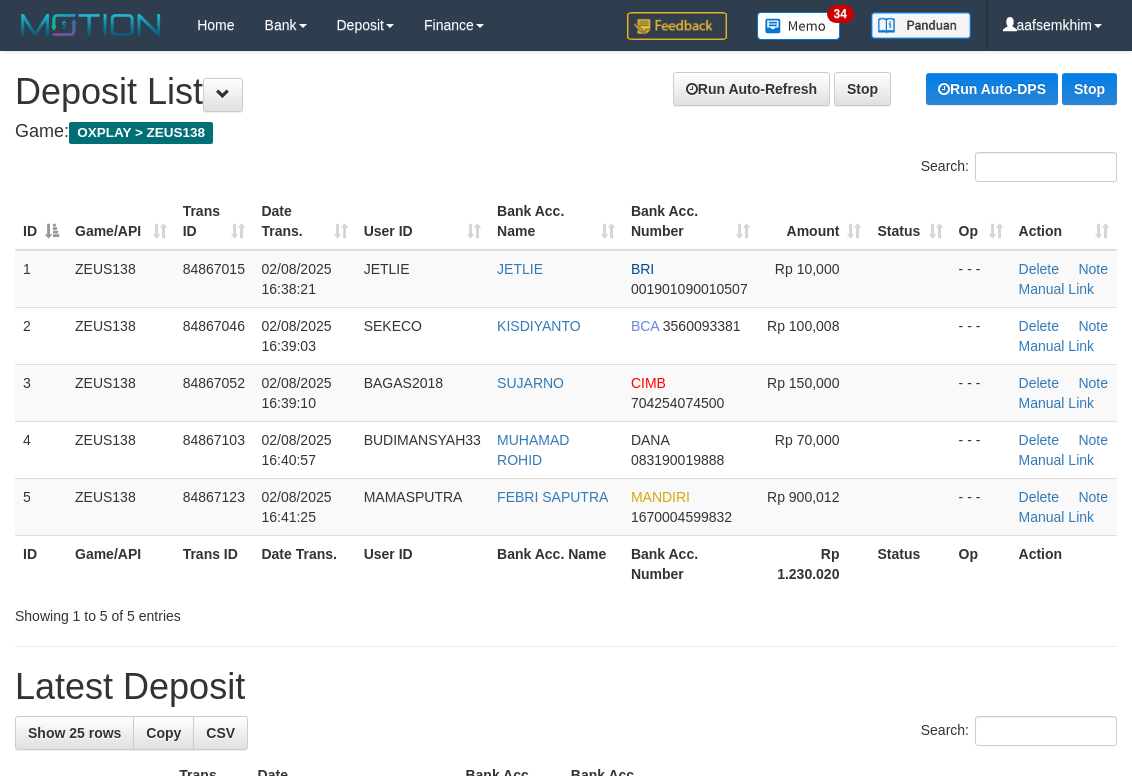 scroll, scrollTop: 142, scrollLeft: 0, axis: vertical 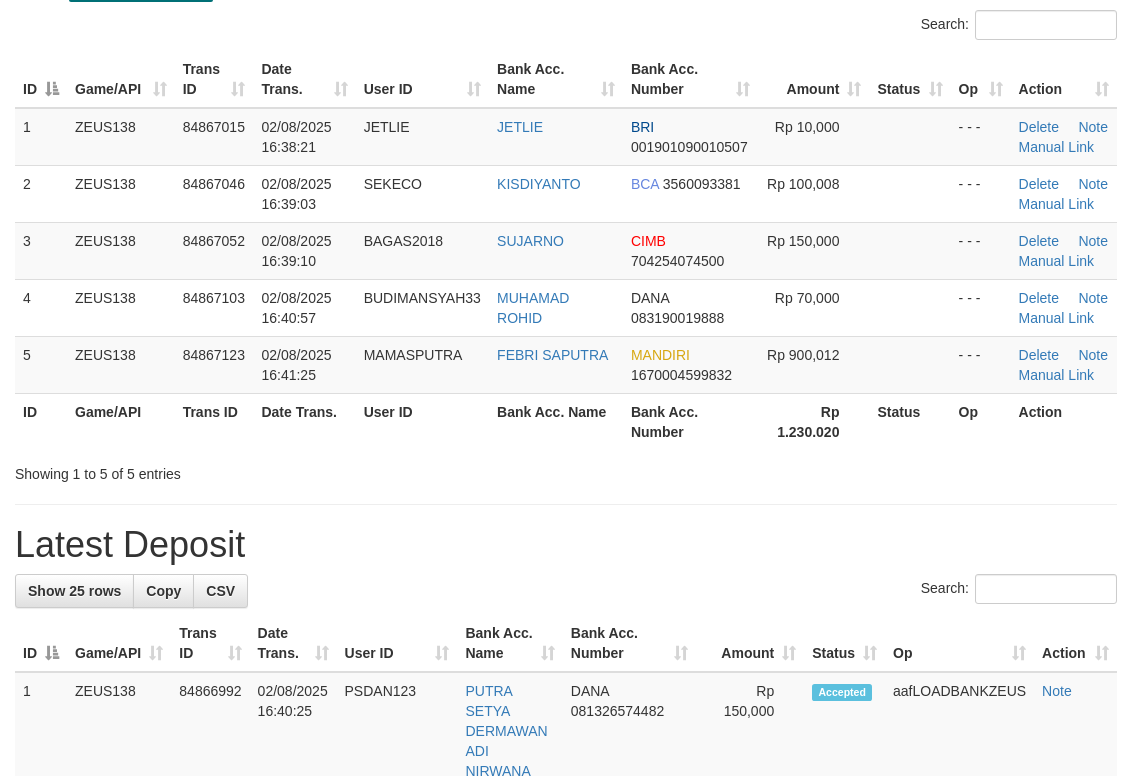 click on "**********" at bounding box center [566, 1120] 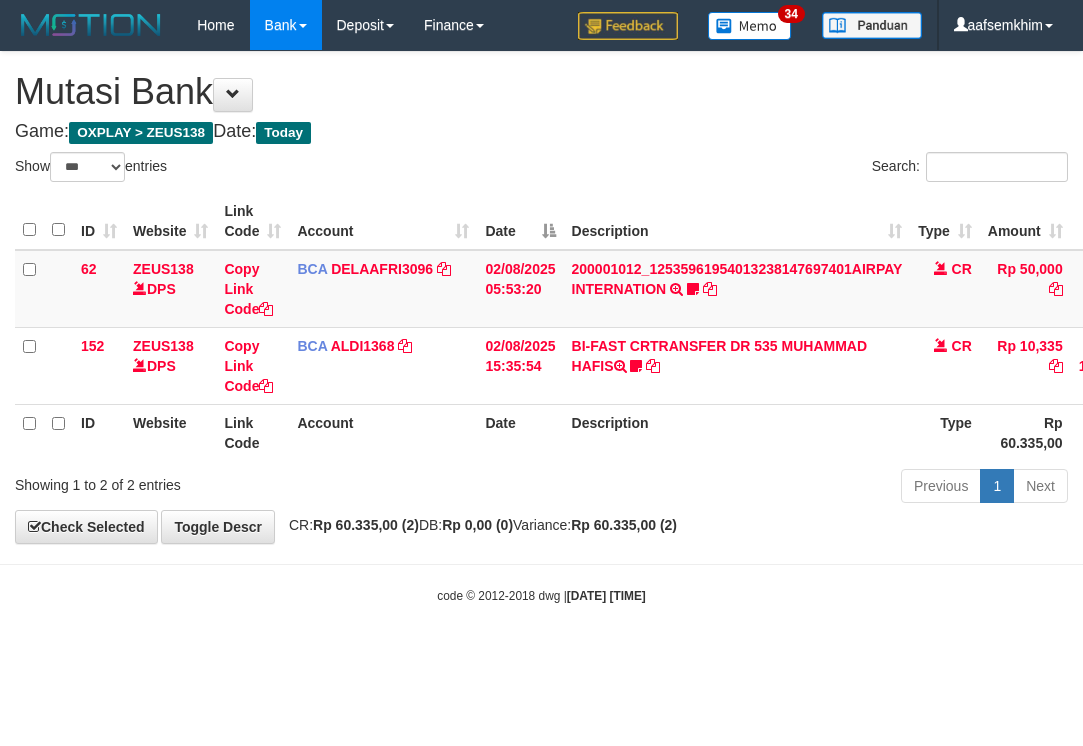 select on "***" 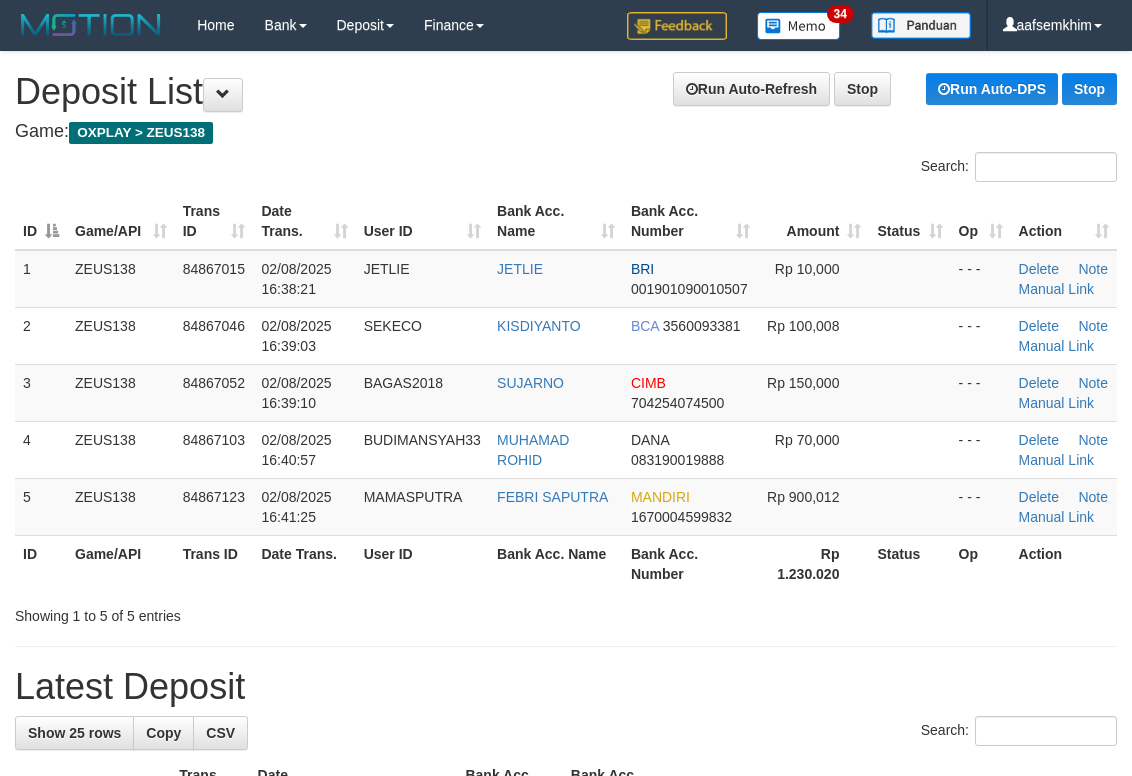 scroll, scrollTop: 142, scrollLeft: 0, axis: vertical 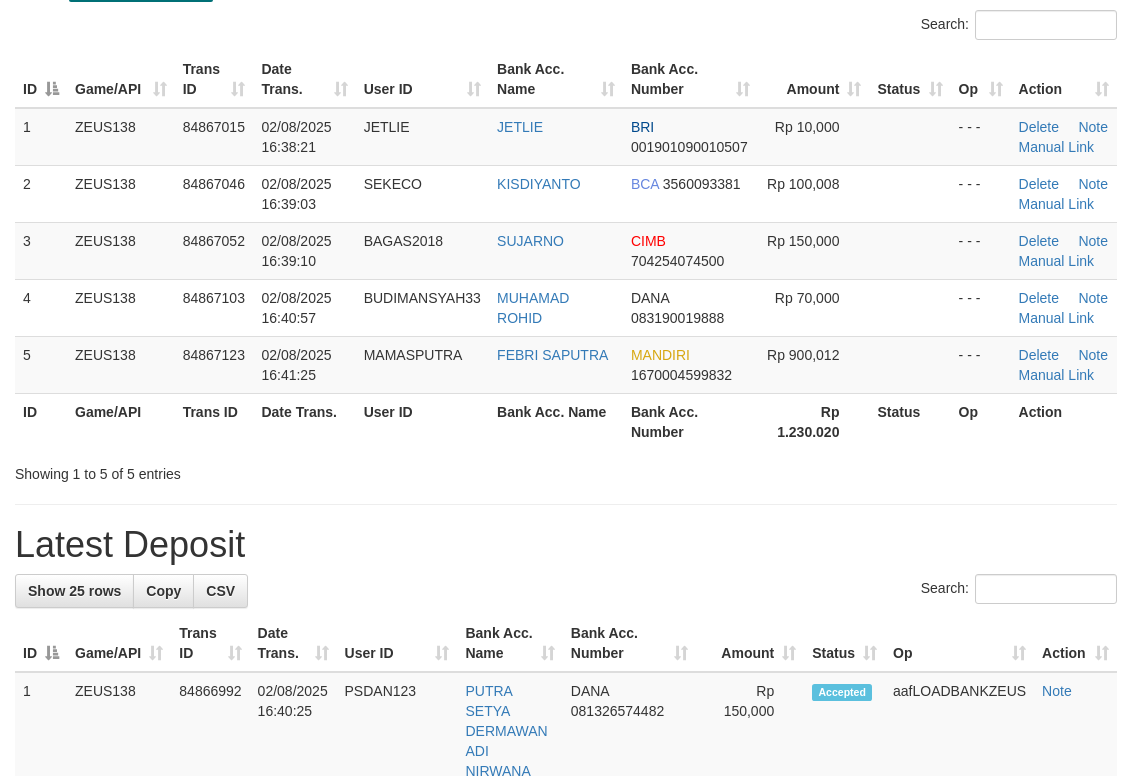 click on "ID Game/API Trans ID Date Trans. User ID Bank Acc. Name Bank Acc. Number Amount Status Op Action
1
ZEUS138
84867015
02/08/2025 16:38:21
JETLIE
JETLIE
BRI
001901090010507
Rp 10,000
- - -
Delete
Note
Manual Link
2
ZEUS138
84867046
02/08/2025 16:39:03
SEKECO
KISDIYANTO
BCA
3560093381
Rp 100,008
- - -
Delete Note Manual Link" at bounding box center (566, 250) 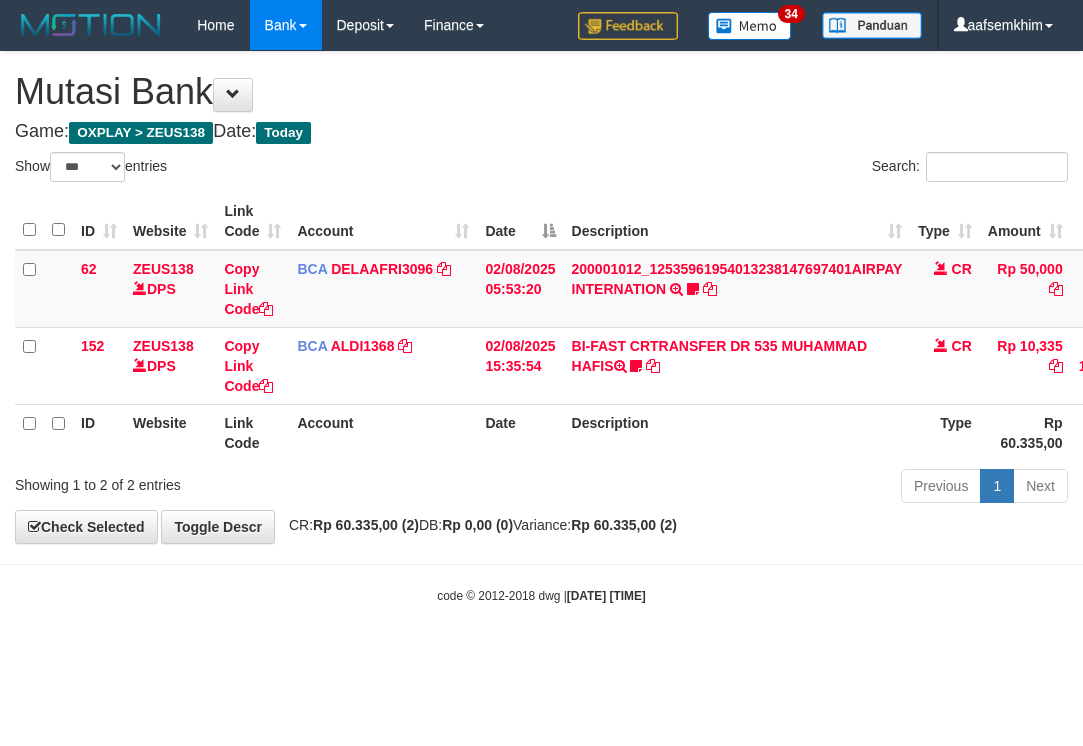select on "***" 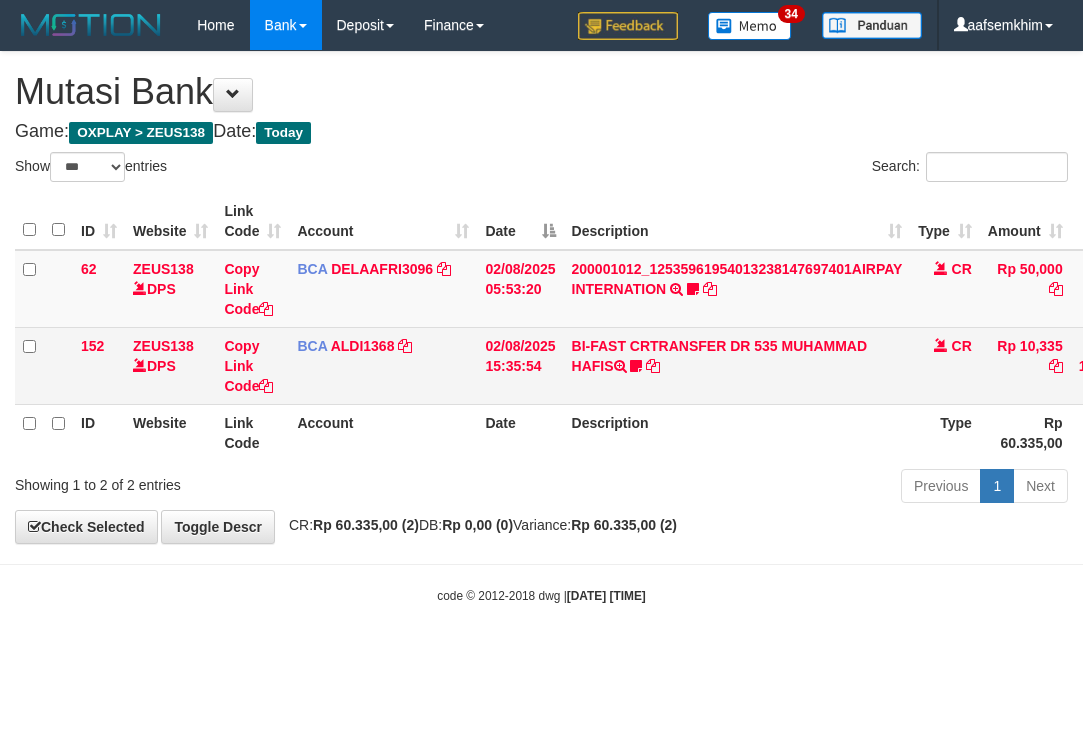 click on "BI-FAST CRTRANSFER DR 535 MUHAMMAD HAFIS          Muhammadhafis" at bounding box center (737, 365) 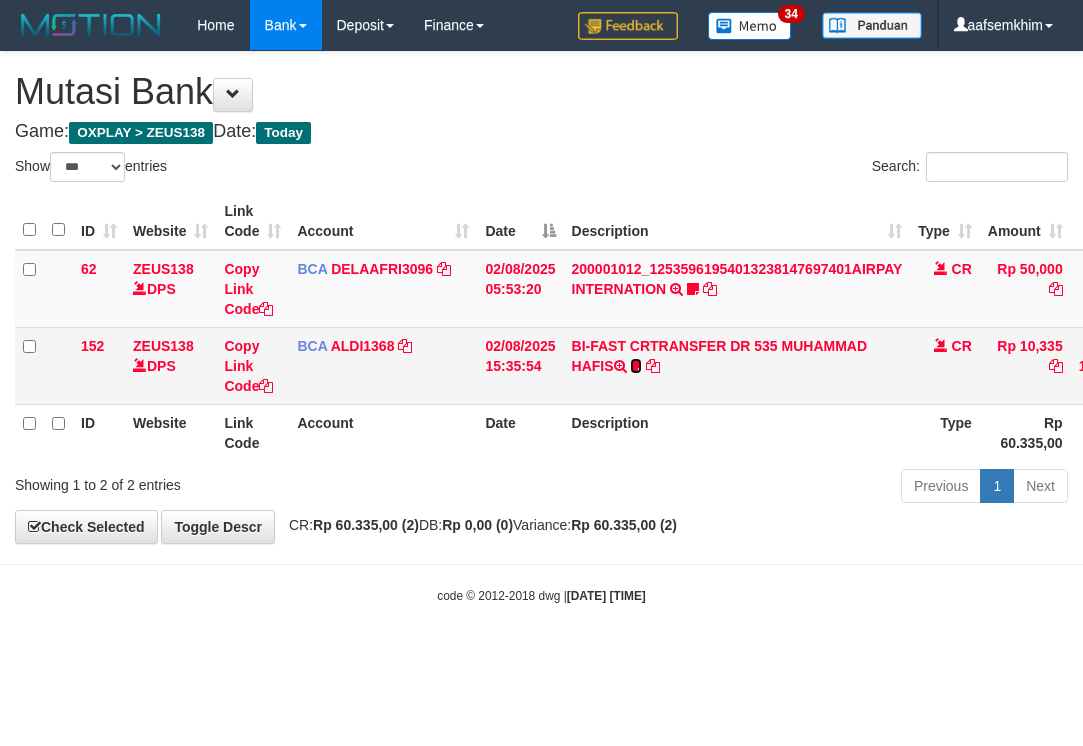 click at bounding box center [636, 366] 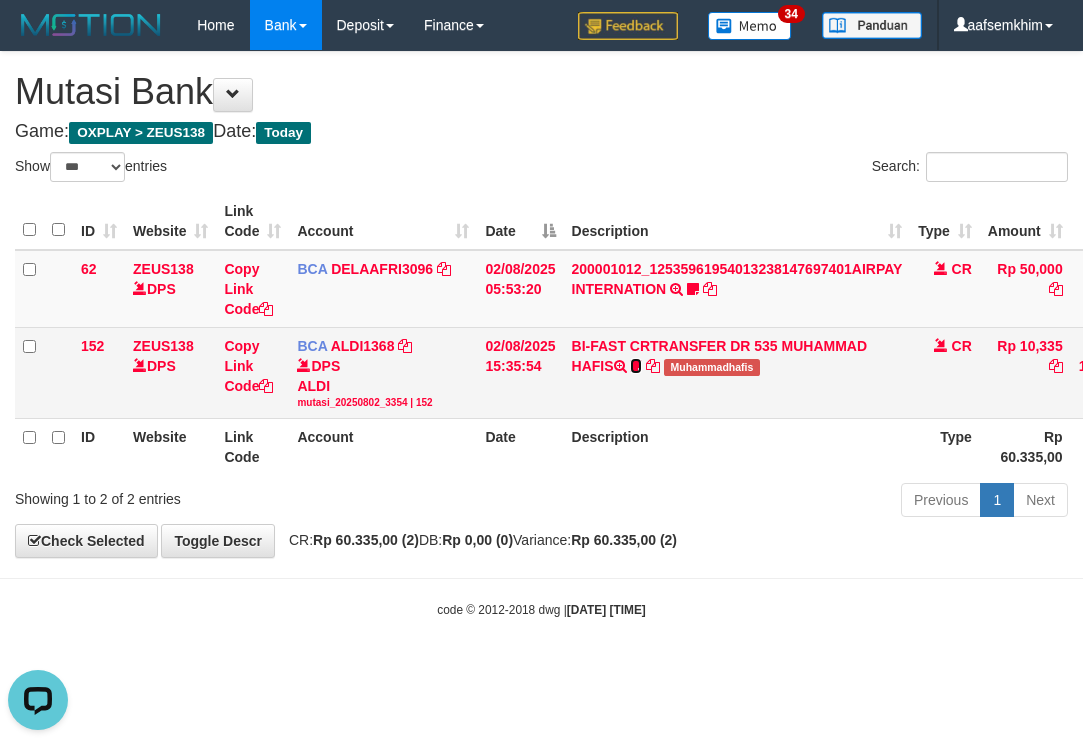 scroll, scrollTop: 0, scrollLeft: 0, axis: both 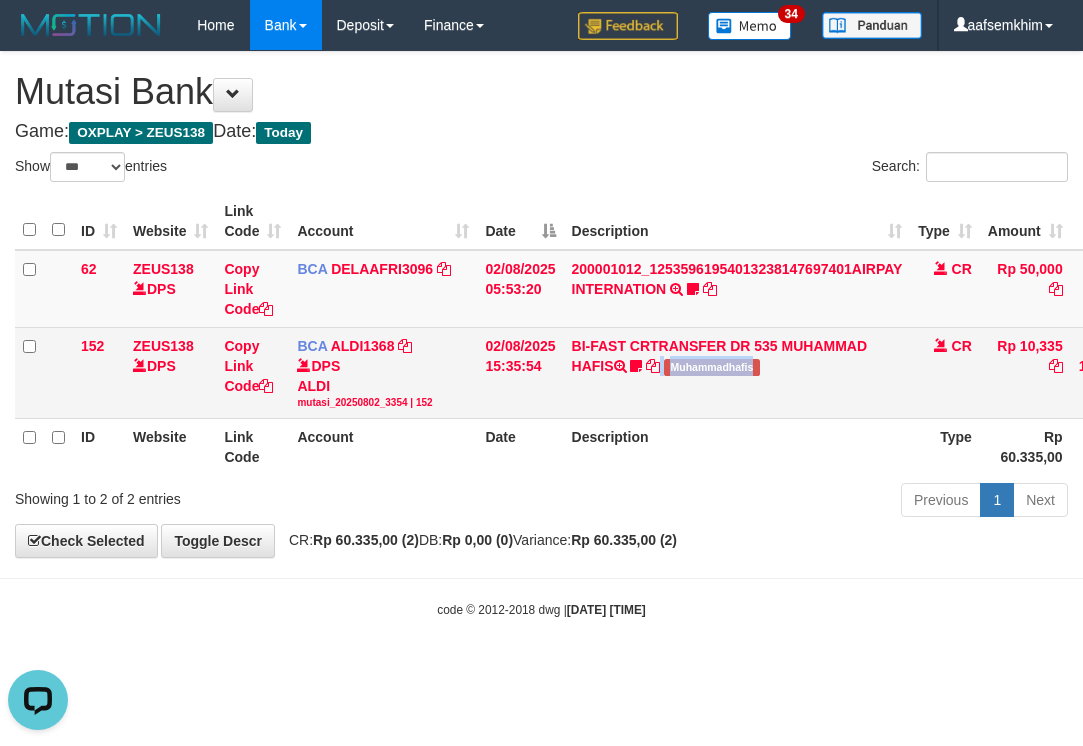 drag, startPoint x: 704, startPoint y: 395, endPoint x: 762, endPoint y: 392, distance: 58.077534 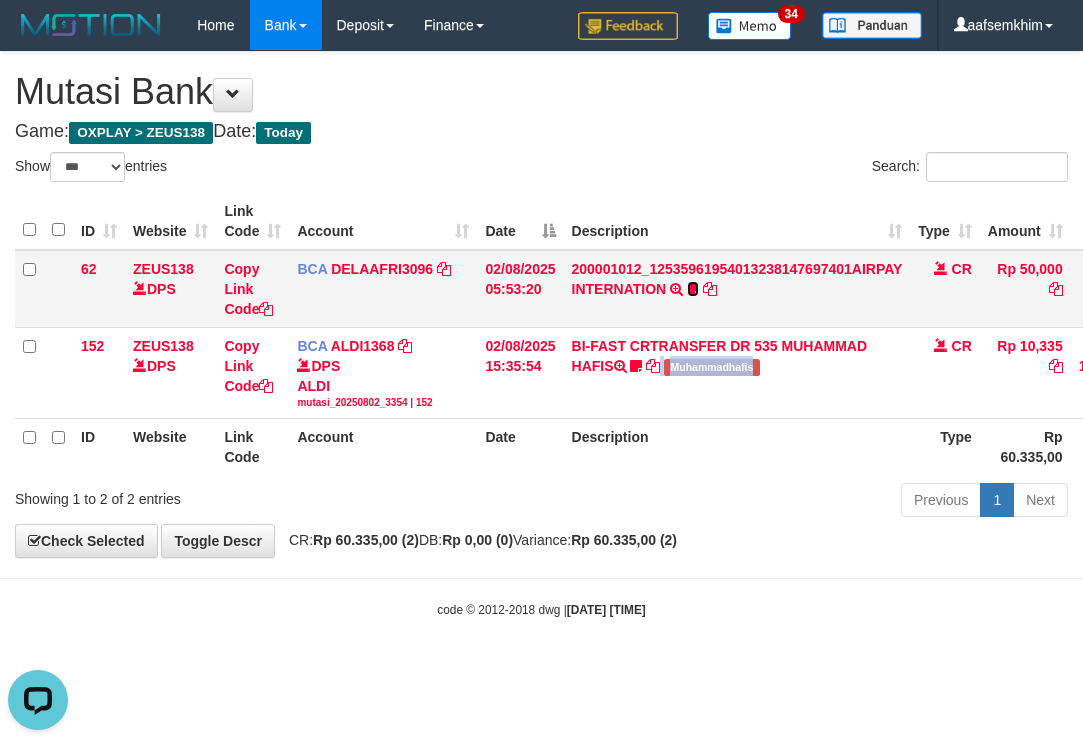 click at bounding box center (693, 289) 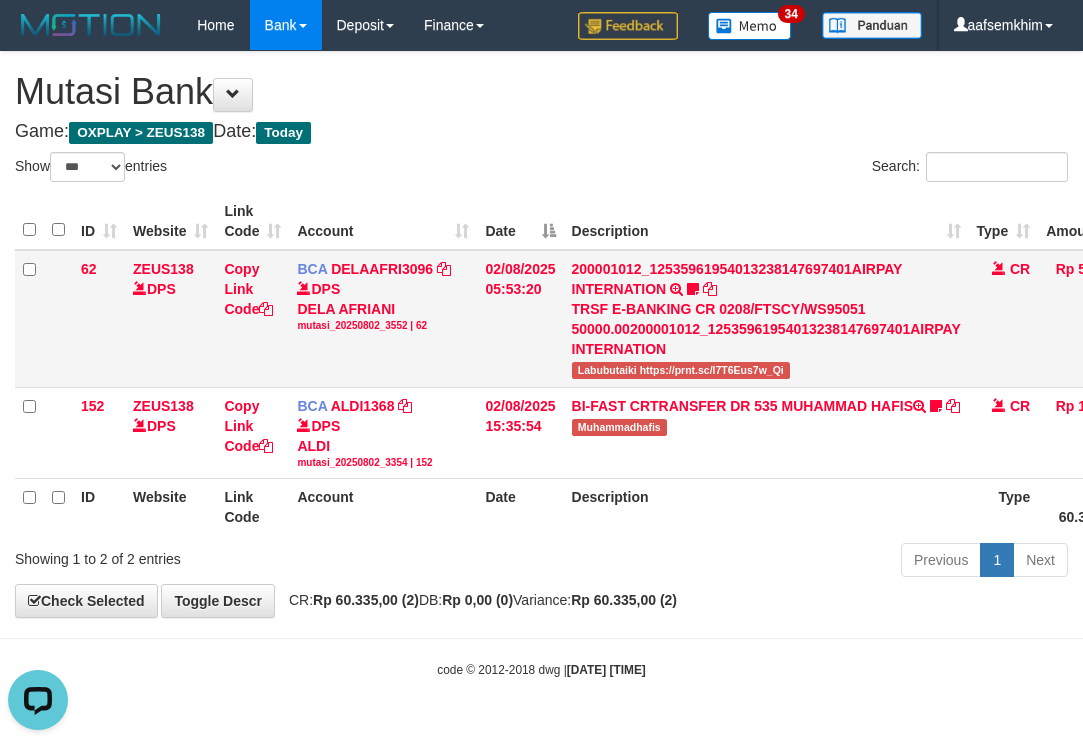 click on "Labubutaiki
https://prnt.sc/l7T6Eus7w_Qi" at bounding box center (681, 370) 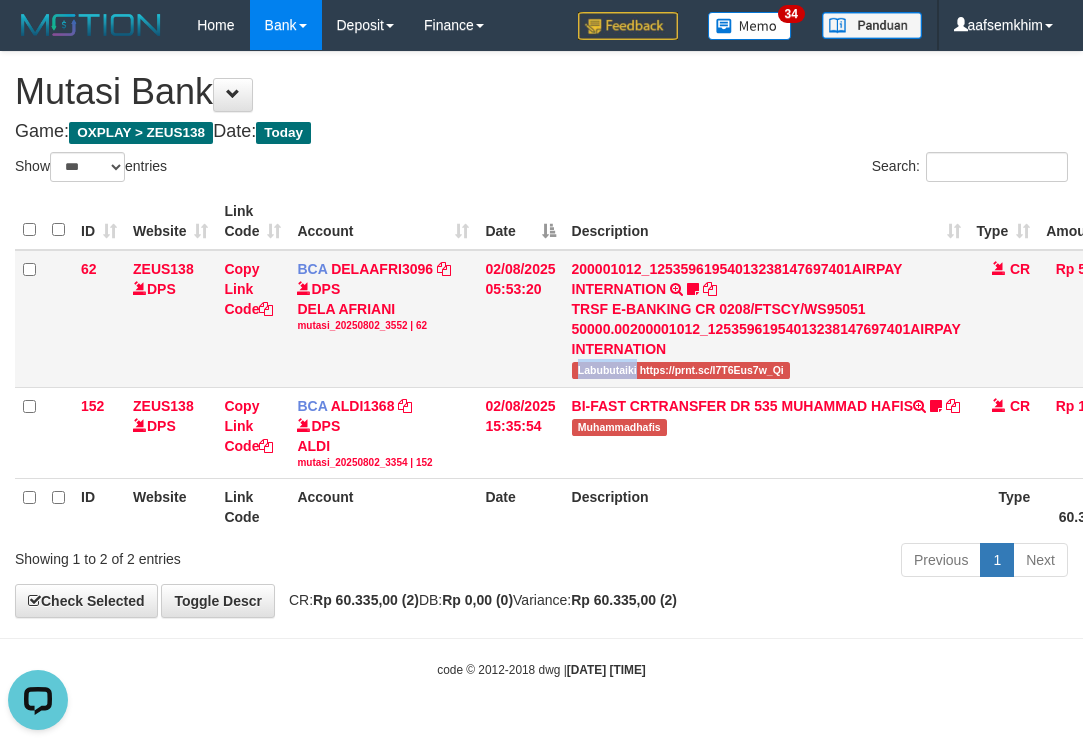 copy on "Labubutaiki" 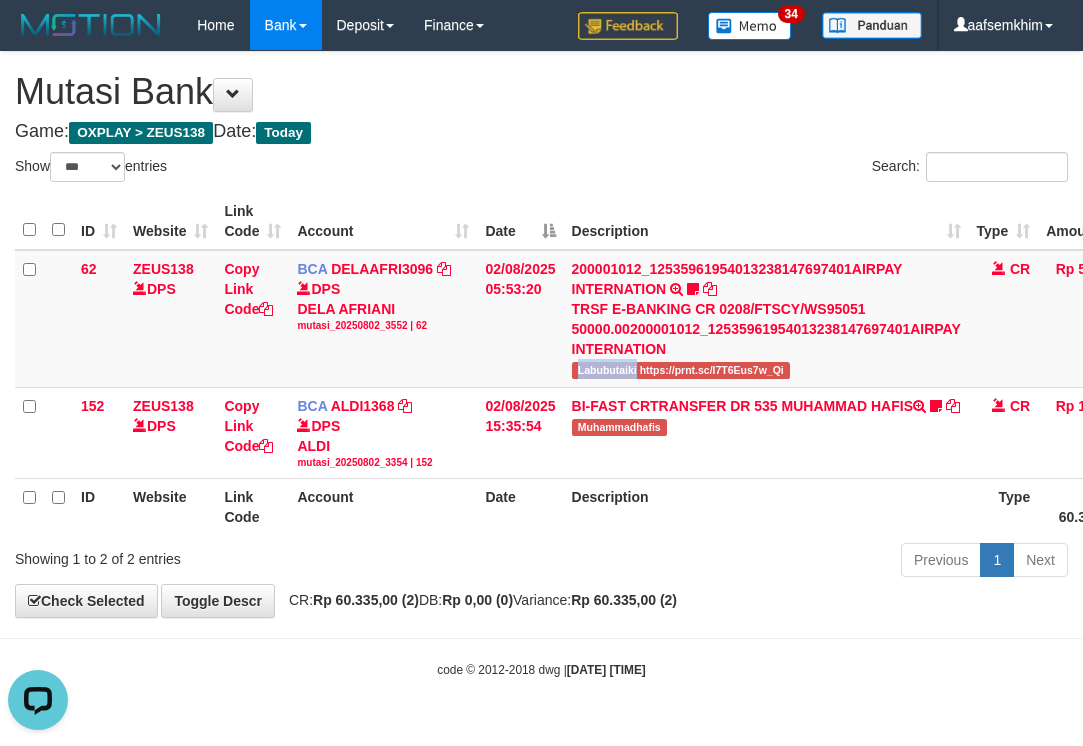 click on "Date" at bounding box center (520, 221) 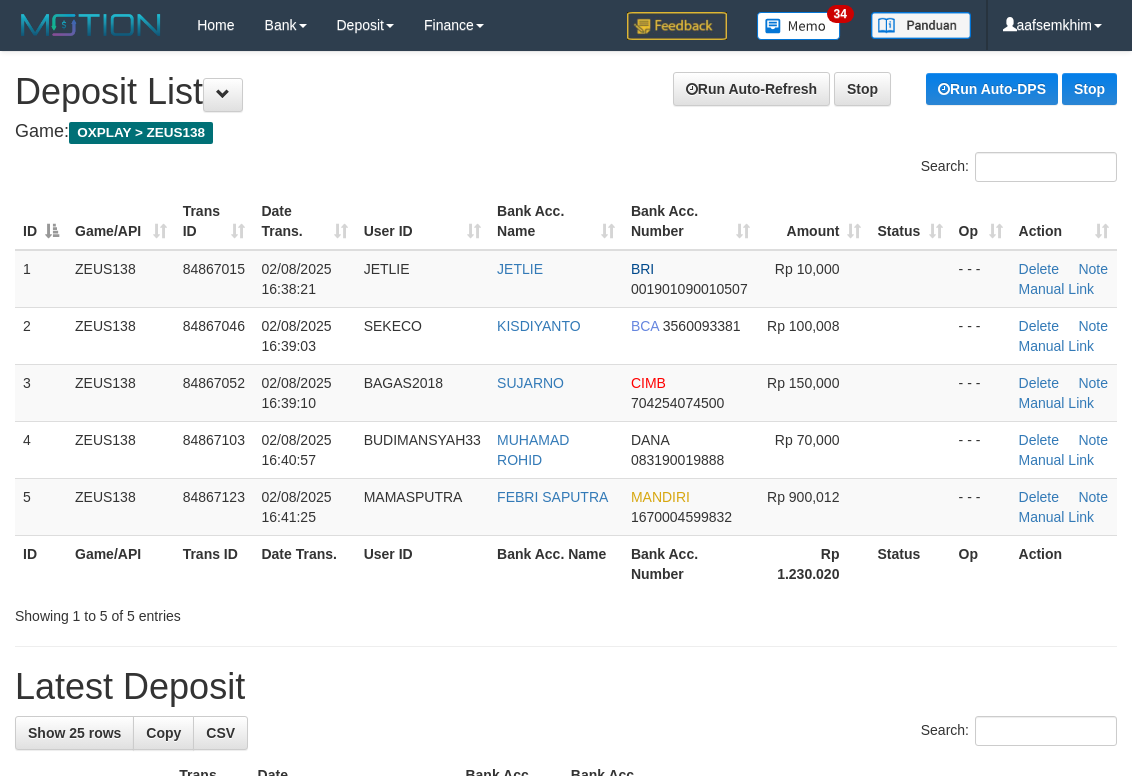 scroll, scrollTop: 142, scrollLeft: 0, axis: vertical 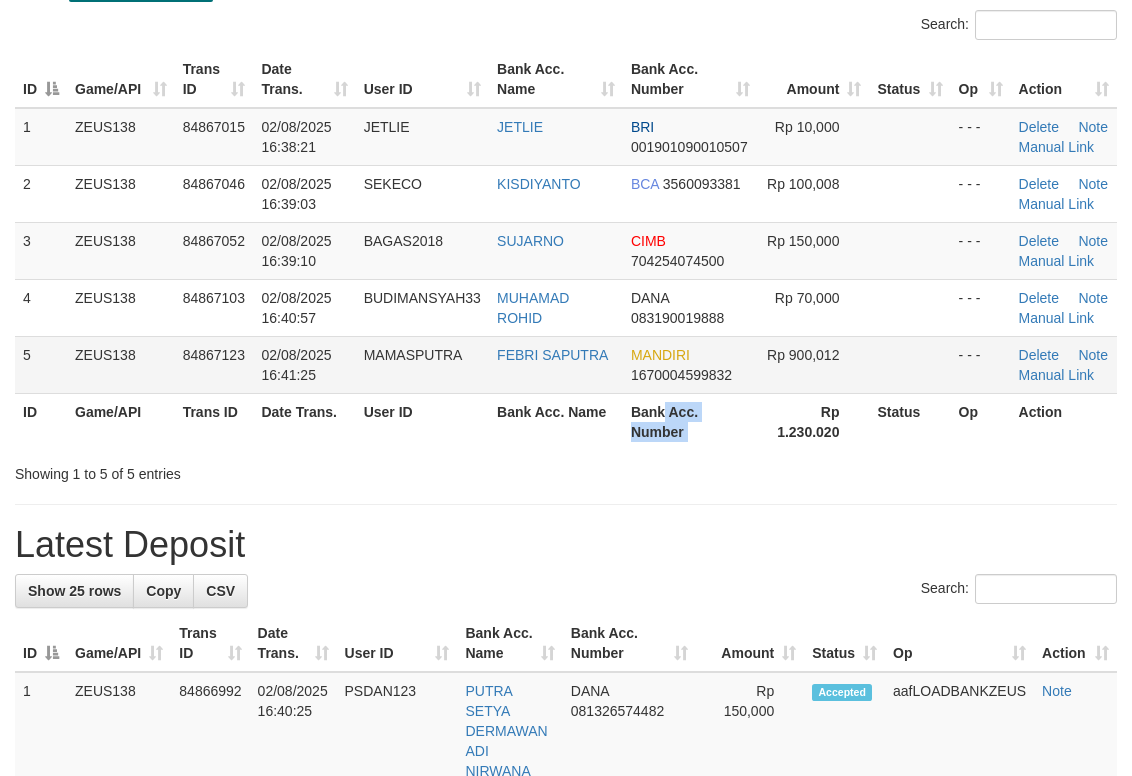 drag, startPoint x: 673, startPoint y: 401, endPoint x: 799, endPoint y: 364, distance: 131.32022 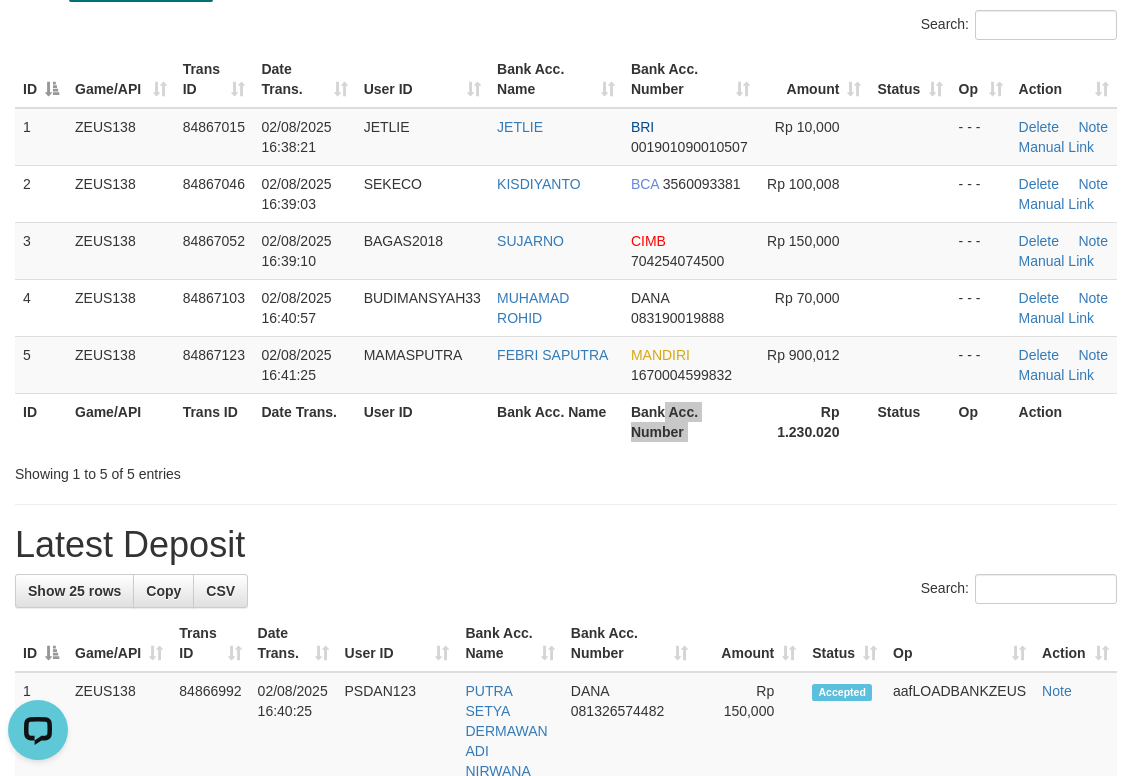 scroll, scrollTop: 0, scrollLeft: 0, axis: both 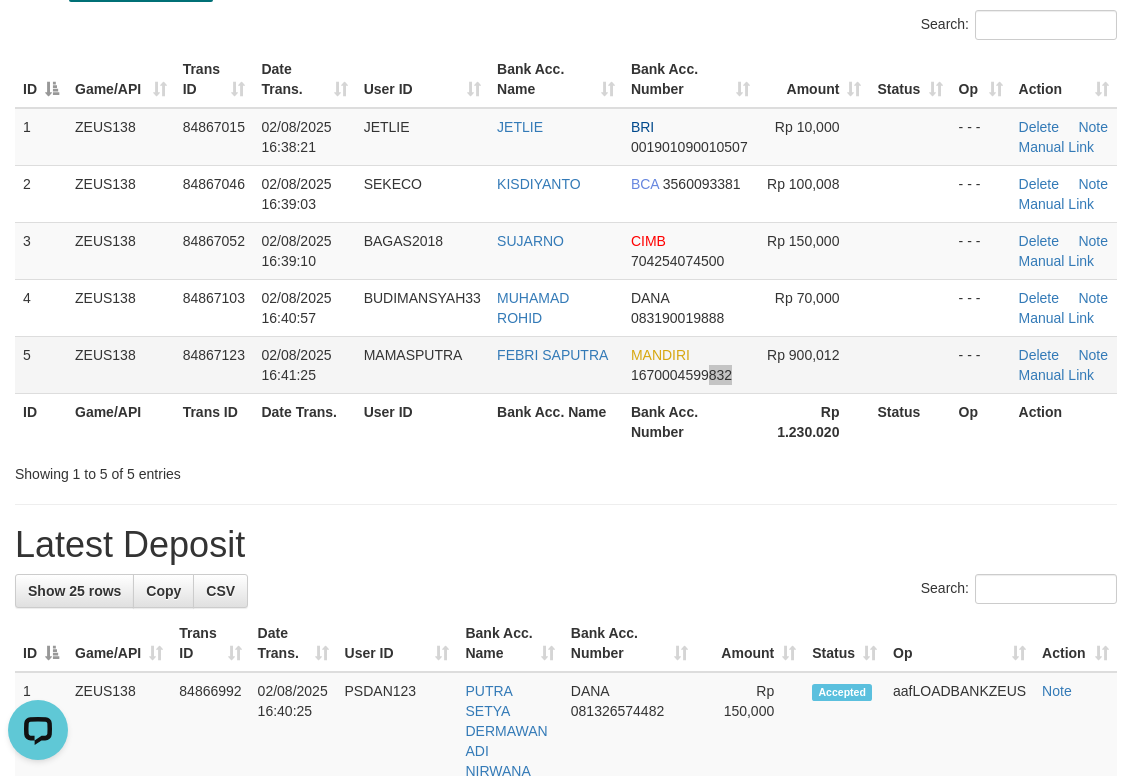 drag, startPoint x: 710, startPoint y: 366, endPoint x: 1146, endPoint y: 244, distance: 452.74716 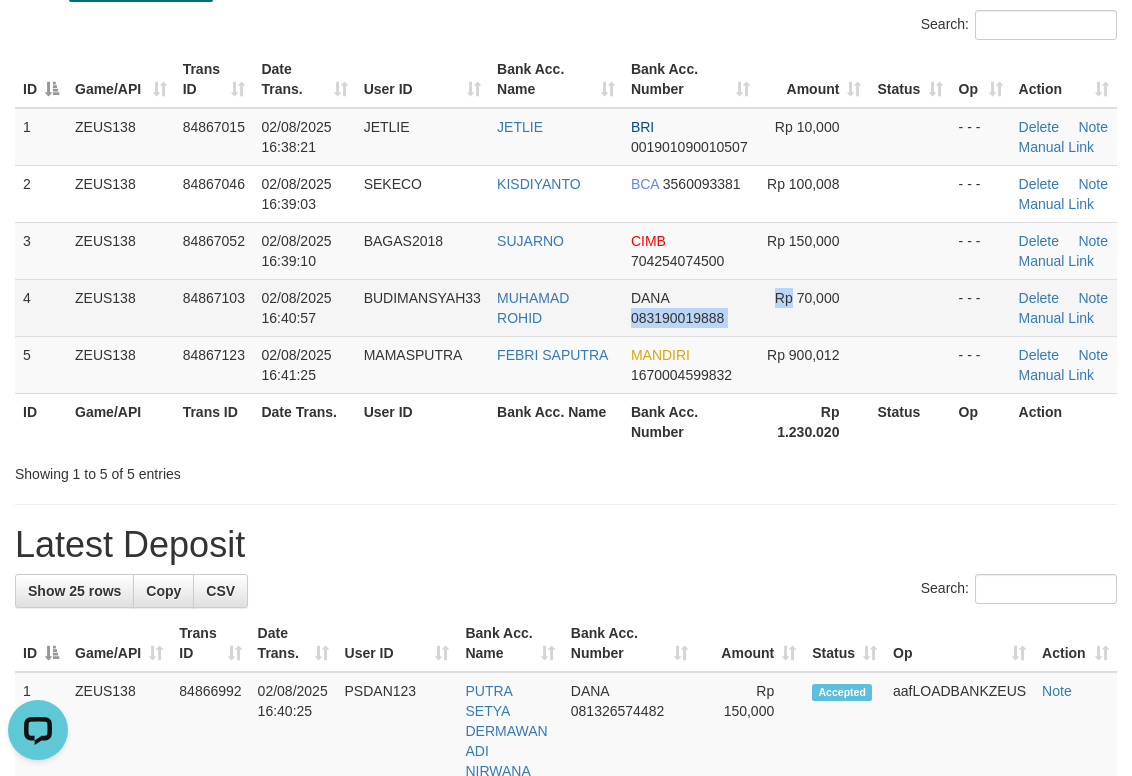 click on "4
ZEUS138
84867103
02/08/2025 16:40:57
BUDIMANSYAH33
MUHAMAD ROHID
DANA
083190019888
Rp 70,000
- - -
Delete
Note
Manual Link" at bounding box center [566, 307] 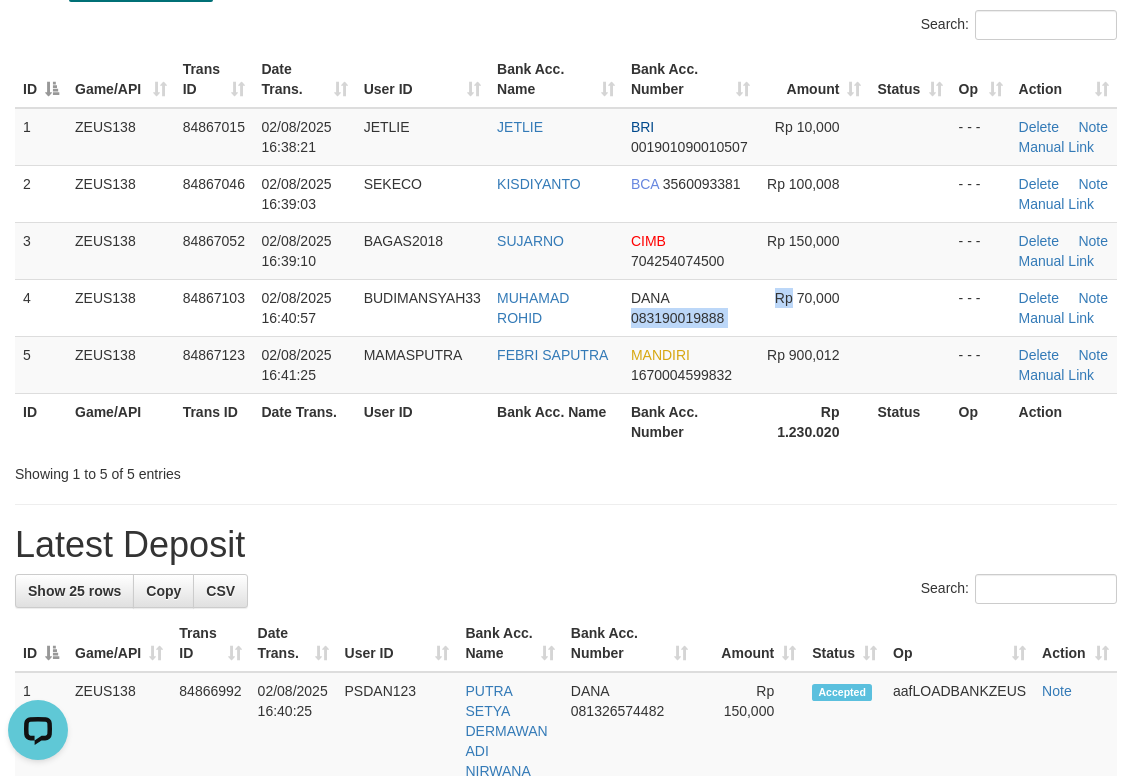click on "ID Game/API Trans ID Date Trans. User ID Bank Acc. Name Bank Acc. Number Amount Status Op Action
1
ZEUS138
84867015
02/08/2025 16:38:21
JETLIE
JETLIE
BRI
001901090010507
Rp 10,000
- - -
Delete
Note
Manual Link
2
ZEUS138
84867046
02/08/2025 16:39:03
SEKECO
KISDIYANTO
BCA
3560093381
Rp 100,008
- - -
Delete Note Manual Link" at bounding box center [566, 250] 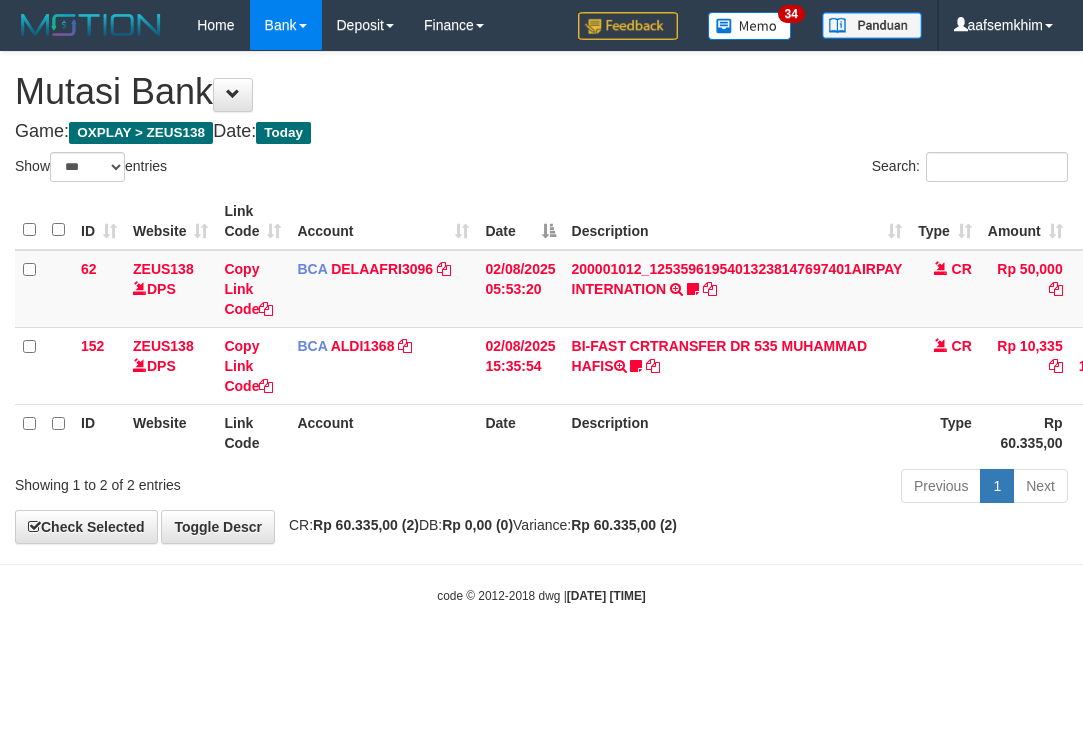 select on "***" 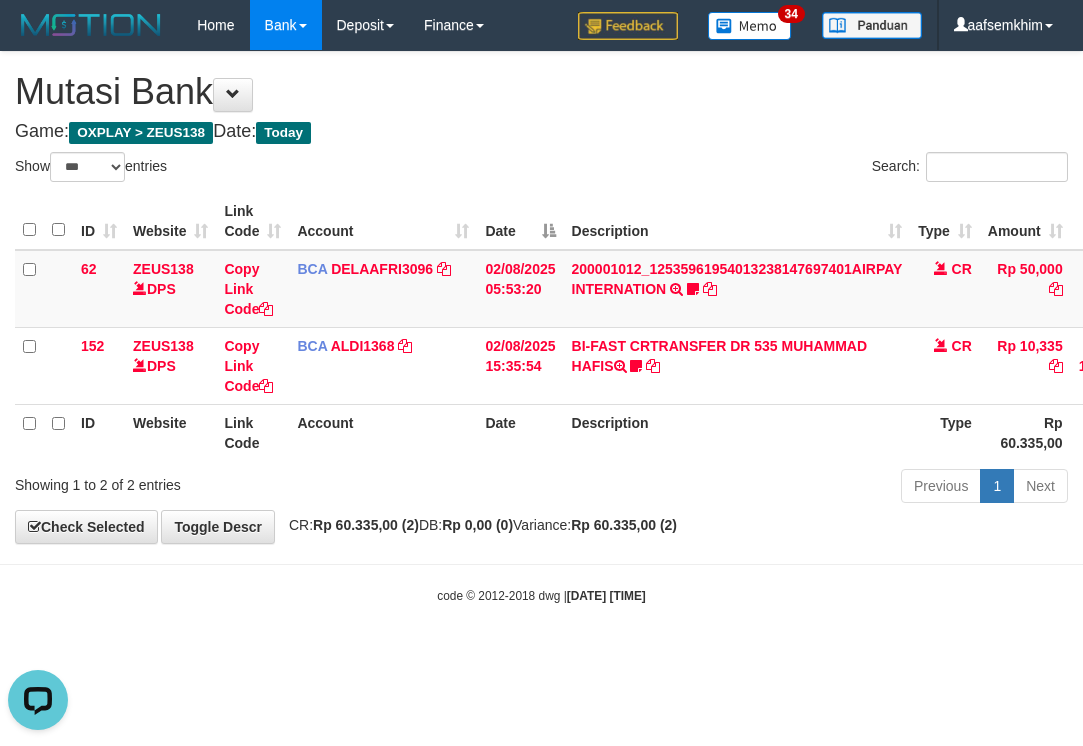 scroll, scrollTop: 0, scrollLeft: 0, axis: both 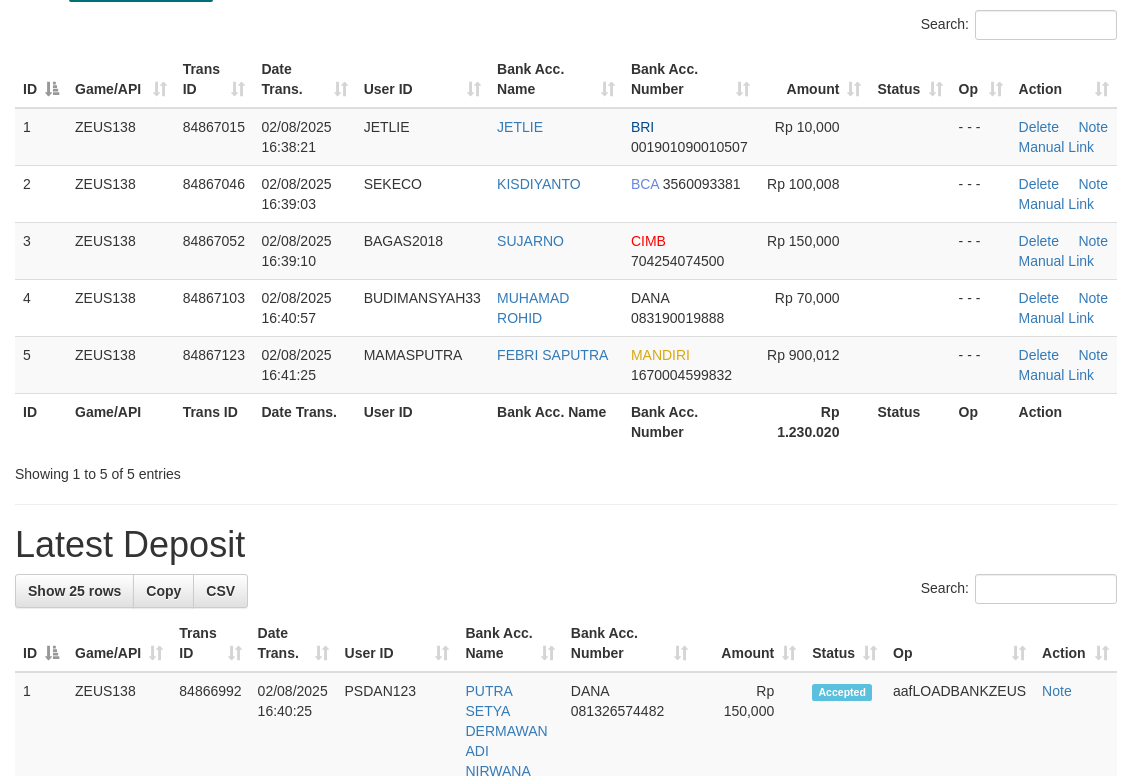 drag, startPoint x: 348, startPoint y: 549, endPoint x: 948, endPoint y: 448, distance: 608.44147 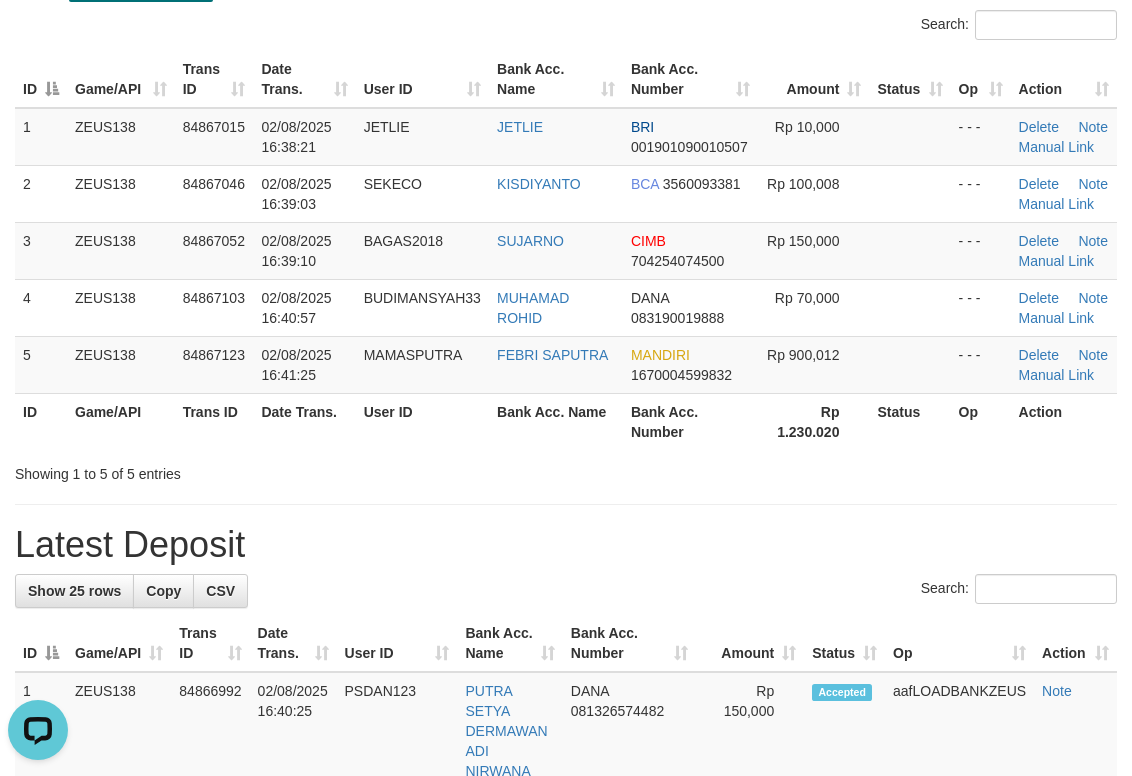 scroll, scrollTop: 0, scrollLeft: 0, axis: both 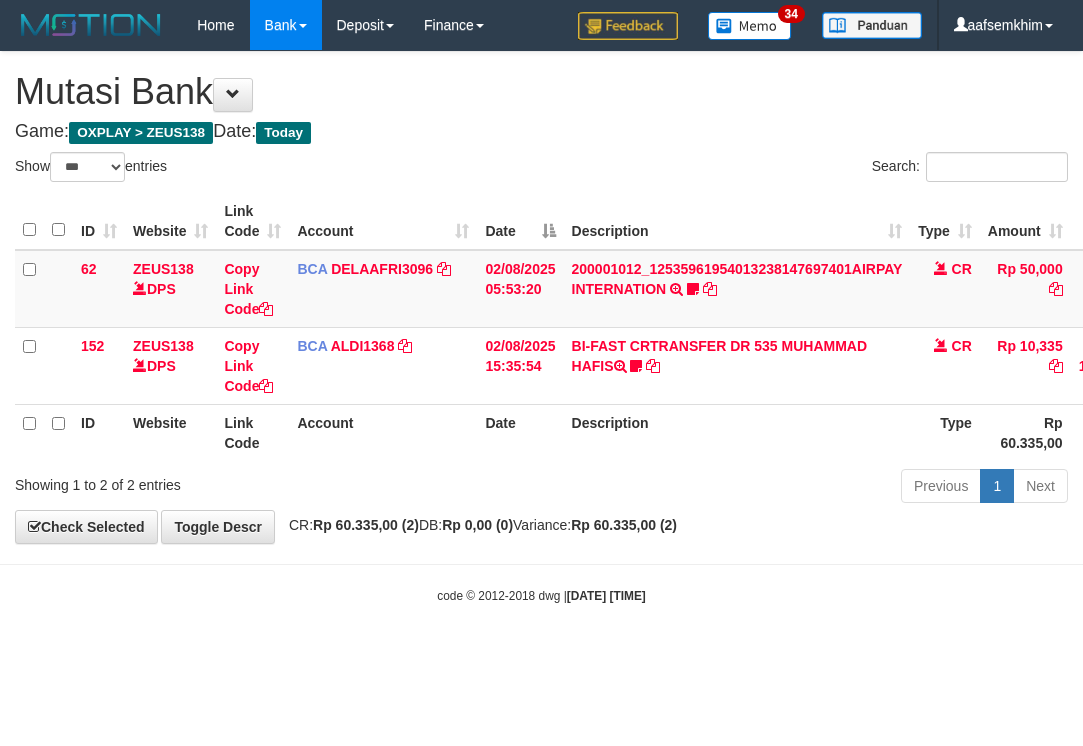 select on "***" 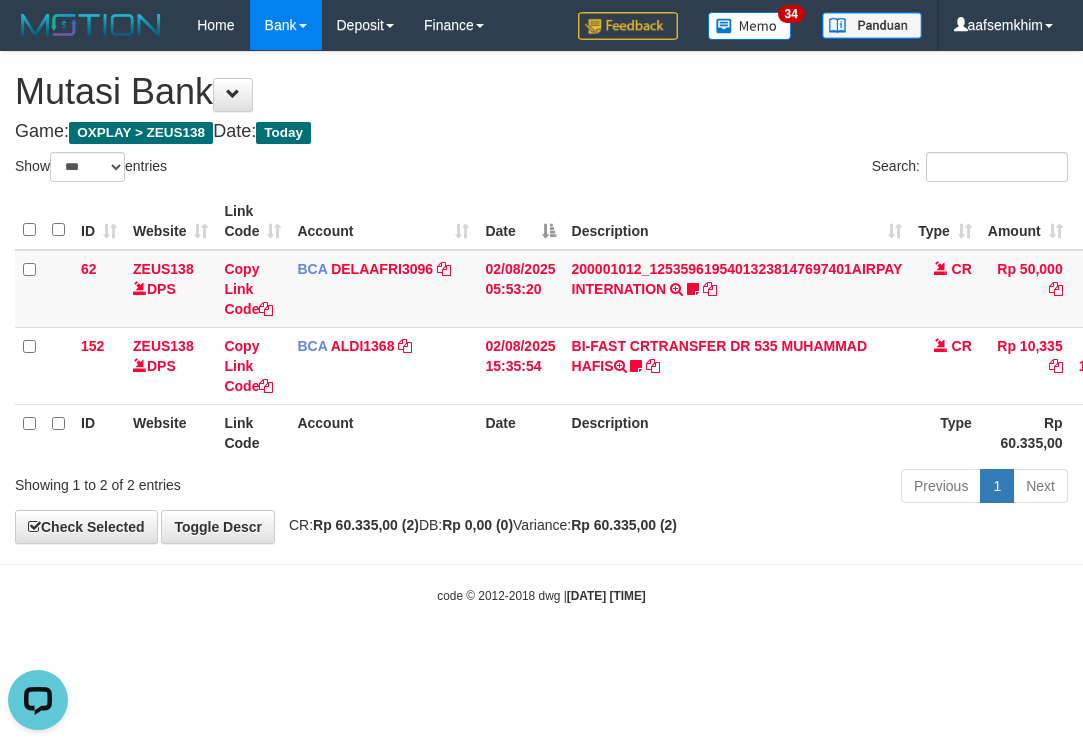 scroll, scrollTop: 0, scrollLeft: 0, axis: both 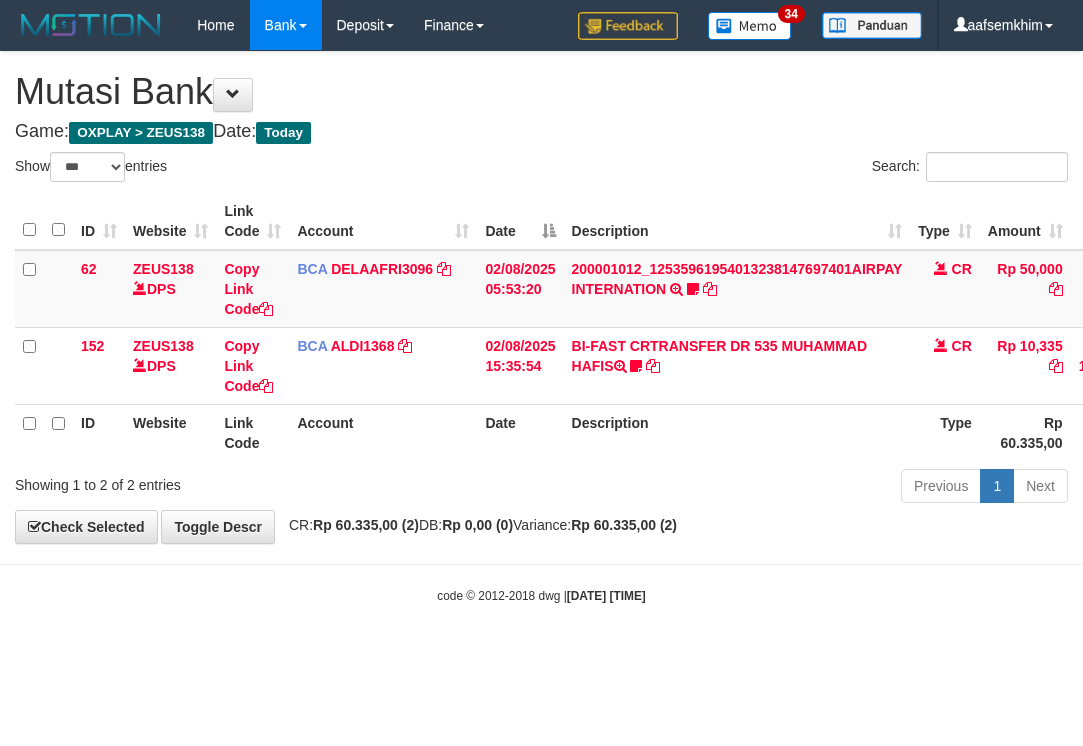 select on "***" 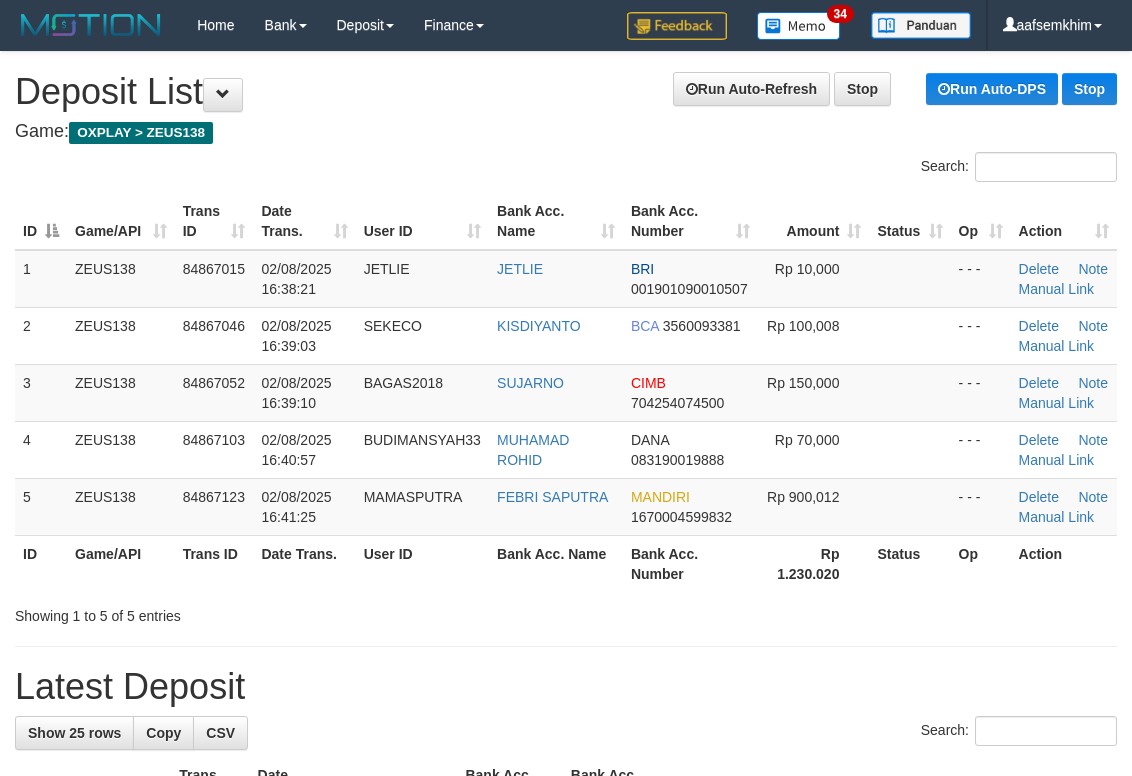 scroll, scrollTop: 142, scrollLeft: 0, axis: vertical 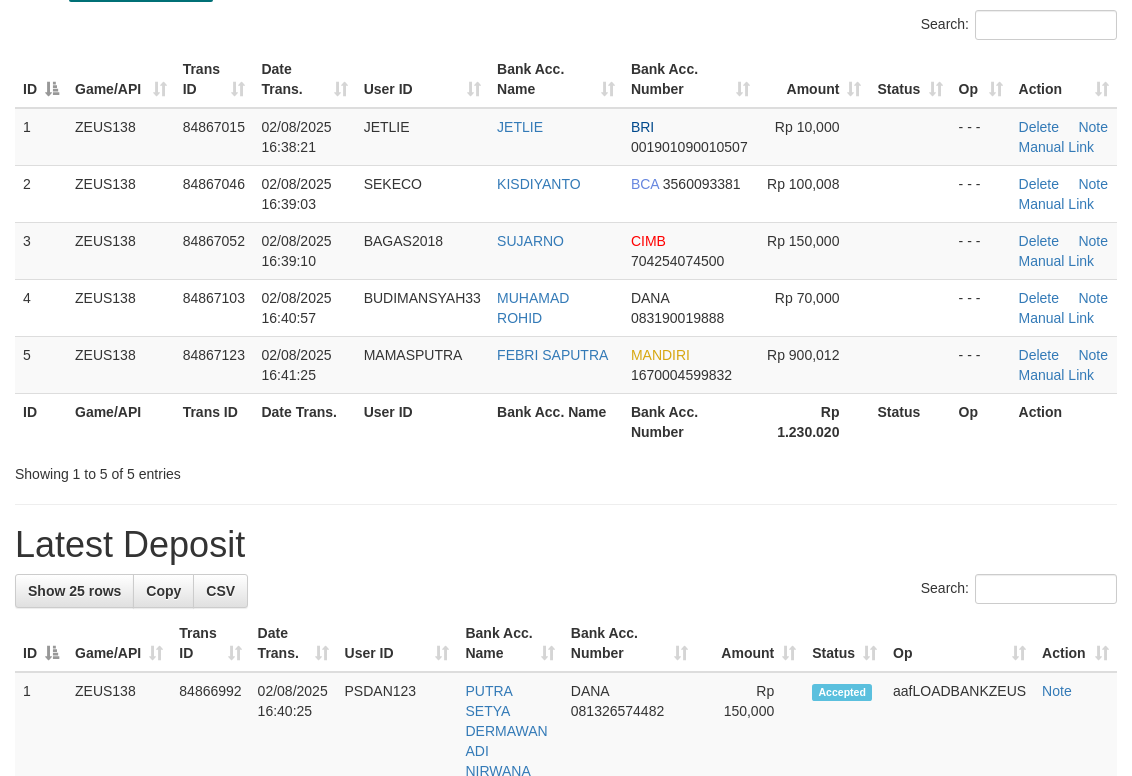 click on "User ID" at bounding box center [422, 79] 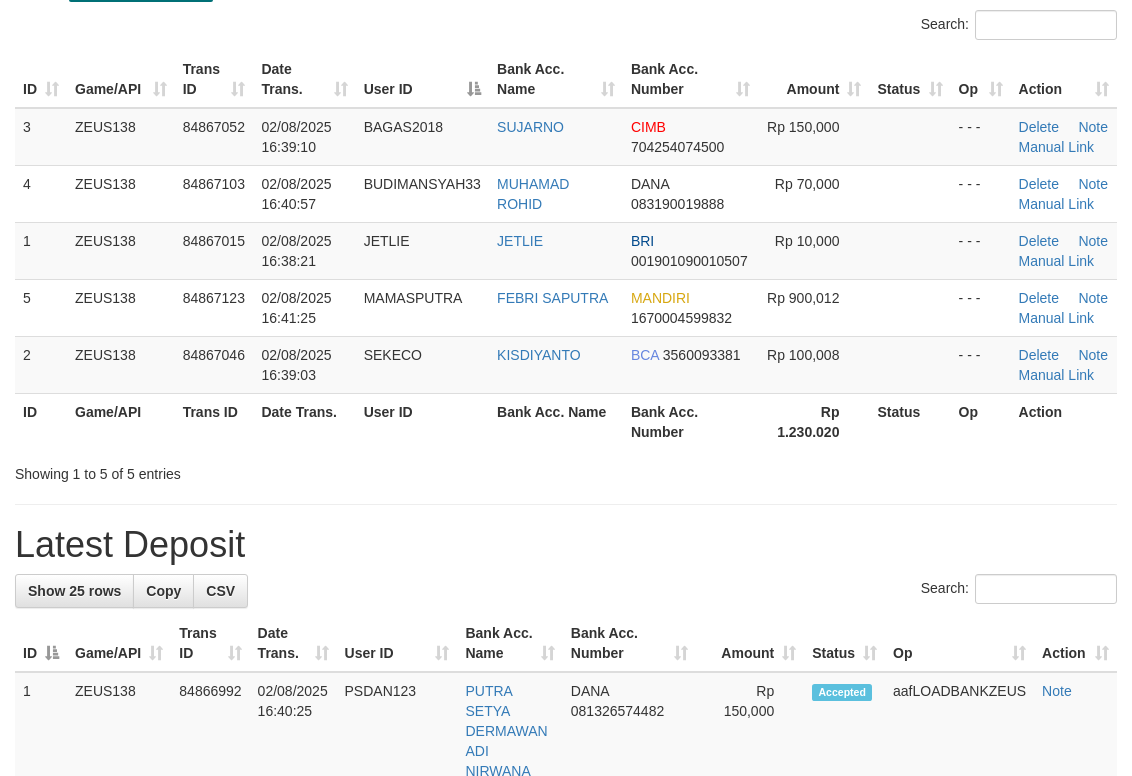 click on "Search:" at bounding box center (566, 27) 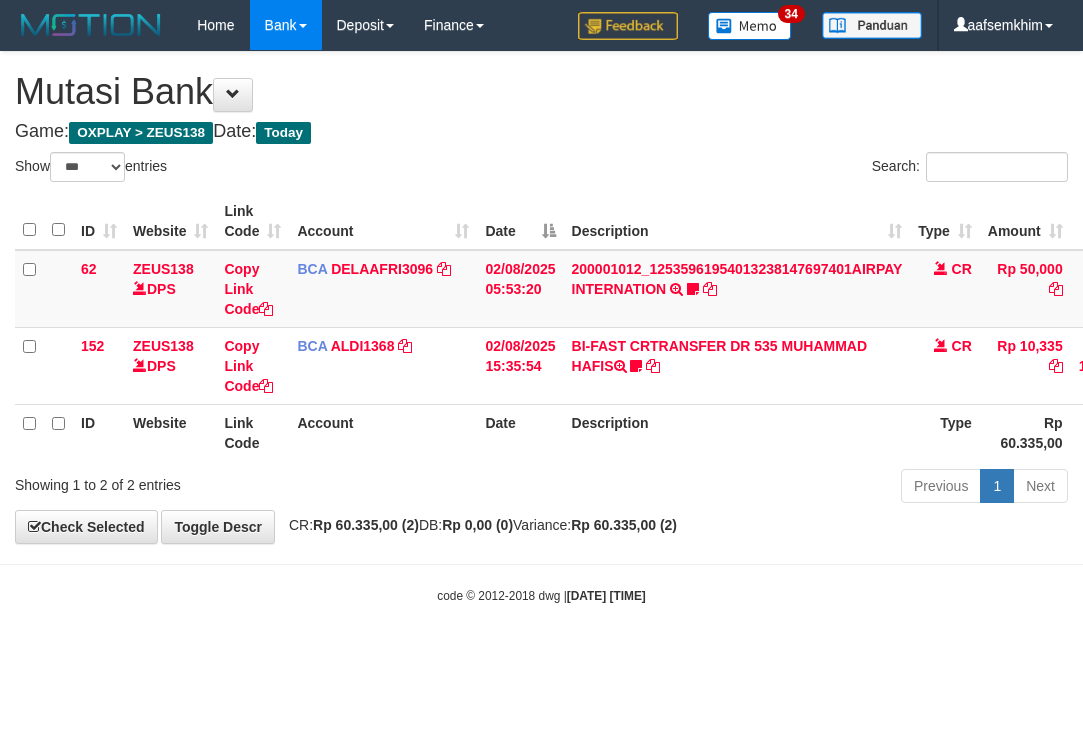 select on "***" 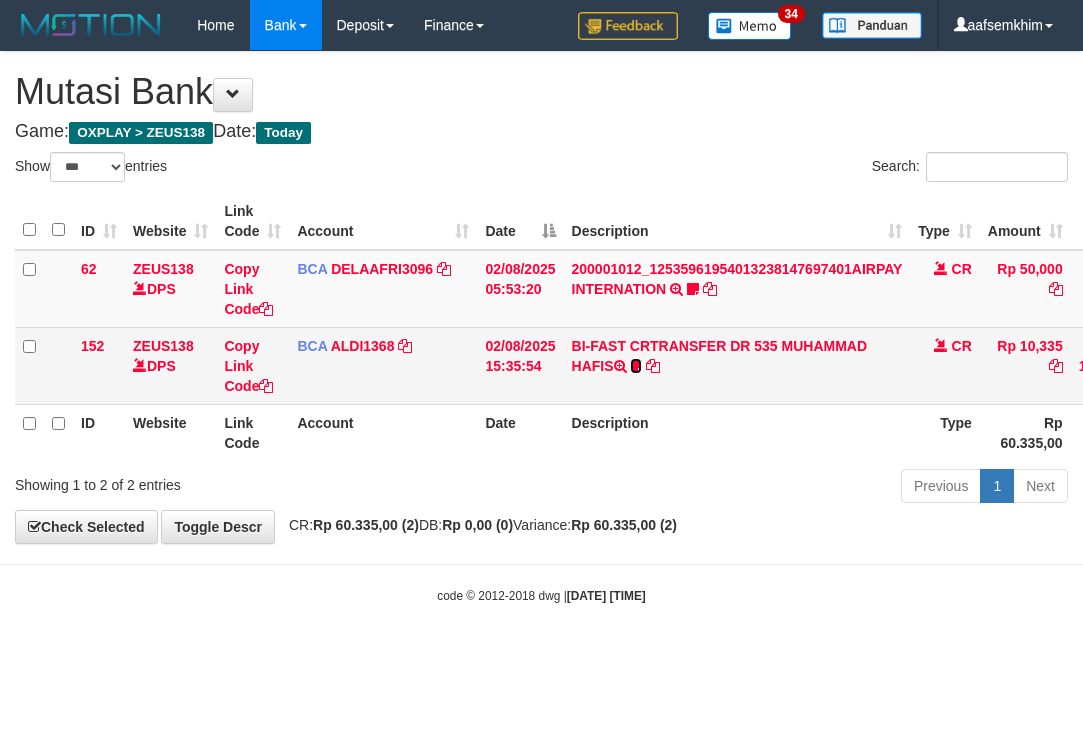 click at bounding box center (636, 366) 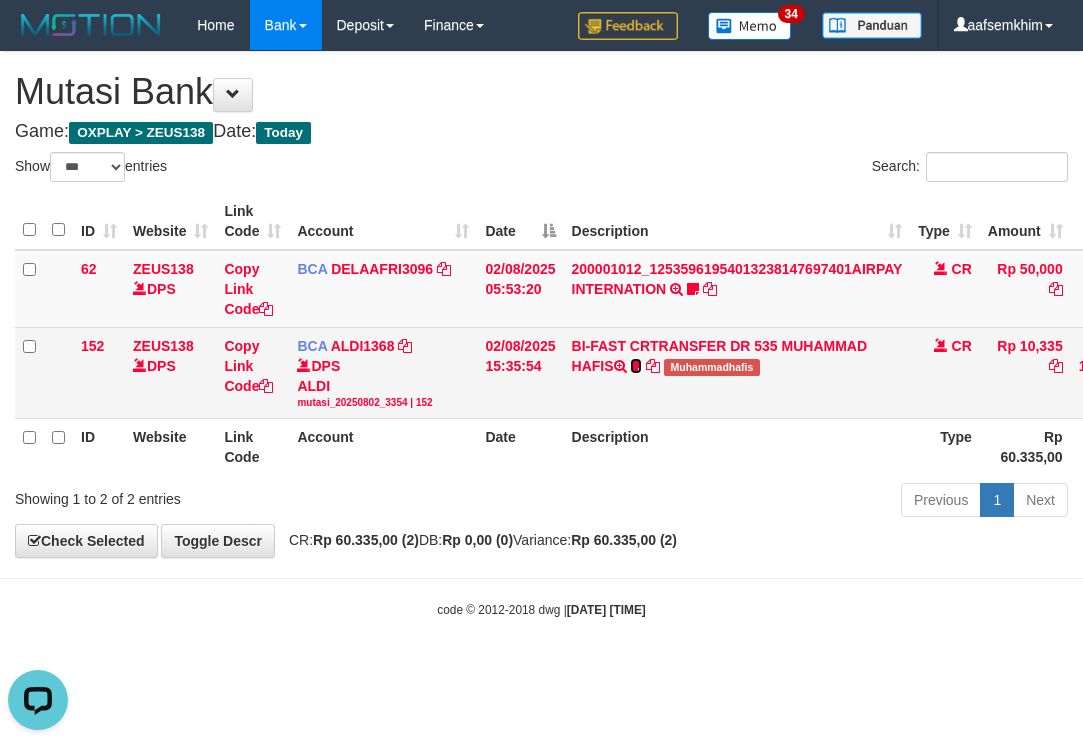 scroll, scrollTop: 0, scrollLeft: 0, axis: both 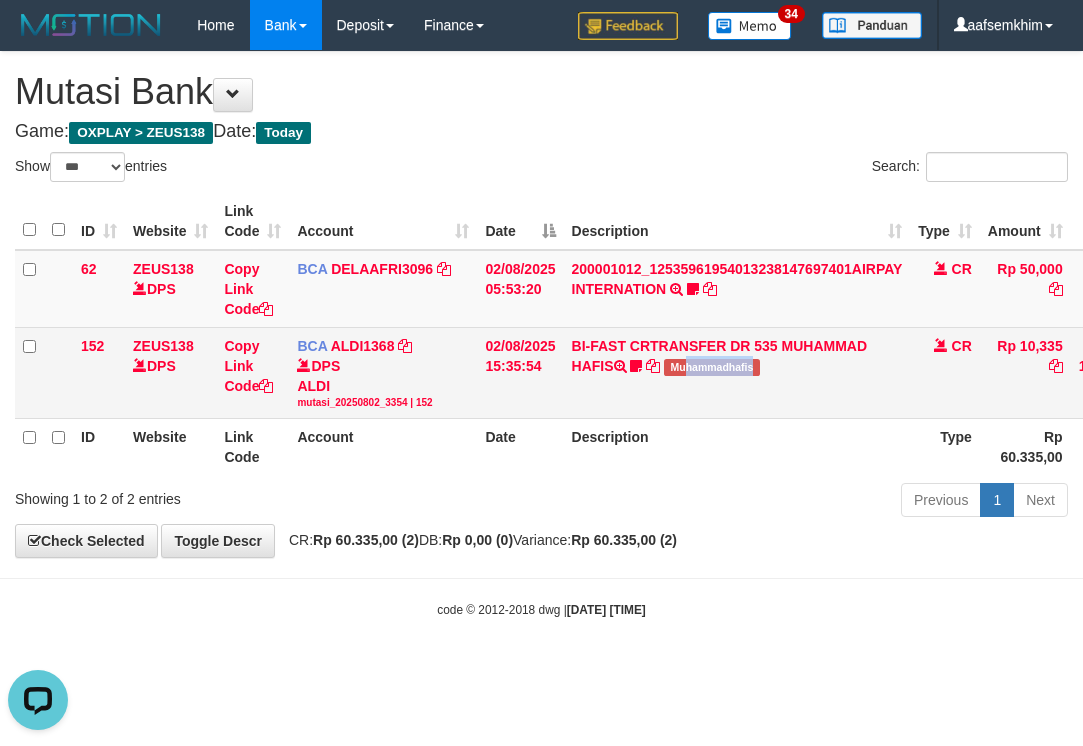 drag, startPoint x: 730, startPoint y: 400, endPoint x: 611, endPoint y: 391, distance: 119.33985 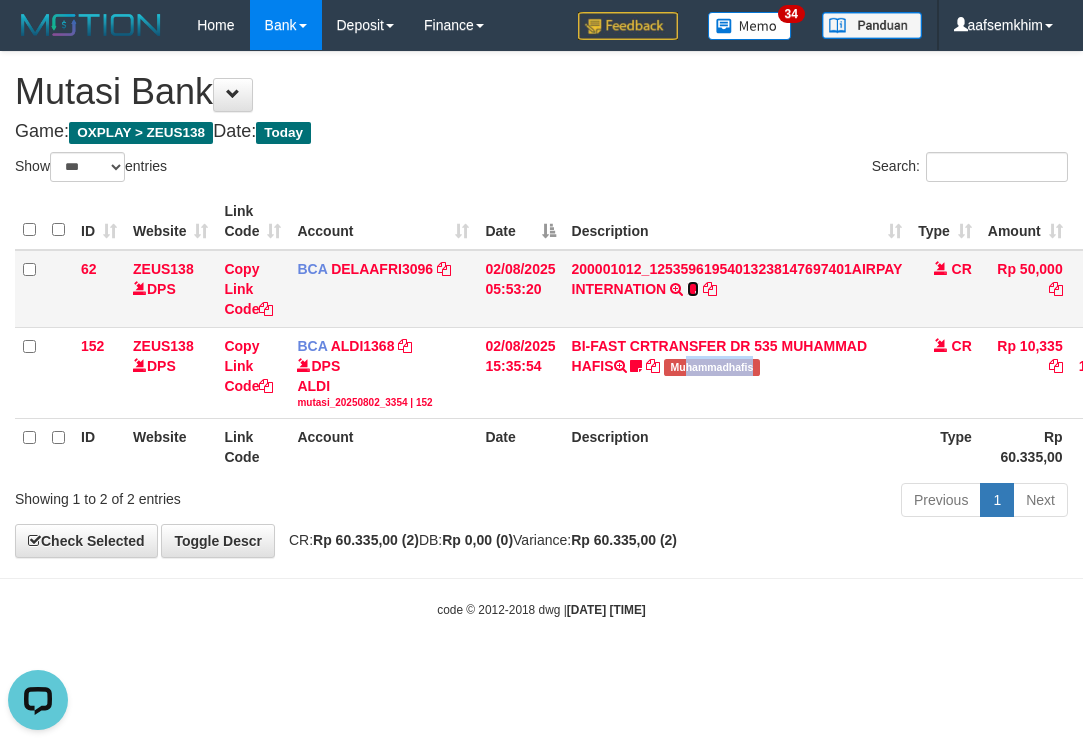 drag, startPoint x: 694, startPoint y: 285, endPoint x: 686, endPoint y: 319, distance: 34.928497 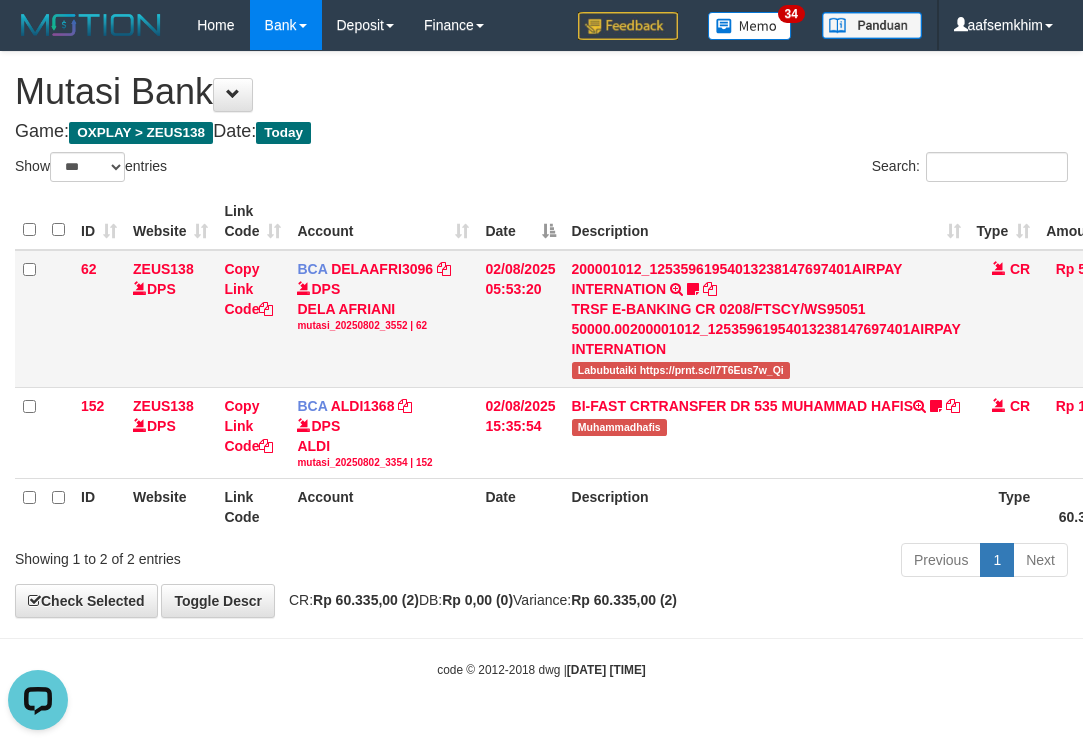 click on "Labubutaiki
https://prnt.sc/l7T6Eus7w_Qi" at bounding box center (681, 370) 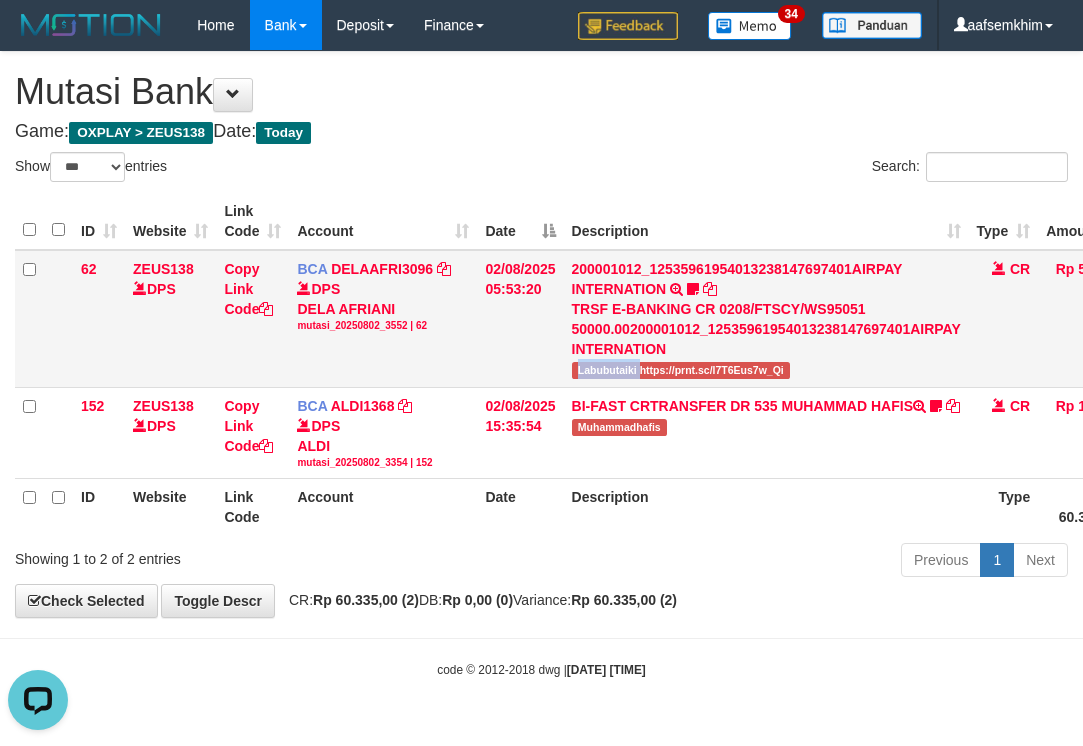 click on "Labubutaiki
https://prnt.sc/l7T6Eus7w_Qi" at bounding box center (681, 370) 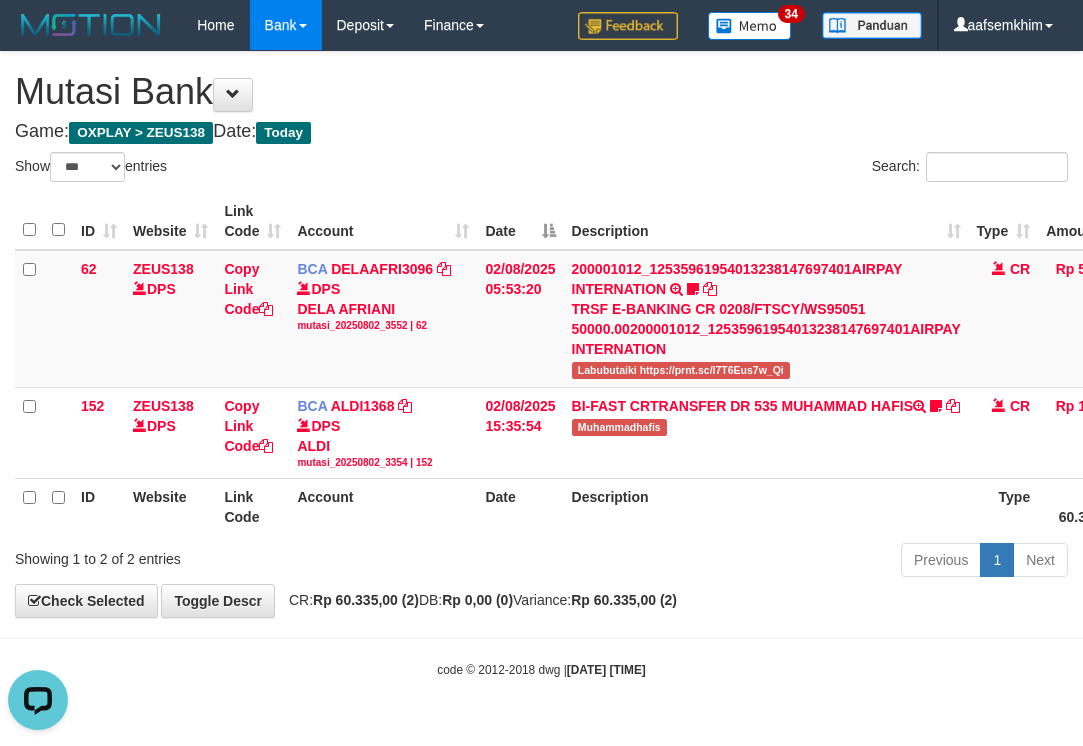 click on "Search:" at bounding box center (813, 169) 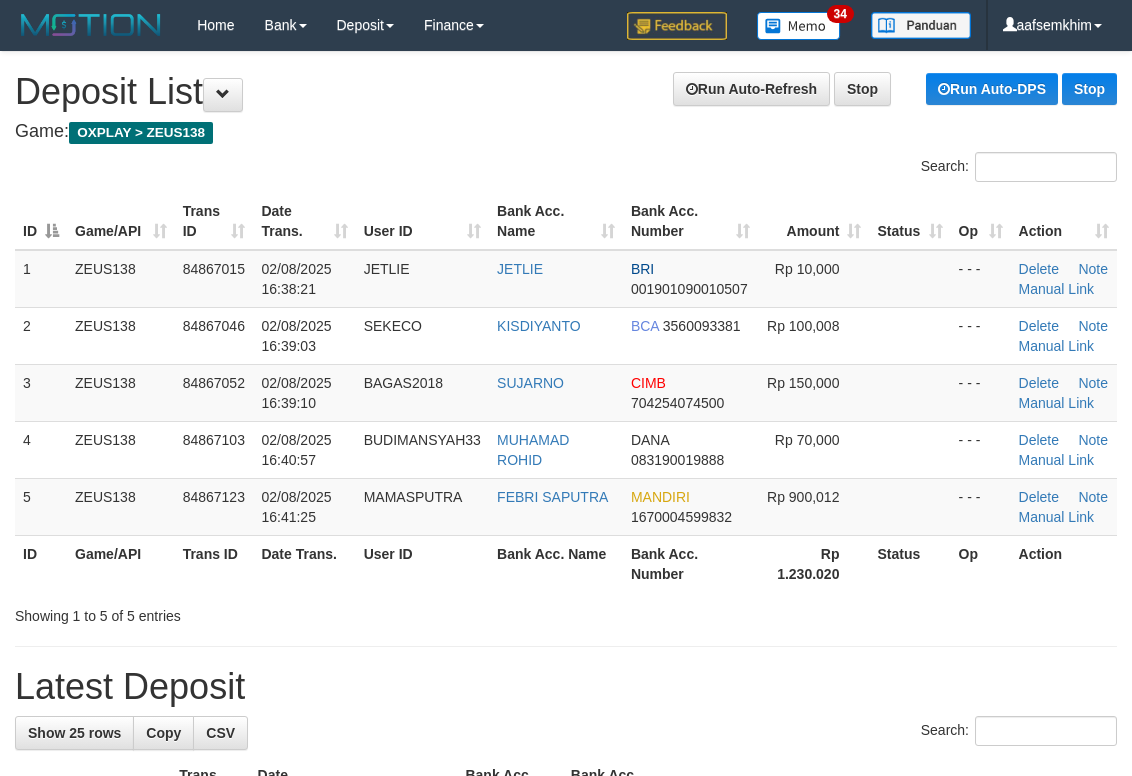 scroll, scrollTop: 142, scrollLeft: 0, axis: vertical 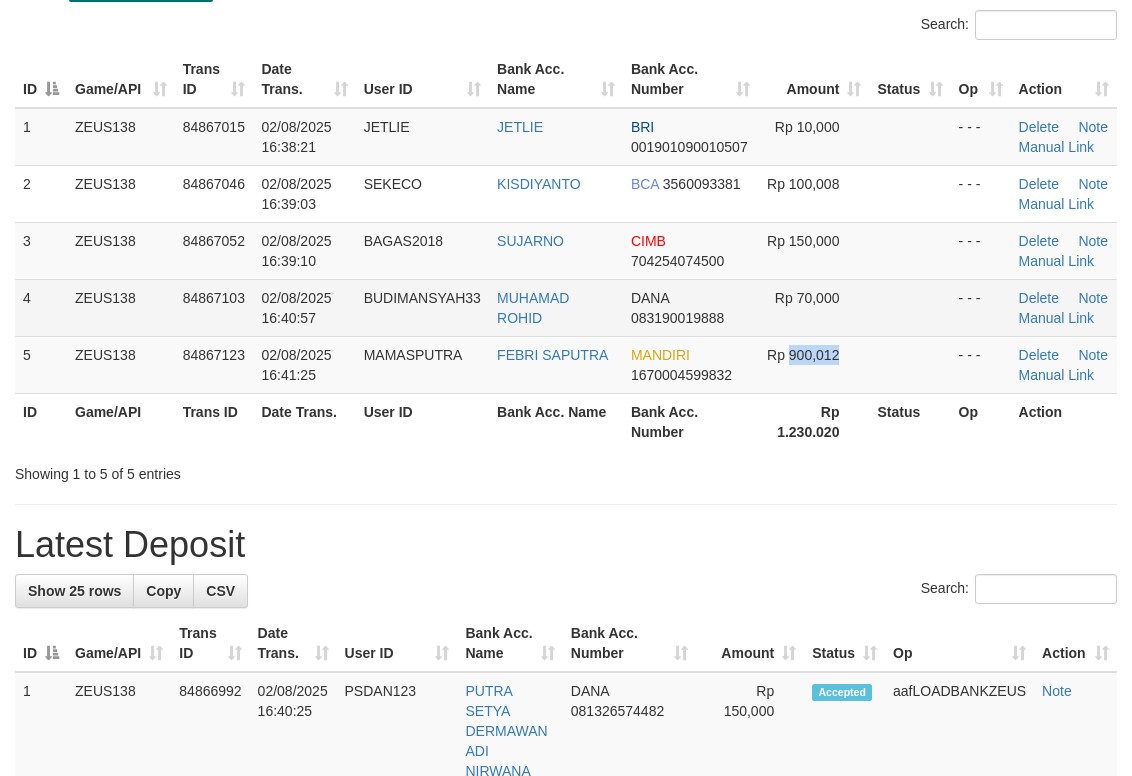 click on "Rp 900,012" at bounding box center [813, 364] 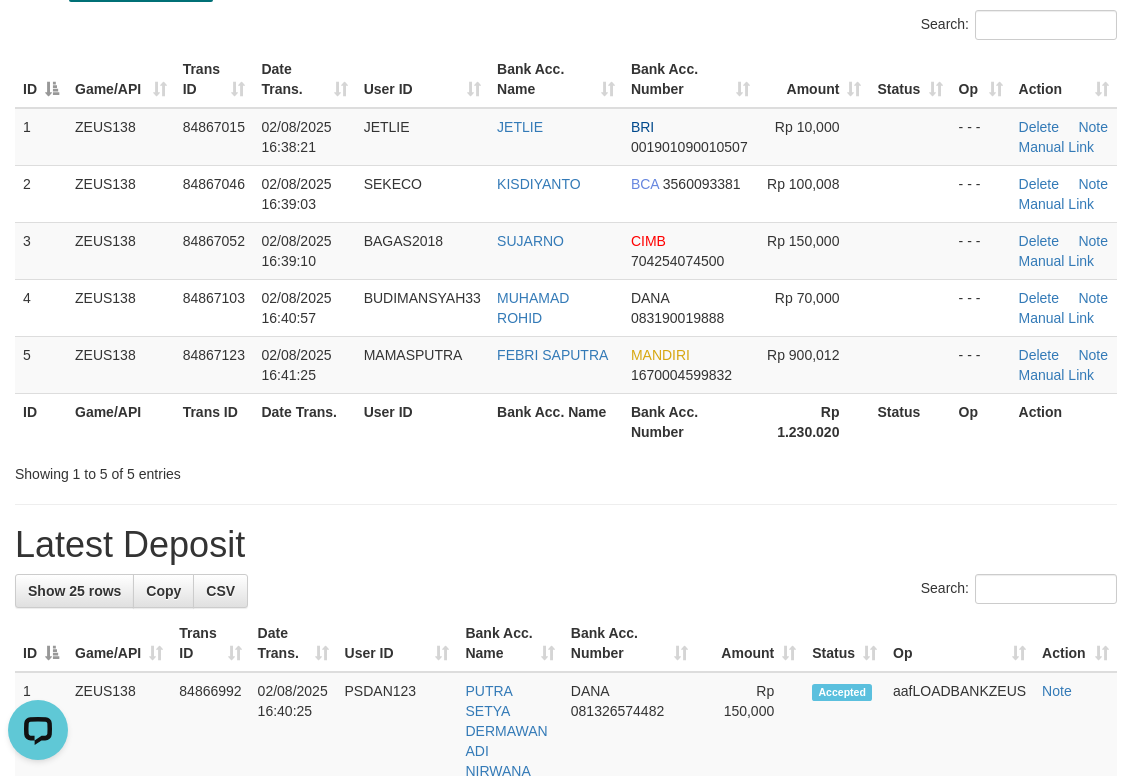 scroll, scrollTop: 0, scrollLeft: 0, axis: both 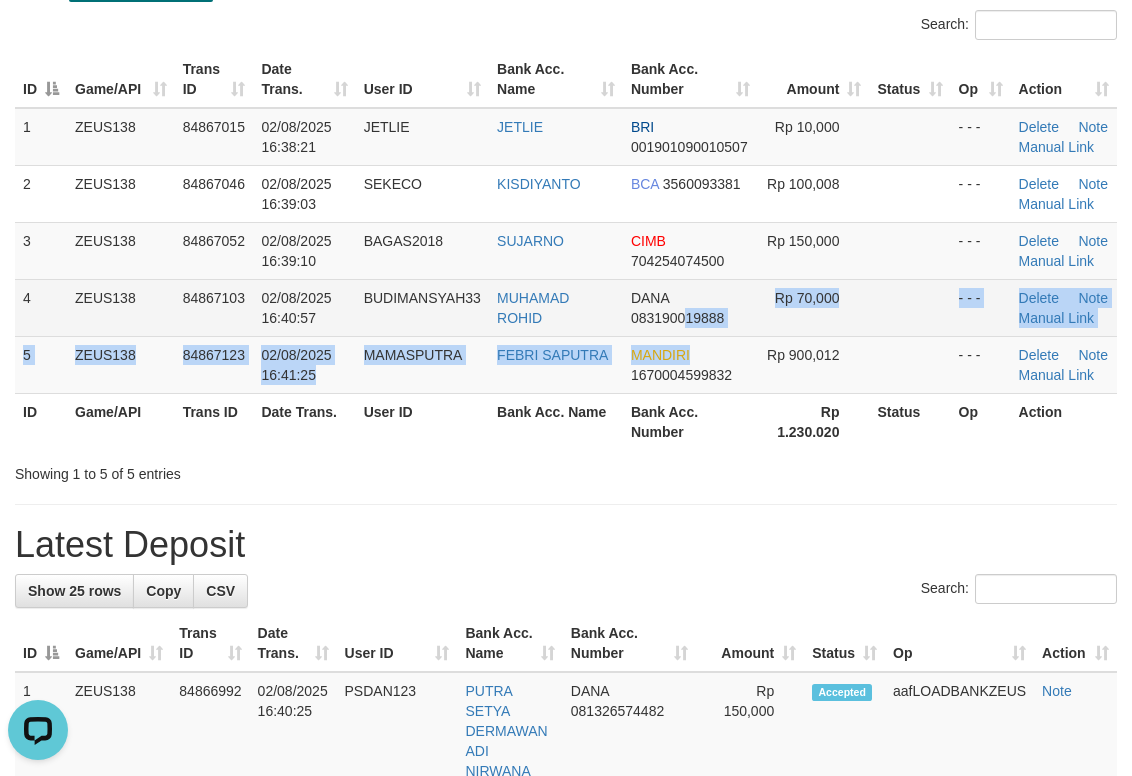 click on "1
ZEUS138
84867015
02/08/2025 16:38:21
JETLIE
JETLIE
BRI
001901090010507
Rp 10,000
- - -
Delete
Note
Manual Link
2
ZEUS138
84867046
02/08/2025 16:39:03
SEKECO
KISDIYANTO
BCA
3560093381
Rp 100,008
- - -
Delete
Note
Manual Link
3
ZEUS138" at bounding box center (566, 251) 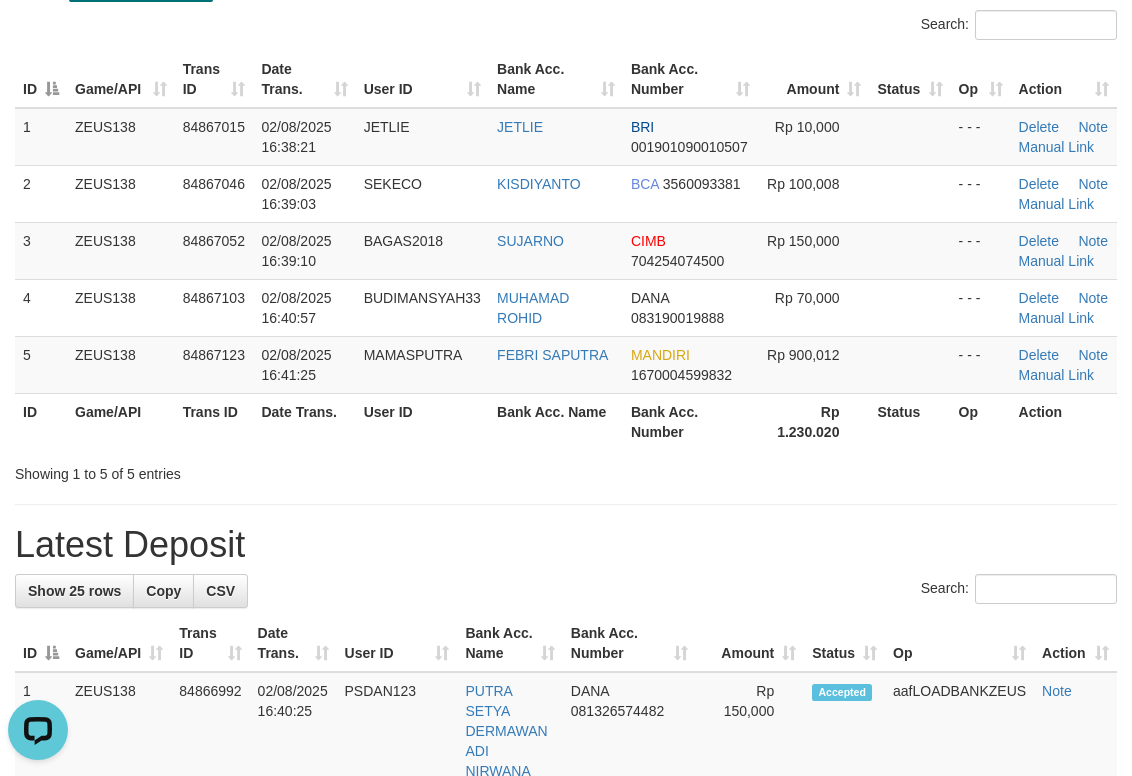 drag, startPoint x: 613, startPoint y: 290, endPoint x: 1142, endPoint y: 207, distance: 535.47174 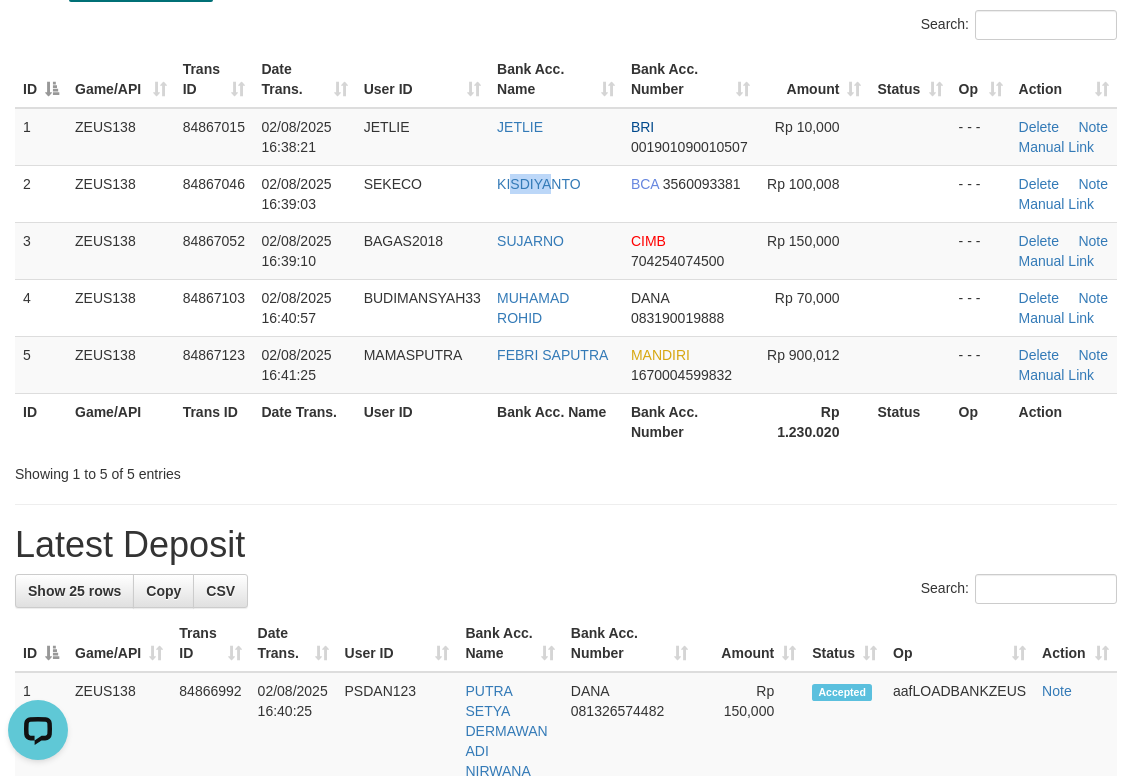 drag, startPoint x: 509, startPoint y: 211, endPoint x: 1123, endPoint y: 173, distance: 615.17474 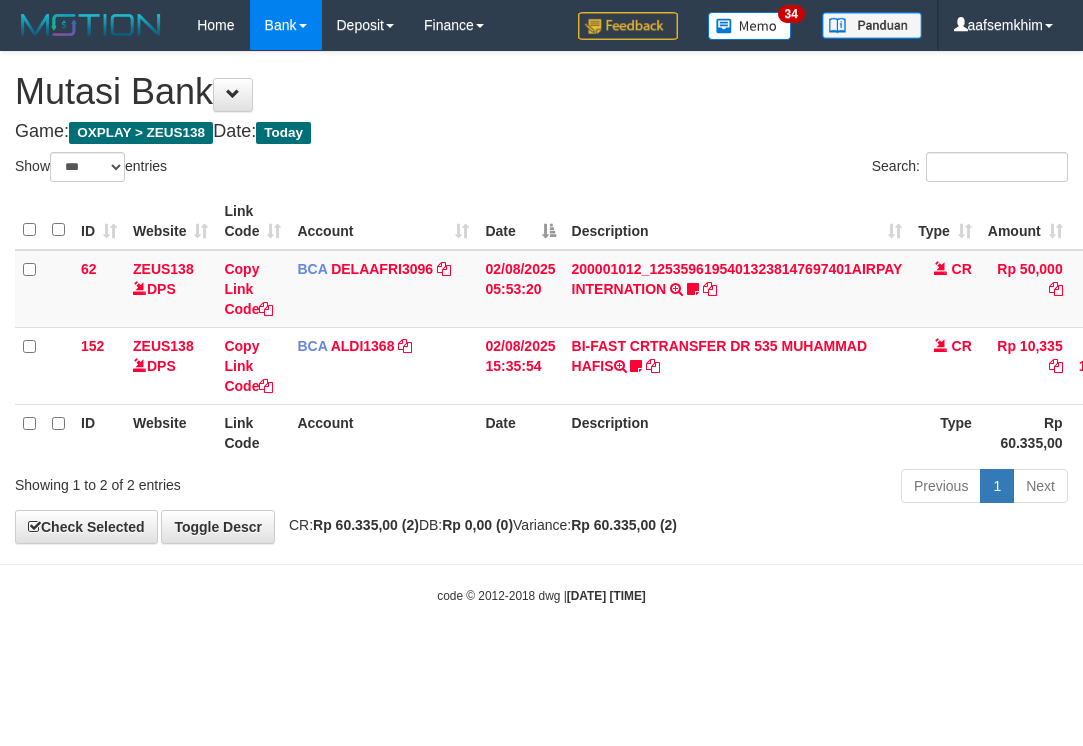 select on "***" 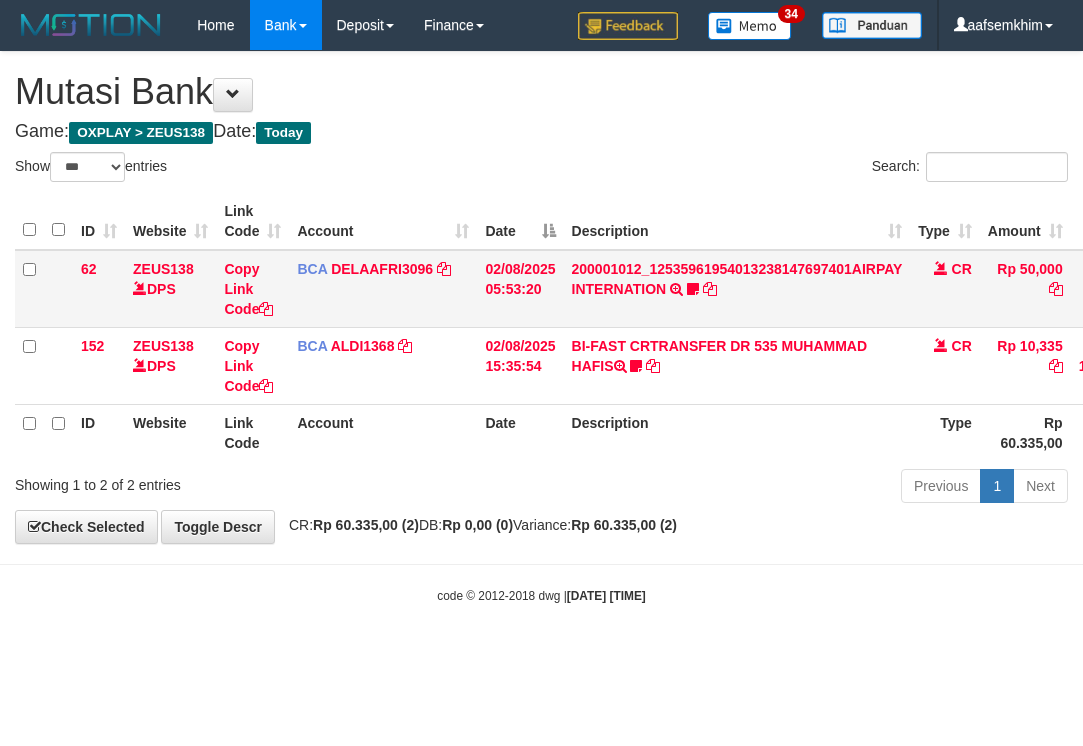 scroll, scrollTop: 0, scrollLeft: 0, axis: both 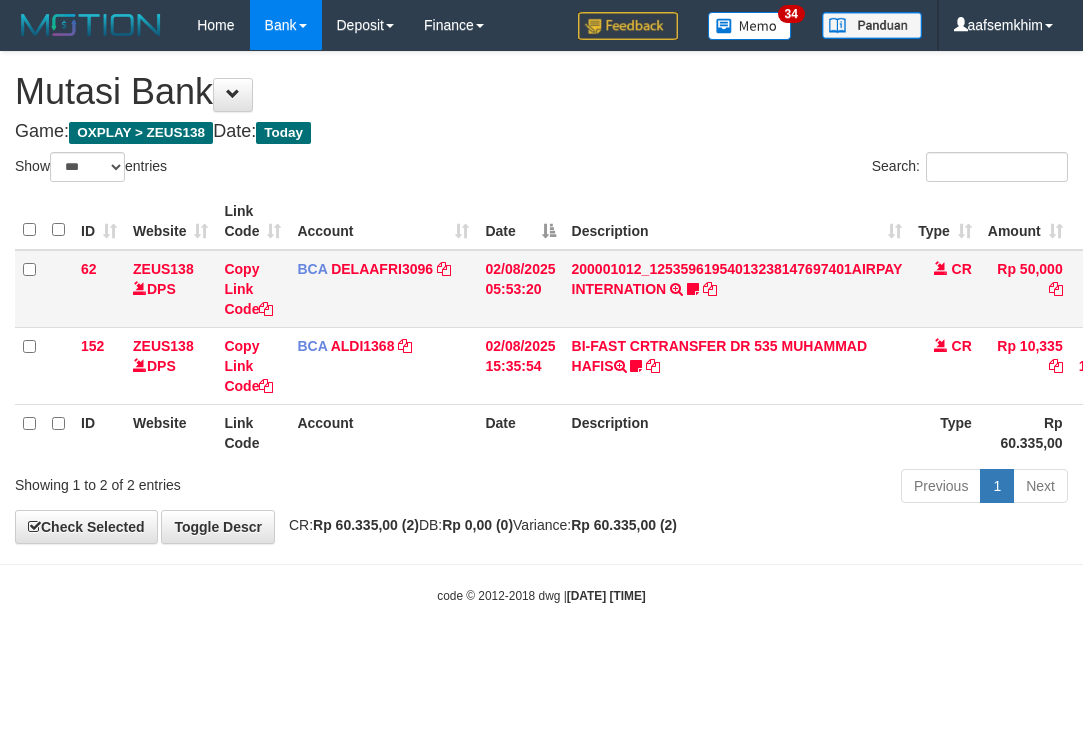 click on "200001012_12535961954013238147697401AIRPAY INTERNATION            TRSF E-BANKING CR 0208/FTSCY/WS95051
50000.00200001012_12535961954013238147697401AIRPAY INTERNATION    Labubutaiki
https://prnt.sc/l7T6Eus7w_Qi" at bounding box center [737, 289] 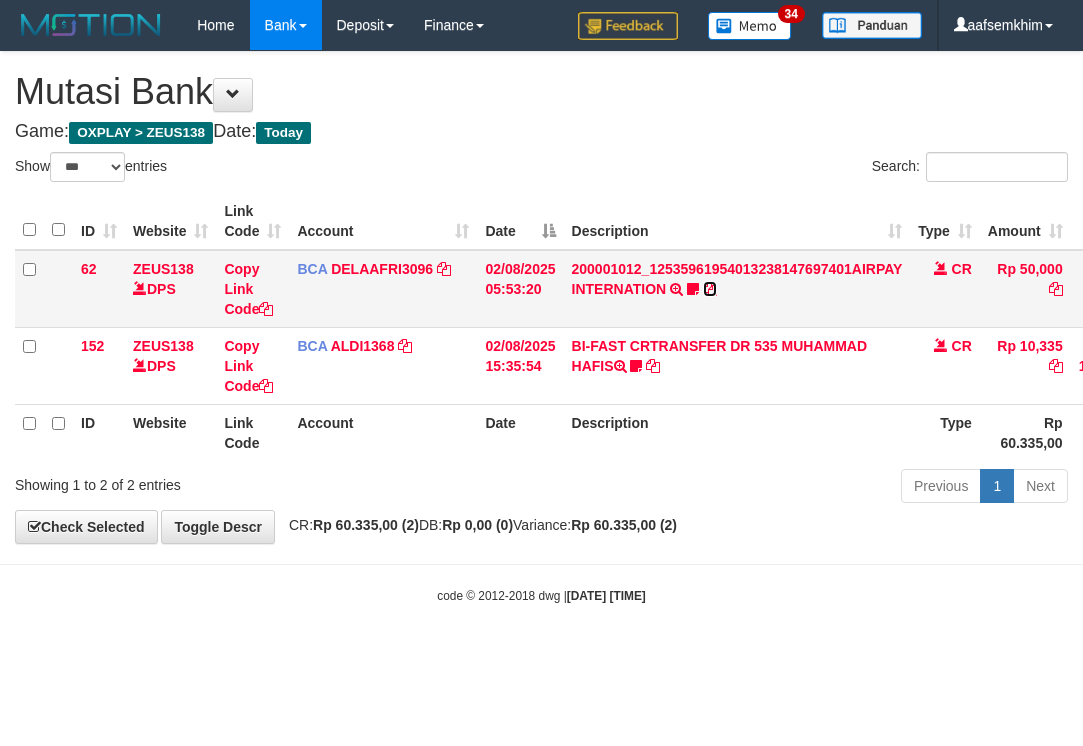 click at bounding box center [710, 289] 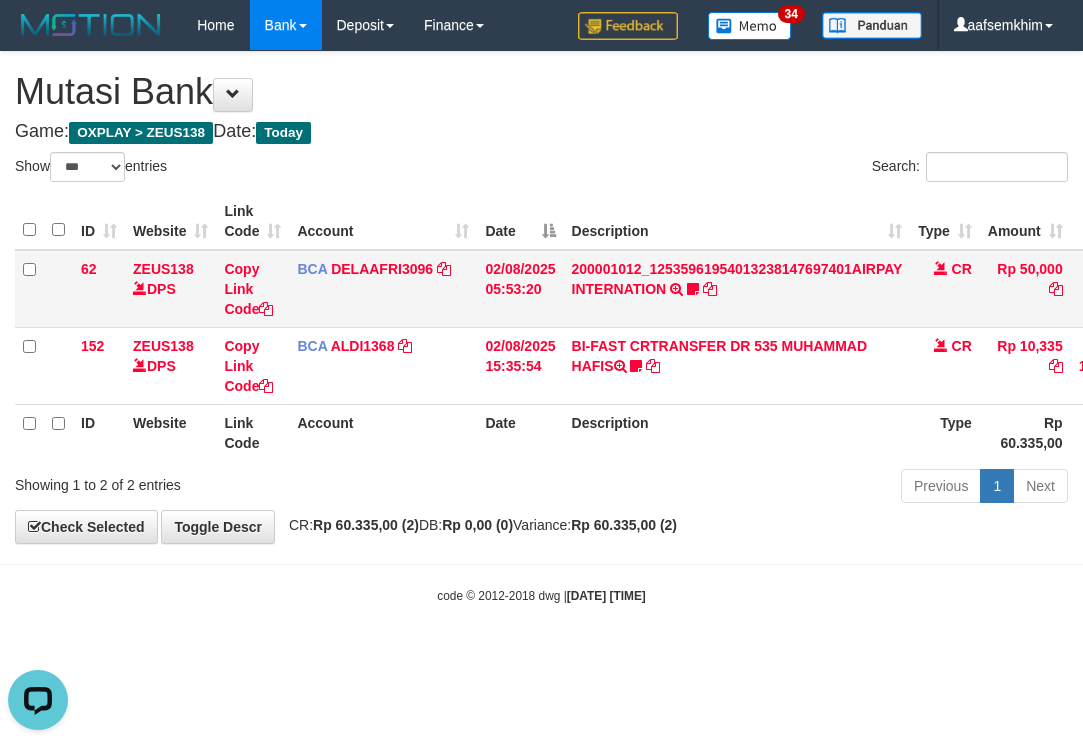 scroll, scrollTop: 0, scrollLeft: 0, axis: both 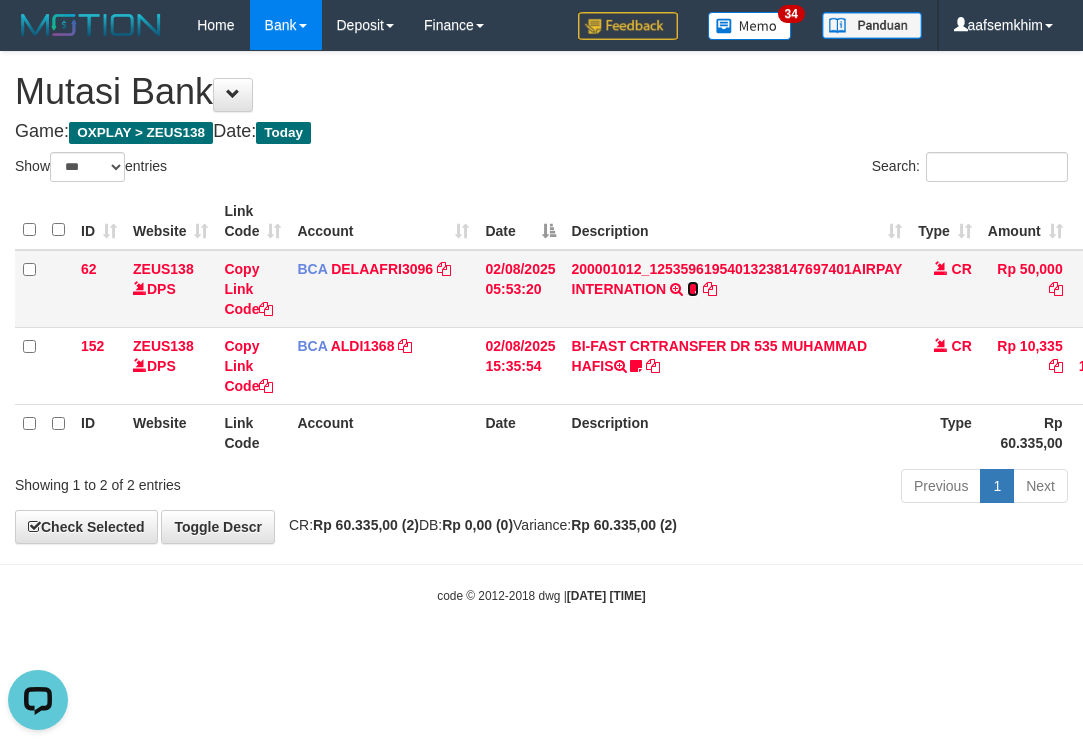 click at bounding box center [693, 289] 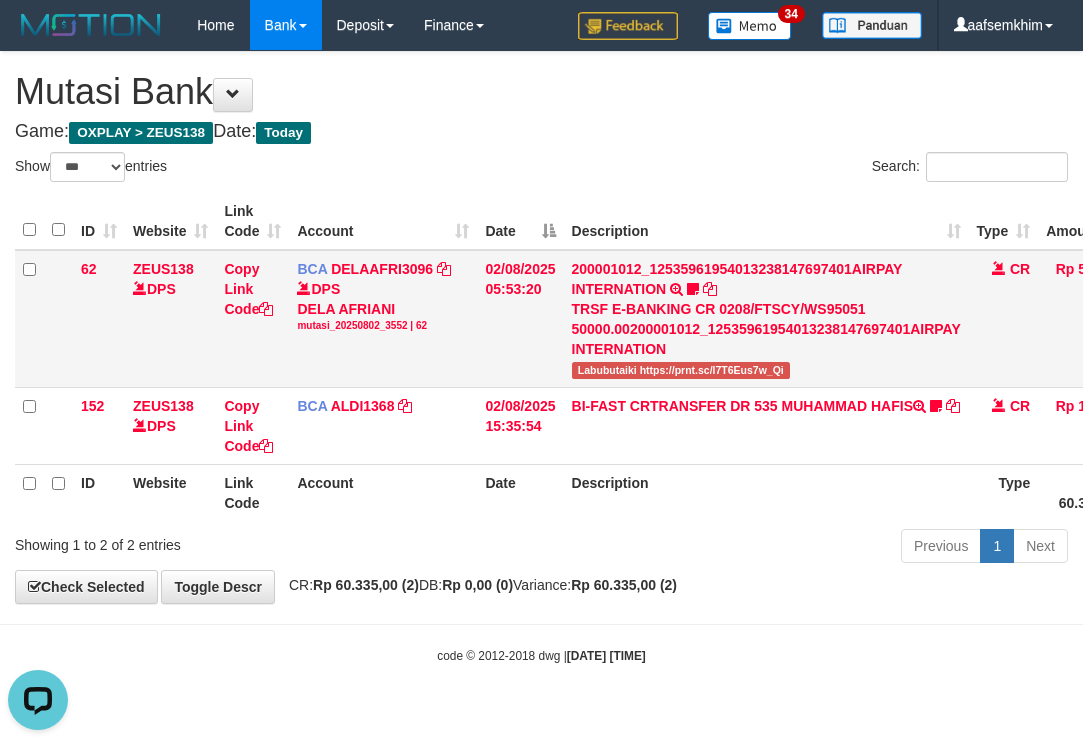 click on "Labubutaiki
https://prnt.sc/l7T6Eus7w_Qi" at bounding box center (681, 370) 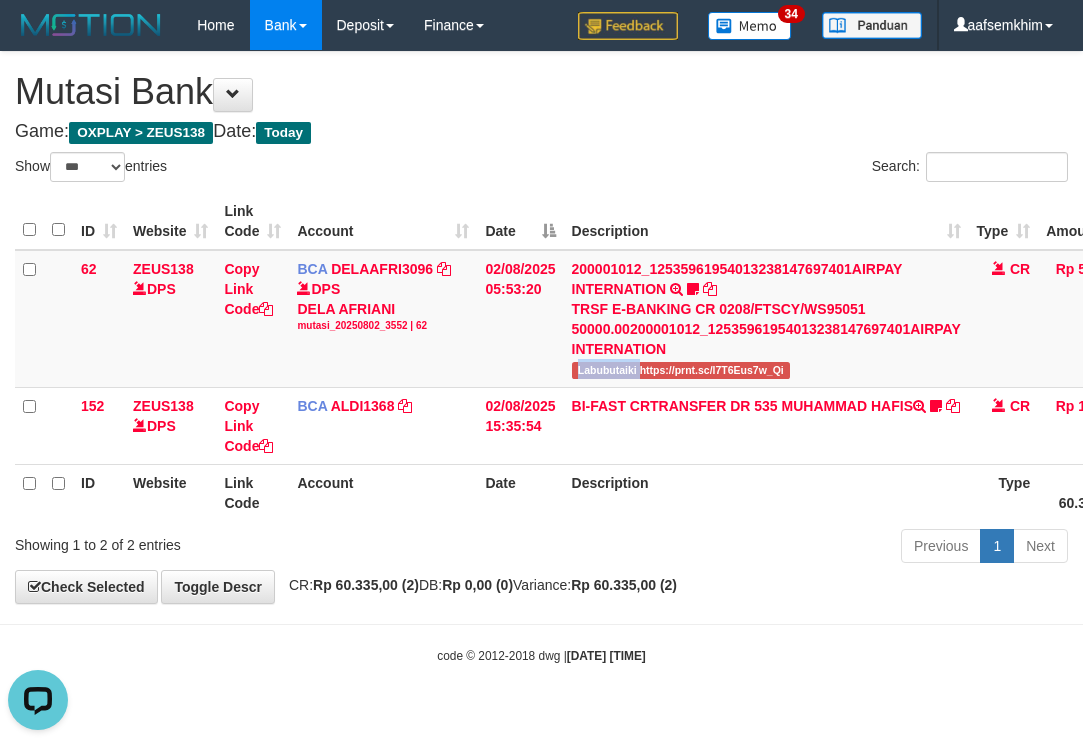 copy on "Labubutaiki" 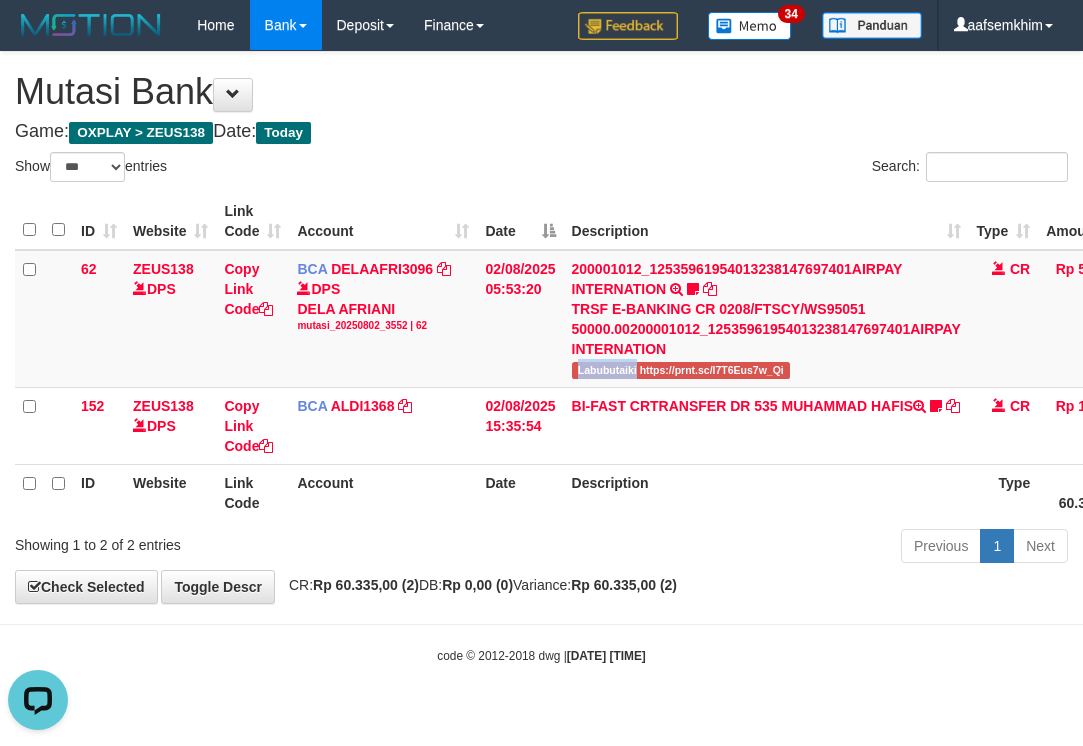 click on "Date" at bounding box center [520, 221] 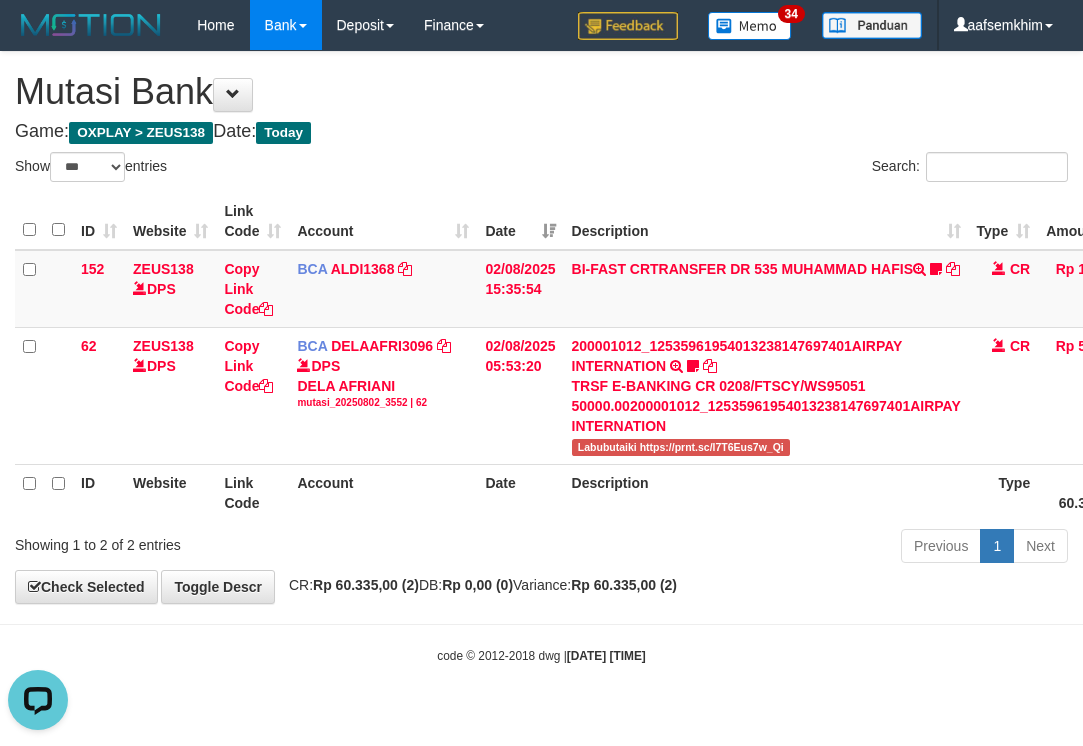 drag, startPoint x: 360, startPoint y: 182, endPoint x: 2, endPoint y: 194, distance: 358.20105 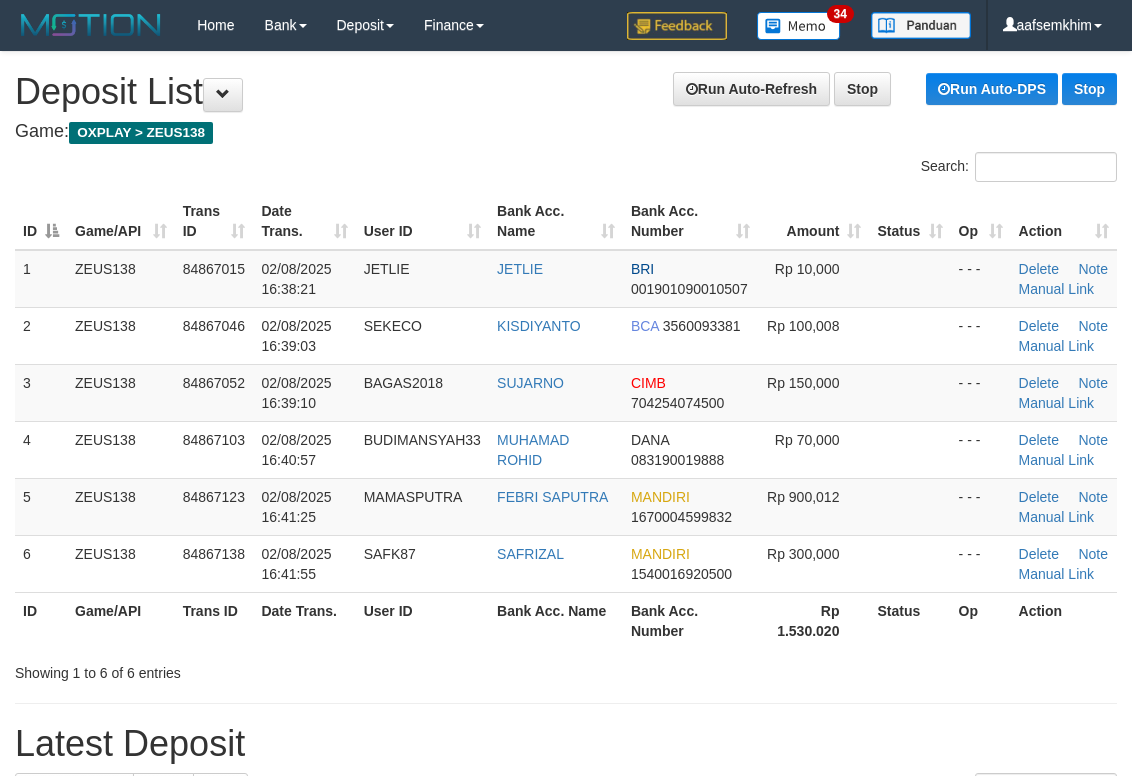 scroll, scrollTop: 142, scrollLeft: 0, axis: vertical 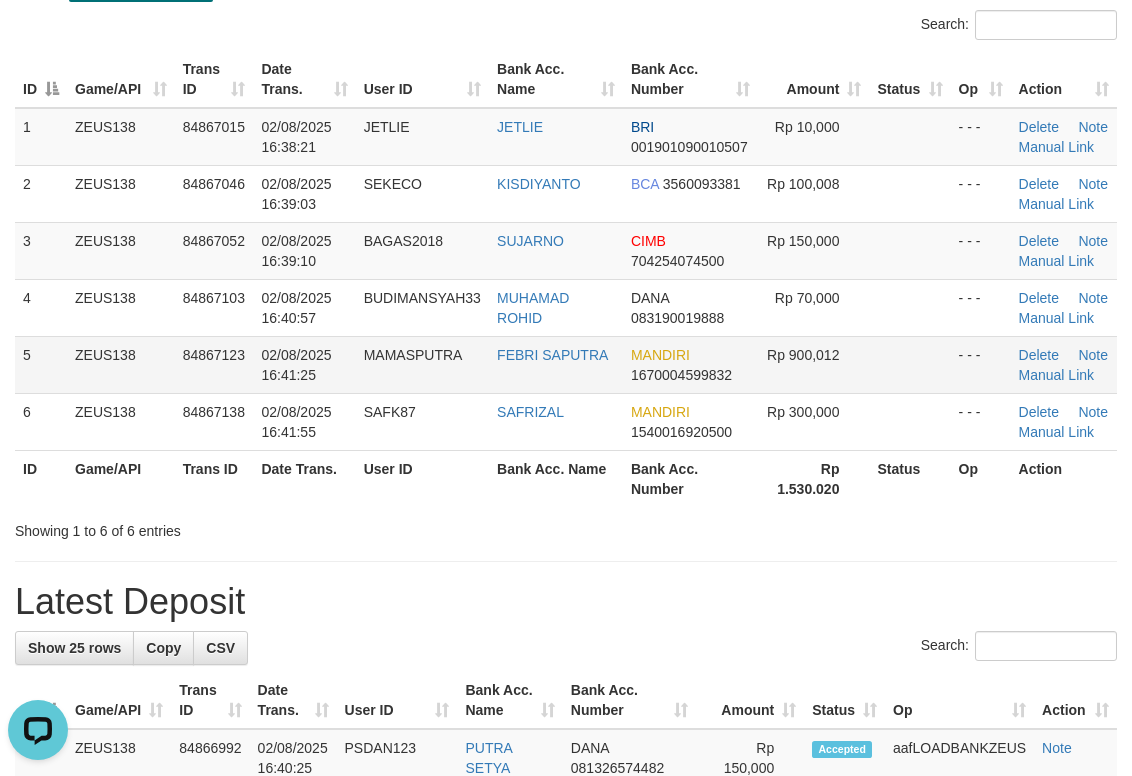 click on "5
ZEUS138
84867123
02/08/2025 16:41:25
MAMASPUTRA
FEBRI SAPUTRA
MANDIRI
1670004599832
Rp 900,012
- - -
Delete
Note
Manual Link" at bounding box center [566, 364] 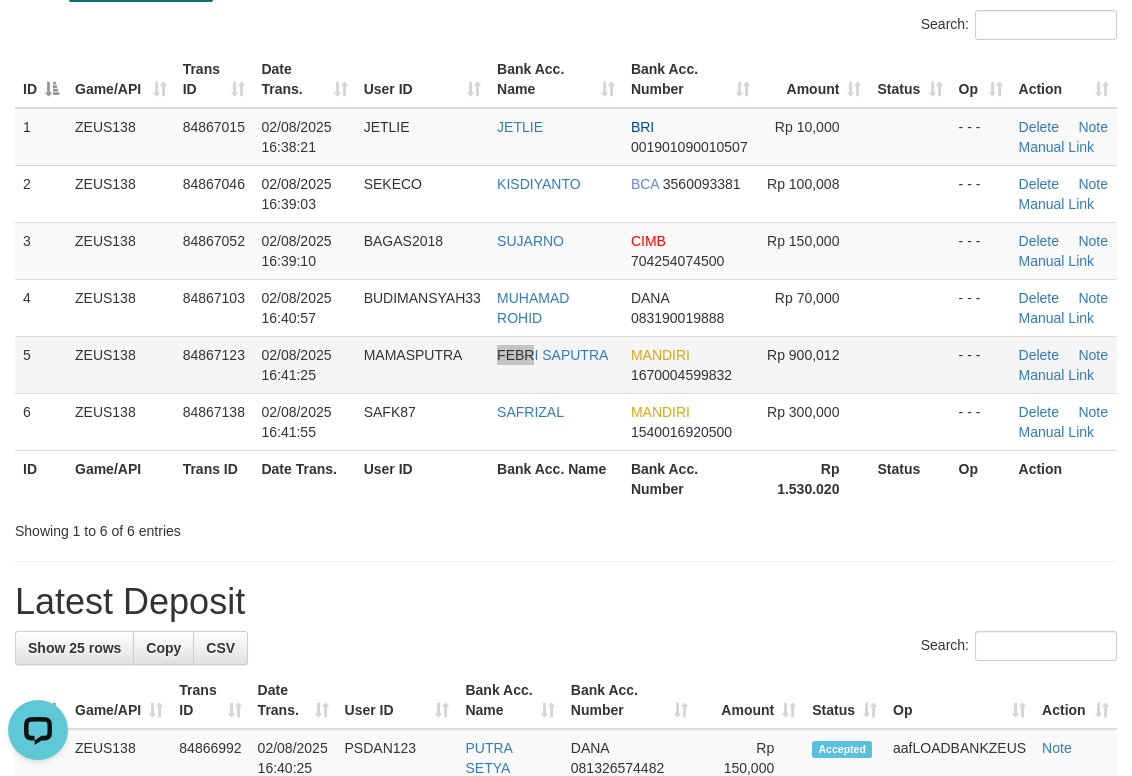 scroll, scrollTop: 0, scrollLeft: 0, axis: both 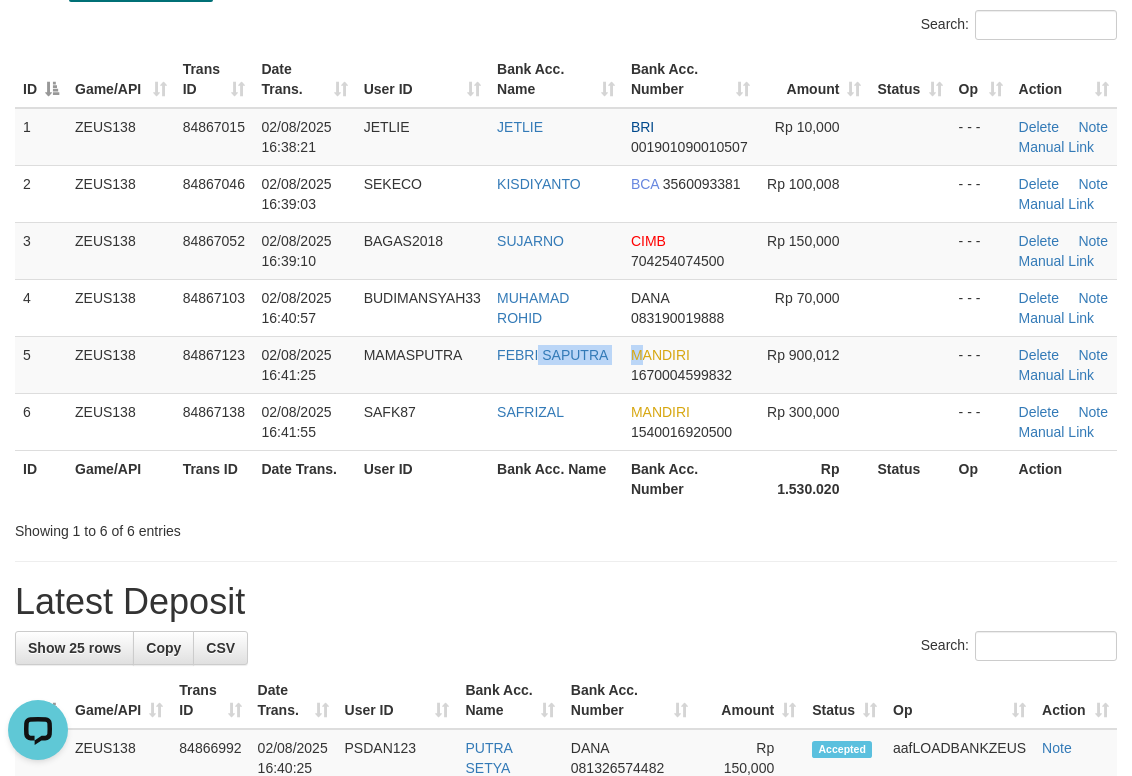 drag, startPoint x: 541, startPoint y: 358, endPoint x: 1142, endPoint y: 244, distance: 611.71643 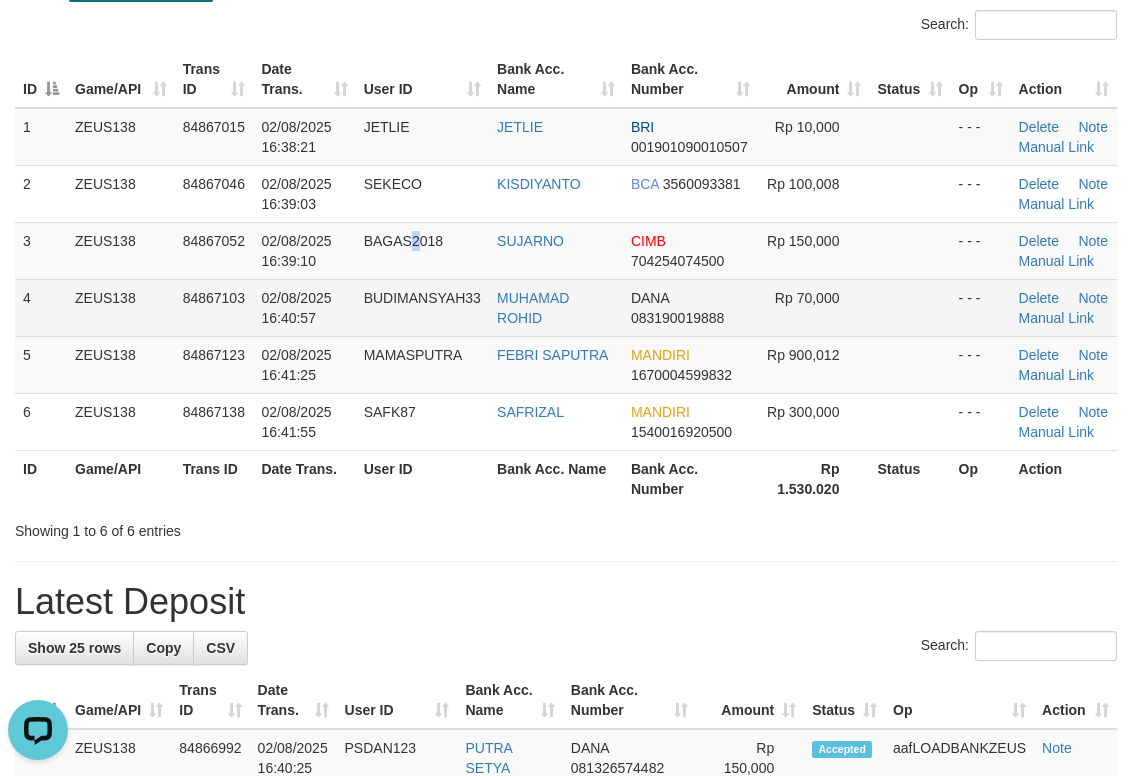 drag, startPoint x: 407, startPoint y: 266, endPoint x: 500, endPoint y: 279, distance: 93.904205 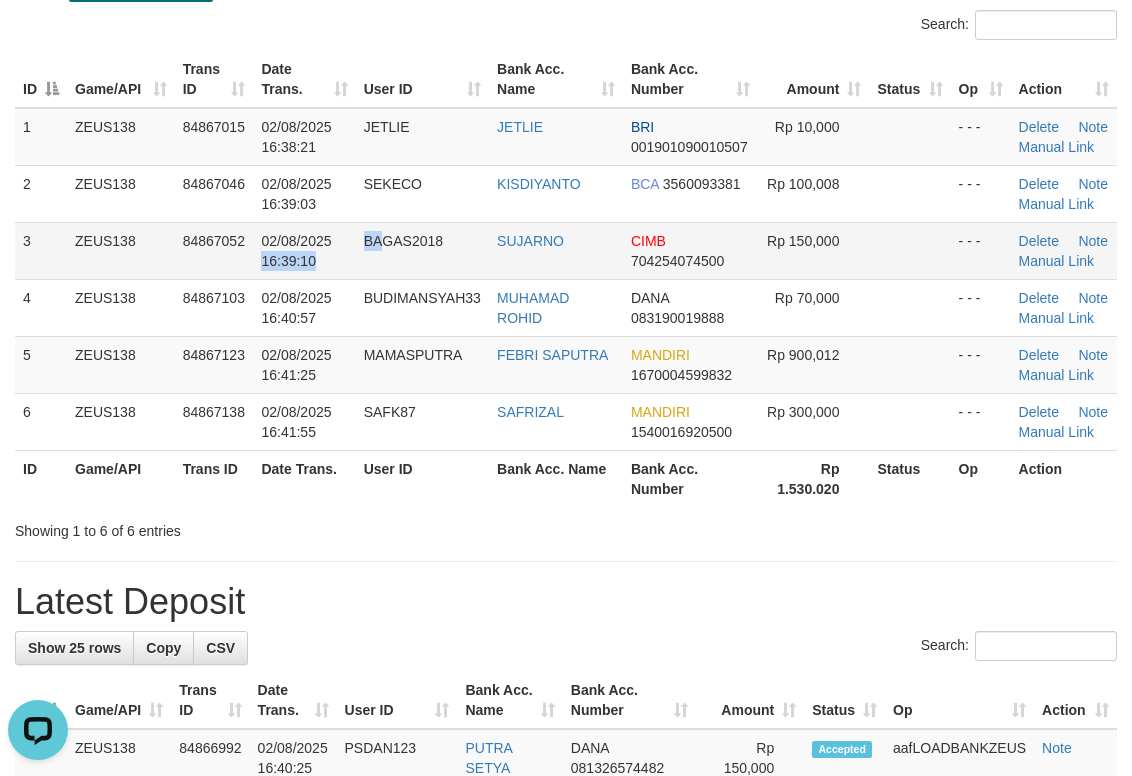 drag, startPoint x: 386, startPoint y: 224, endPoint x: 334, endPoint y: 232, distance: 52.611786 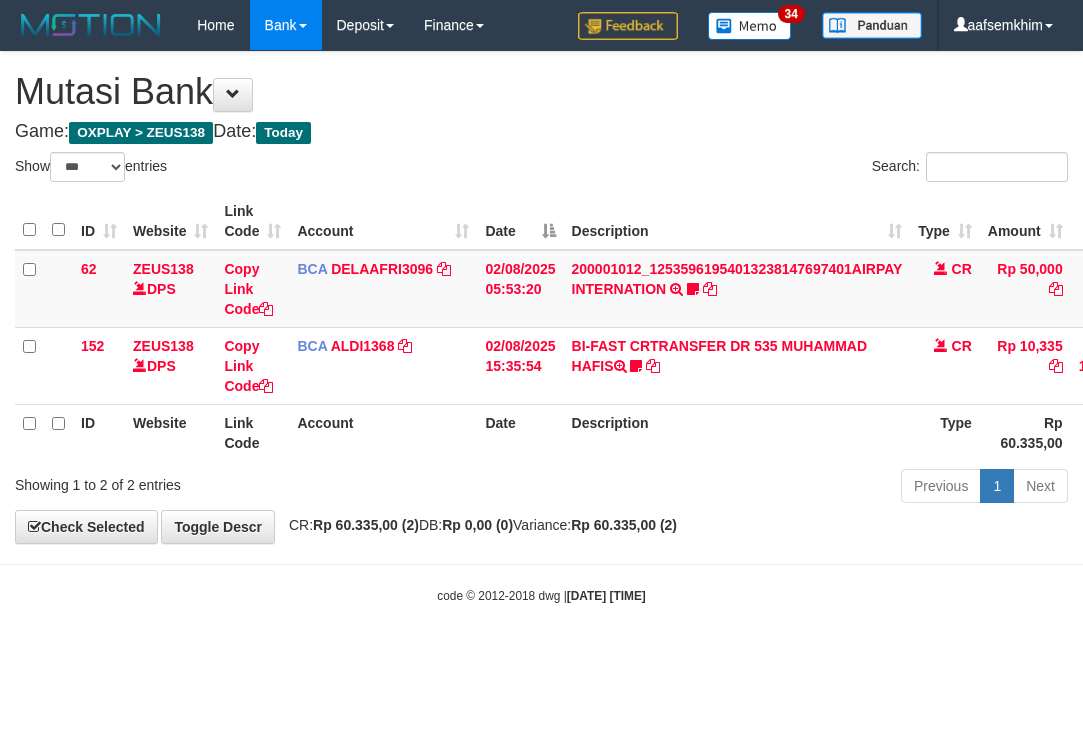 select on "***" 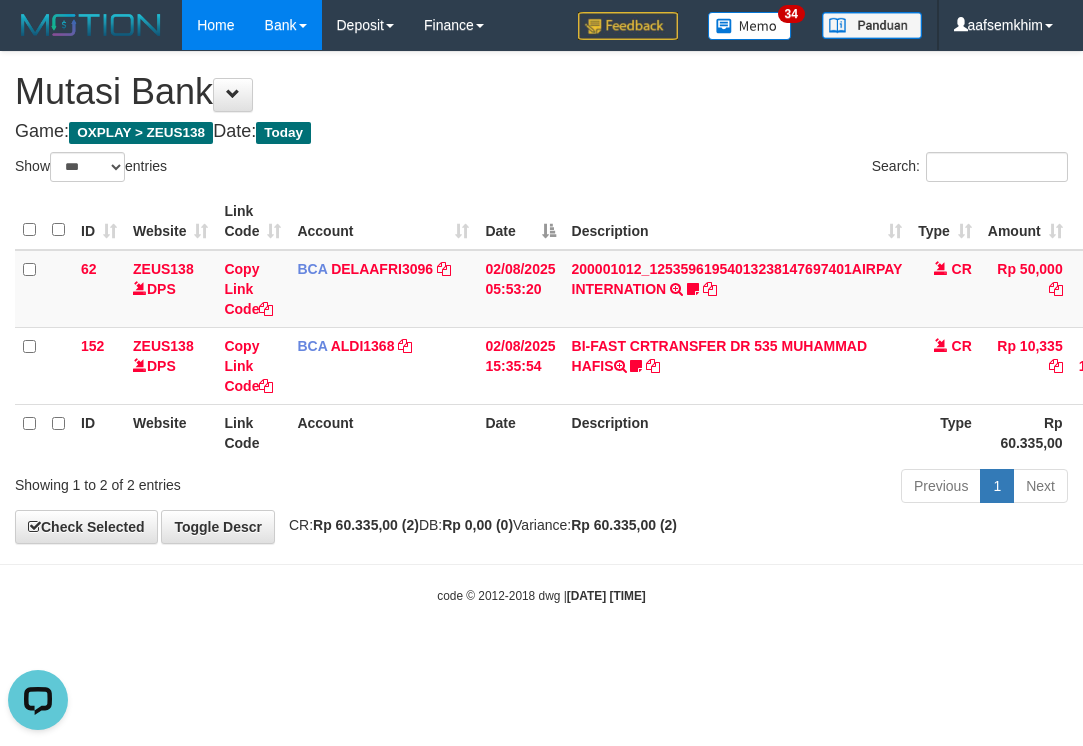 scroll, scrollTop: 0, scrollLeft: 0, axis: both 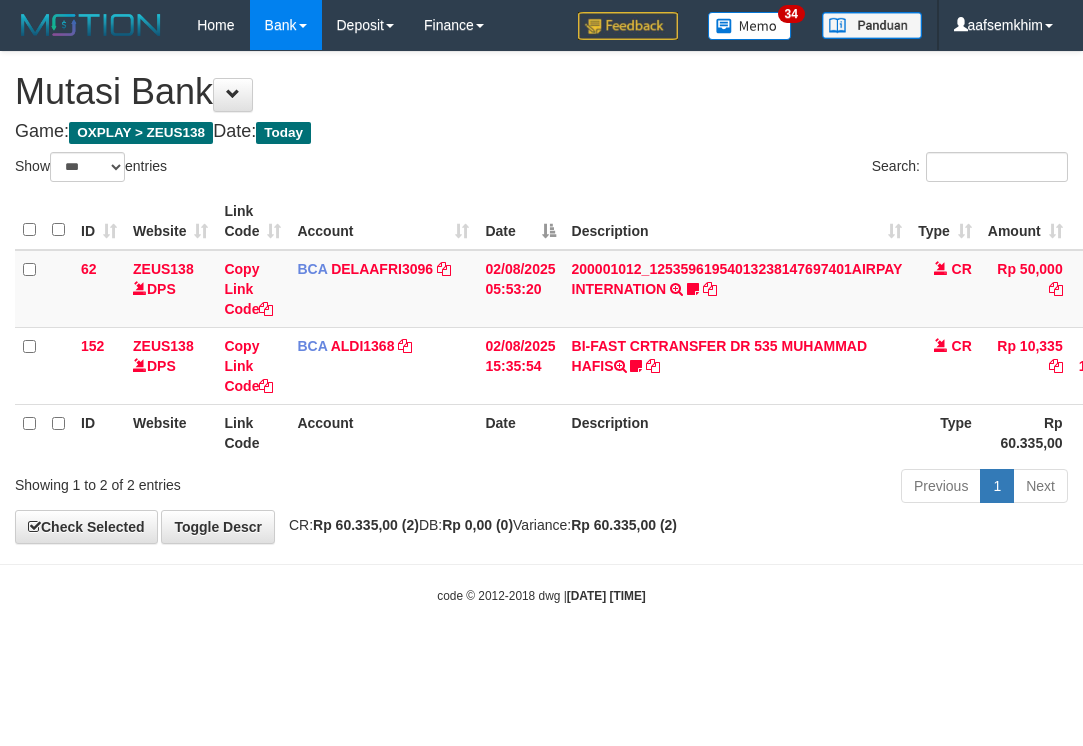 select on "***" 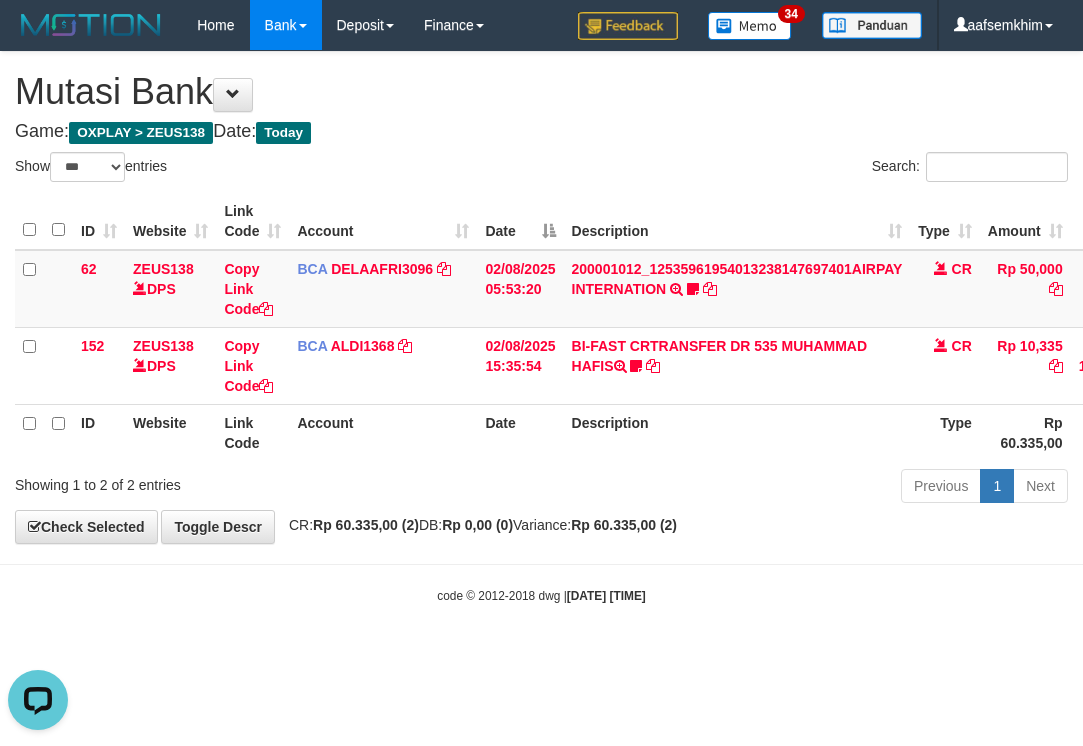 scroll, scrollTop: 0, scrollLeft: 0, axis: both 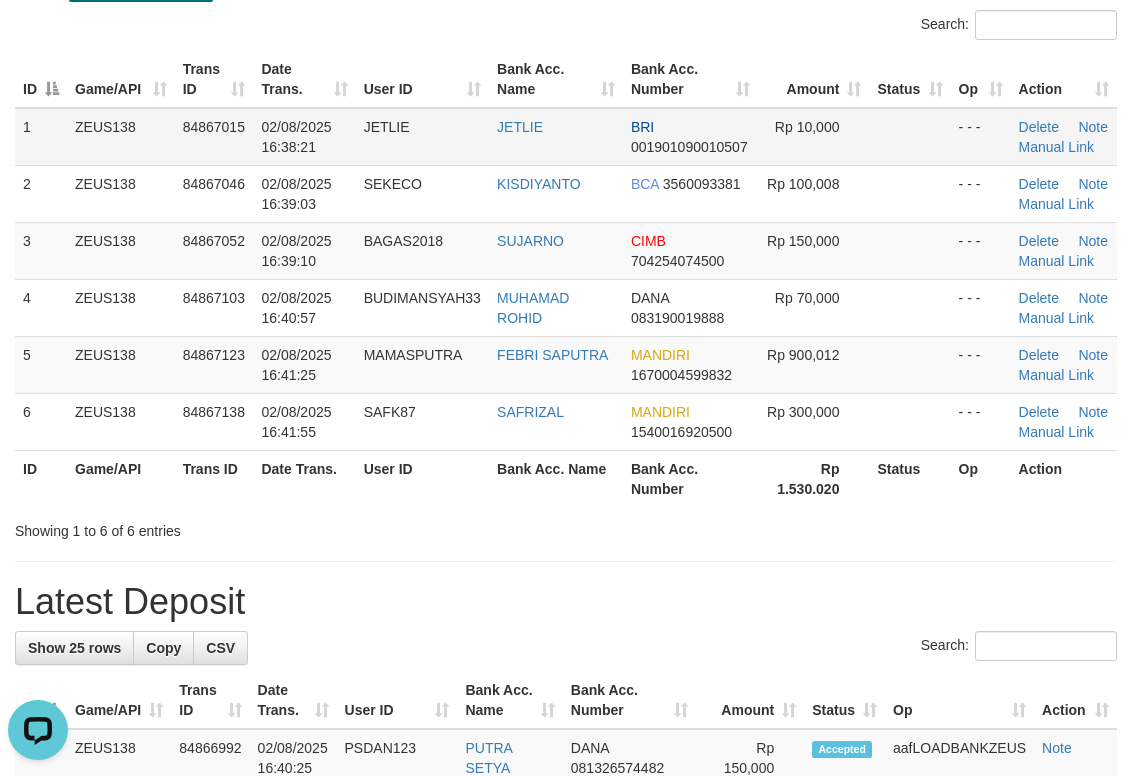 drag, startPoint x: 528, startPoint y: 90, endPoint x: 889, endPoint y: 135, distance: 363.79388 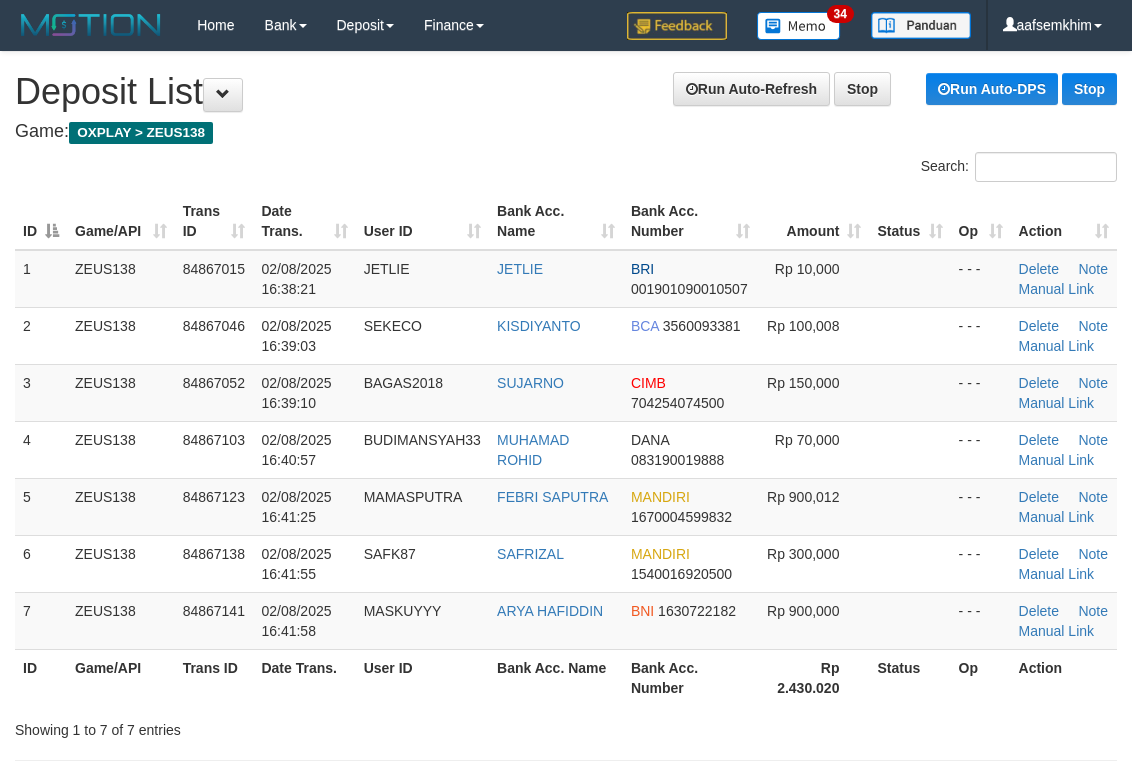 scroll, scrollTop: 142, scrollLeft: 0, axis: vertical 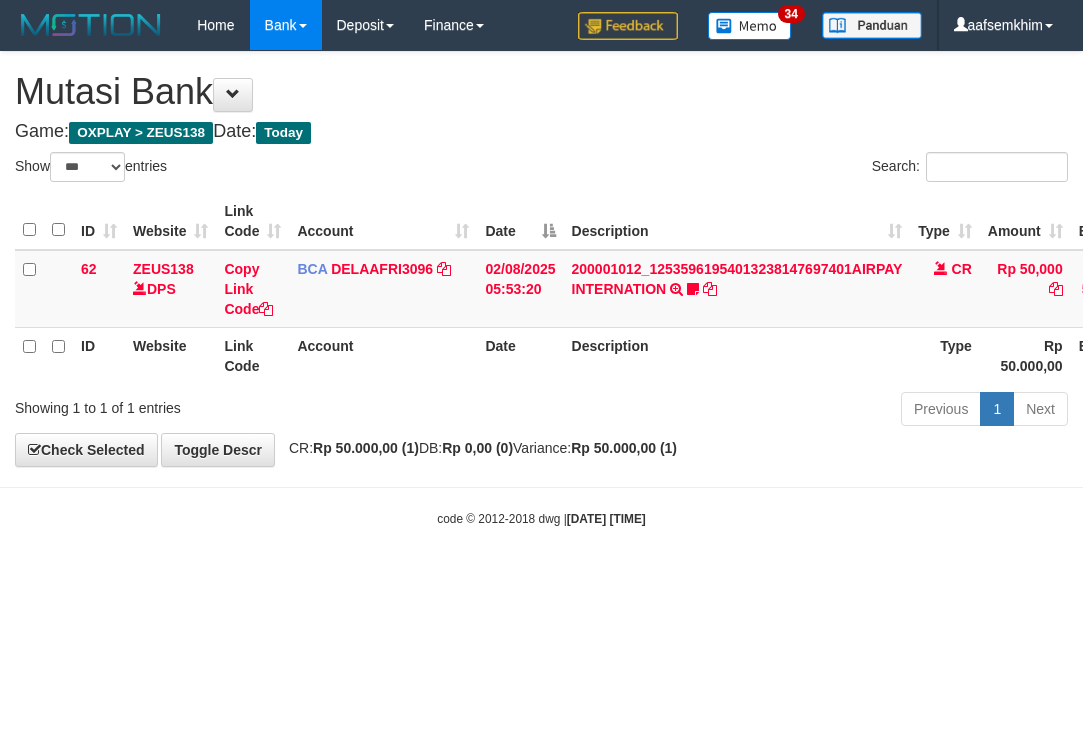 select on "***" 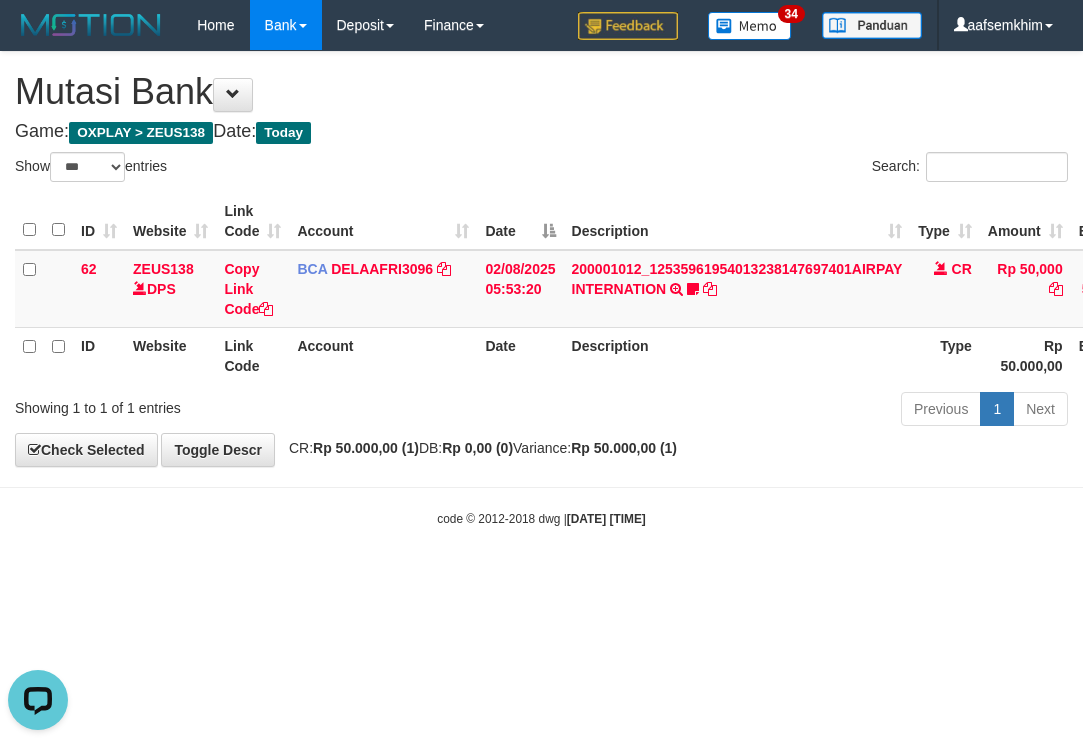 scroll, scrollTop: 0, scrollLeft: 0, axis: both 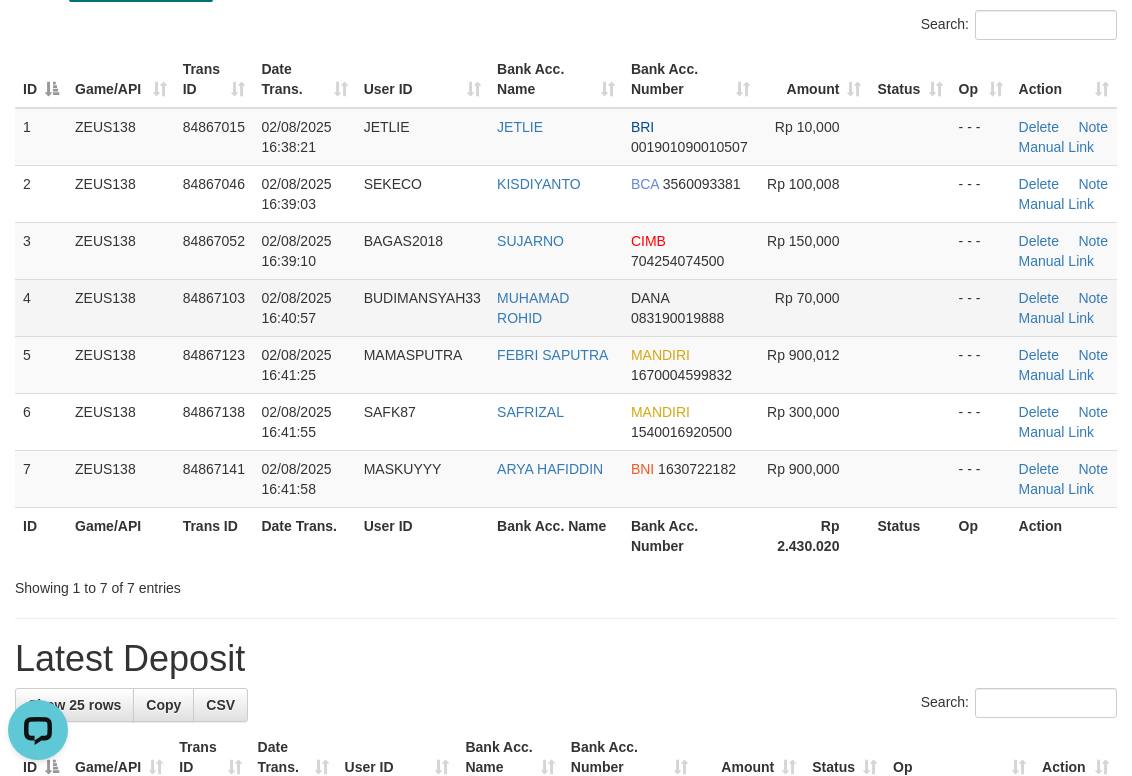 click on "02/08/2025 16:40:57" at bounding box center (296, 308) 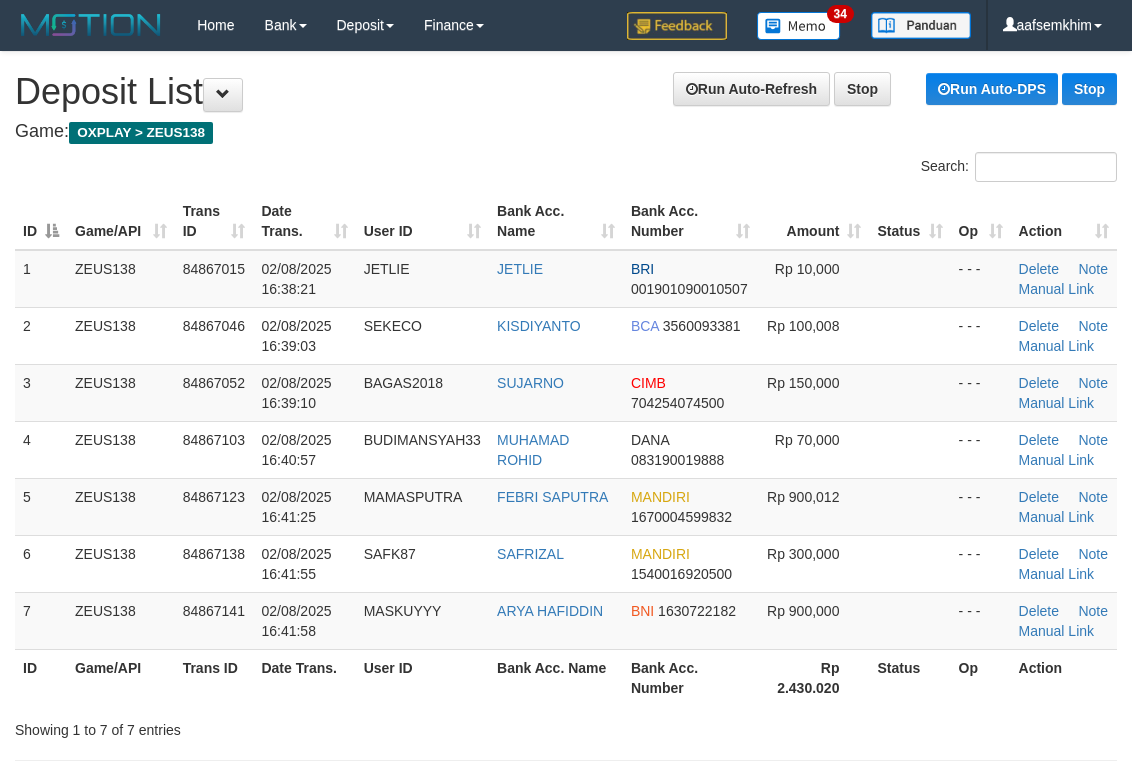 scroll, scrollTop: 142, scrollLeft: 0, axis: vertical 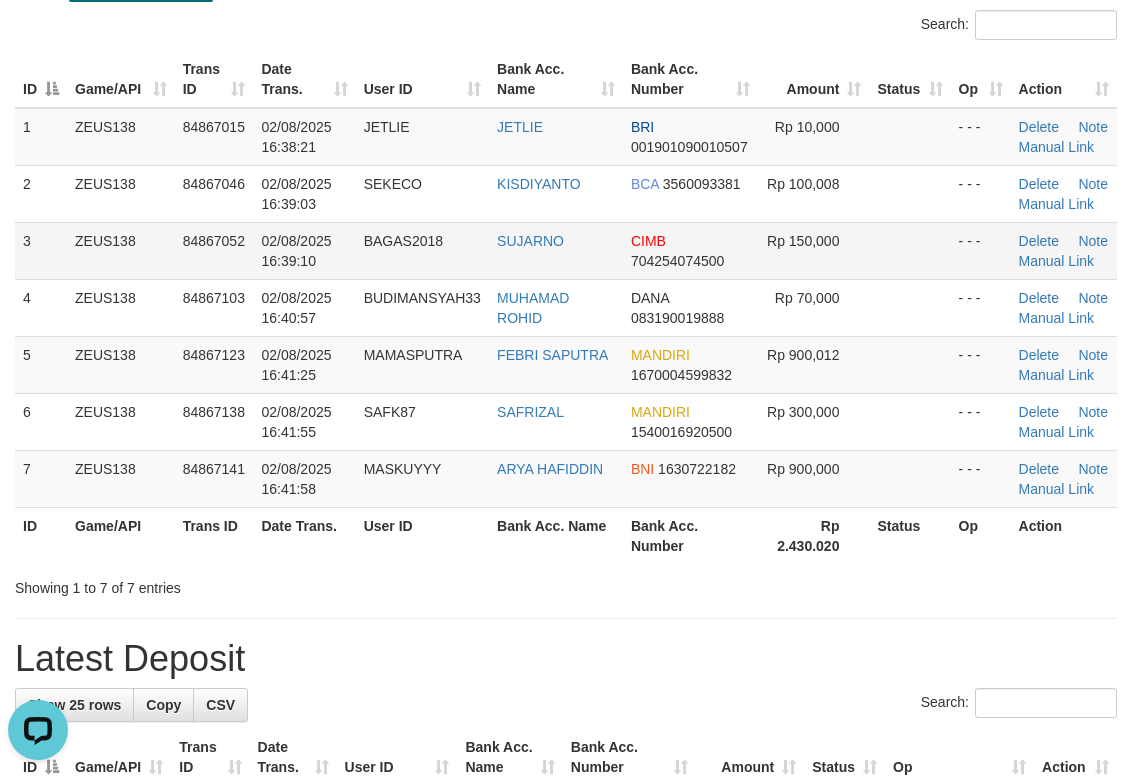 click on "84867052" at bounding box center (214, 250) 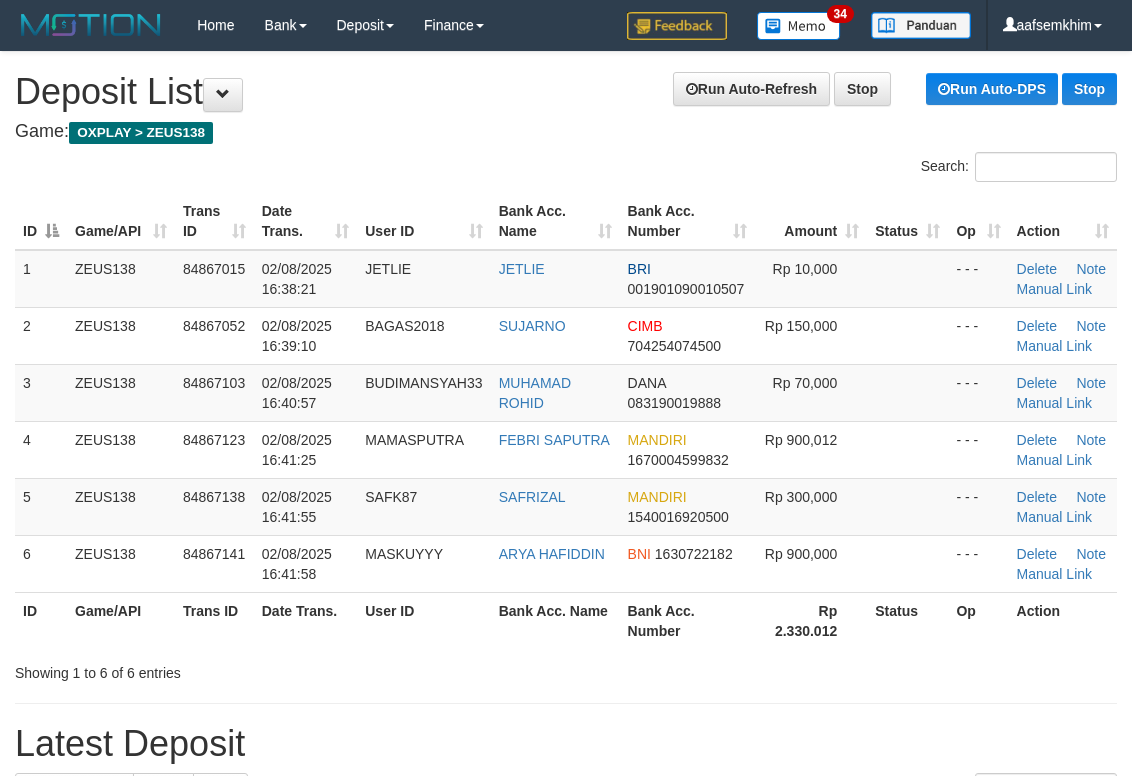 scroll, scrollTop: 142, scrollLeft: 0, axis: vertical 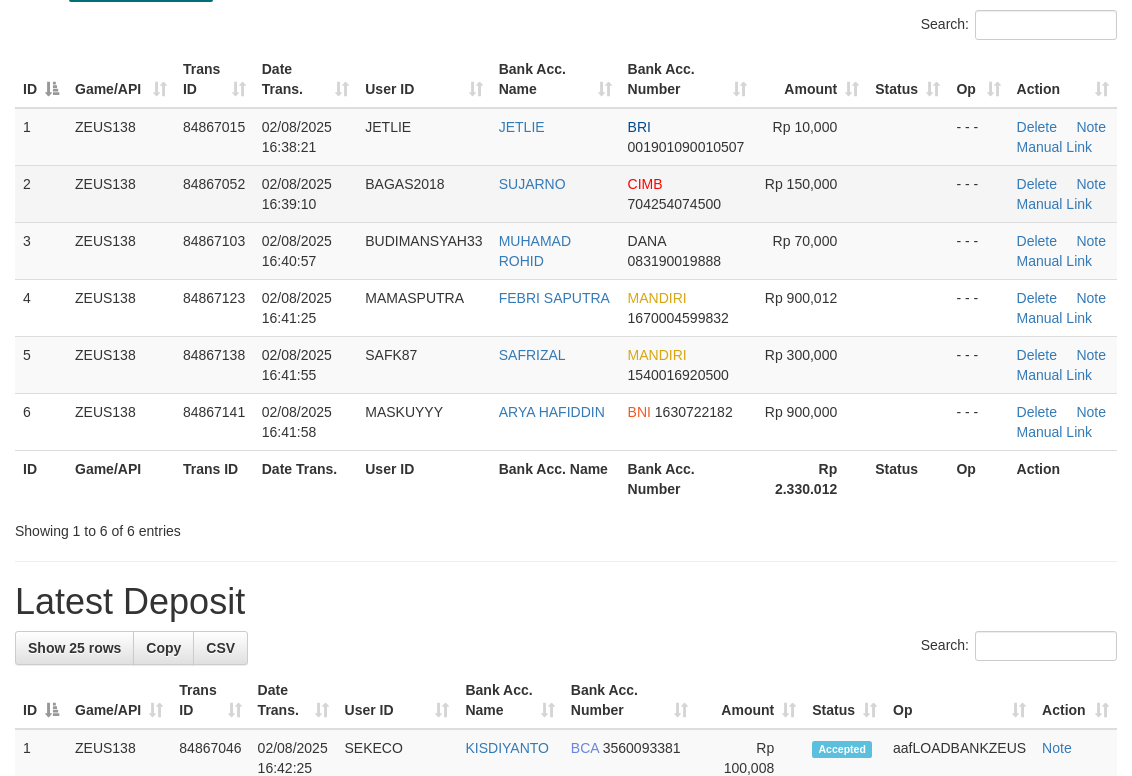 click on "2
ZEUS138
84867052
02/08/2025 16:39:10
BAGAS2018
SUJARNO
CIMB
704254074500
Rp 150,000
- - -
Delete
Note
Manual Link" at bounding box center (566, 193) 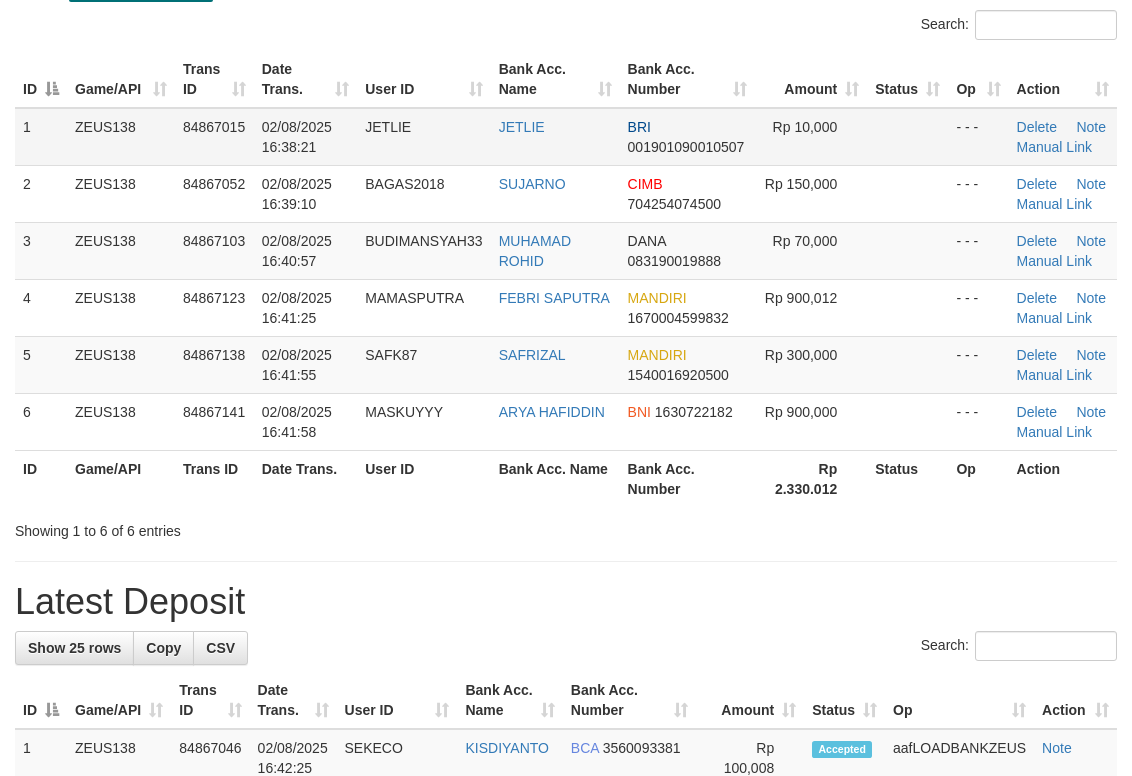 click on "ZEUS138" at bounding box center [121, 137] 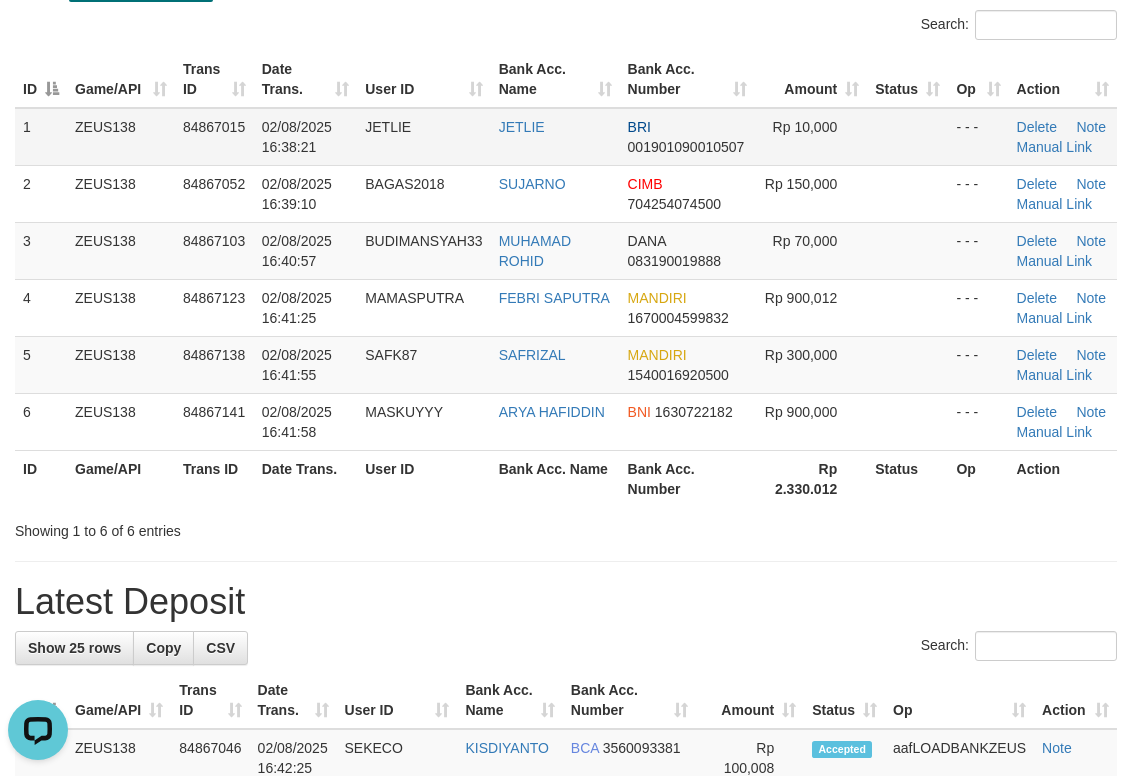 scroll, scrollTop: 0, scrollLeft: 0, axis: both 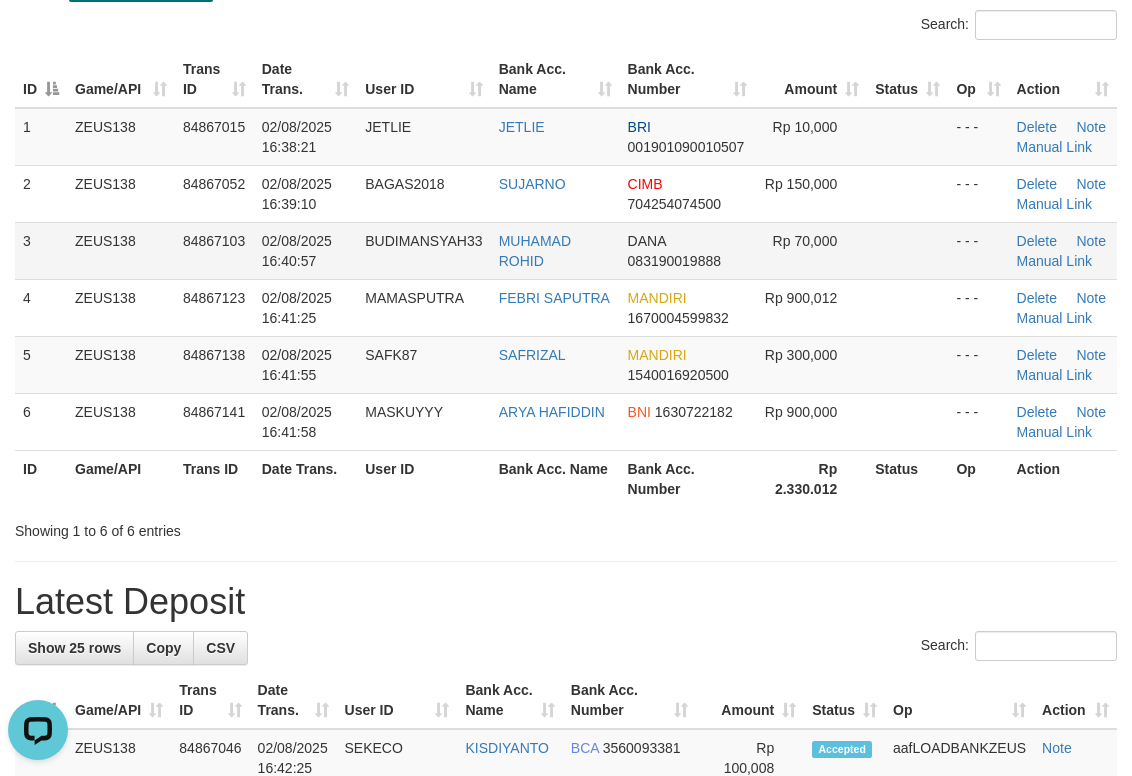 drag, startPoint x: 434, startPoint y: 102, endPoint x: 394, endPoint y: 172, distance: 80.622574 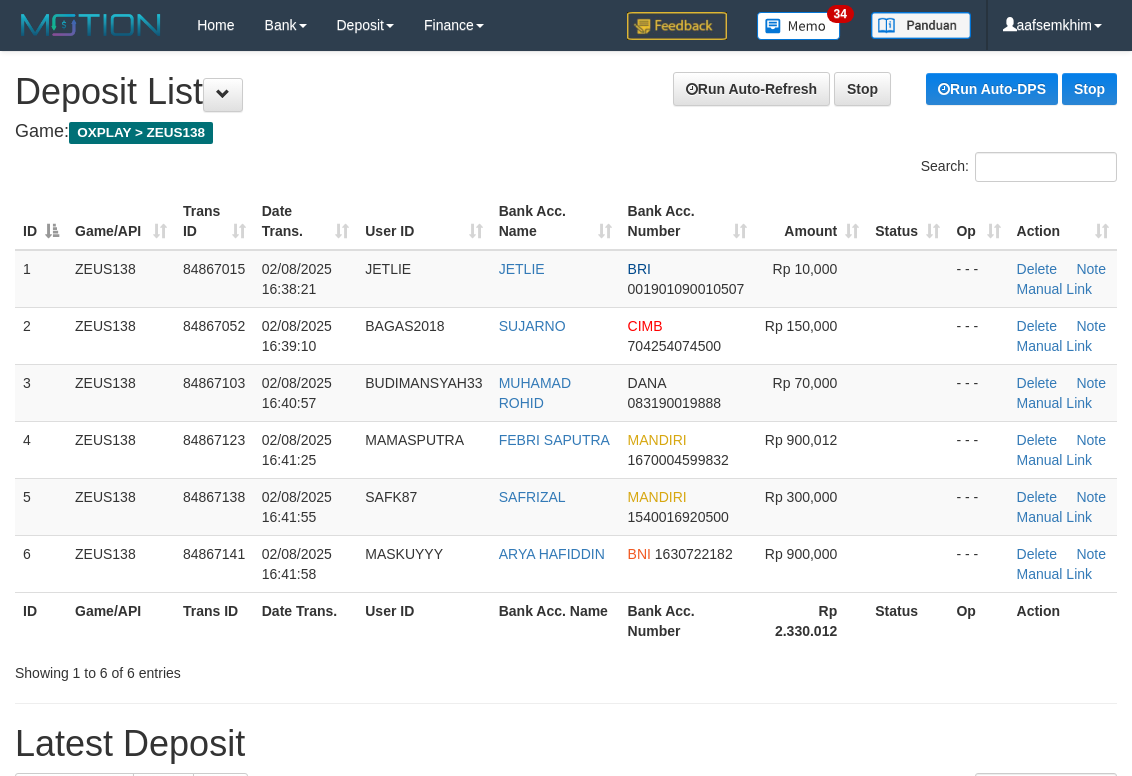 click on "BUDIMANSYAH33" at bounding box center [423, 392] 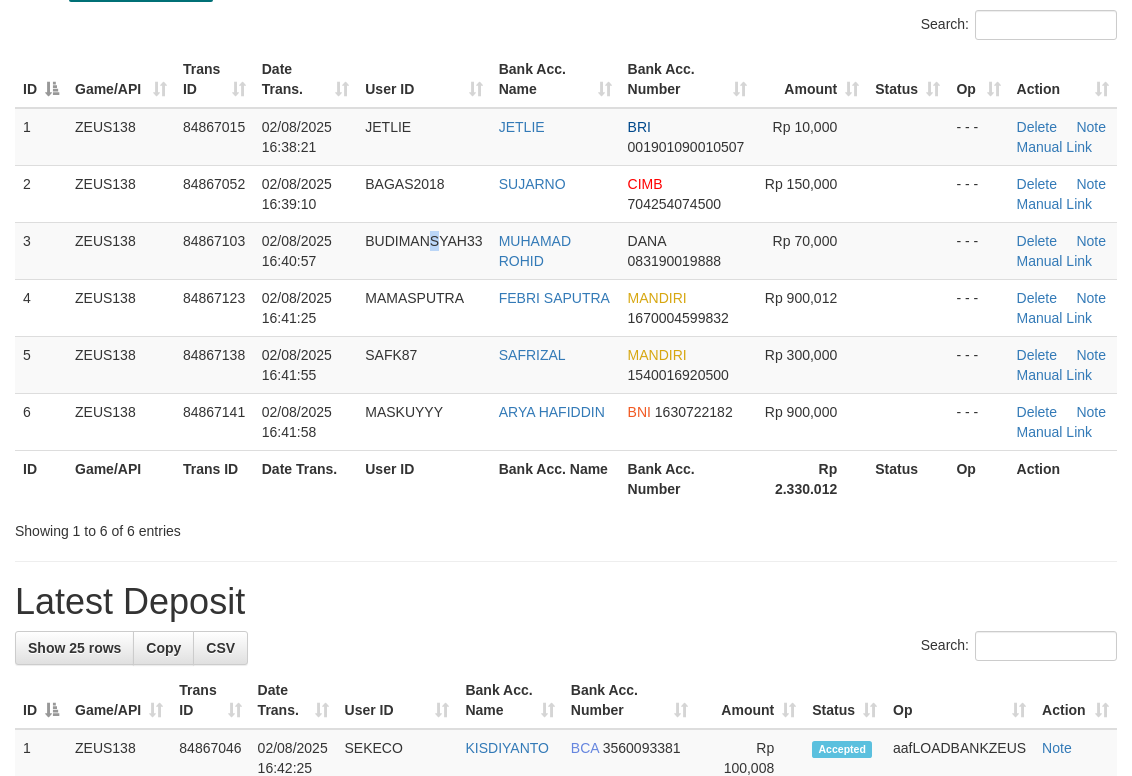 scroll, scrollTop: 142, scrollLeft: 0, axis: vertical 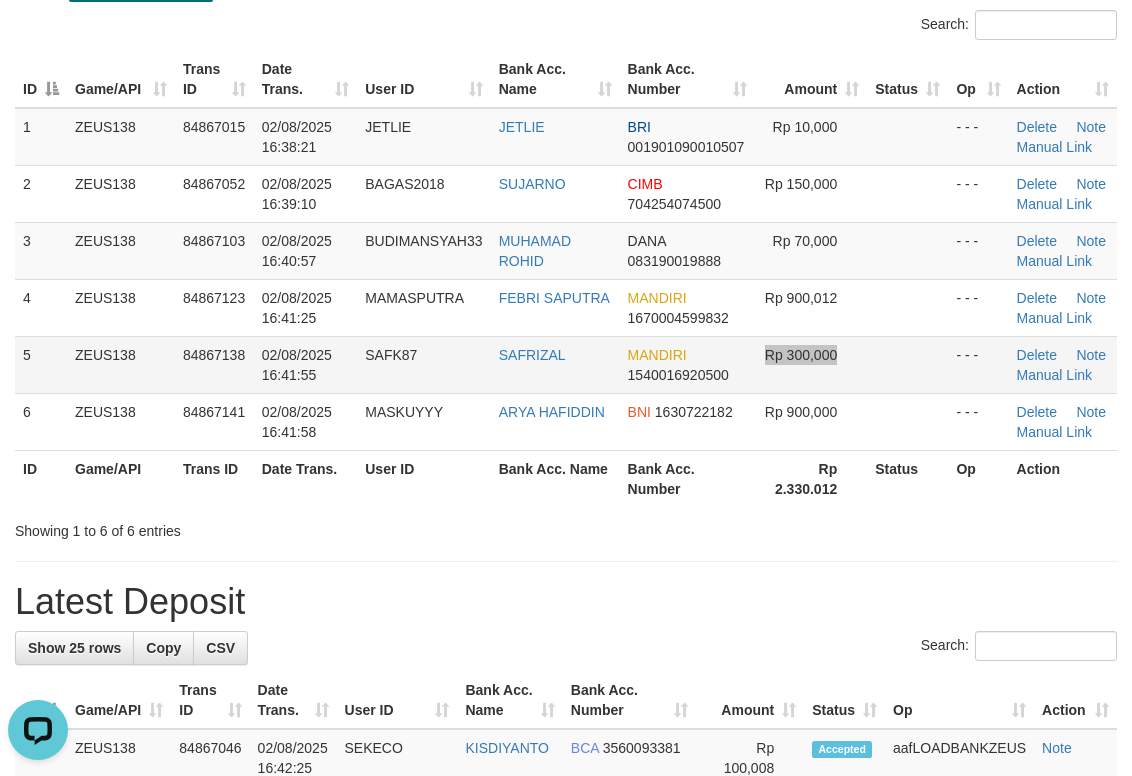 click on "5
ZEUS138
84867138
[DATE] [TIME]
SAFK87
[LAST]
MANDIRI
1540016920500
Rp 300,000
- - -
Delete
Note
Manual Link" at bounding box center (566, 364) 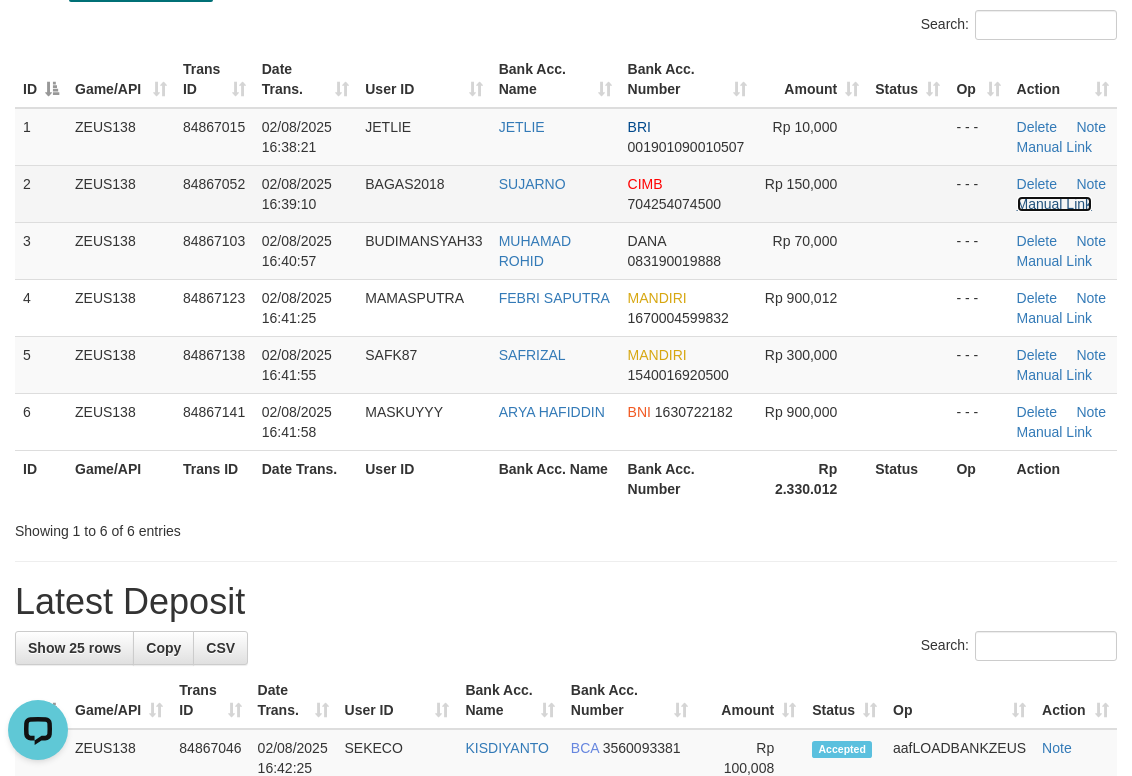 click on "Manual Link" at bounding box center (1055, 204) 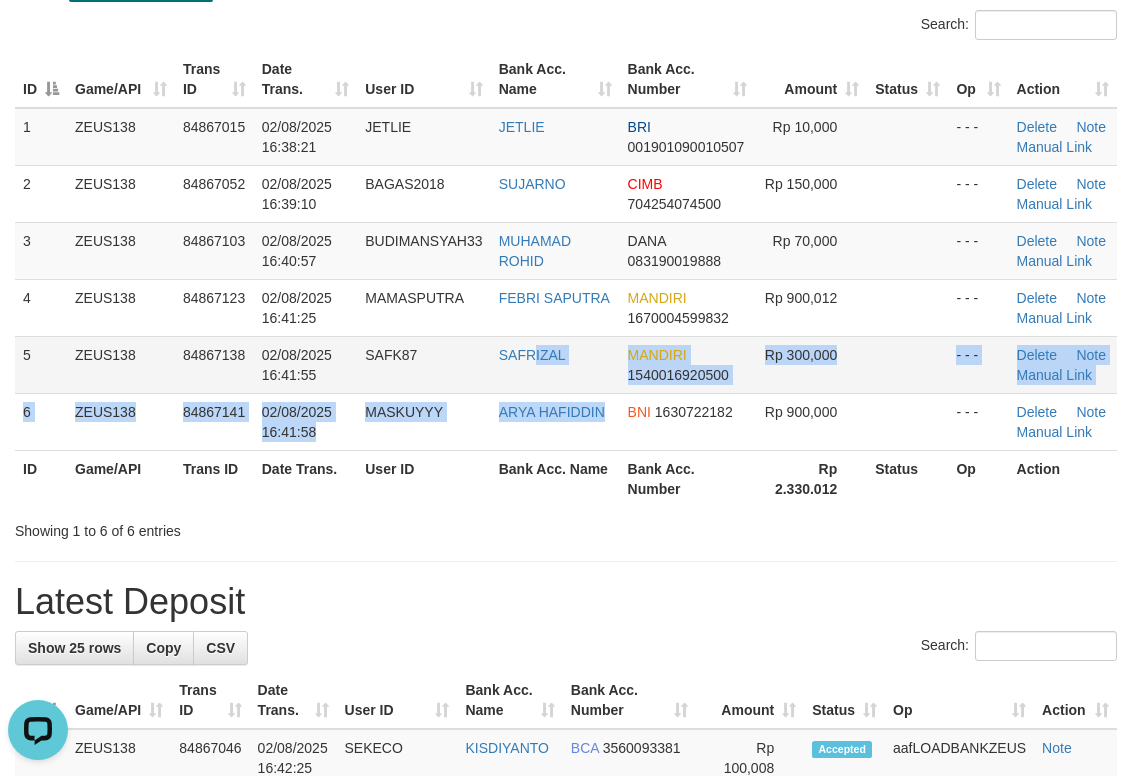 click on "1
ZEUS138
84867015
02/08/2025 16:38:21
JETLIE
JETLIE
BRI
001901090010507
Rp 10,000
- - -
Delete
Note
Manual Link
2
ZEUS138
84867052
02/08/2025 16:39:10
BAGAS2018
SUJARNO
CIMB
704254074500
Rp 150,000
- - -
Delete
Note
Manual Link
3
ZEUS138" at bounding box center [566, 279] 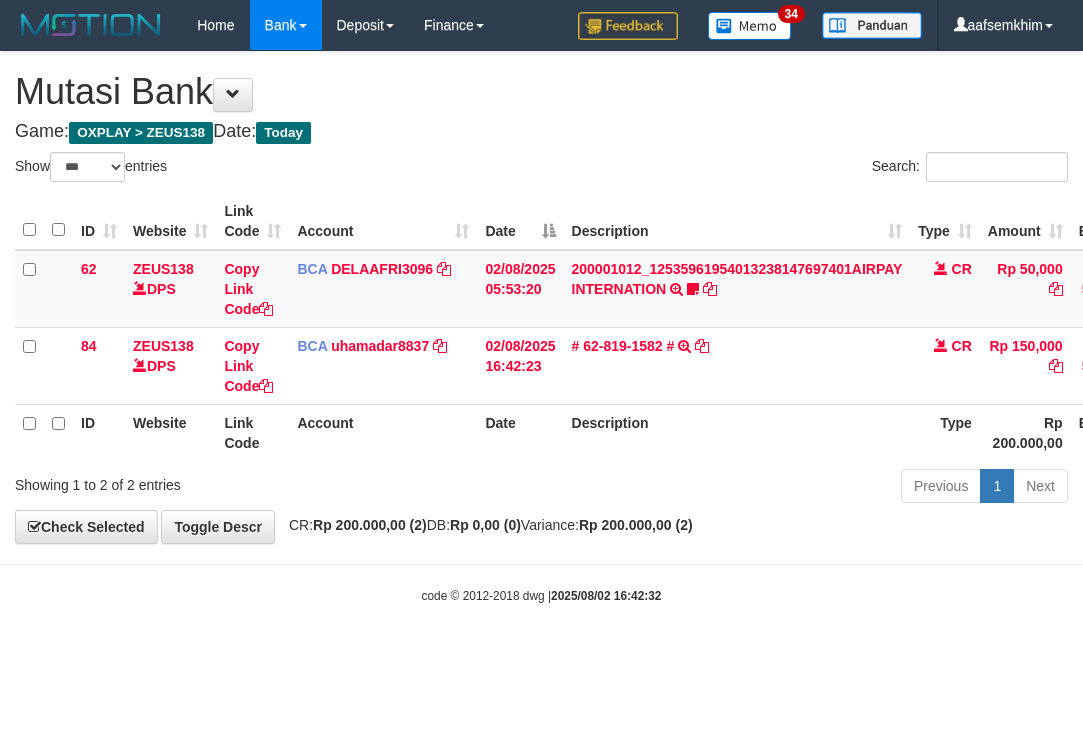 select on "***" 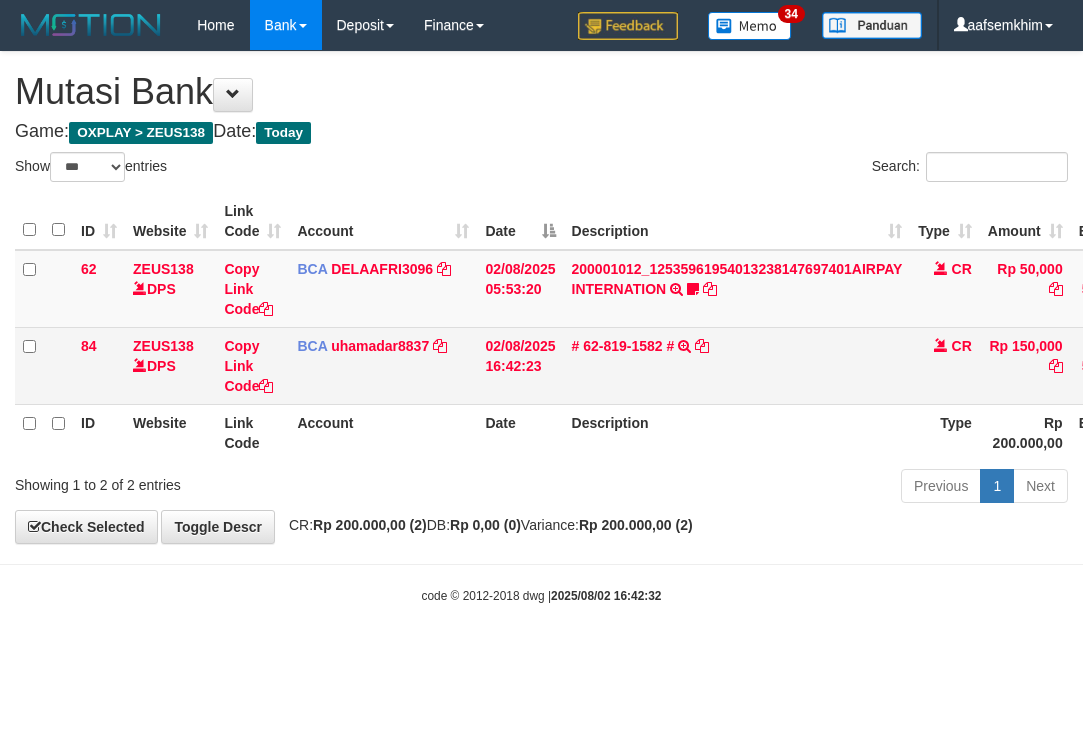 click on "# 62-[PHONE] #         SWITCHING CR TRF
[LAST]
022 [PHONE]" at bounding box center [737, 365] 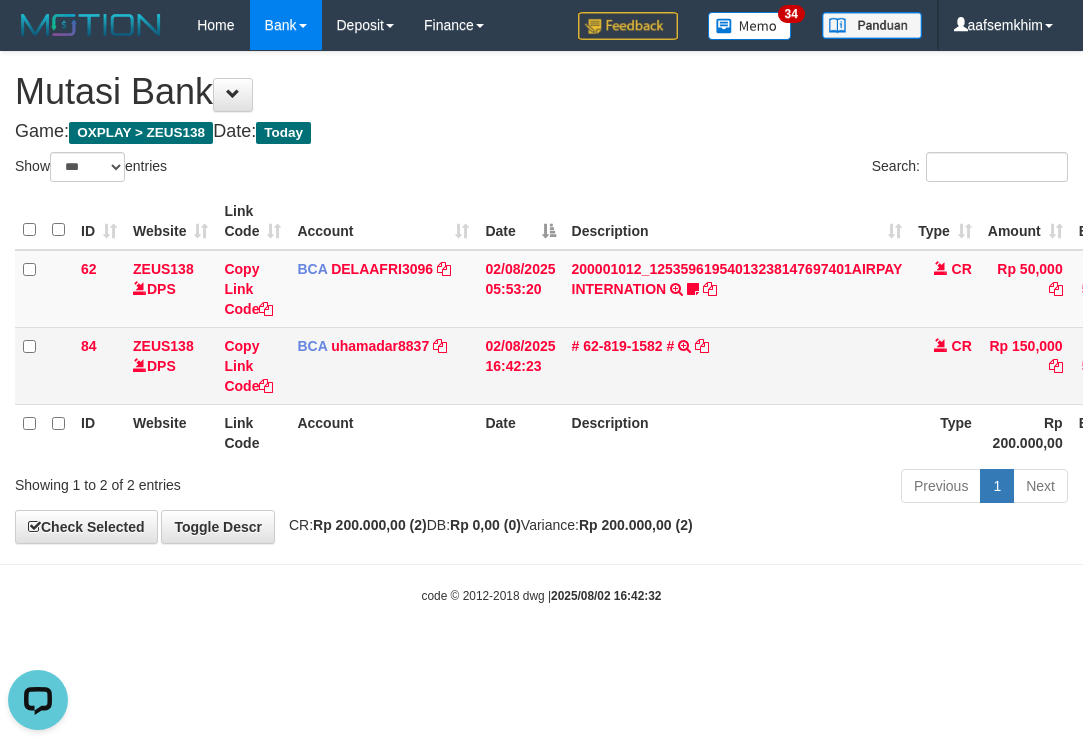 scroll, scrollTop: 0, scrollLeft: 0, axis: both 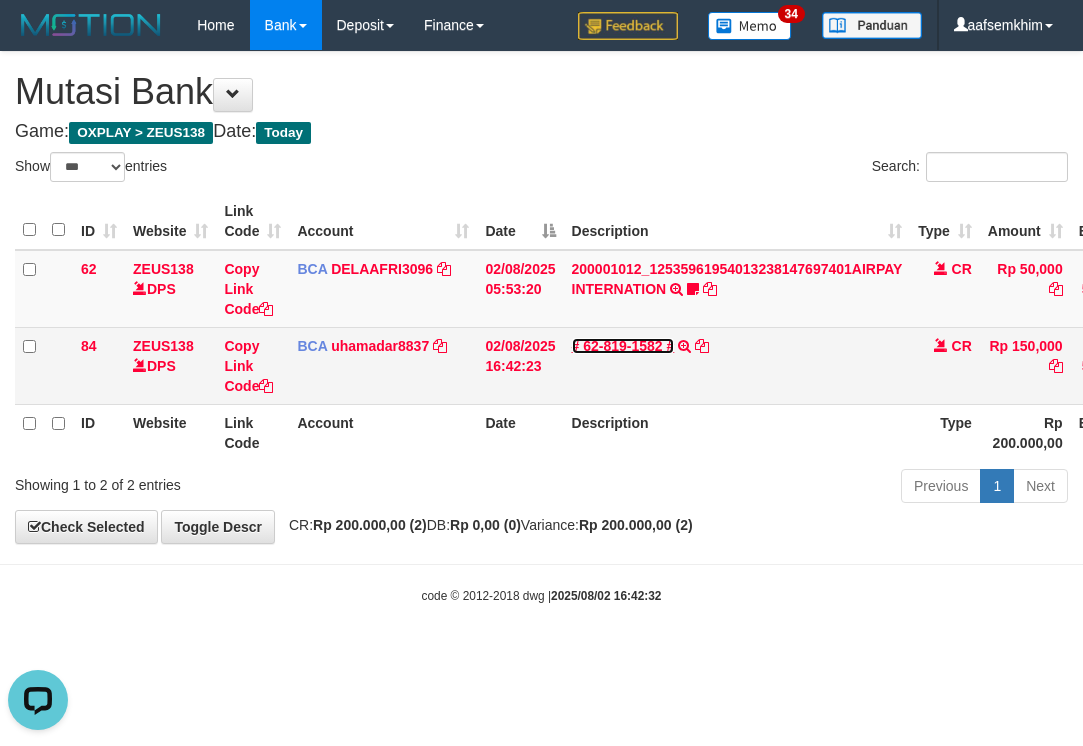 click on "# 62-819-1582 #" at bounding box center (623, 346) 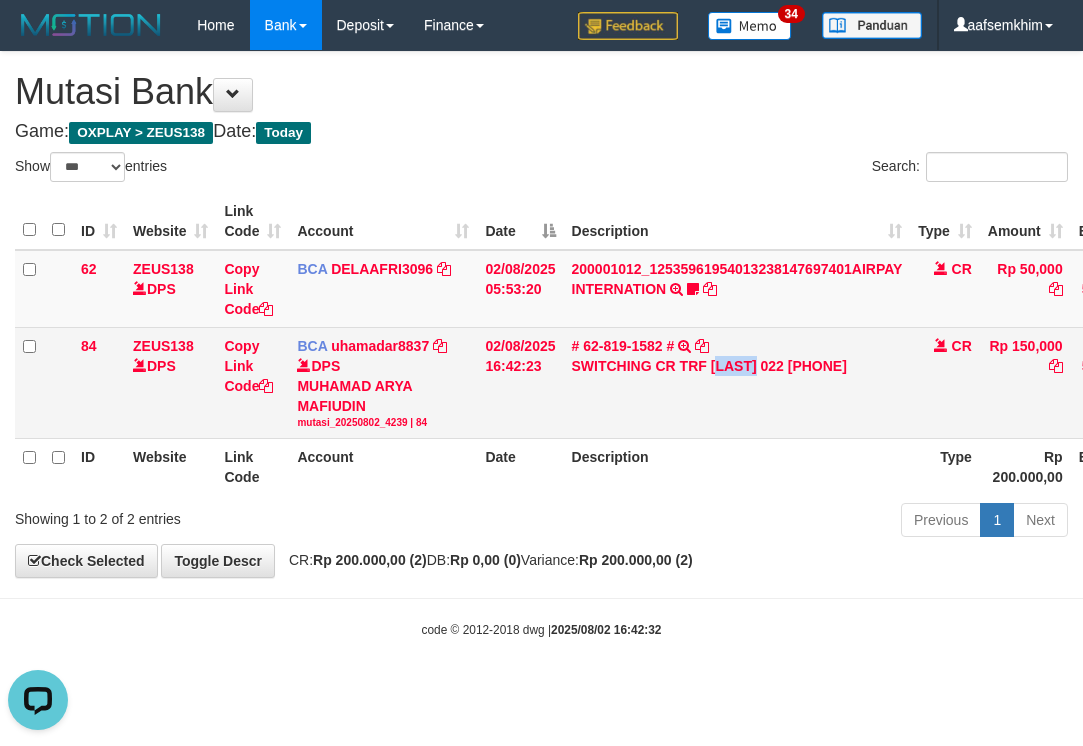 drag, startPoint x: 751, startPoint y: 370, endPoint x: 767, endPoint y: 372, distance: 16.124516 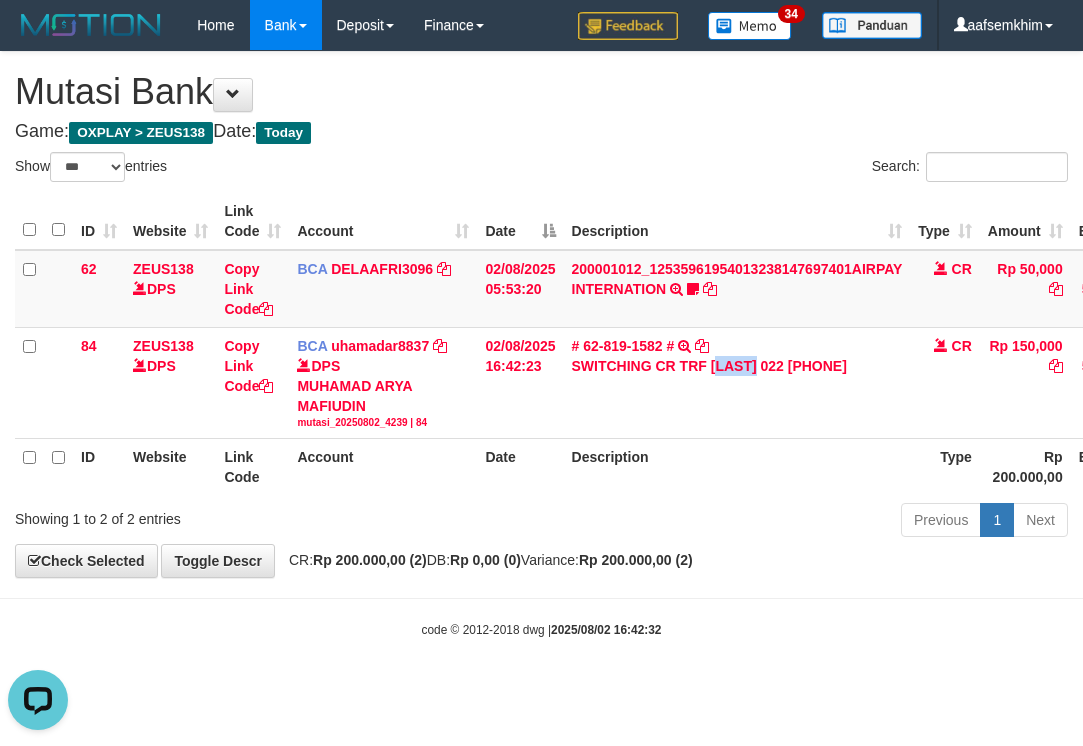 copy on "UJARN" 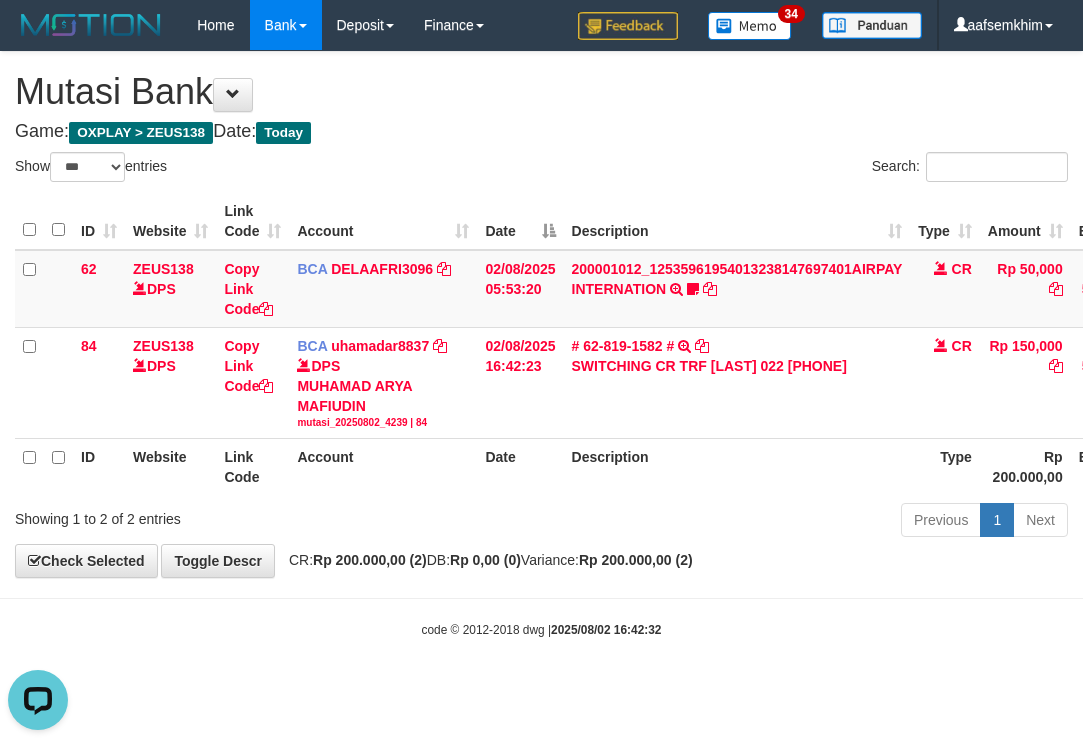 drag, startPoint x: 452, startPoint y: 479, endPoint x: 414, endPoint y: 473, distance: 38.470768 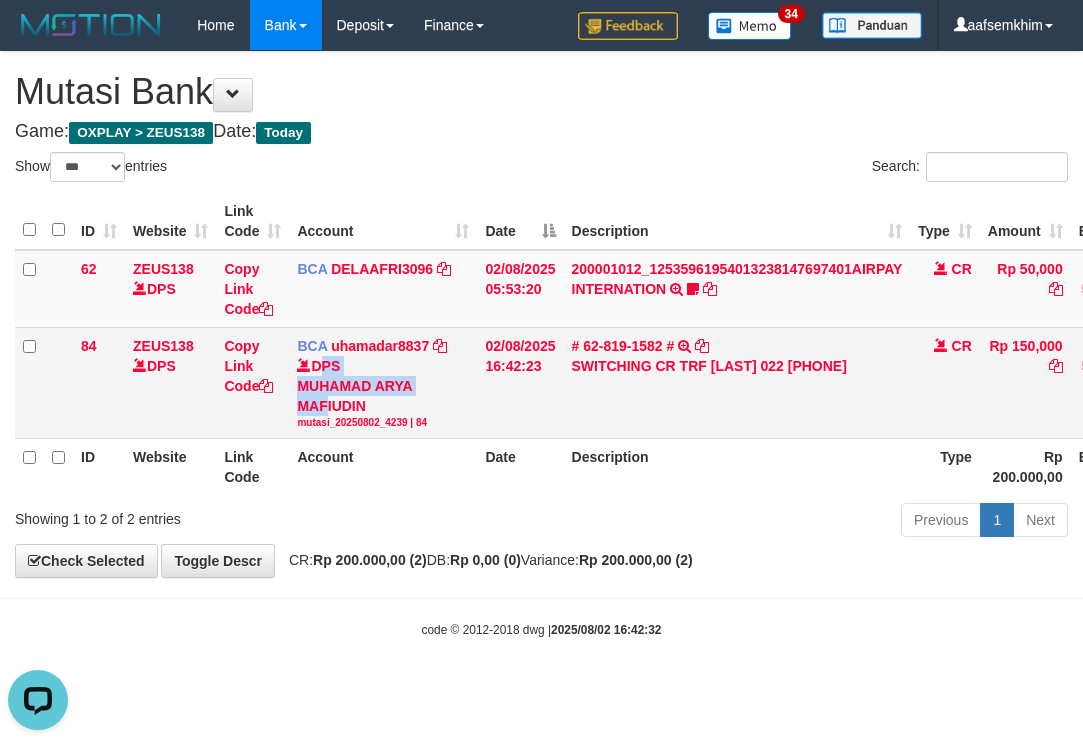 drag, startPoint x: 371, startPoint y: 373, endPoint x: 5, endPoint y: 401, distance: 367.0695 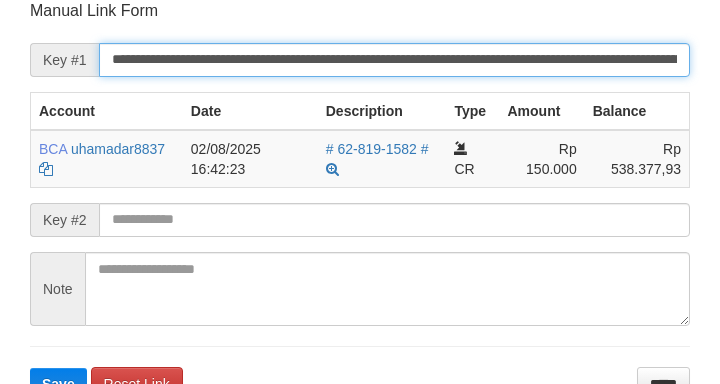 scroll, scrollTop: 392, scrollLeft: 0, axis: vertical 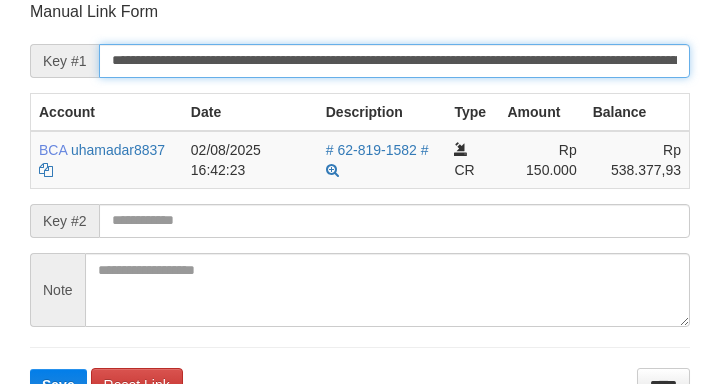 click on "**********" at bounding box center [394, 61] 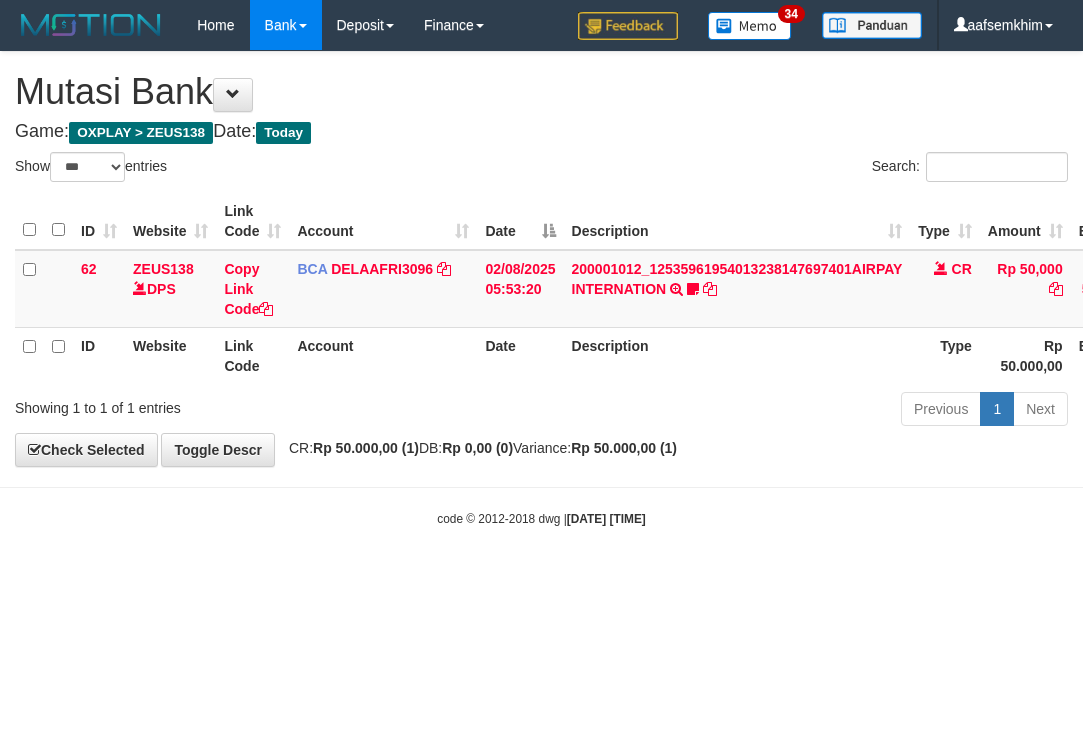 select on "***" 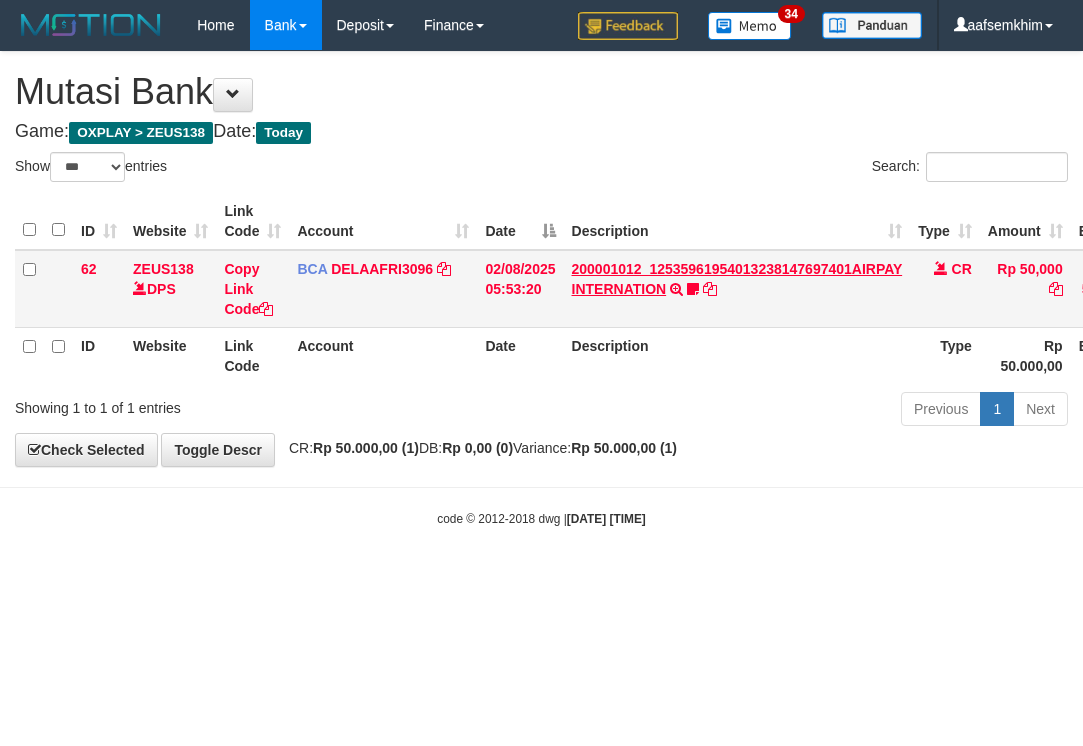 scroll, scrollTop: 0, scrollLeft: 0, axis: both 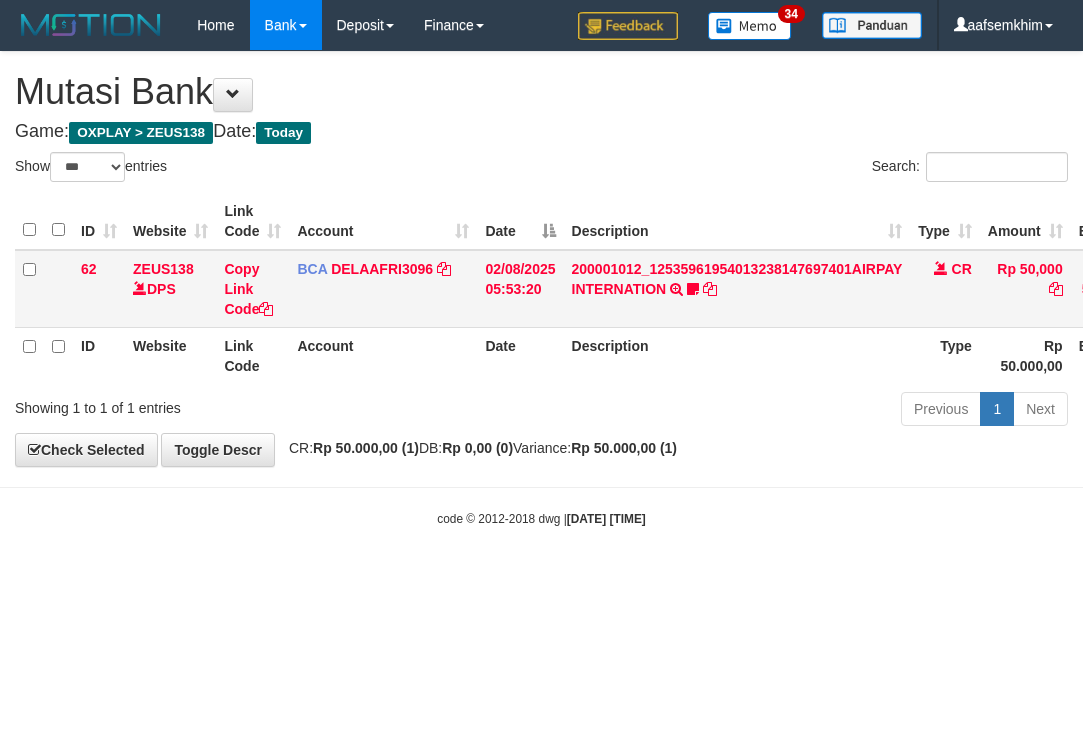 click on "200001012_12535961954013238147697401AIRPAY INTERNATION            TRSF E-BANKING CR 0208/FTSCY/WS95051
50000.00200001012_12535961954013238147697401AIRPAY INTERNATION    Labubutaiki
https://prnt.sc/l7T6Eus7w_Qi" at bounding box center (737, 289) 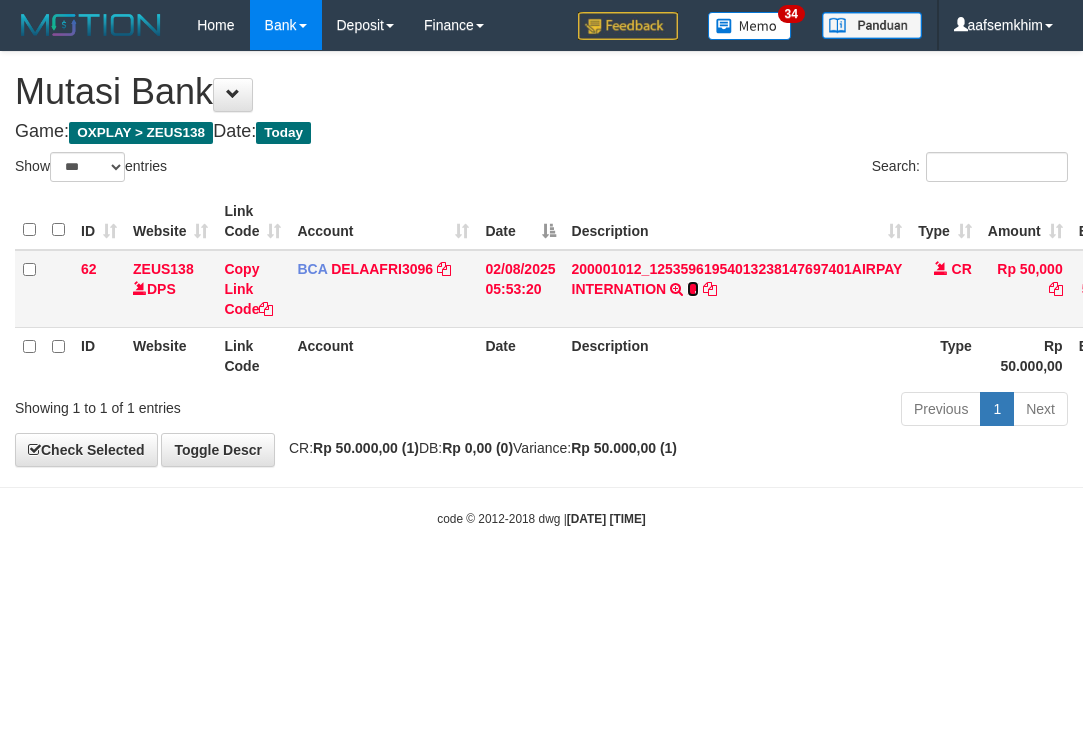 click at bounding box center [693, 289] 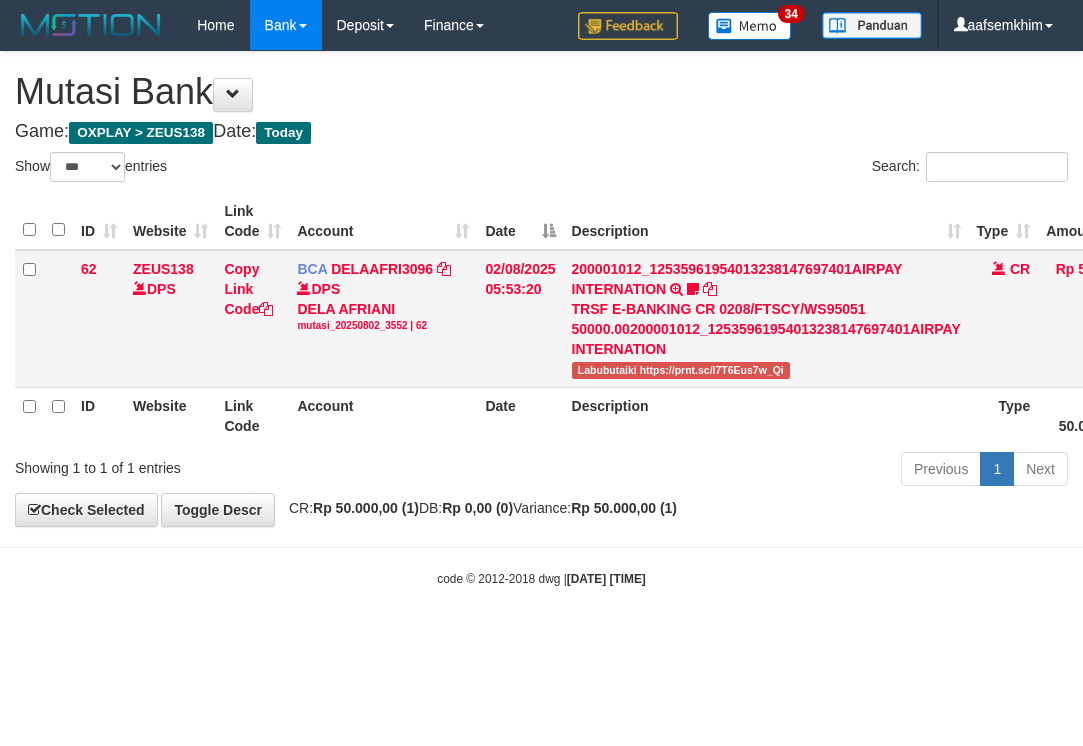 click on "200001012_12535961954013238147697401AIRPAY INTERNATION            TRSF E-BANKING CR 0208/FTSCY/WS95051
50000.00200001012_12535961954013238147697401AIRPAY INTERNATION    Labubutaiki
https://prnt.sc/l7T6Eus7w_Qi" at bounding box center (766, 319) 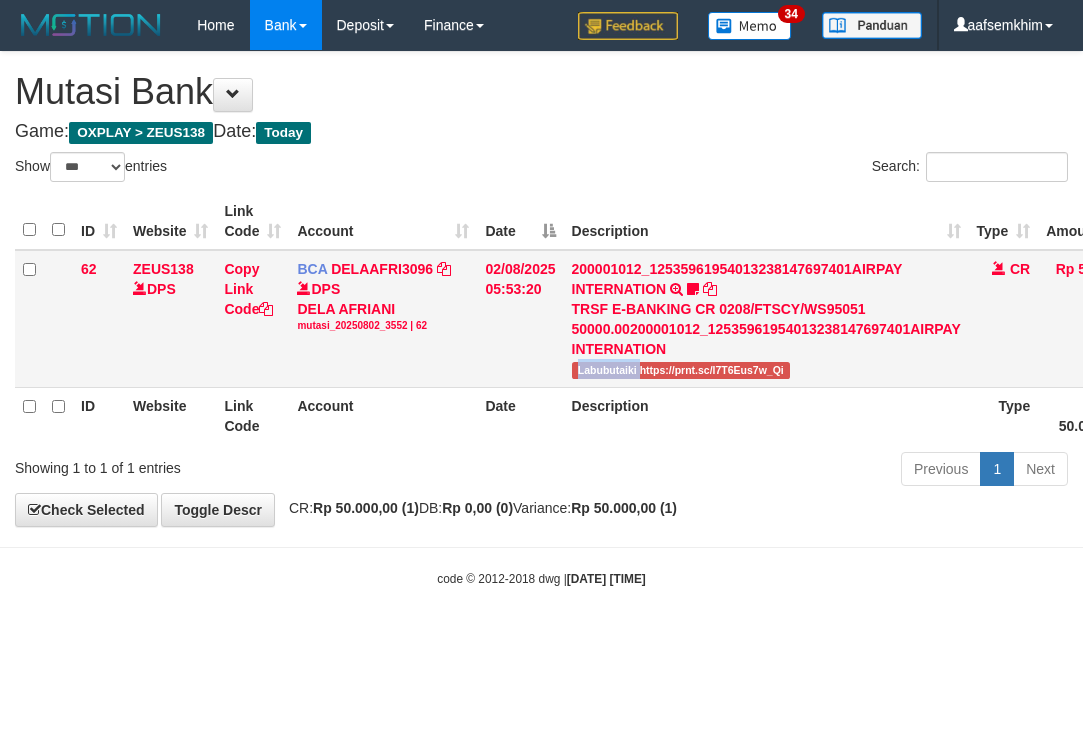 click on "200001012_12535961954013238147697401AIRPAY INTERNATION            TRSF E-BANKING CR 0208/FTSCY/WS95051
50000.00200001012_12535961954013238147697401AIRPAY INTERNATION    Labubutaiki
https://prnt.sc/l7T6Eus7w_Qi" at bounding box center [766, 319] 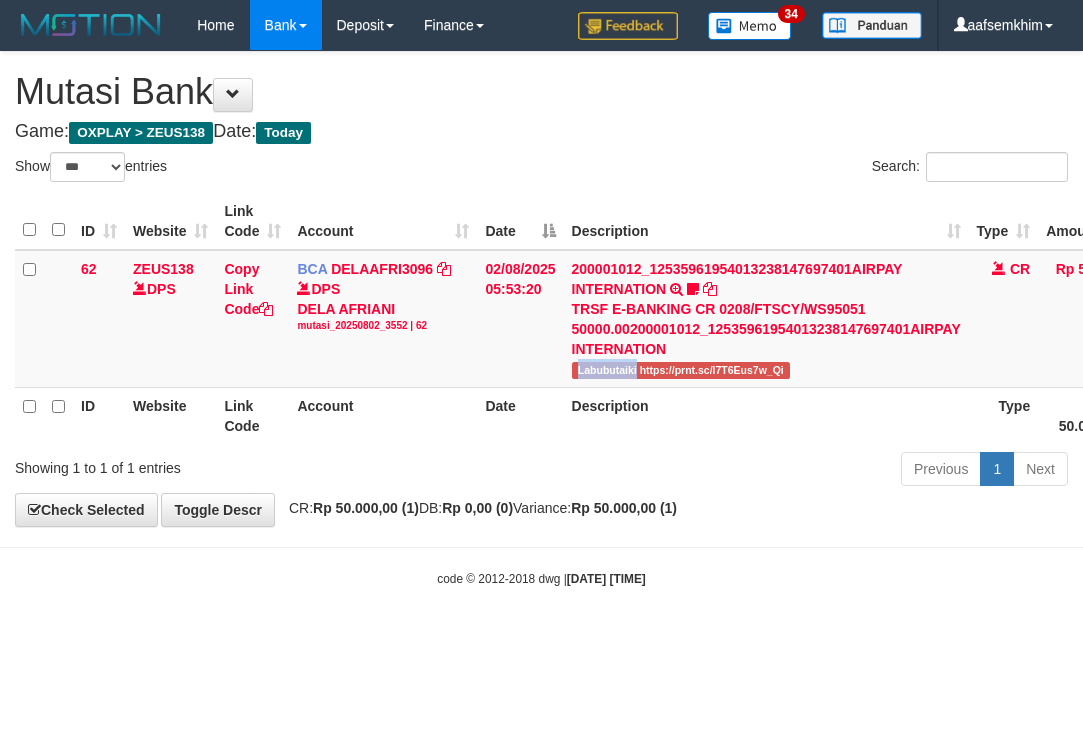 copy on "Labubutaiki" 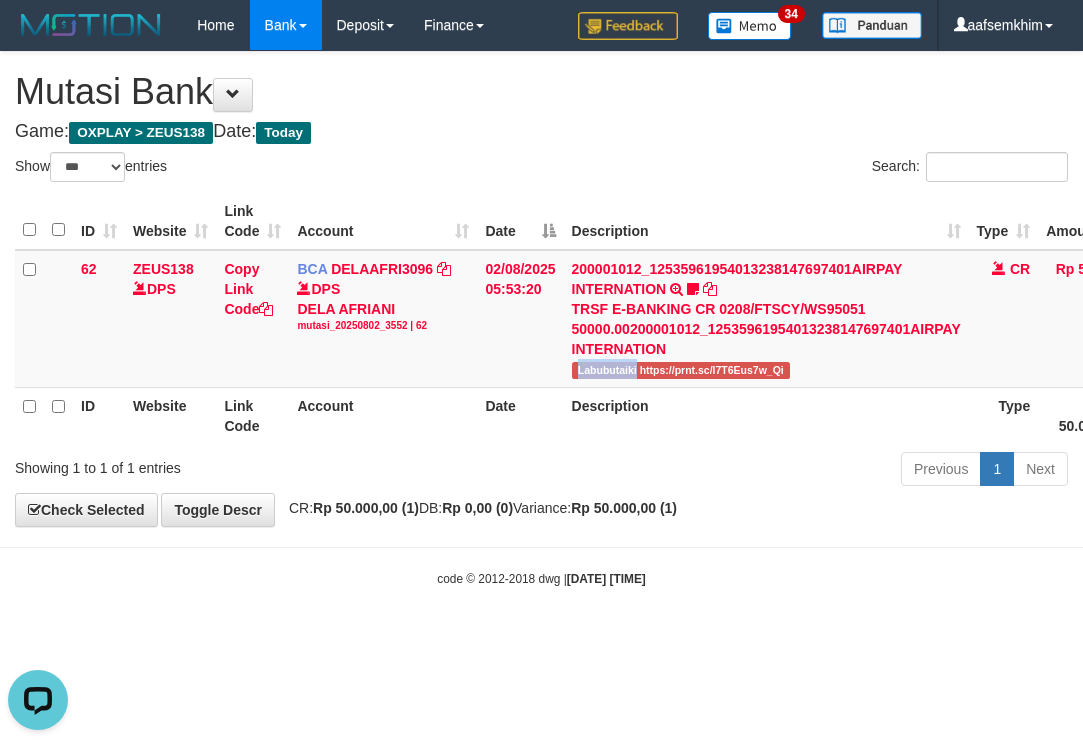 scroll, scrollTop: 0, scrollLeft: 0, axis: both 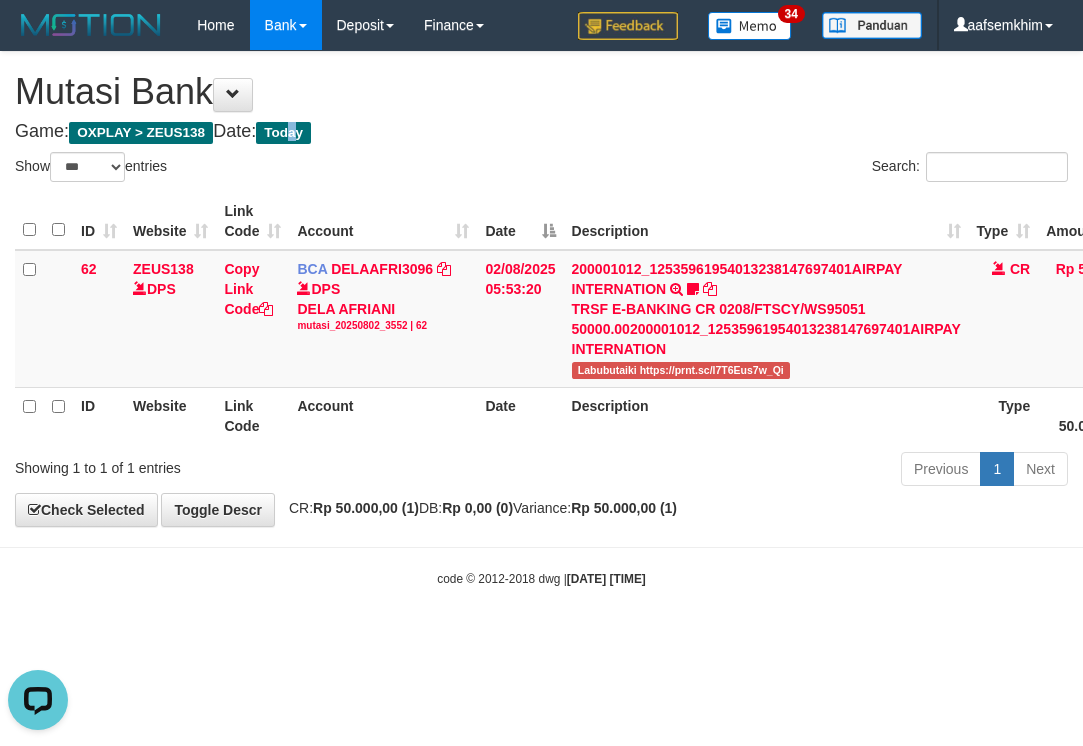 click on "**********" at bounding box center [541, 289] 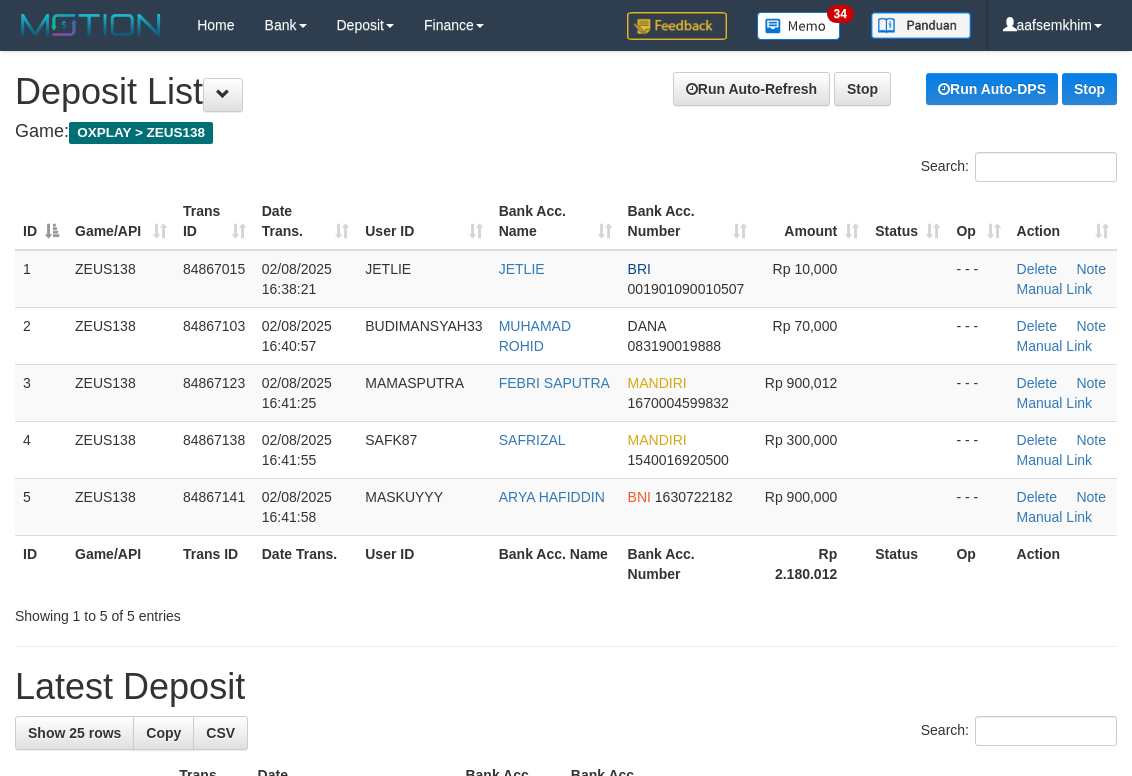 scroll, scrollTop: 142, scrollLeft: 0, axis: vertical 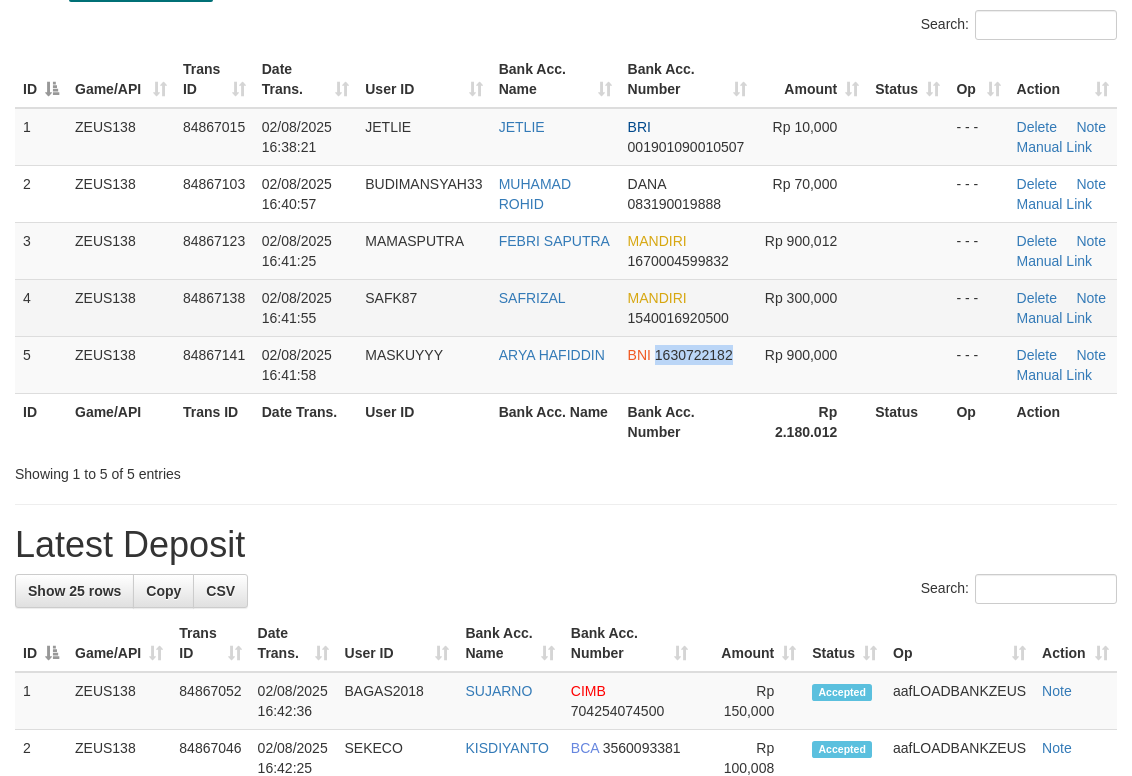 click on "BNI
1630722182" at bounding box center (687, 364) 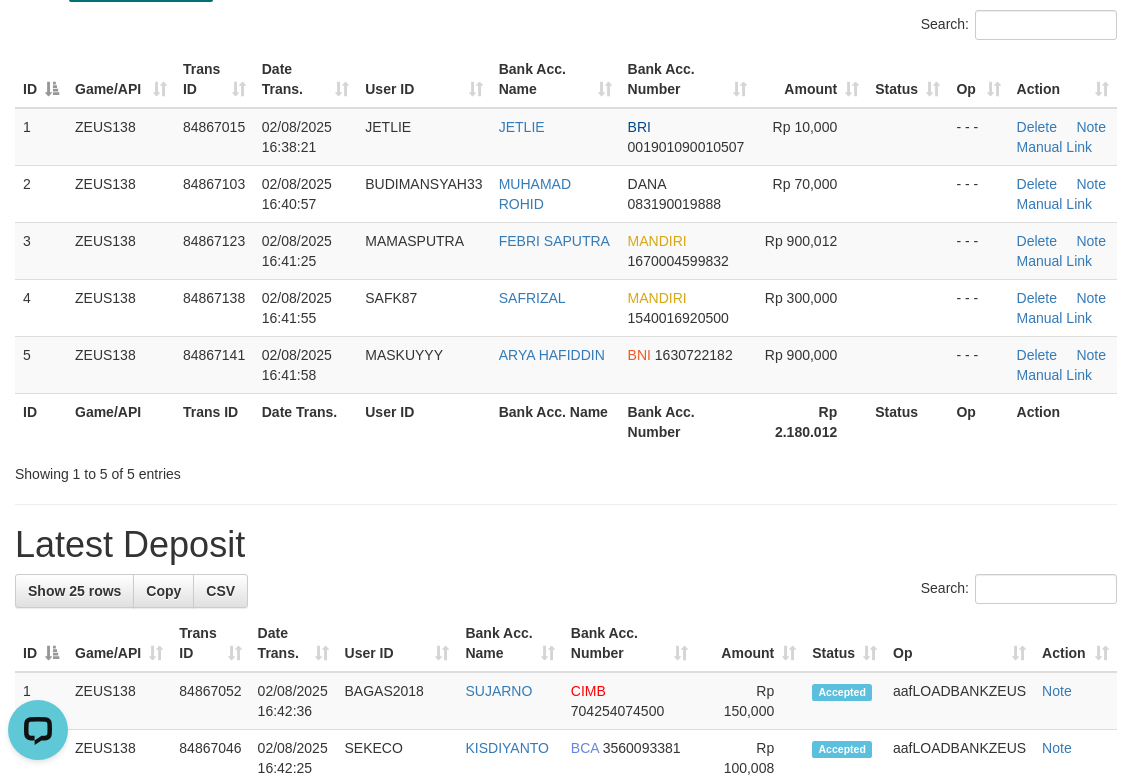 scroll, scrollTop: 0, scrollLeft: 0, axis: both 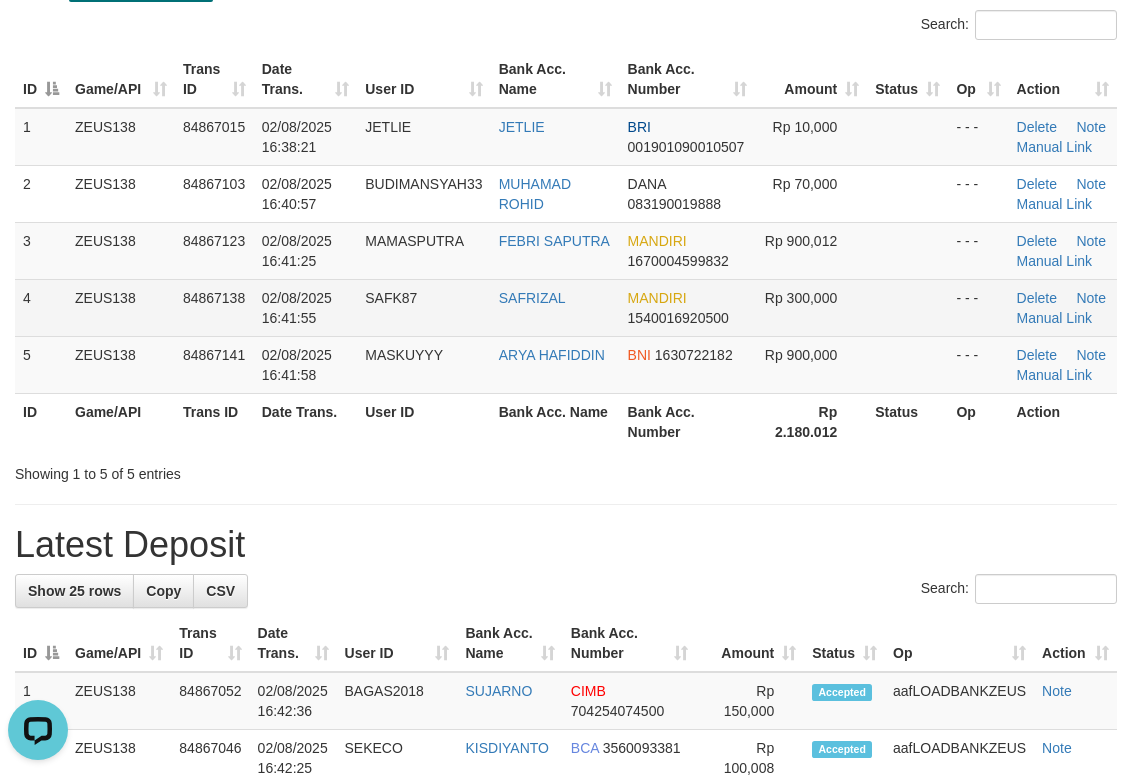 drag, startPoint x: 463, startPoint y: 376, endPoint x: 664, endPoint y: 303, distance: 213.84573 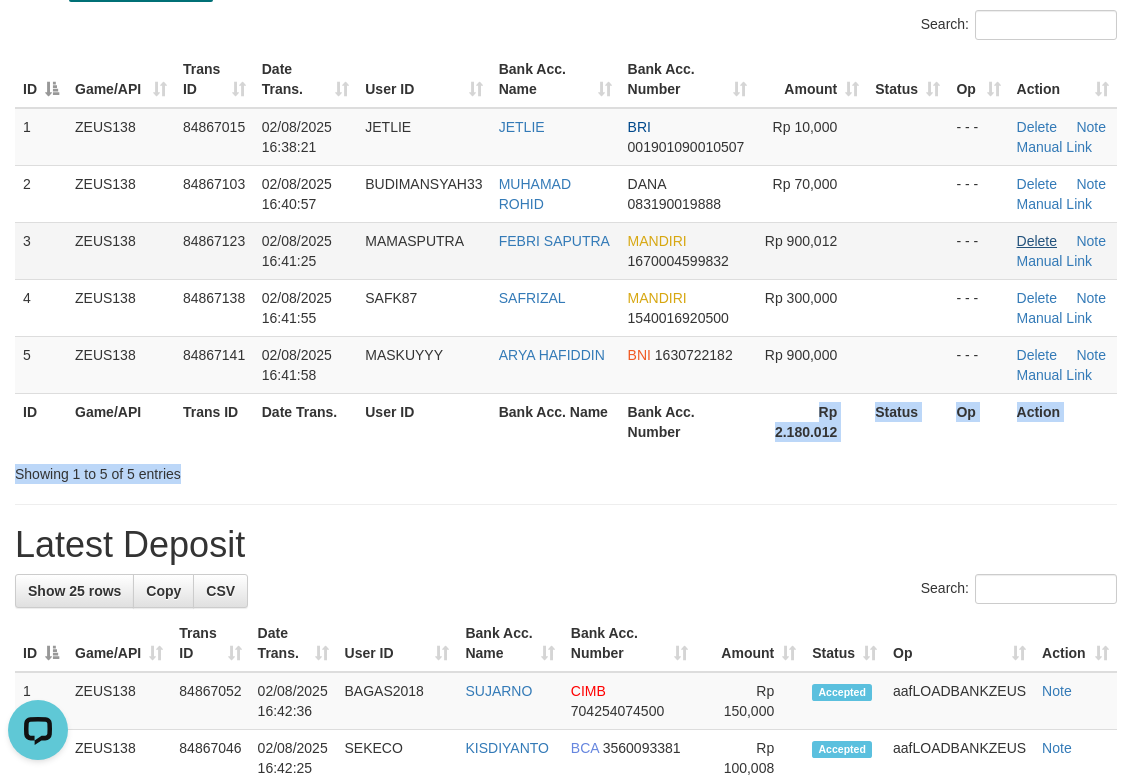 drag, startPoint x: 681, startPoint y: 465, endPoint x: 1047, endPoint y: 245, distance: 427.03162 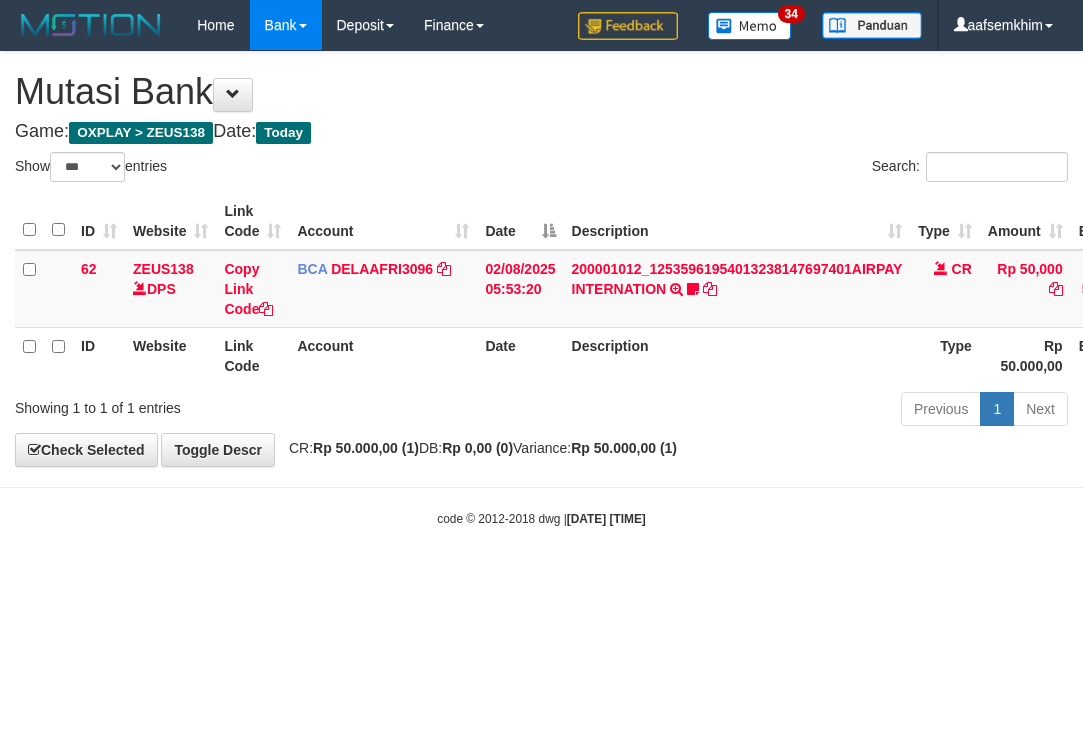 select on "***" 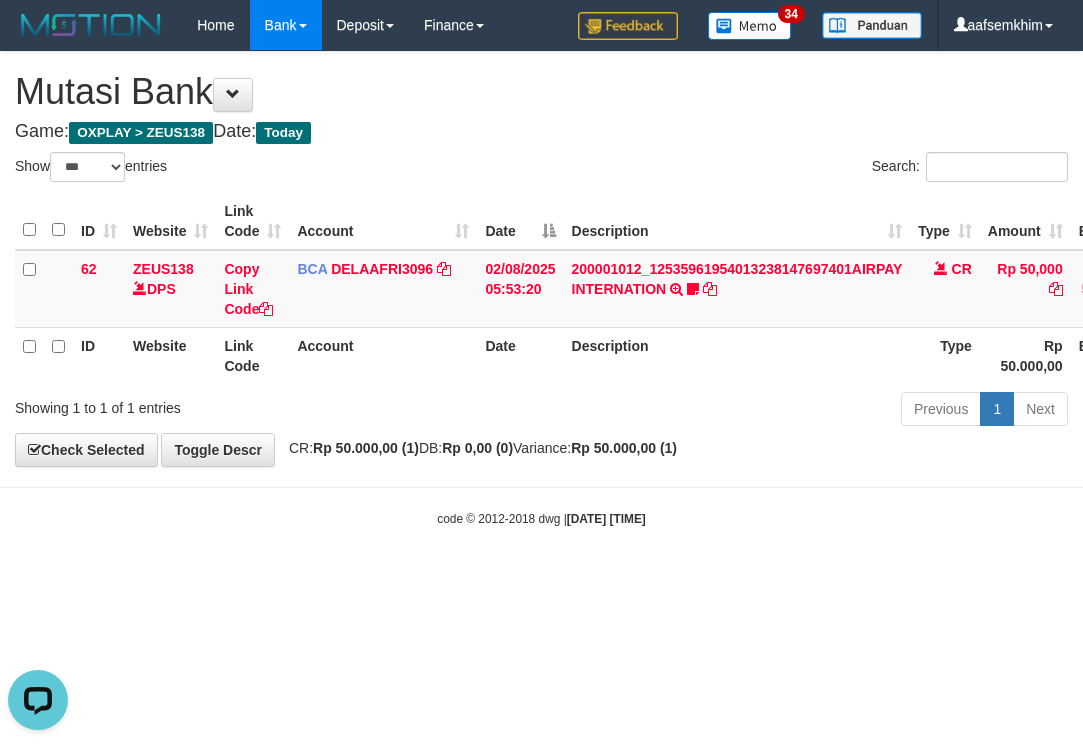 scroll, scrollTop: 0, scrollLeft: 0, axis: both 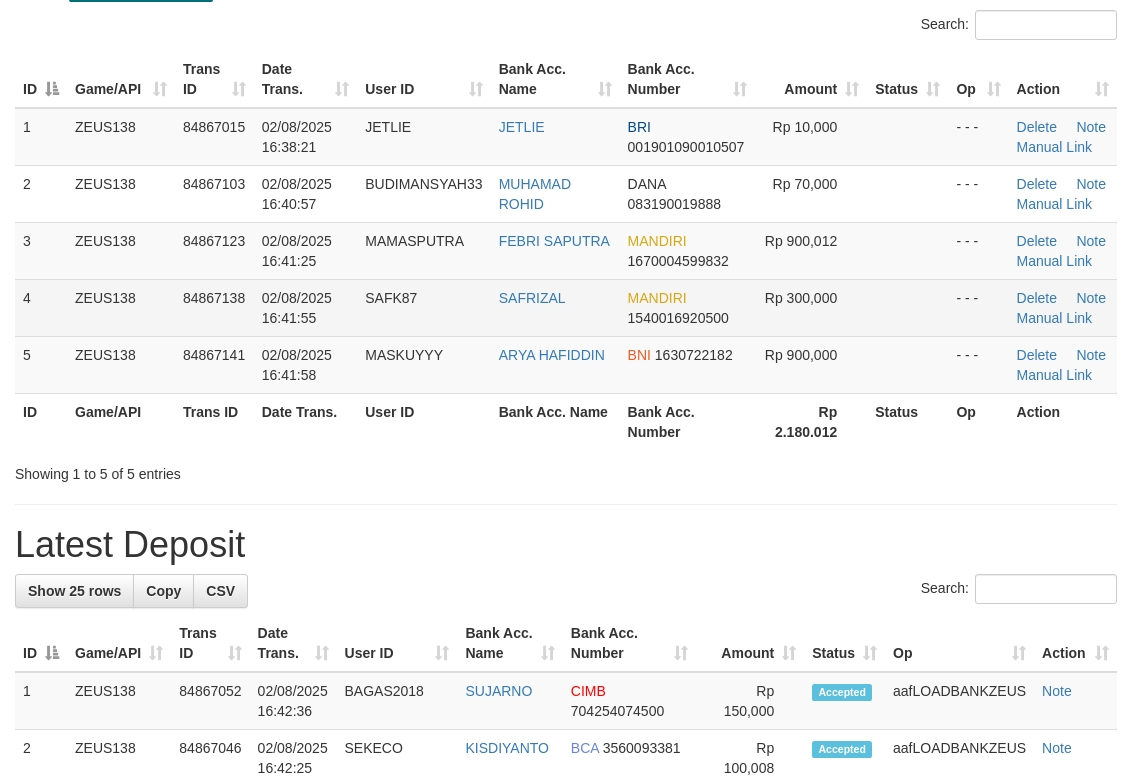 click on "SAFRIZAL" at bounding box center (555, 307) 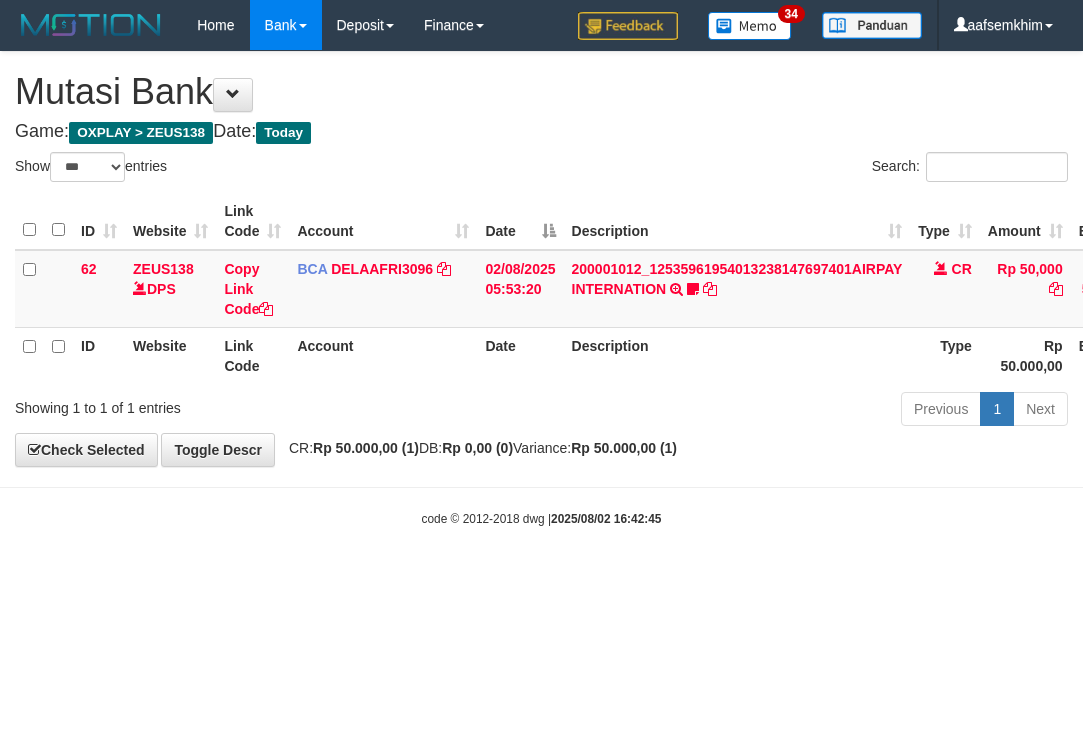 select on "***" 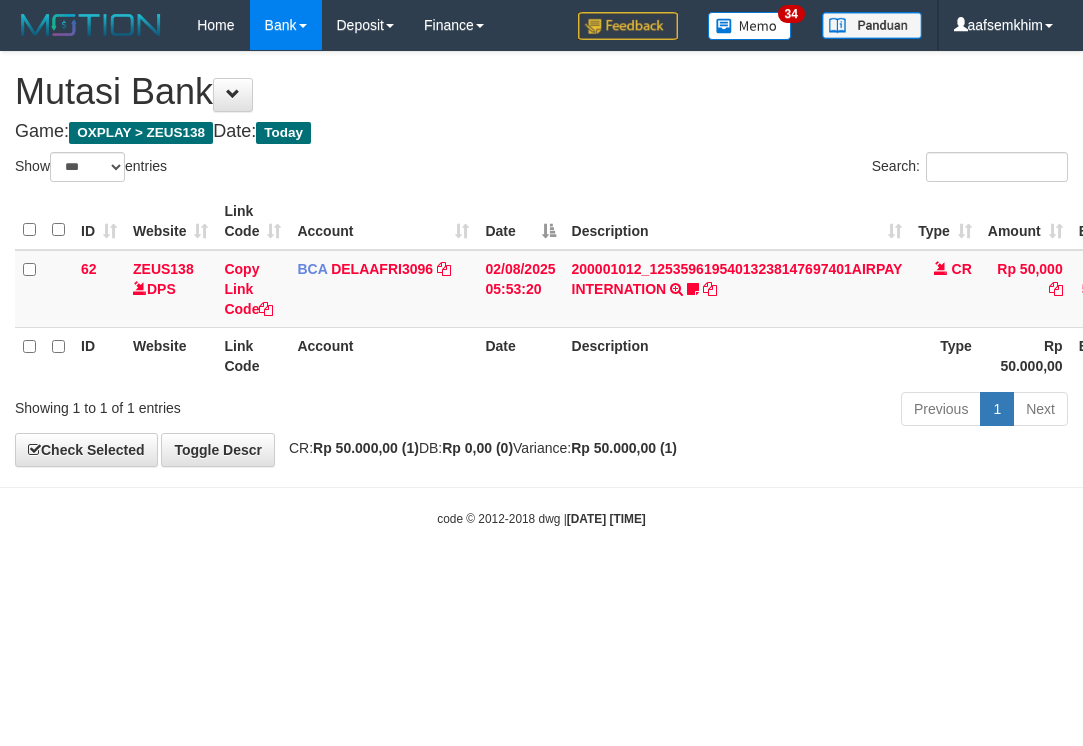 select on "***" 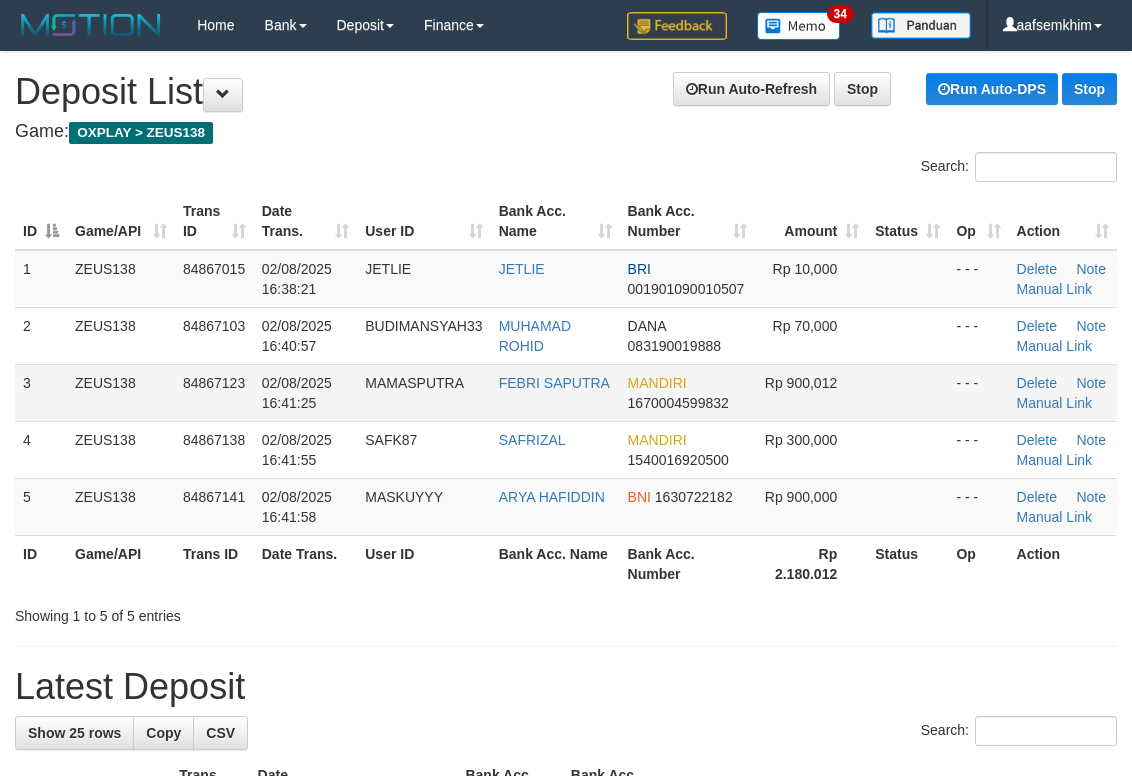 scroll, scrollTop: 142, scrollLeft: 0, axis: vertical 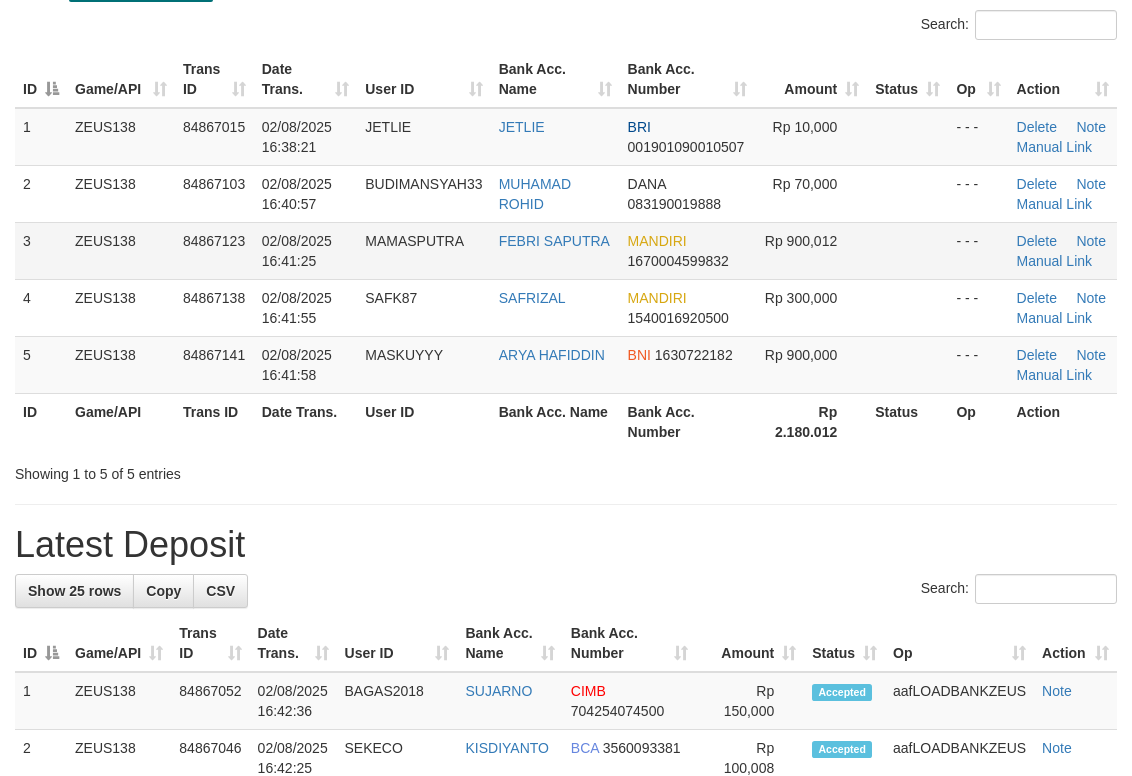 click on "FEBRI SAPUTRA" at bounding box center (555, 250) 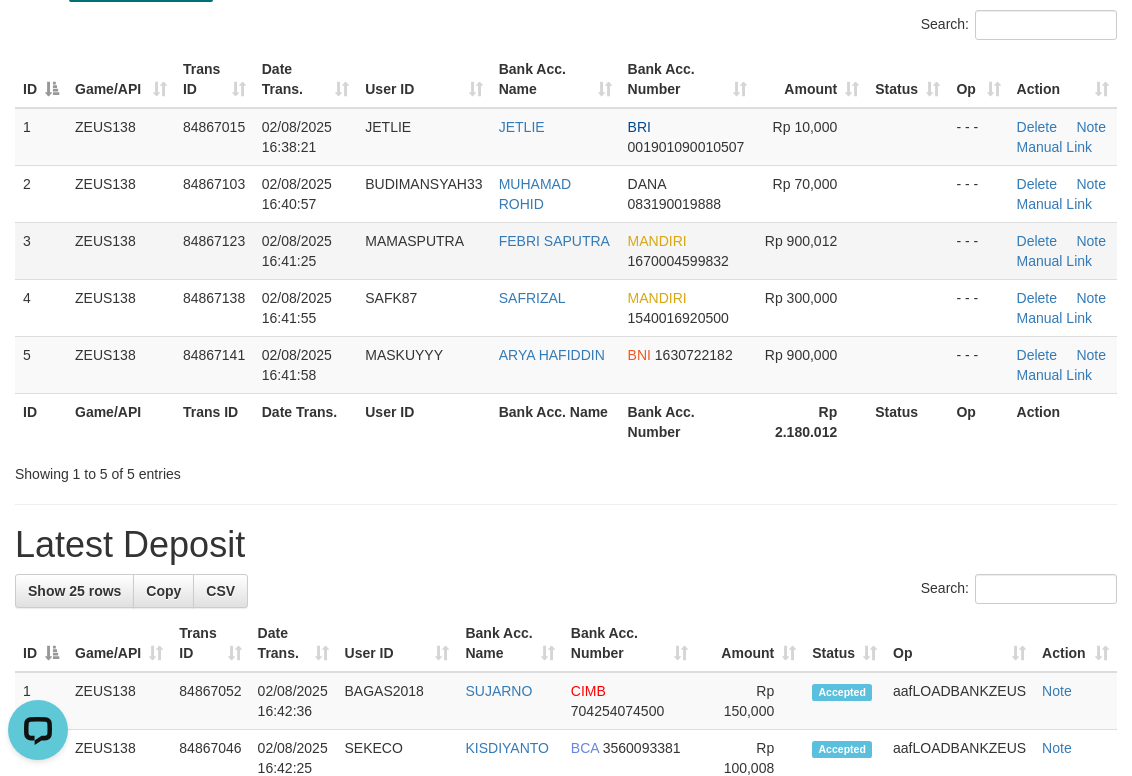 scroll, scrollTop: 0, scrollLeft: 0, axis: both 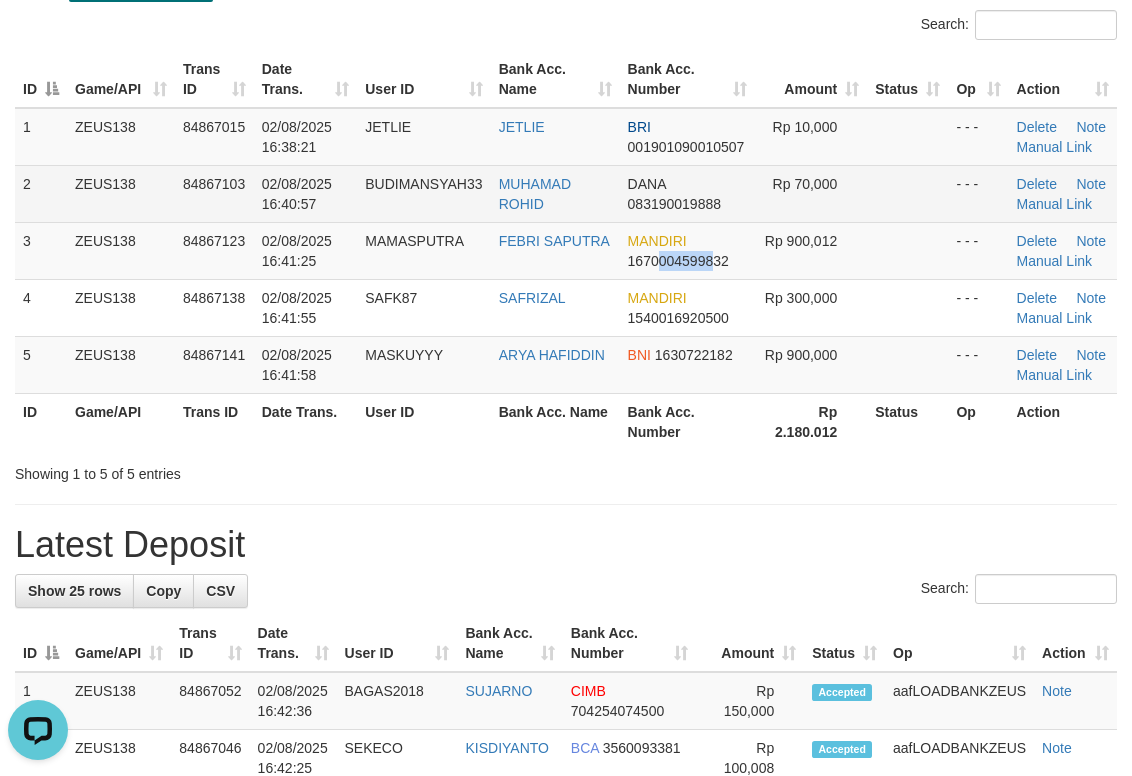 drag, startPoint x: 676, startPoint y: 259, endPoint x: 833, endPoint y: 218, distance: 162.26521 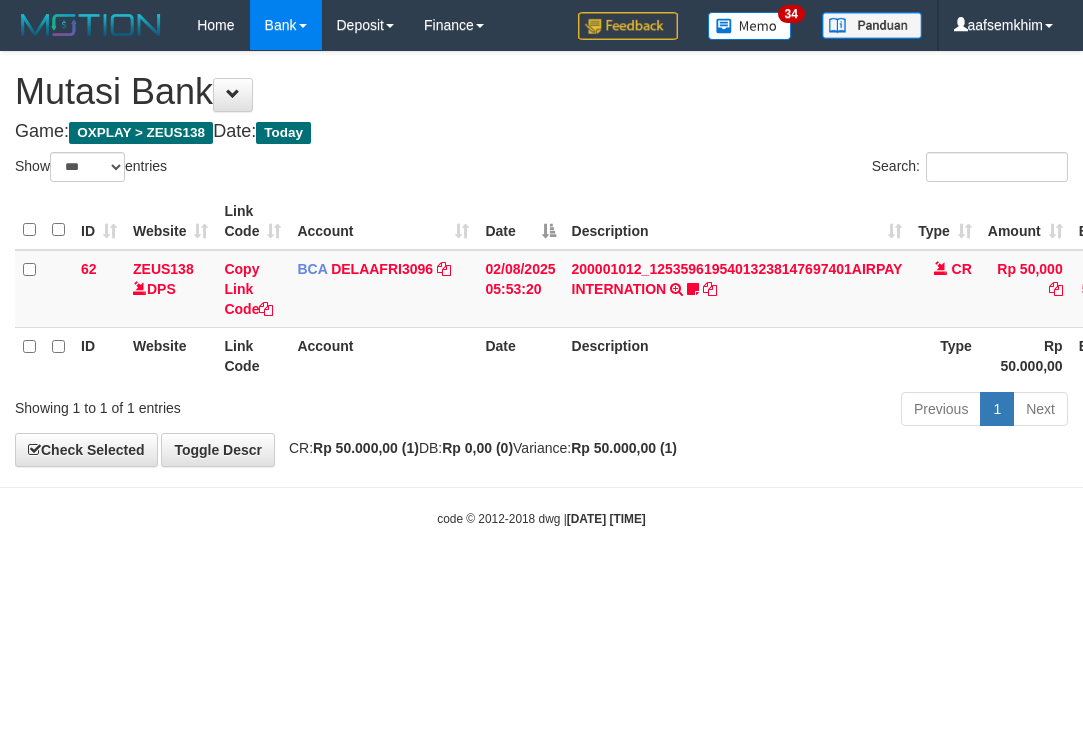 select on "***" 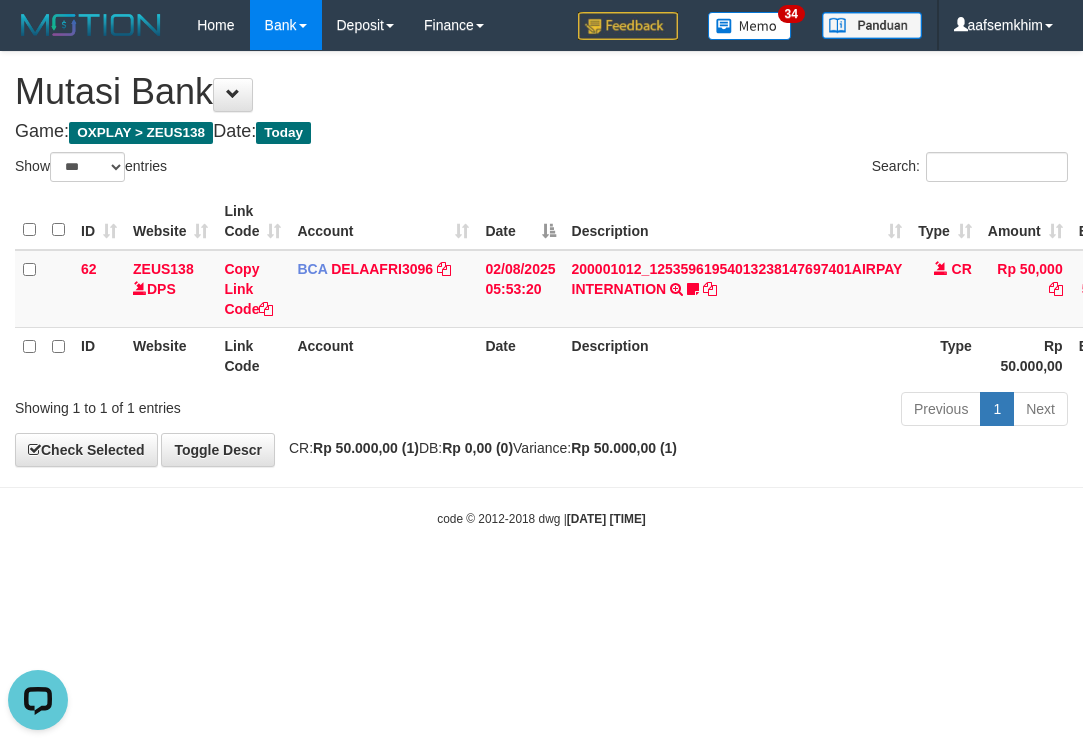 scroll, scrollTop: 0, scrollLeft: 0, axis: both 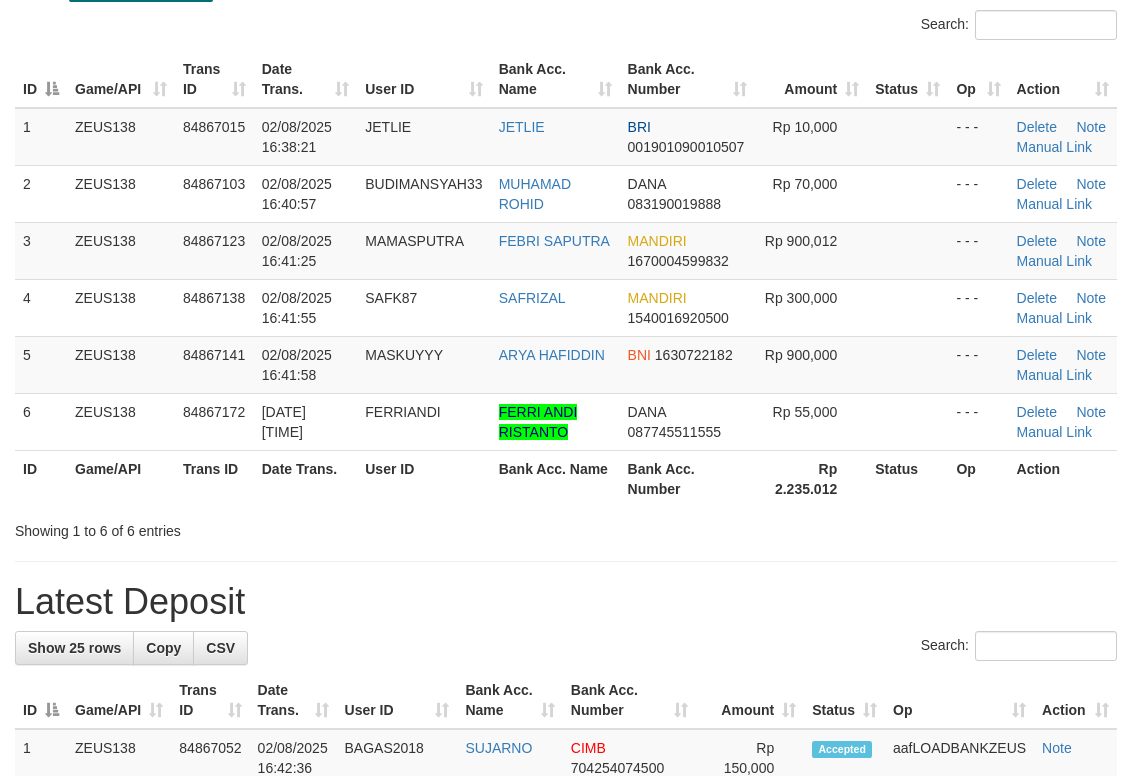 click on "User ID" at bounding box center [423, 79] 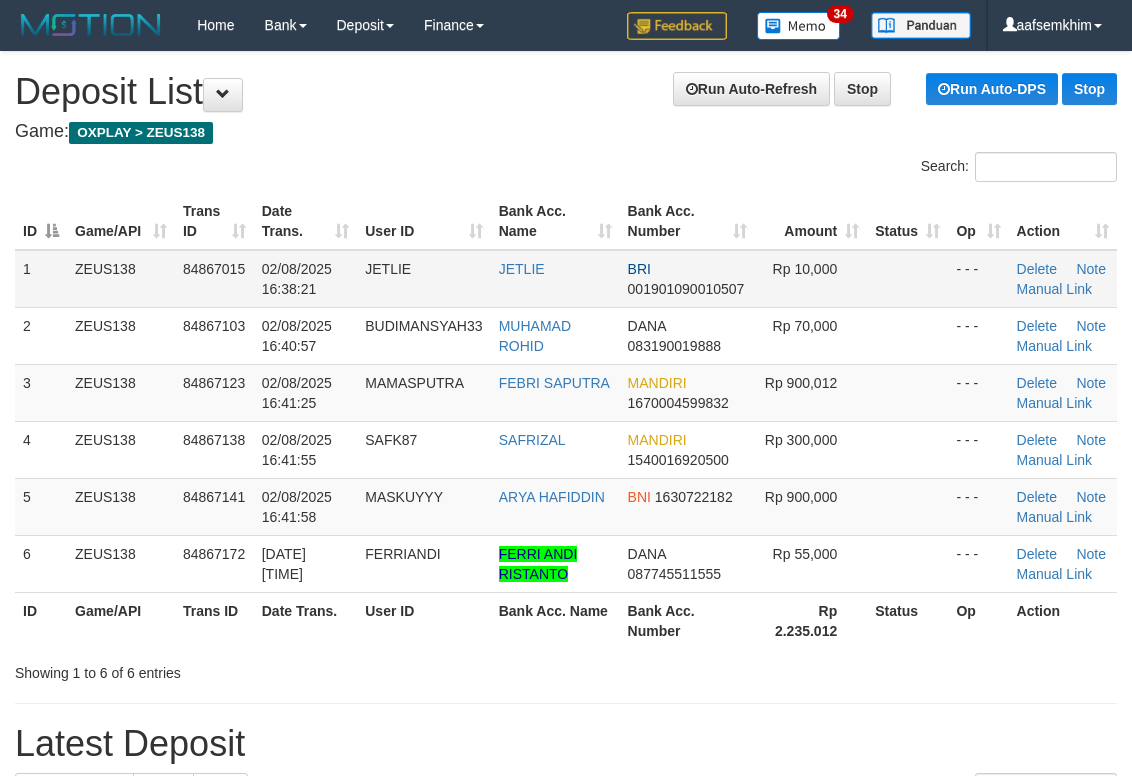 scroll, scrollTop: 142, scrollLeft: 0, axis: vertical 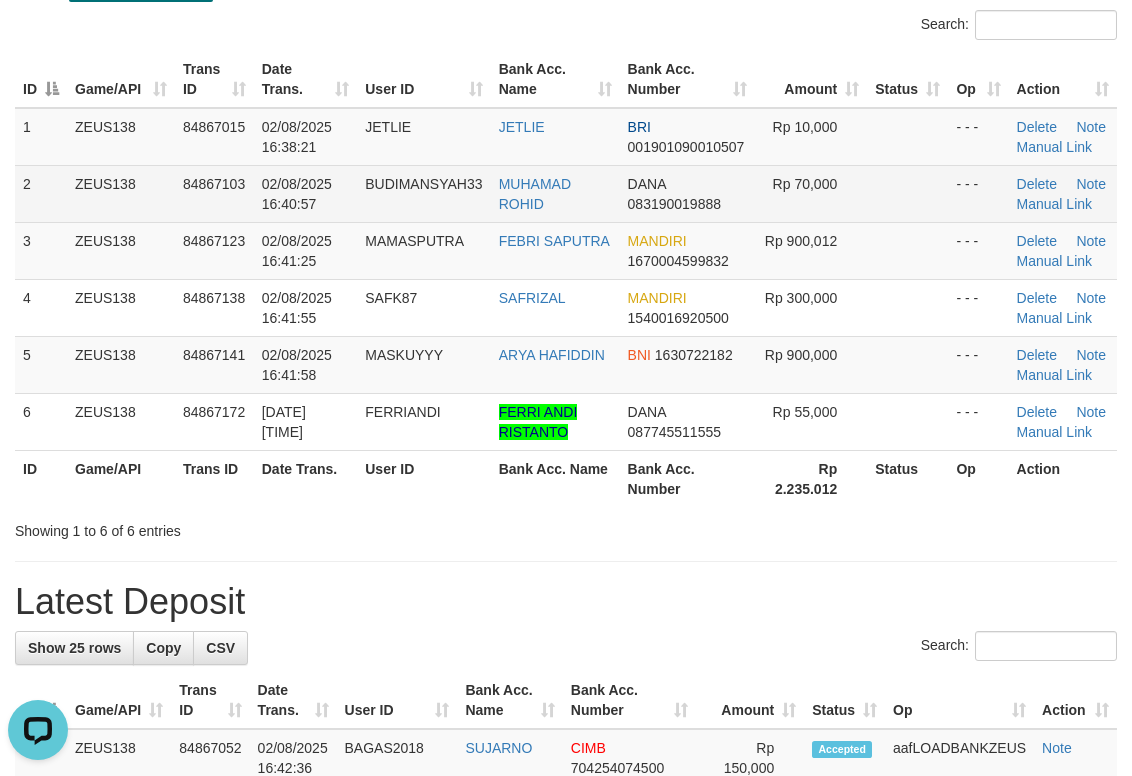 drag, startPoint x: 0, startPoint y: 0, endPoint x: 247, endPoint y: 109, distance: 269.98148 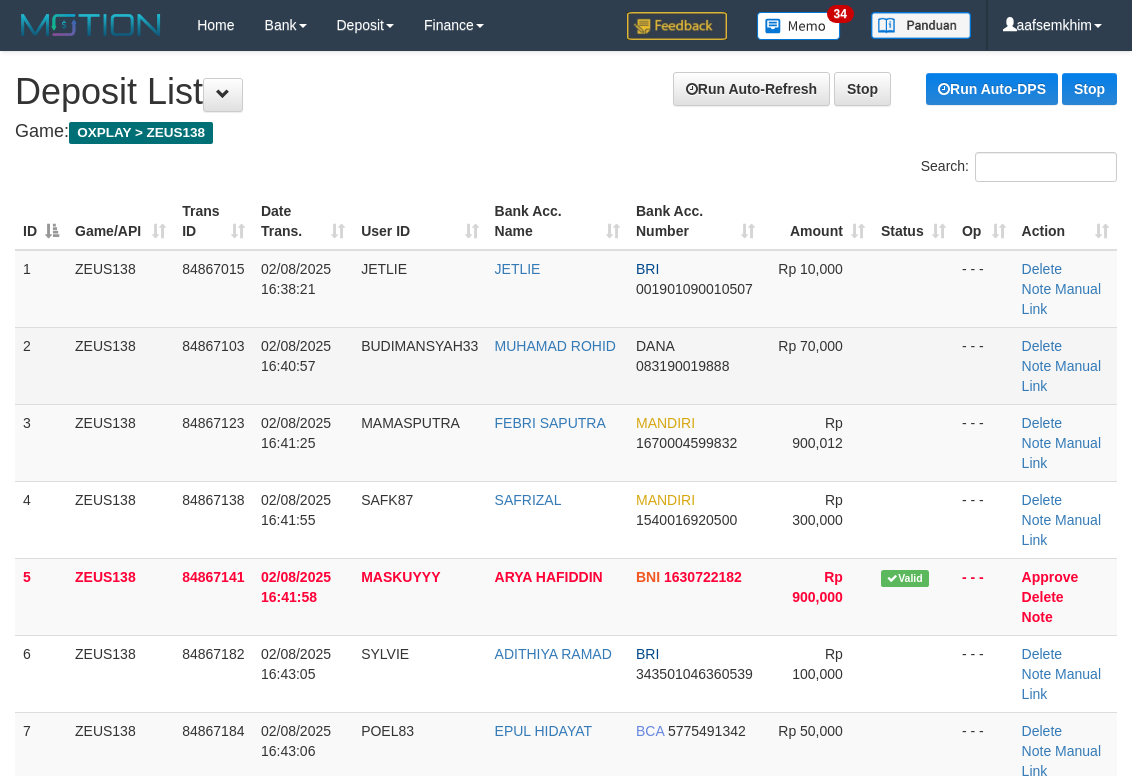 scroll, scrollTop: 142, scrollLeft: 0, axis: vertical 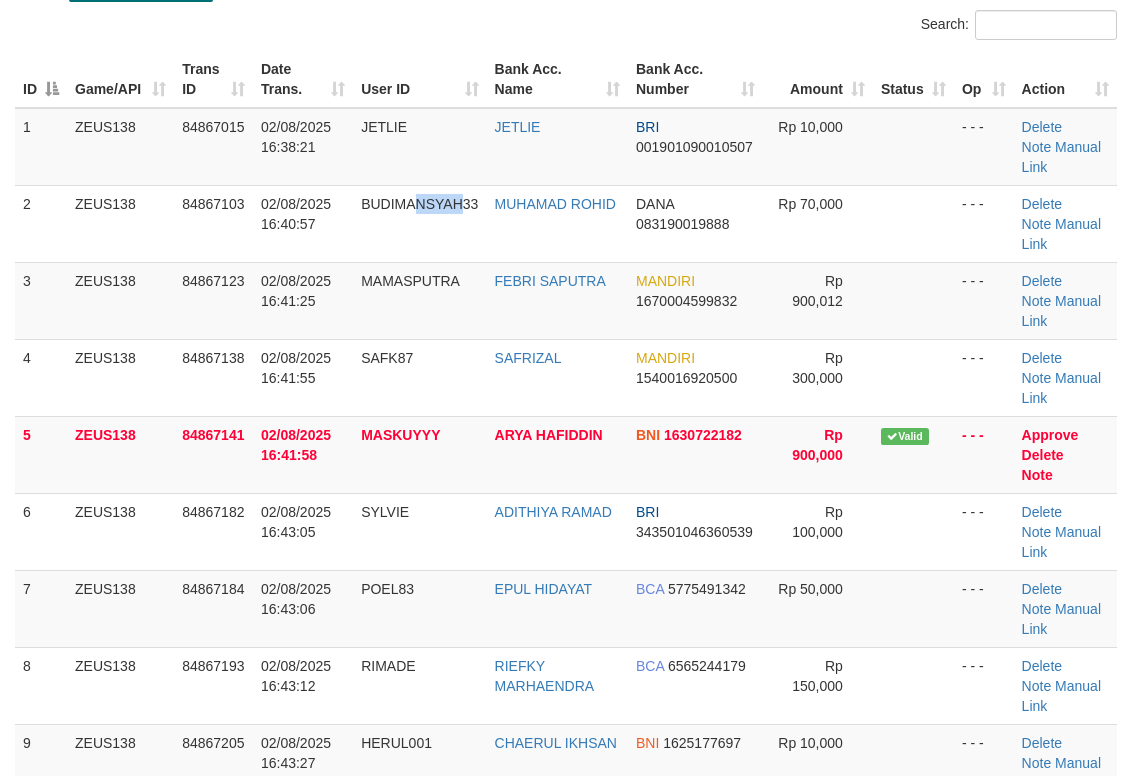drag, startPoint x: 470, startPoint y: 246, endPoint x: 1117, endPoint y: 111, distance: 660.9342 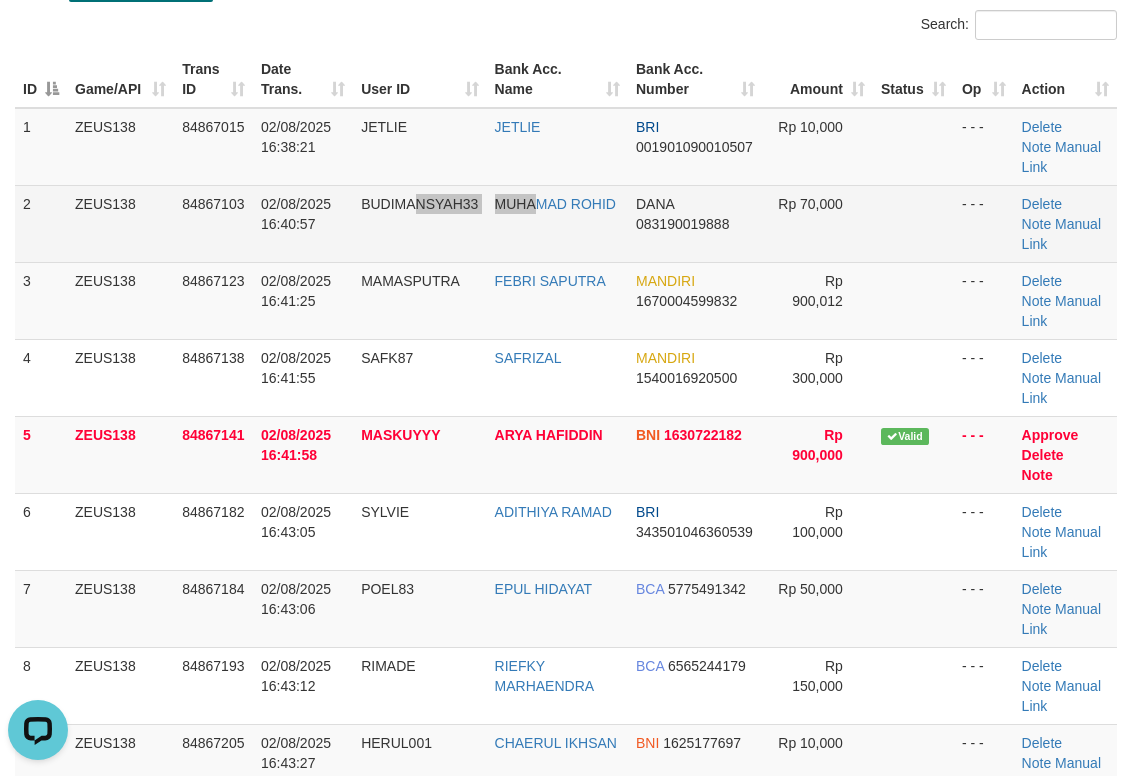 scroll, scrollTop: 0, scrollLeft: 0, axis: both 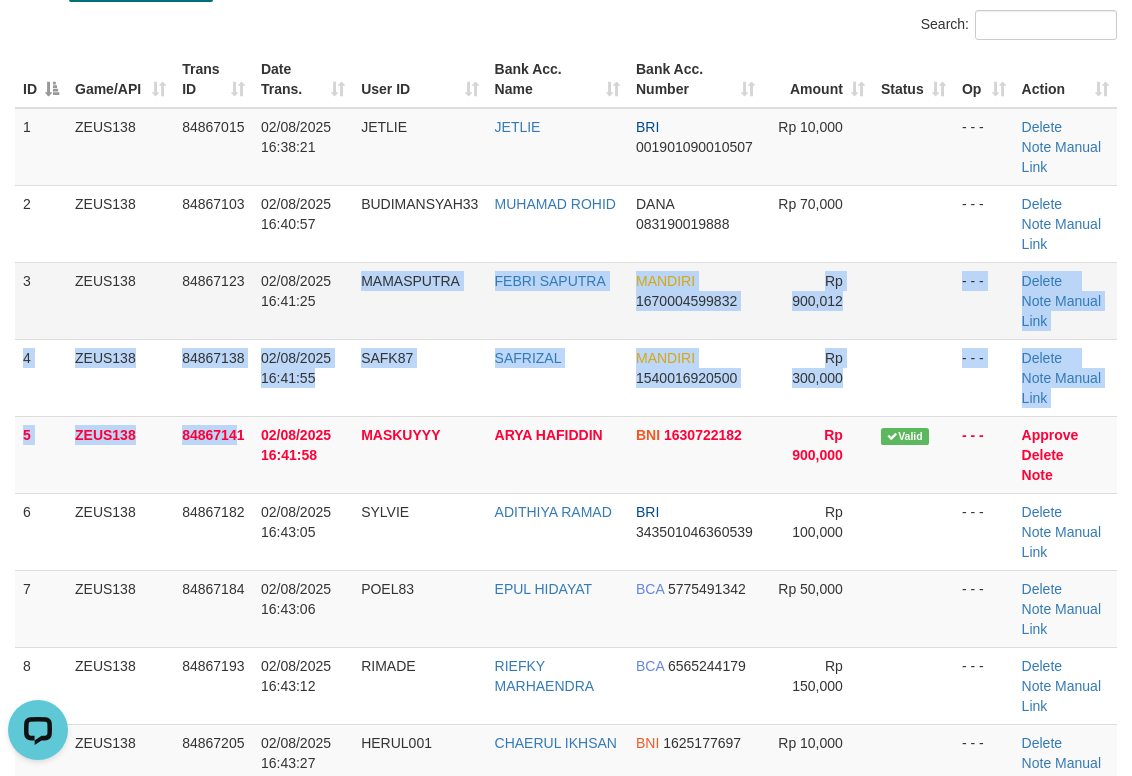 drag, startPoint x: 250, startPoint y: 416, endPoint x: 170, endPoint y: 323, distance: 122.67436 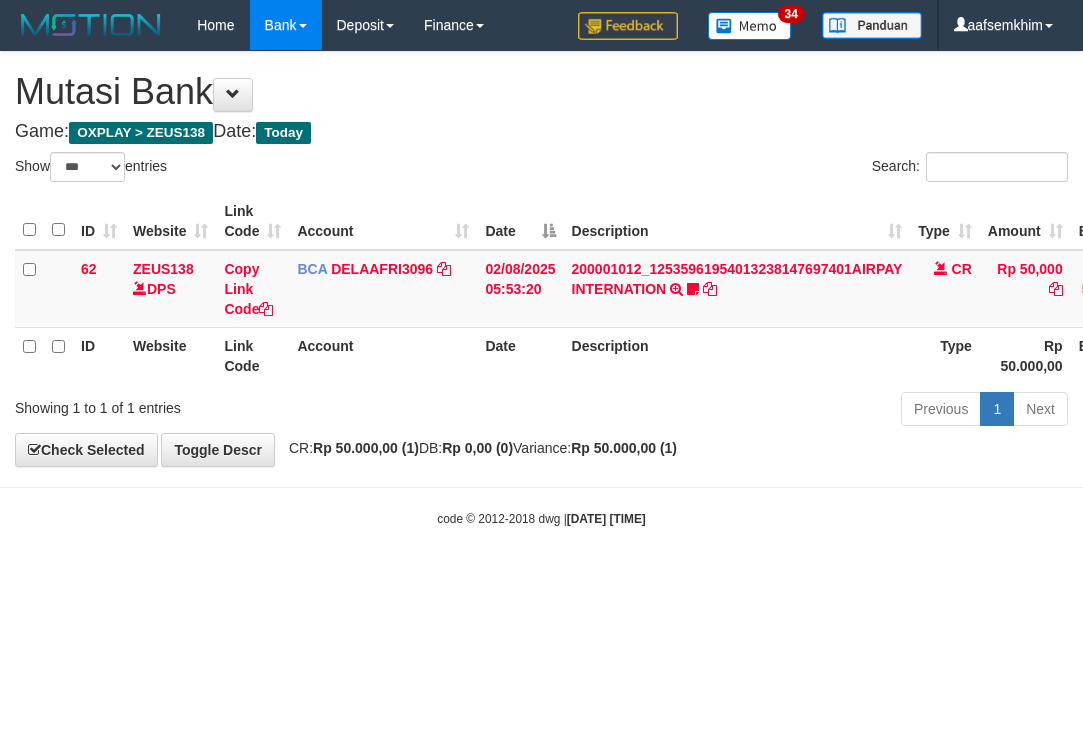 select on "***" 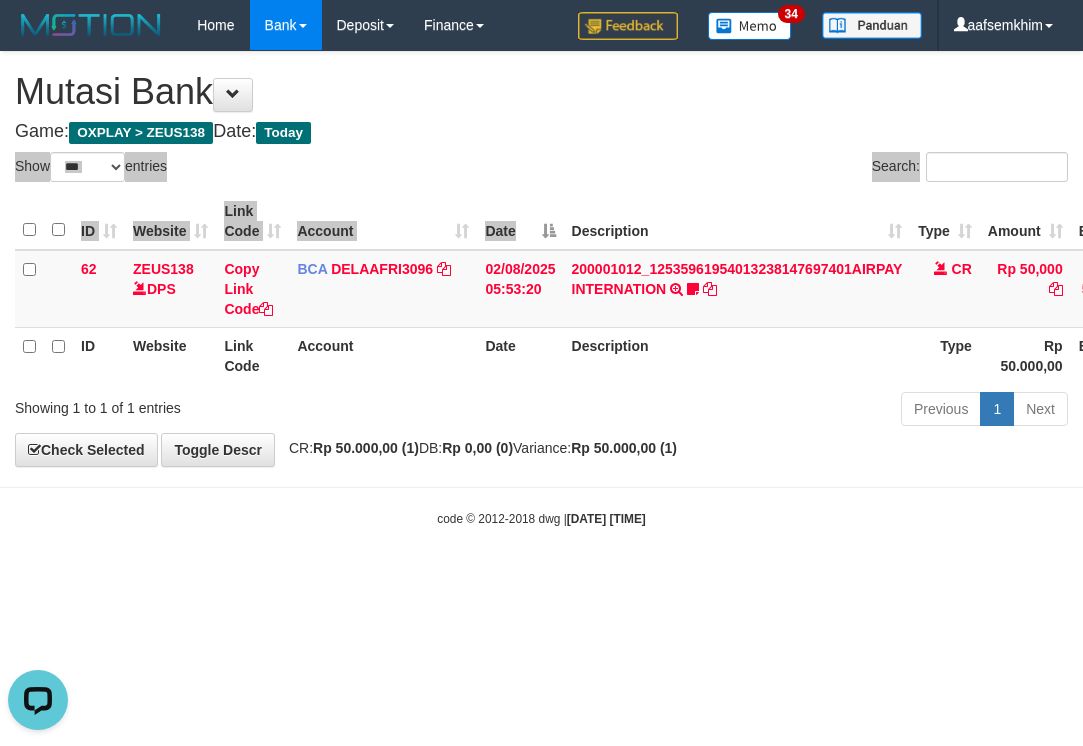 scroll, scrollTop: 0, scrollLeft: 0, axis: both 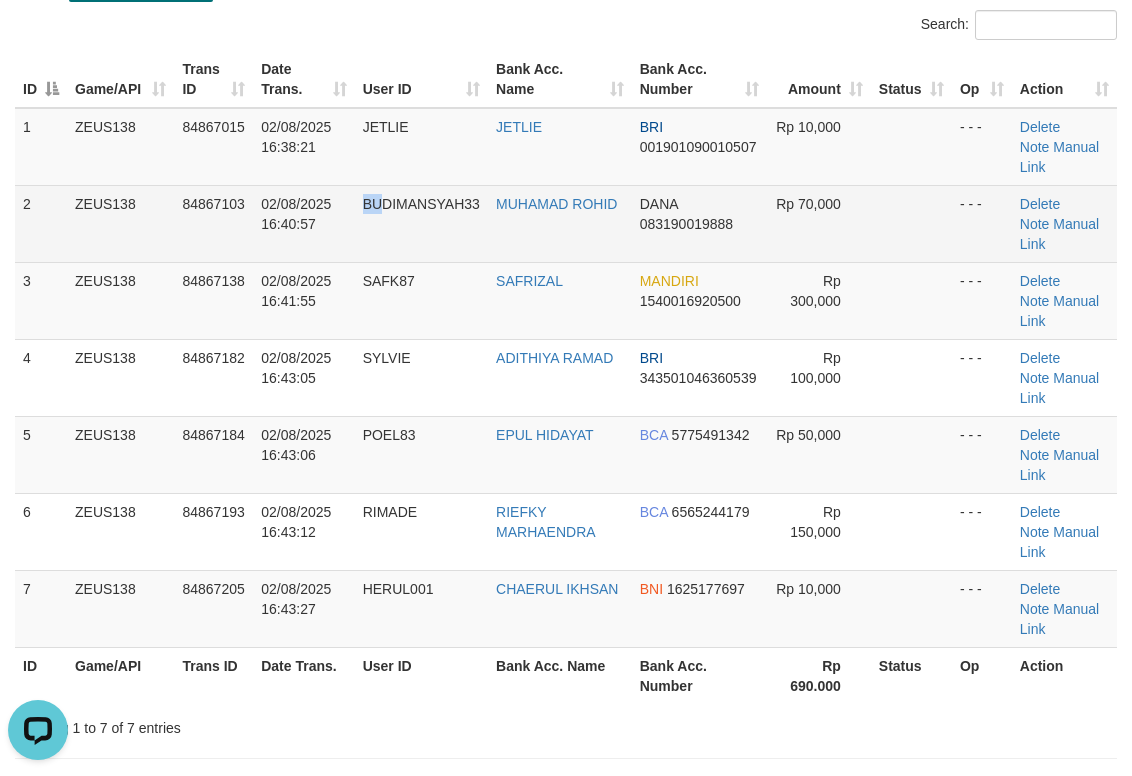 drag, startPoint x: 383, startPoint y: 254, endPoint x: 373, endPoint y: 258, distance: 10.770329 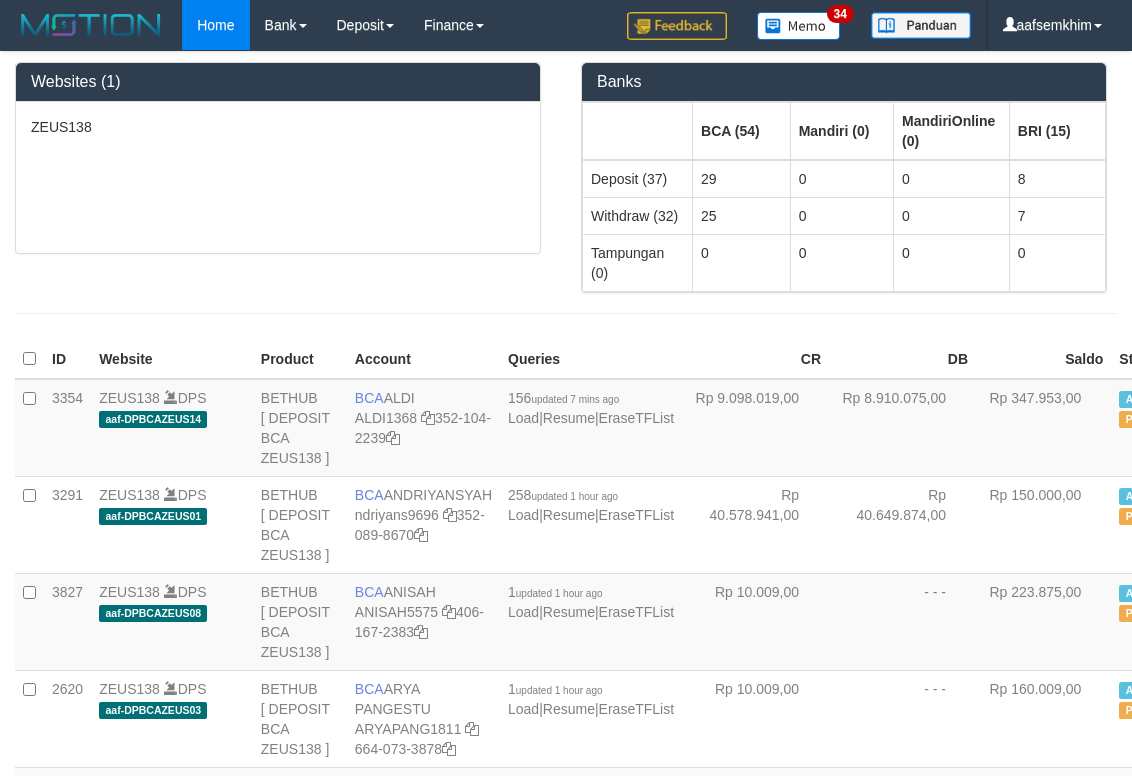 scroll, scrollTop: 0, scrollLeft: 0, axis: both 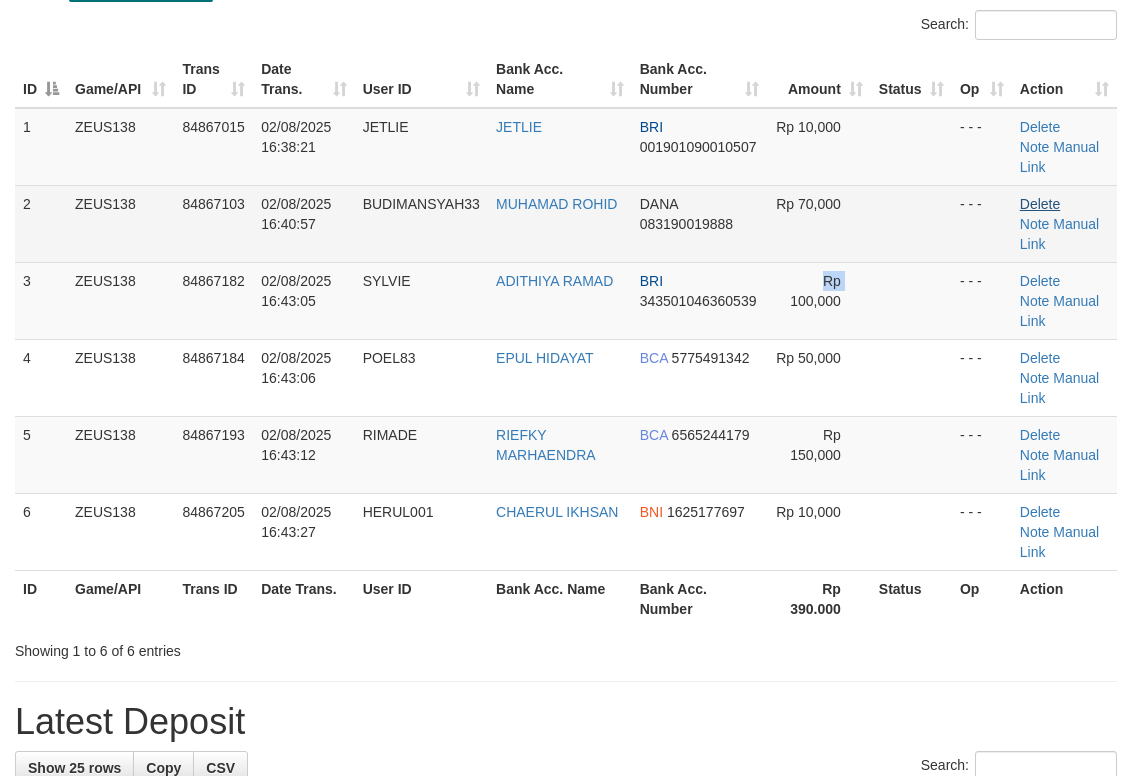 drag, startPoint x: 768, startPoint y: 298, endPoint x: 1038, endPoint y: 203, distance: 286.22543 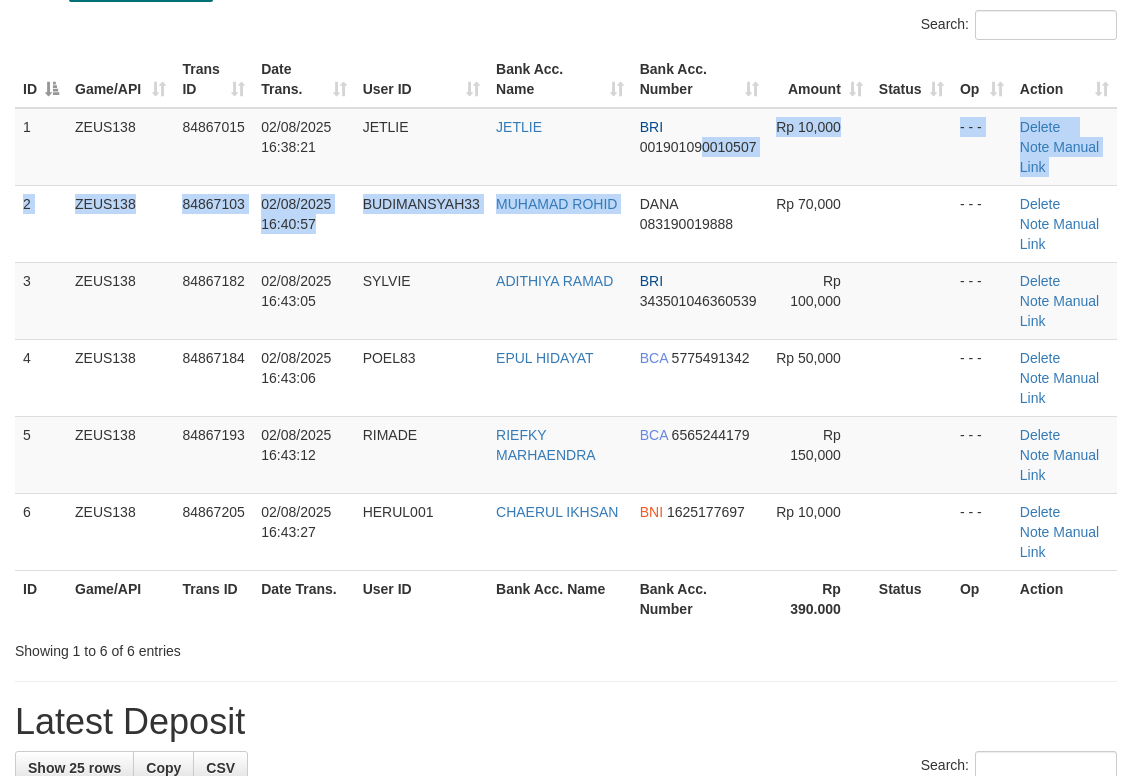 drag, startPoint x: 577, startPoint y: 211, endPoint x: 1146, endPoint y: 114, distance: 577.2088 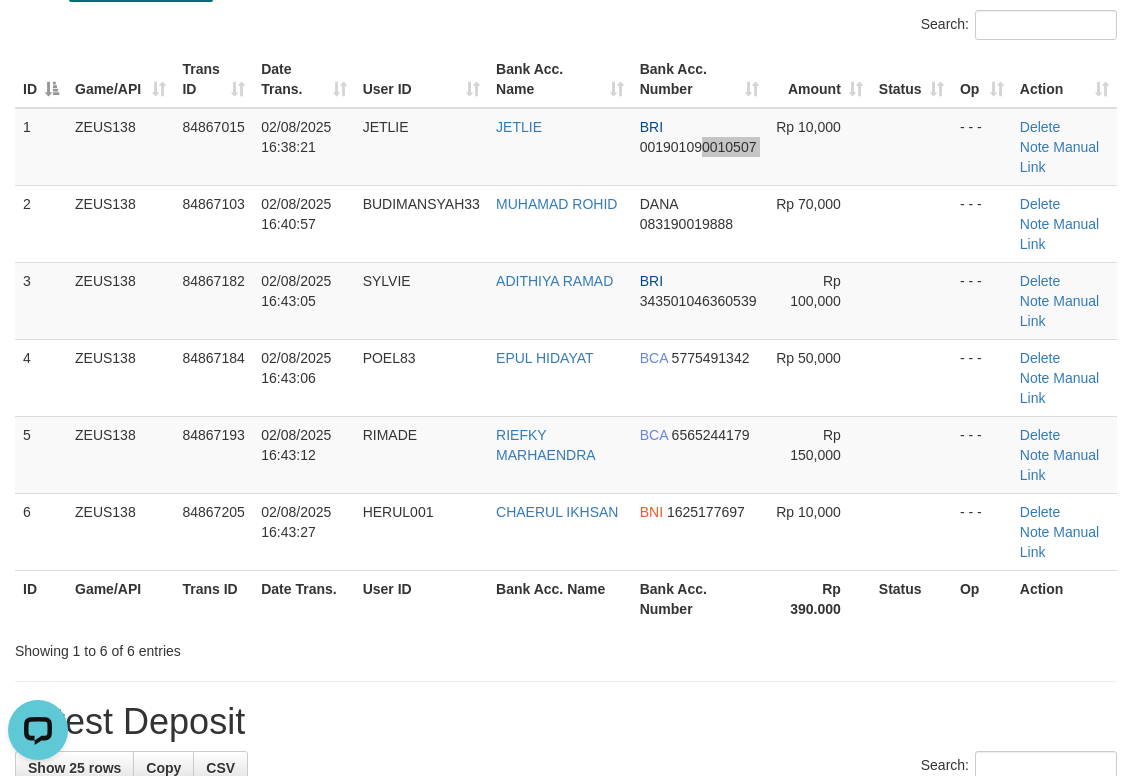 scroll, scrollTop: 0, scrollLeft: 0, axis: both 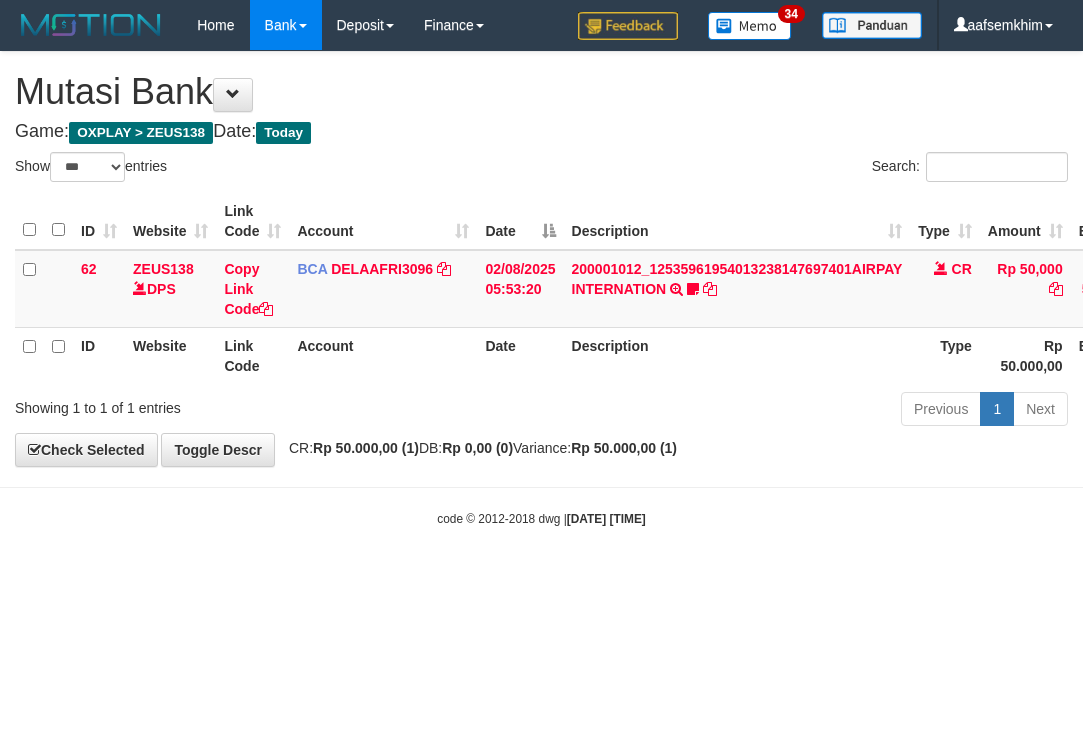 select on "***" 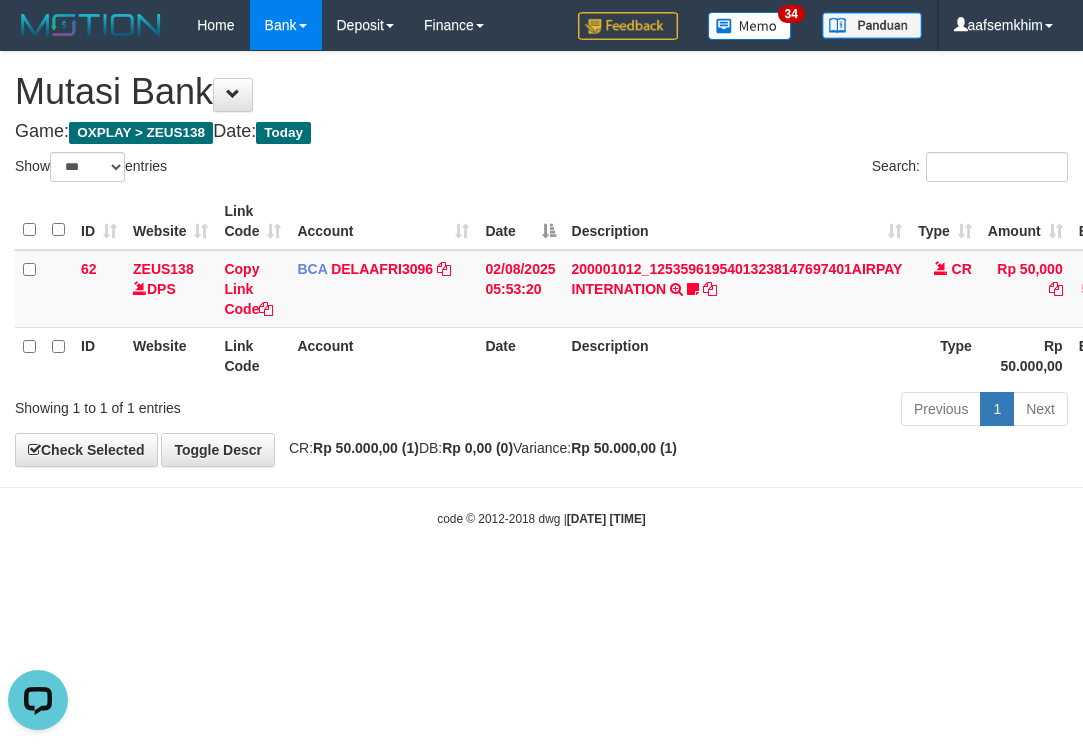 scroll, scrollTop: 0, scrollLeft: 0, axis: both 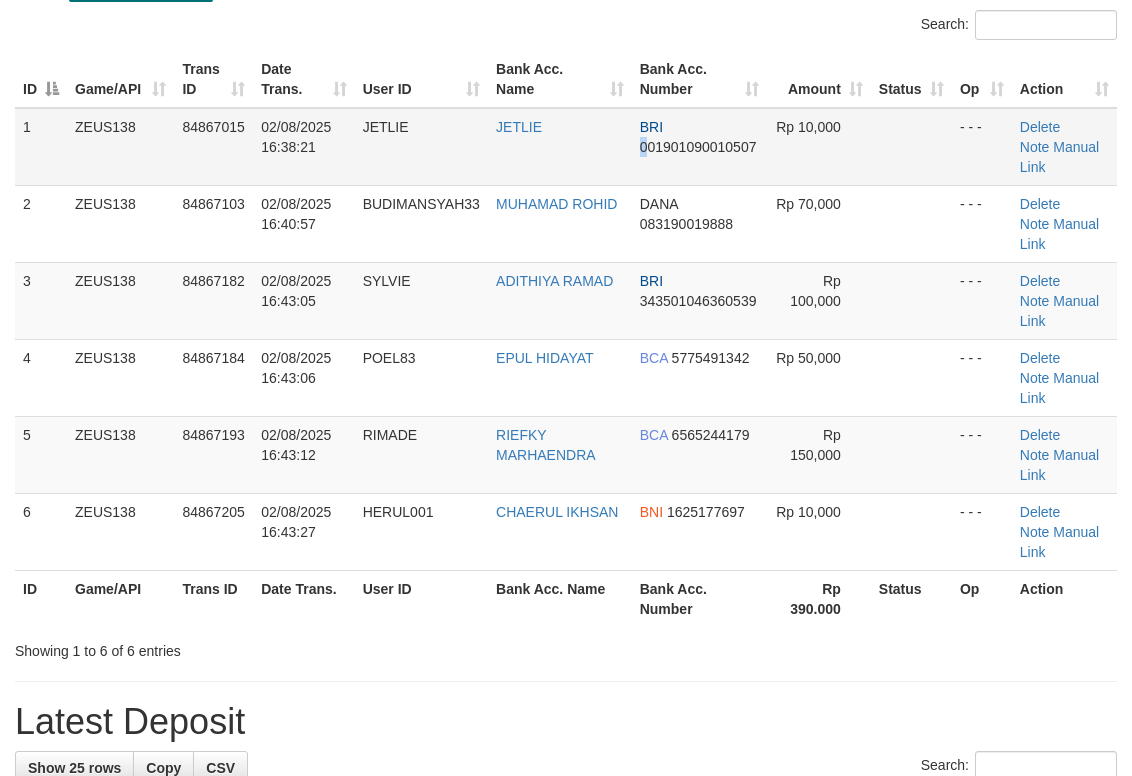 drag, startPoint x: 637, startPoint y: 173, endPoint x: 590, endPoint y: 166, distance: 47.518417 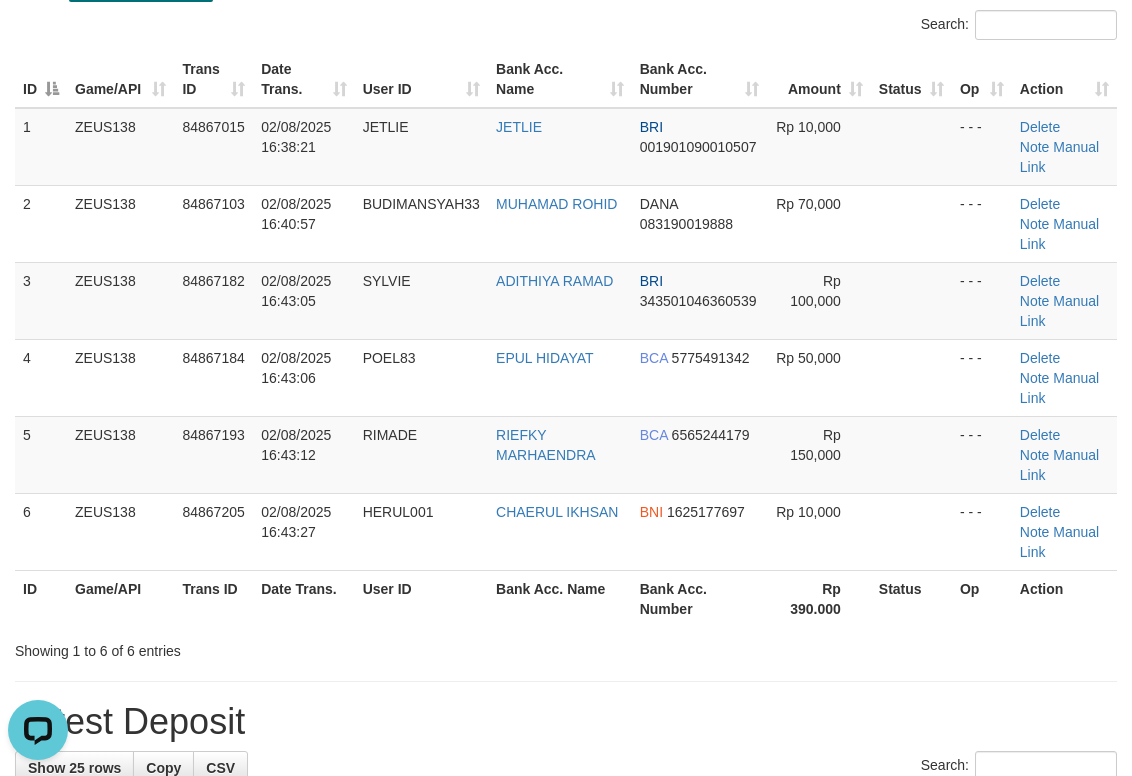 scroll, scrollTop: 0, scrollLeft: 0, axis: both 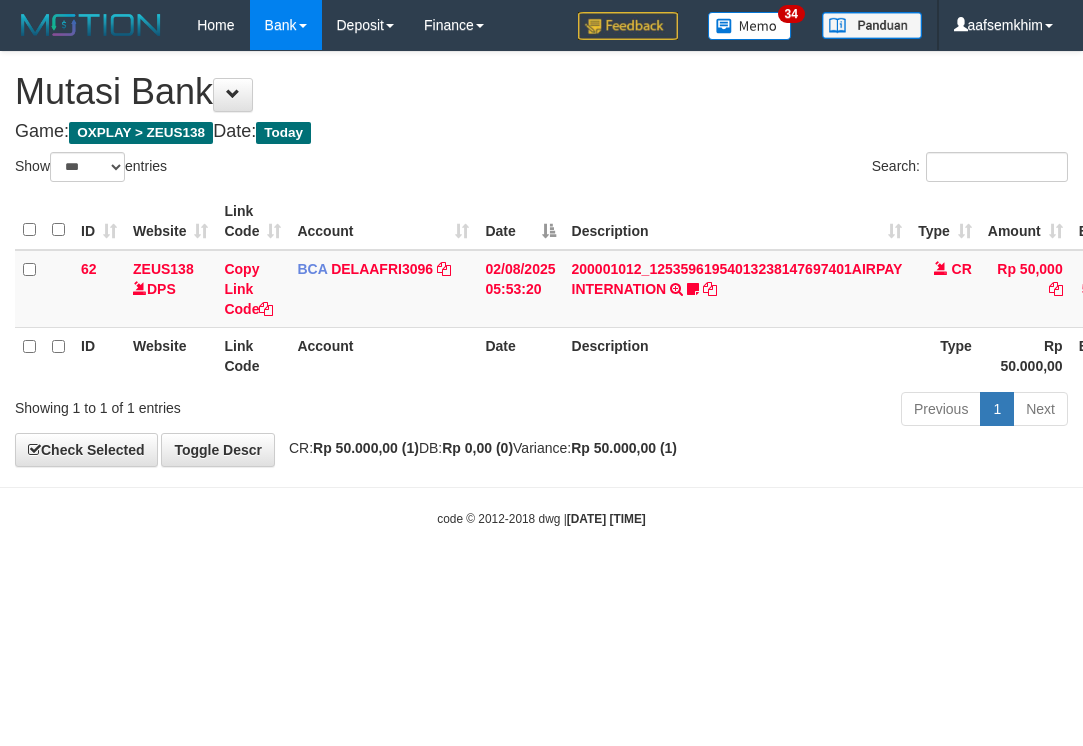 select on "***" 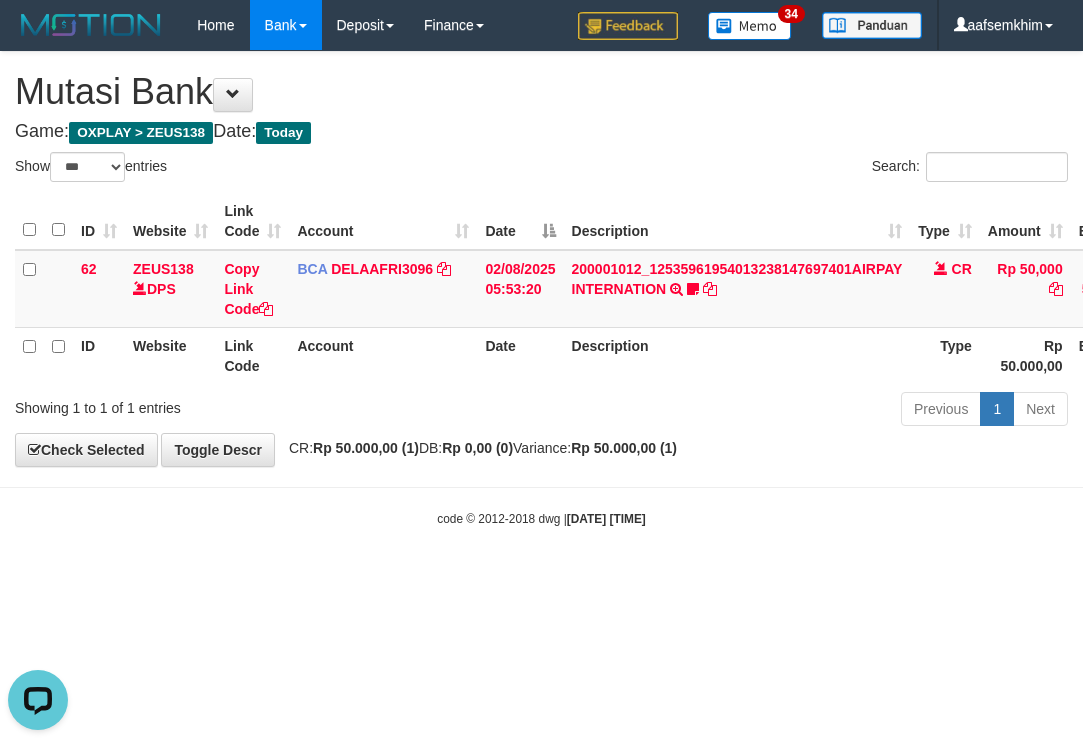 scroll, scrollTop: 0, scrollLeft: 0, axis: both 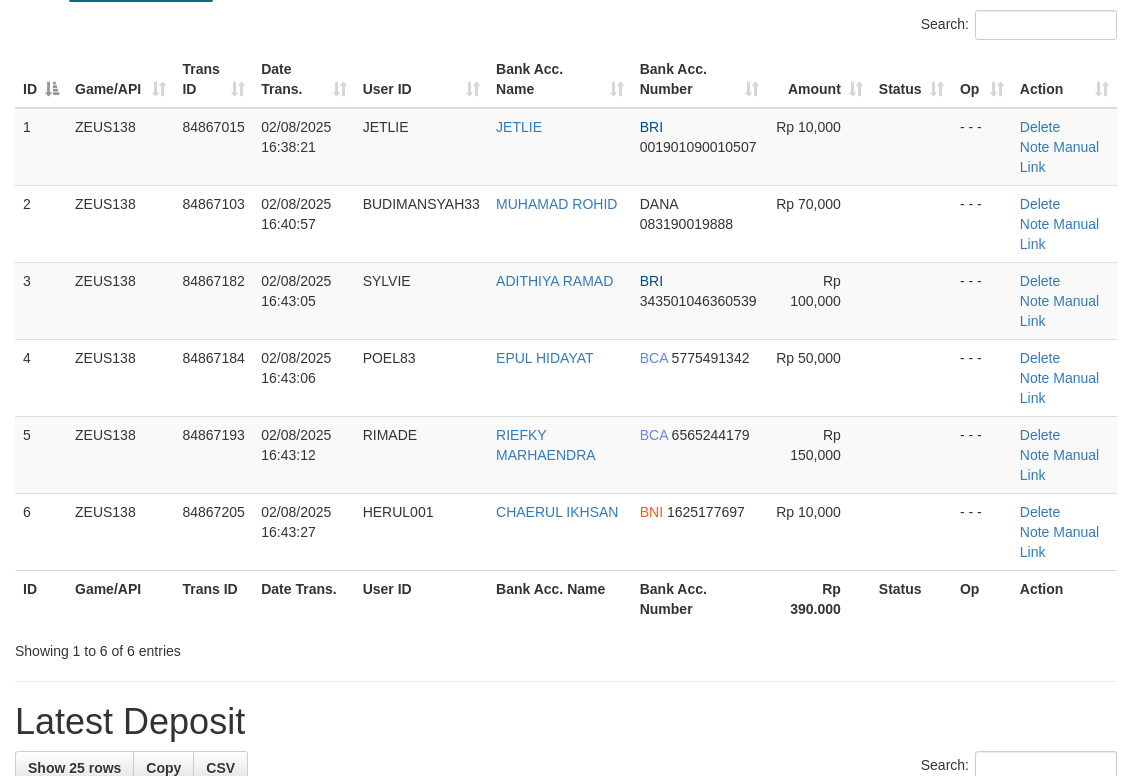 drag, startPoint x: 590, startPoint y: 242, endPoint x: 1146, endPoint y: 184, distance: 559.01697 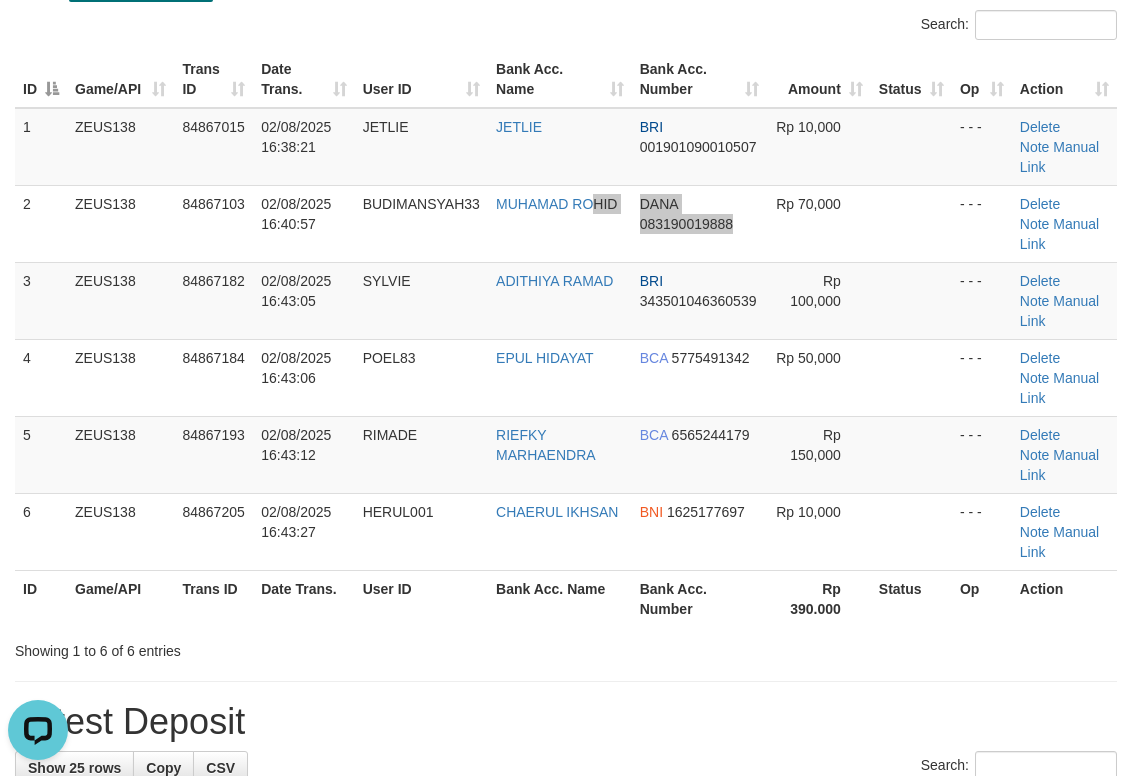 scroll, scrollTop: 0, scrollLeft: 0, axis: both 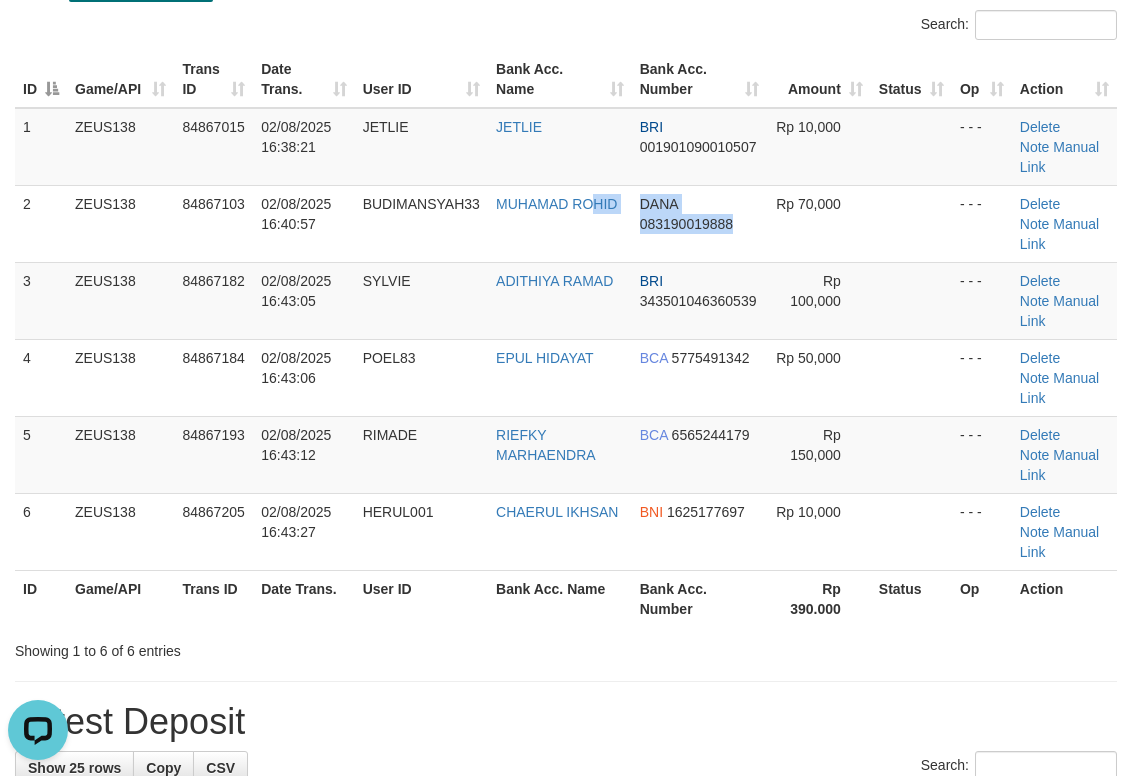 drag, startPoint x: 562, startPoint y: 98, endPoint x: 608, endPoint y: 97, distance: 46.010868 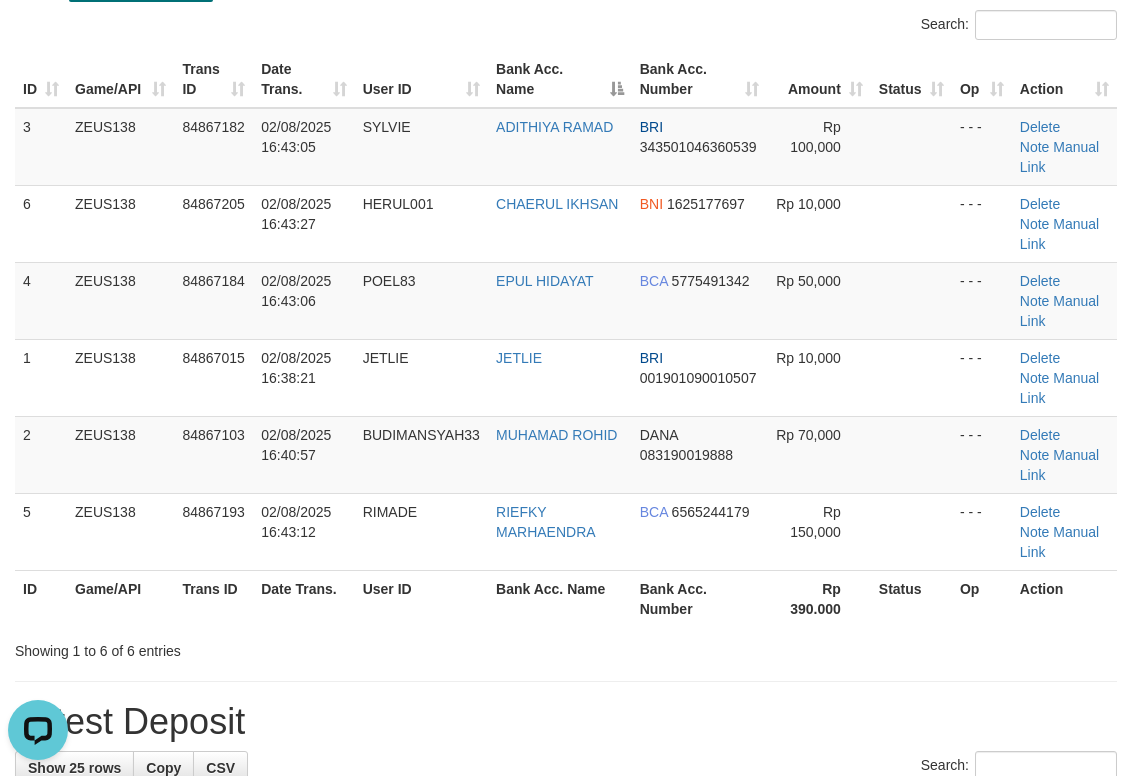 click on "Bank Acc. Name" at bounding box center [560, 79] 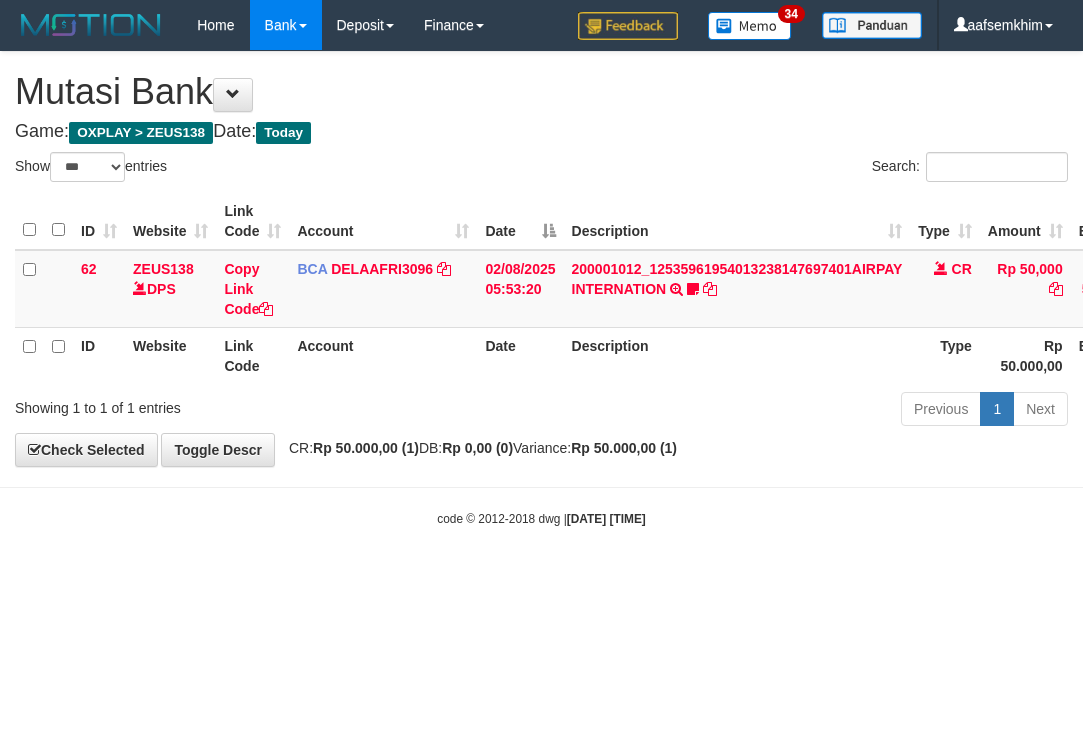 select on "***" 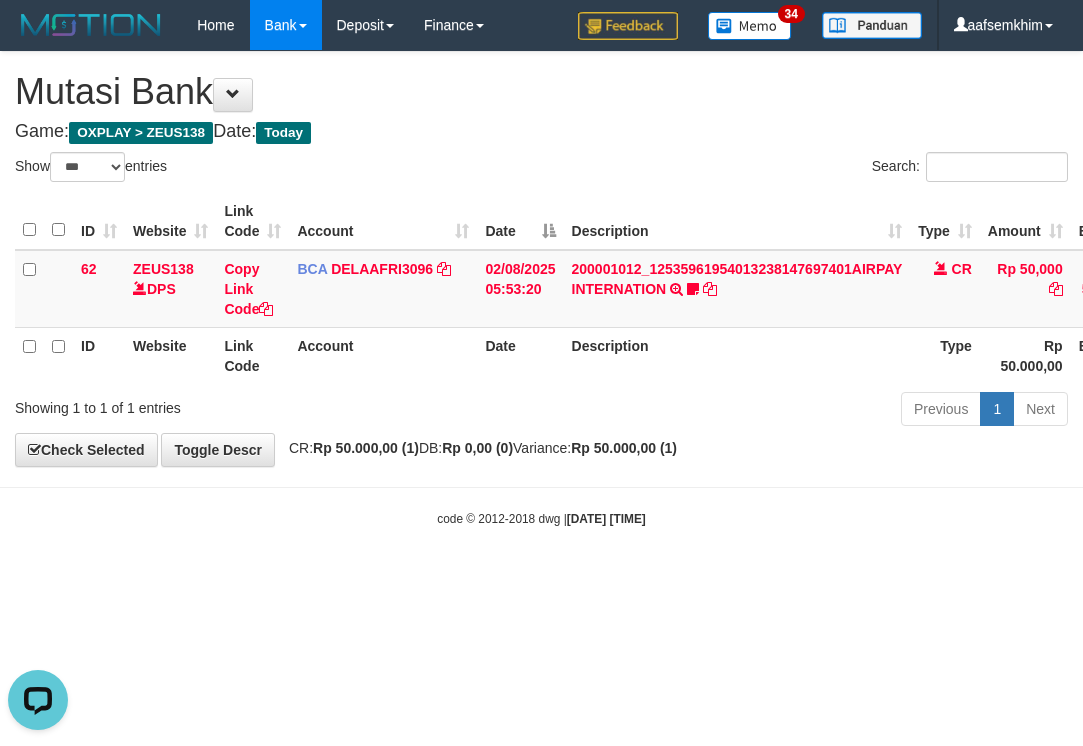 scroll, scrollTop: 0, scrollLeft: 0, axis: both 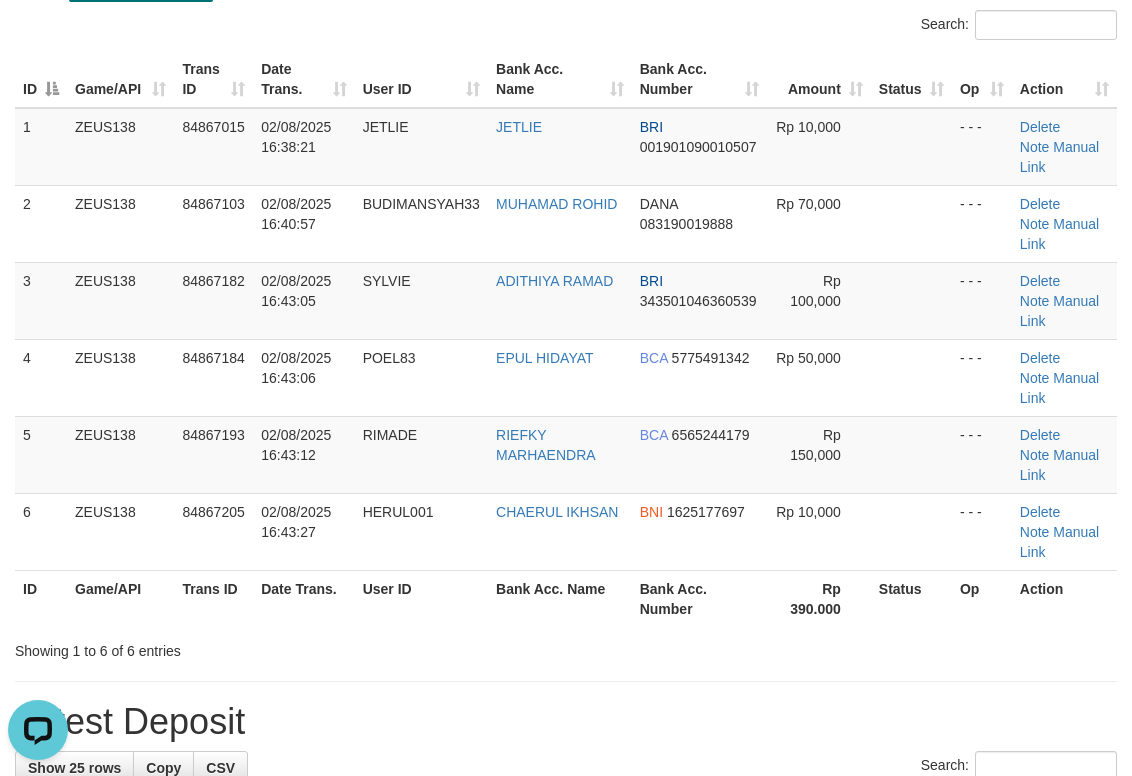 click on "User ID" at bounding box center (421, 79) 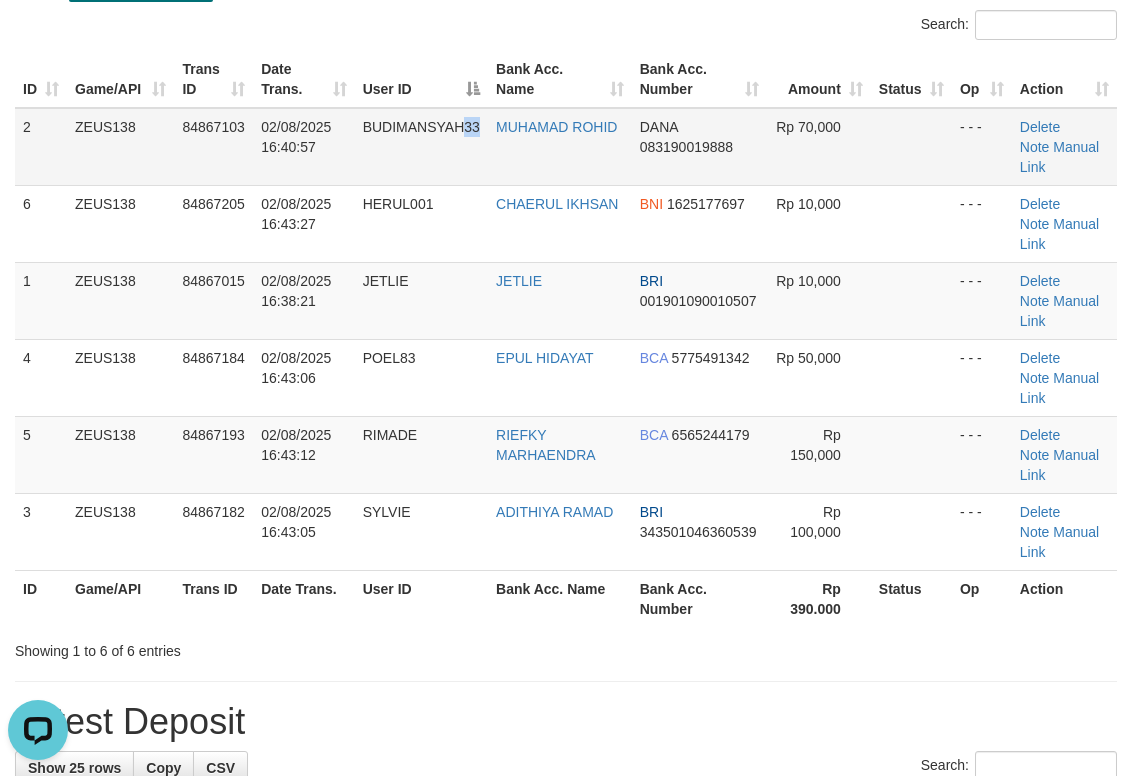 click on "BUDIMANSYAH33" at bounding box center [421, 147] 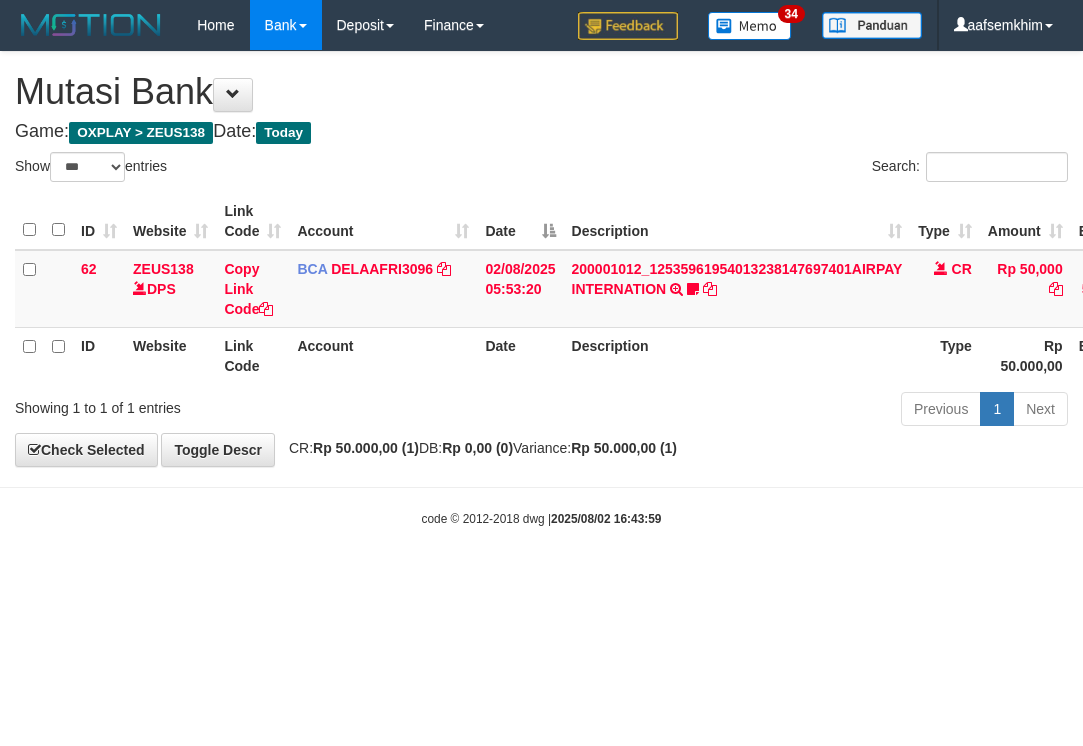 select on "***" 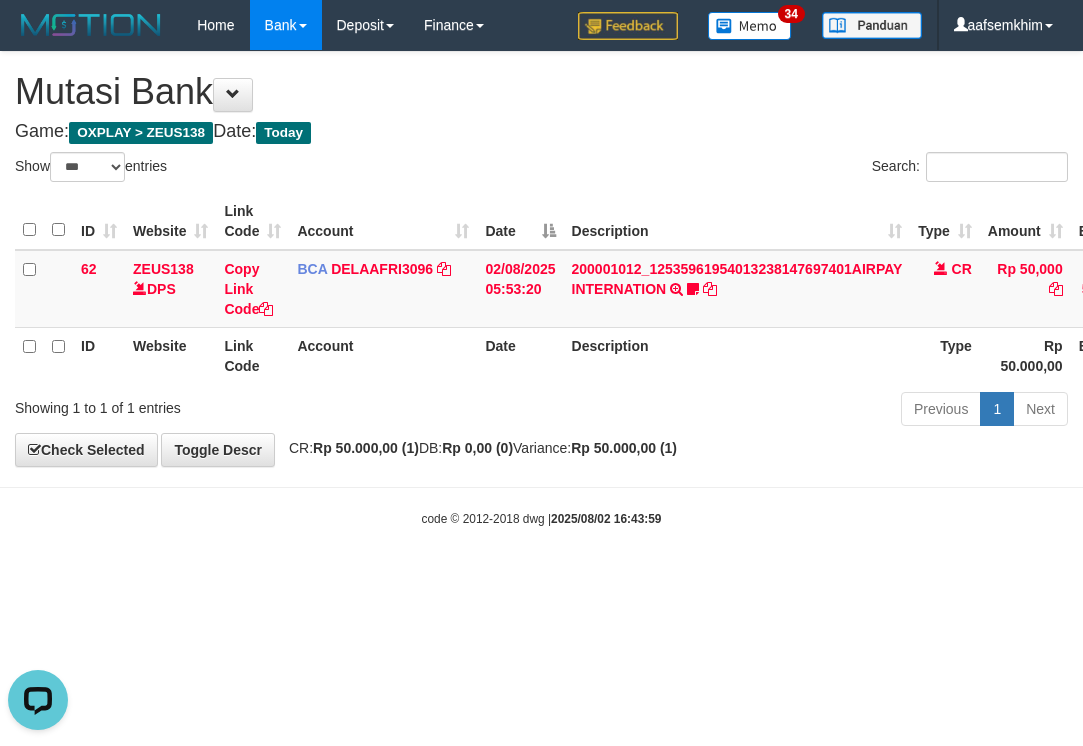 scroll, scrollTop: 0, scrollLeft: 0, axis: both 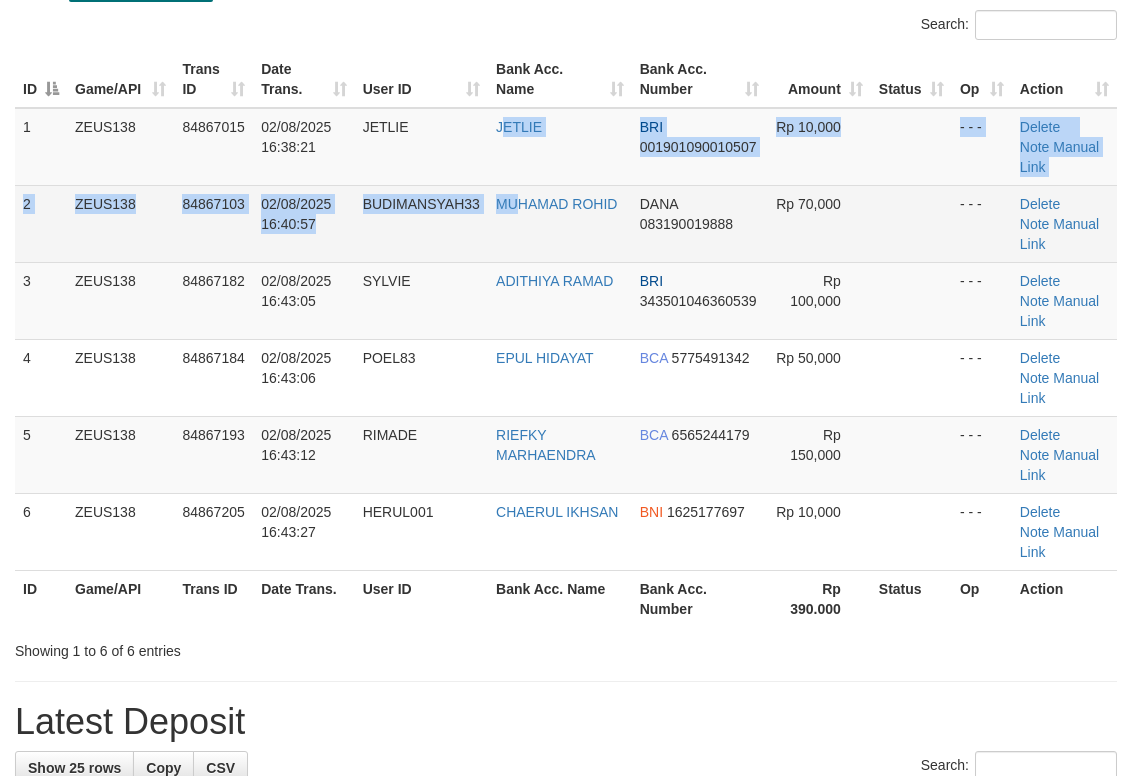 drag, startPoint x: 501, startPoint y: 180, endPoint x: 520, endPoint y: 193, distance: 23.021729 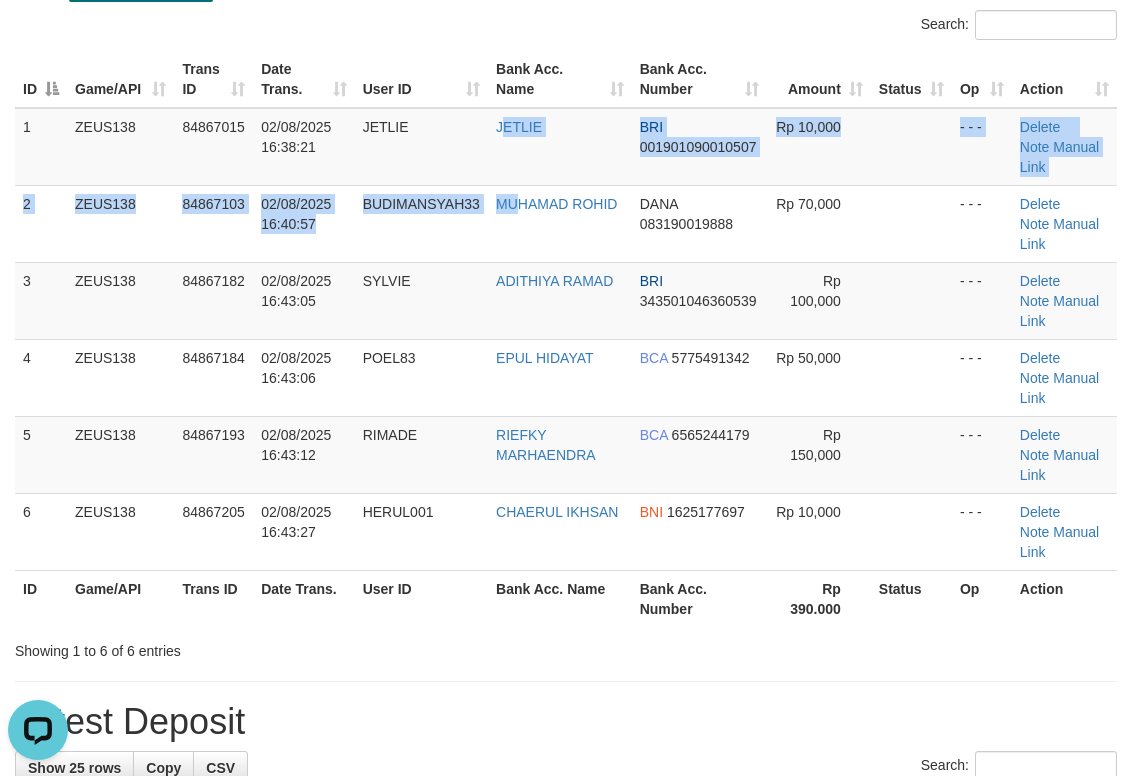 scroll, scrollTop: 0, scrollLeft: 0, axis: both 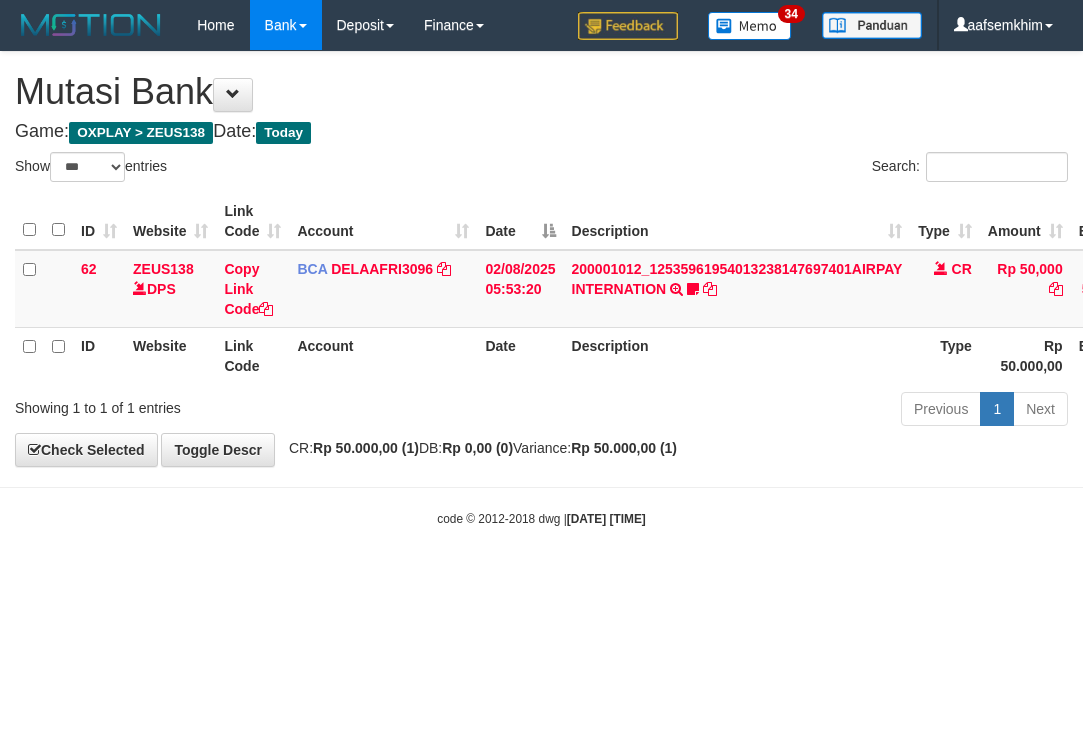 select on "***" 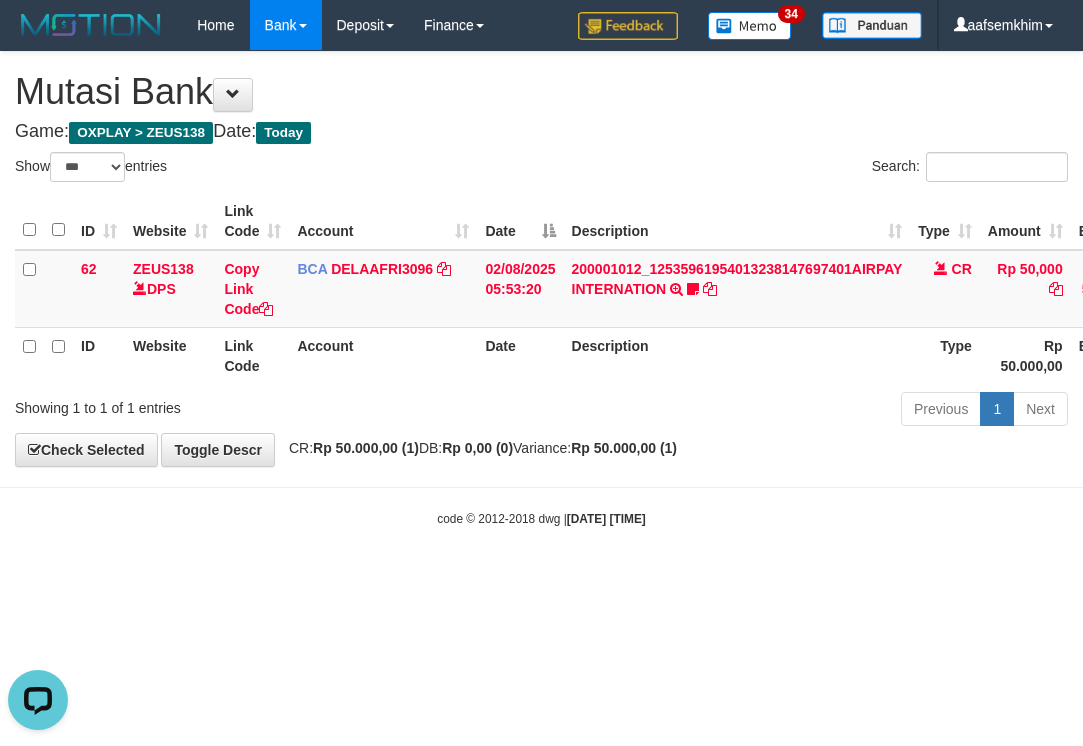 scroll, scrollTop: 0, scrollLeft: 0, axis: both 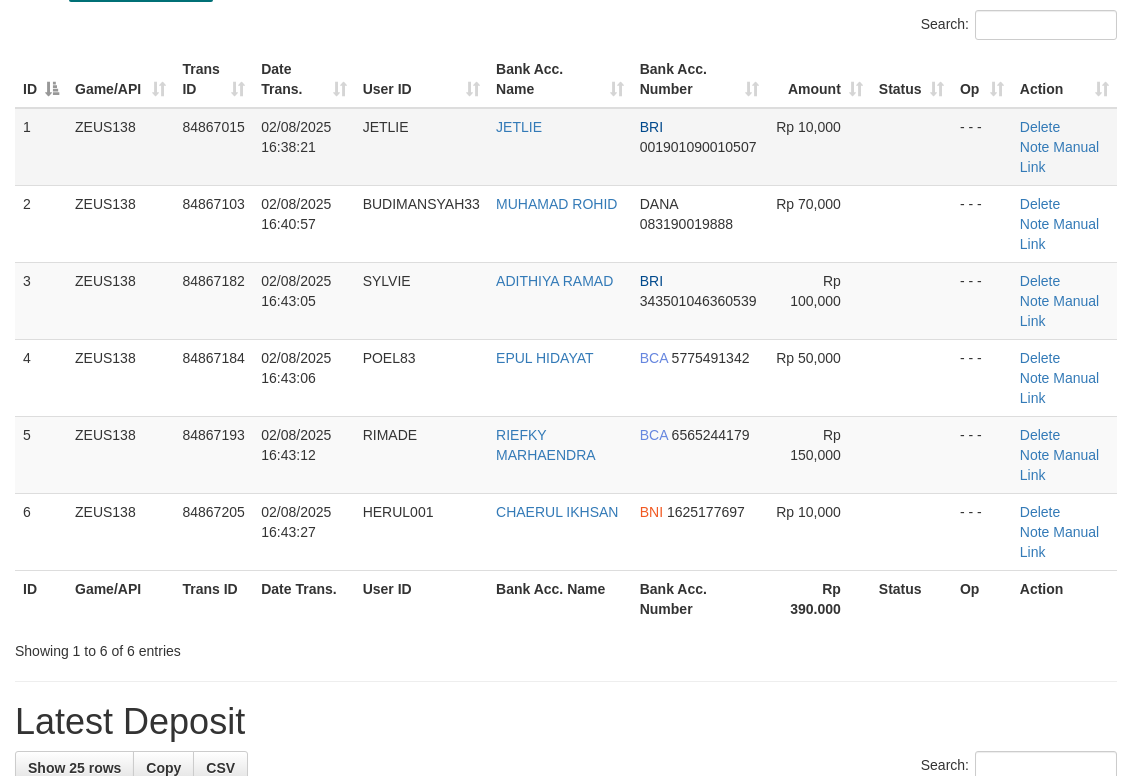 drag, startPoint x: 544, startPoint y: 137, endPoint x: 561, endPoint y: 135, distance: 17.117243 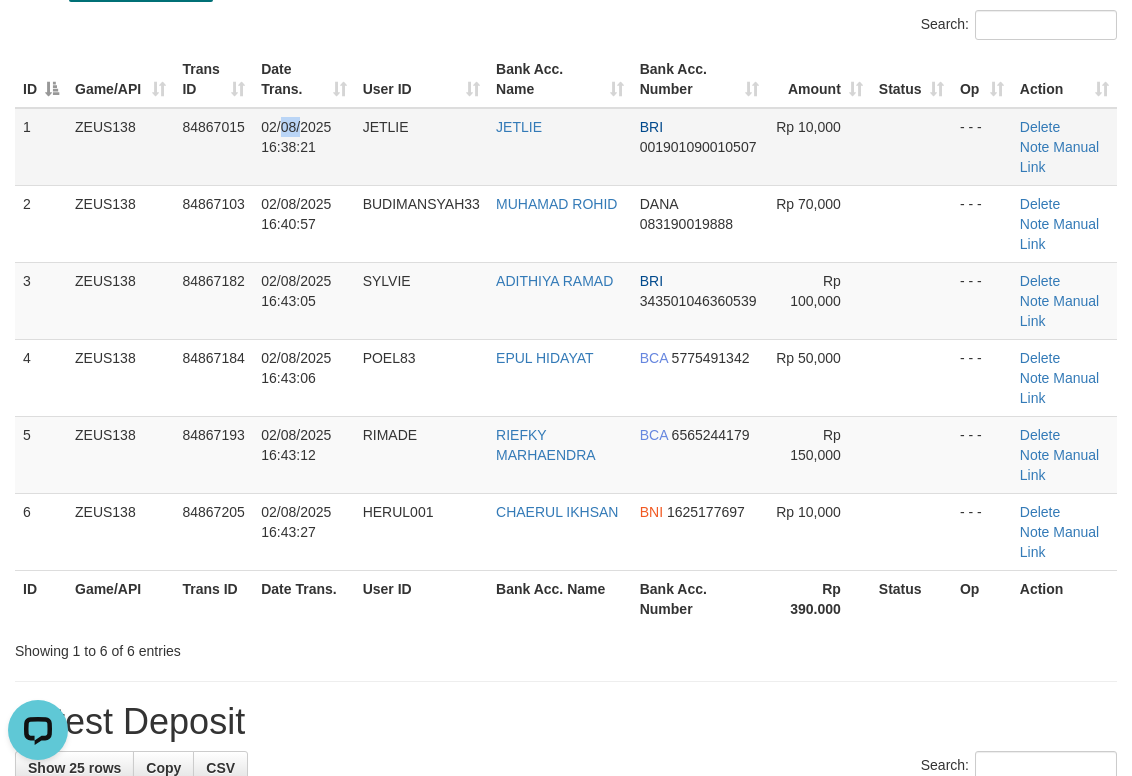 scroll, scrollTop: 0, scrollLeft: 0, axis: both 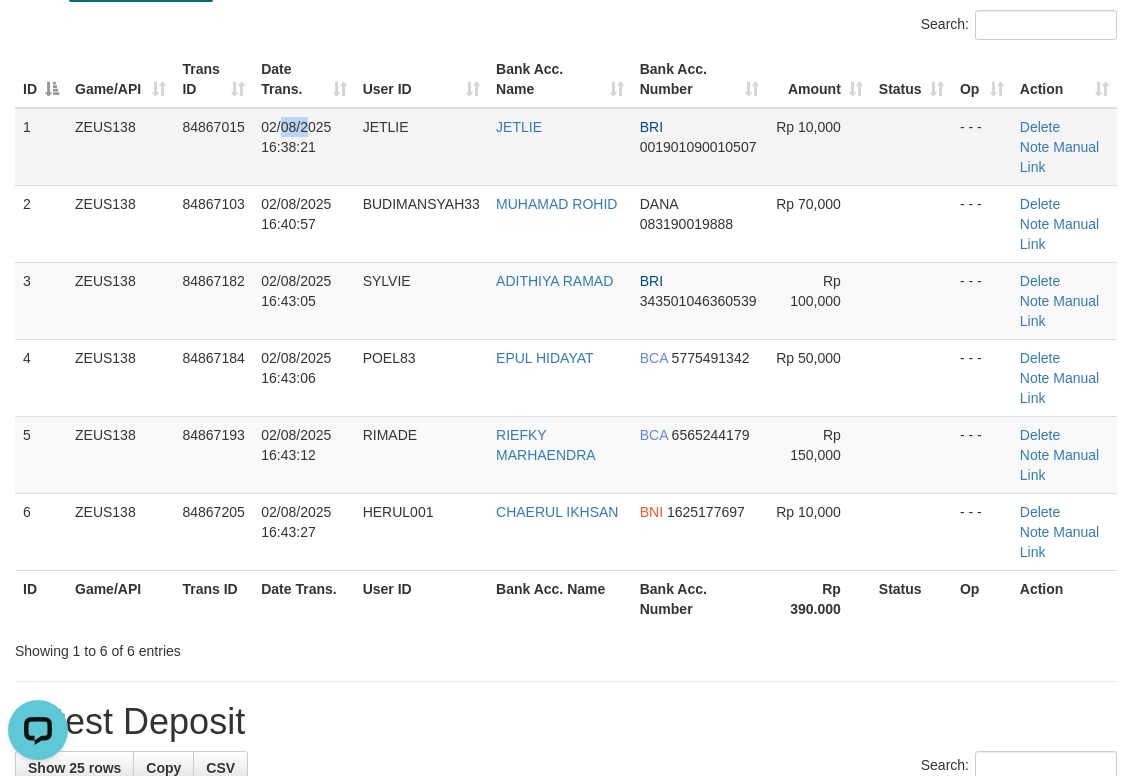drag, startPoint x: 298, startPoint y: 129, endPoint x: 315, endPoint y: 111, distance: 24.758837 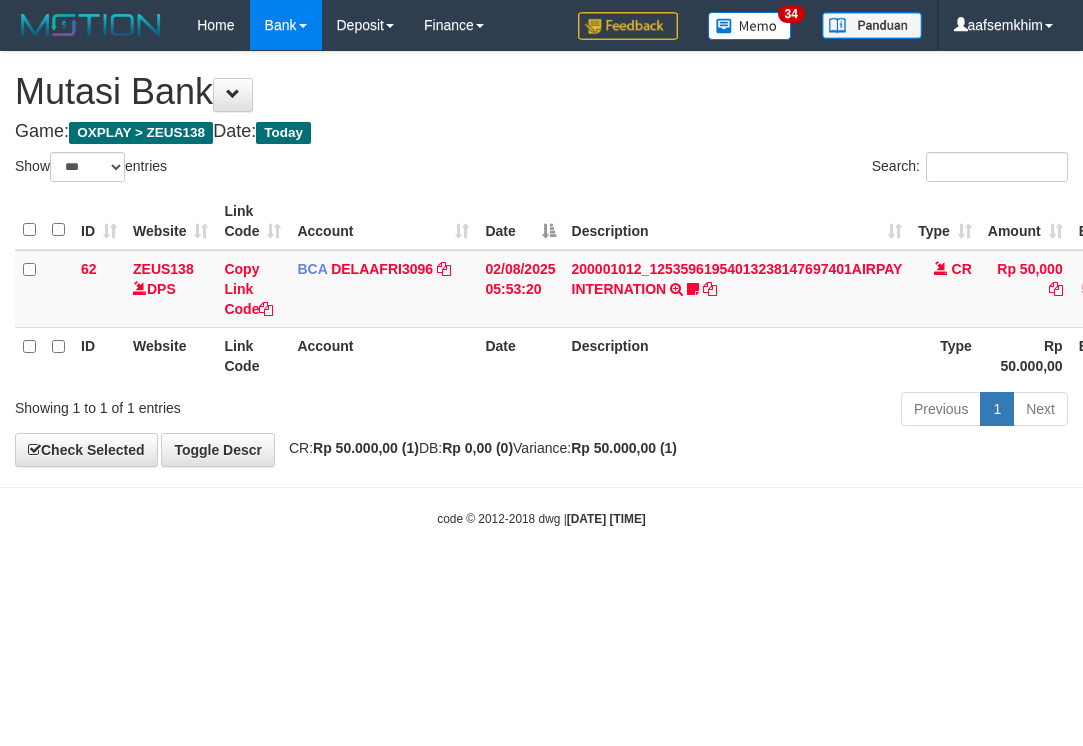 select on "***" 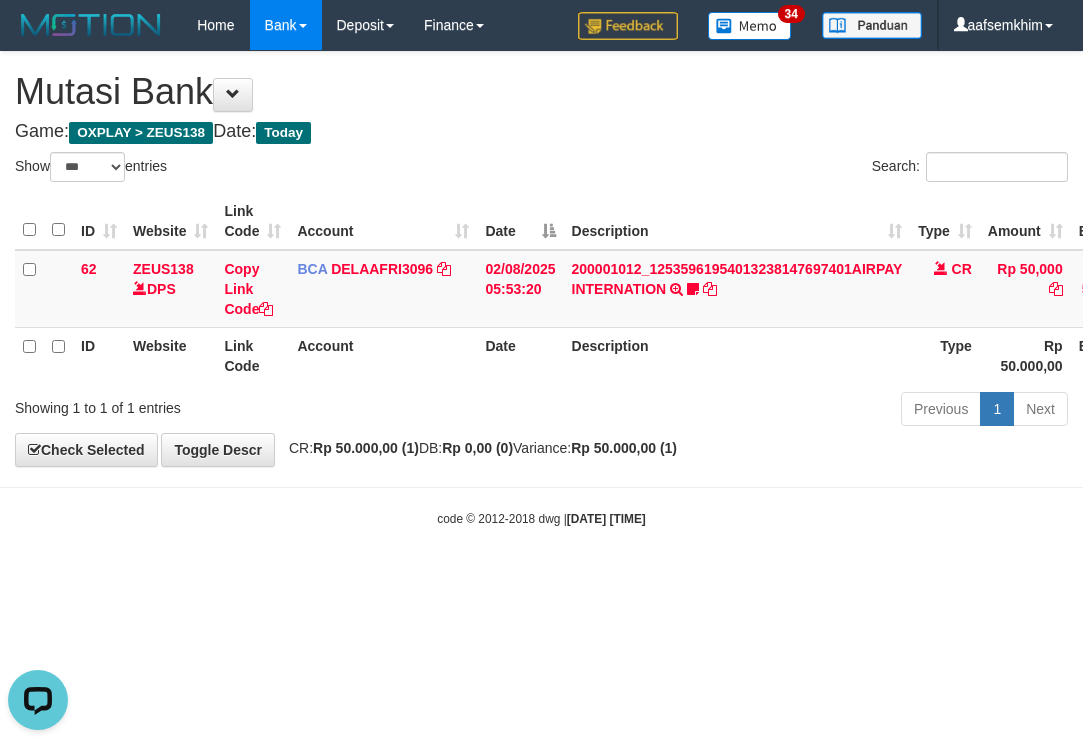 scroll, scrollTop: 0, scrollLeft: 0, axis: both 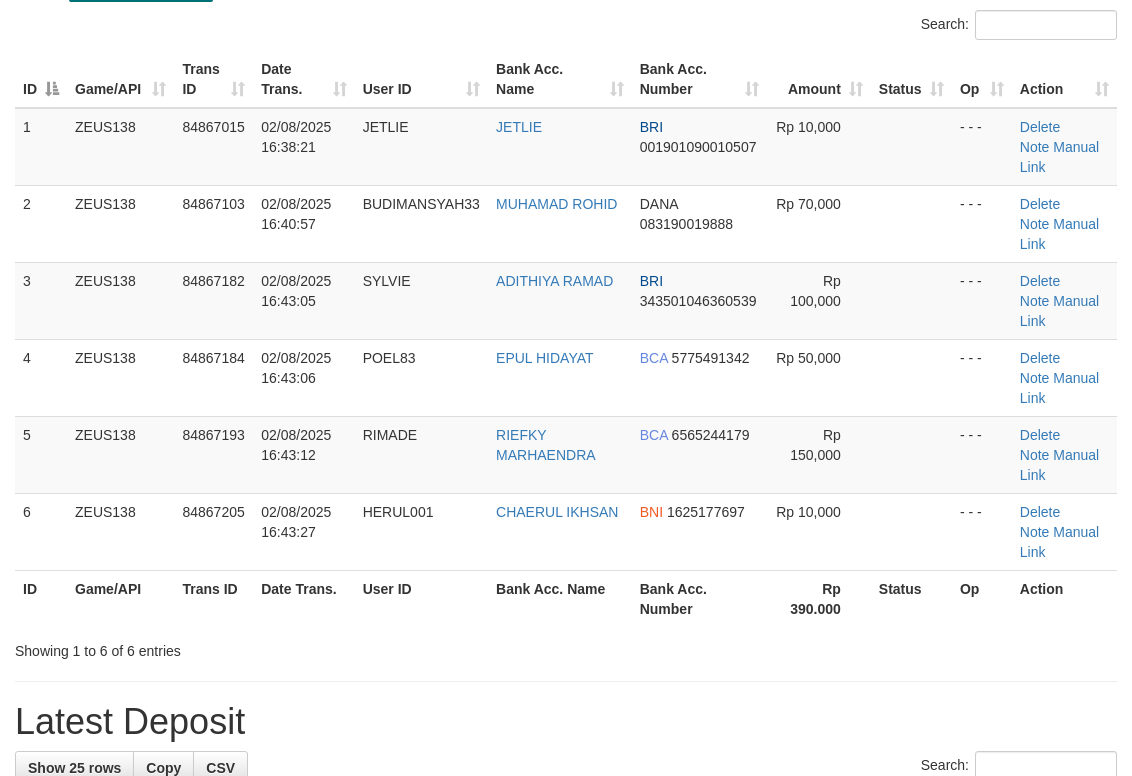 click on "Search:" at bounding box center (566, 27) 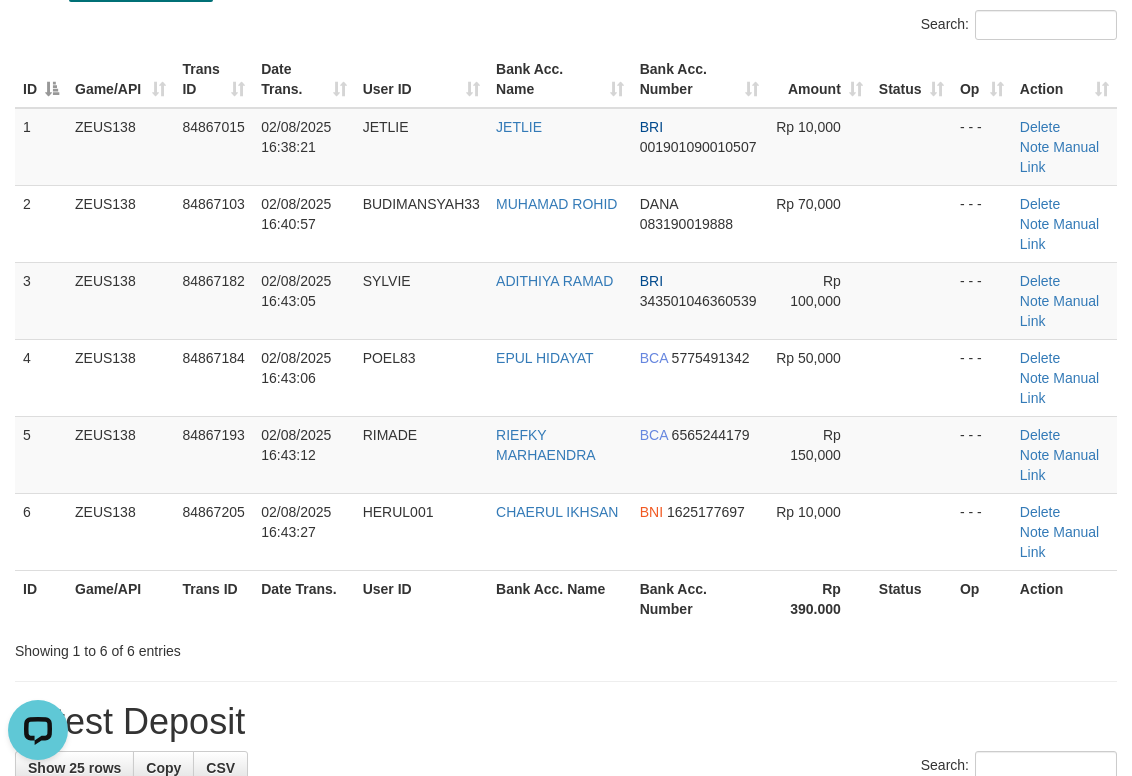 scroll, scrollTop: 0, scrollLeft: 0, axis: both 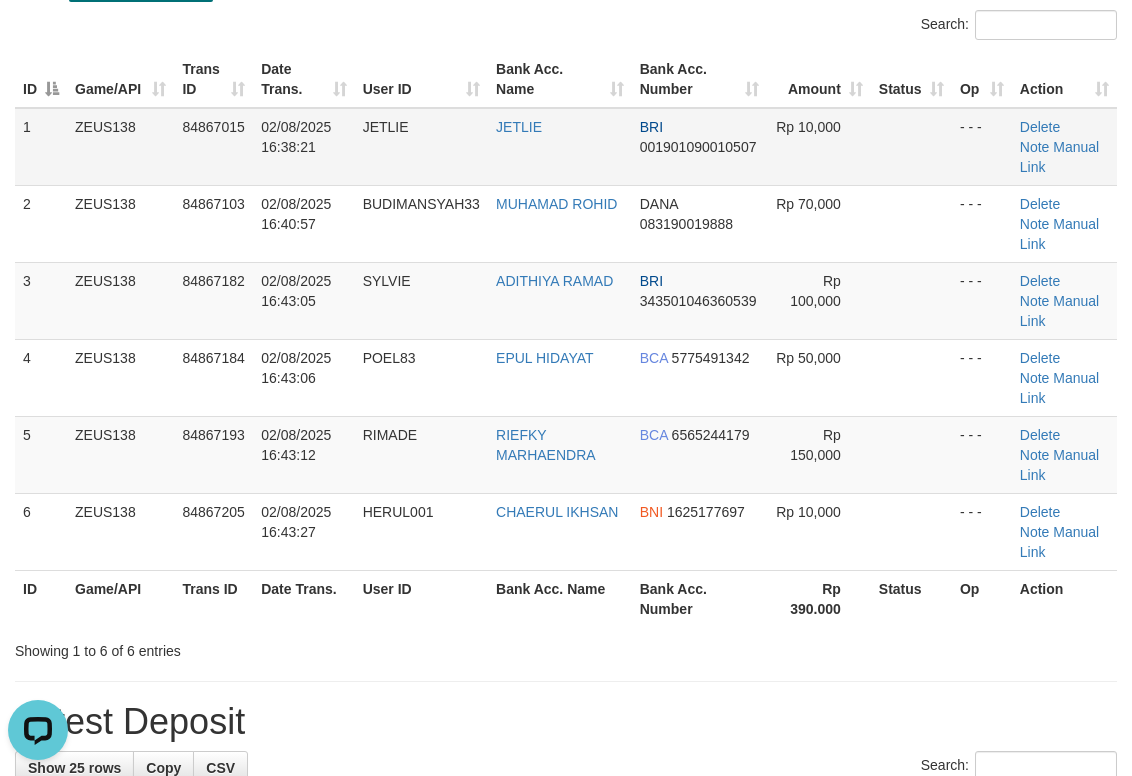 click on "001901090010507" at bounding box center (698, 147) 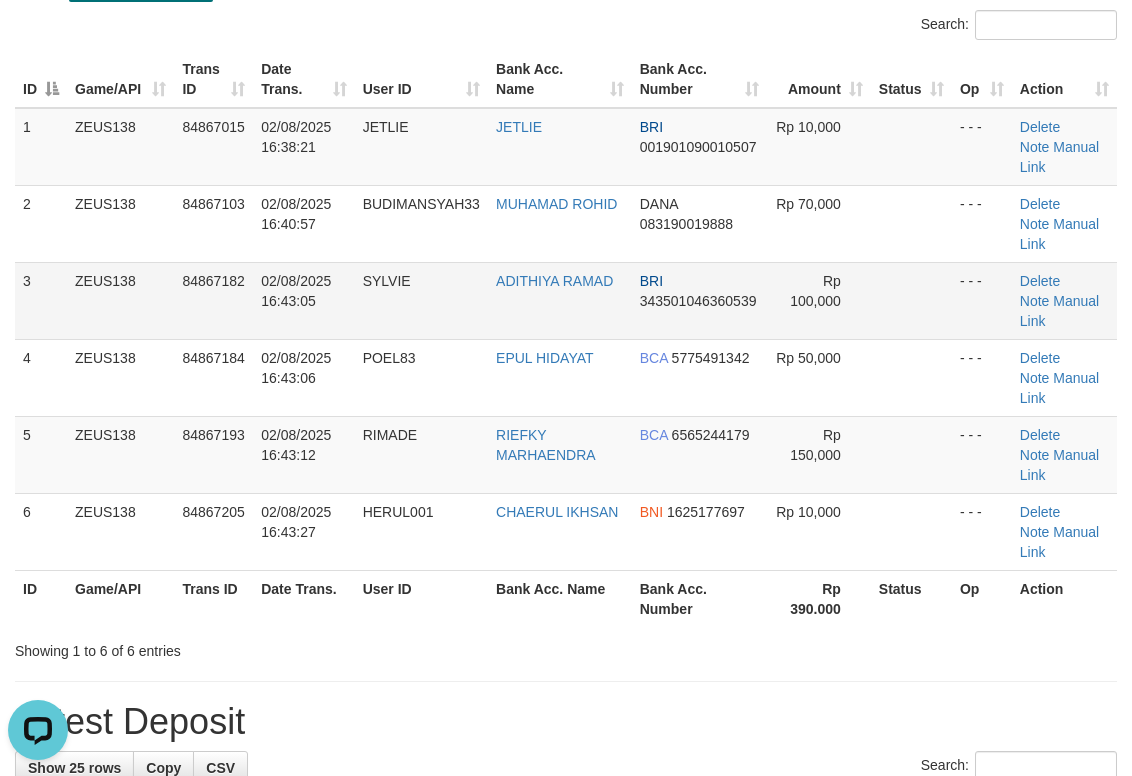 click on "SYLVIE" at bounding box center [421, 300] 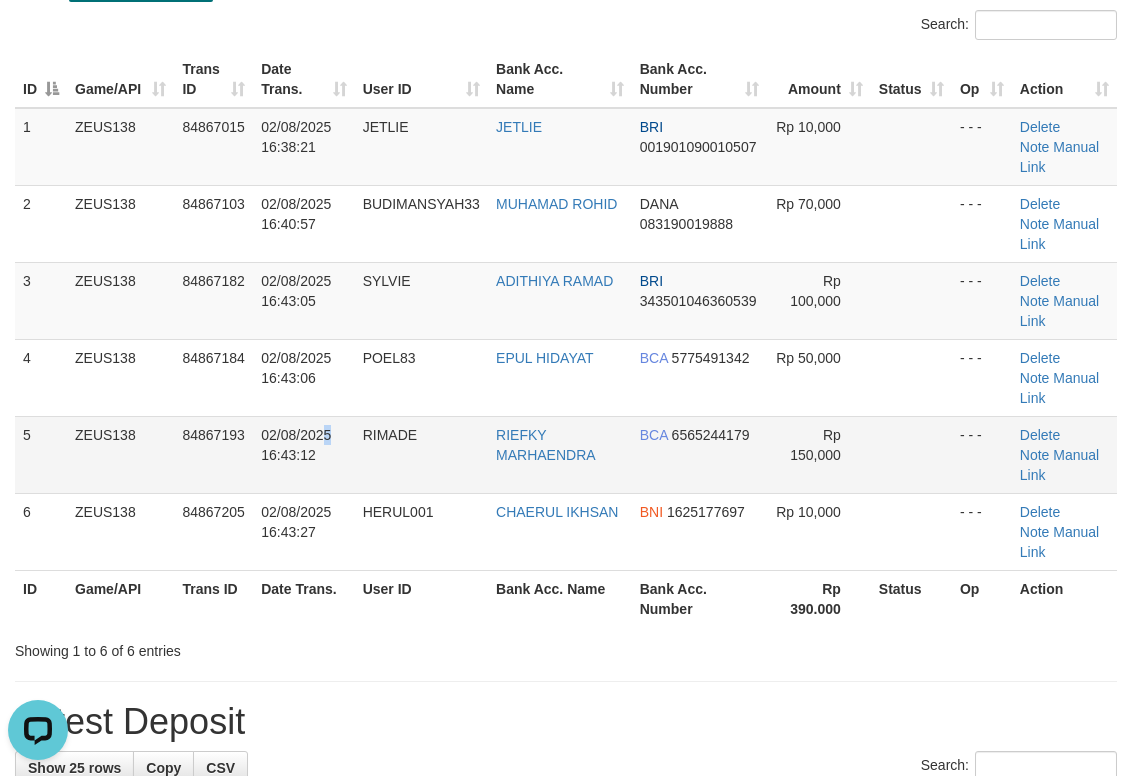 drag, startPoint x: 326, startPoint y: 427, endPoint x: 346, endPoint y: 426, distance: 20.024984 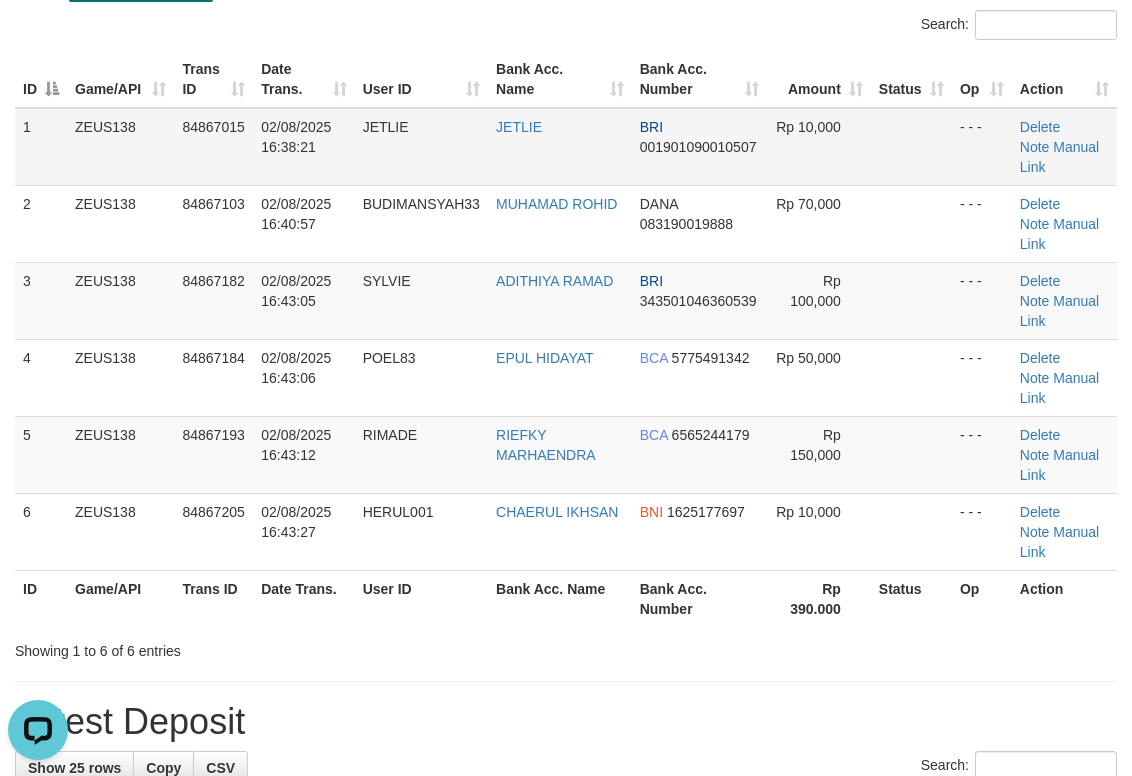 click on "JETLIE" at bounding box center (560, 147) 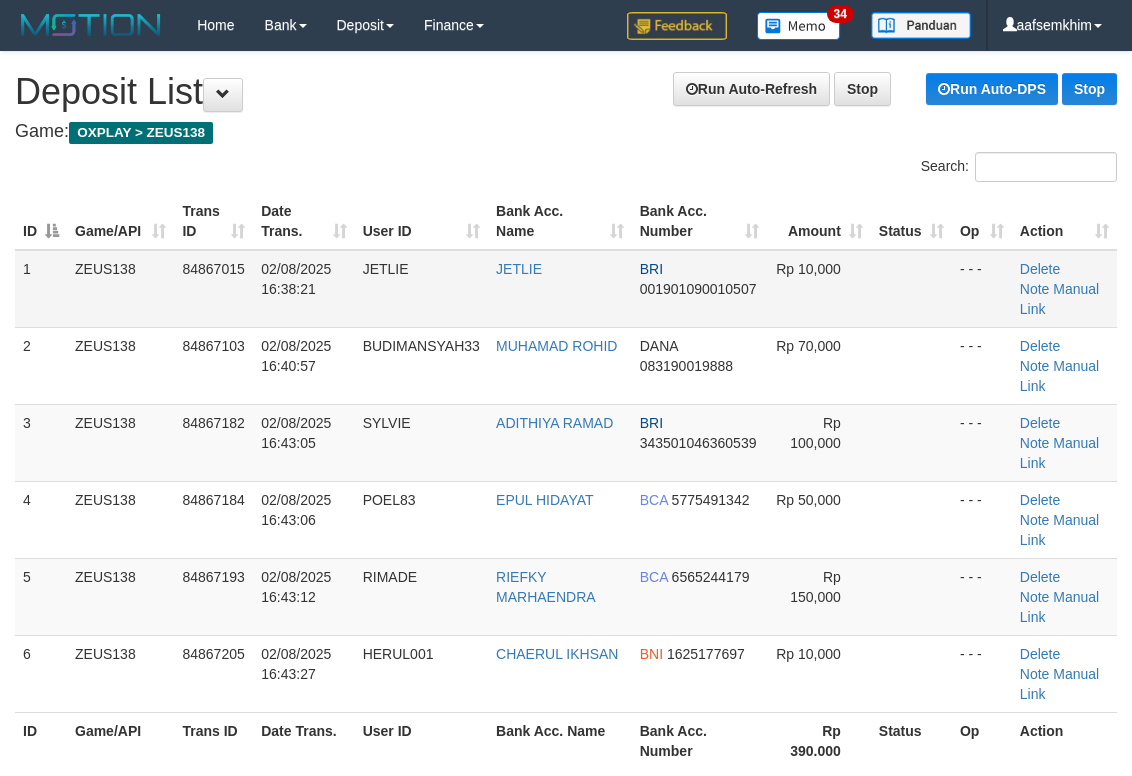 scroll, scrollTop: 142, scrollLeft: 0, axis: vertical 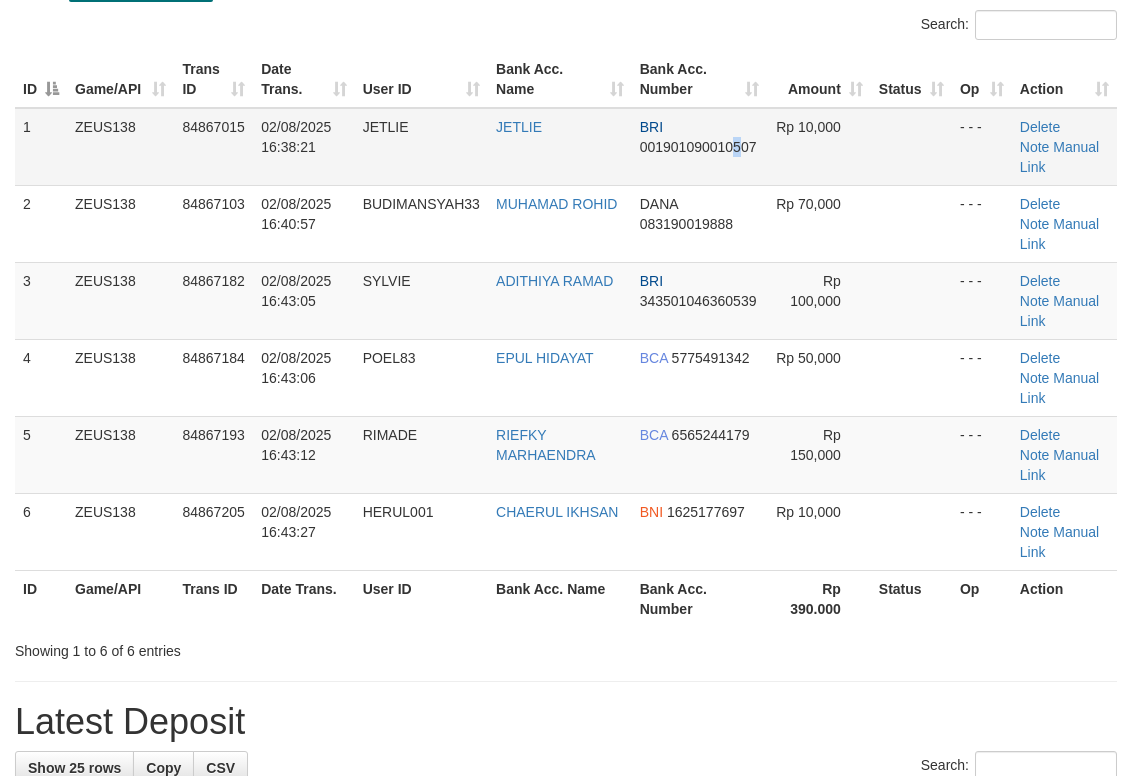 click on "BRI
001901090010507" at bounding box center [699, 147] 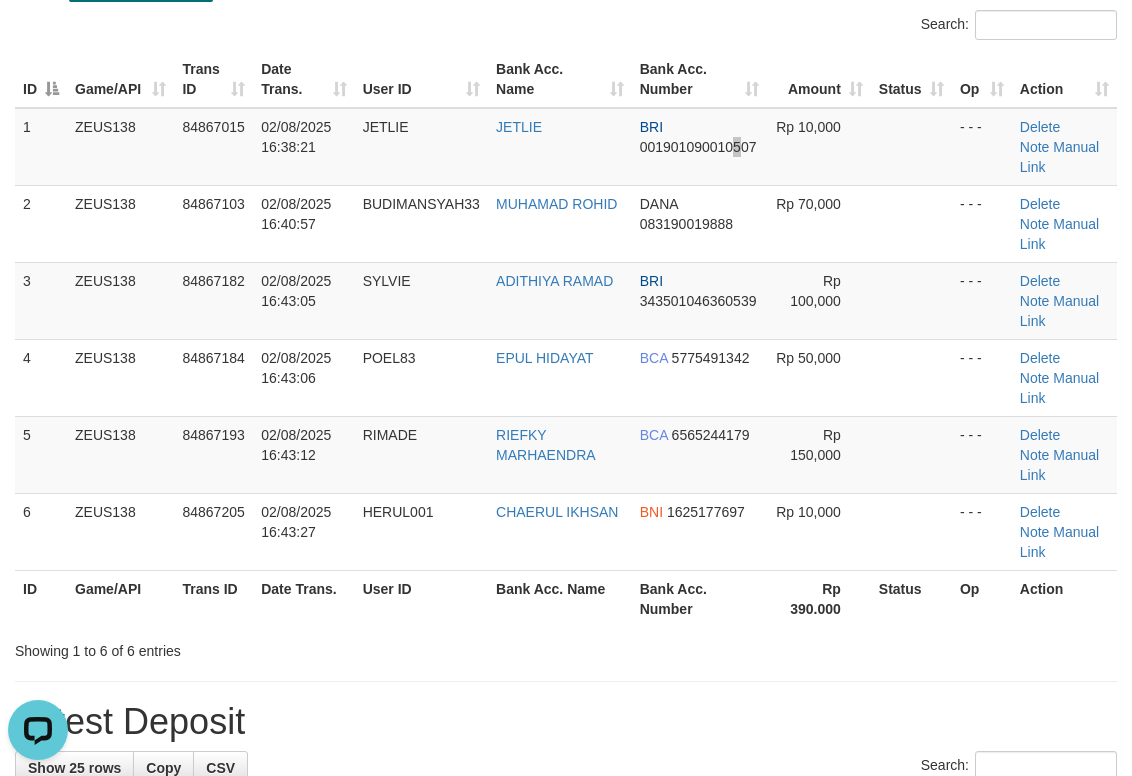 scroll, scrollTop: 0, scrollLeft: 0, axis: both 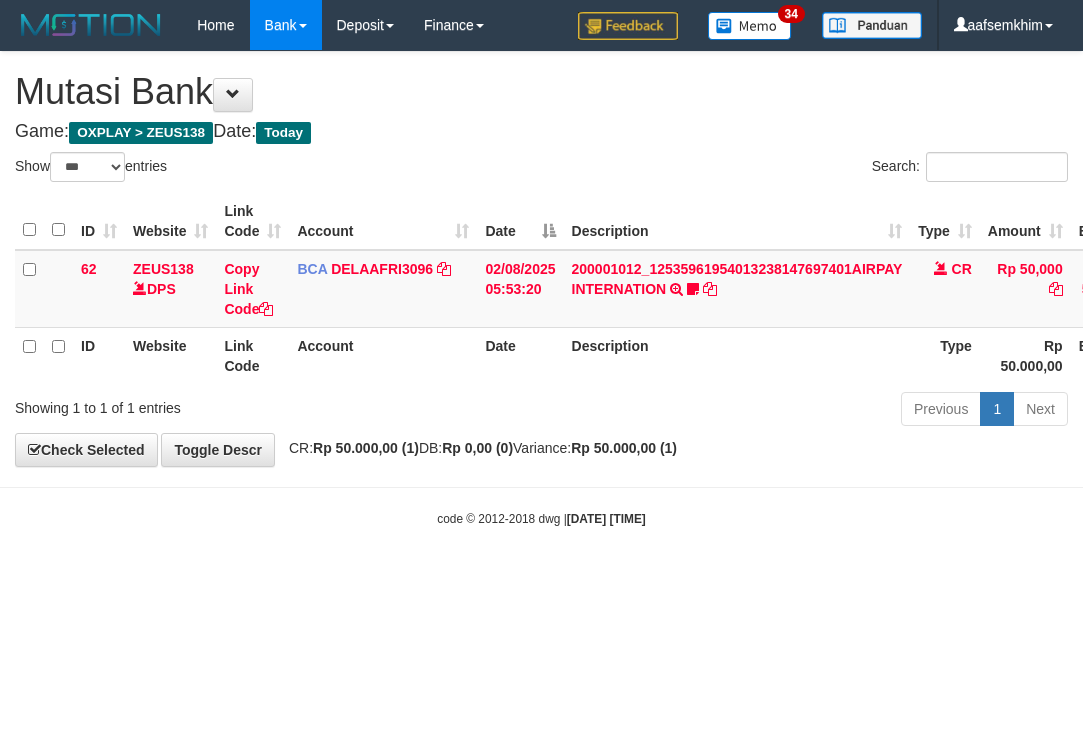 select on "***" 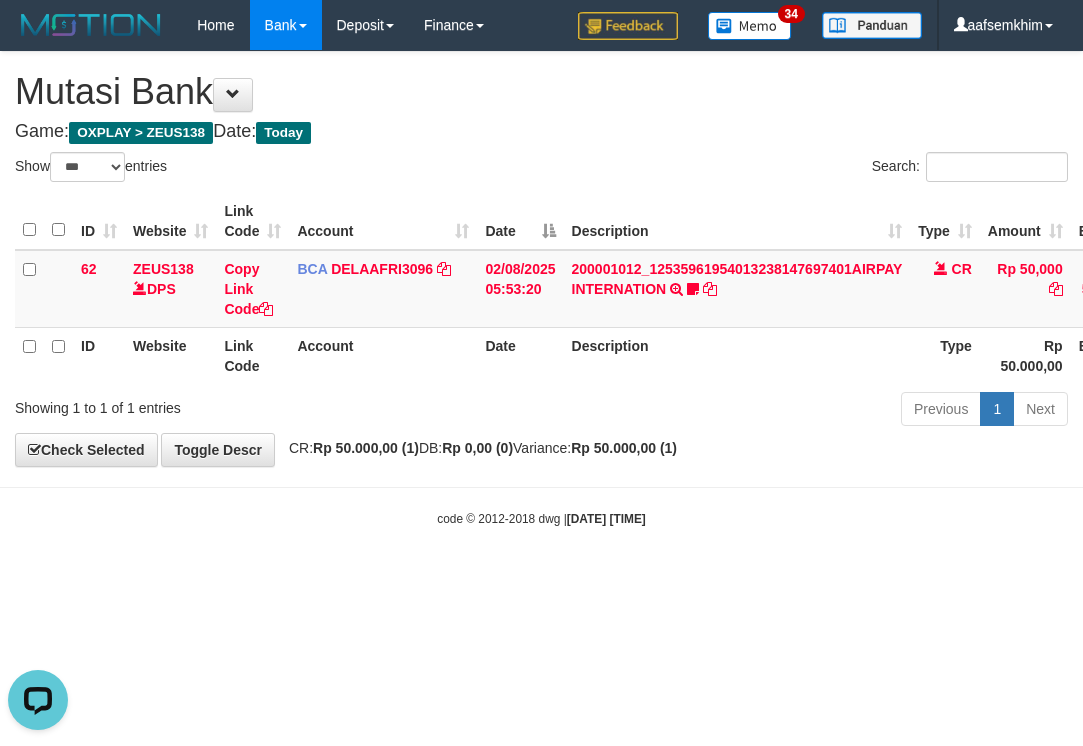 scroll, scrollTop: 0, scrollLeft: 0, axis: both 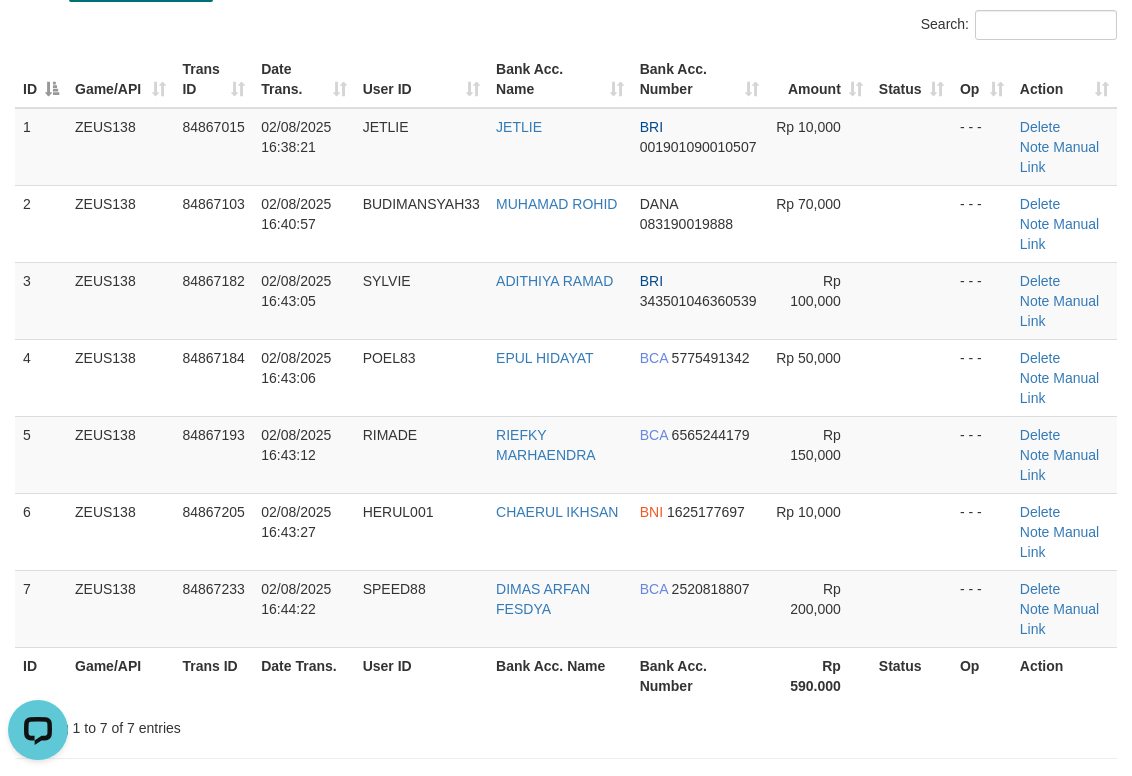 drag, startPoint x: 92, startPoint y: 61, endPoint x: 98, endPoint y: 83, distance: 22.803509 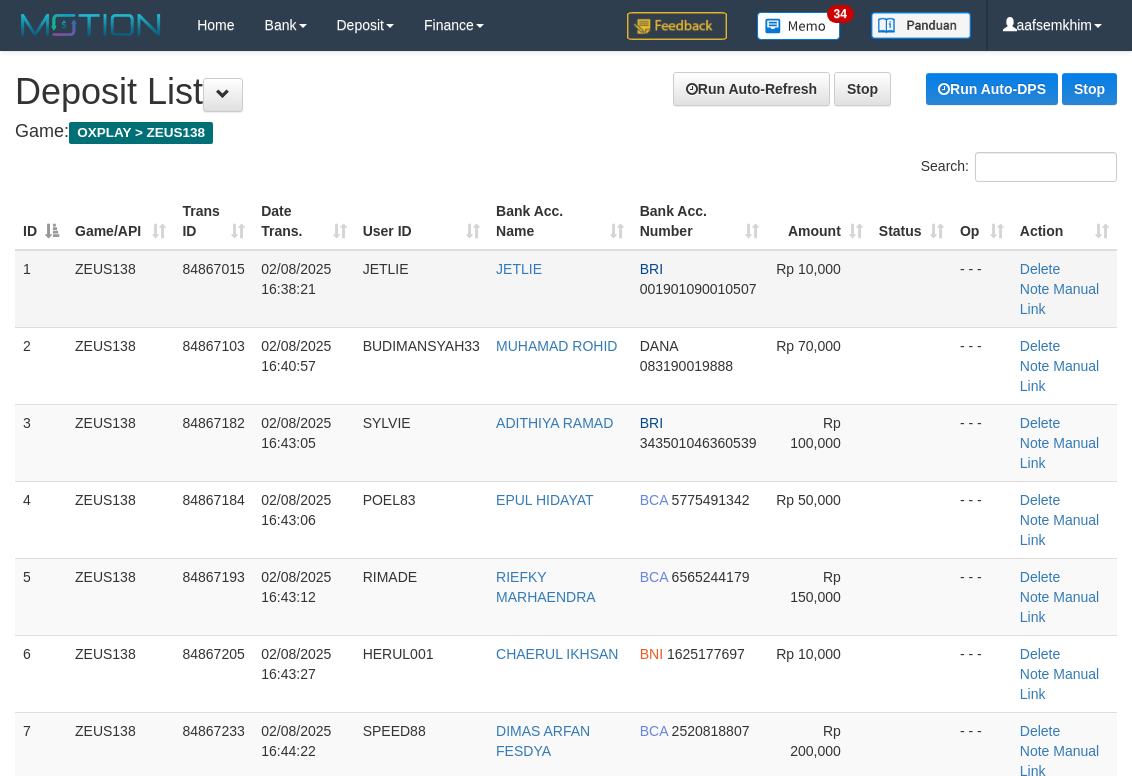 click on "2
ZEUS138
84867103
02/08/2025 16:40:57
BUDIMANSYAH33
MUHAMAD ROHID
DANA
083190019888
Rp 70,000
- - -
Delete
Note
Manual Link" at bounding box center (566, 365) 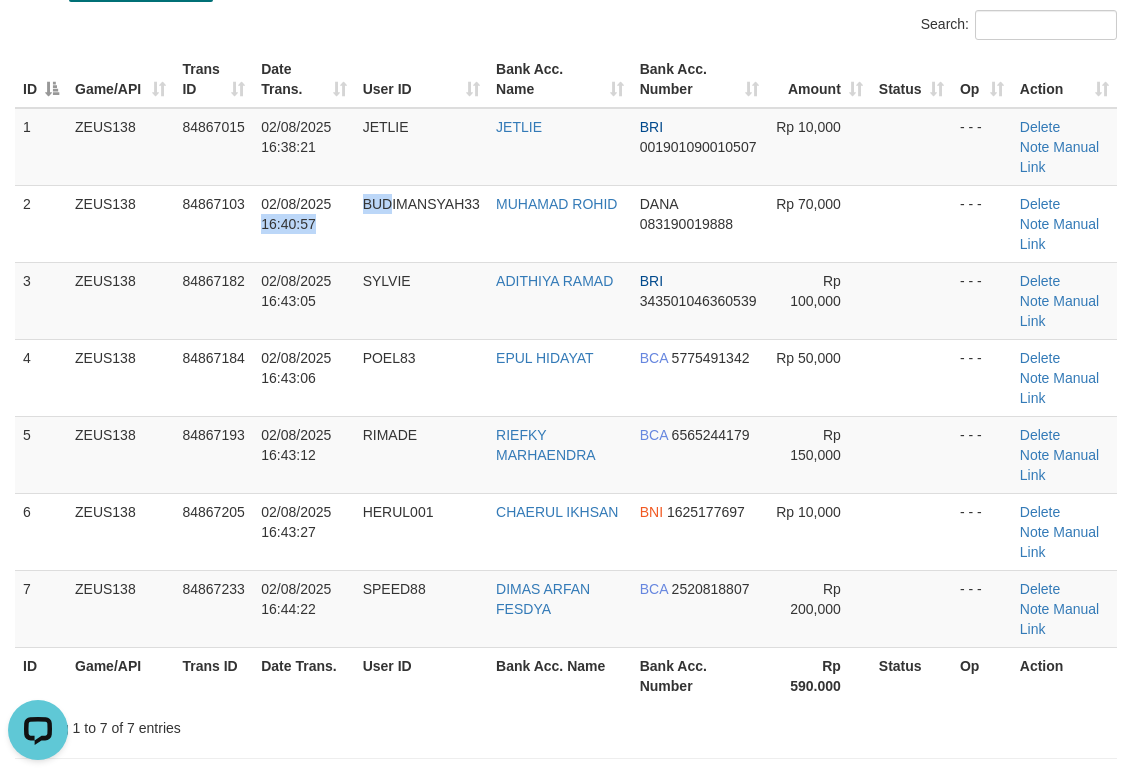 scroll, scrollTop: 0, scrollLeft: 0, axis: both 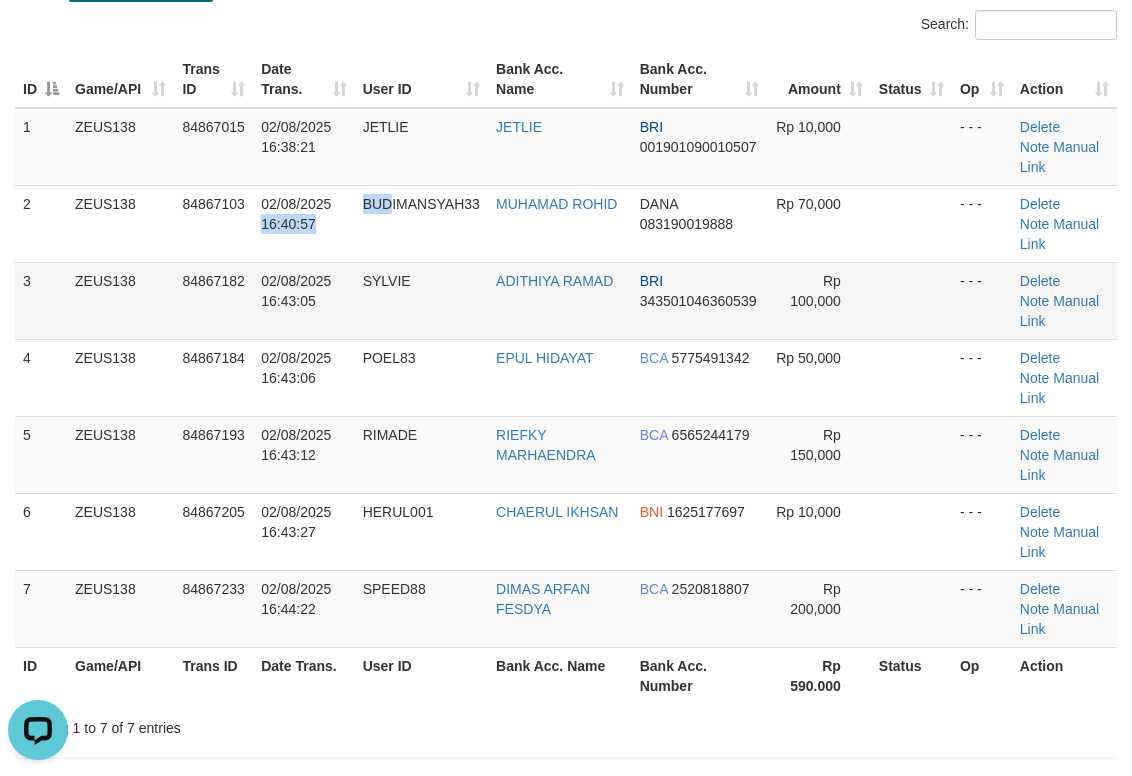 drag, startPoint x: 322, startPoint y: 254, endPoint x: 315, endPoint y: 267, distance: 14.764823 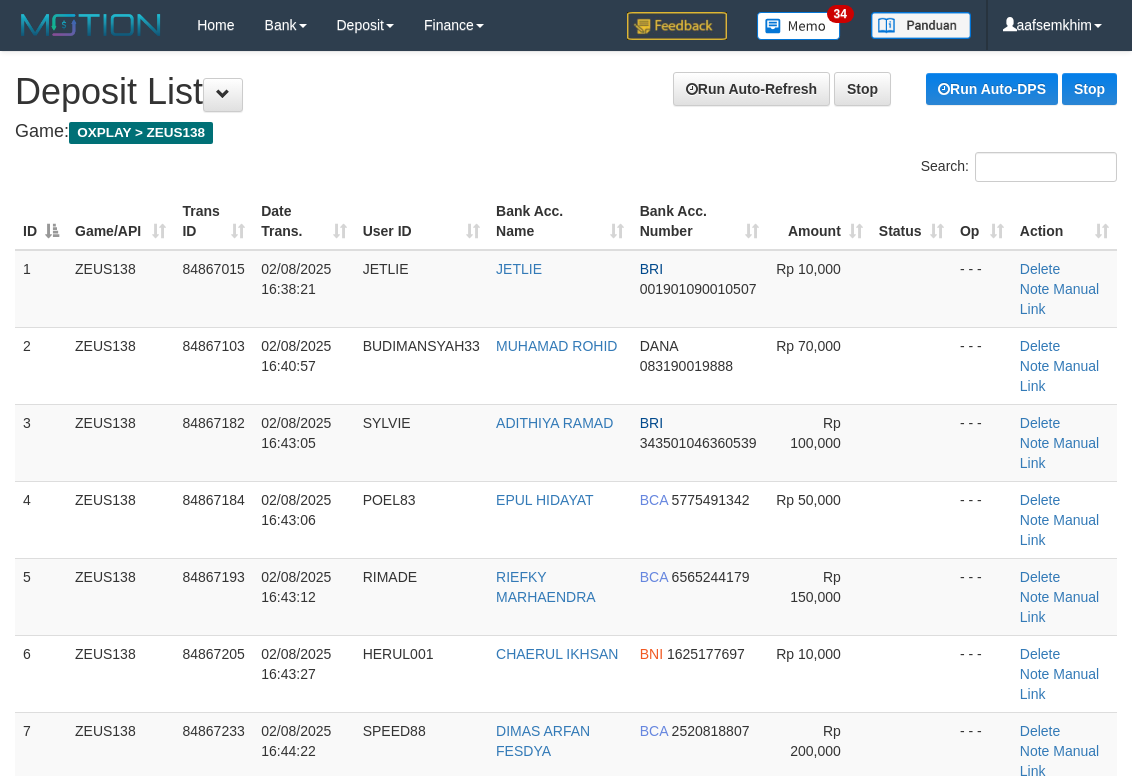 scroll, scrollTop: 142, scrollLeft: 0, axis: vertical 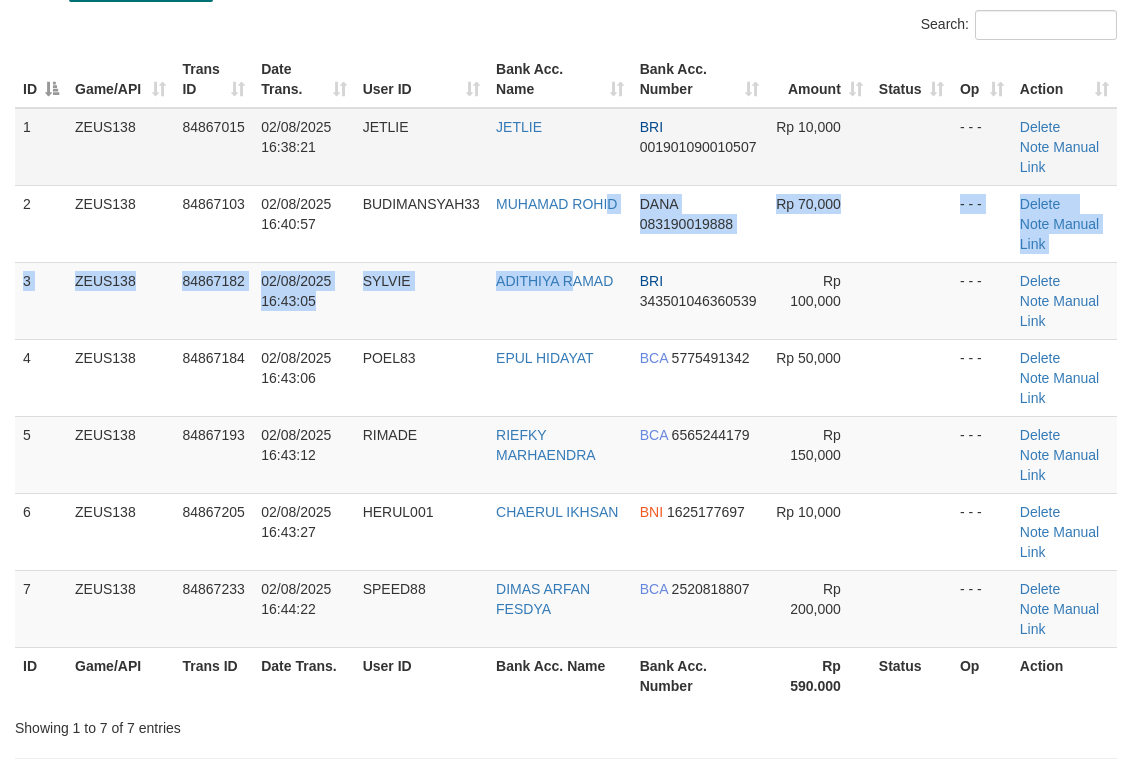 drag, startPoint x: 571, startPoint y: 273, endPoint x: 901, endPoint y: 127, distance: 360.85455 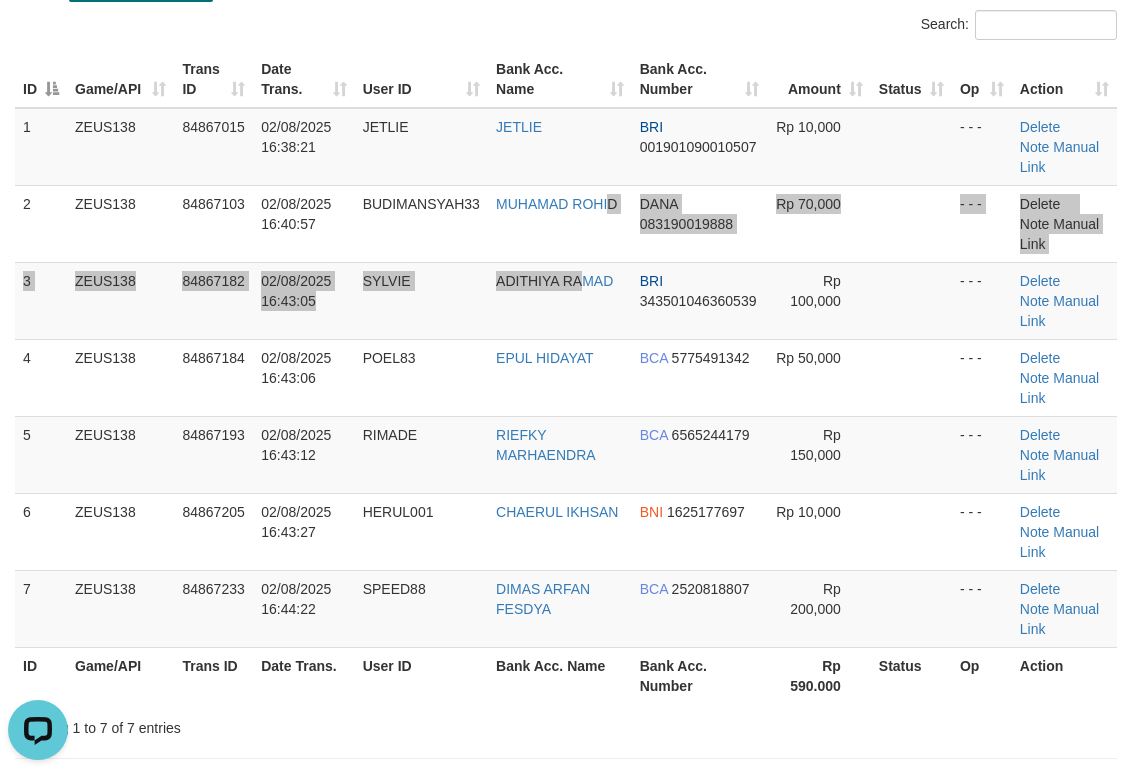 scroll, scrollTop: 0, scrollLeft: 0, axis: both 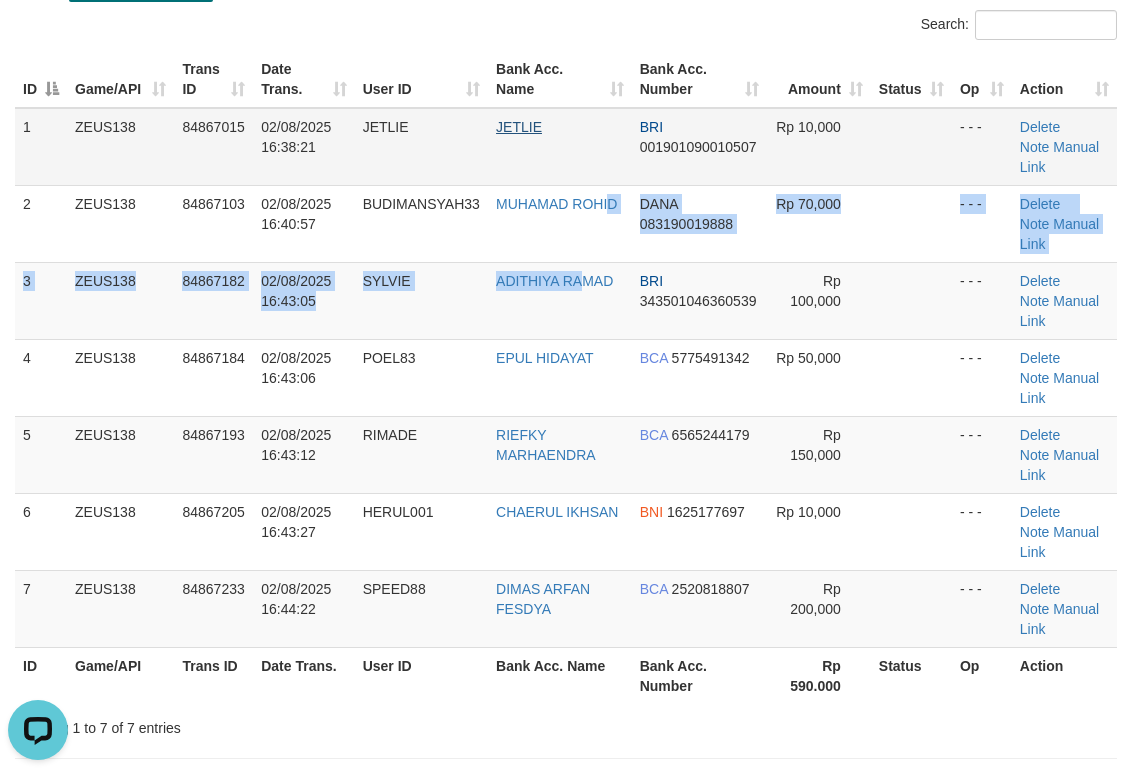 click on "ID Game/API Trans ID Date Trans. User ID Bank Acc. Name Bank Acc. Number Amount Status Op Action
1
ZEUS138
84867015
02/08/2025 16:38:21
JETLIE
JETLIE
BRI
001901090010507
Rp 10,000
- - -
Delete
Note
Manual Link
2
ZEUS138
84867103
02/08/2025 16:40:57
BUDIMANSYAH33
MUHAMAD ROHID
DANA
083190019888
Rp 70,000
- - -
ID" at bounding box center (566, 377) 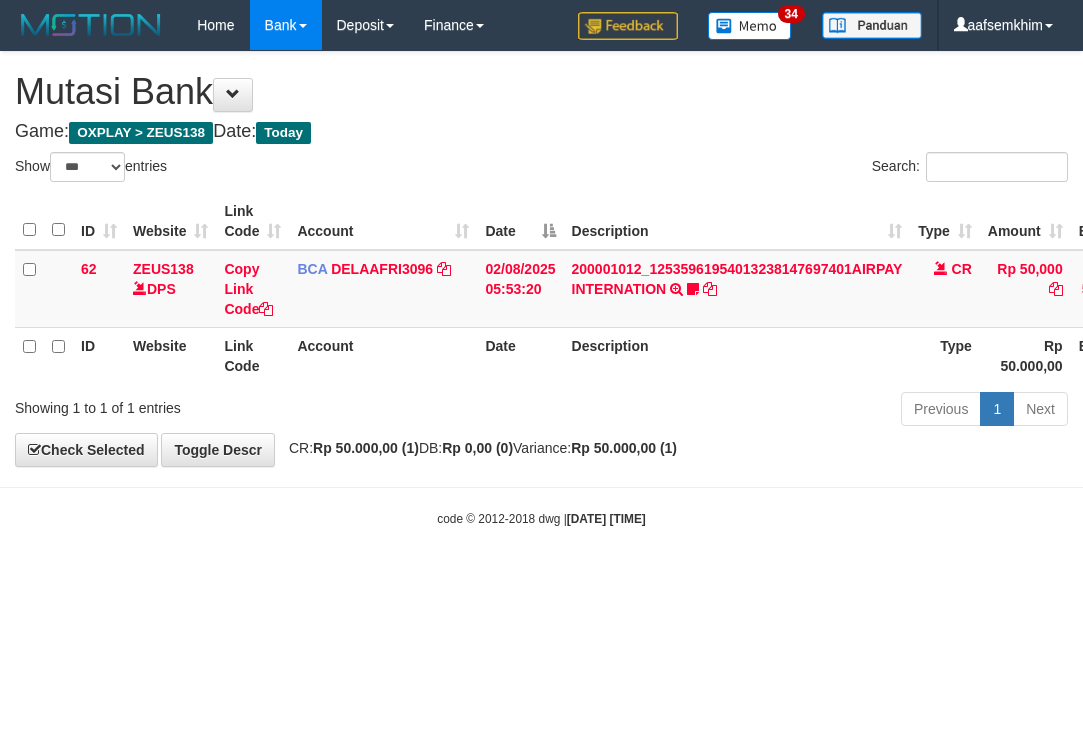 select on "***" 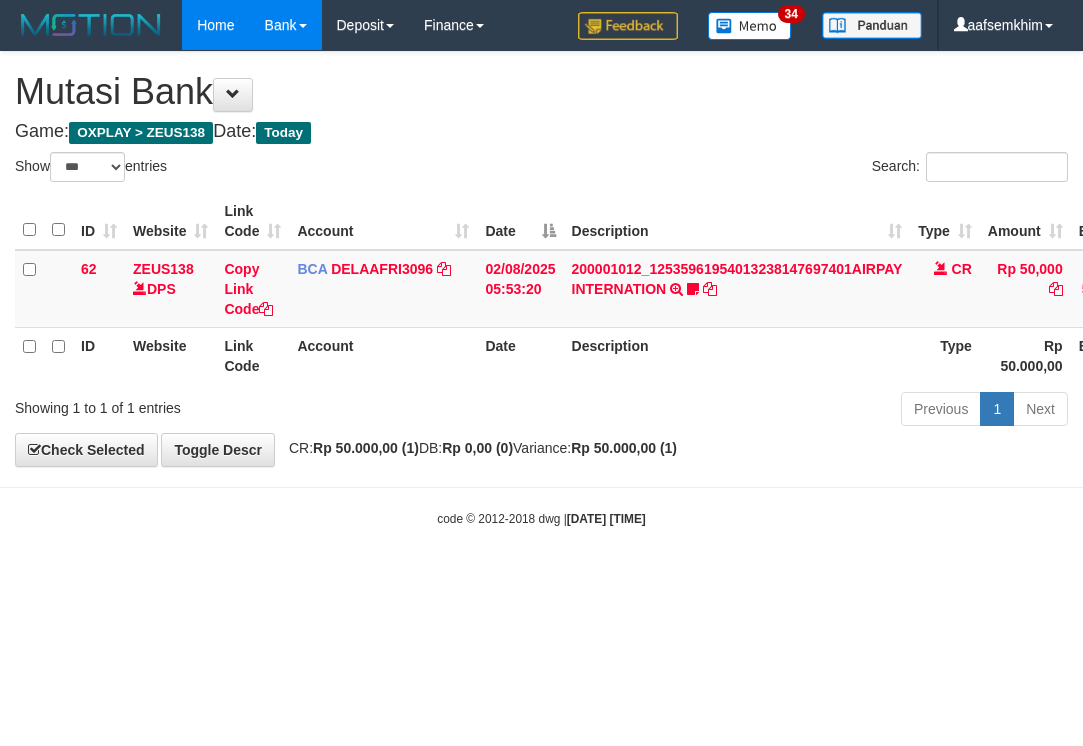 drag, startPoint x: 383, startPoint y: 119, endPoint x: 226, endPoint y: 38, distance: 176.66353 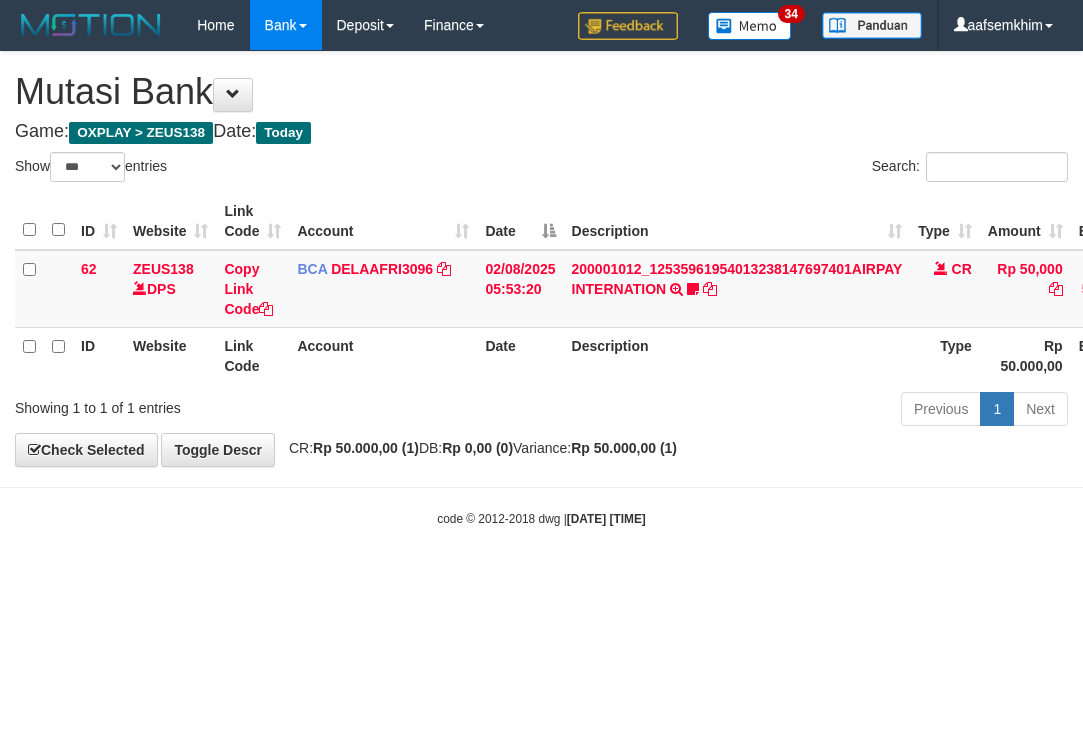 select on "***" 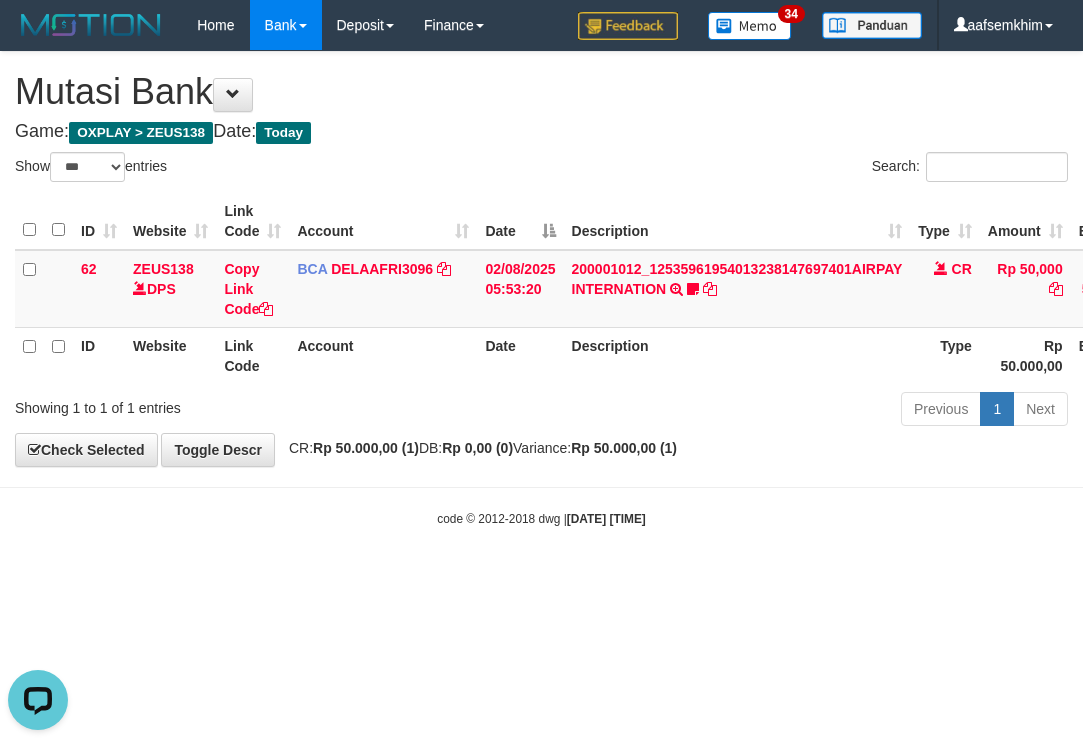 scroll, scrollTop: 0, scrollLeft: 0, axis: both 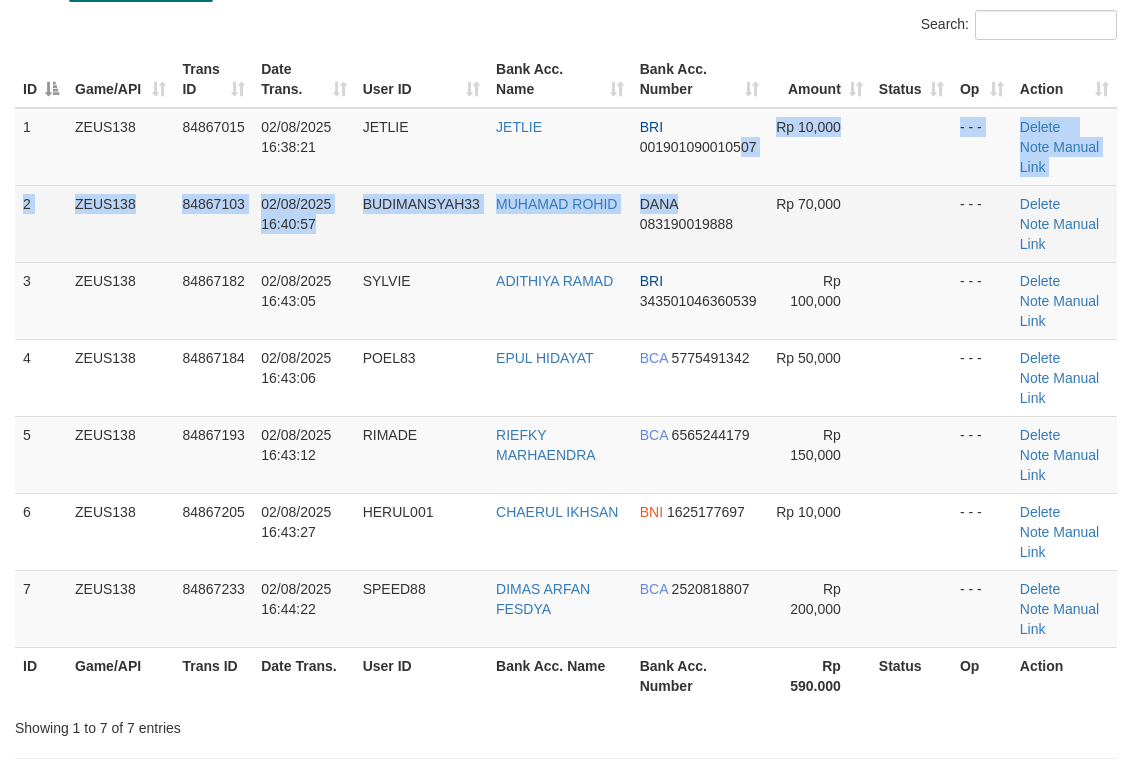 drag, startPoint x: 726, startPoint y: 183, endPoint x: 713, endPoint y: 194, distance: 17.029387 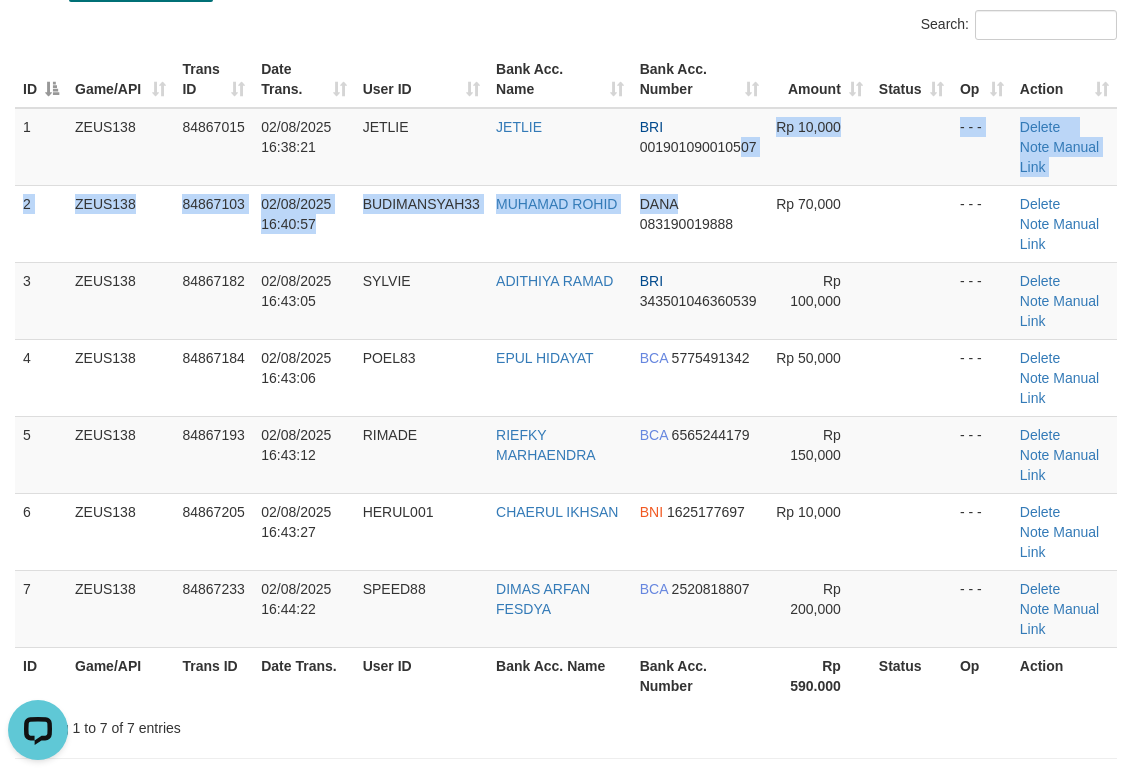 scroll, scrollTop: 0, scrollLeft: 0, axis: both 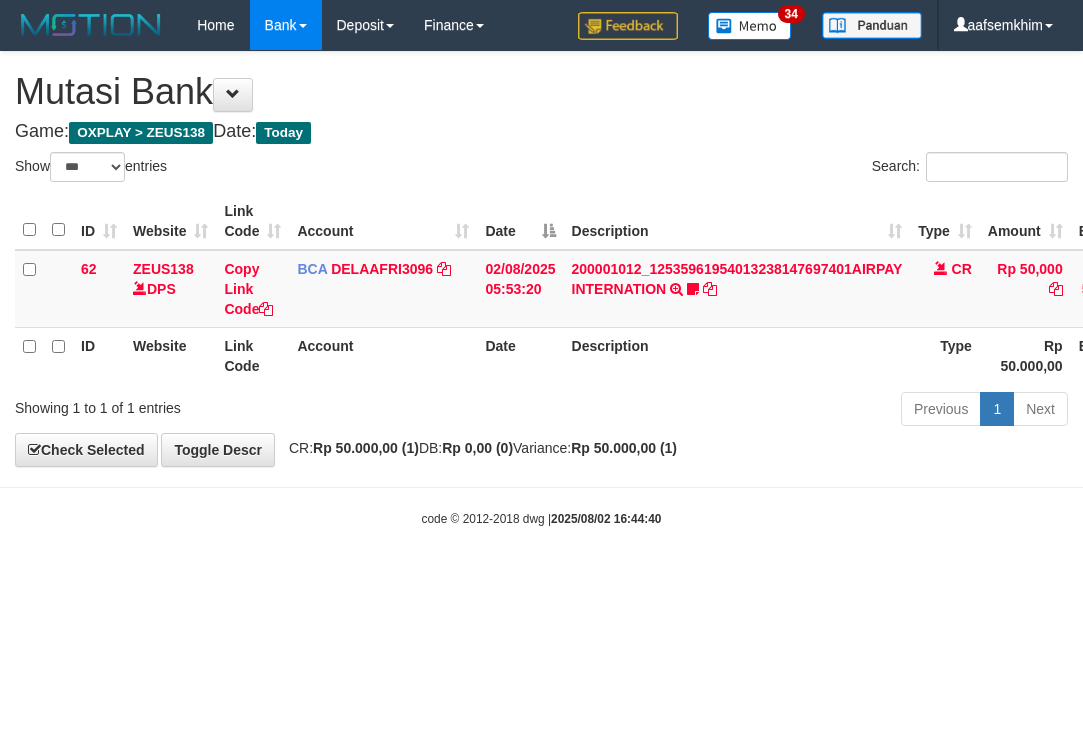 select on "***" 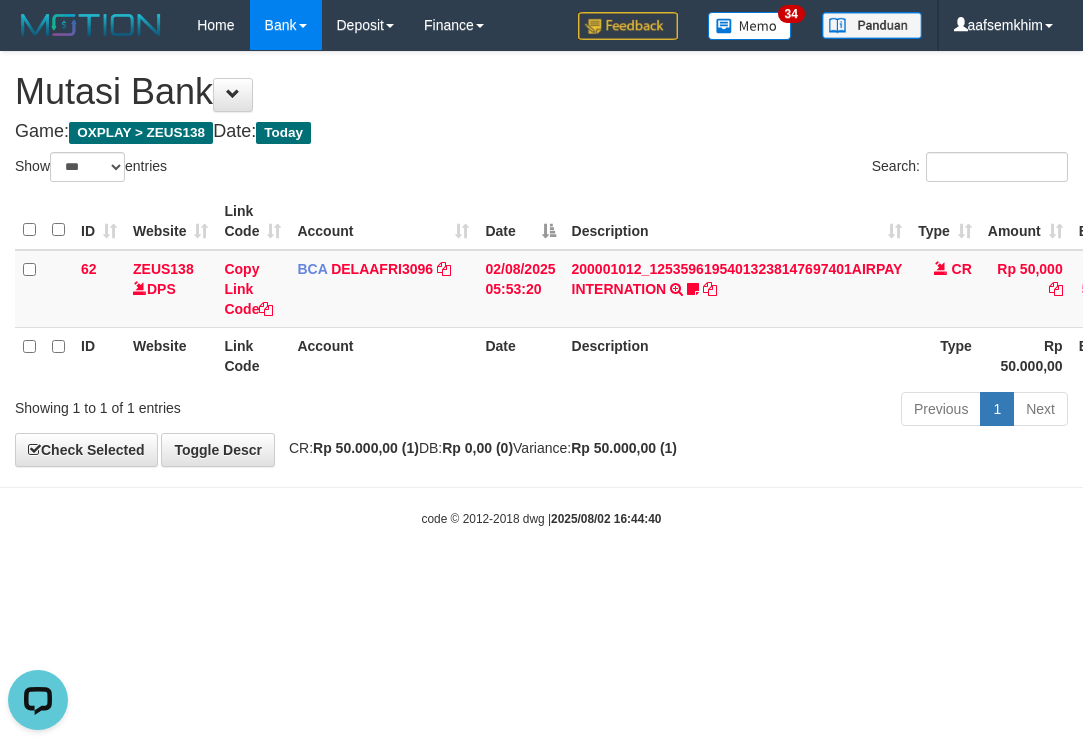 scroll, scrollTop: 0, scrollLeft: 0, axis: both 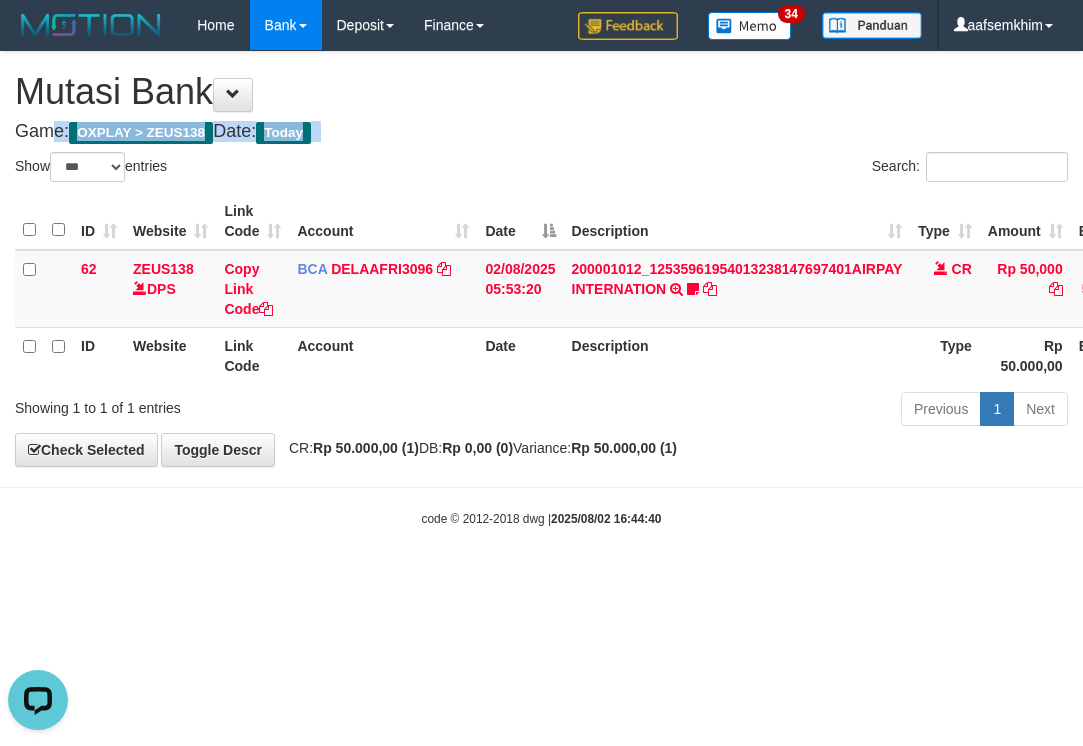 drag, startPoint x: 376, startPoint y: 114, endPoint x: 380, endPoint y: 142, distance: 28.284271 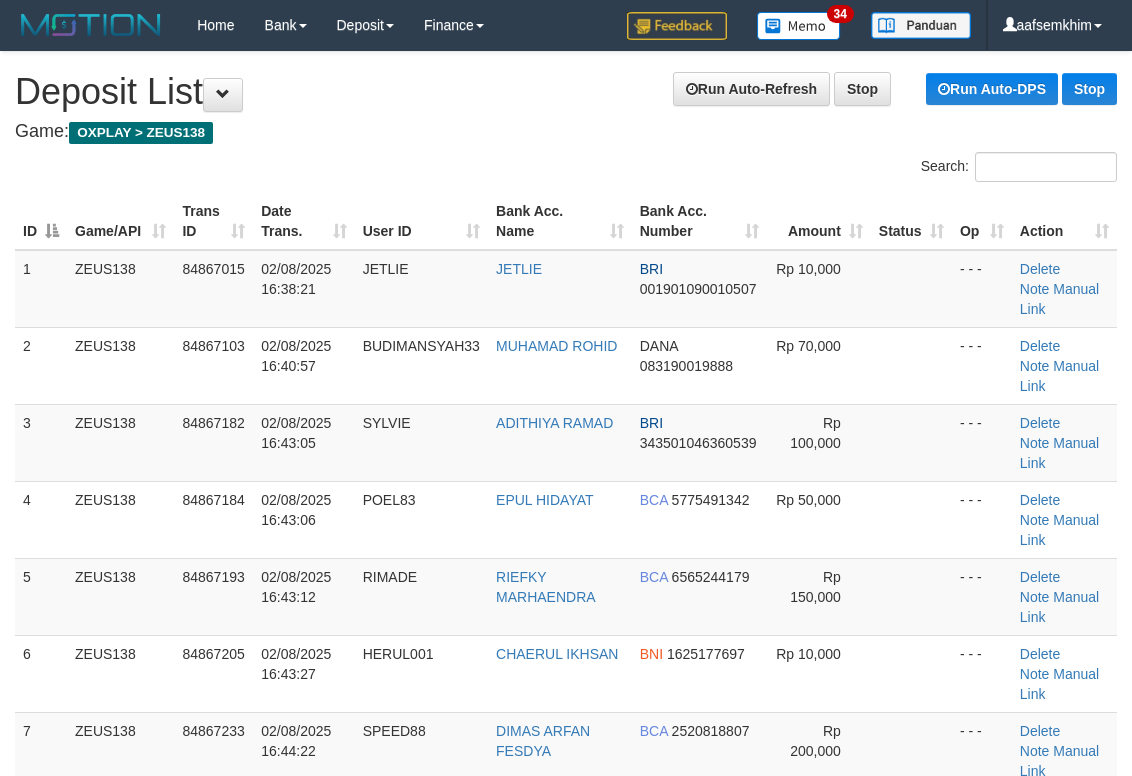 scroll, scrollTop: 142, scrollLeft: 0, axis: vertical 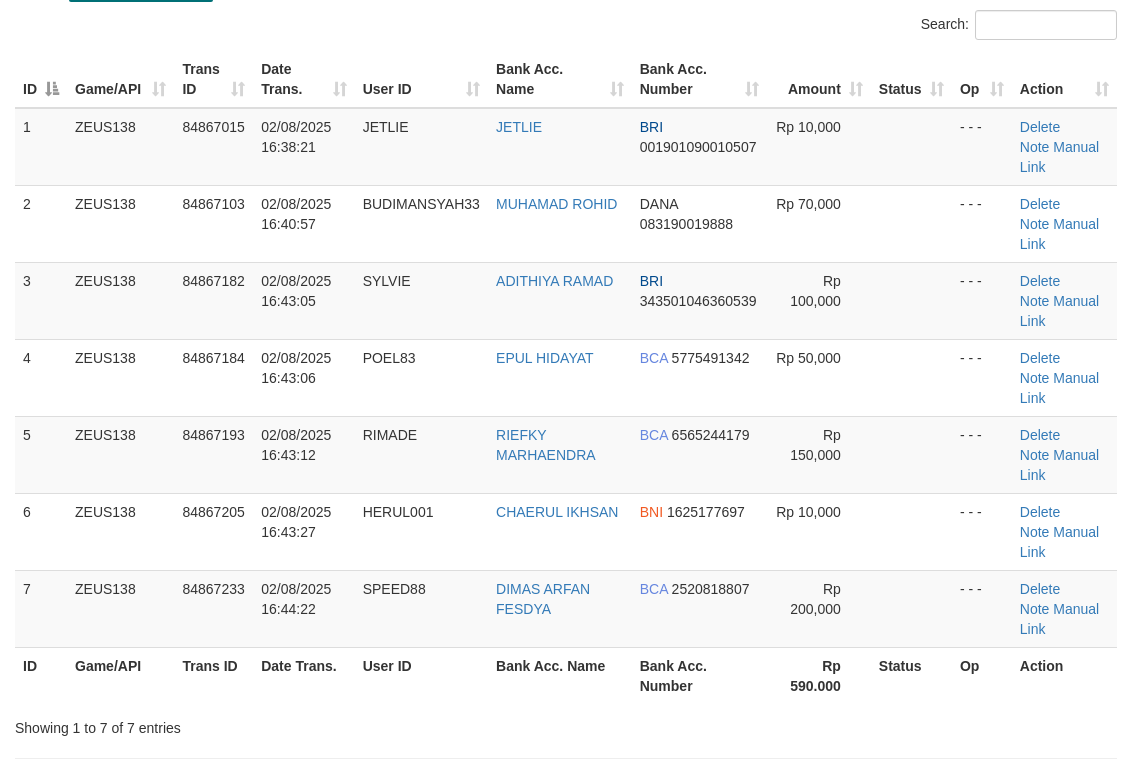 drag, startPoint x: 551, startPoint y: 167, endPoint x: 1145, endPoint y: 104, distance: 597.33154 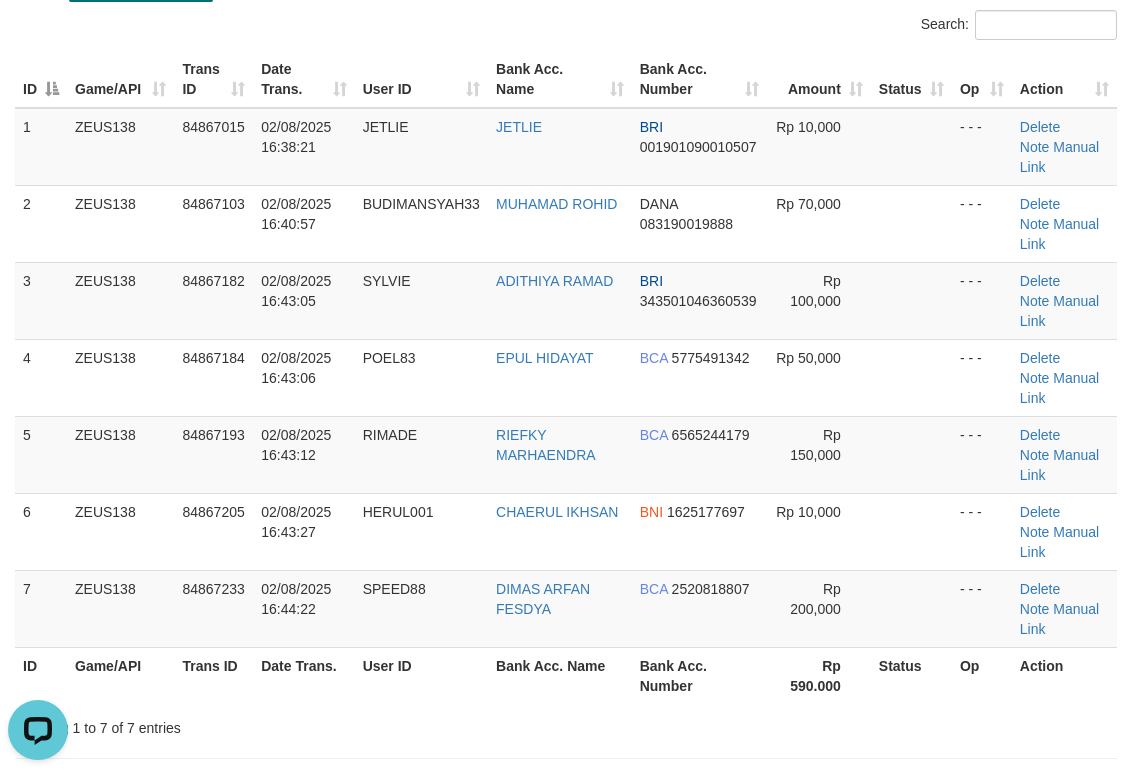 scroll, scrollTop: 0, scrollLeft: 0, axis: both 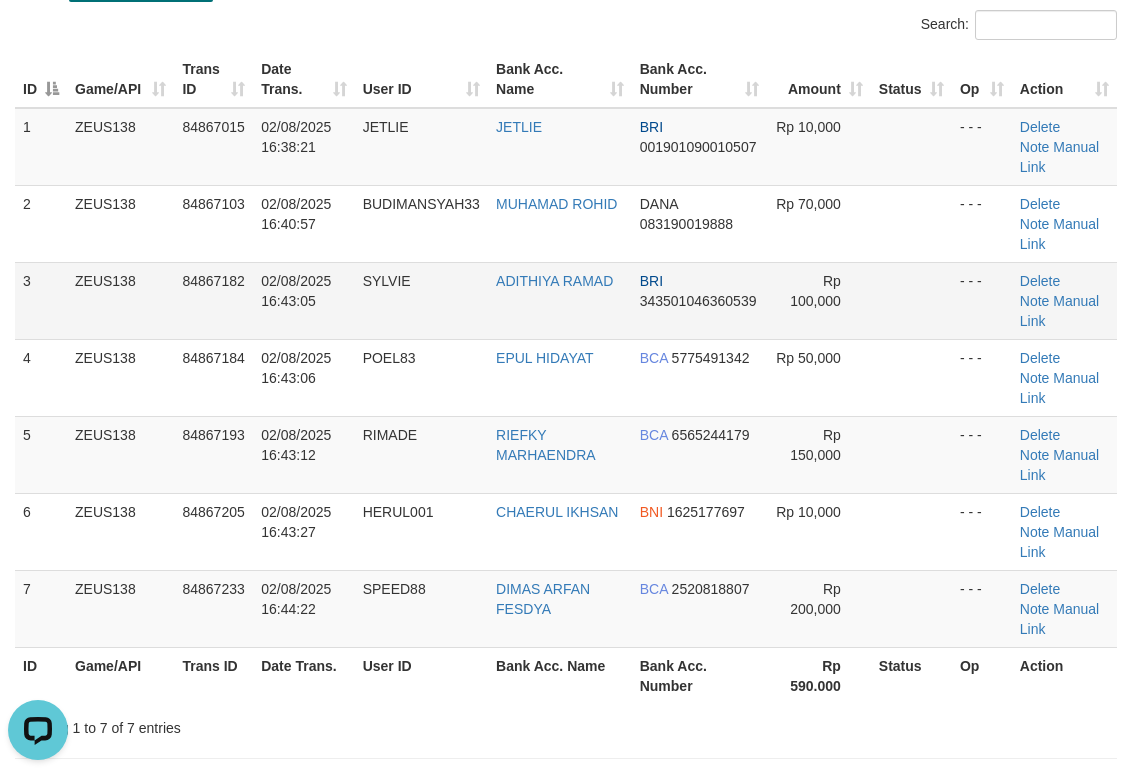 click on "ADITHIYA RAMAD" at bounding box center [560, 300] 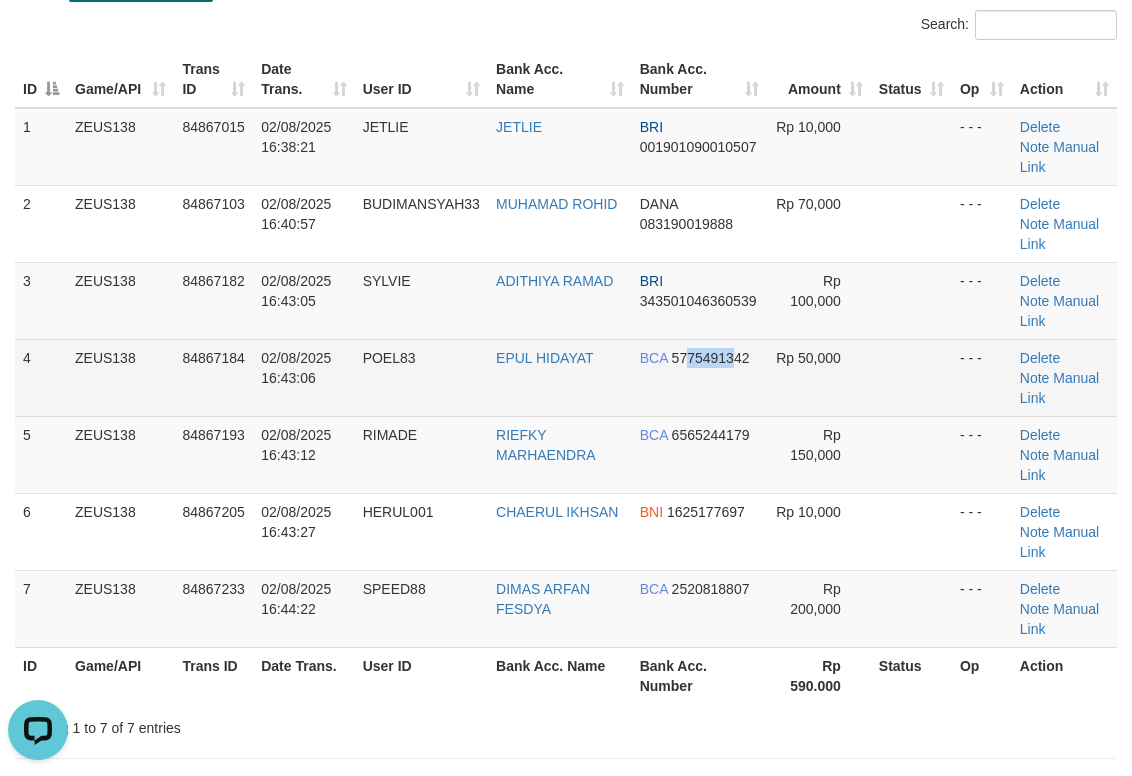 click on "5775491342" at bounding box center (711, 358) 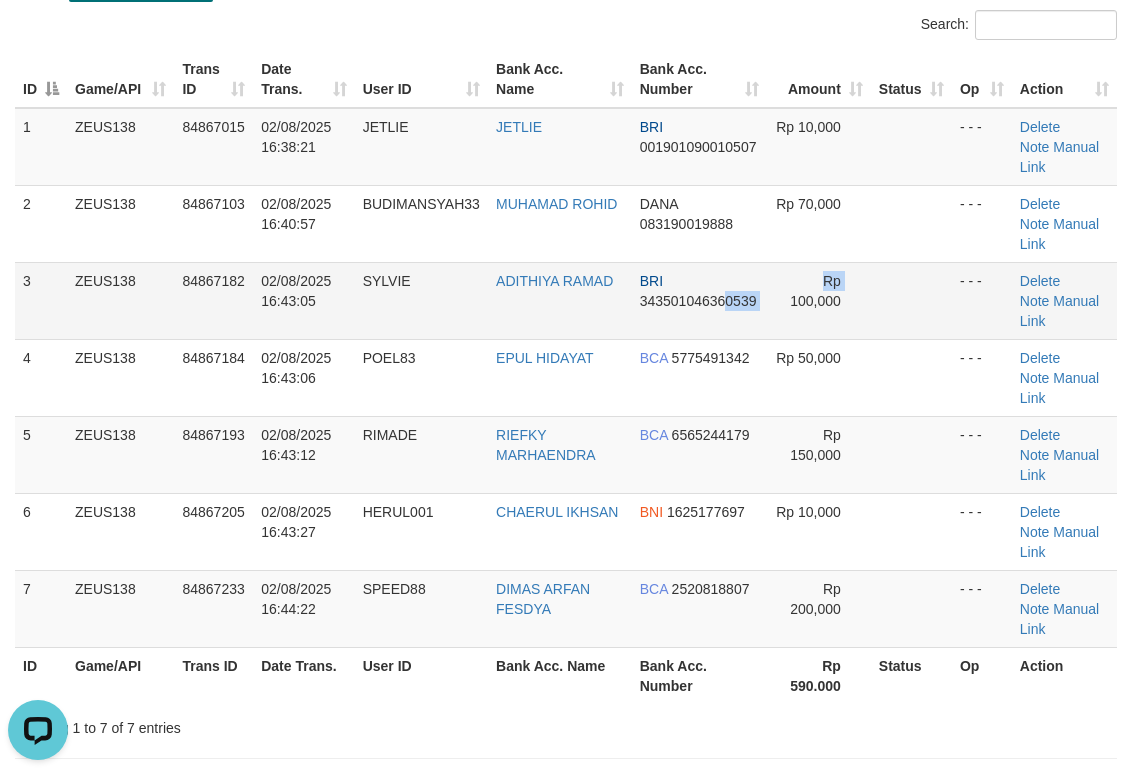 click on "3
ZEUS138
84867182
02/08/2025 16:43:05
SYLVIE
ADITHIYA RAMAD
BRI
343501046360539
Rp 100,000
- - -
Delete
Note
Manual Link" at bounding box center [566, 300] 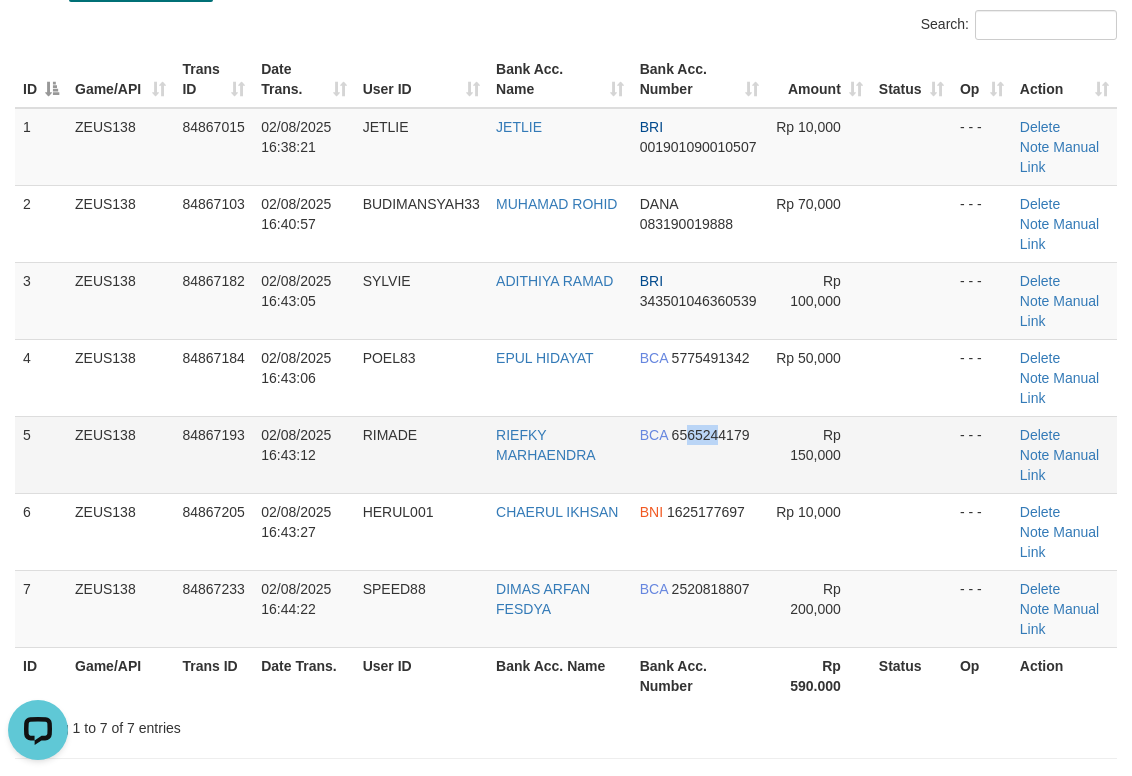 drag, startPoint x: 689, startPoint y: 424, endPoint x: 1146, endPoint y: 417, distance: 457.05362 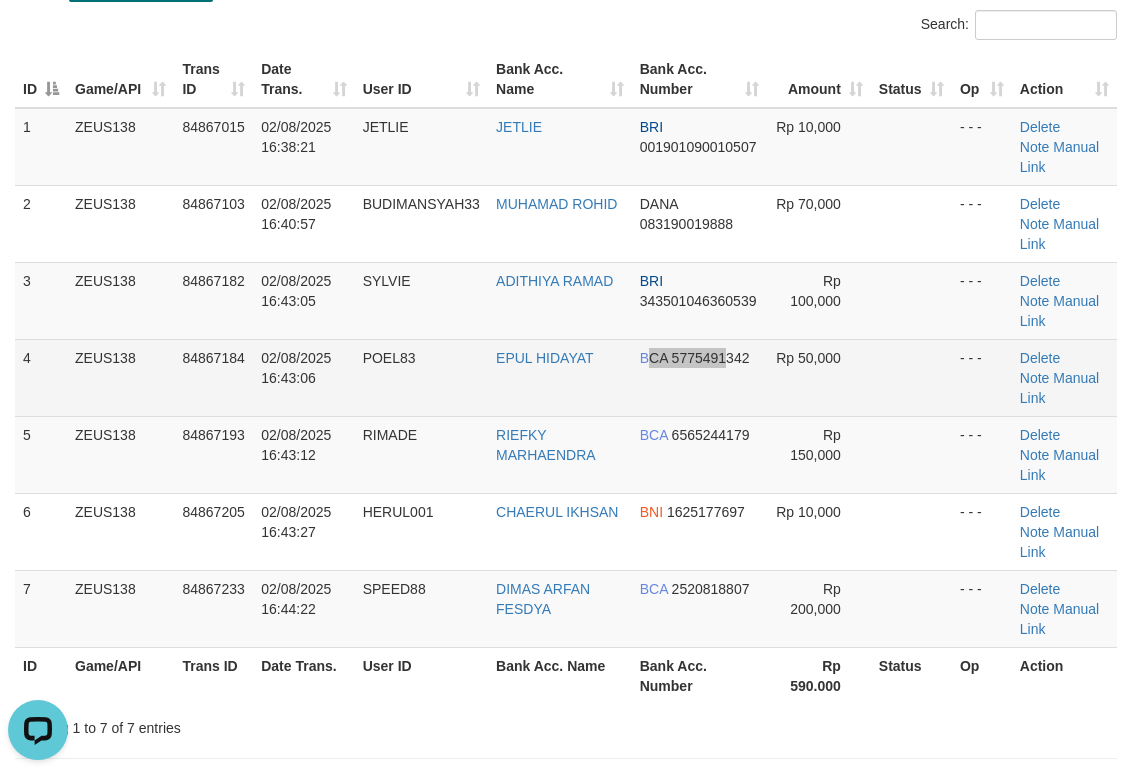 click on "BCA
5775491342" at bounding box center [699, 377] 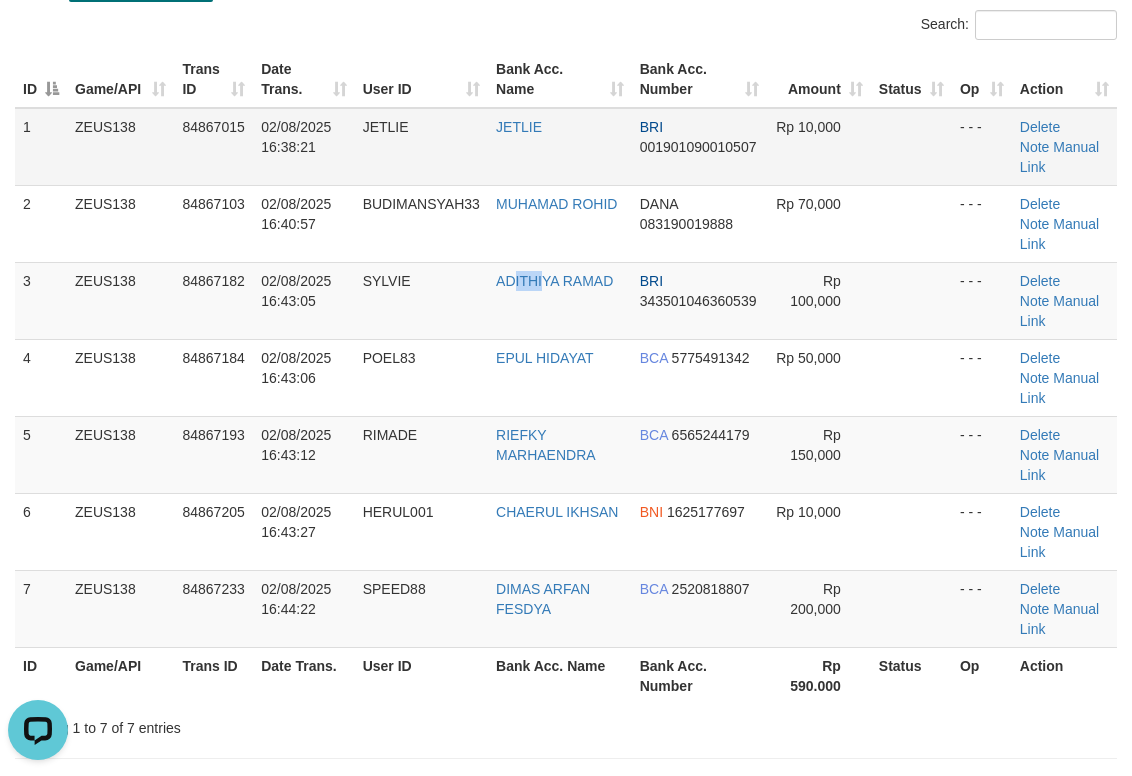 drag, startPoint x: 516, startPoint y: 270, endPoint x: 1011, endPoint y: 180, distance: 503.1153 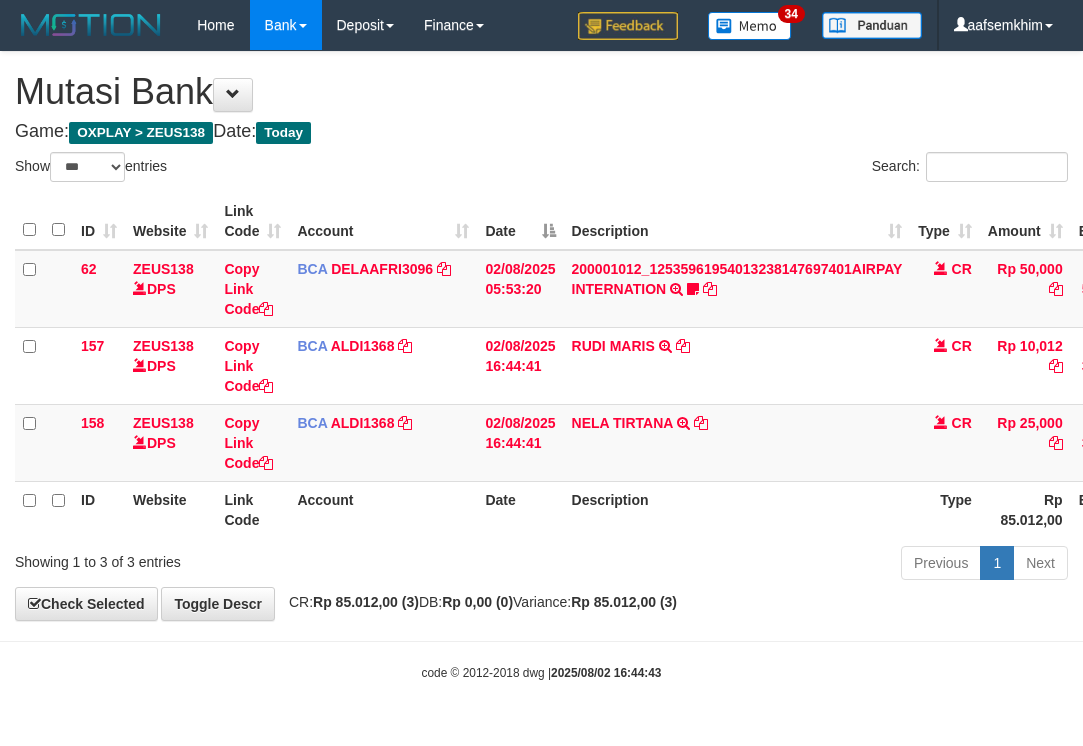 select on "***" 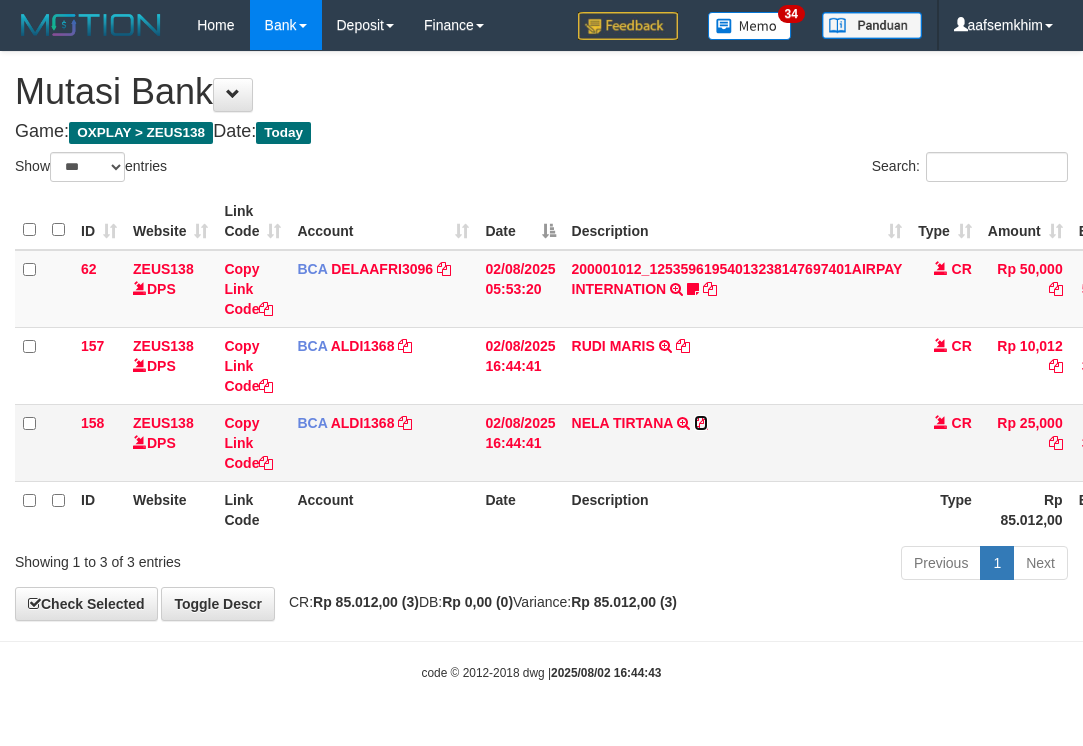 click at bounding box center [701, 423] 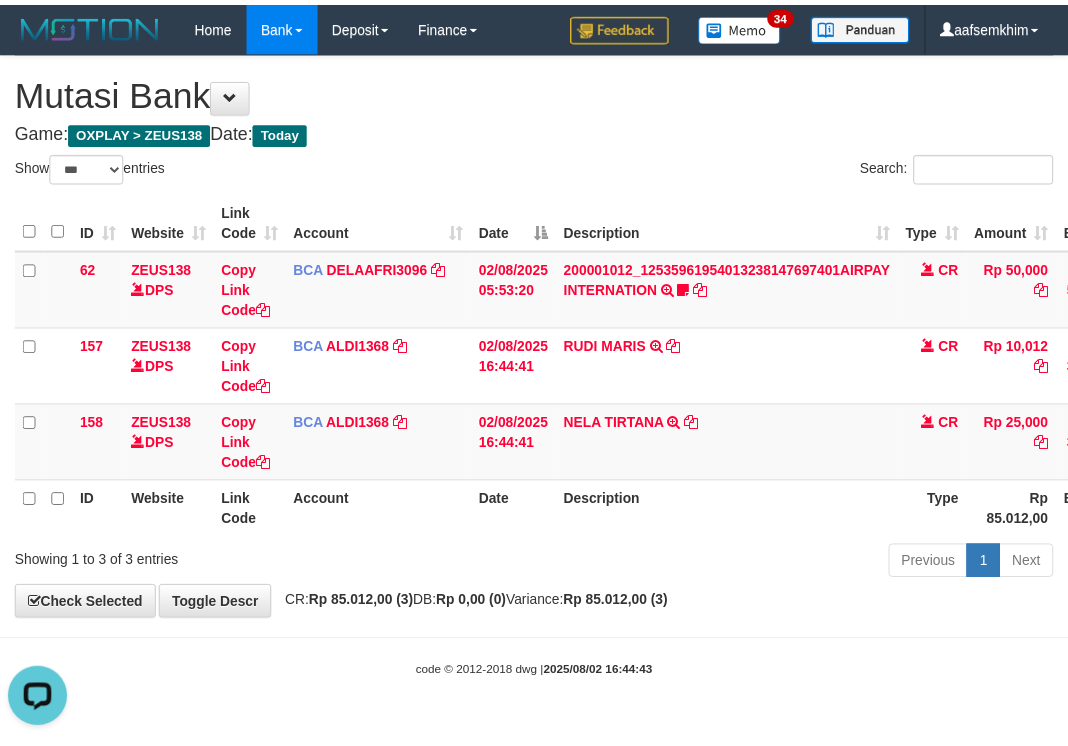 scroll, scrollTop: 0, scrollLeft: 0, axis: both 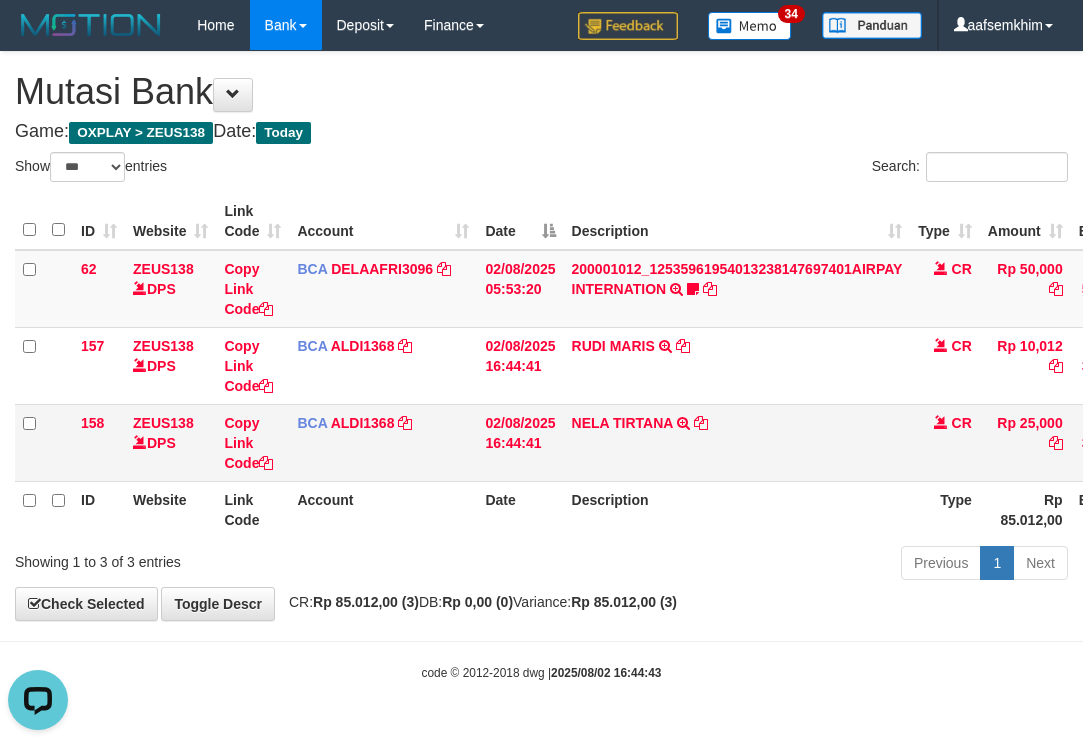 click on "NELA TIRTANA         TRSF E-BANKING CR 0208/FTSCY/WS95051
25000.002025080204526909 TRFDN-NELA TIRTANAESPAY DEBIT INDONE" at bounding box center (737, 442) 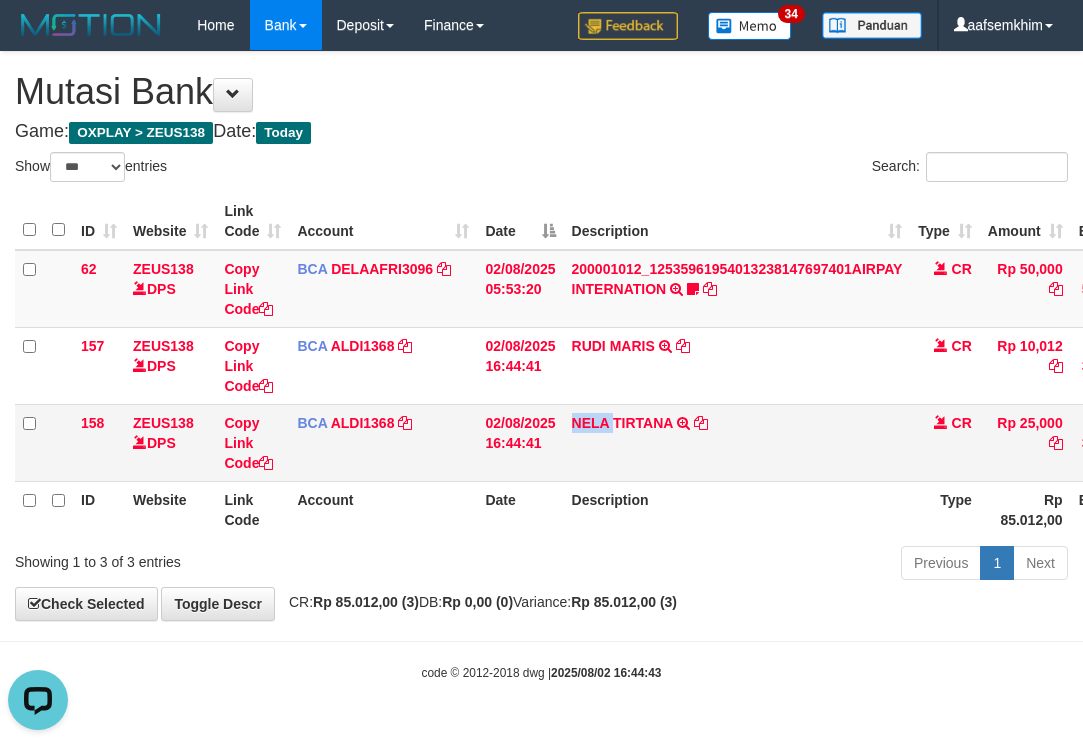 click on "NELA TIRTANA         TRSF E-BANKING CR 0208/FTSCY/WS95051
25000.002025080204526909 TRFDN-NELA TIRTANAESPAY DEBIT INDONE" at bounding box center (737, 442) 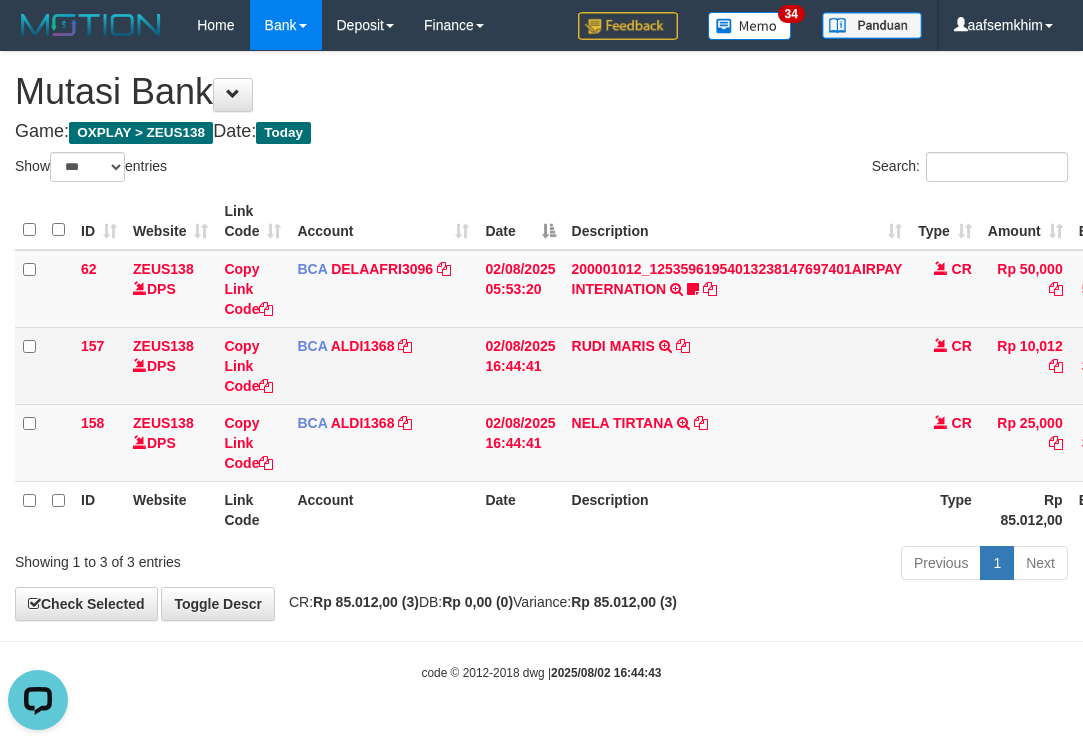 click on "RUDI MARIS         TRSF E-BANKING CR 0208/FTSCY/WS95031
10012.00RUDI MARIS" at bounding box center (737, 365) 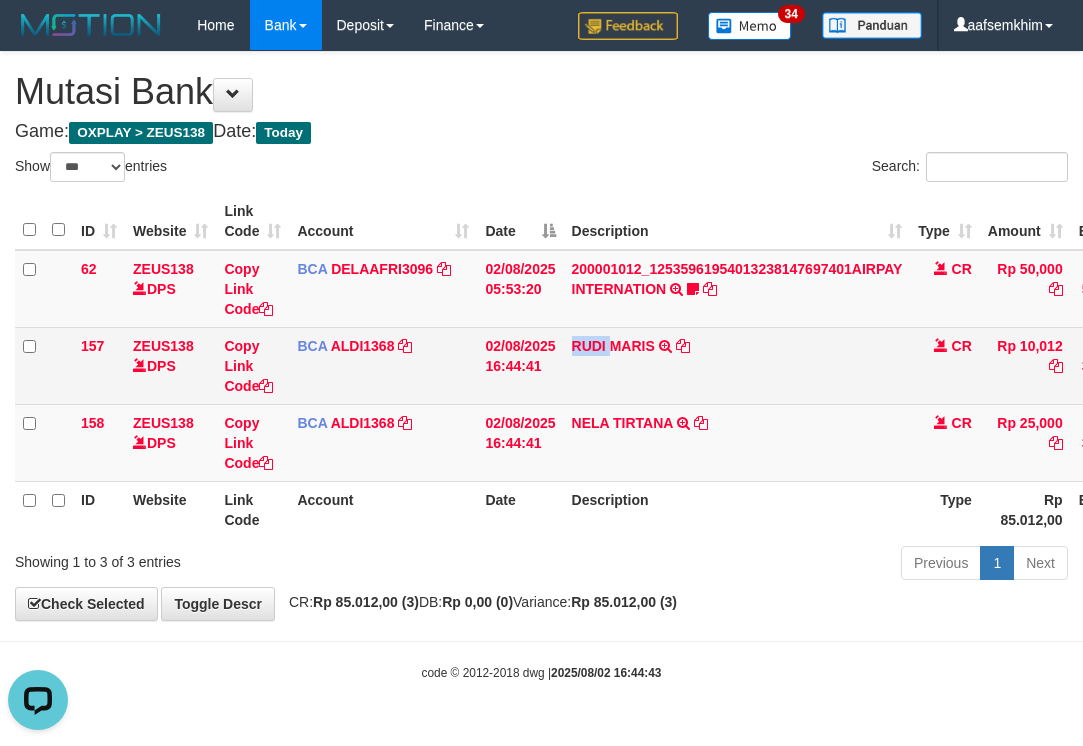 click on "RUDI MARIS         TRSF E-BANKING CR 0208/FTSCY/WS95031
10012.00RUDI MARIS" at bounding box center [737, 365] 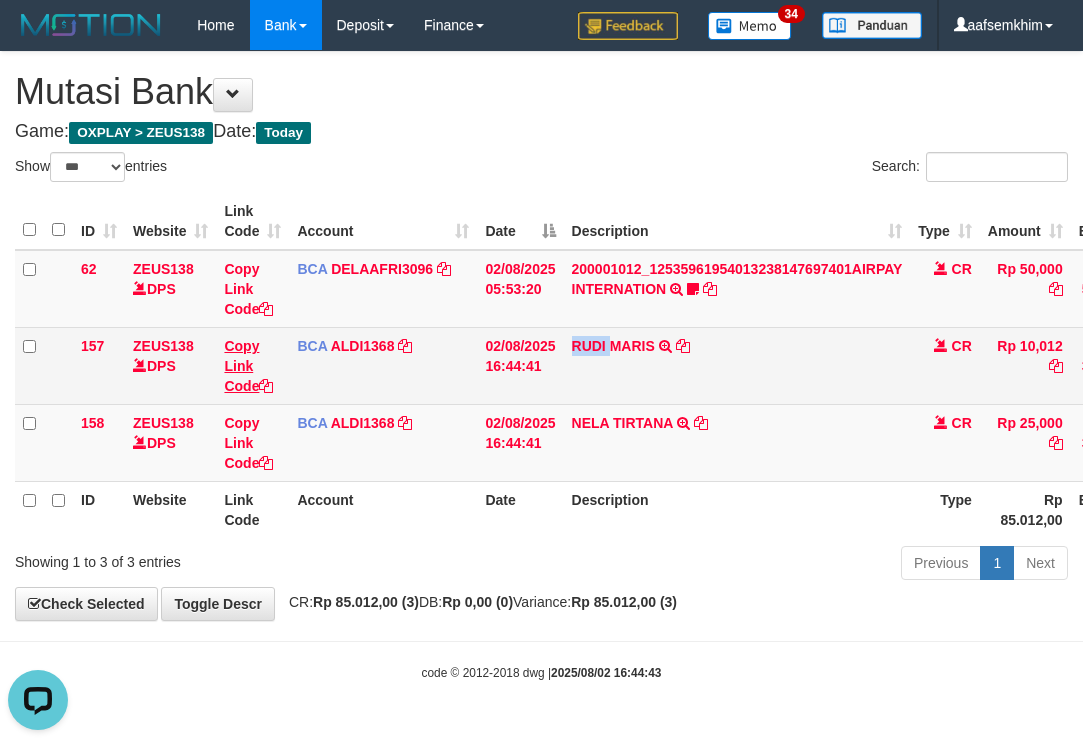 copy on "RUDI" 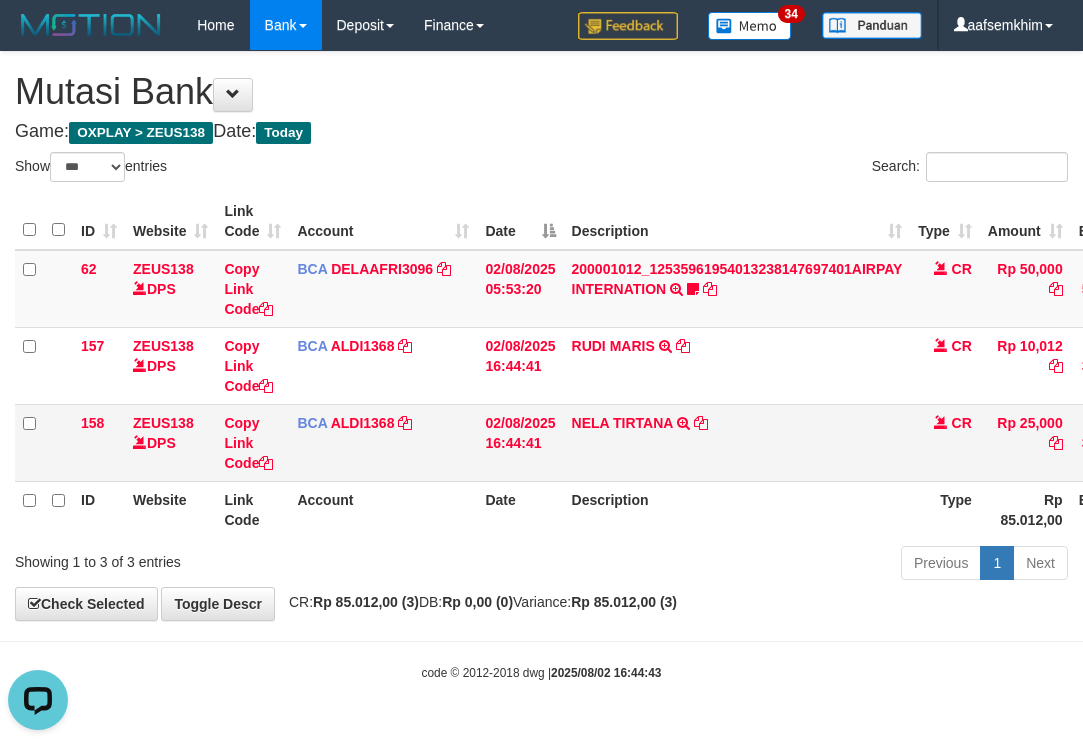 click on "NELA TIRTANA         TRSF E-BANKING CR 0208/FTSCY/WS95051
25000.002025080204526909 TRFDN-NELA TIRTANAESPAY DEBIT INDONE" at bounding box center (737, 442) 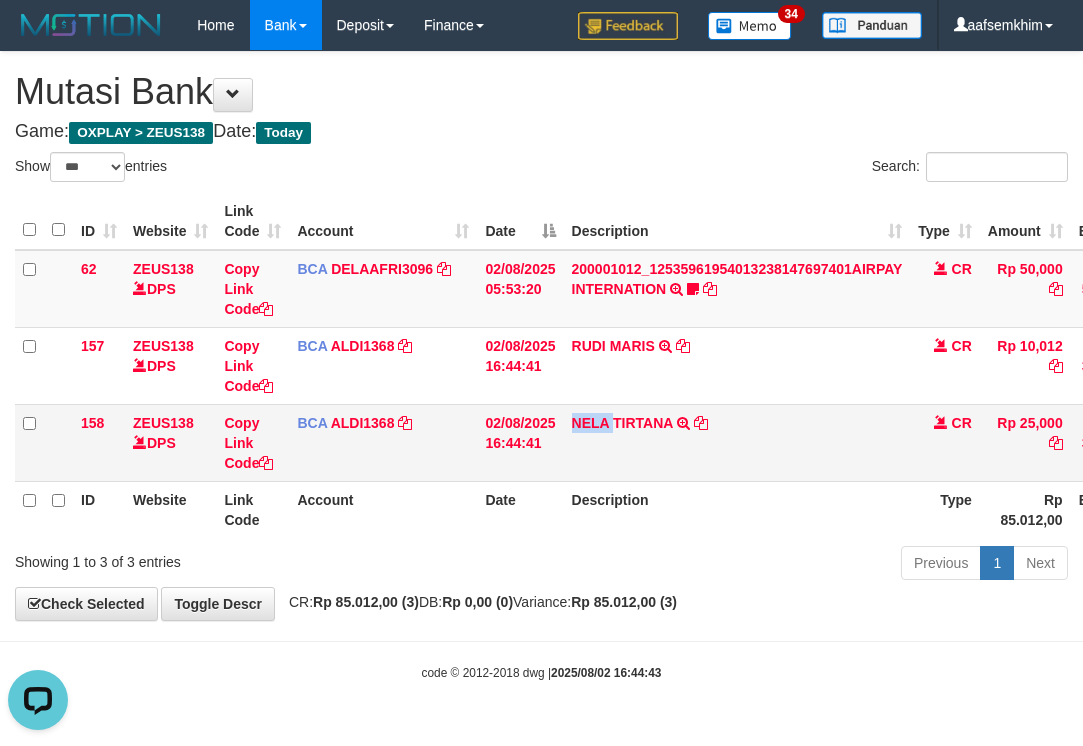click on "NELA TIRTANA         TRSF E-BANKING CR 0208/FTSCY/WS95051
25000.002025080204526909 TRFDN-NELA TIRTANAESPAY DEBIT INDONE" at bounding box center (737, 442) 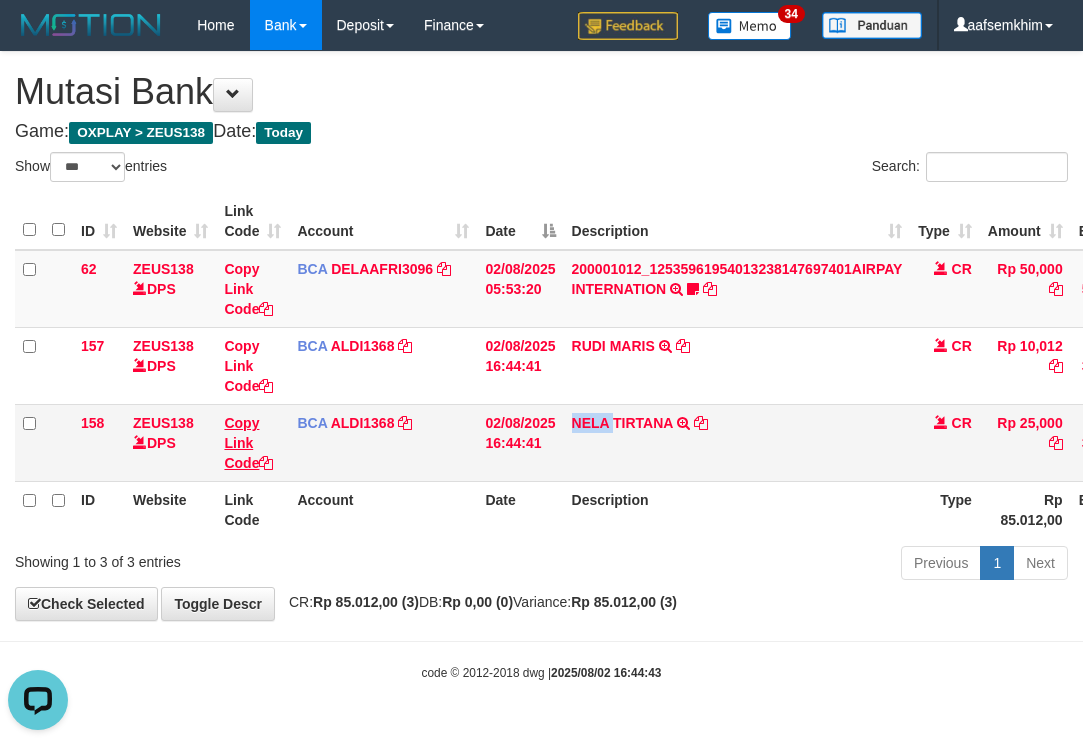 copy on "NELA" 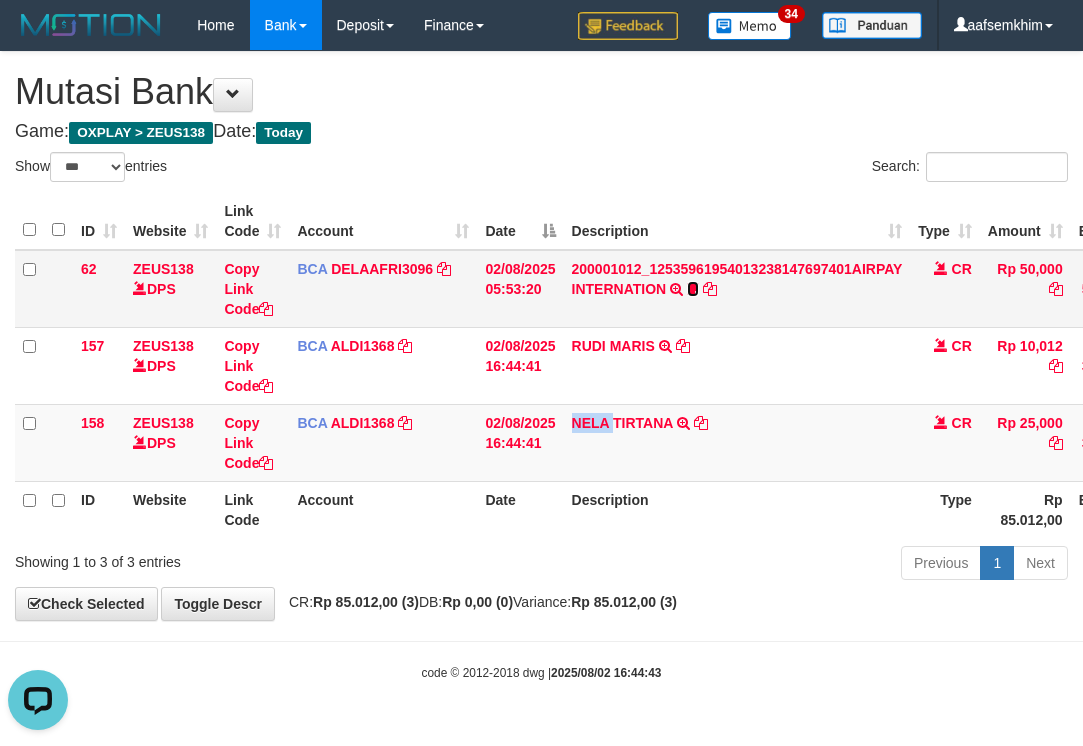 click at bounding box center [693, 289] 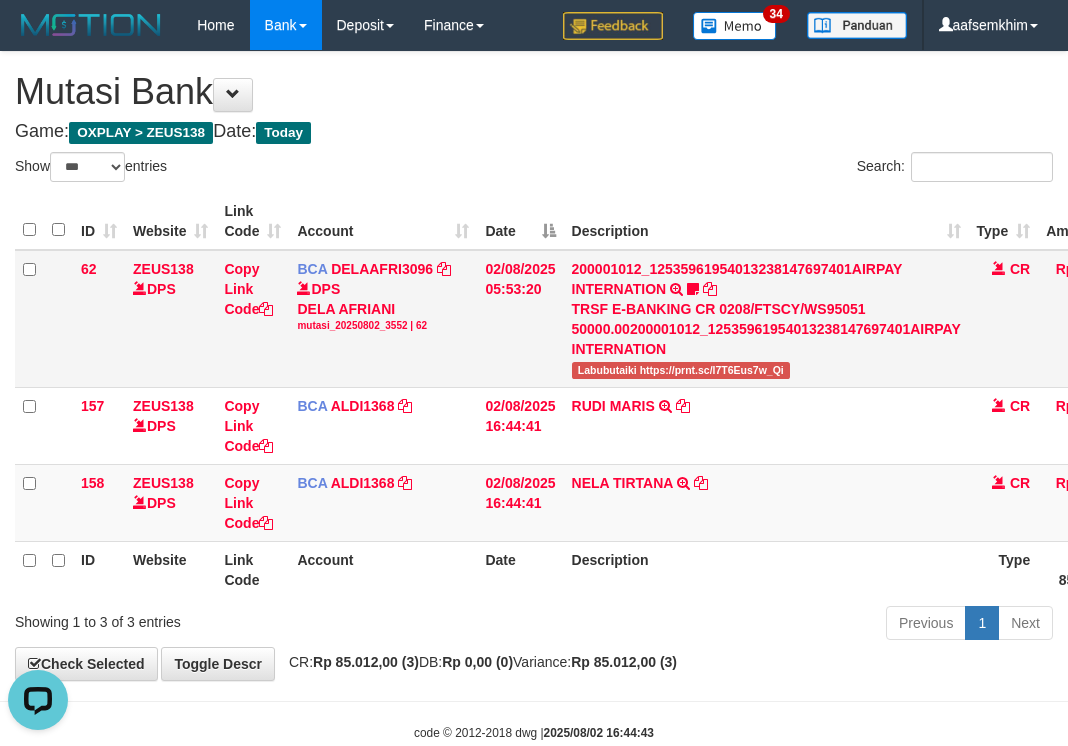 click on "Labubutaiki
https://prnt.sc/l7T6Eus7w_Qi" at bounding box center [681, 370] 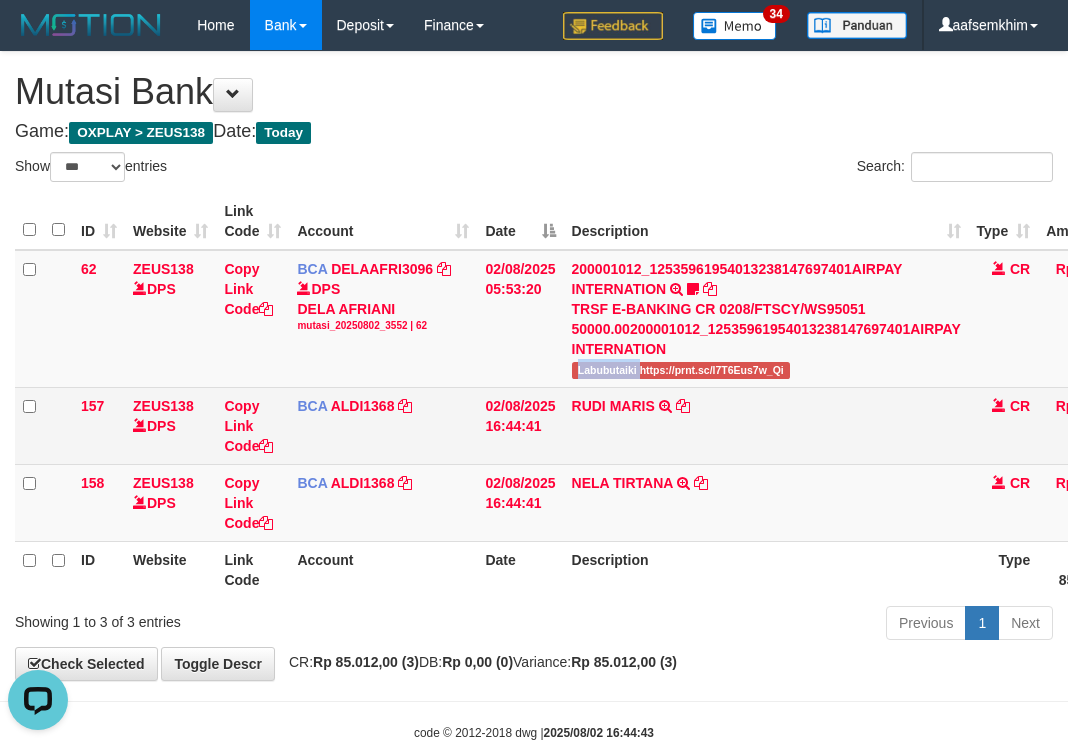 copy on "Labubutaiki" 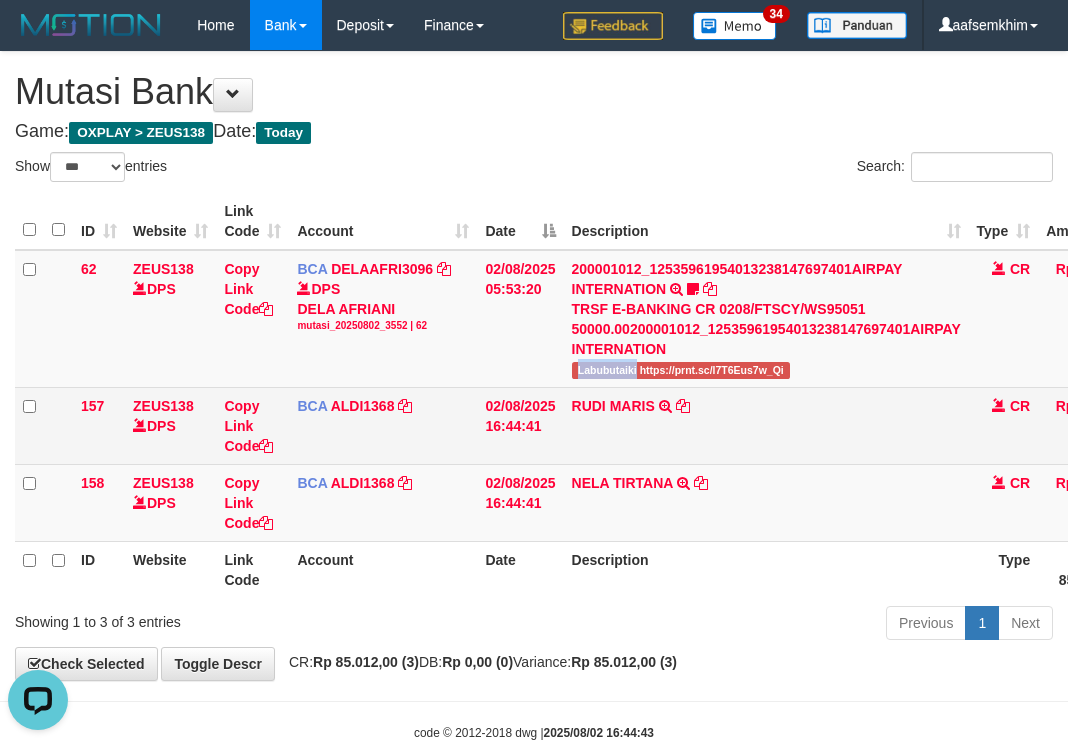 drag, startPoint x: 599, startPoint y: 368, endPoint x: 445, endPoint y: 387, distance: 155.16765 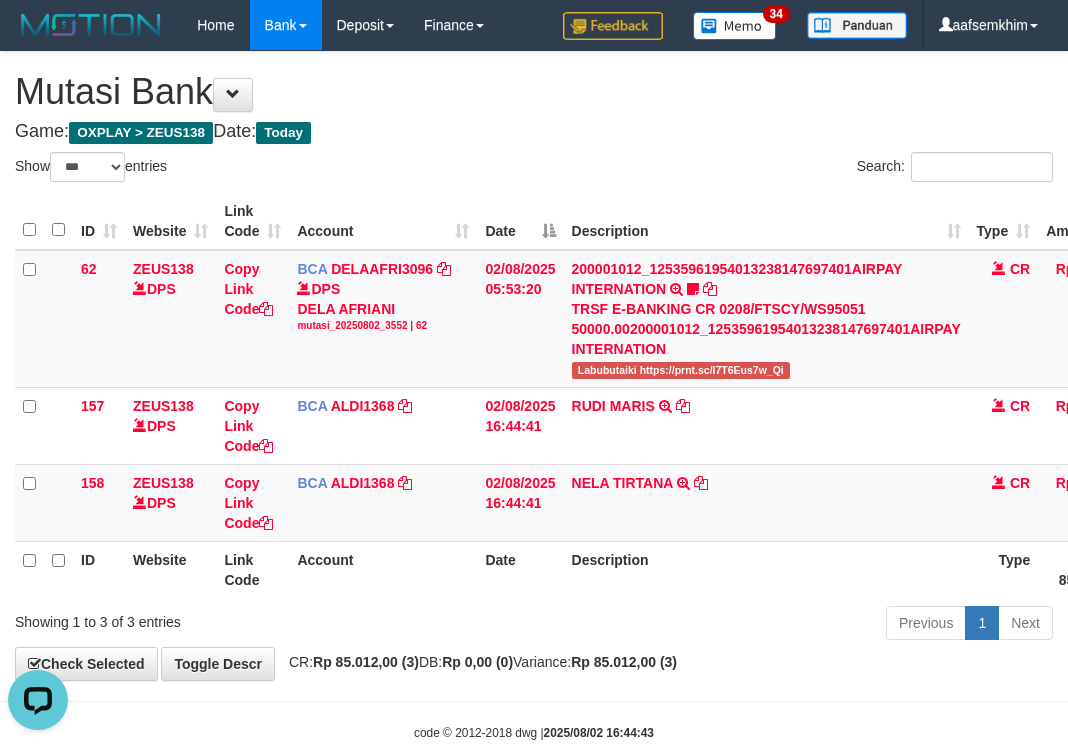 click on "Game:   OXPLAY > ZEUS138    				Date:  Today" at bounding box center [534, 132] 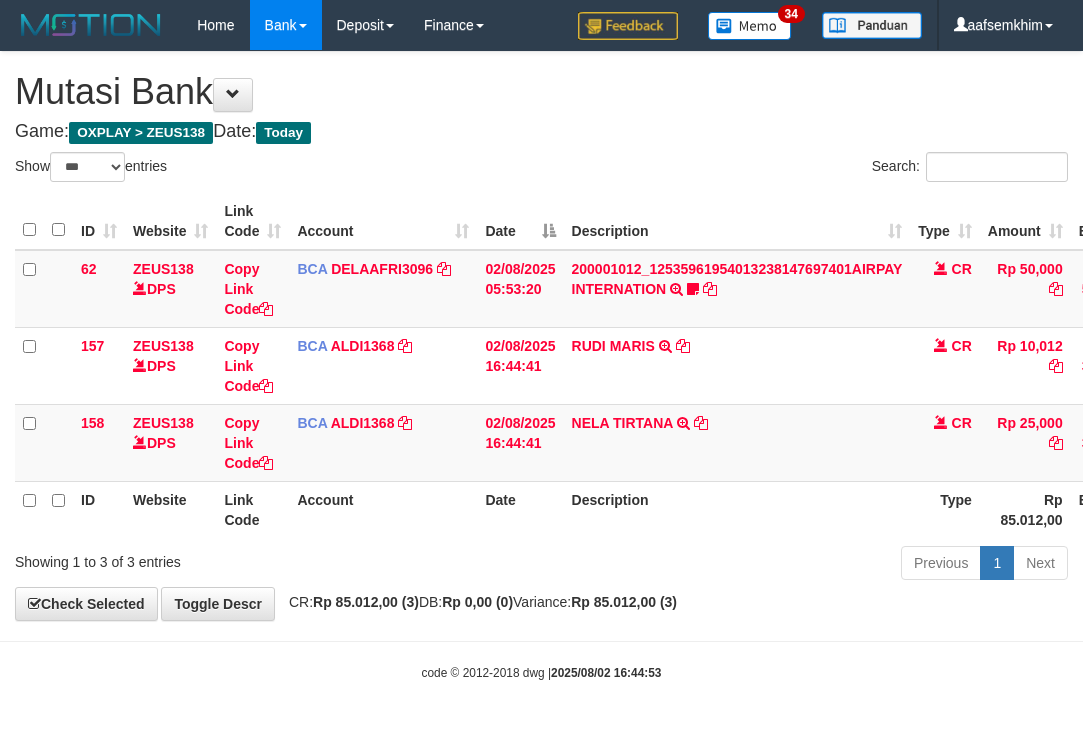 select on "***" 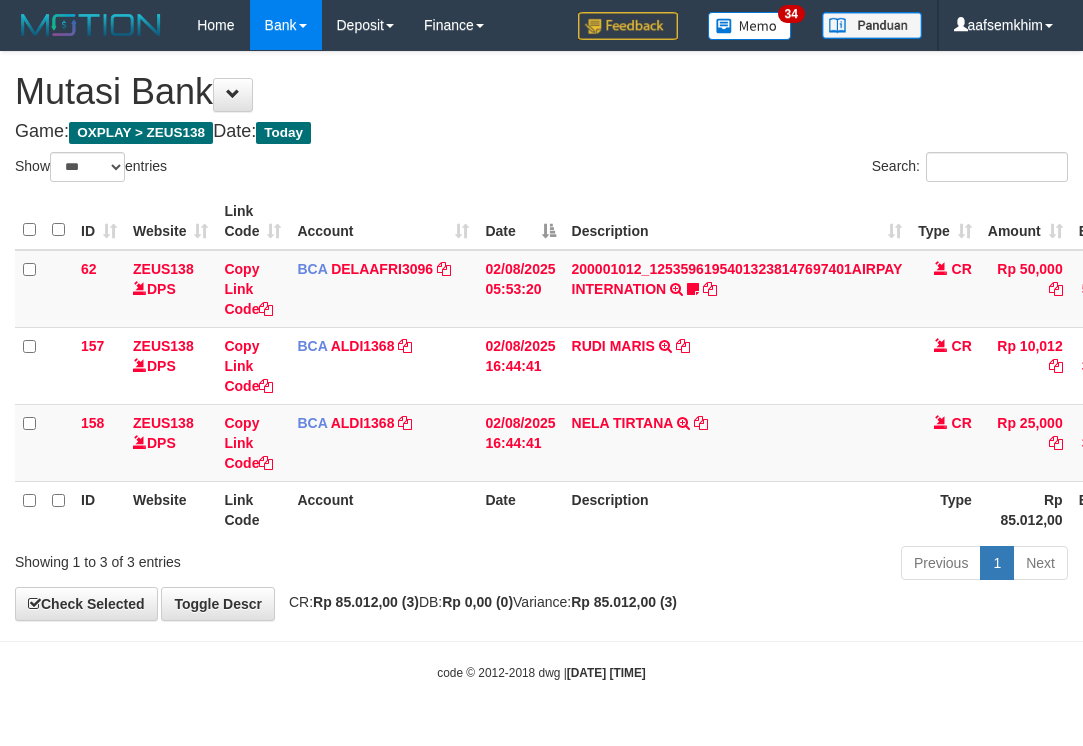 select on "***" 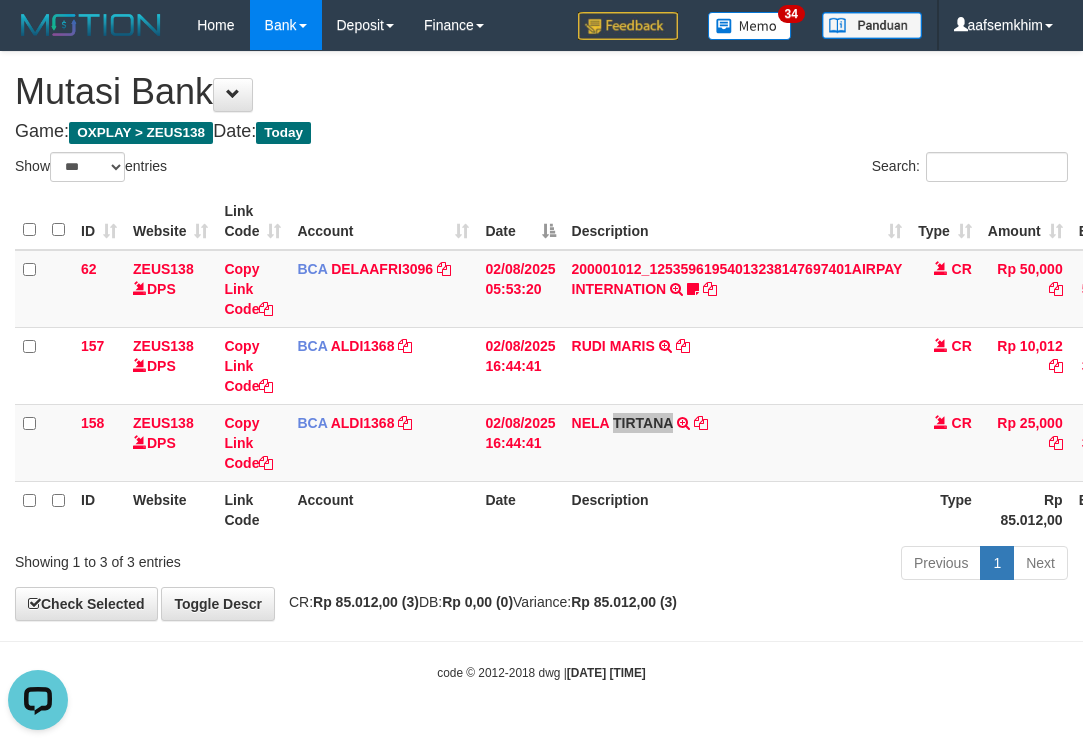 scroll, scrollTop: 0, scrollLeft: 0, axis: both 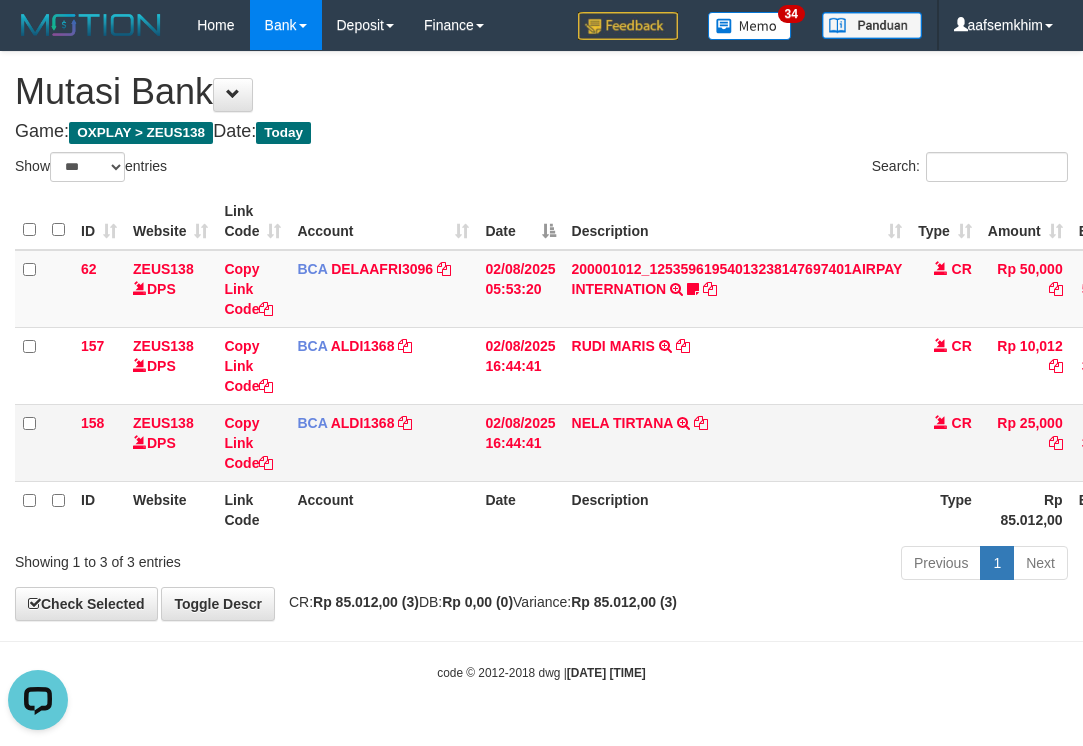 click on "NELA TIRTANA         TRSF E-BANKING CR 0208/FTSCY/WS95051
25000.002025080204526909 TRFDN-NELA TIRTANAESPAY DEBIT INDONE" at bounding box center (737, 442) 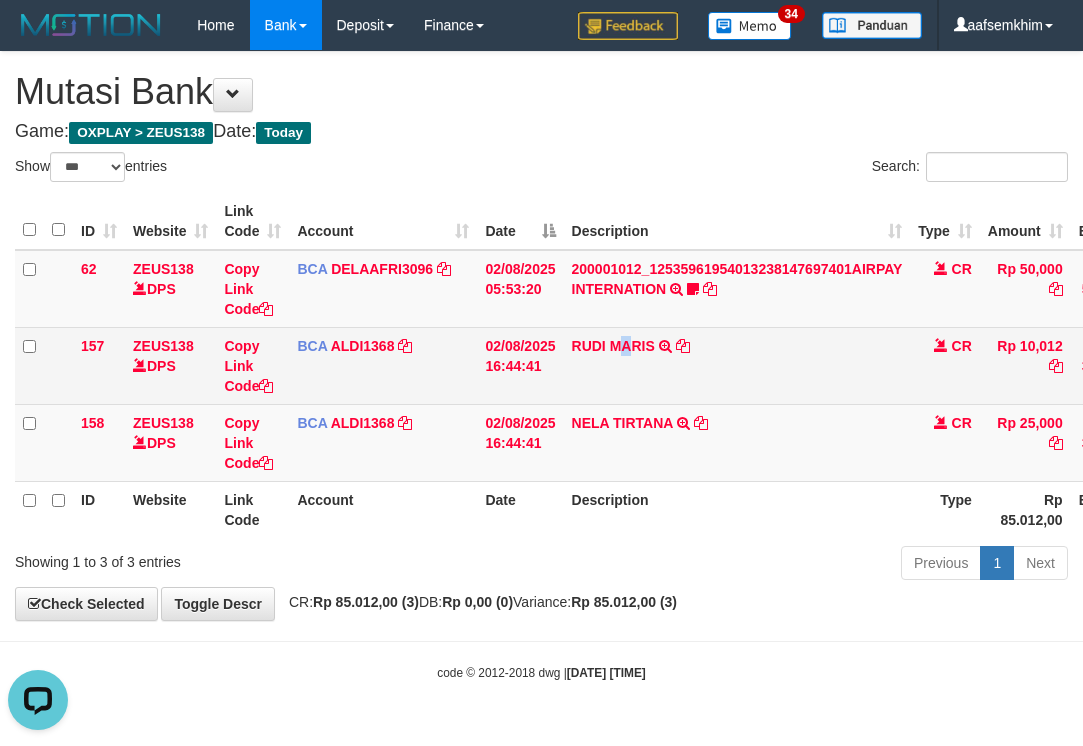 click on "RUDI MARIS         TRSF E-BANKING CR 0208/FTSCY/WS95031
10012.00RUDI MARIS" at bounding box center (737, 365) 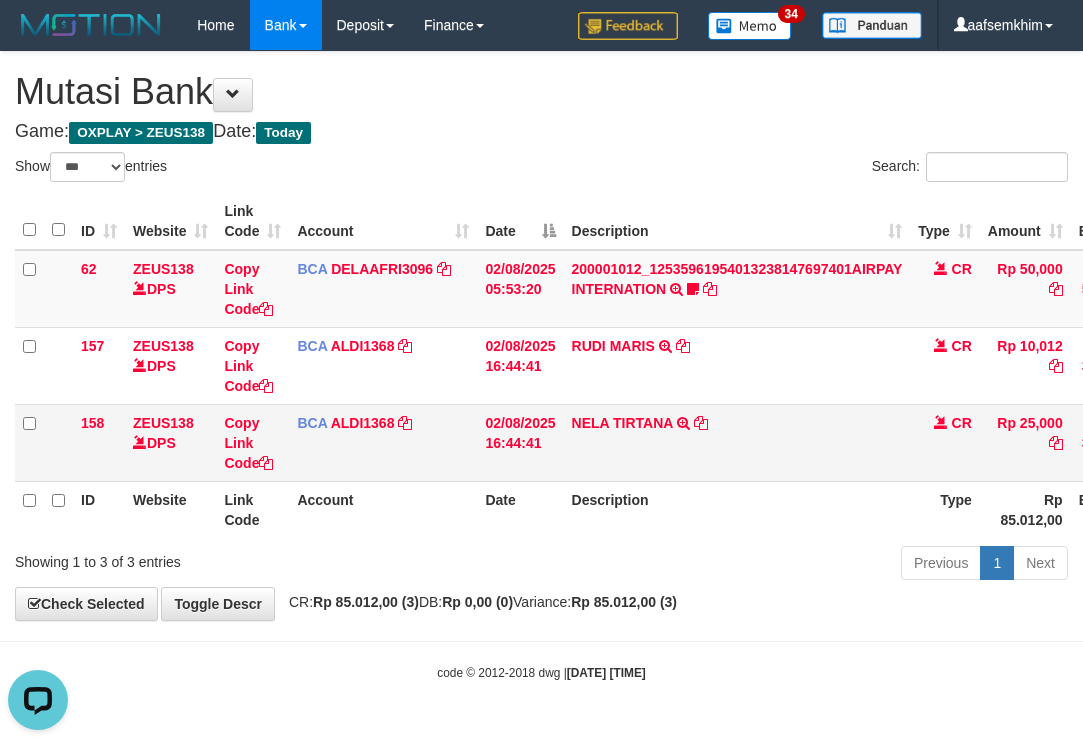 click on "NELA TIRTANA         TRSF E-BANKING CR 0208/FTSCY/WS95051
25000.002025080204526909 TRFDN-NELA TIRTANAESPAY DEBIT INDONE" at bounding box center (737, 442) 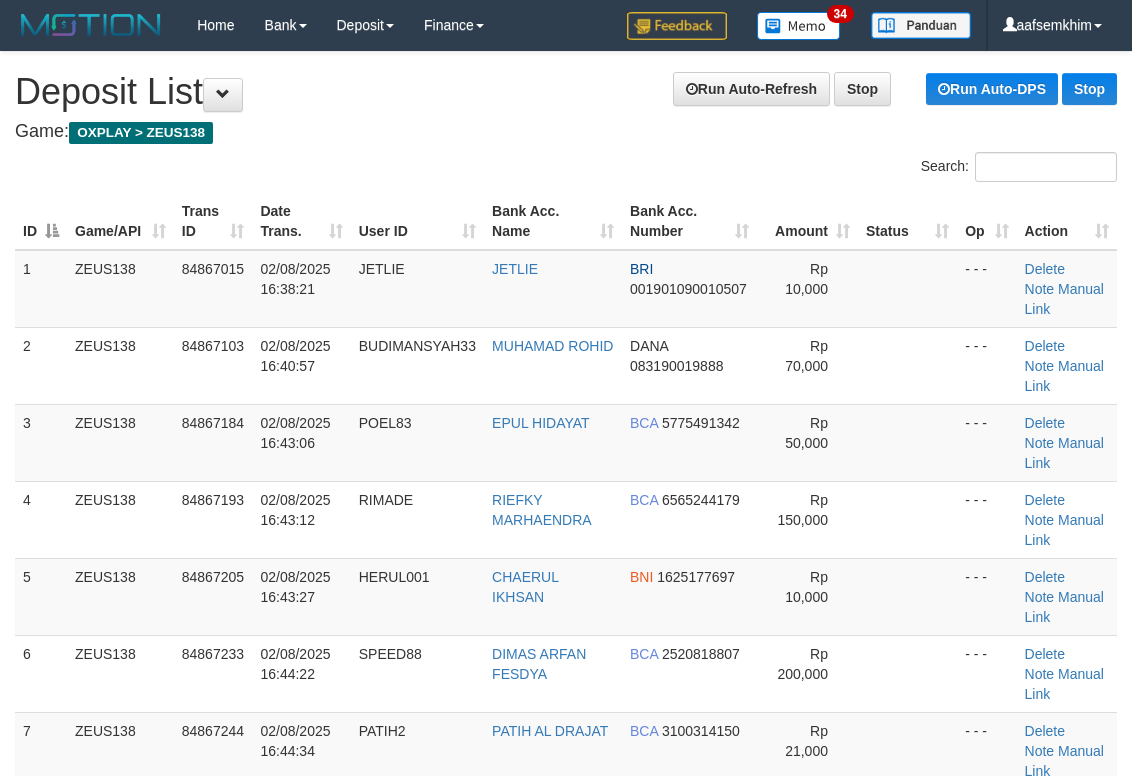 scroll, scrollTop: 142, scrollLeft: 0, axis: vertical 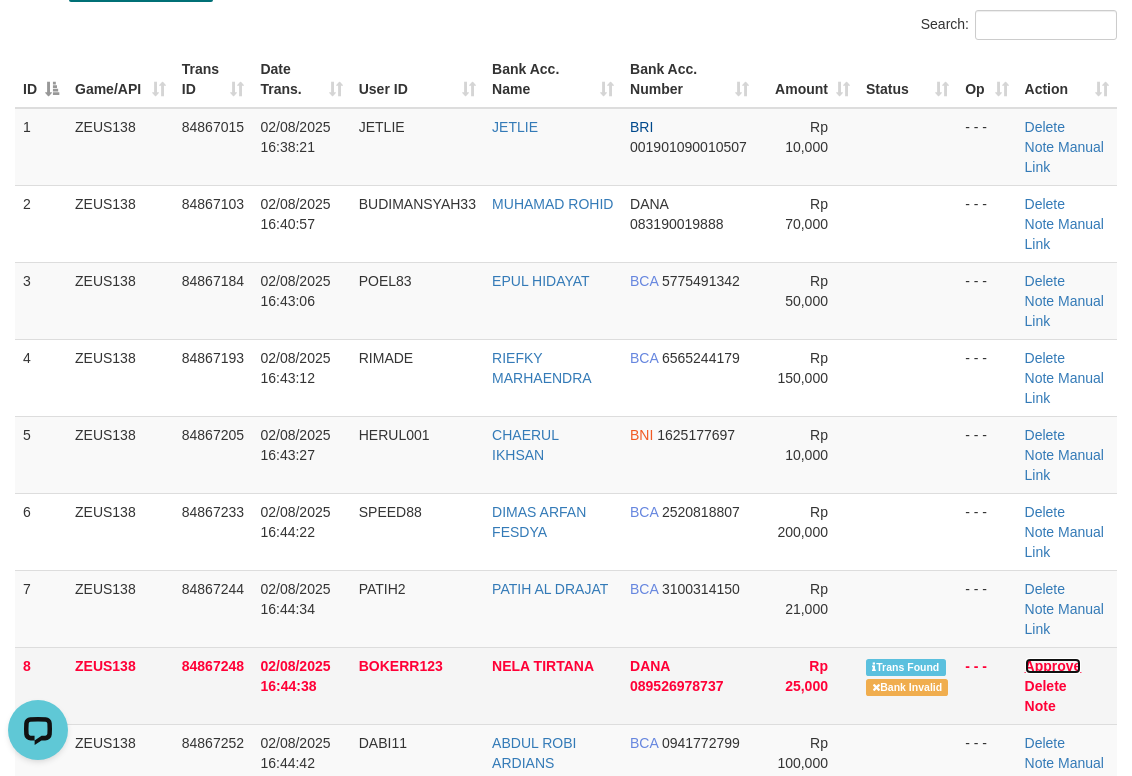 click on "Approve" at bounding box center [1053, 666] 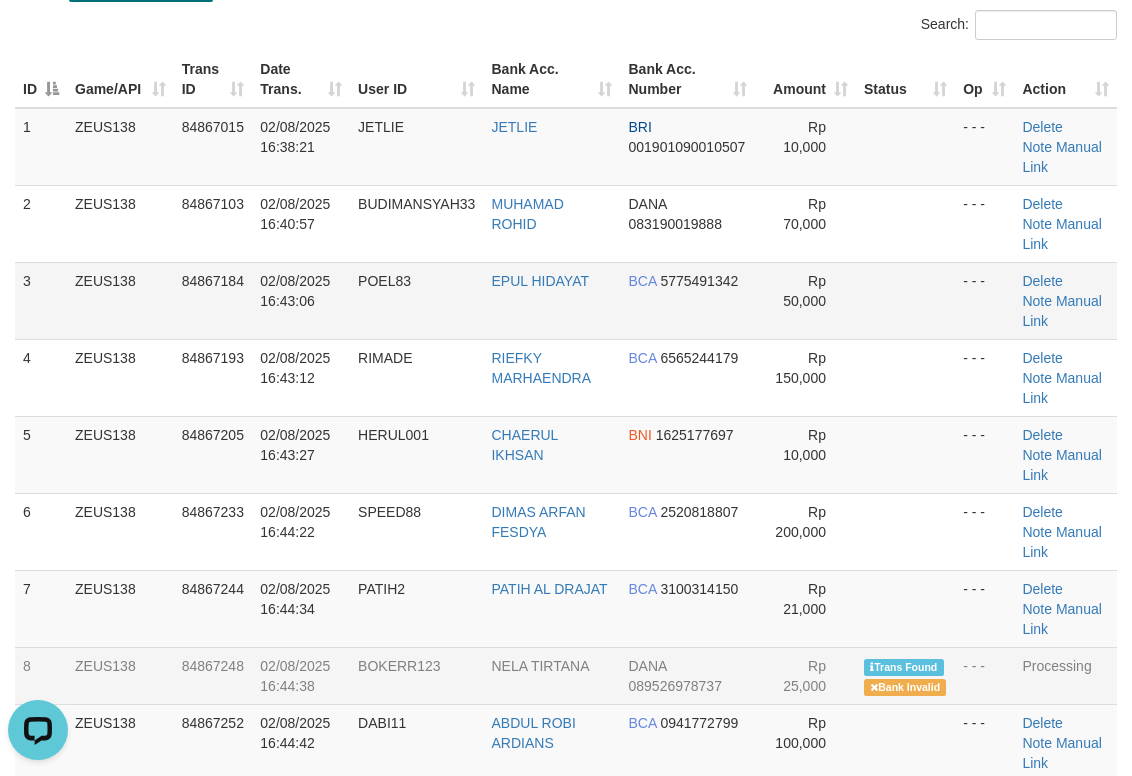 drag, startPoint x: 668, startPoint y: 287, endPoint x: 783, endPoint y: 279, distance: 115.27792 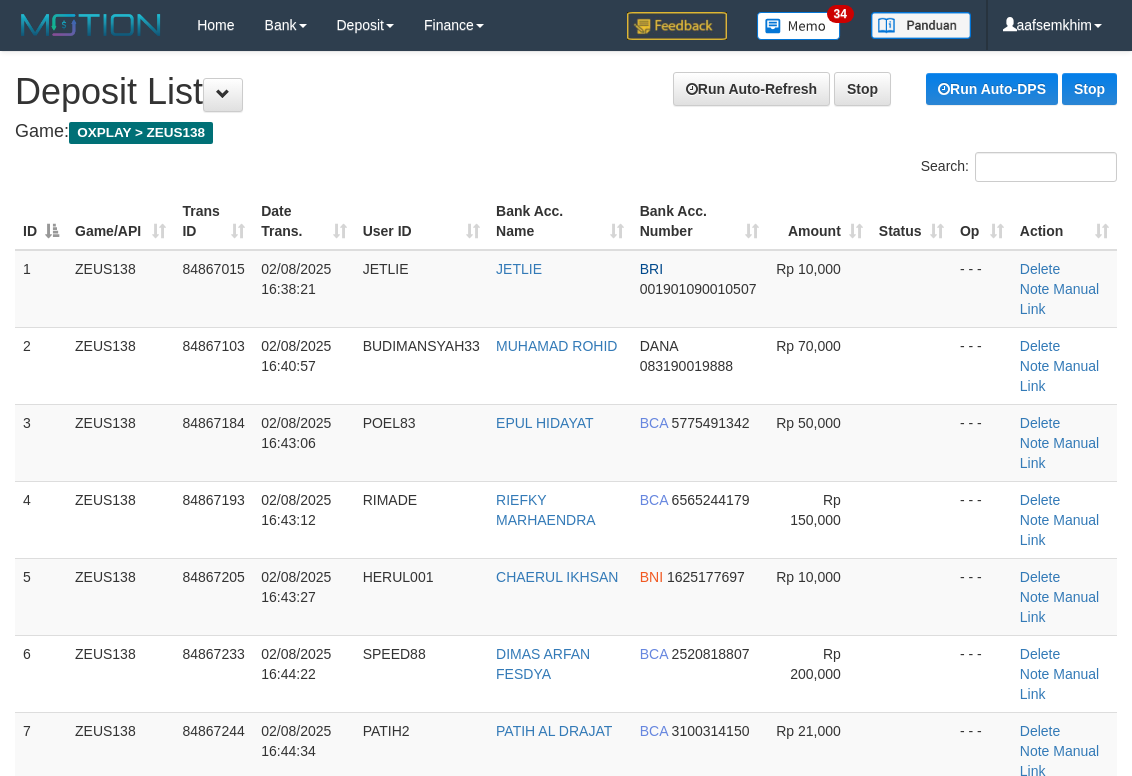 scroll, scrollTop: 142, scrollLeft: 0, axis: vertical 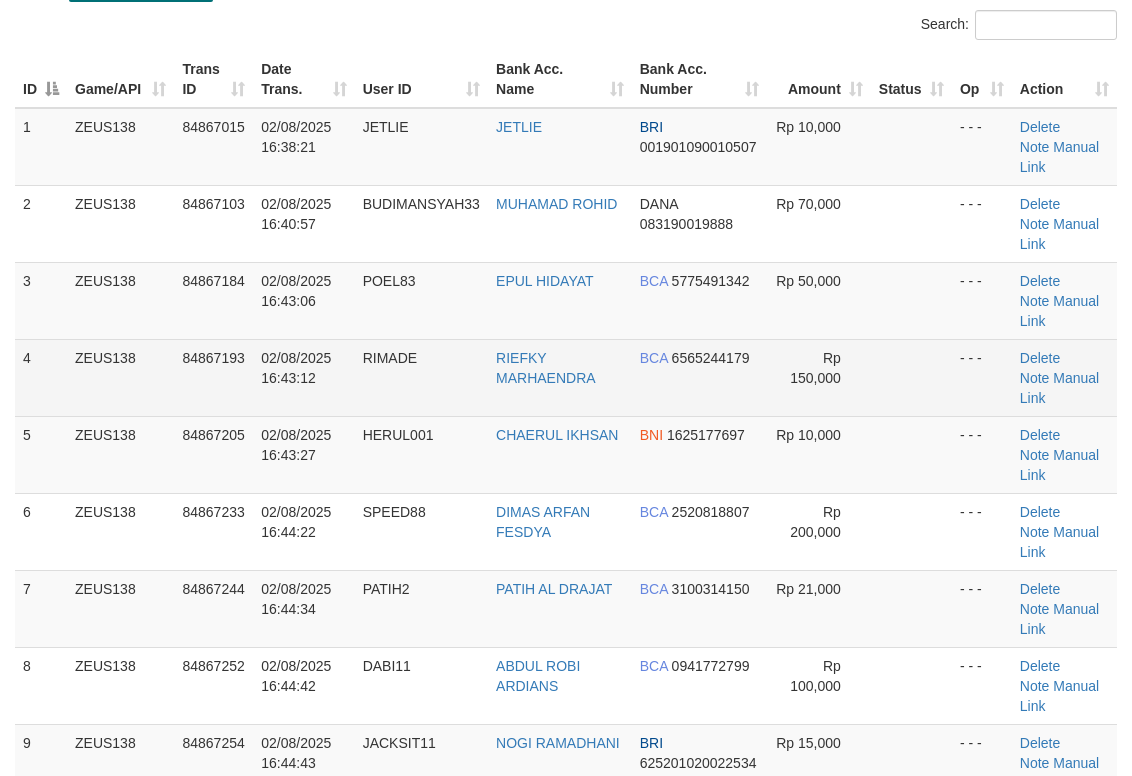 drag, startPoint x: 890, startPoint y: 399, endPoint x: 1146, endPoint y: 314, distance: 269.74246 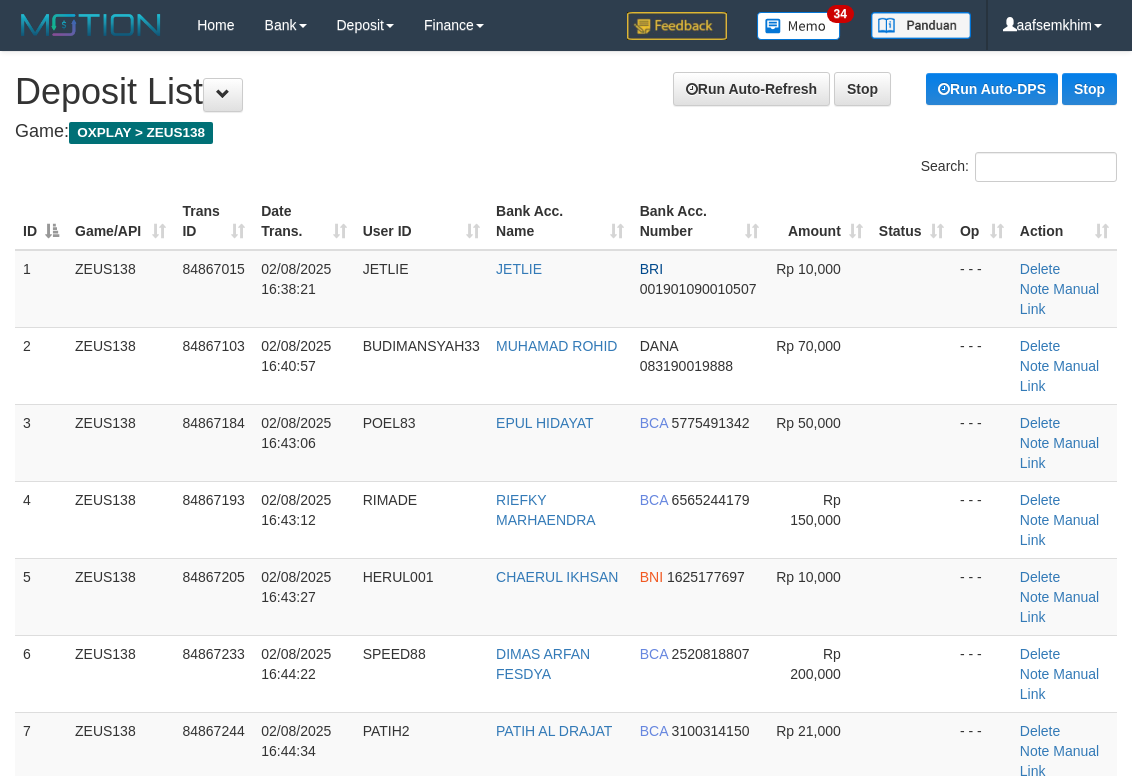 scroll, scrollTop: 142, scrollLeft: 0, axis: vertical 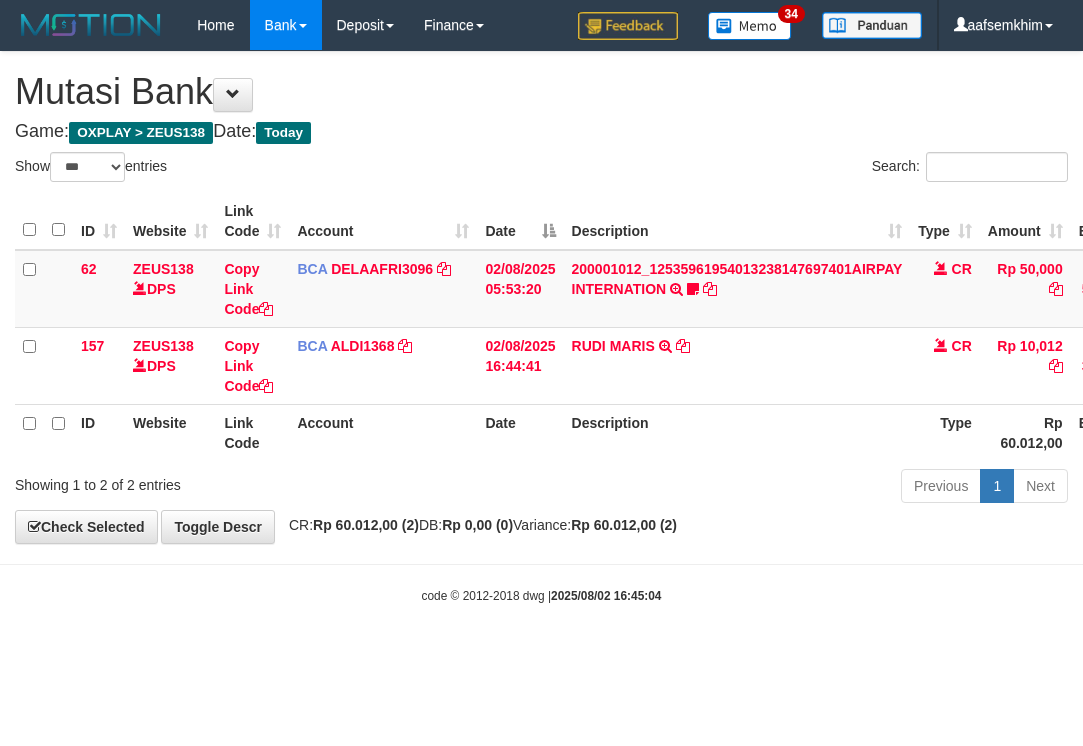 select on "***" 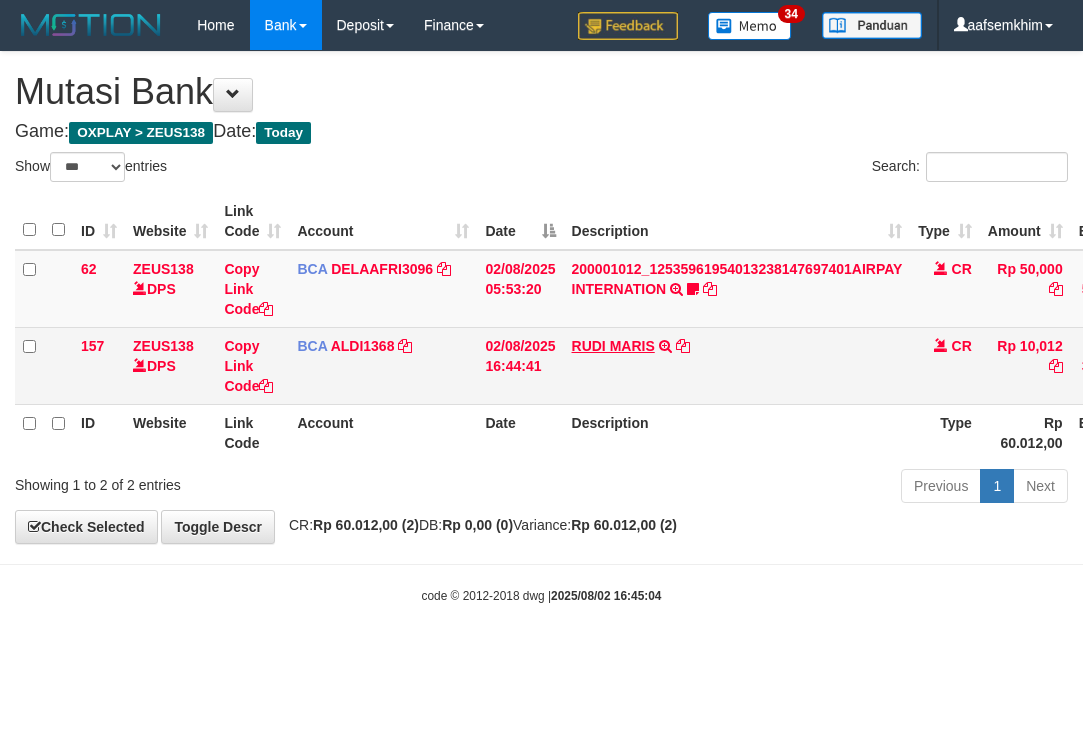 scroll, scrollTop: 0, scrollLeft: 0, axis: both 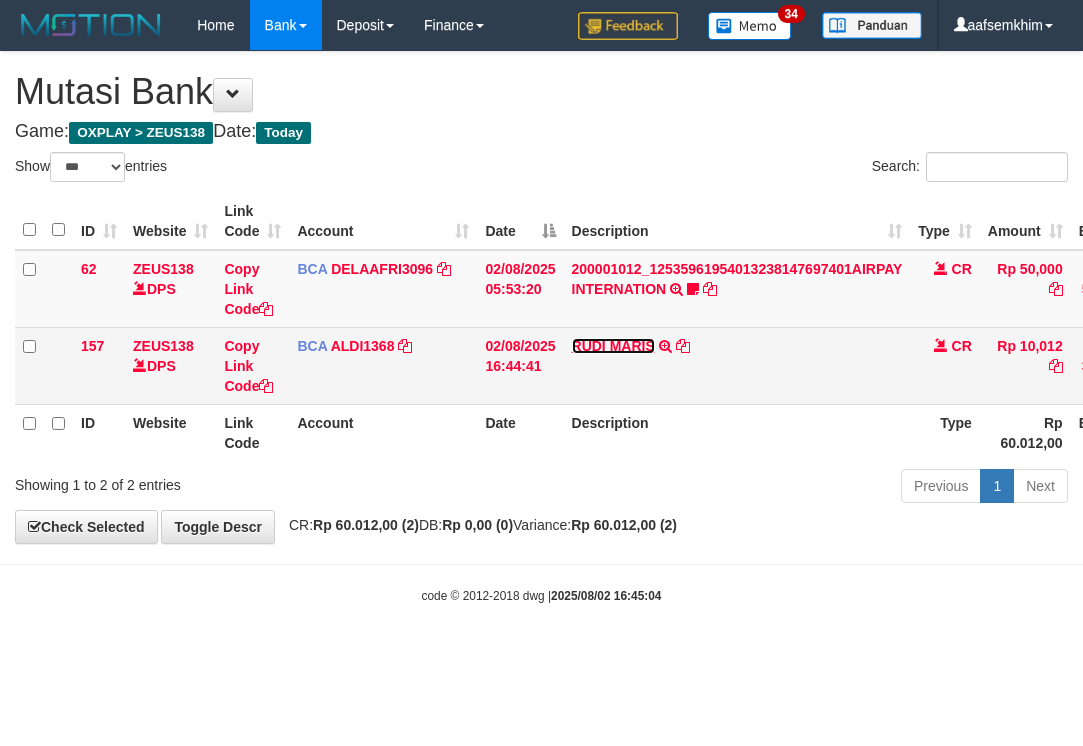 click on "RUDI MARIS" at bounding box center (613, 346) 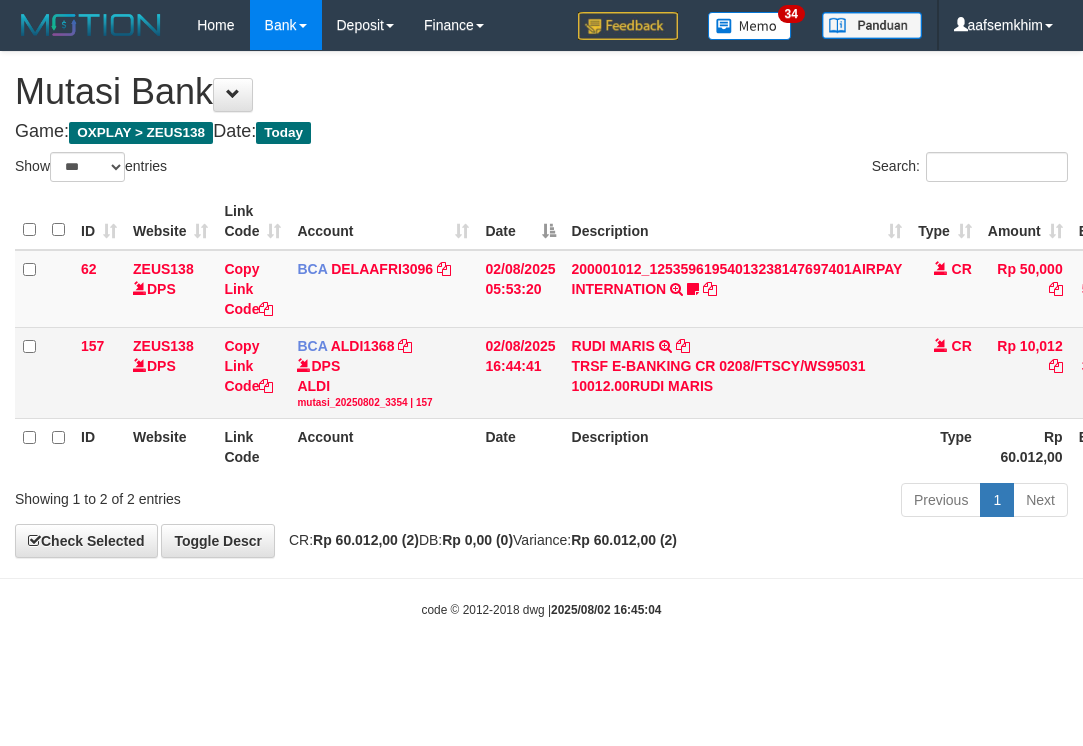 click on "RUDI MARIS         TRSF E-BANKING CR 0208/FTSCY/WS95031
10012.00RUDI MARIS" at bounding box center (737, 372) 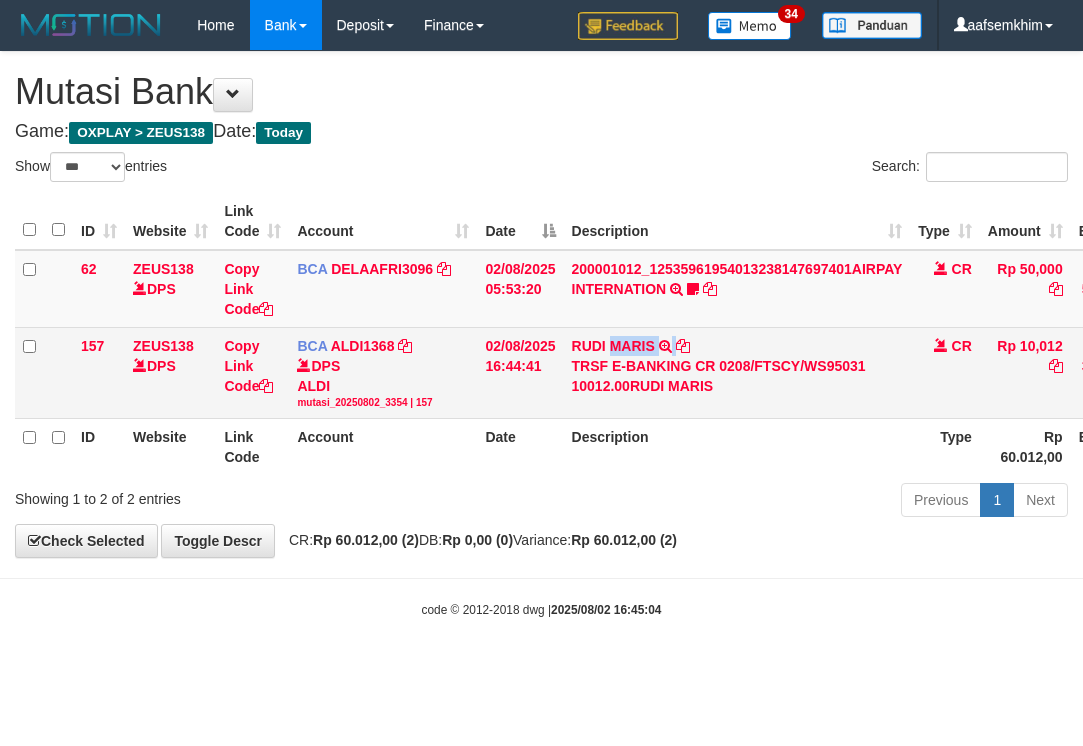 drag, startPoint x: 612, startPoint y: 333, endPoint x: 441, endPoint y: 366, distance: 174.1551 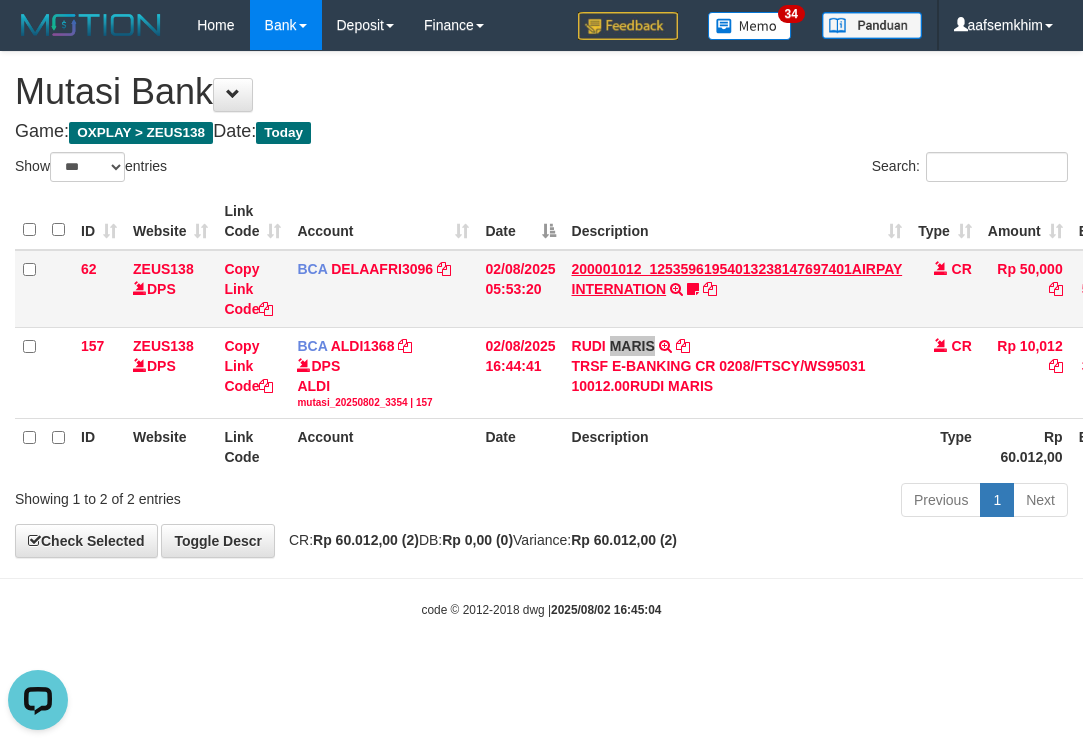 scroll, scrollTop: 0, scrollLeft: 0, axis: both 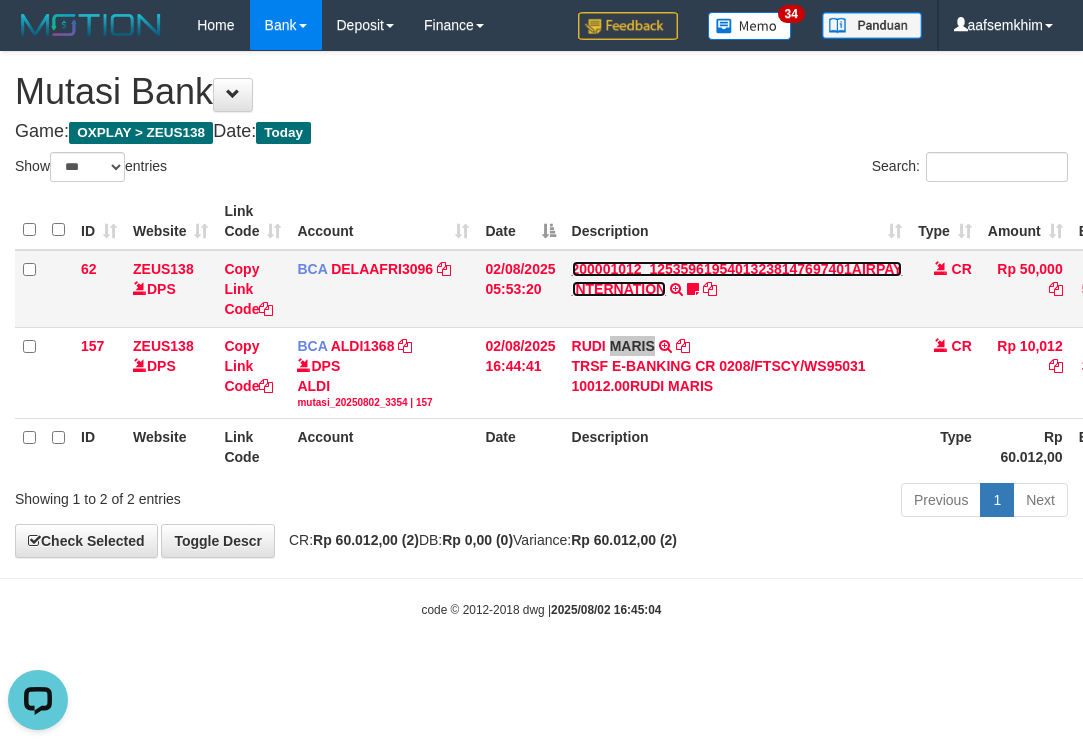 click on "200001012_12535961954013238147697401AIRPAY INTERNATION" at bounding box center (737, 279) 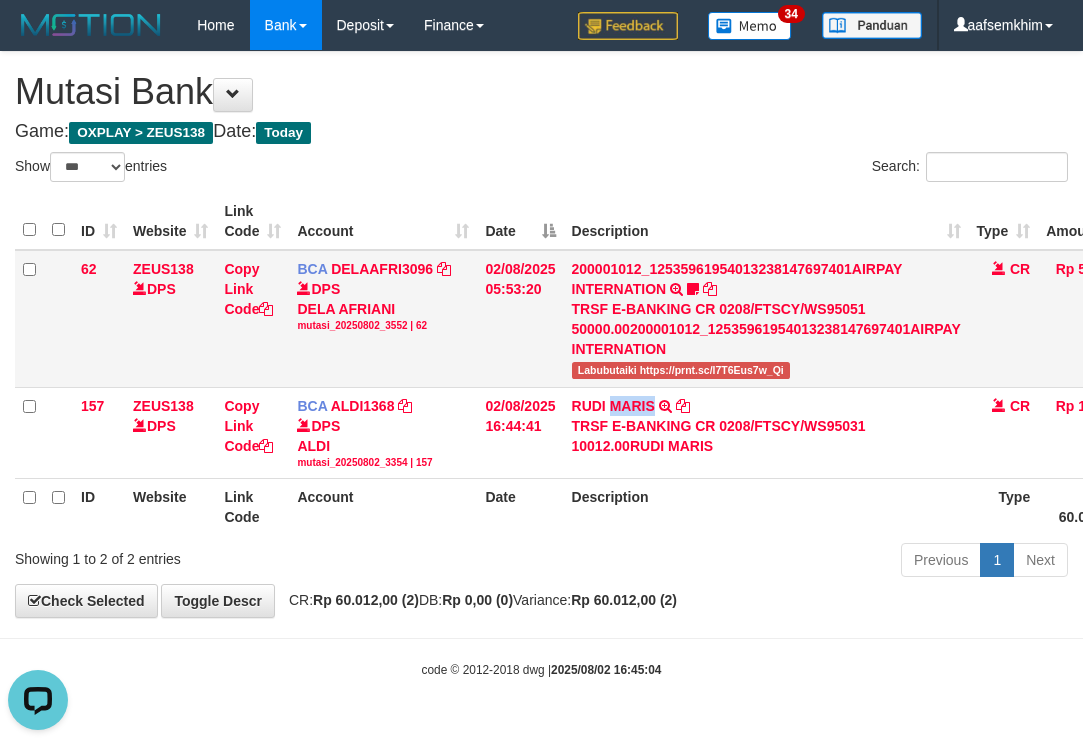 drag, startPoint x: 593, startPoint y: 374, endPoint x: 626, endPoint y: 372, distance: 33.06055 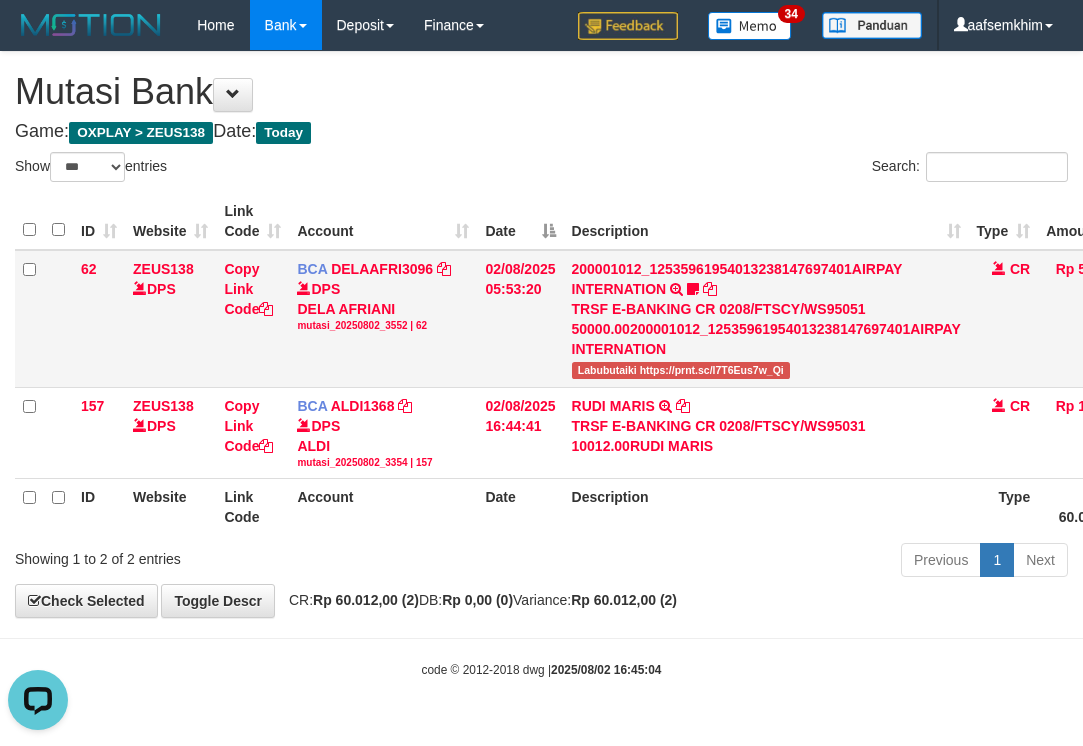click on "02/08/2025 05:53:20" at bounding box center [520, 319] 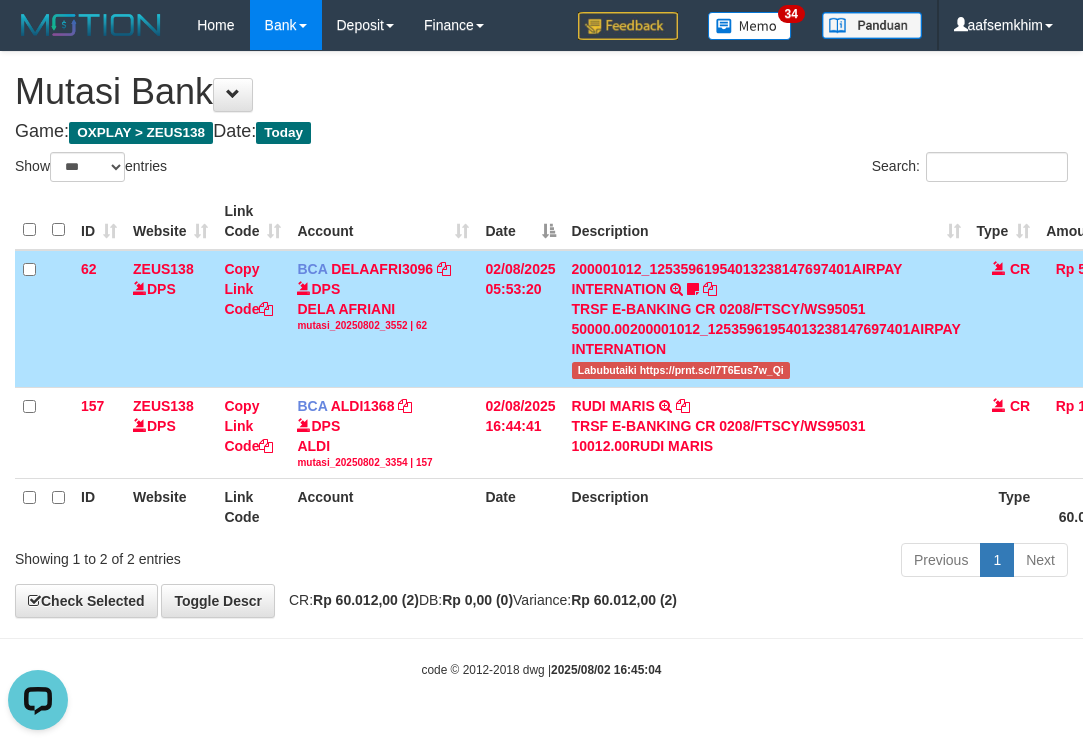 click on "Date" at bounding box center (520, 221) 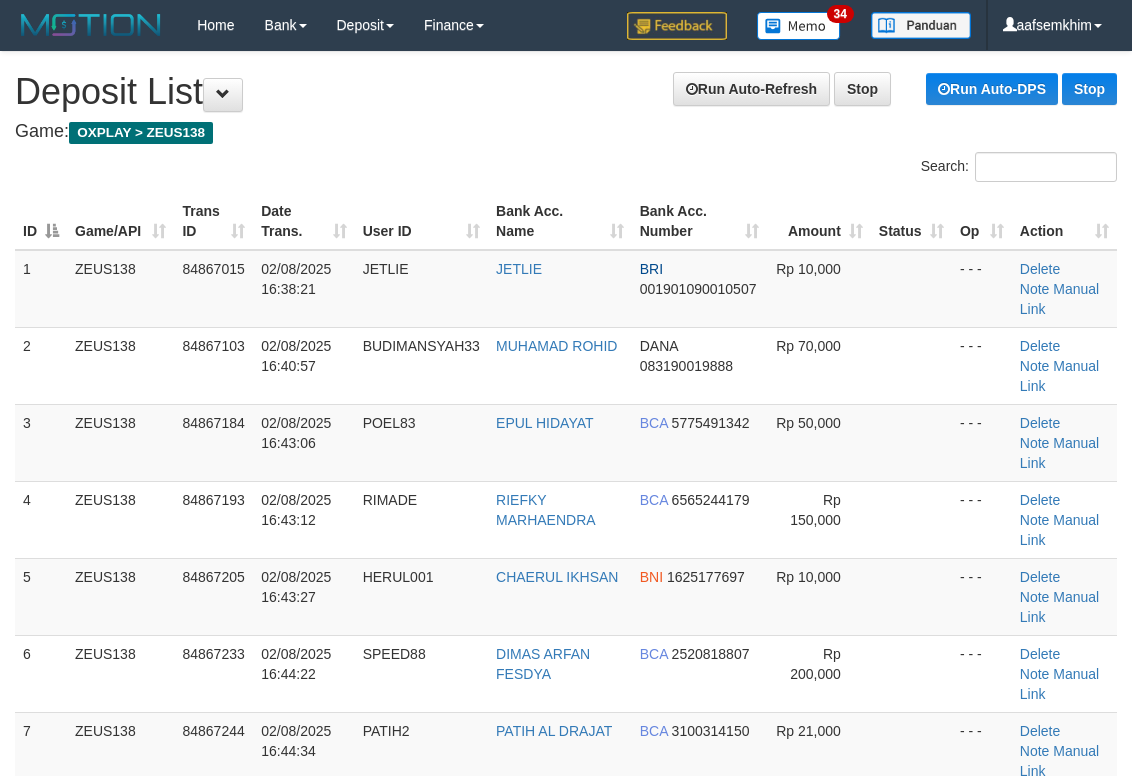 scroll, scrollTop: 142, scrollLeft: 0, axis: vertical 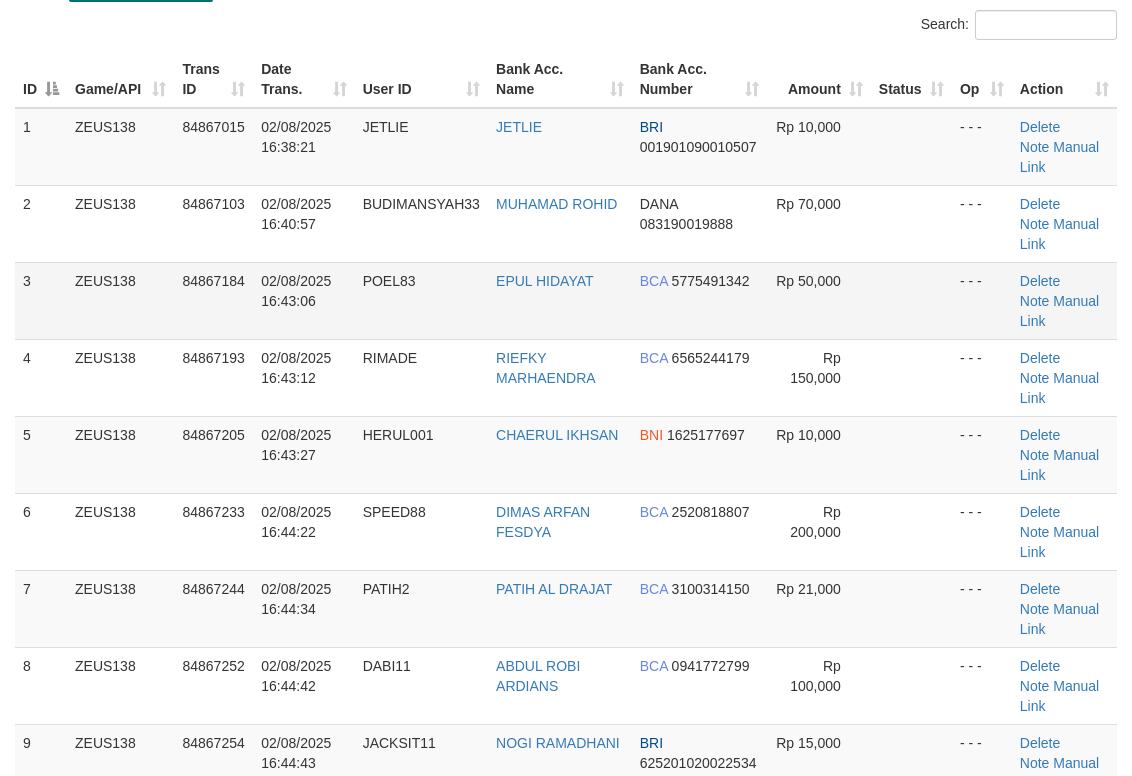 click on "Rp 150,000" at bounding box center (819, 377) 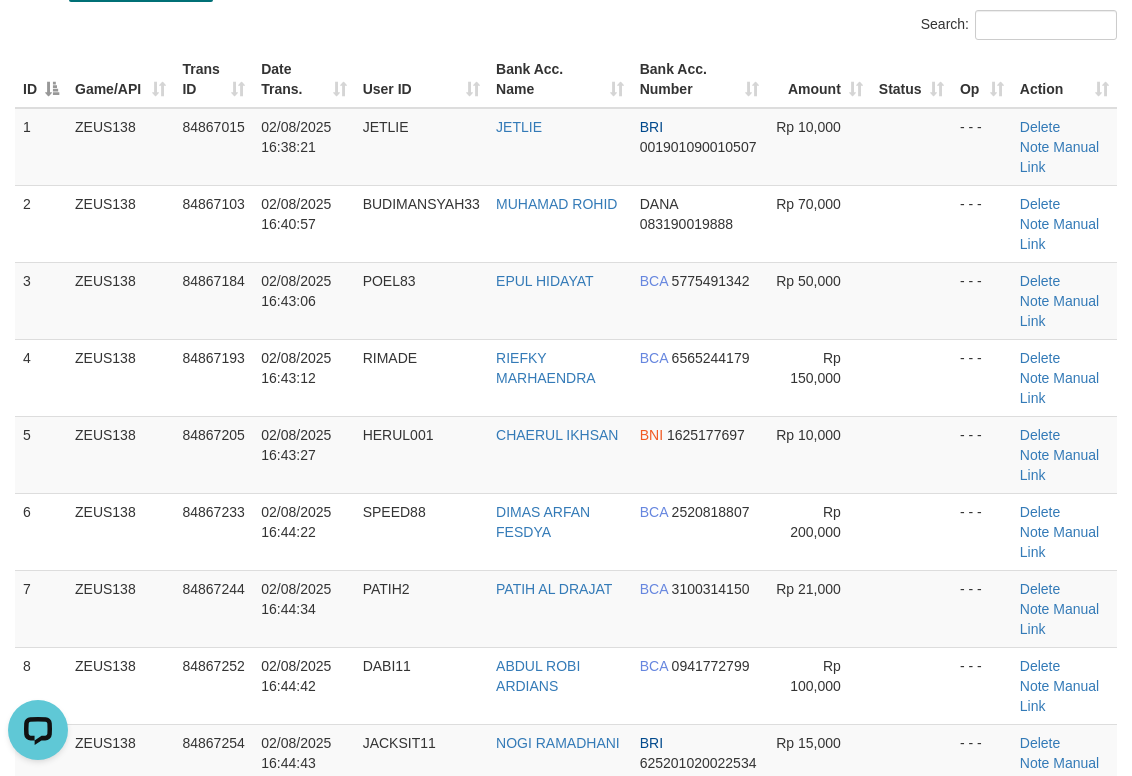 scroll, scrollTop: 0, scrollLeft: 0, axis: both 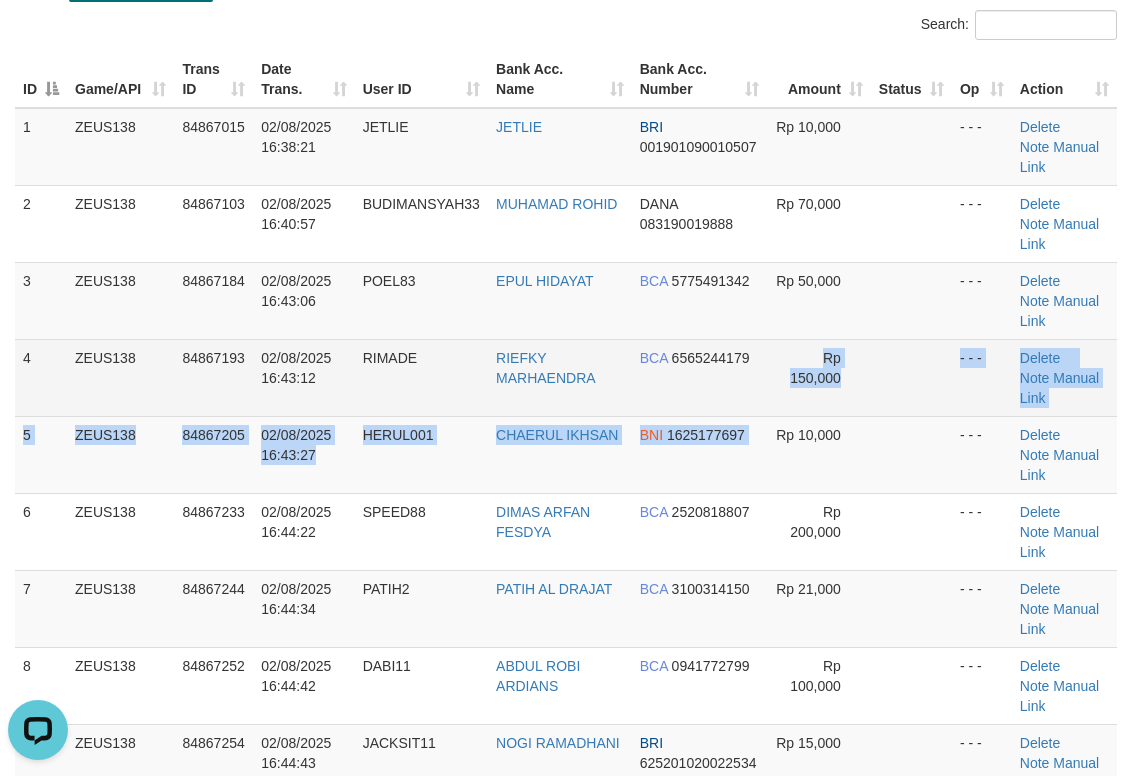 drag, startPoint x: 753, startPoint y: 412, endPoint x: 896, endPoint y: 357, distance: 153.21227 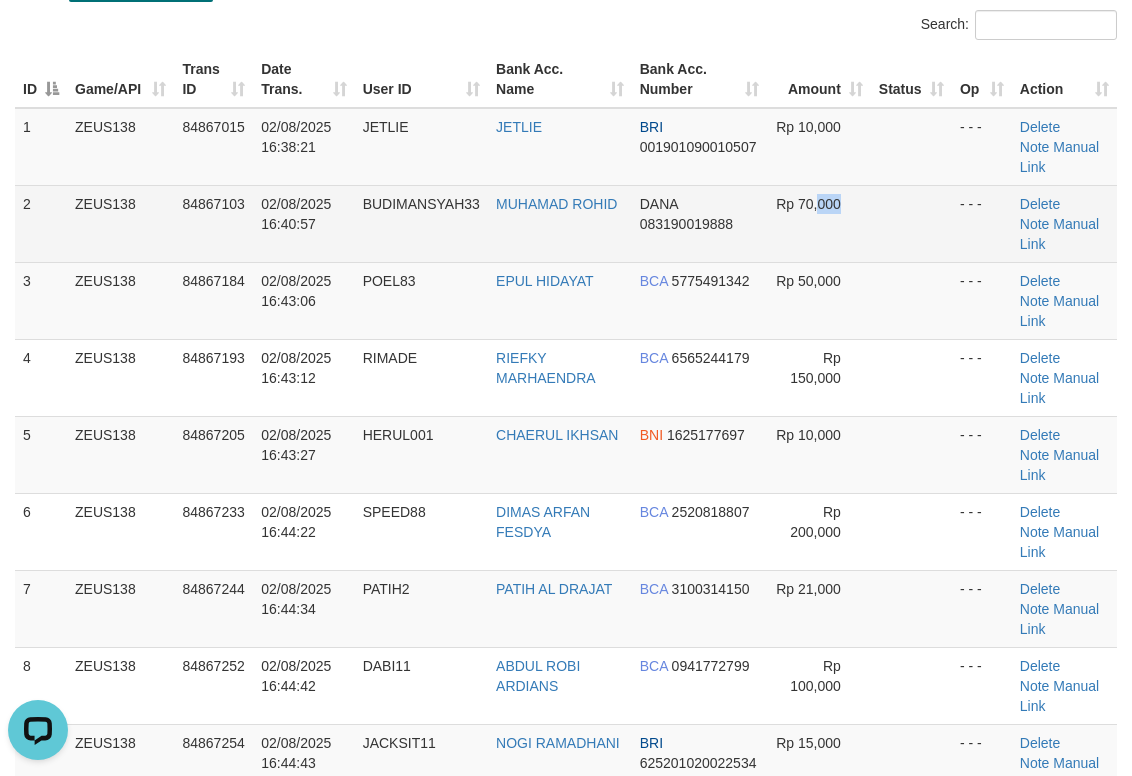 drag, startPoint x: 825, startPoint y: 214, endPoint x: 834, endPoint y: 219, distance: 10.29563 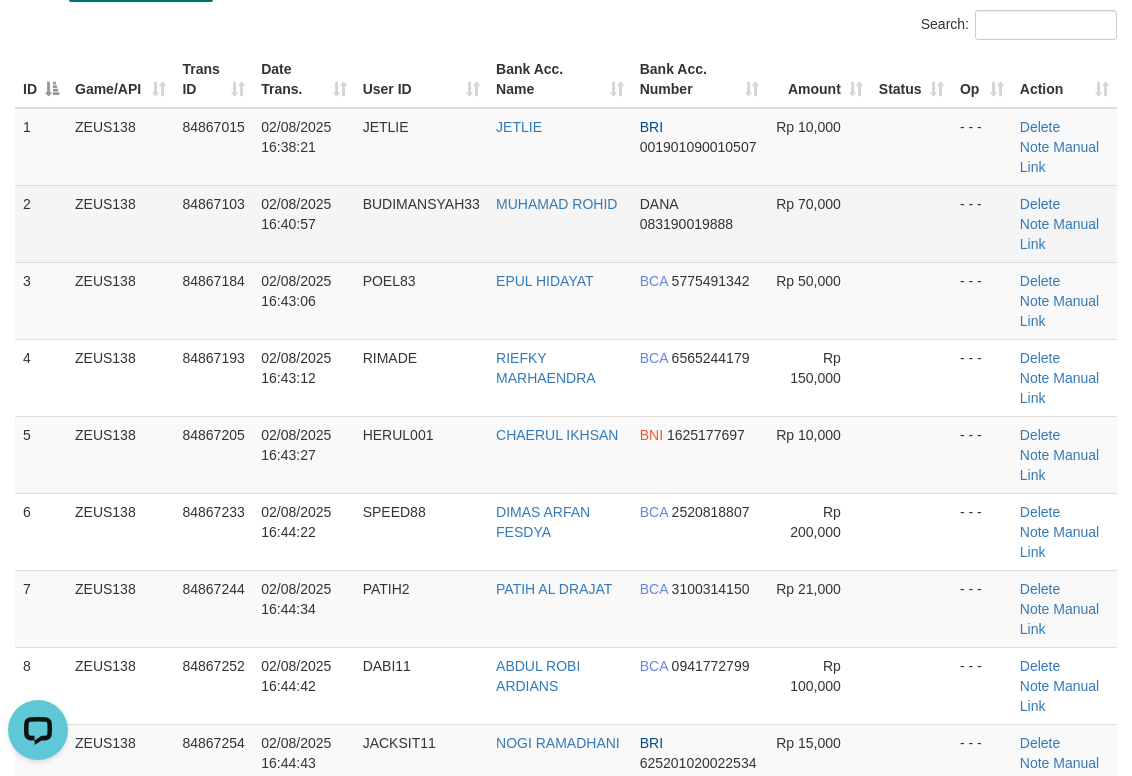 click at bounding box center (911, 223) 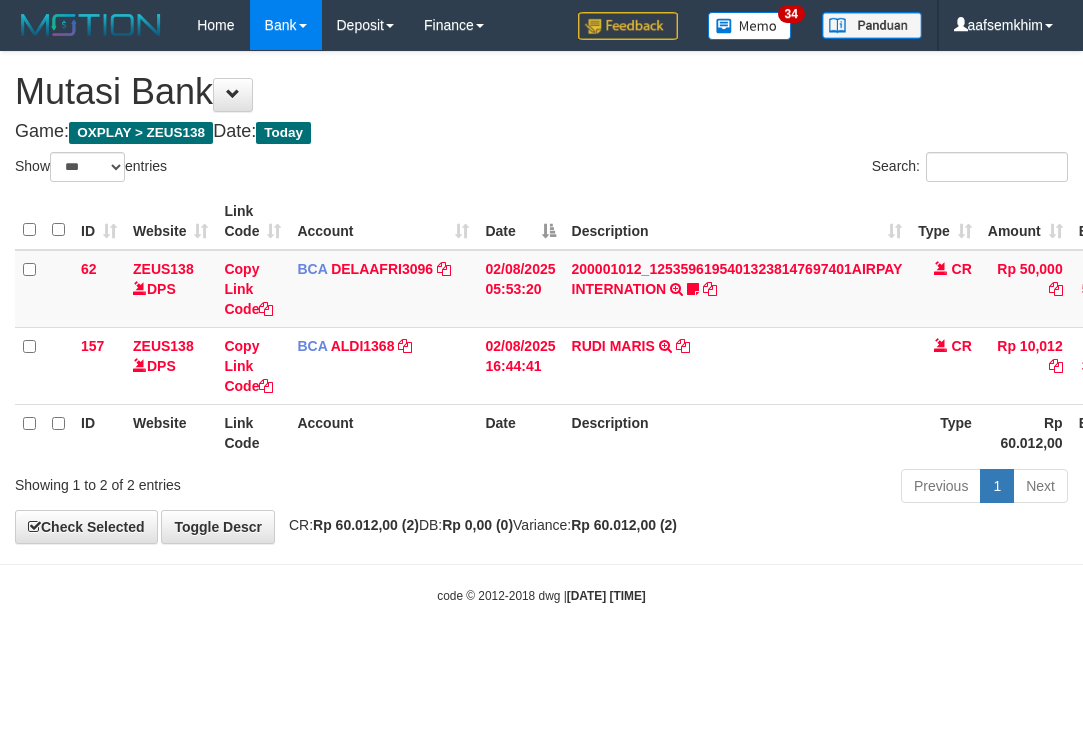 select on "***" 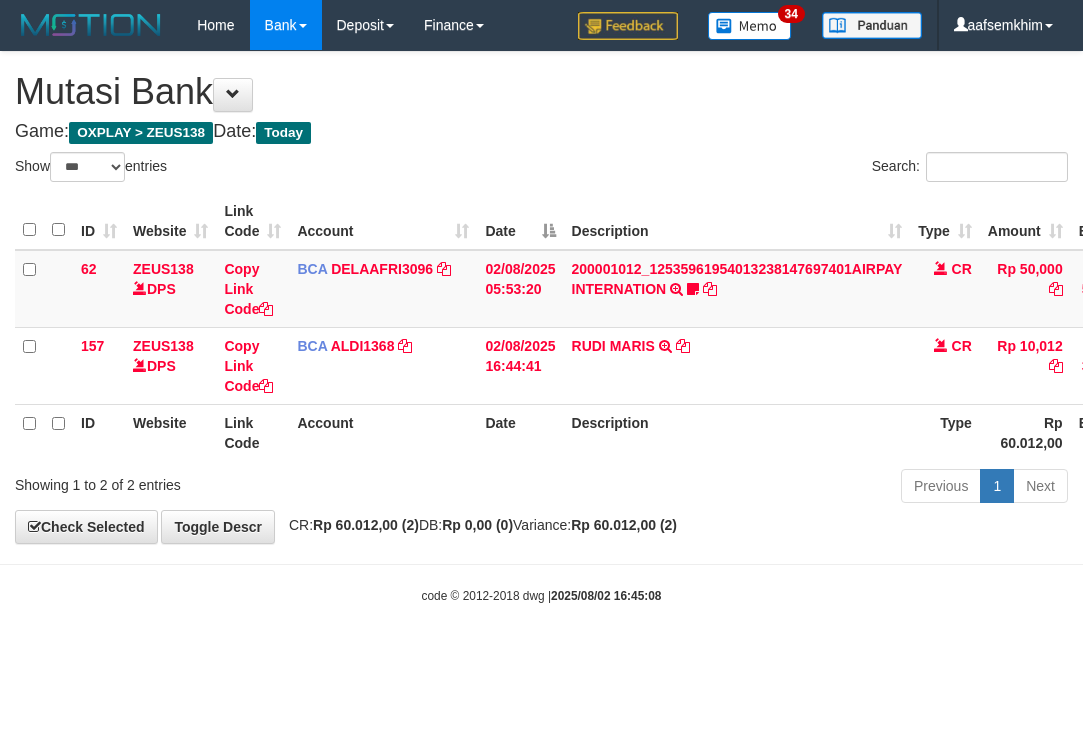 select on "***" 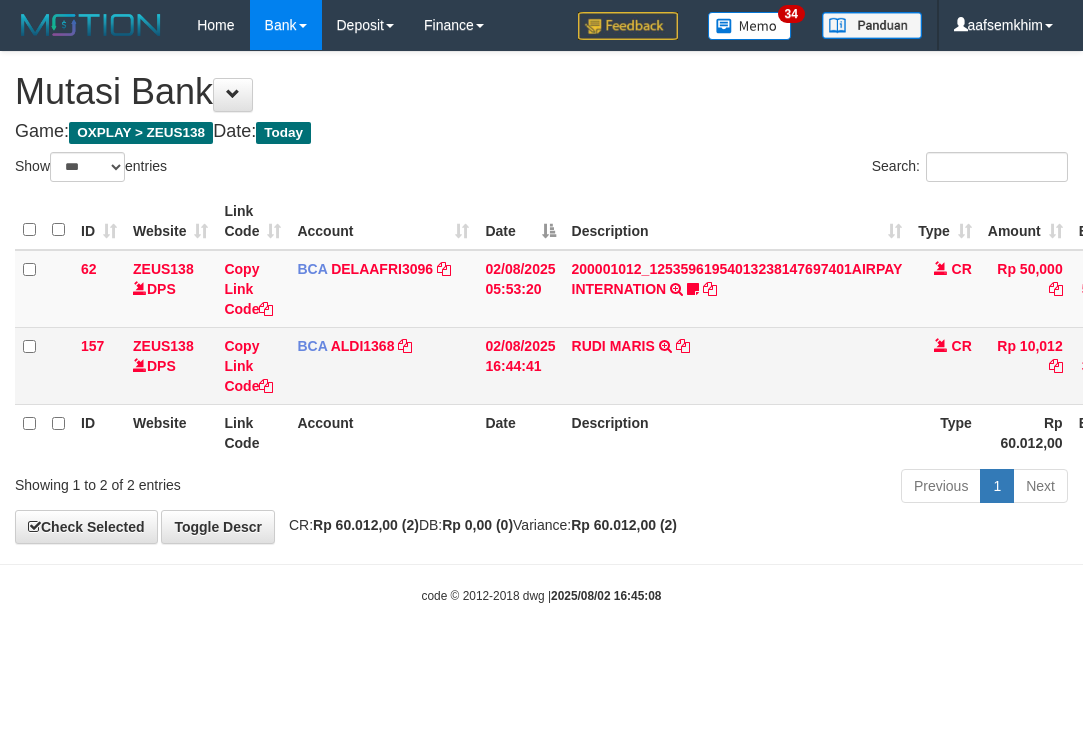 scroll, scrollTop: 0, scrollLeft: 0, axis: both 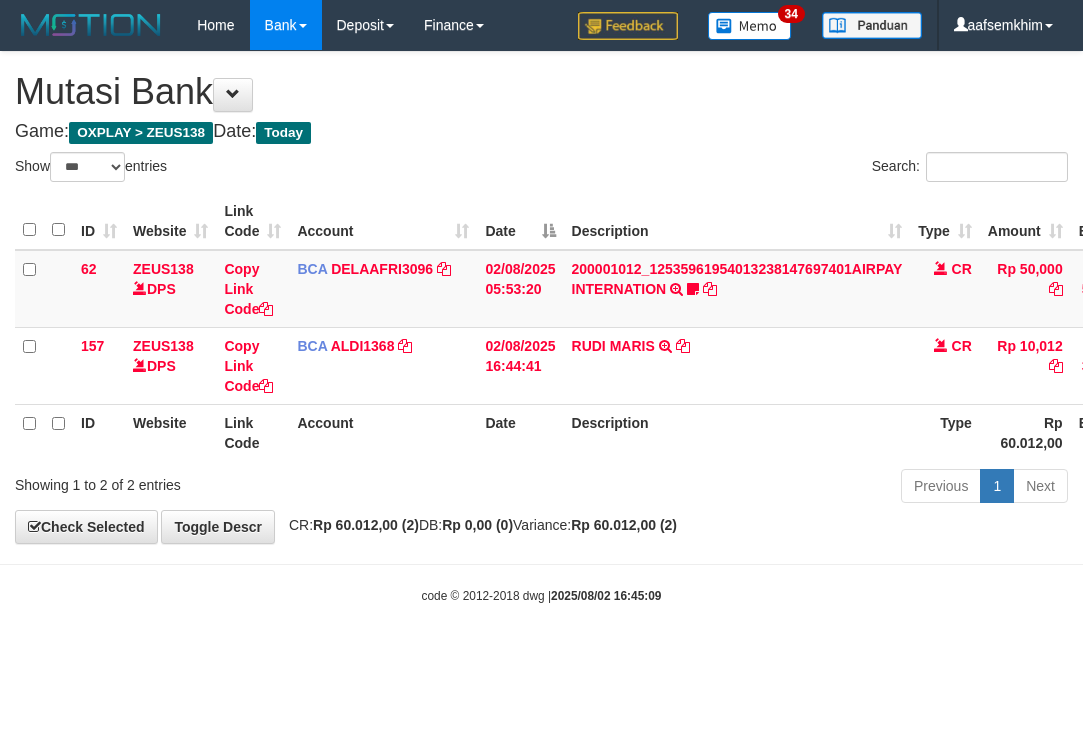 select on "***" 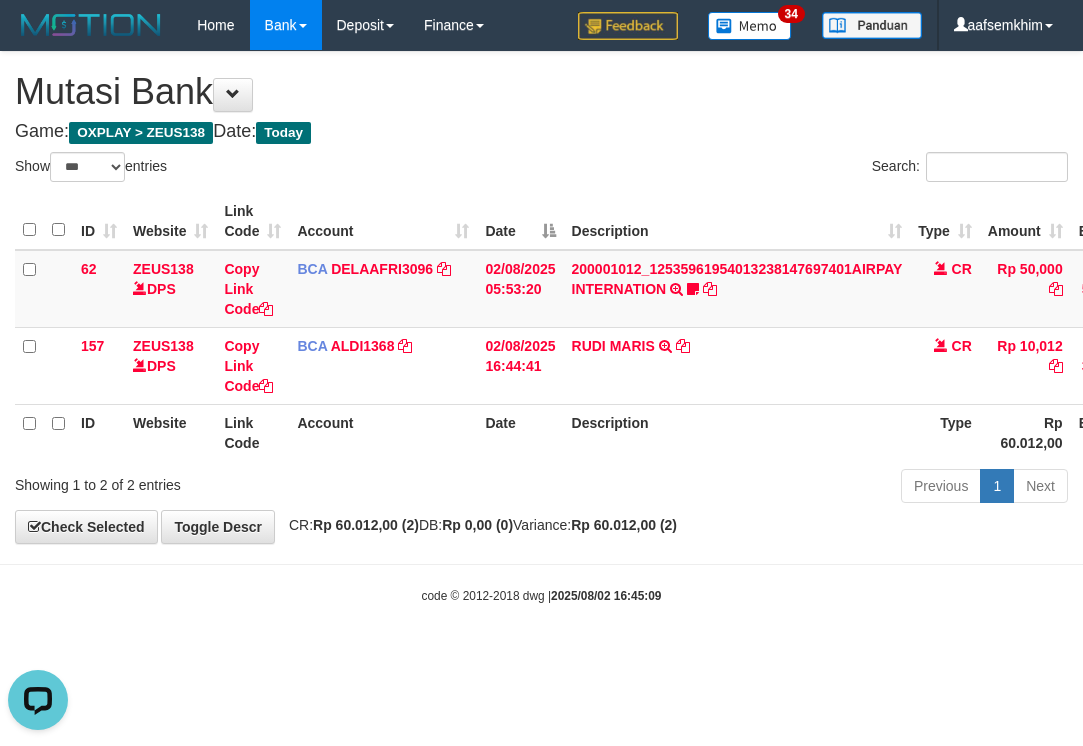scroll, scrollTop: 0, scrollLeft: 0, axis: both 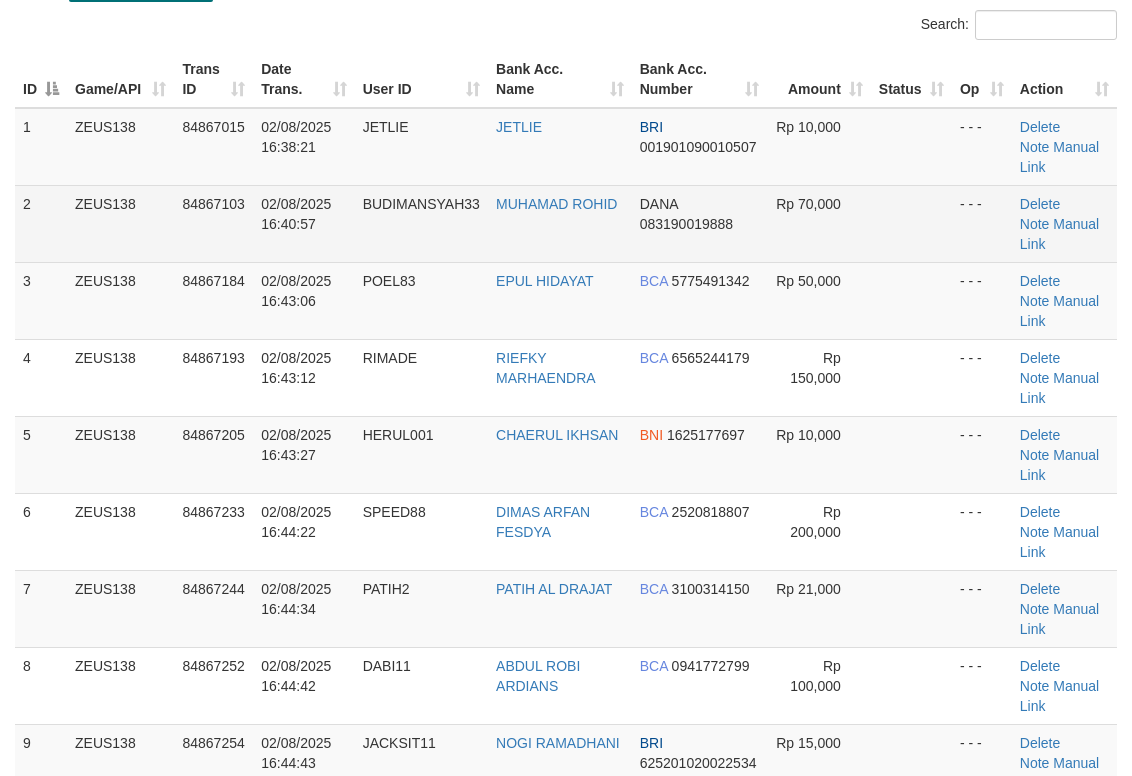 click on "MUHAMAD ROHID" at bounding box center (560, 223) 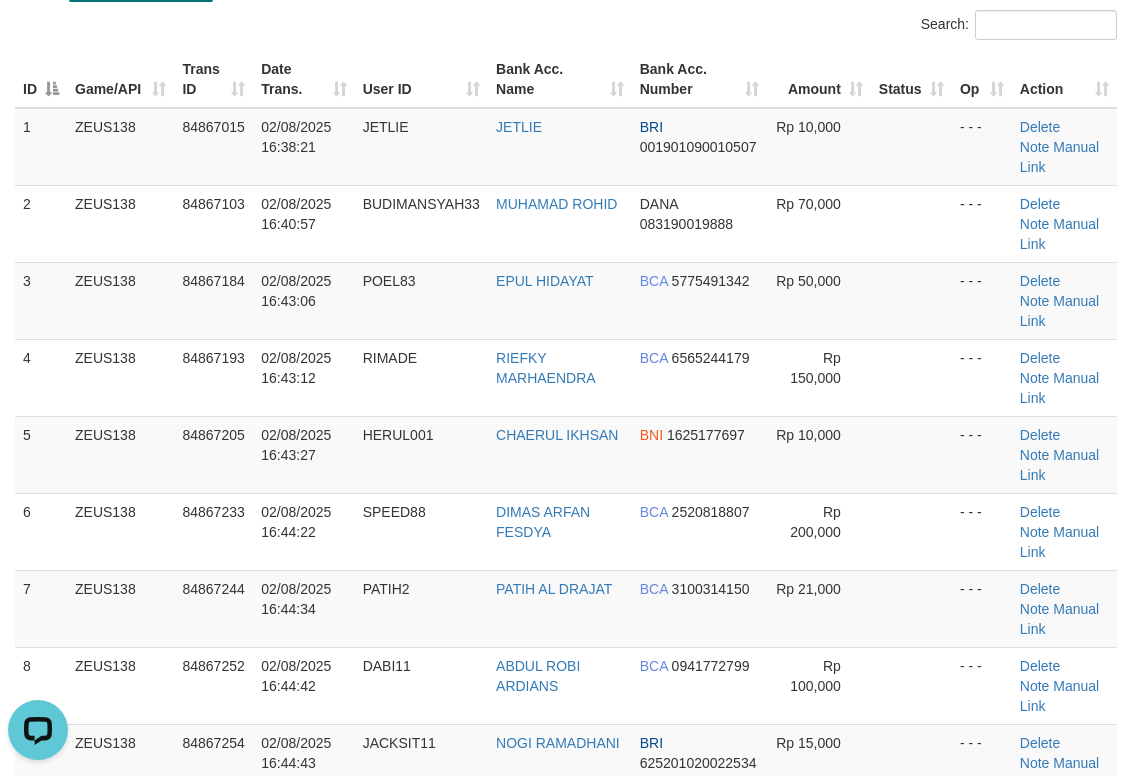 scroll, scrollTop: 0, scrollLeft: 0, axis: both 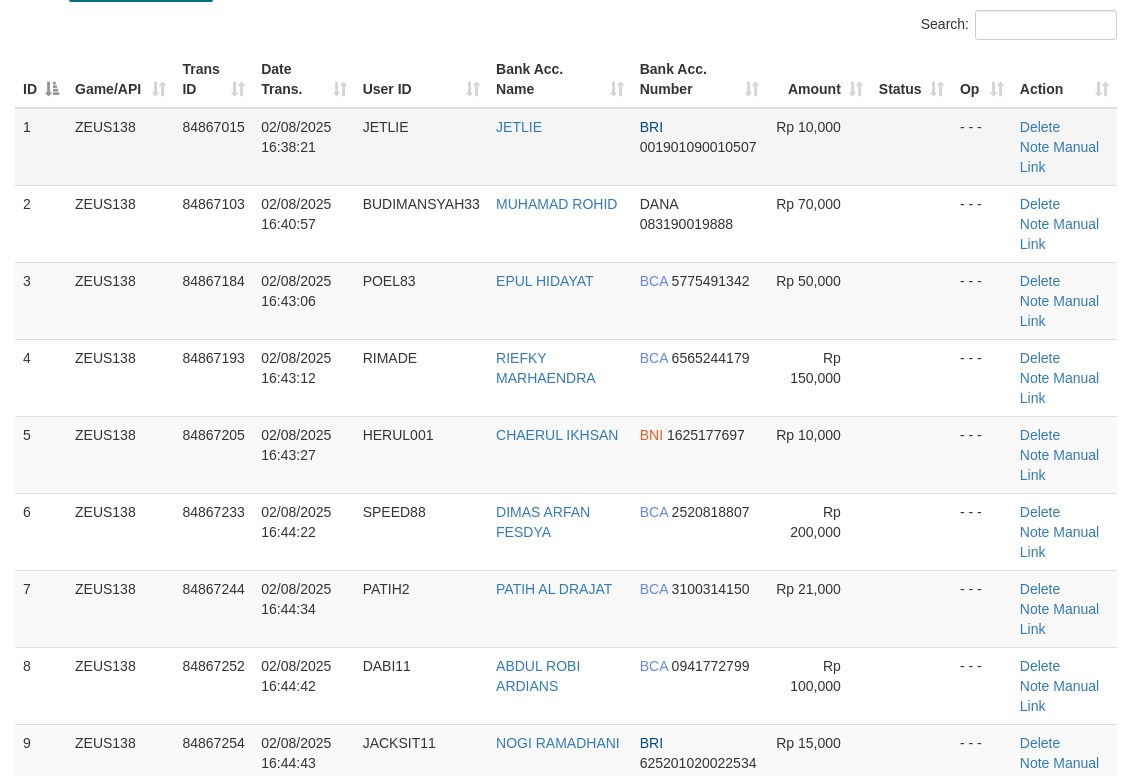 click on "JETLIE" at bounding box center (560, 147) 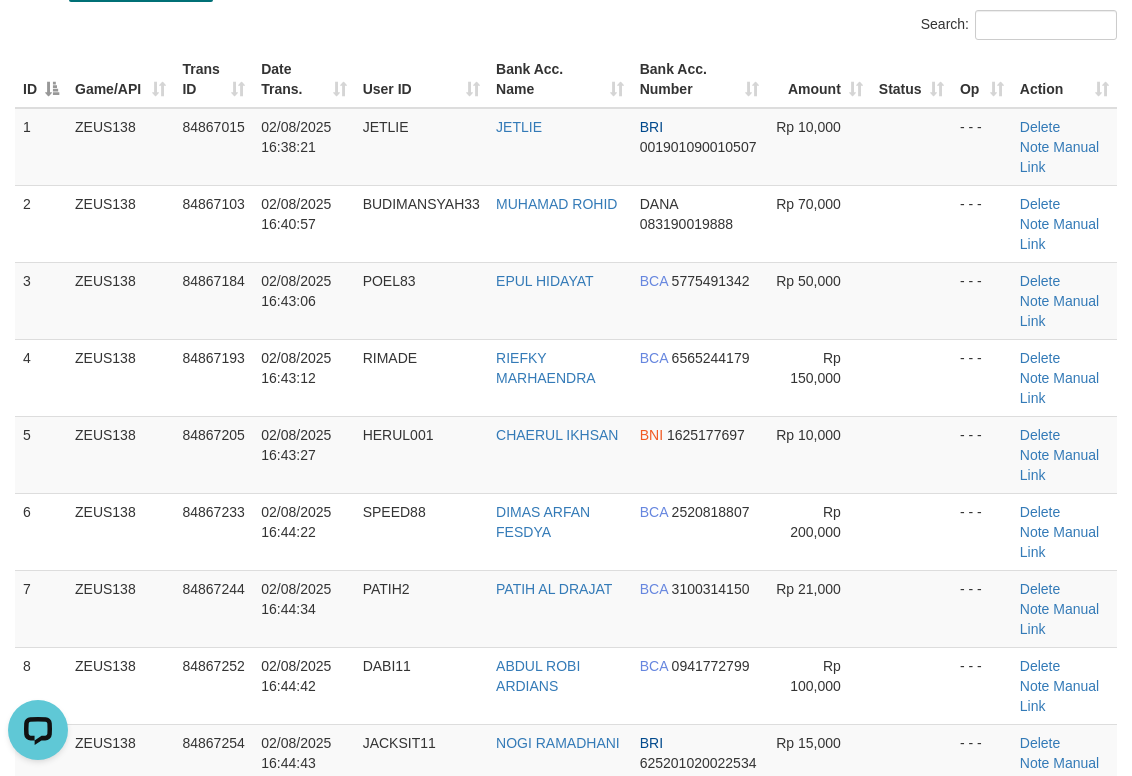 scroll, scrollTop: 0, scrollLeft: 0, axis: both 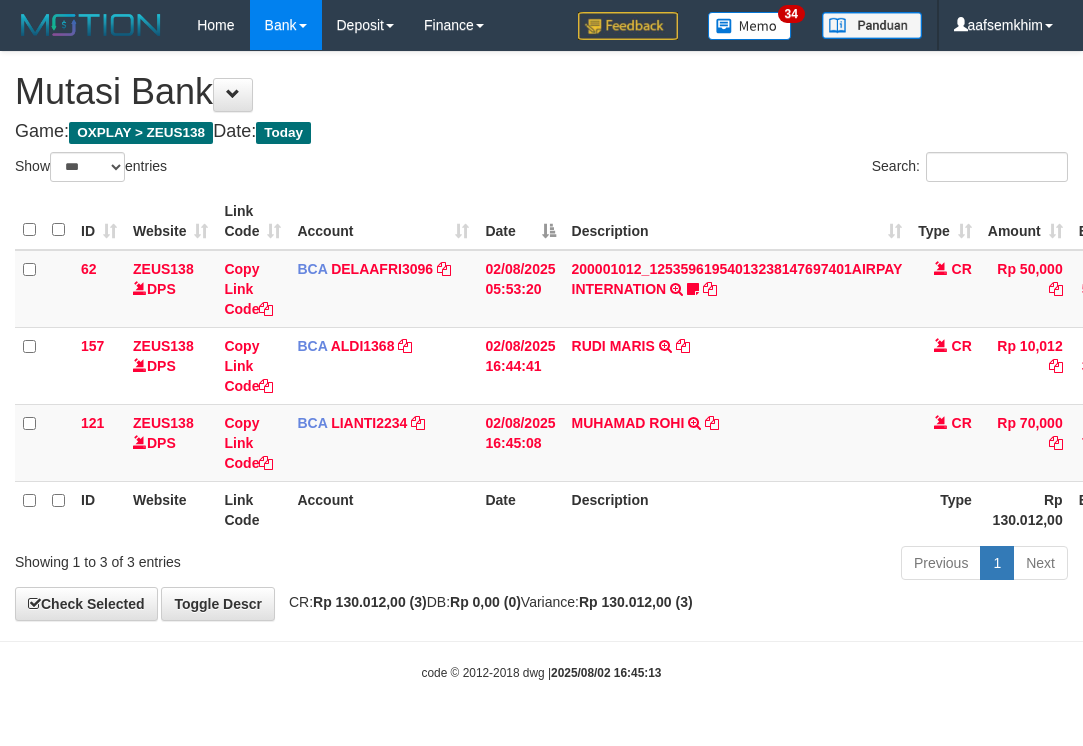 select on "***" 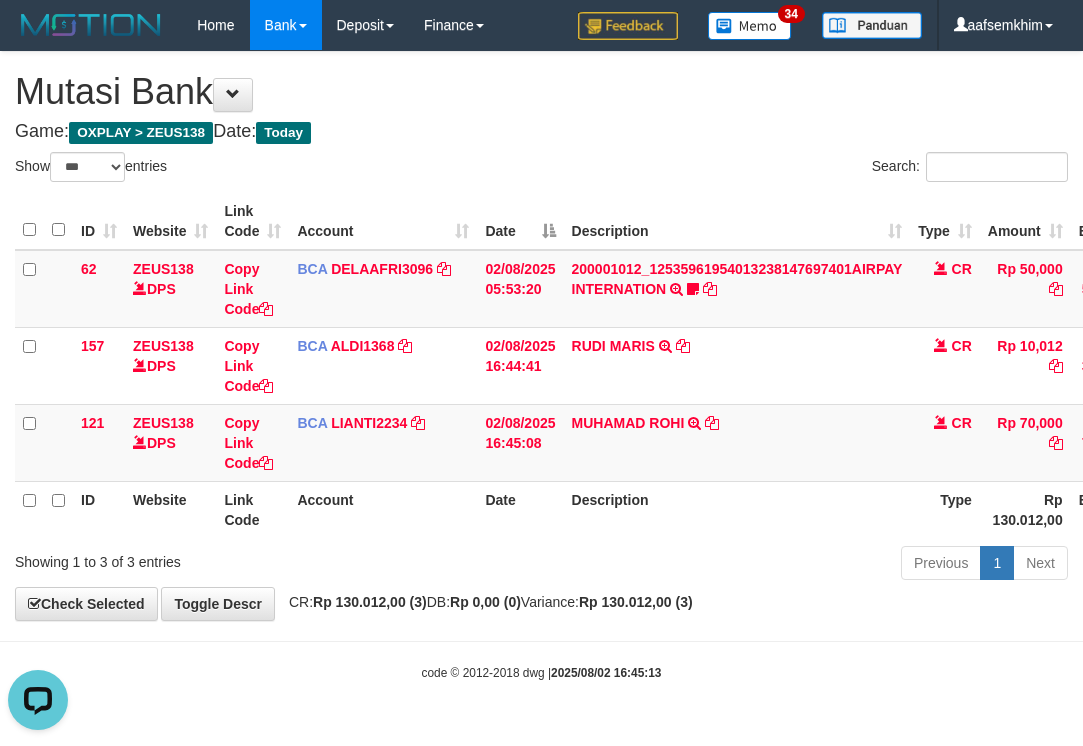 scroll, scrollTop: 0, scrollLeft: 0, axis: both 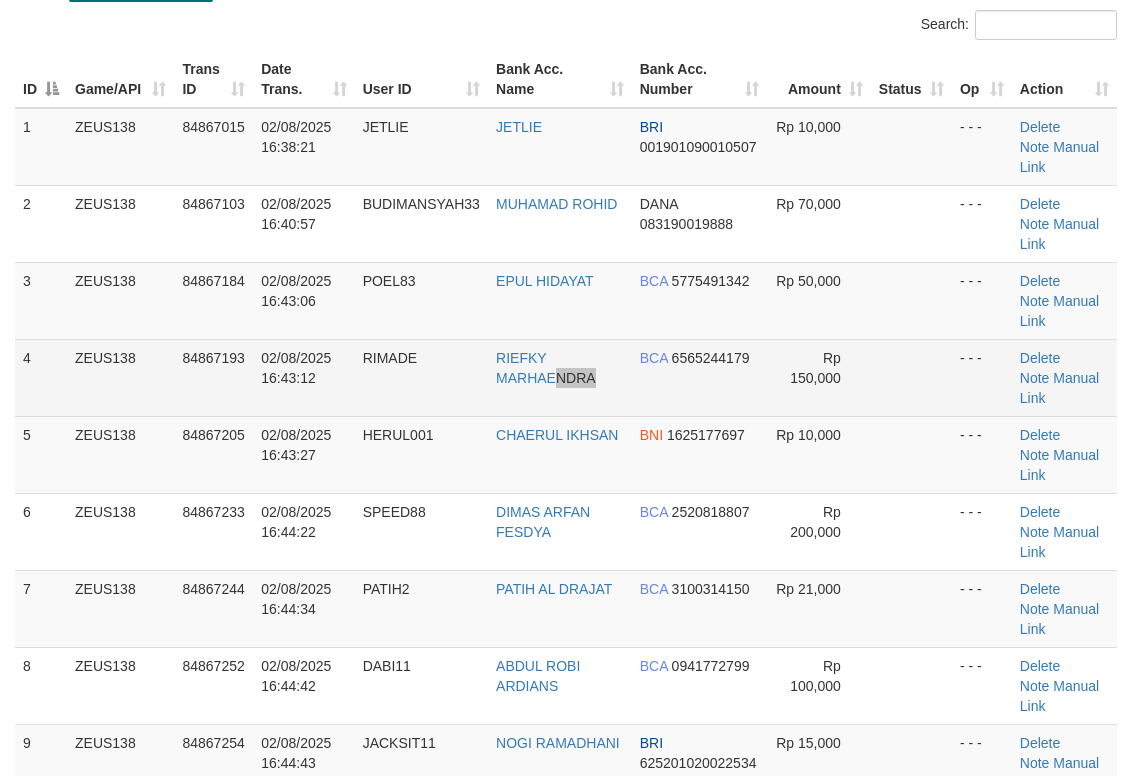 click on "RIEFKY MARHAENDRA" at bounding box center [560, 377] 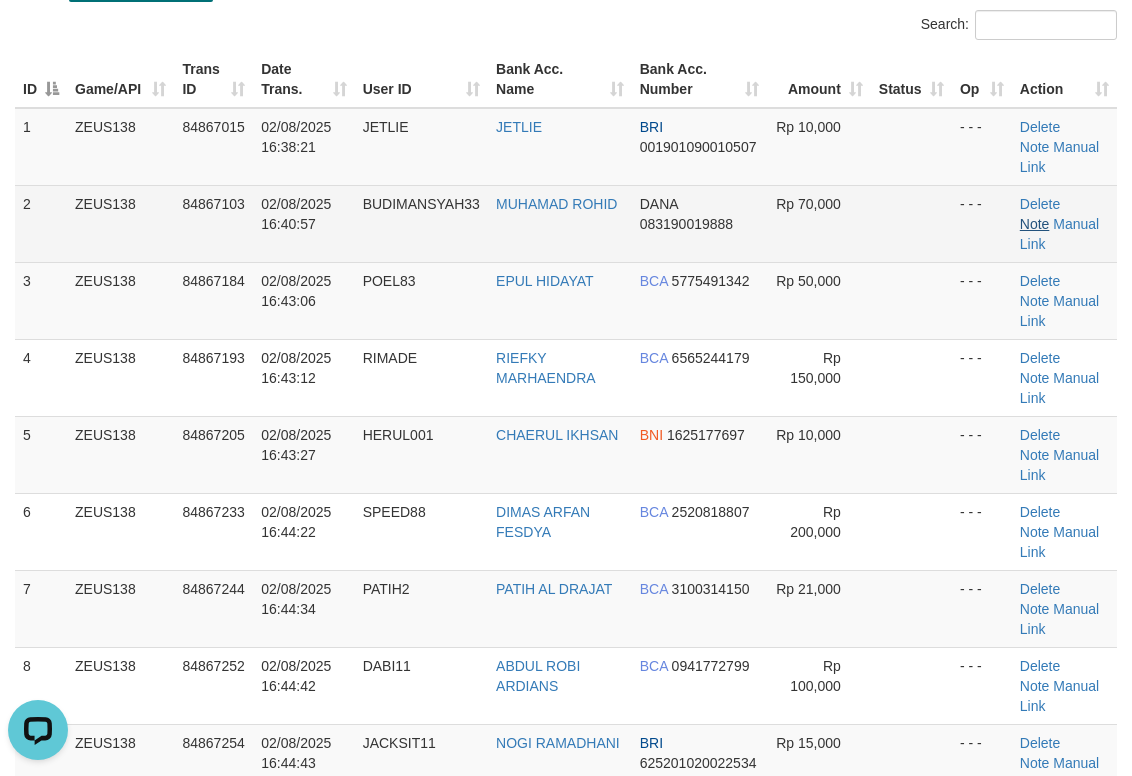 scroll, scrollTop: 0, scrollLeft: 0, axis: both 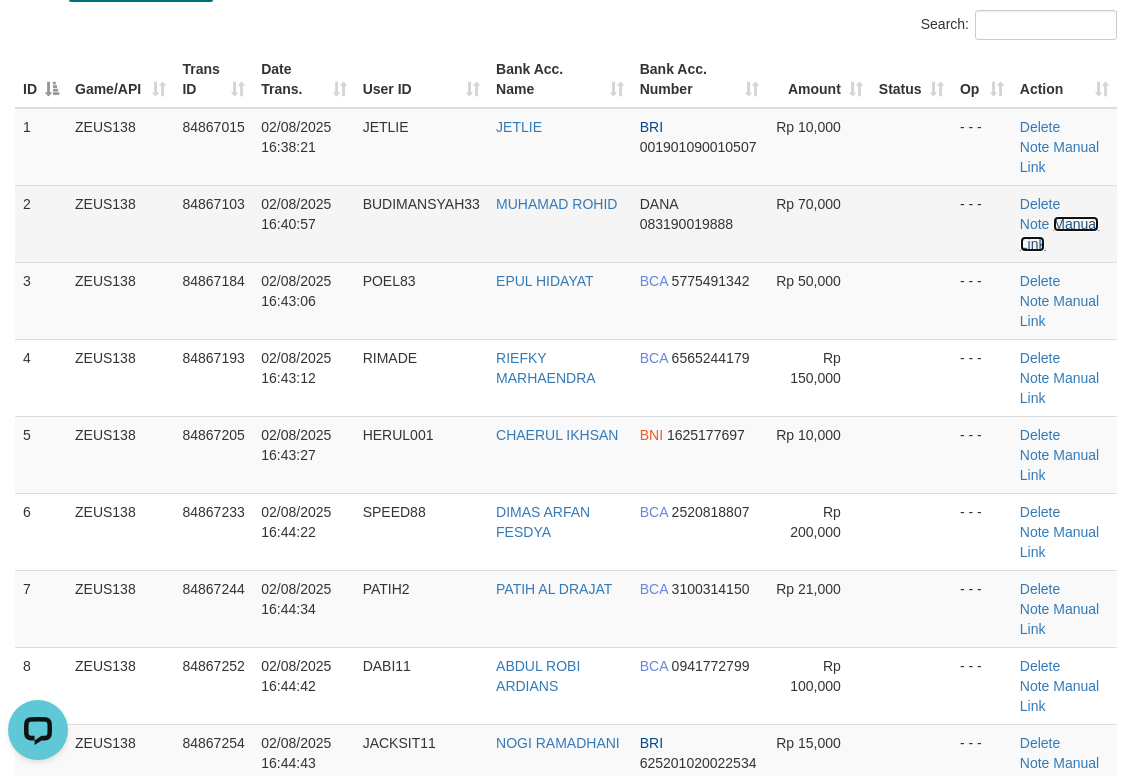 click on "Manual Link" at bounding box center [1059, 234] 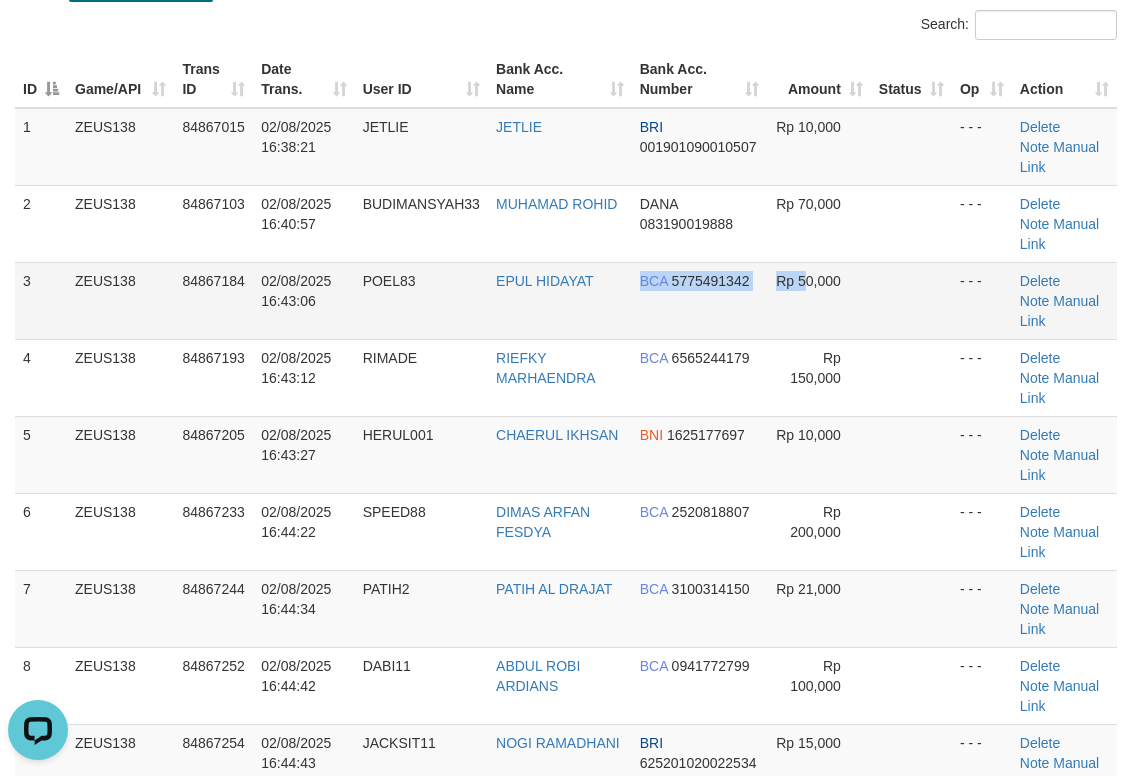 click on "3
ZEUS138
84867184
02/08/2025 16:43:06
POEL83
EPUL HIDAYAT
BCA
5775491342
Rp 50,000
- - -
Delete
Note
Manual Link" at bounding box center (566, 300) 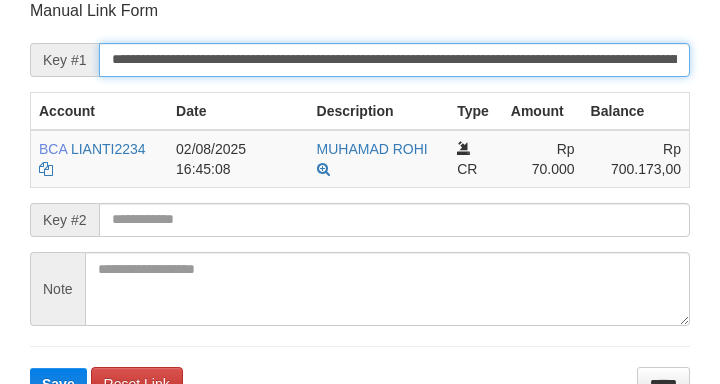 click on "Save" at bounding box center (58, 384) 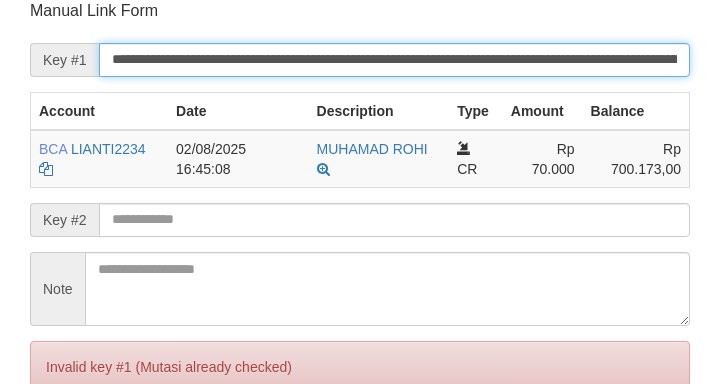 click on "Save" at bounding box center (58, 451) 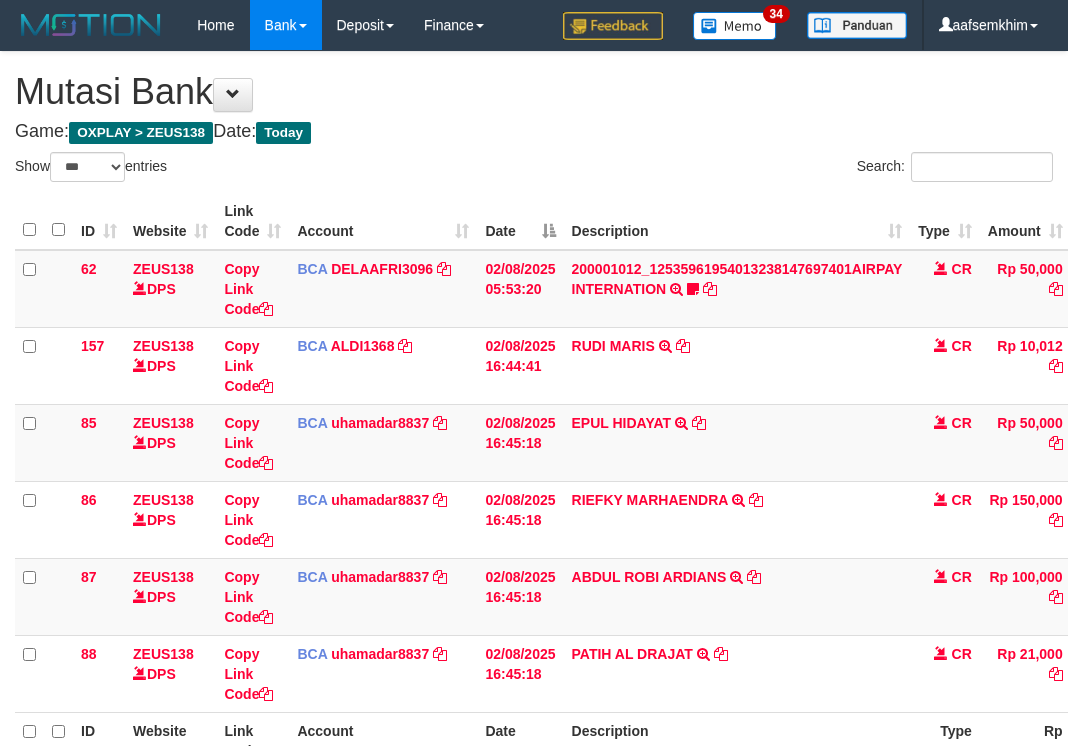 select on "***" 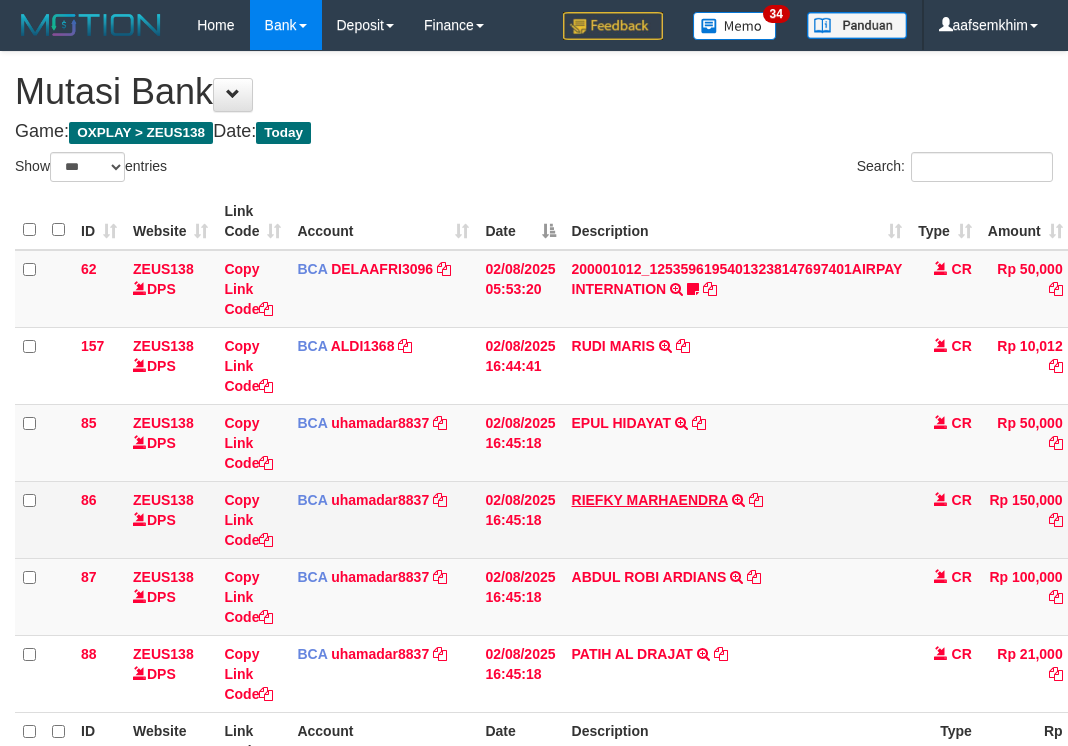 scroll, scrollTop: 0, scrollLeft: 0, axis: both 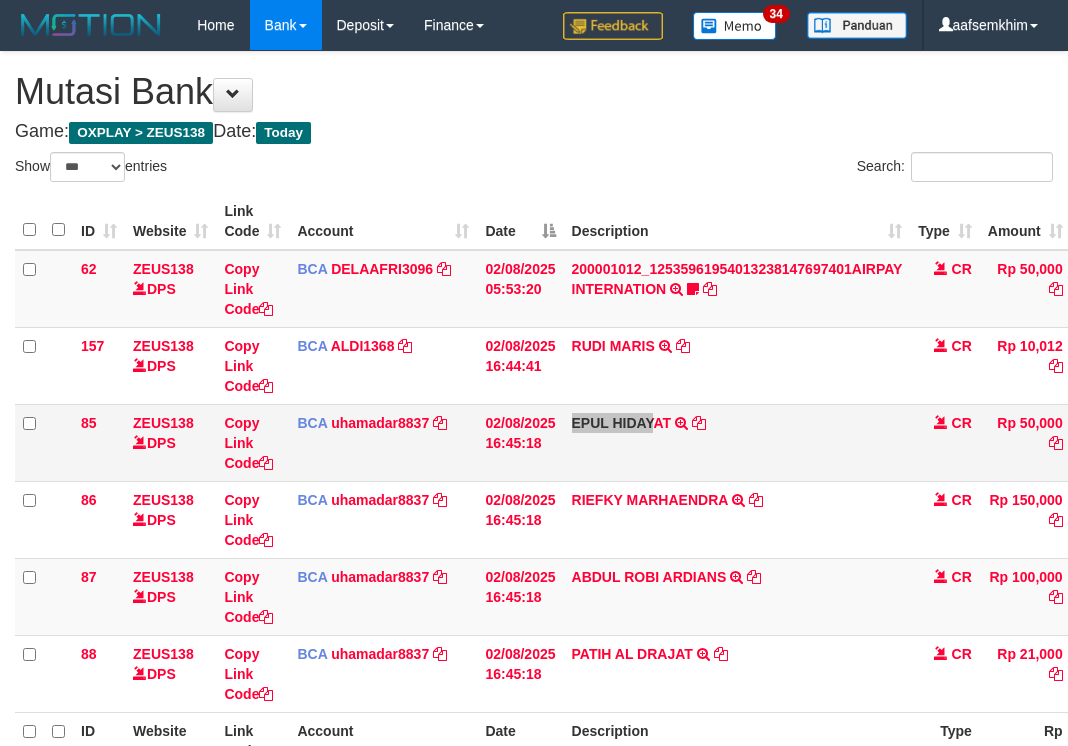 drag, startPoint x: 571, startPoint y: 448, endPoint x: 655, endPoint y: 444, distance: 84.095184 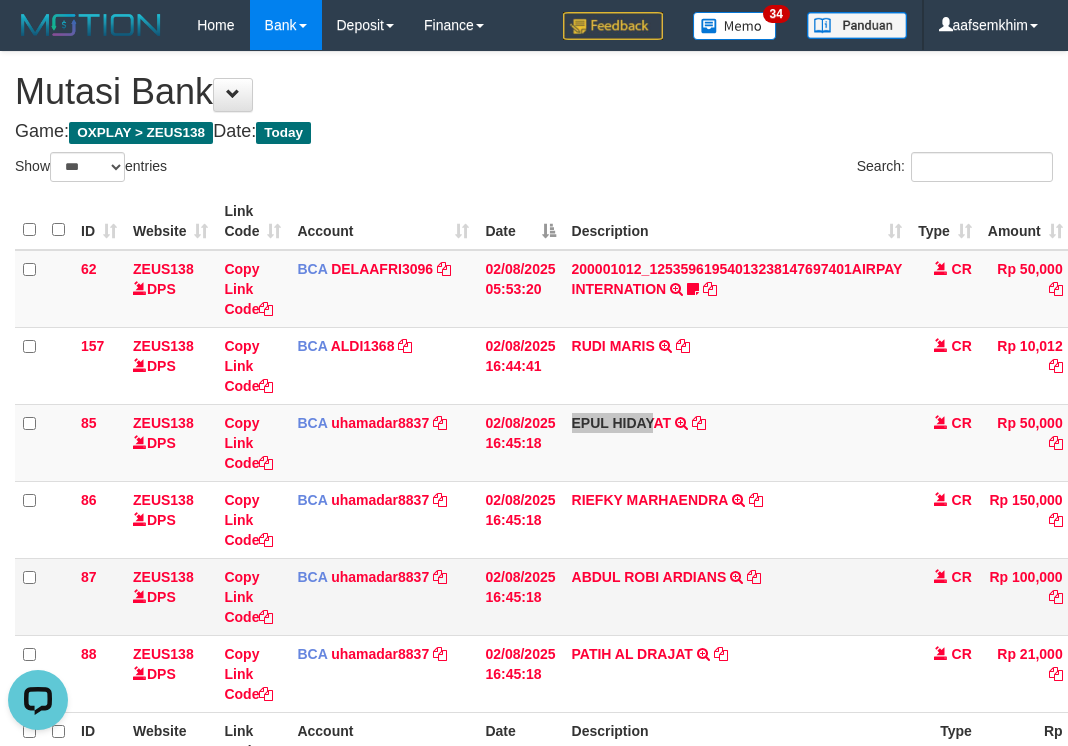 scroll, scrollTop: 0, scrollLeft: 0, axis: both 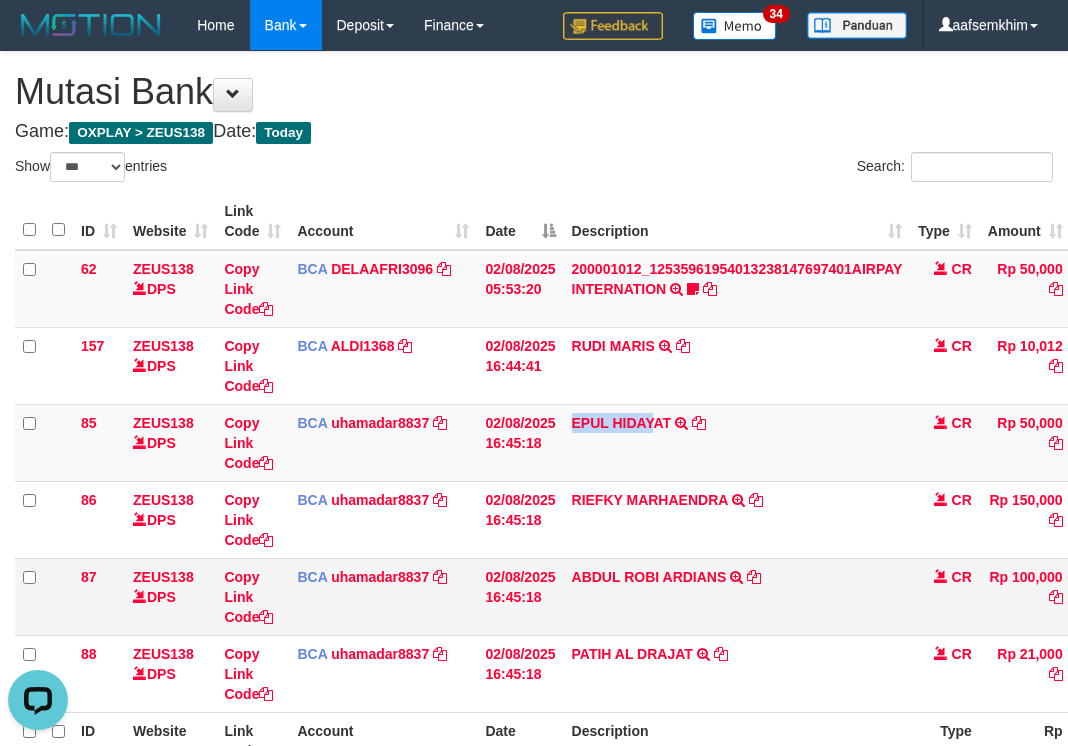drag, startPoint x: 559, startPoint y: 666, endPoint x: 507, endPoint y: 626, distance: 65.60488 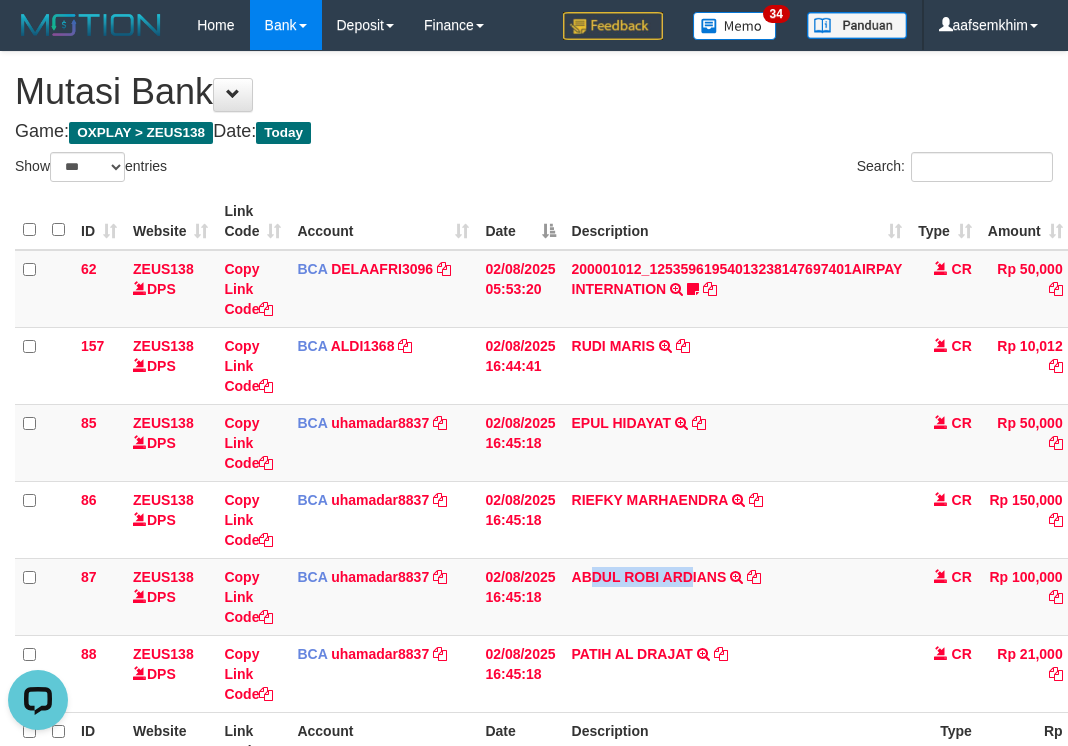 drag, startPoint x: 589, startPoint y: 600, endPoint x: 7, endPoint y: 460, distance: 598.6017 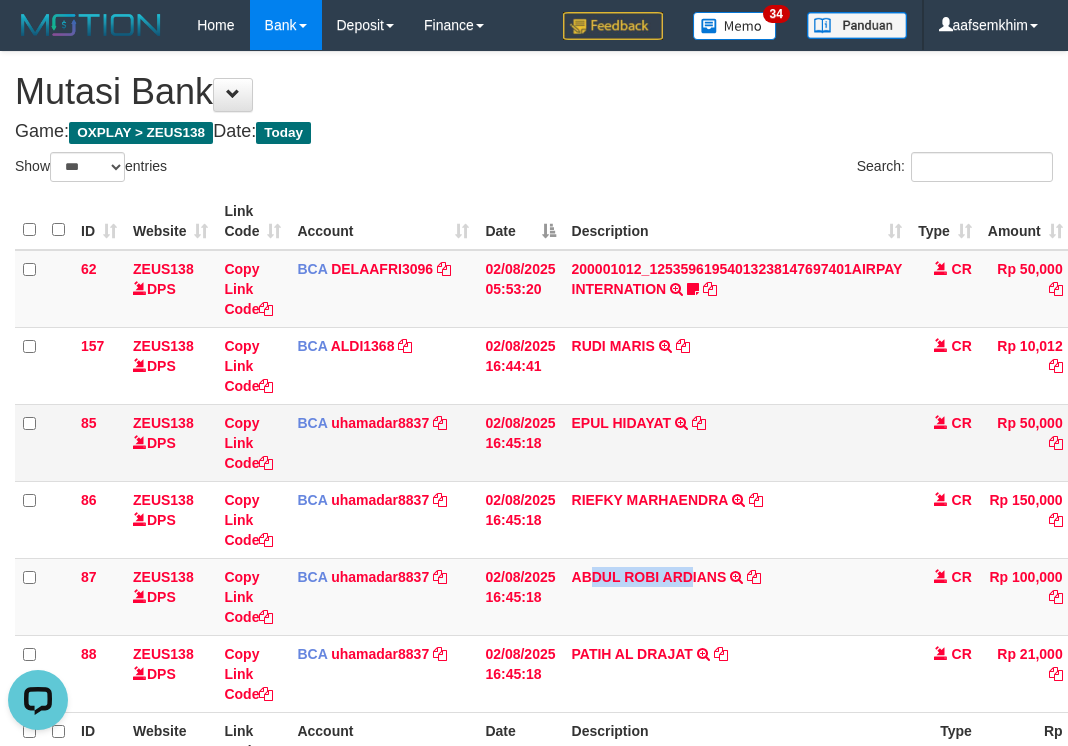 click on "02/08/2025 16:45:18" at bounding box center [520, 442] 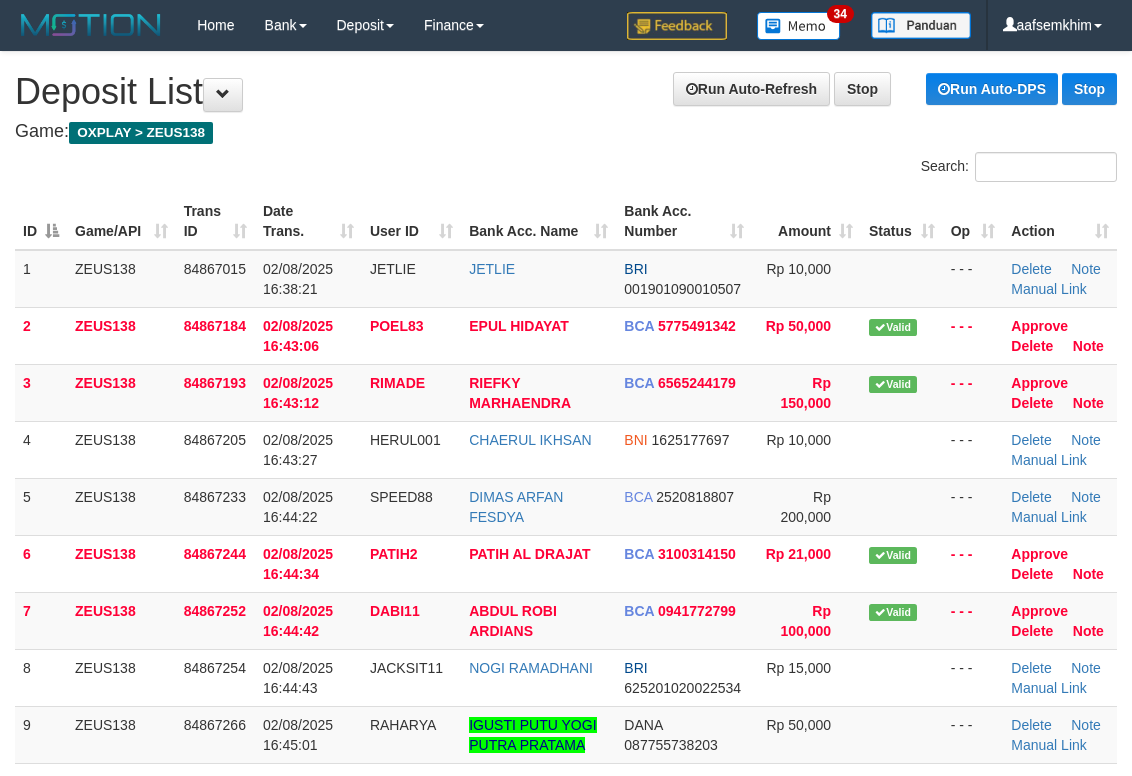 click on "5
ZEUS138
84867233
02/08/2025 16:44:22
SPEED88
[NAME]
BCA
2520818807
Rp 200,000
- - -
Delete
Note
Manual Link" at bounding box center (566, 506) 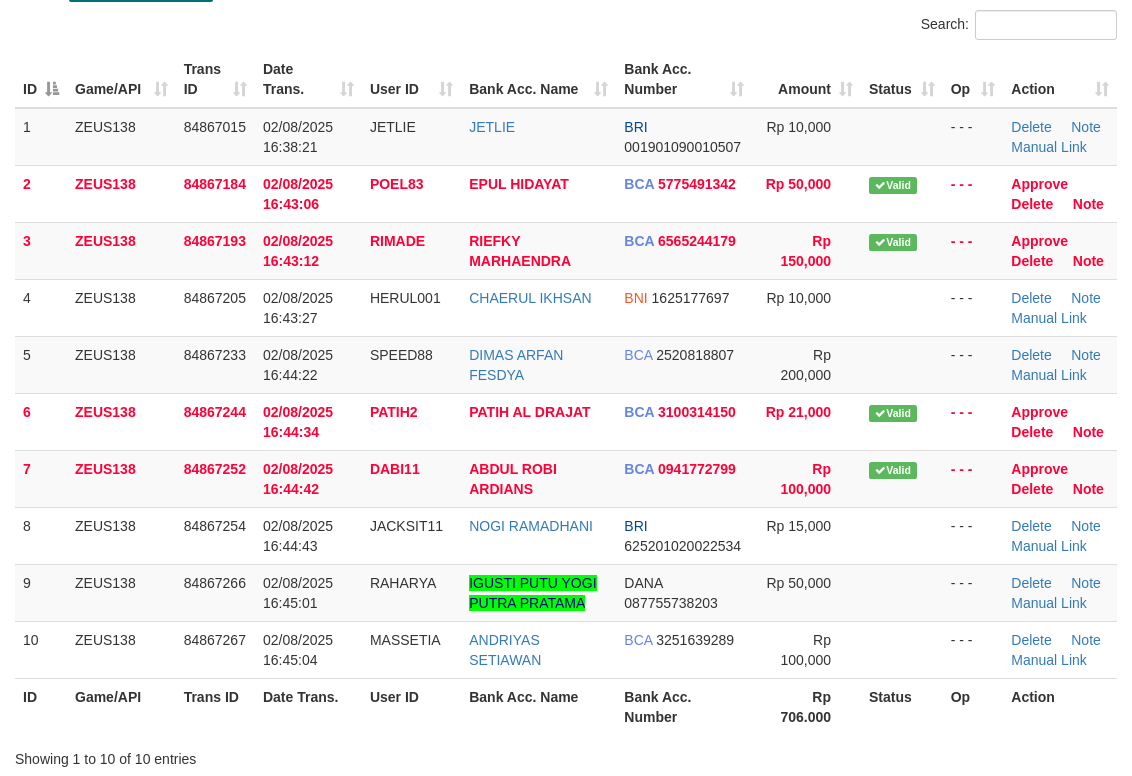 scroll, scrollTop: 761, scrollLeft: 0, axis: vertical 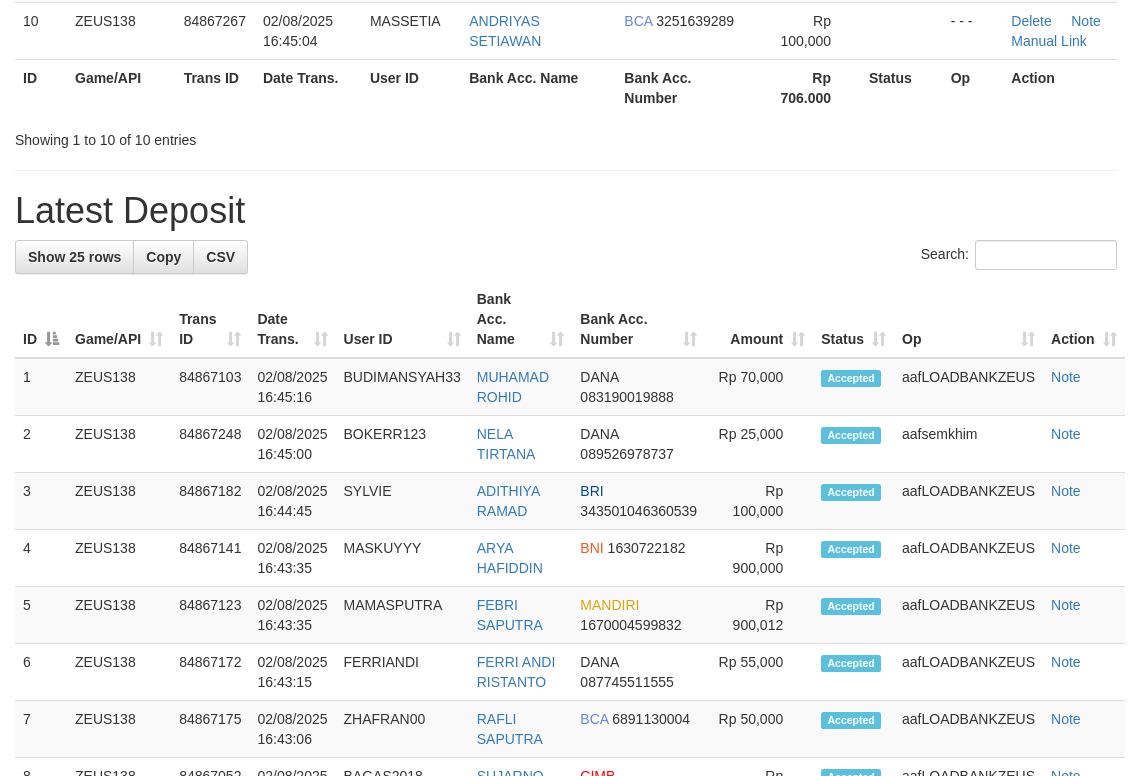 click on "2
ZEUS138
84867248
02/08/2025 16:45:00
BOKERR123
[NAME]
DANA
[PHONE]
Rp 25,000
Accepted
aafsemkhim
Note" at bounding box center (570, 444) 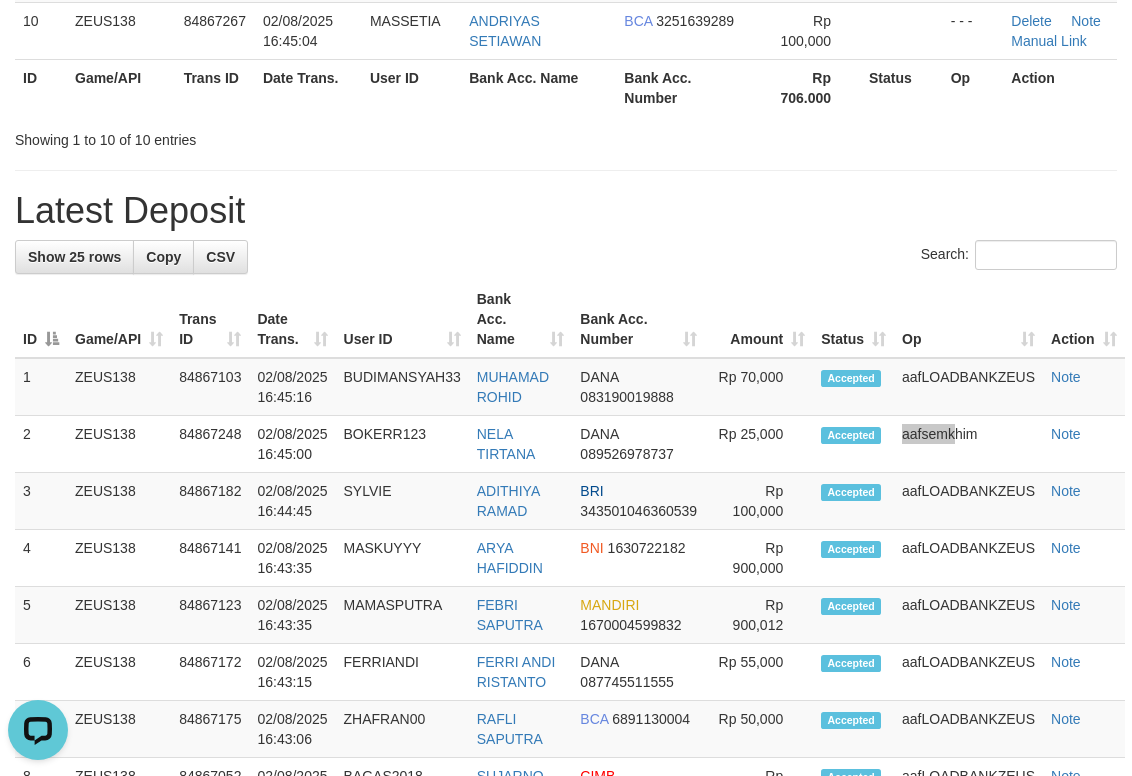 scroll, scrollTop: 0, scrollLeft: 0, axis: both 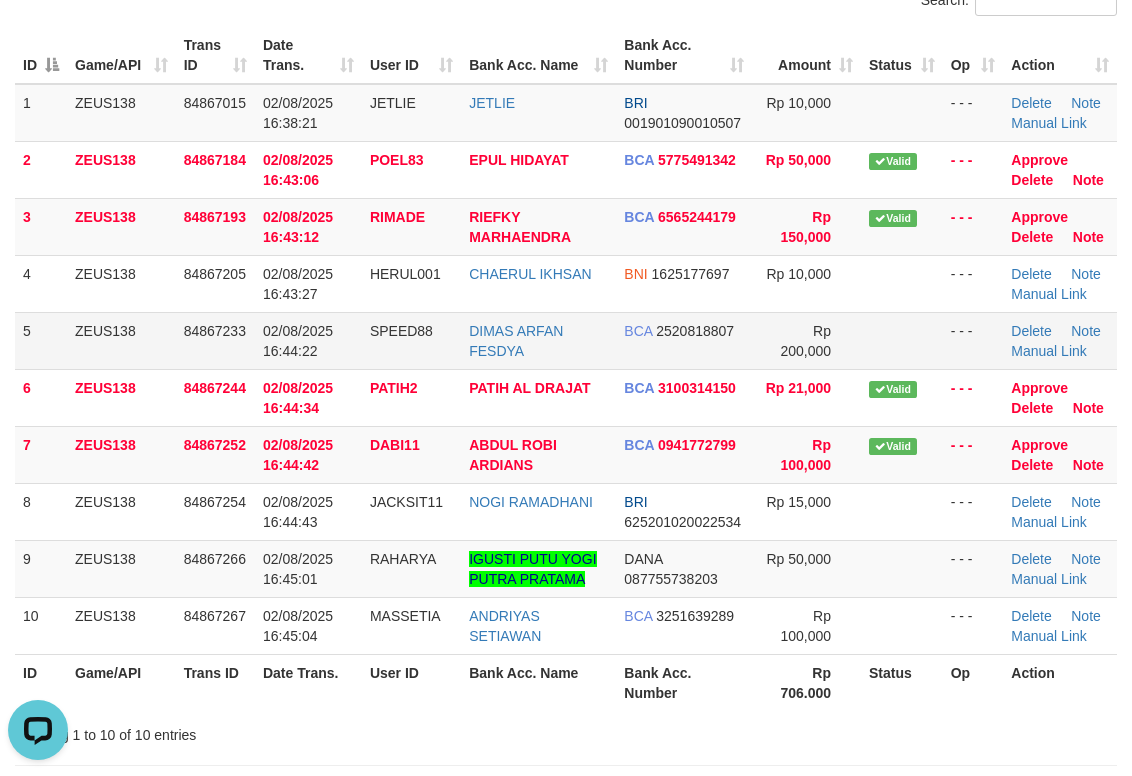 click on "BCA
2520818807" at bounding box center (684, 340) 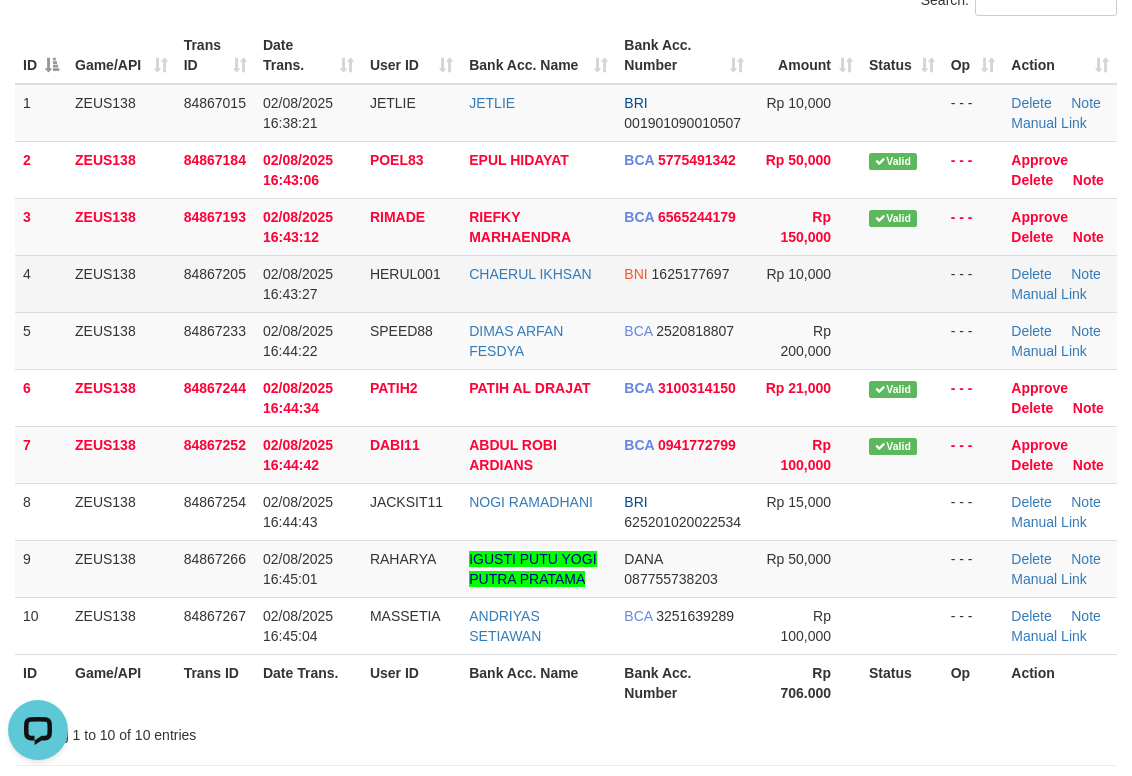 click on "4
ZEUS138
84867205
02/08/2025 16:43:27
HERUL001
CHAERUL IKHSAN
BNI
1625177697
Rp 10,000
- - -
Delete
Note
Manual Link" at bounding box center [566, 283] 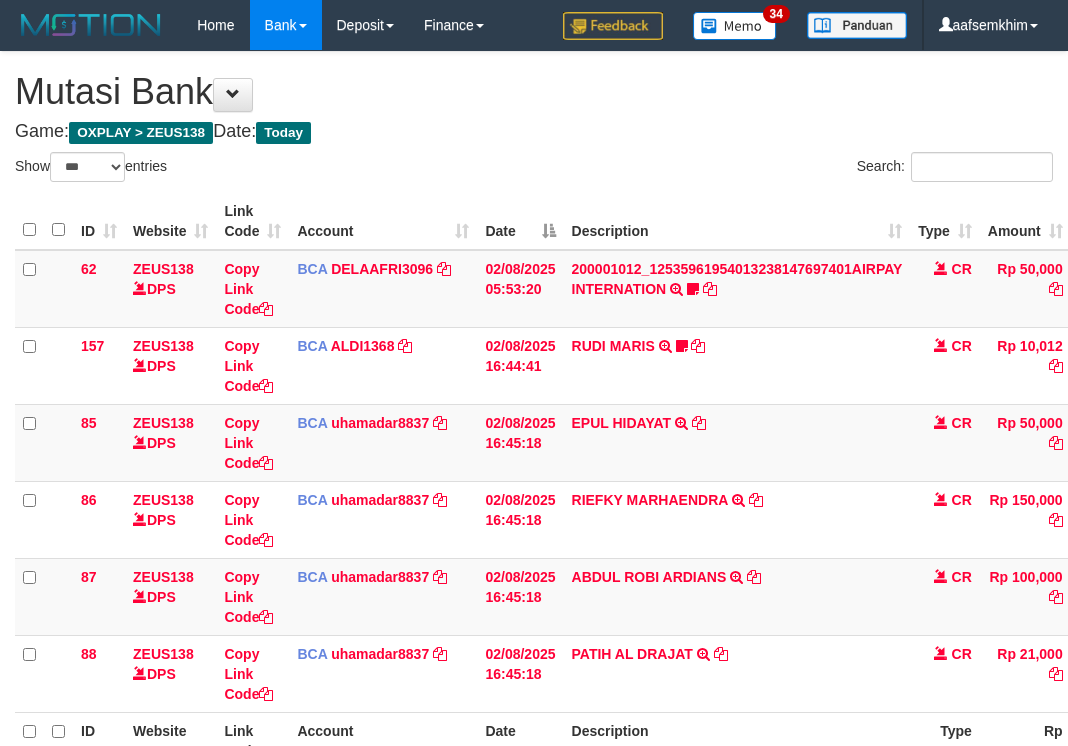 select on "***" 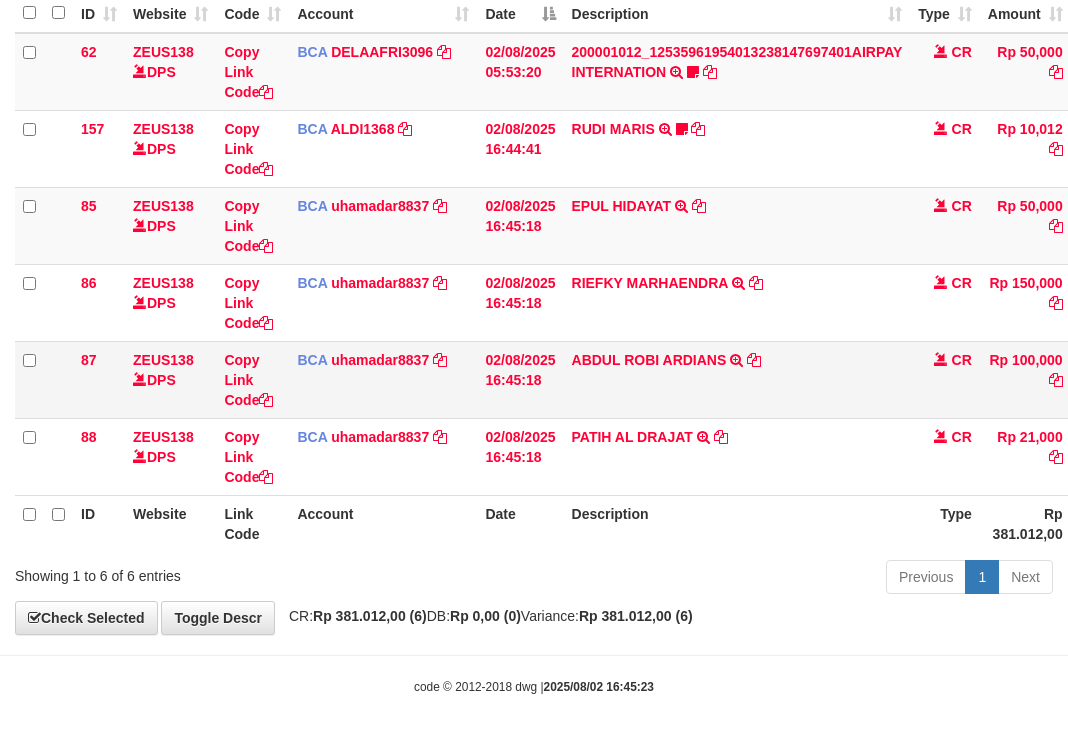 scroll, scrollTop: 84, scrollLeft: 0, axis: vertical 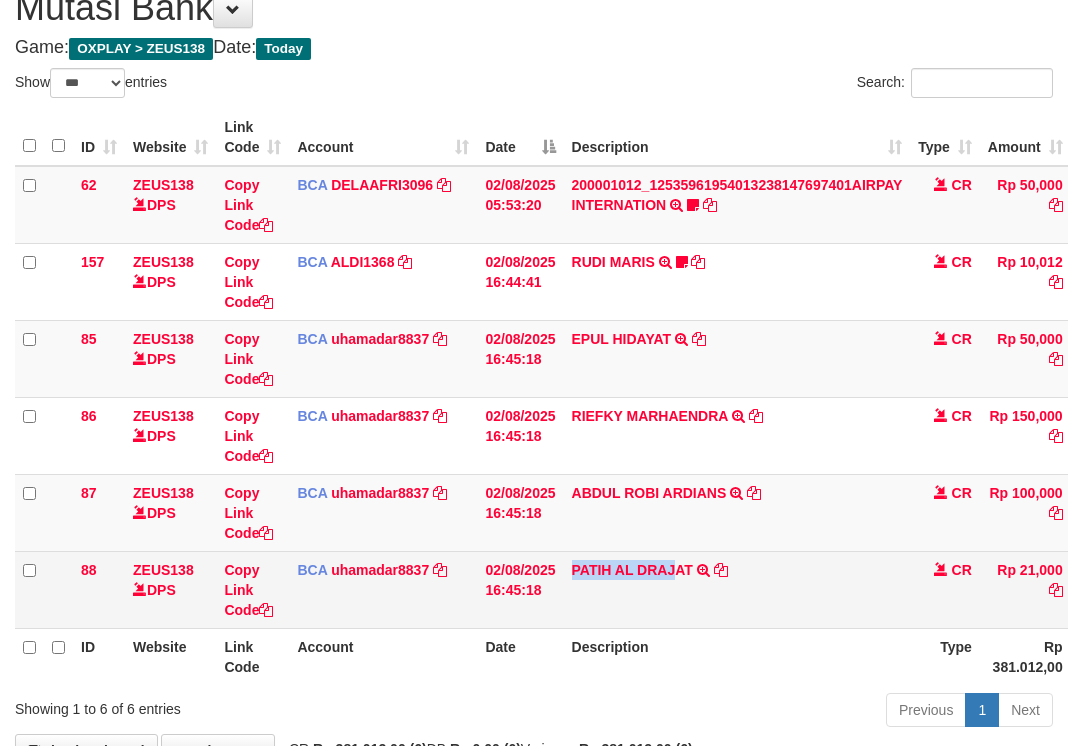 drag, startPoint x: 600, startPoint y: 600, endPoint x: 653, endPoint y: 593, distance: 53.460266 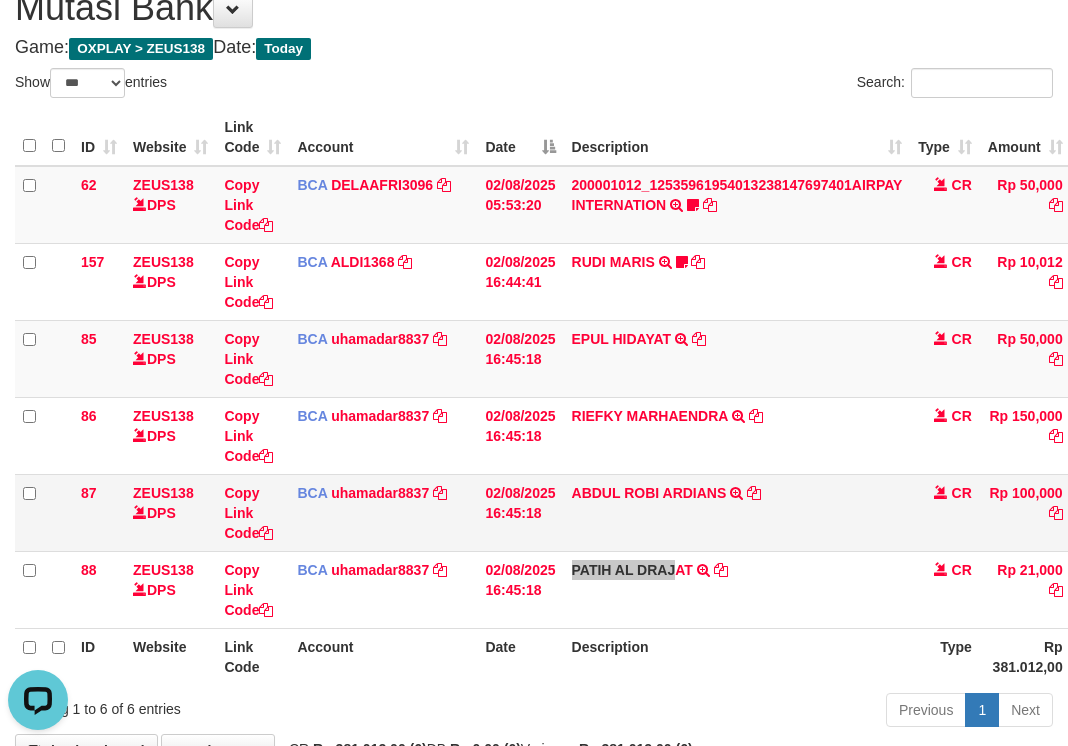 scroll, scrollTop: 0, scrollLeft: 0, axis: both 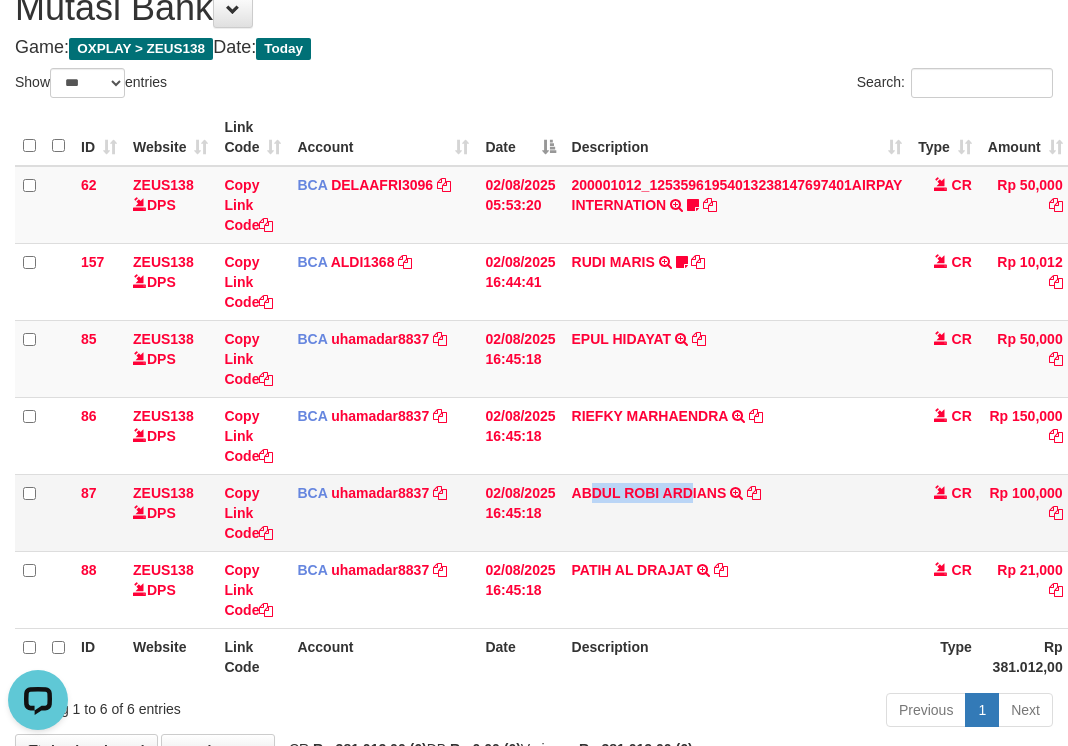 drag, startPoint x: 613, startPoint y: 528, endPoint x: 693, endPoint y: 521, distance: 80.305664 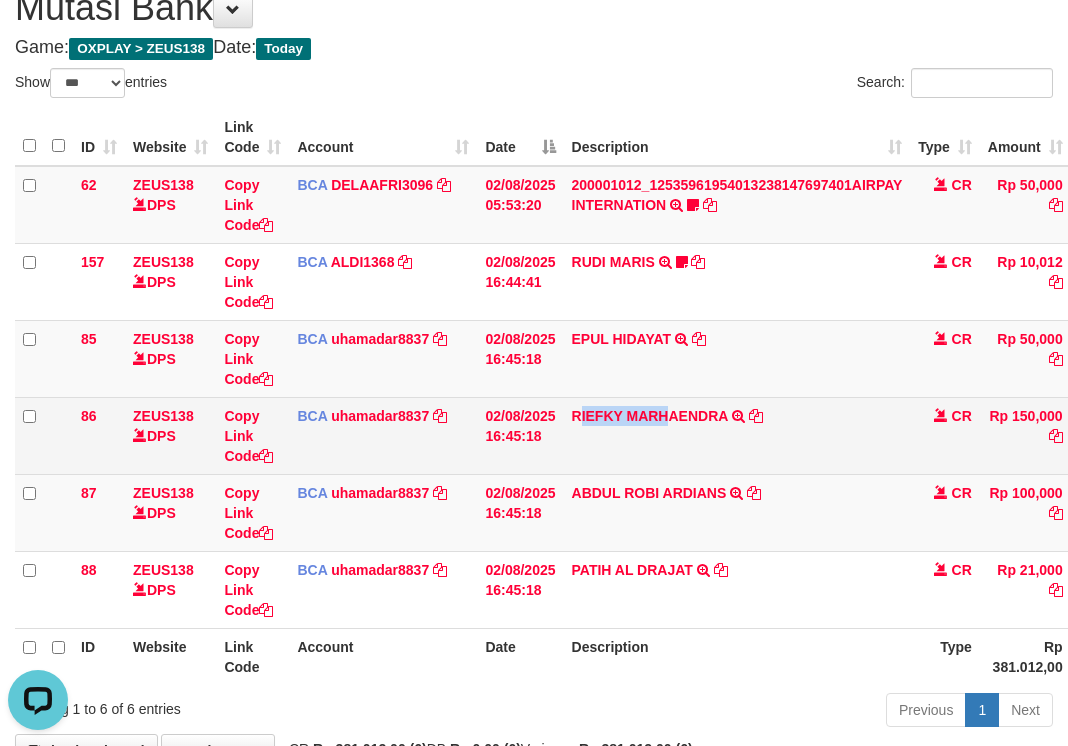 drag, startPoint x: 582, startPoint y: 436, endPoint x: 449, endPoint y: 411, distance: 135.32922 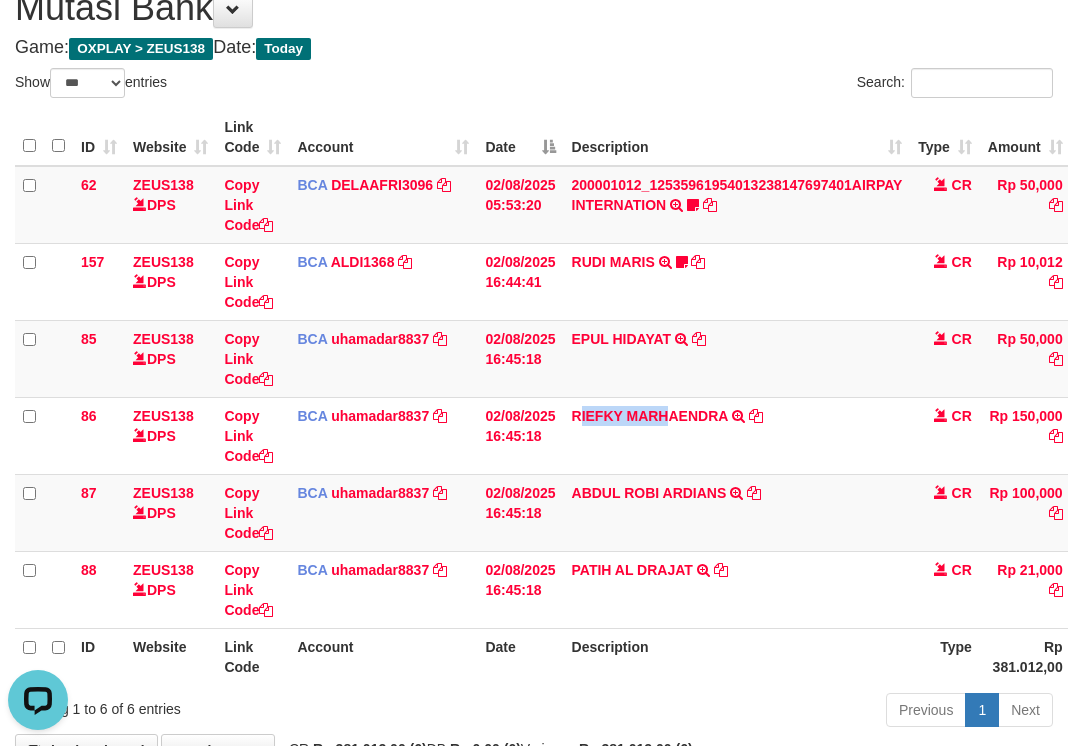 drag, startPoint x: 511, startPoint y: 470, endPoint x: 3, endPoint y: 367, distance: 518.3368 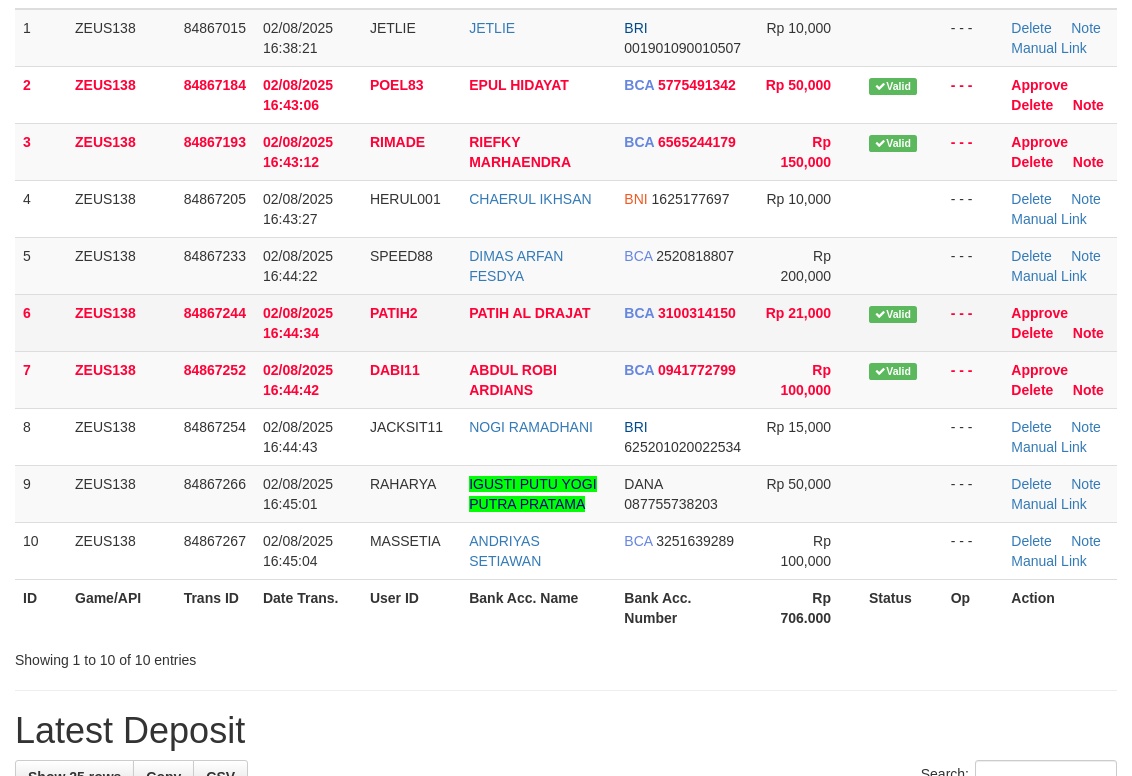 scroll, scrollTop: 166, scrollLeft: 0, axis: vertical 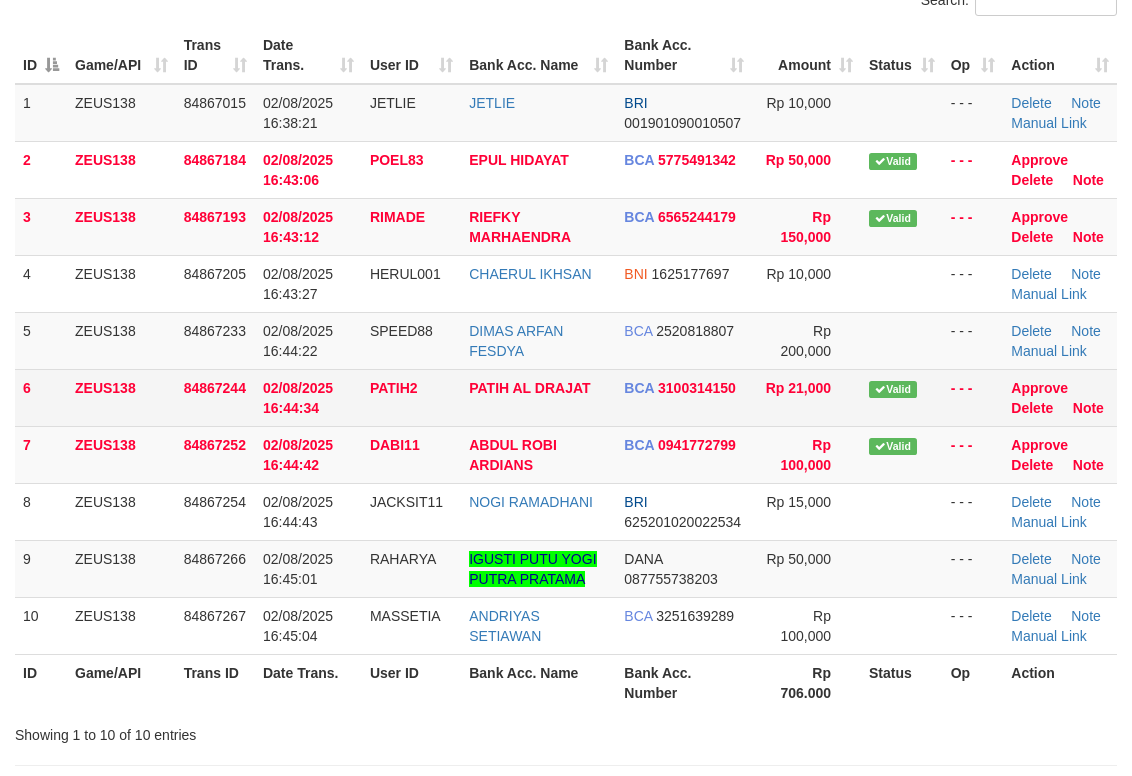 click on "1
ZEUS138
84867015
02/08/2025 16:38:21
JETLIE
JETLIE
BRI
001901090010507
Rp 10,000
- - -
Delete
Note
Manual Link
2
ZEUS138
84867184
02/08/2025 16:43:06
POEL83
EPUL HIDAYAT
BCA
5775491342
Rp 50,000
Valid
Note" at bounding box center (566, 369) 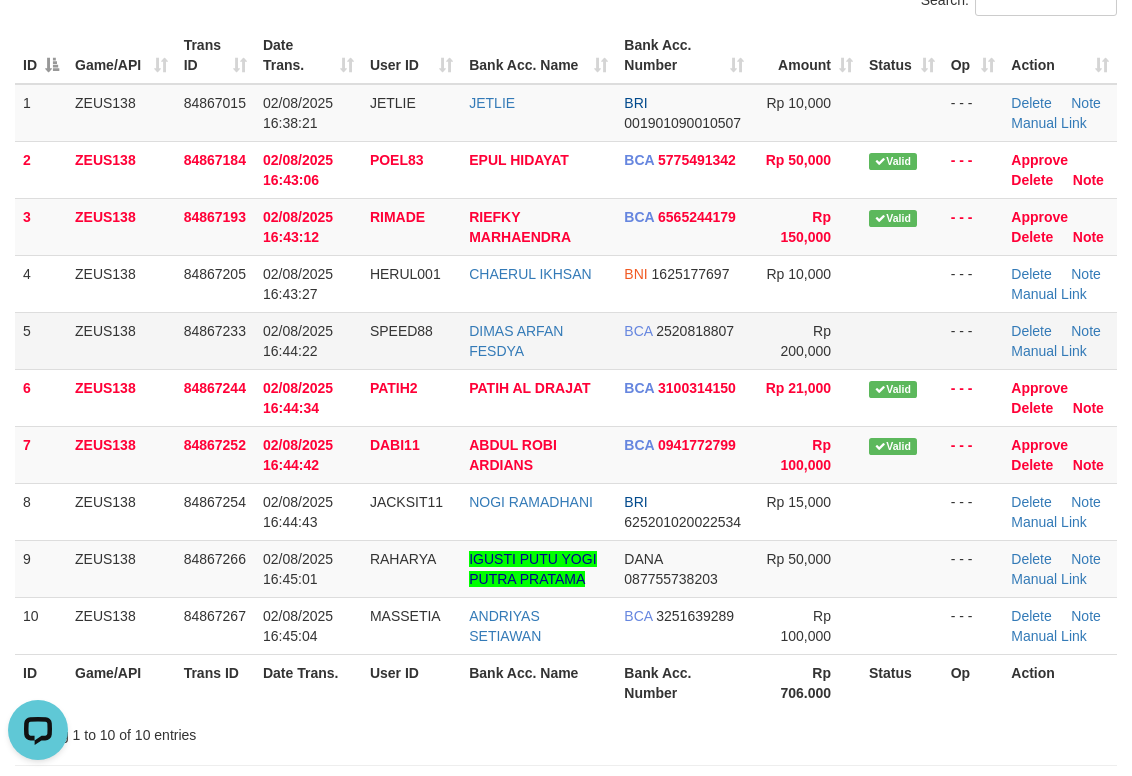 scroll, scrollTop: 0, scrollLeft: 0, axis: both 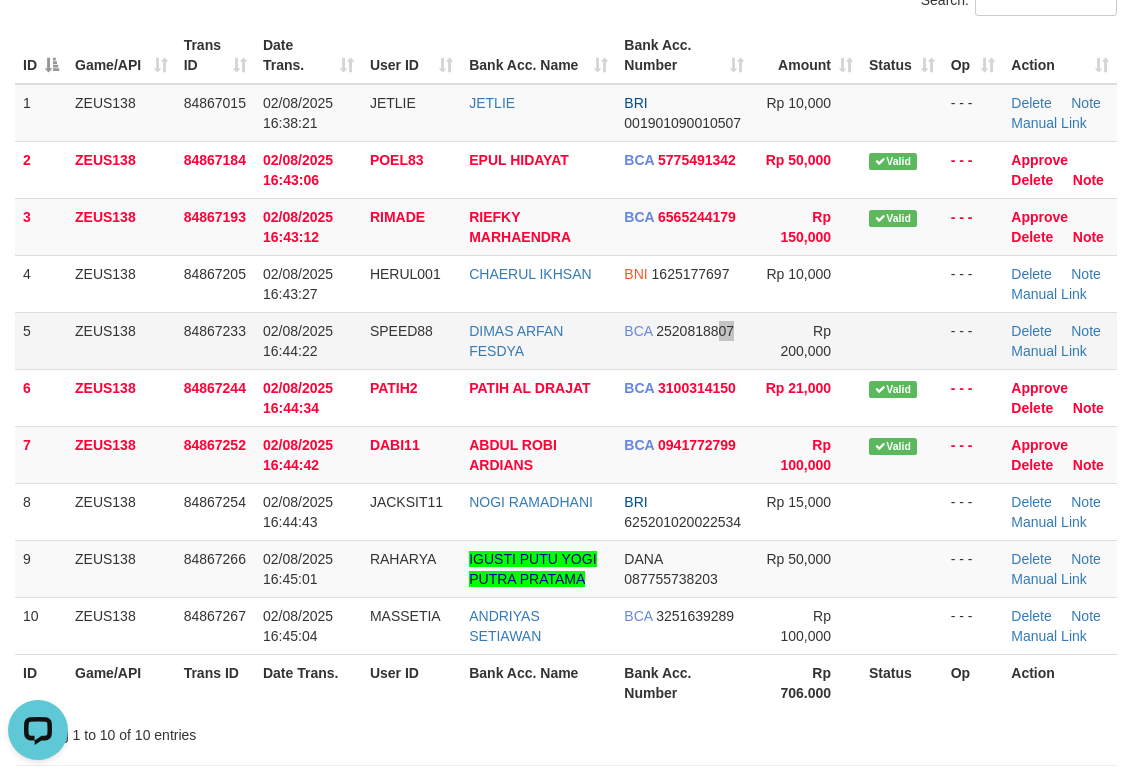 drag, startPoint x: 726, startPoint y: 347, endPoint x: 739, endPoint y: 346, distance: 13.038404 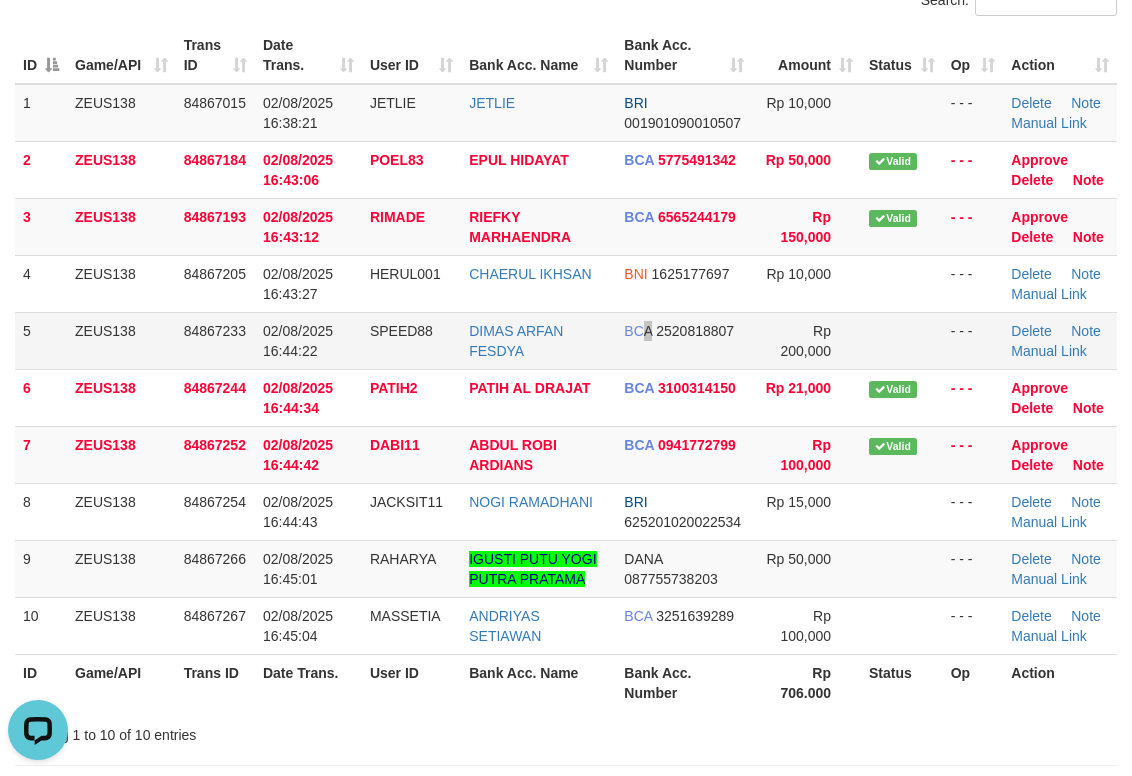 click on "BCA
2520818807" at bounding box center (684, 340) 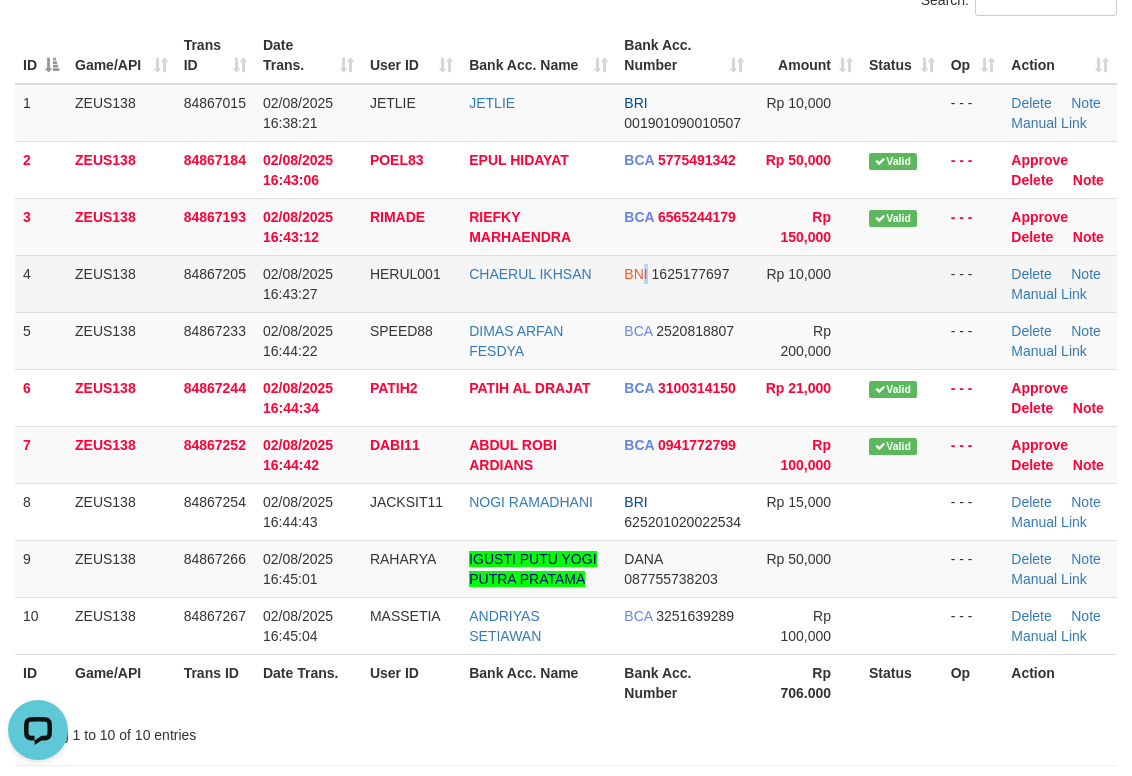 drag, startPoint x: 643, startPoint y: 303, endPoint x: 680, endPoint y: 297, distance: 37.48333 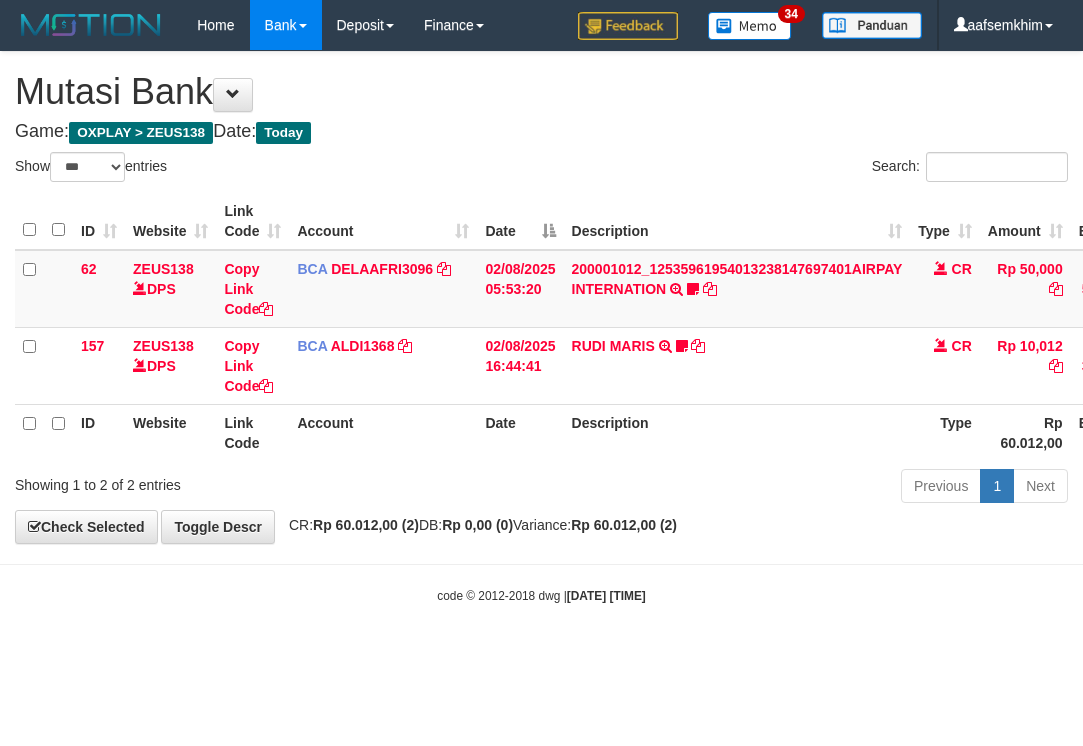 select on "***" 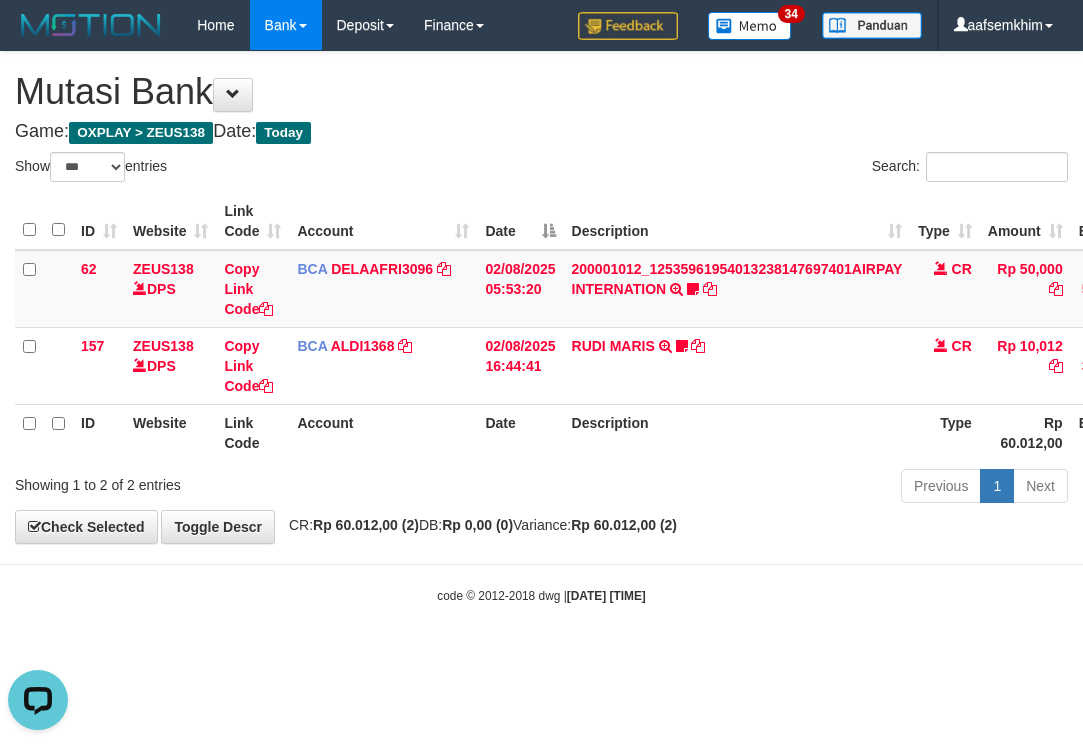scroll, scrollTop: 0, scrollLeft: 0, axis: both 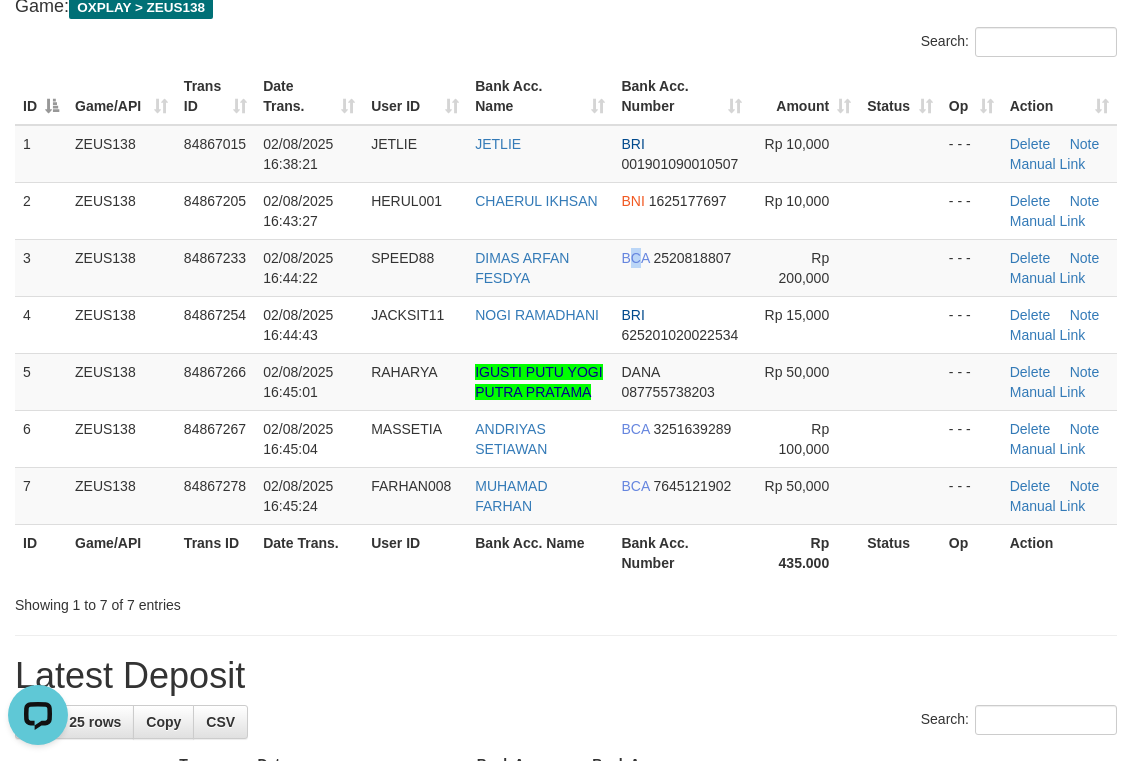 click on "ID Game/API Trans ID Date Trans. User ID Bank Acc. Name Bank Acc. Number Amount Status Op Action
1
ZEUS138
84867015
02/08/2025 16:38:21
JETLIE
JETLIE
BRI
001901090010507
Rp 10,000
- - -
Delete
Note
Manual Link
2
ZEUS138
84867205
02/08/2025 16:43:27
HERUL001
CHAERUL IKHSAN
BNI
1625177697
Rp 10,000
- - -
ID" at bounding box center (566, 324) 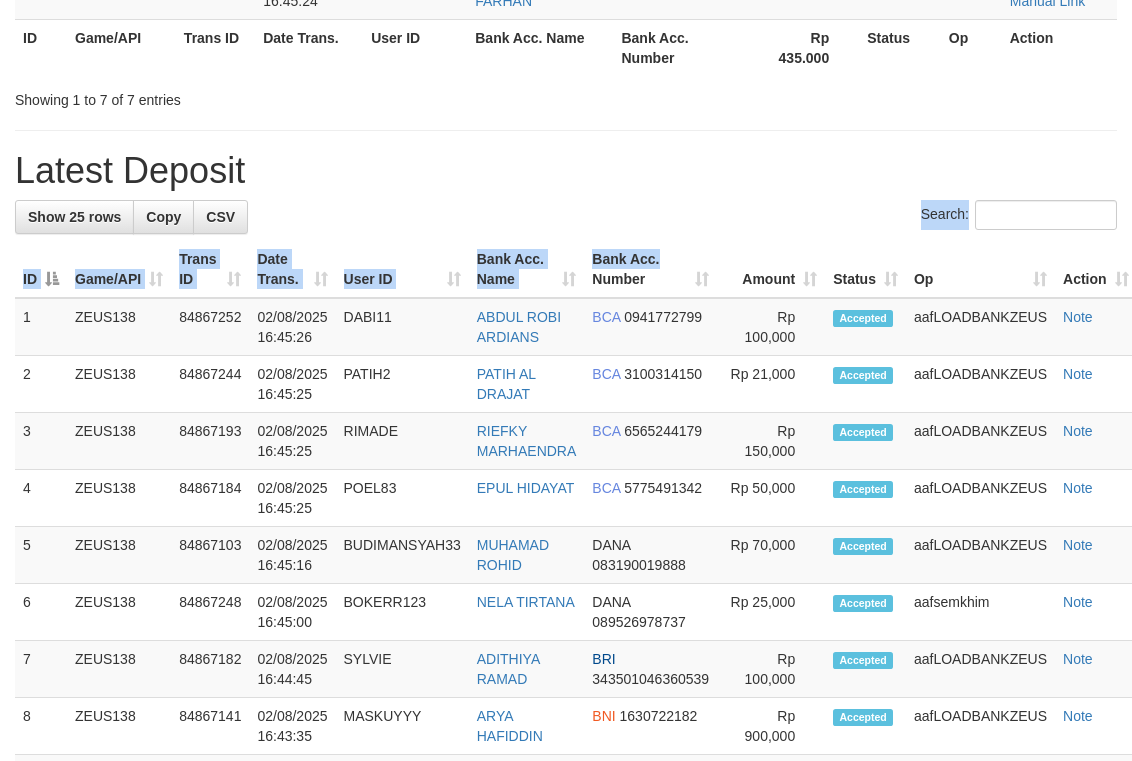 drag, startPoint x: 660, startPoint y: 225, endPoint x: 884, endPoint y: 171, distance: 230.417 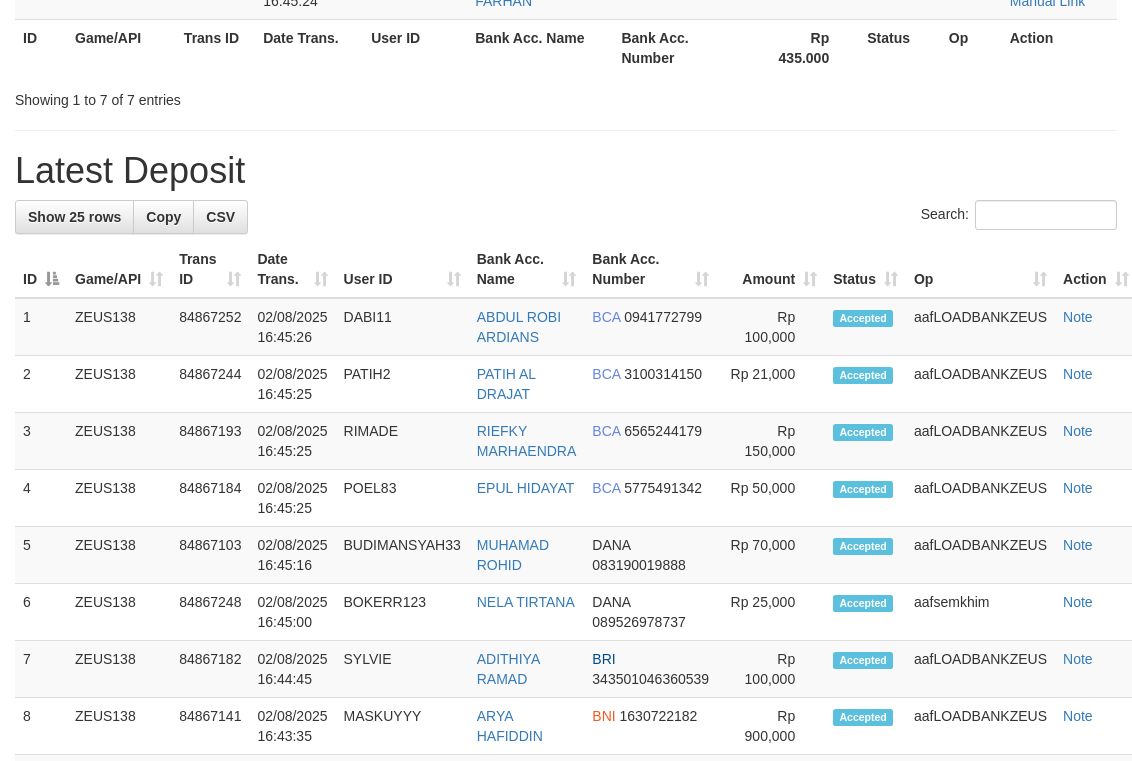 scroll, scrollTop: 125, scrollLeft: 0, axis: vertical 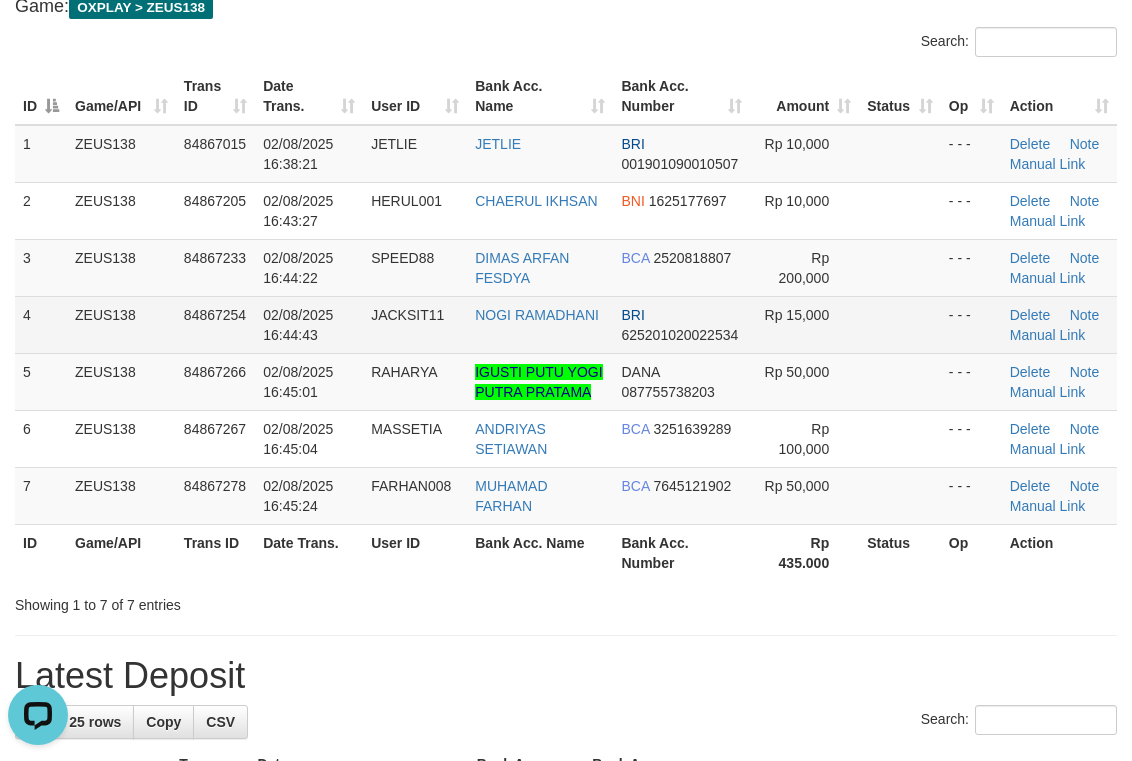 click on "1
ZEUS138
84867015
02/08/2025 16:38:21
JETLIE
JETLIE
BRI
001901090010507
Rp 10,000
- - -
Delete
Note
Manual Link
2
ZEUS138
84867205
02/08/2025 16:43:27
HERUL001
CHAERUL IKHSAN
BNI
1625177697
Rp 10,000
- - -
Delete
Note
Manual Link
3
ZEUS138" at bounding box center (566, 325) 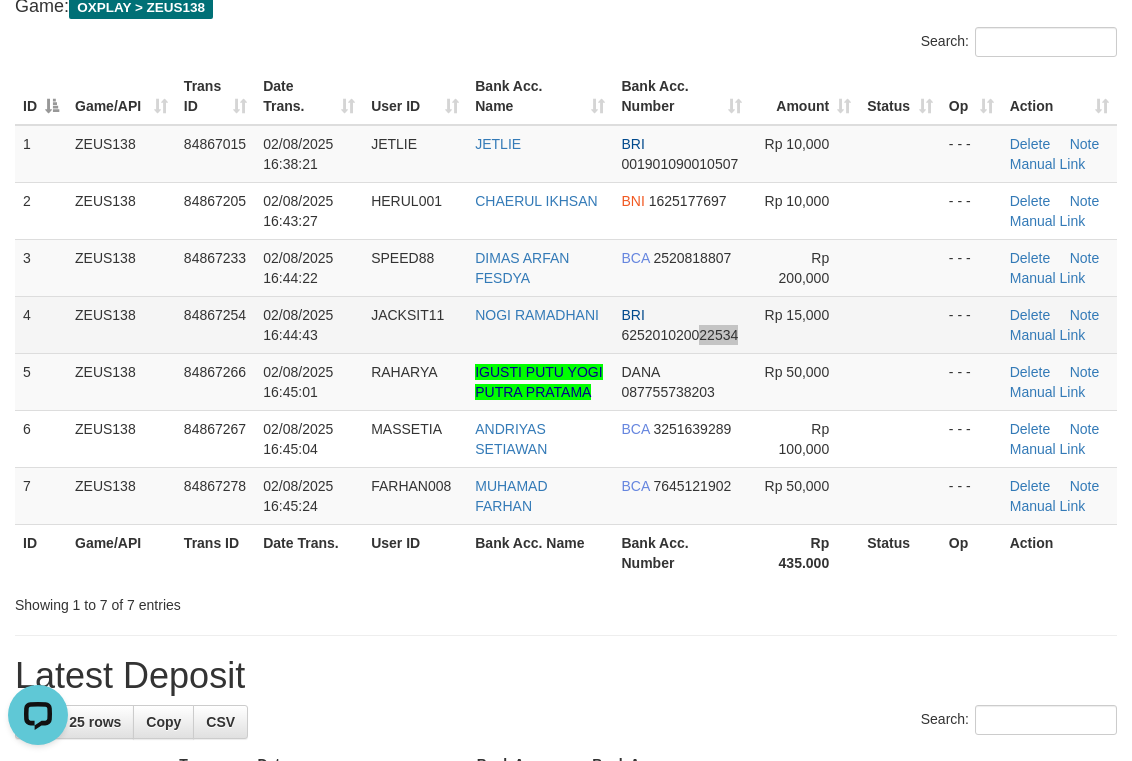 click on "BRI
625201020022534" at bounding box center (681, 324) 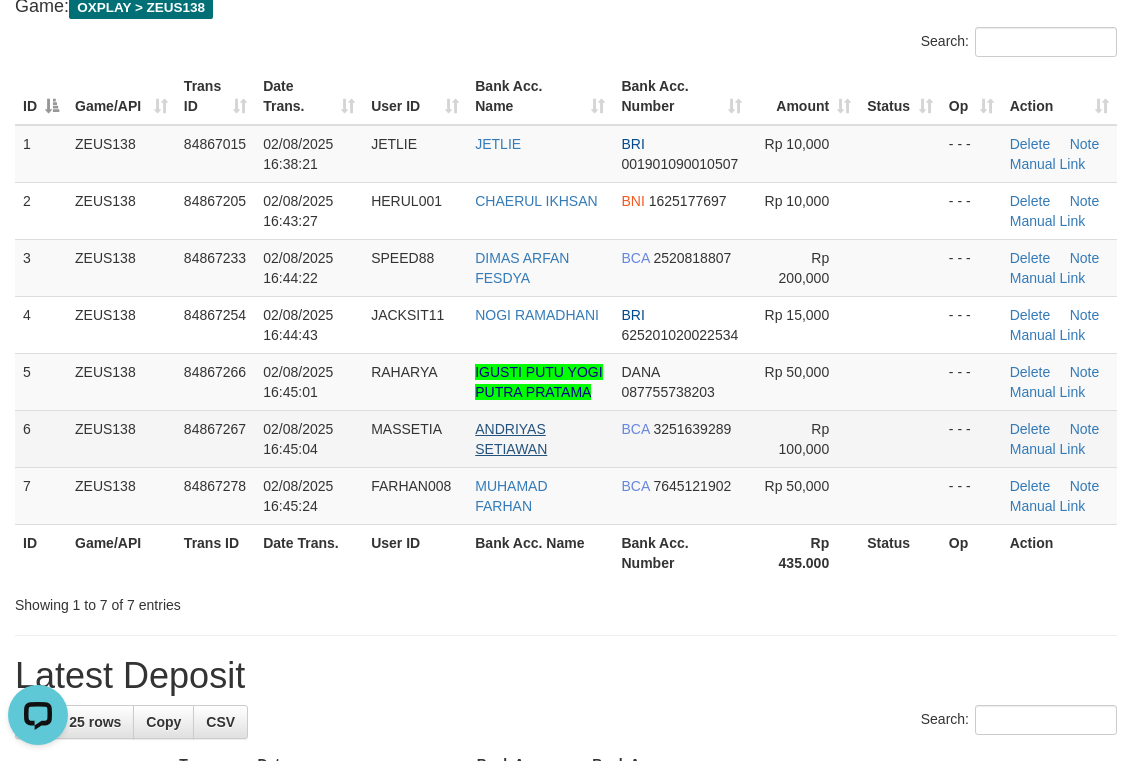 drag, startPoint x: 472, startPoint y: 447, endPoint x: 511, endPoint y: 425, distance: 44.777225 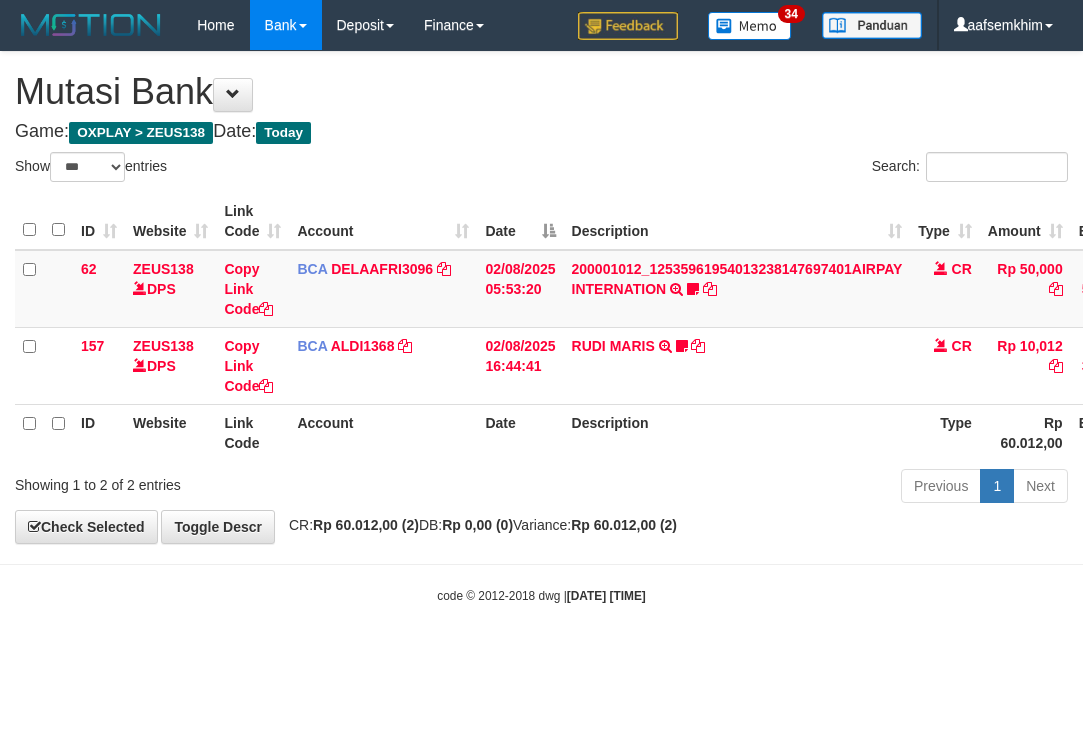 select on "***" 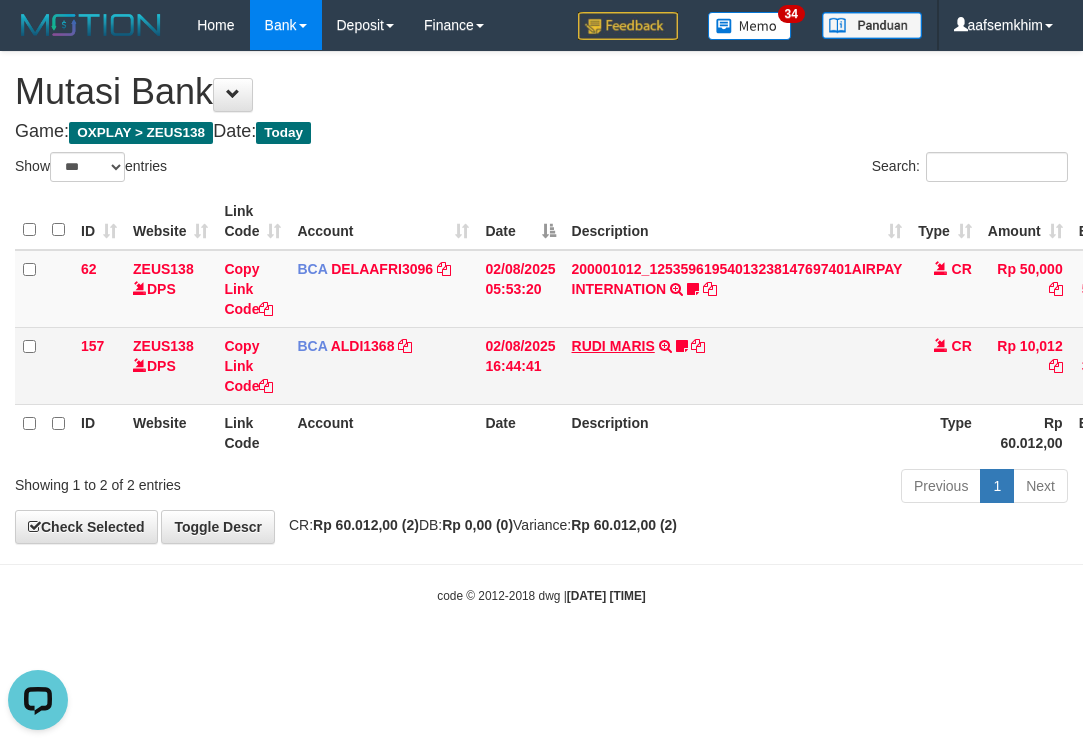 scroll, scrollTop: 0, scrollLeft: 0, axis: both 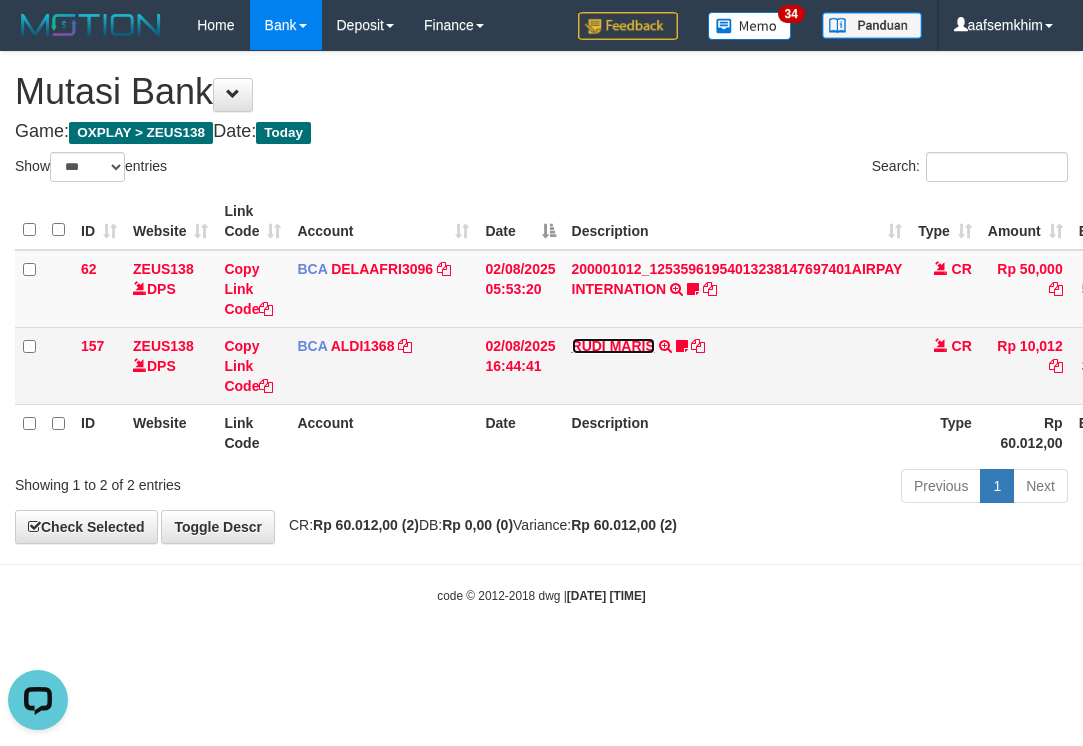 click on "RUDI MARIS" at bounding box center [613, 346] 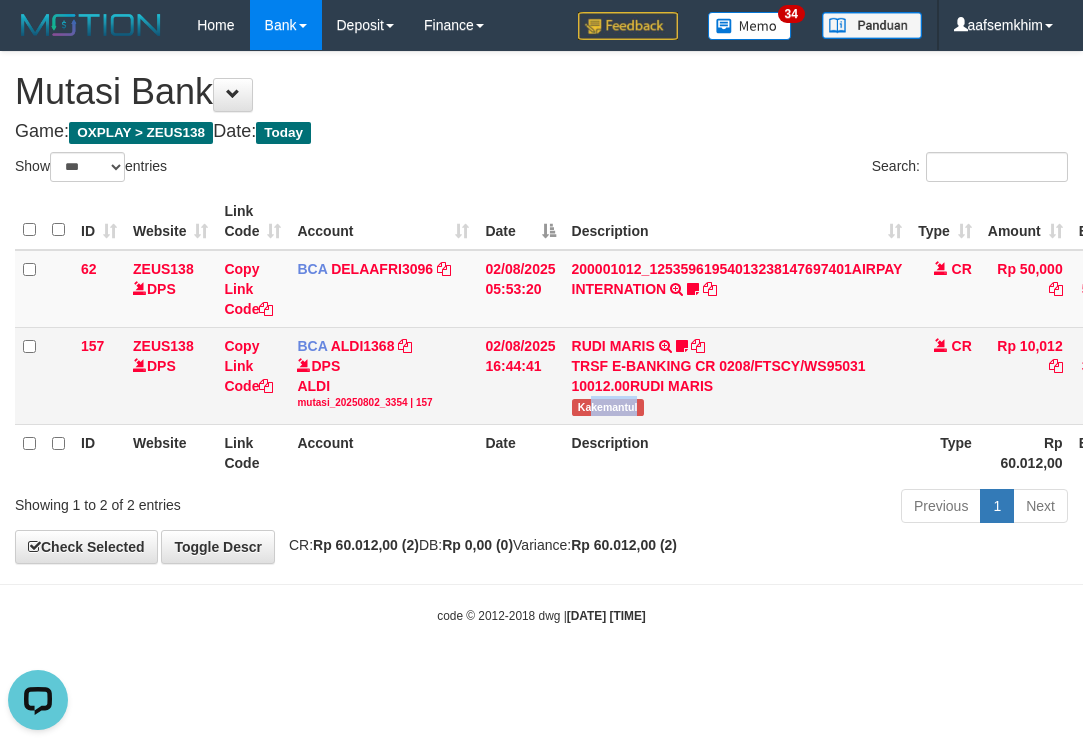 drag, startPoint x: 595, startPoint y: 410, endPoint x: 255, endPoint y: 406, distance: 340.02353 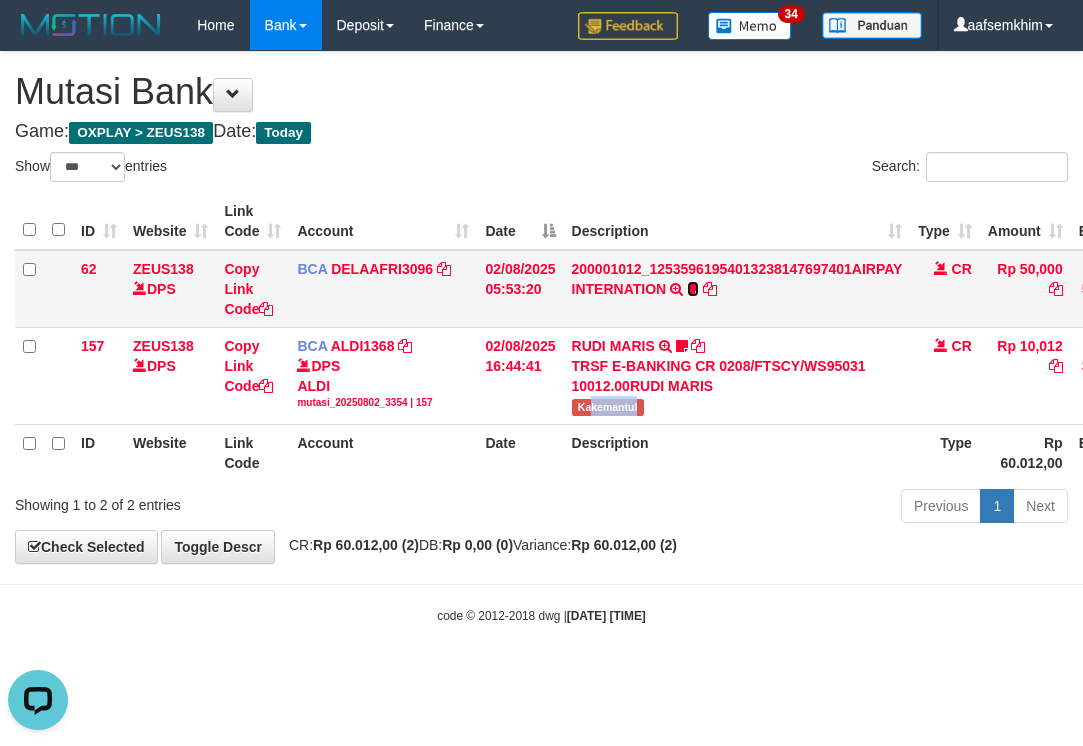 click at bounding box center (693, 289) 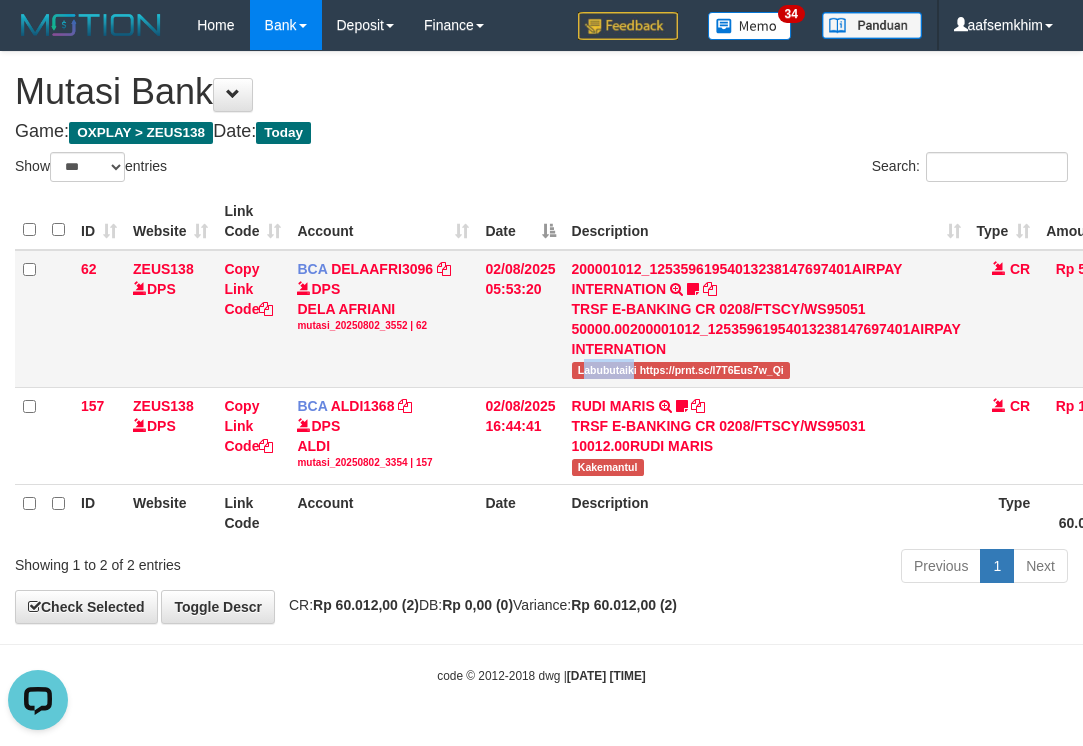 copy on "abubutaik" 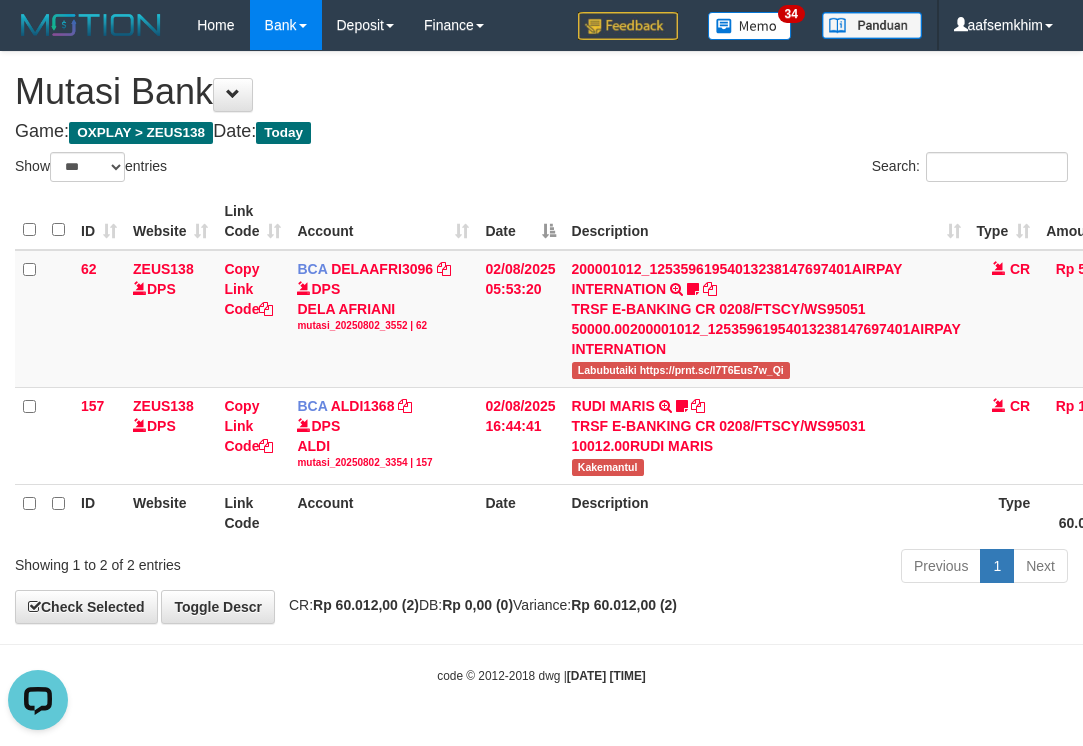 click on "ID Website Link Code Account Date Description Type Amount Balance Status Action
62
ZEUS138    DPS
Copy Link Code
BCA
DELAAFRI3096
DPS
[FIRST] [LAST]
mutasi_20250802_3552 | 62
mutasi_20250802_3552 | 62
02/08/2025 05:53:20
200001012_12535961954013238147697401AIRPAY INTERNATION            TRSF E-BANKING CR 0208/FTSCY/WS95051
50000.00200001012_12535961954013238147697401AIRPAY INTERNATION    Labubutaiki
https://prnt.sc/l7T6Eus7w_Qi
CR
Rp 50,000
Rp 541,525
N
Note
Check
157
ZEUS138    DPS
Copy Link Code  BCA" at bounding box center (541, 367) 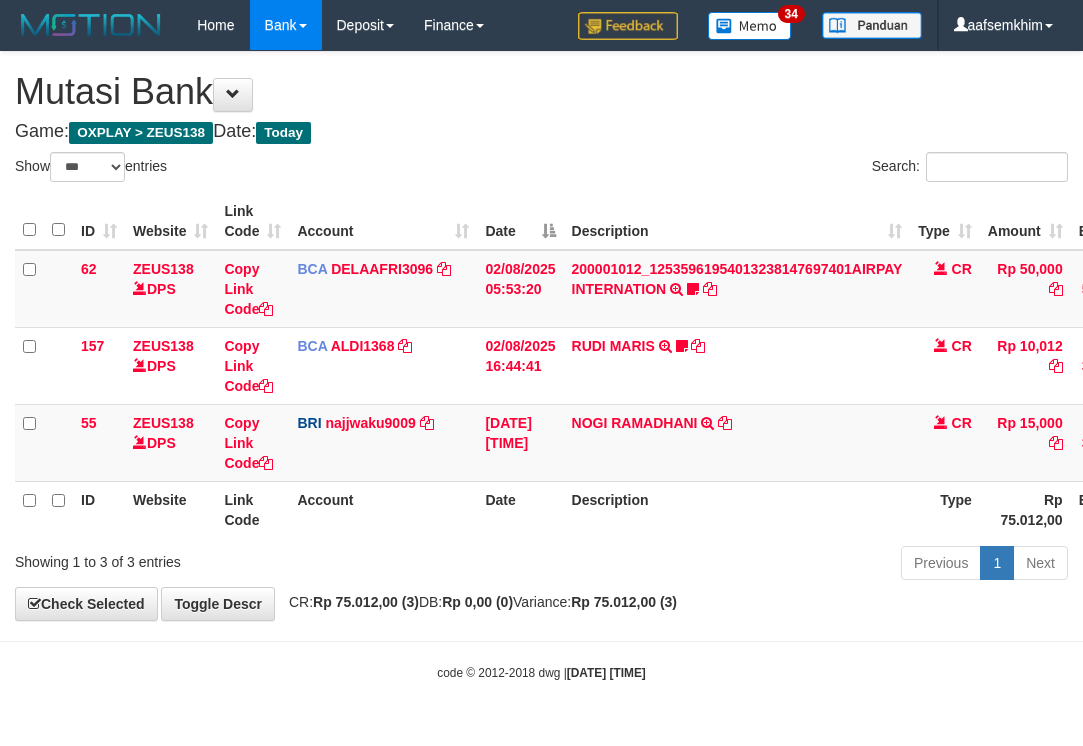 select on "***" 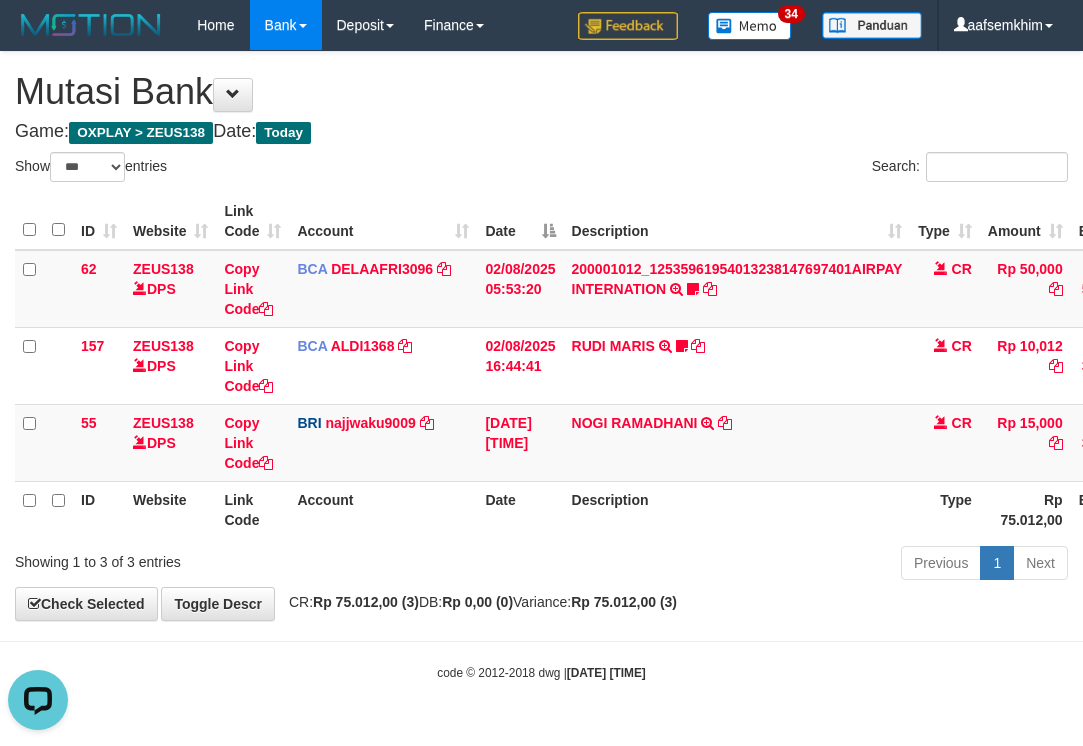 scroll, scrollTop: 0, scrollLeft: 0, axis: both 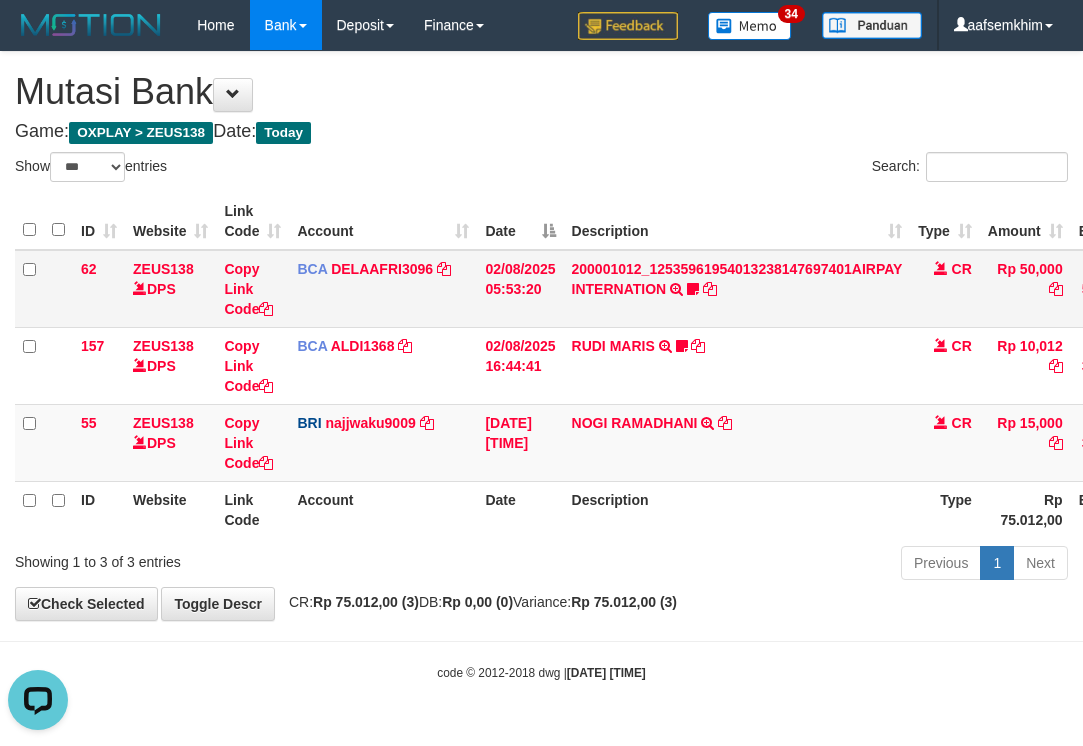 click on "ZEUS138    DPS" at bounding box center [170, 289] 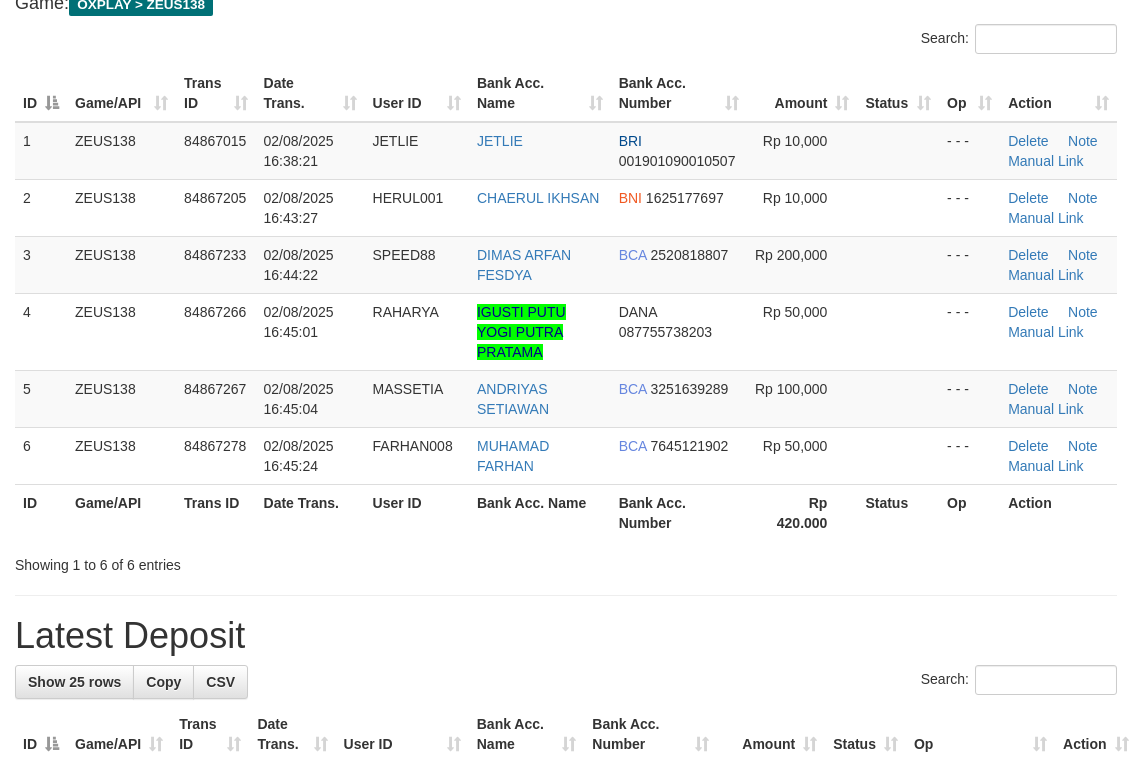 click on "Search:
ID Game/API Trans ID Date Trans. User ID Bank Acc. Name Bank Acc. Number Amount Status Op Action
1
ZEUS138
84867015
02/08/2025 16:38:21
JETLIE
JETLIE
BRI
001901090010507
Rp 10,000
- - -
Delete
Note
Manual Link
2
ZEUS138
84867205
02/08/2025 16:43:27
HERUL001
[NAME]
BNI
1625177697
Rp 10,000
- - -
ID" at bounding box center [566, 299] 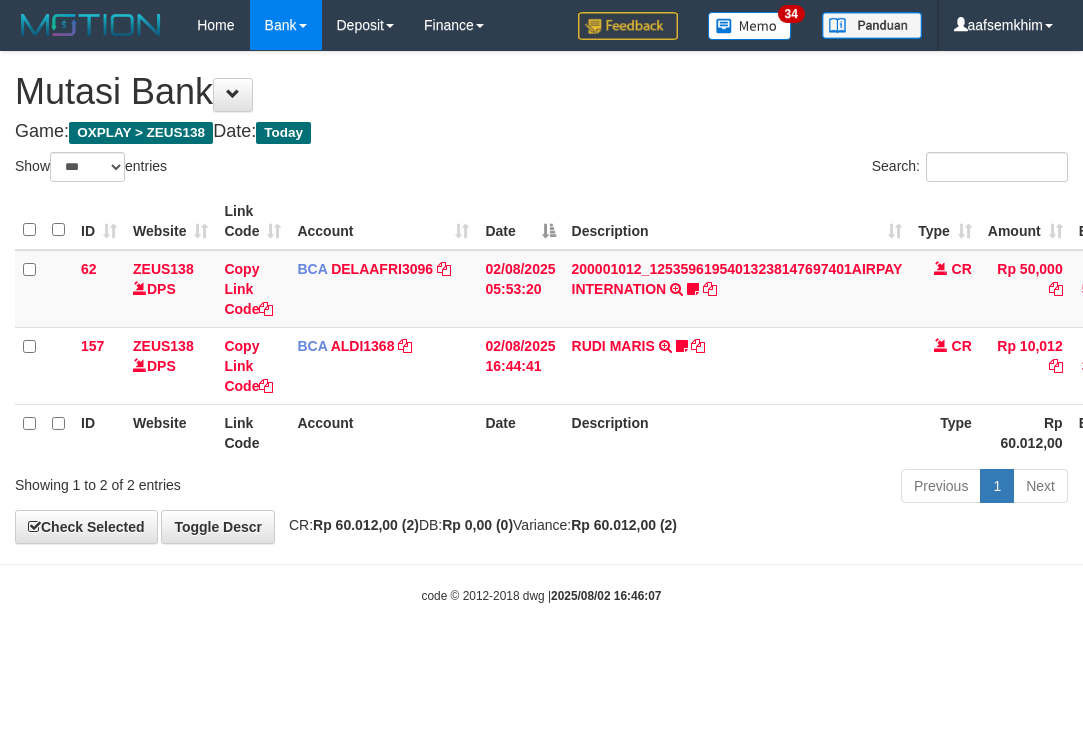 select on "***" 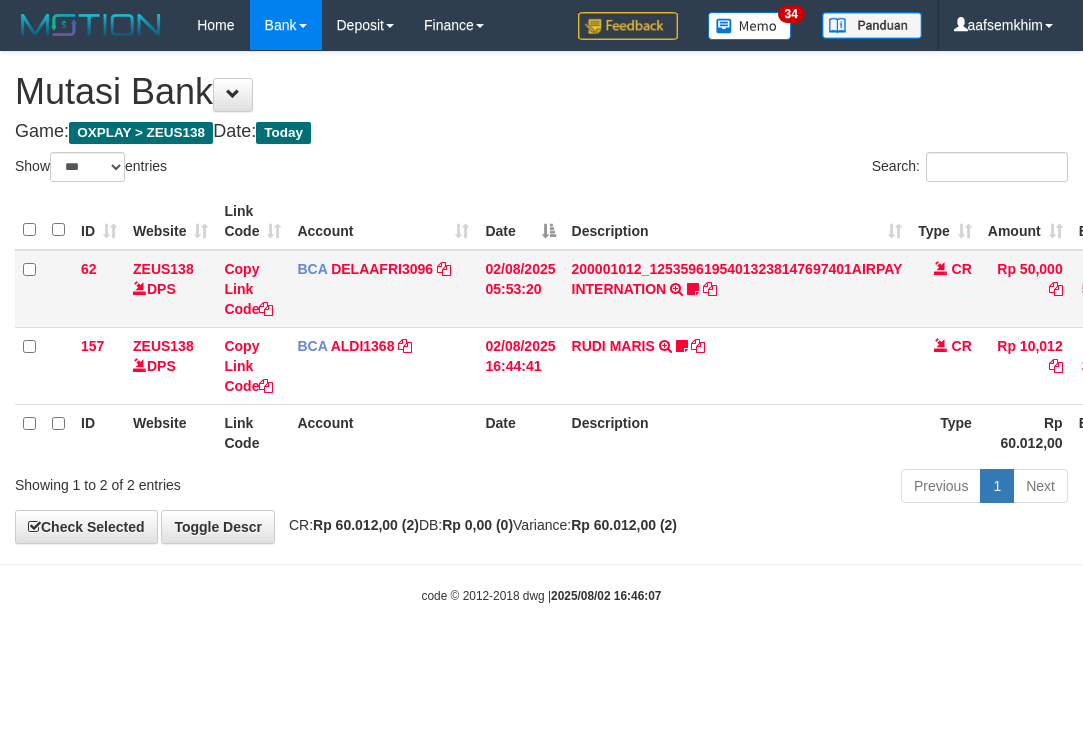 click on "02/08/2025 05:53:20" at bounding box center [520, 289] 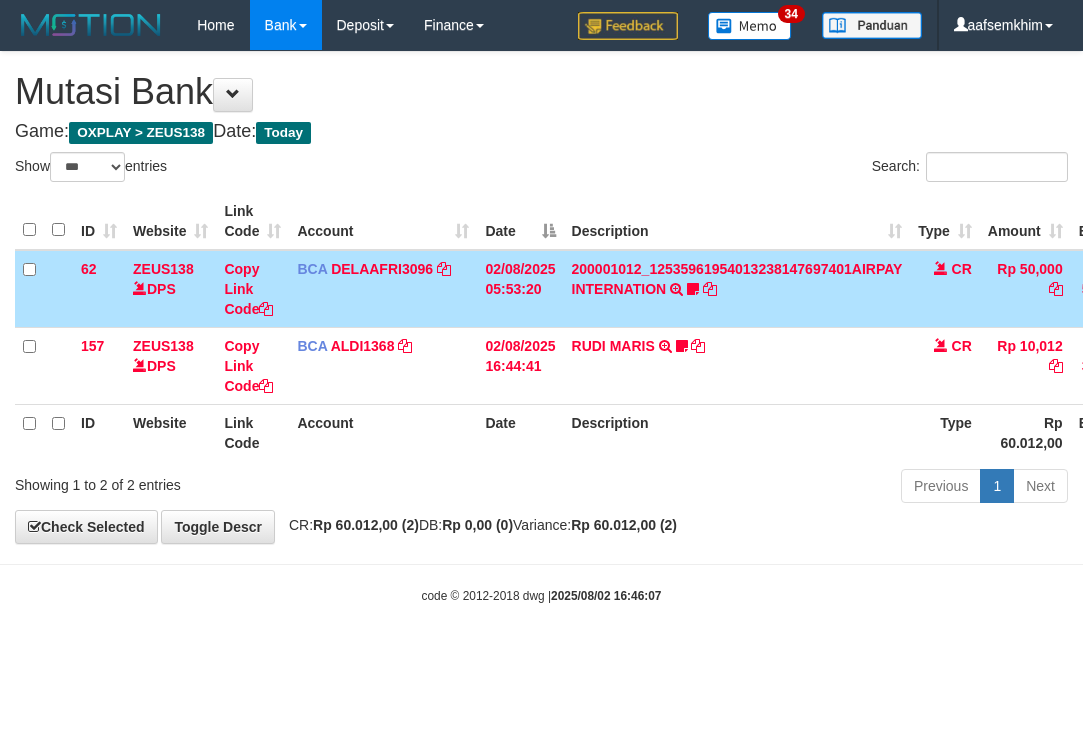 click on "**********" at bounding box center [541, 297] 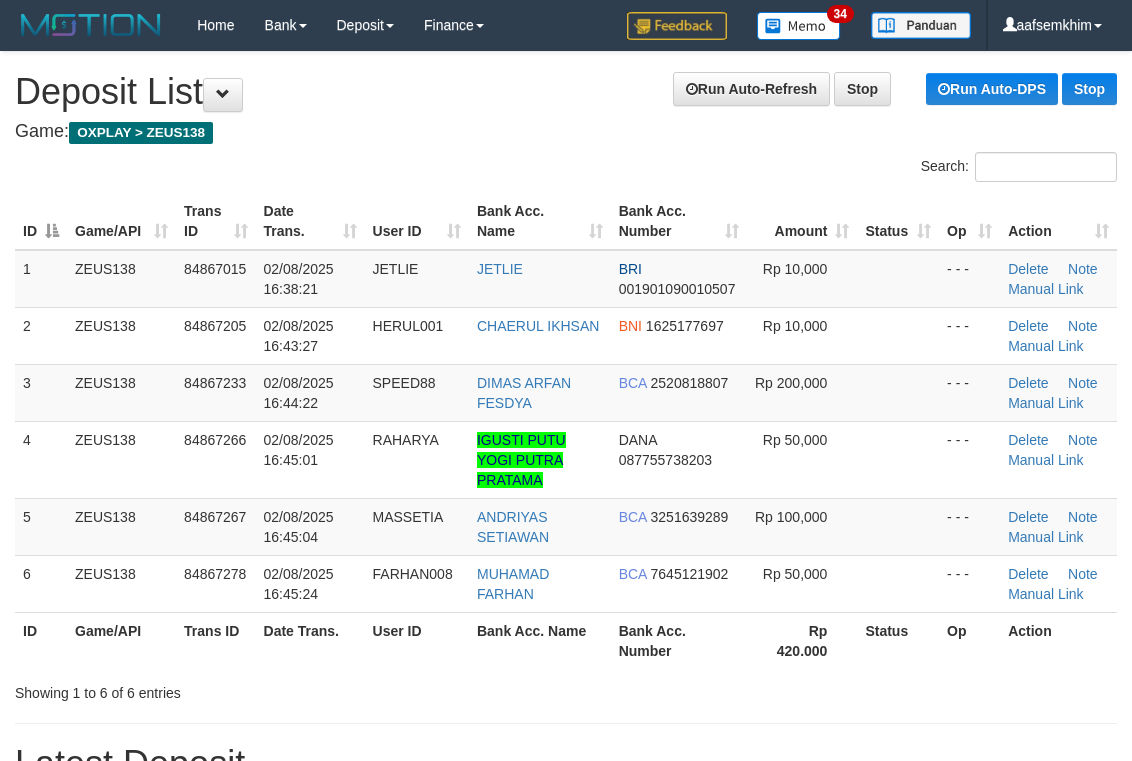 scroll, scrollTop: 128, scrollLeft: 0, axis: vertical 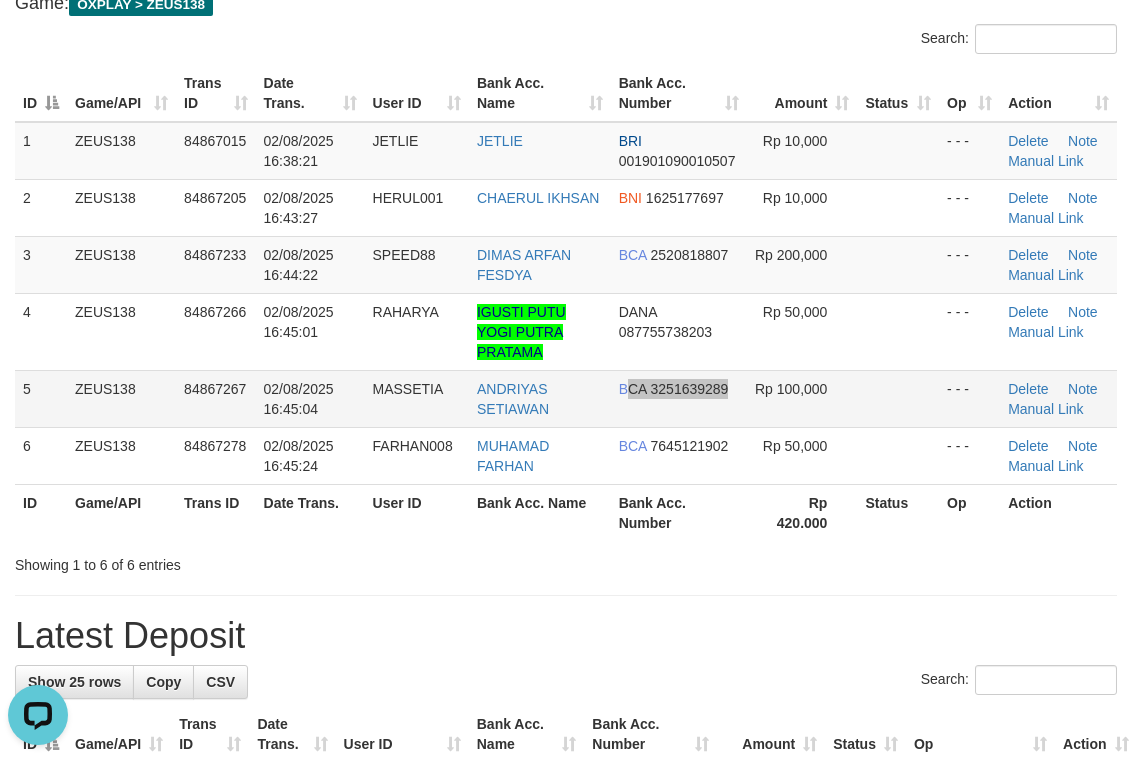 click on "BCA
[NUMBER]" at bounding box center (679, 398) 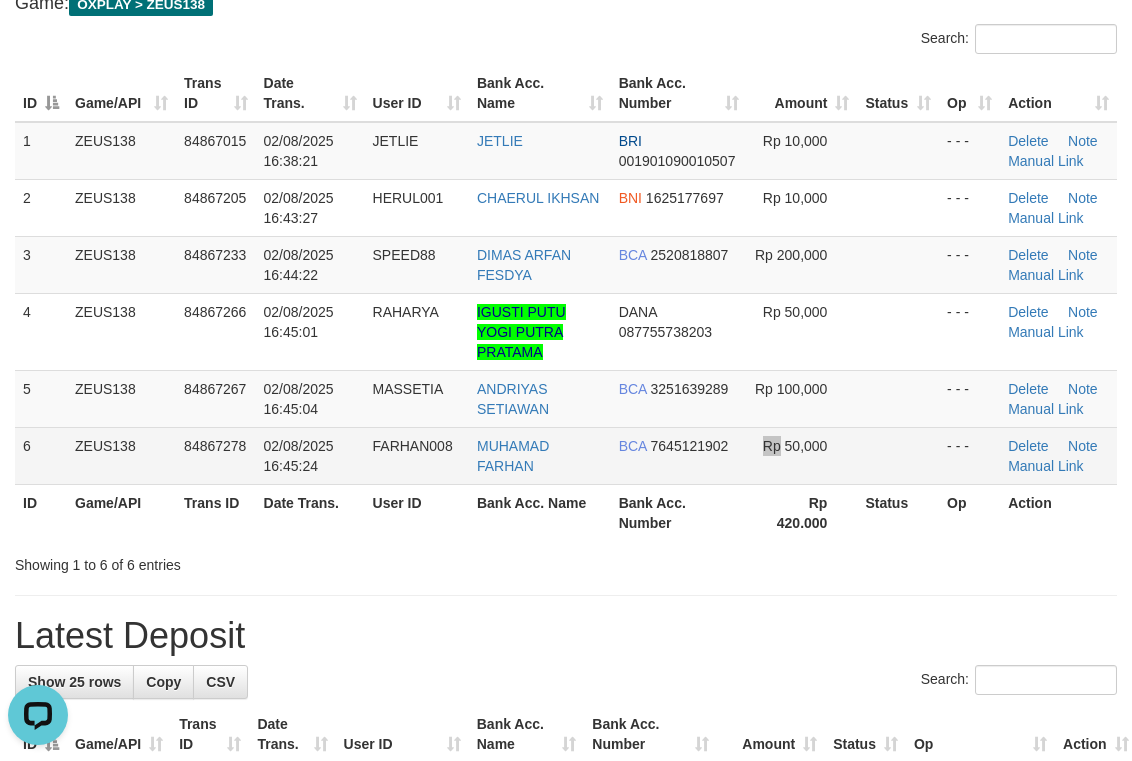 click on "Rp 50,000" at bounding box center (802, 455) 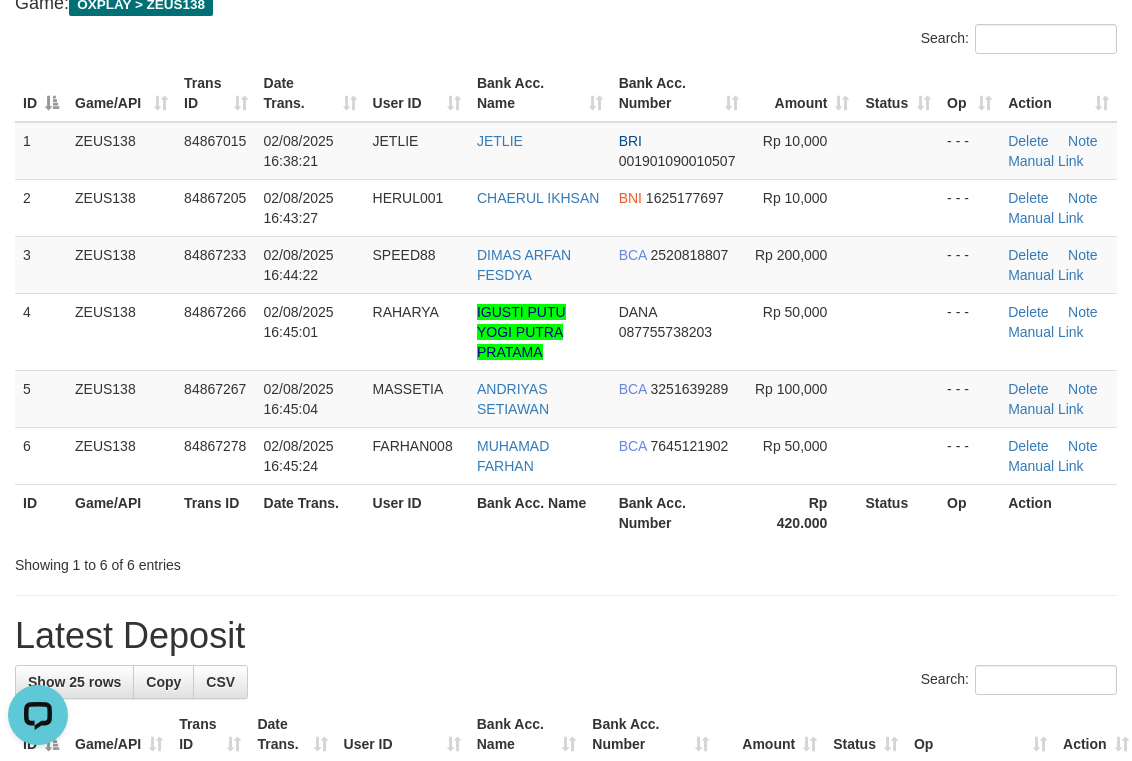 drag, startPoint x: 401, startPoint y: 99, endPoint x: 414, endPoint y: 95, distance: 13.601471 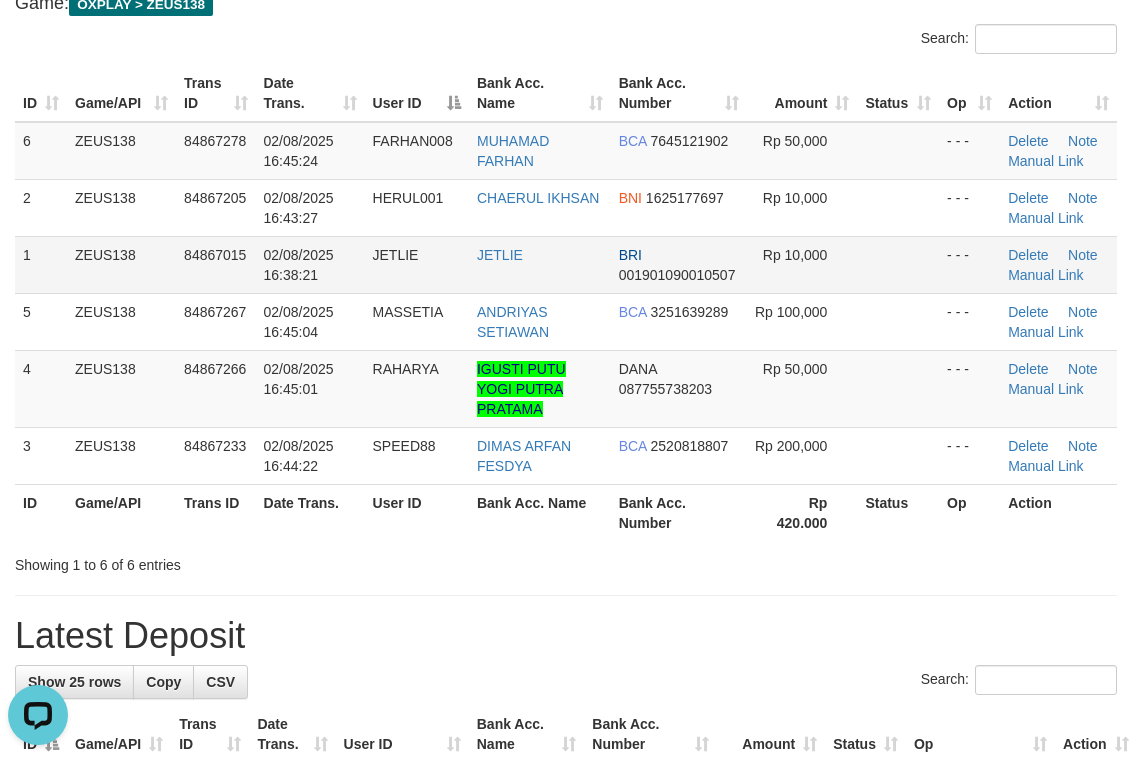 click on "02/08/2025 16:38:21" at bounding box center (310, 264) 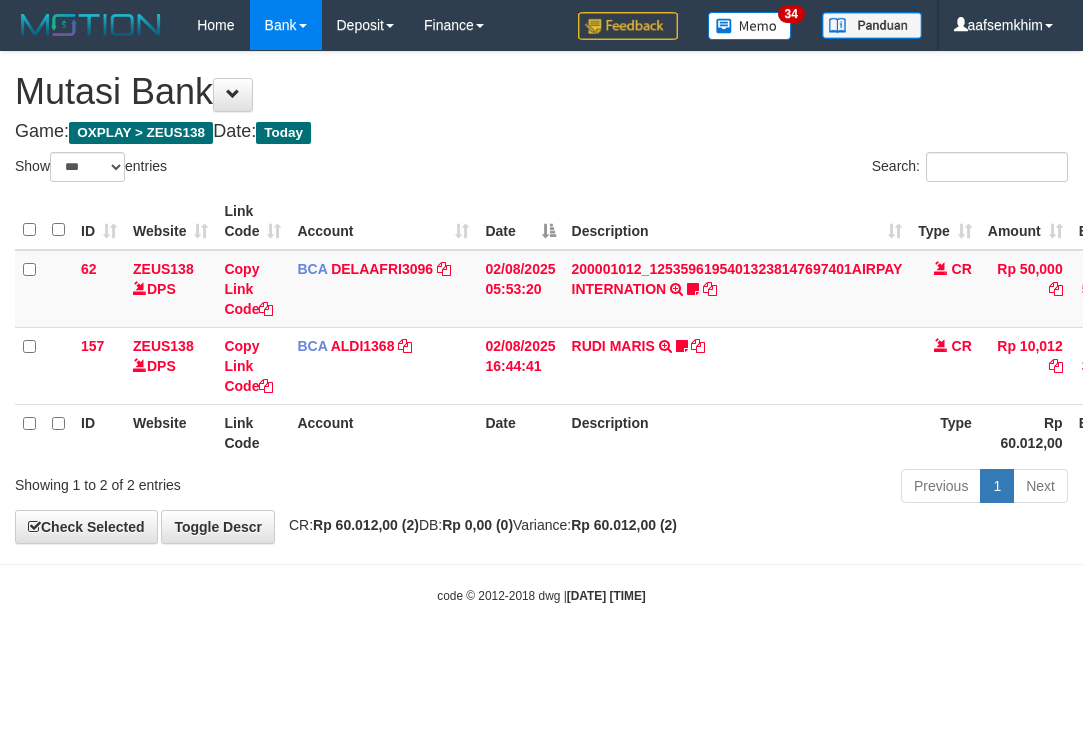 select on "***" 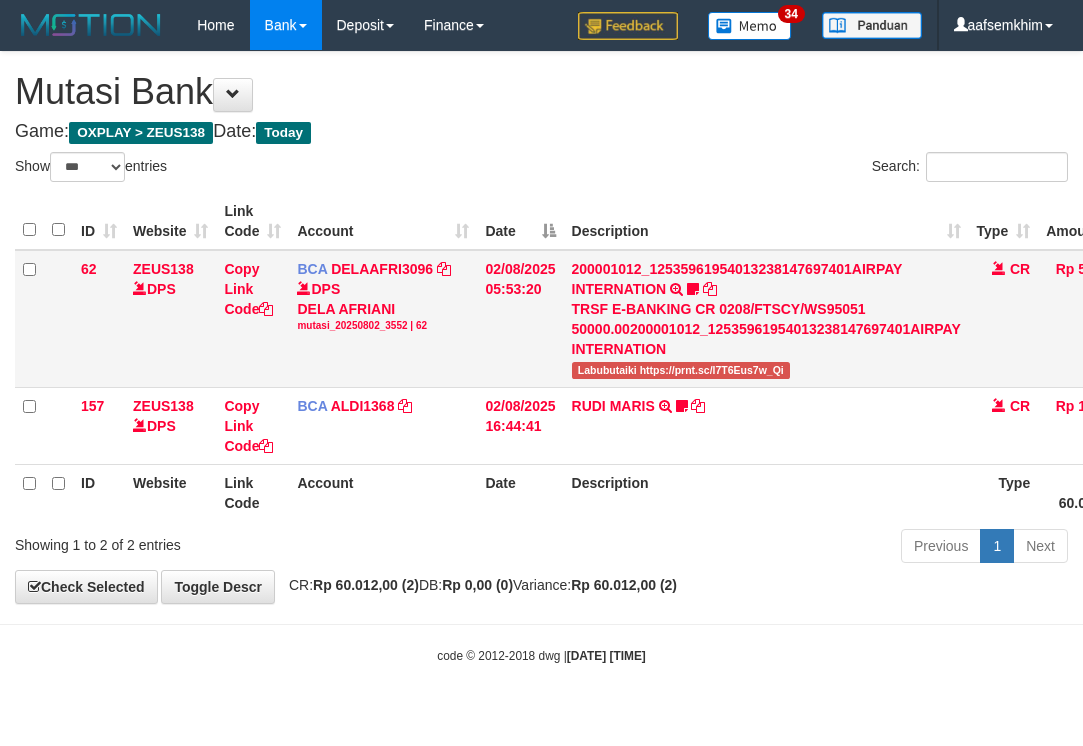 click on "Labubutaiki
https://prnt.sc/l7T6Eus7w_Qi" at bounding box center [681, 370] 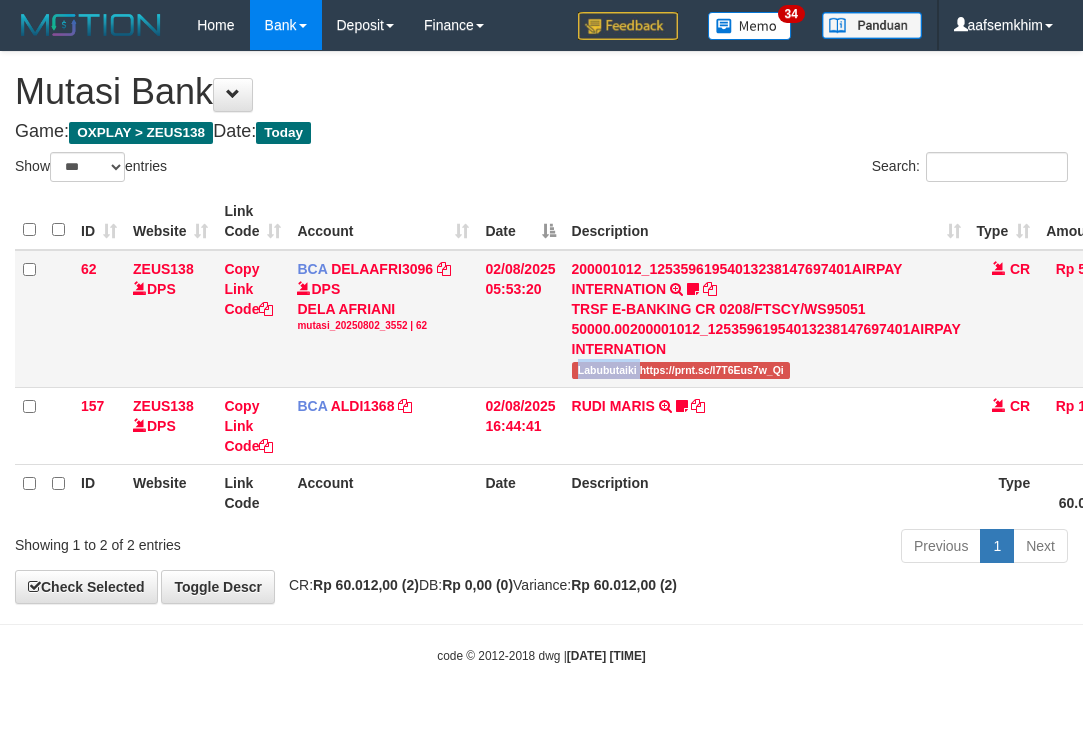 drag, startPoint x: 590, startPoint y: 378, endPoint x: 569, endPoint y: 384, distance: 21.84033 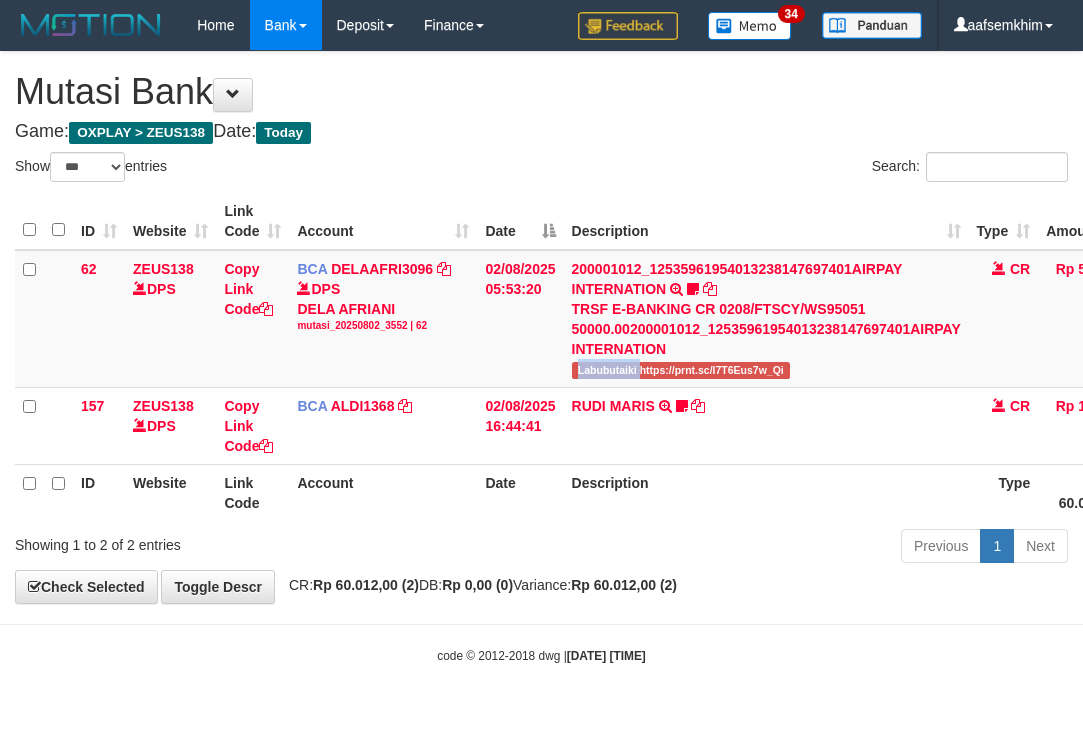 copy on "Labubutaiki" 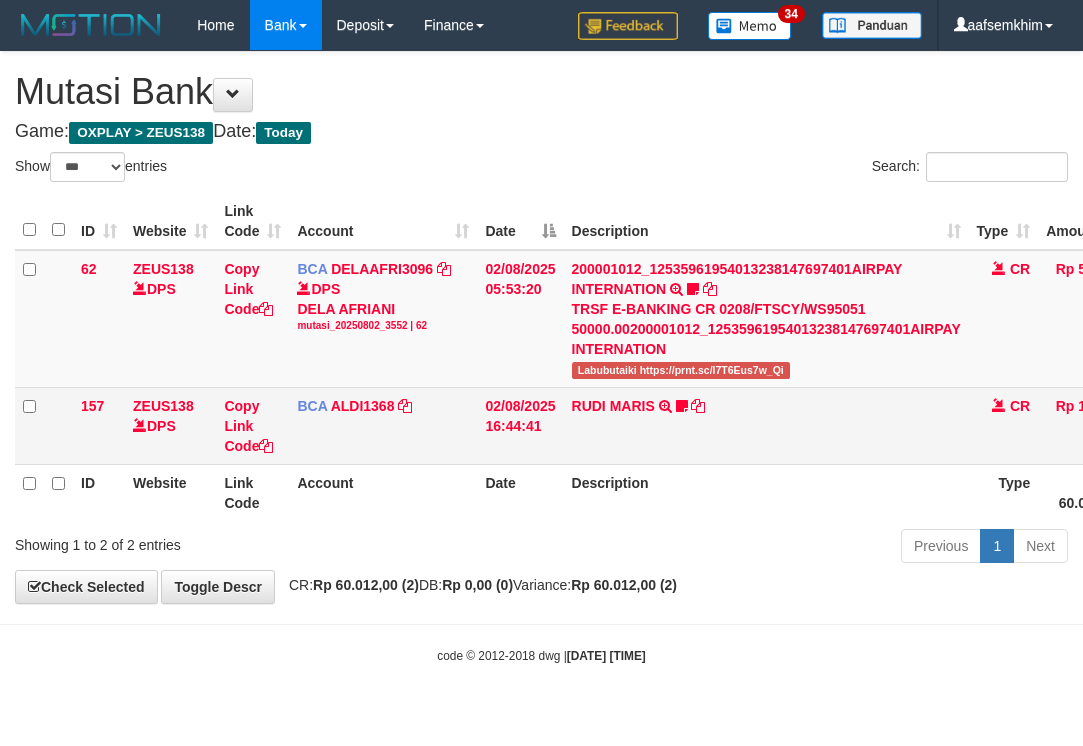click on "RUDI MARIS            TRSF E-BANKING CR 0208/FTSCY/WS95031
10012.00RUDI MARIS    Kakemantul" at bounding box center [766, 425] 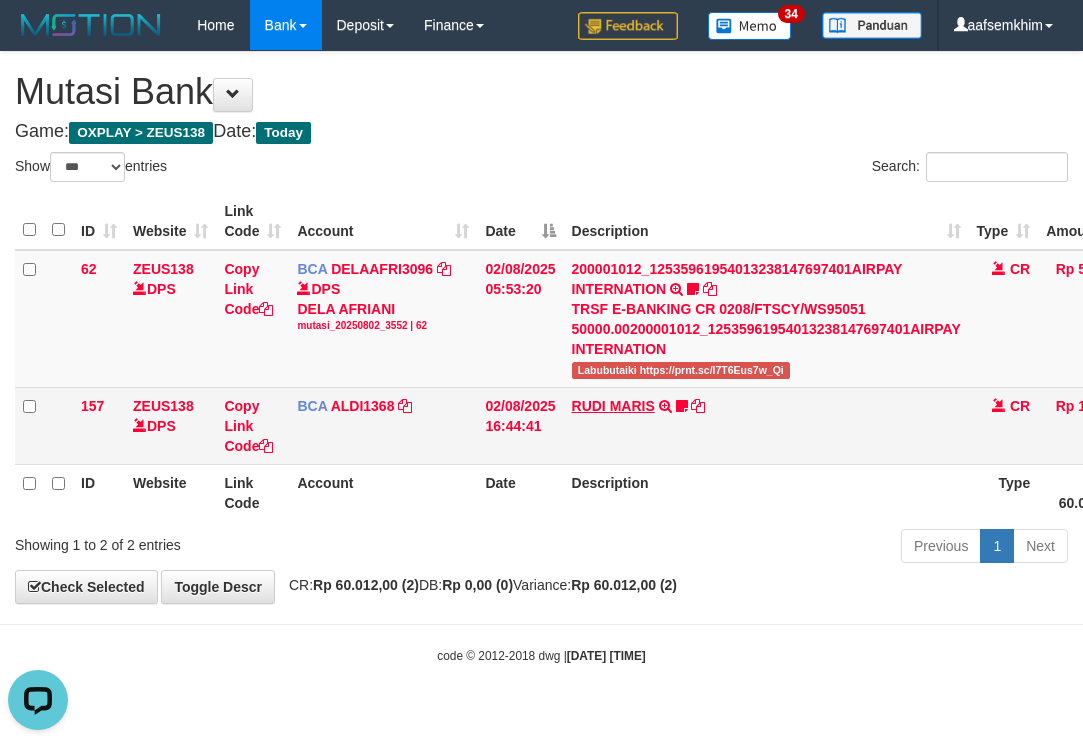 scroll, scrollTop: 0, scrollLeft: 0, axis: both 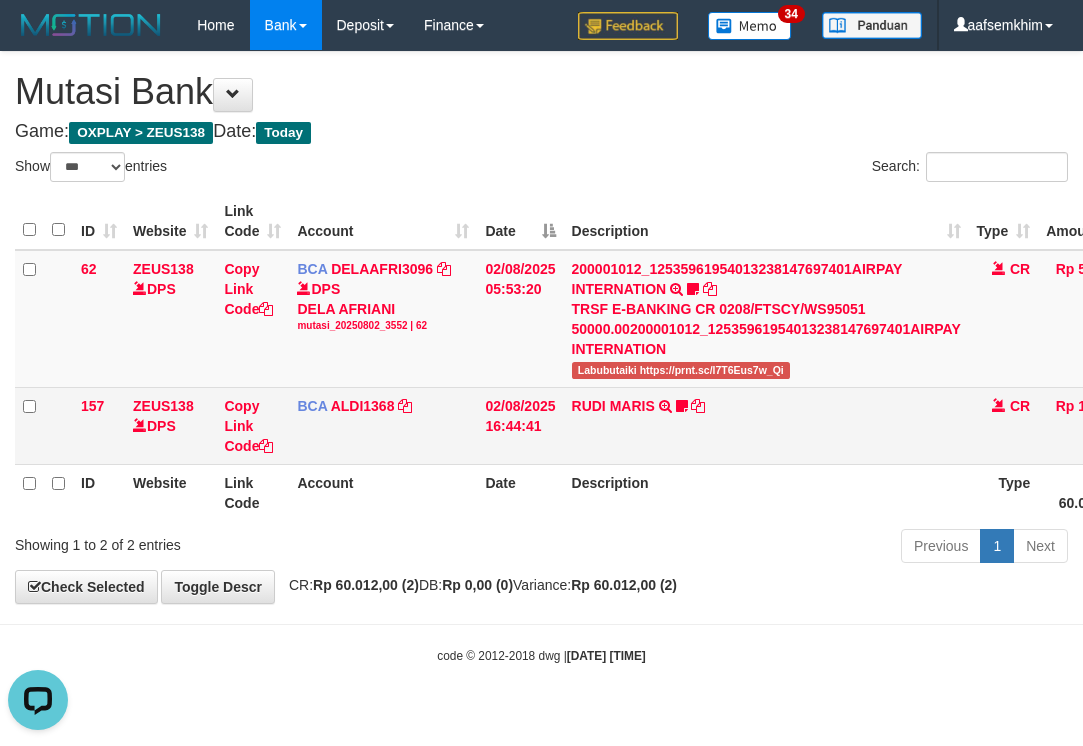 click on "RUDI MARIS            TRSF E-BANKING CR 0208/FTSCY/WS95031
10012.00RUDI MARIS    Kakemantul" at bounding box center (766, 425) 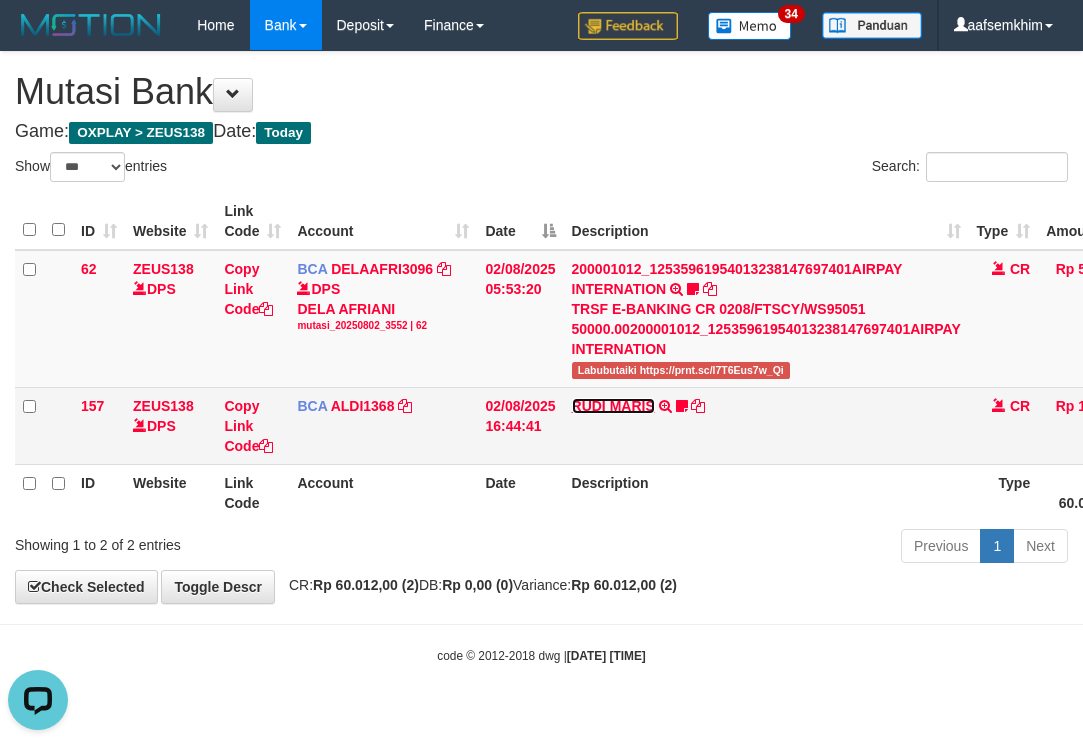 click on "RUDI MARIS" at bounding box center [613, 406] 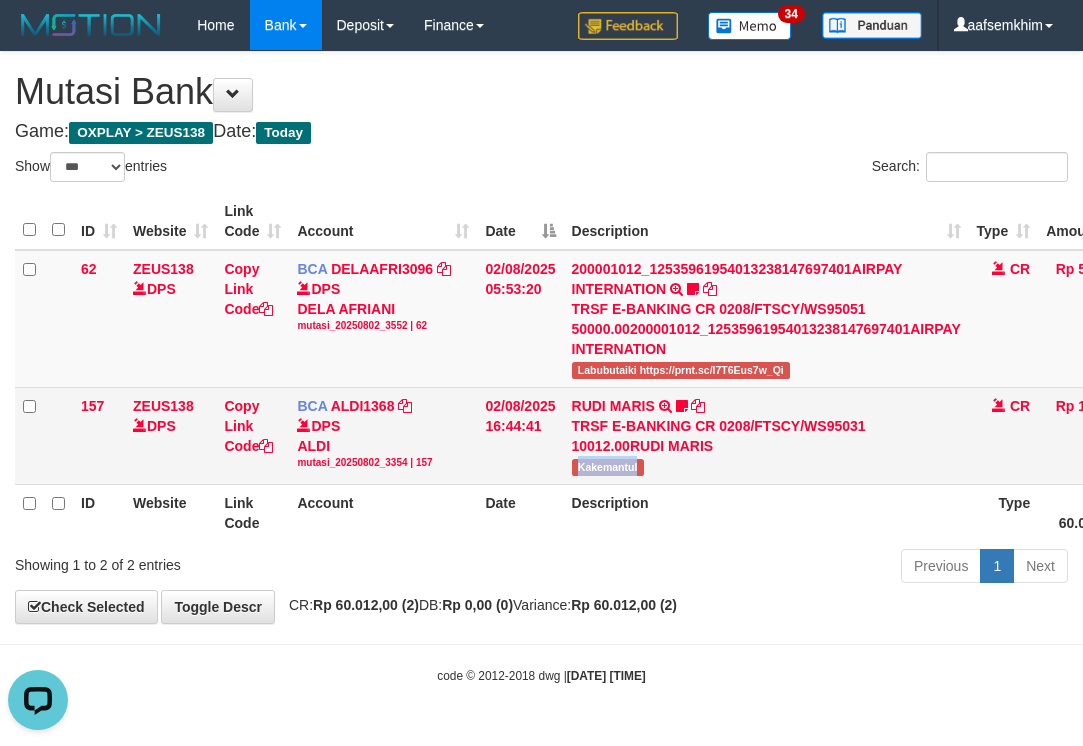 drag, startPoint x: 582, startPoint y: 479, endPoint x: 682, endPoint y: 473, distance: 100.17984 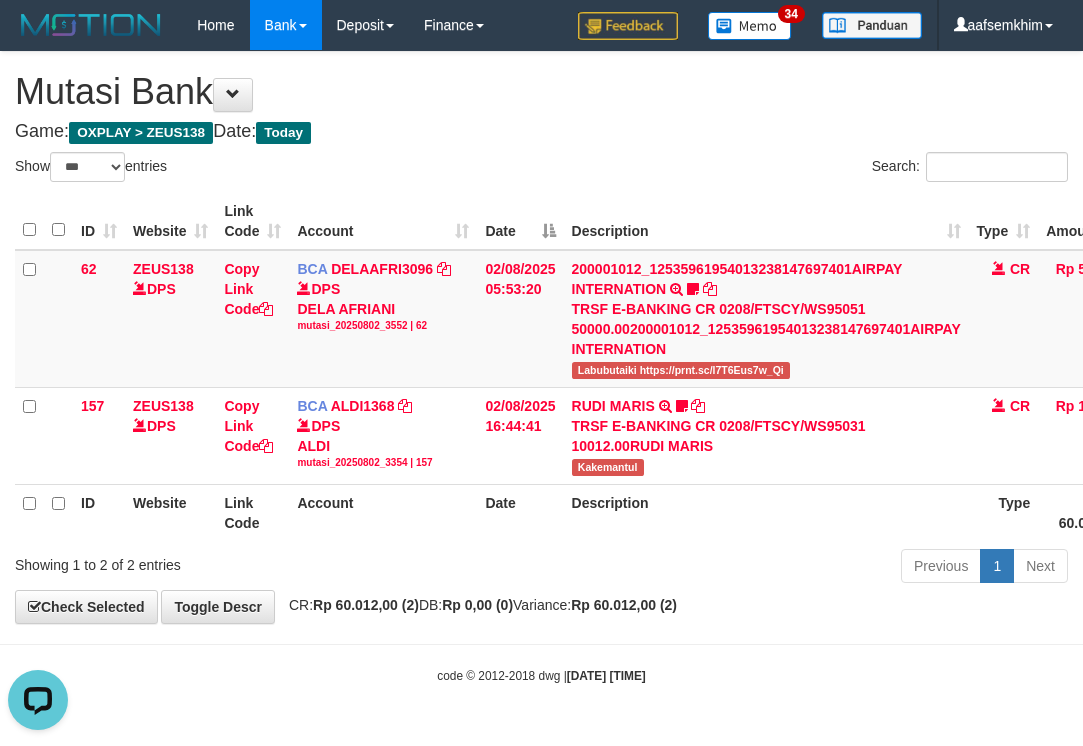 click on "Show  ** ** ** ***  entries" at bounding box center [271, 169] 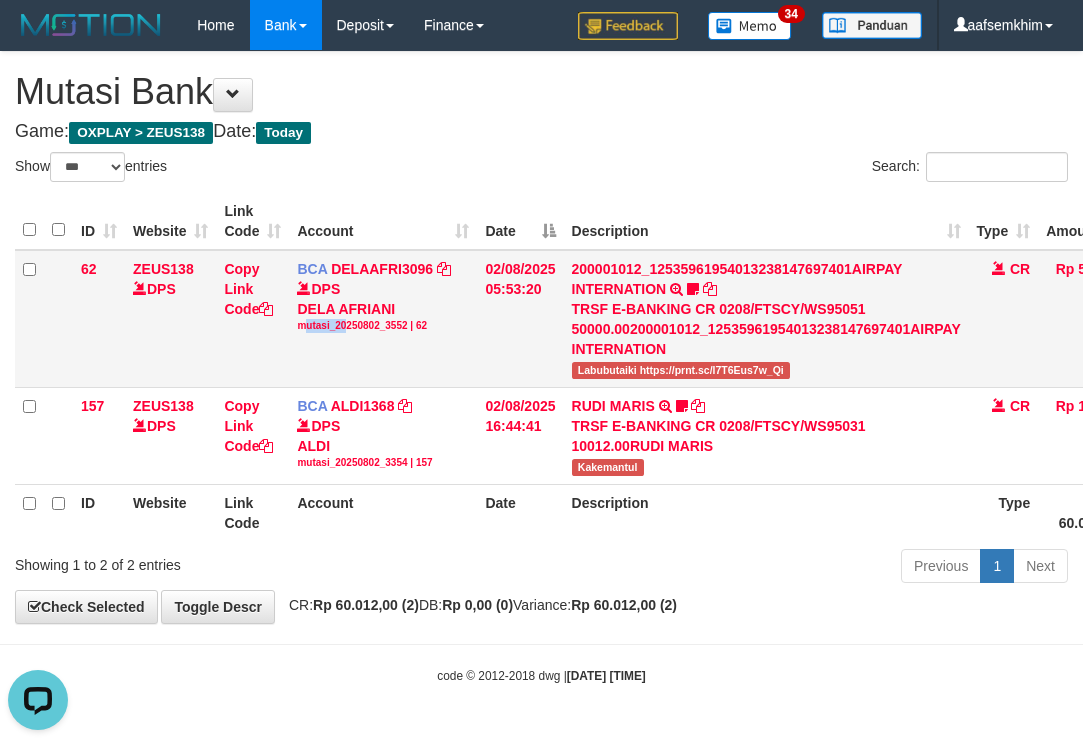click on "mutasi_20250802_3552 | 62" at bounding box center (383, 326) 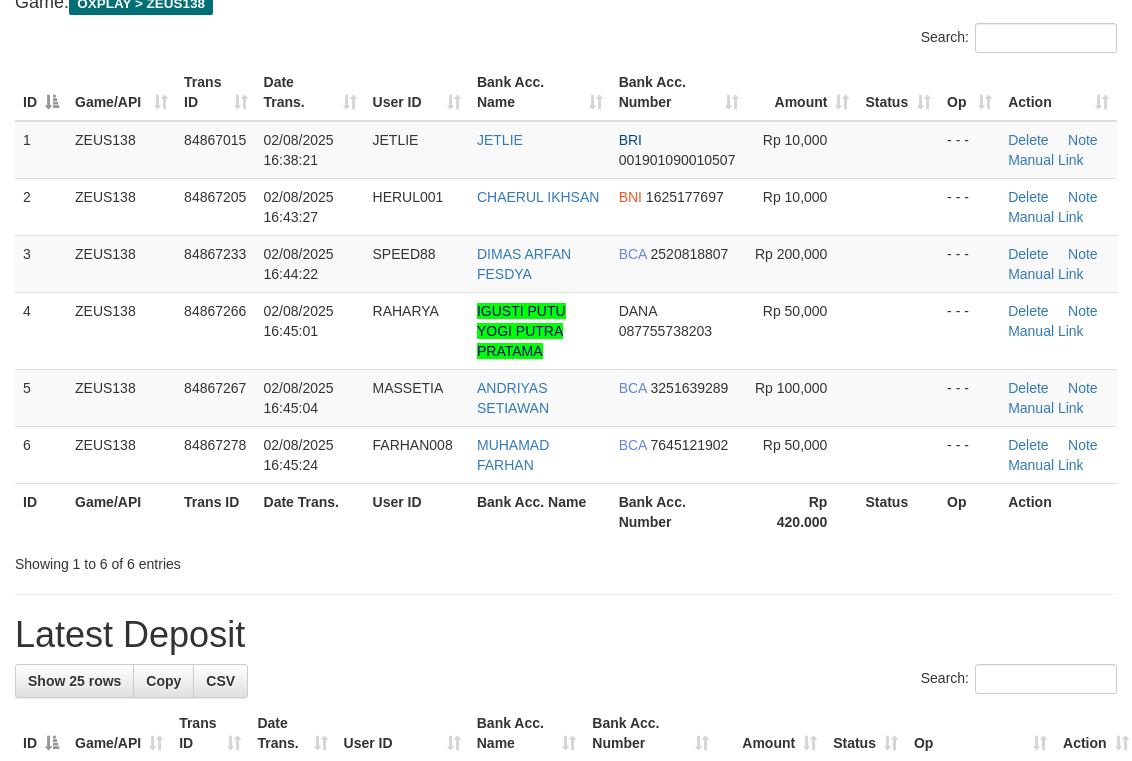 scroll, scrollTop: 128, scrollLeft: 0, axis: vertical 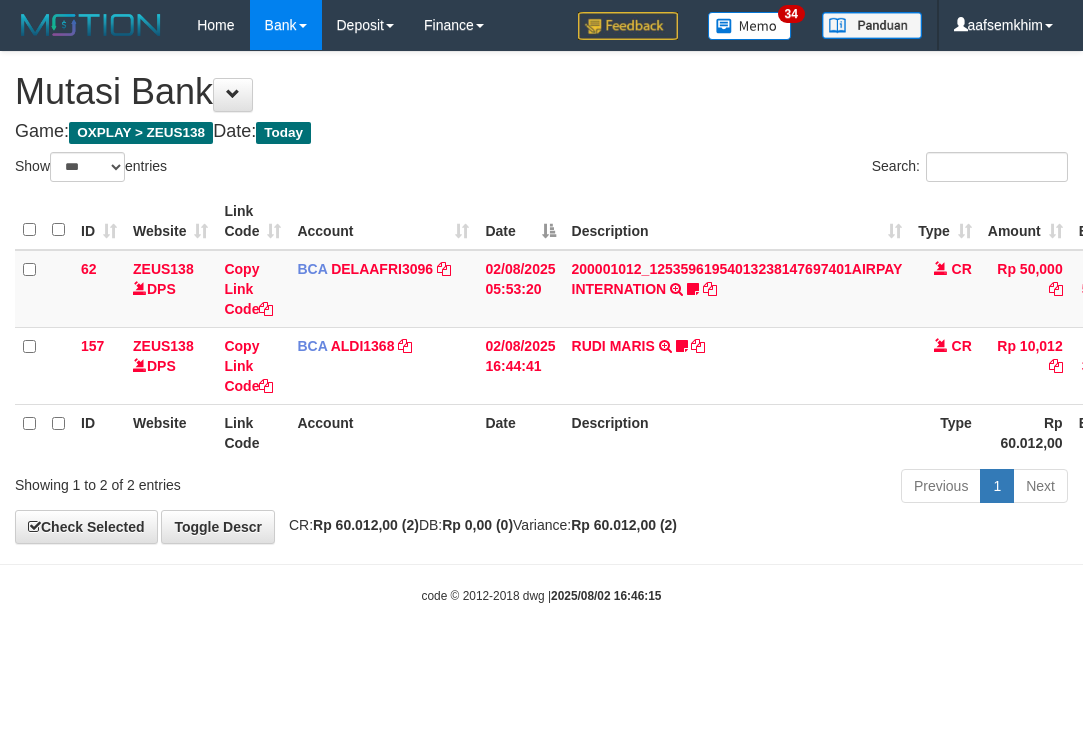 select on "***" 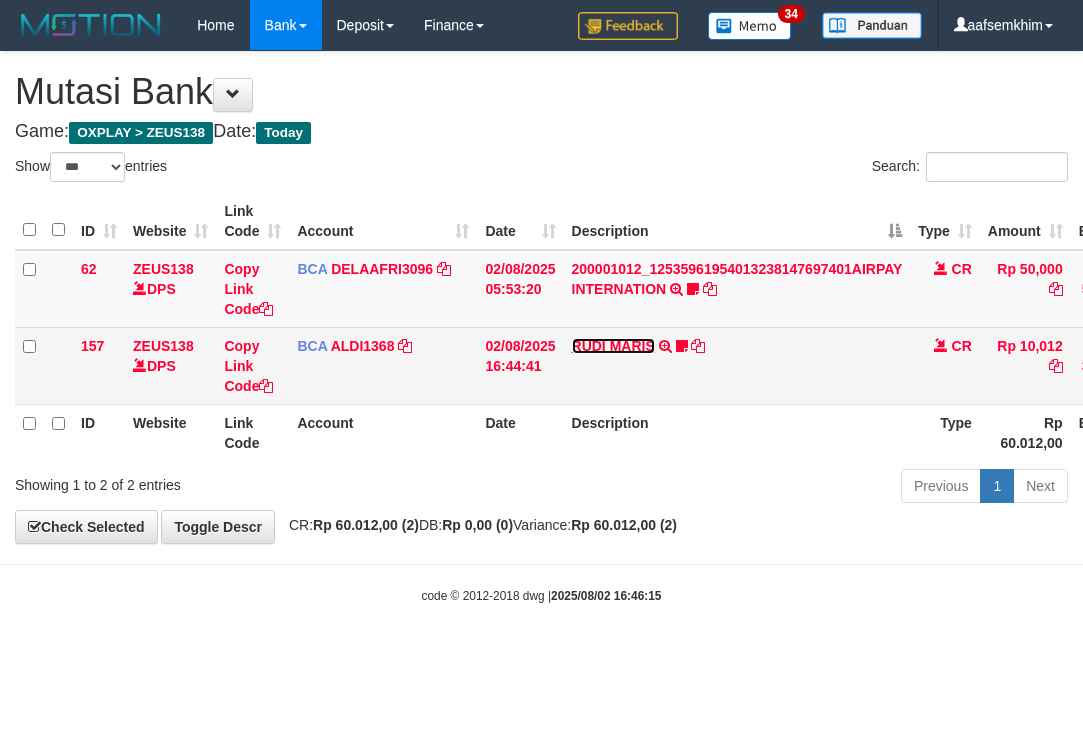click on "RUDI MARIS" at bounding box center (613, 346) 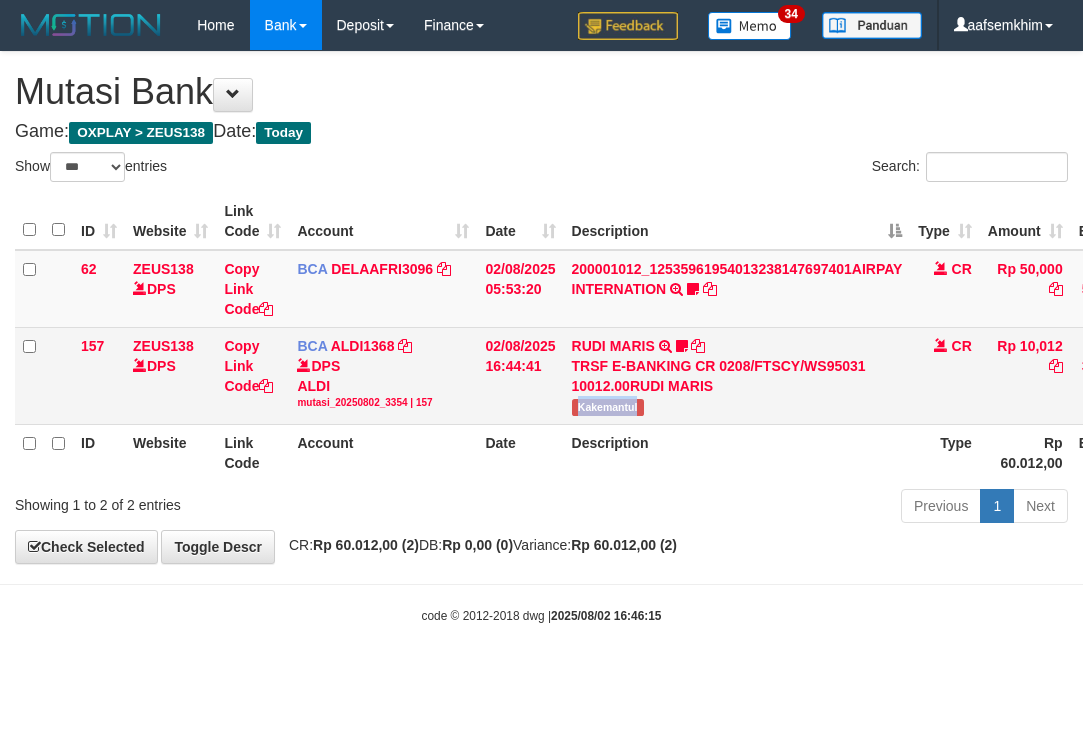 drag, startPoint x: 649, startPoint y: 412, endPoint x: 673, endPoint y: 417, distance: 24.5153 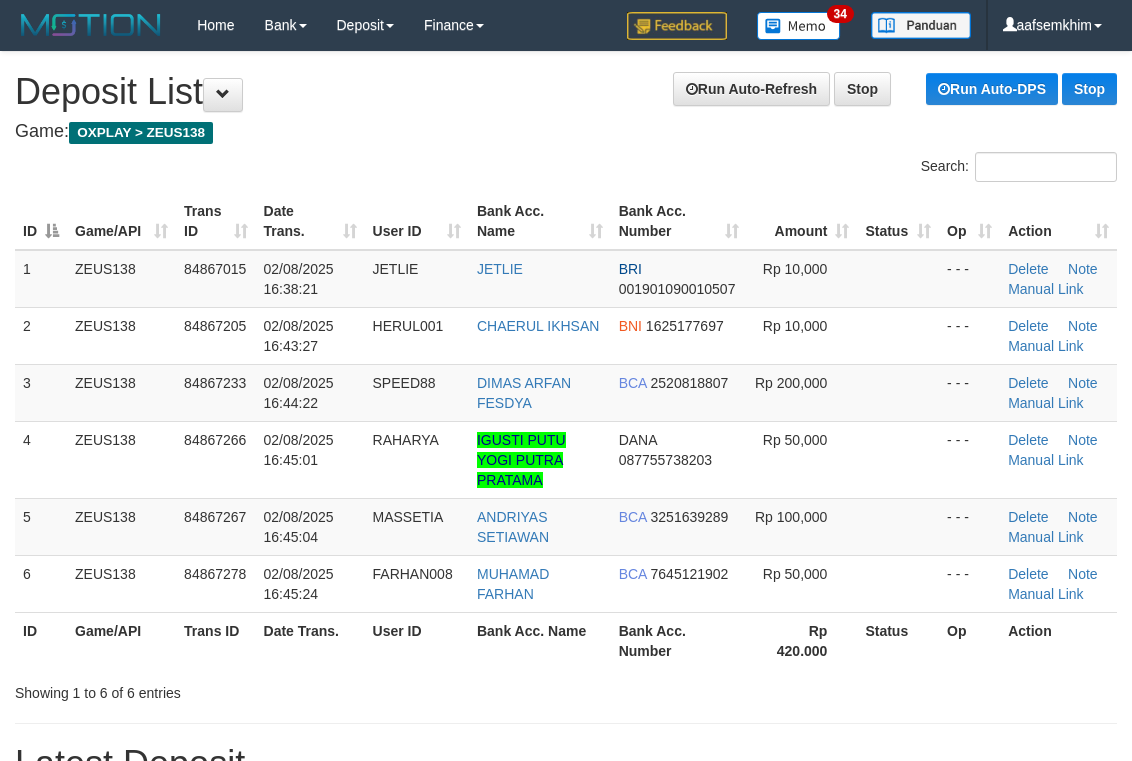 scroll, scrollTop: 129, scrollLeft: 0, axis: vertical 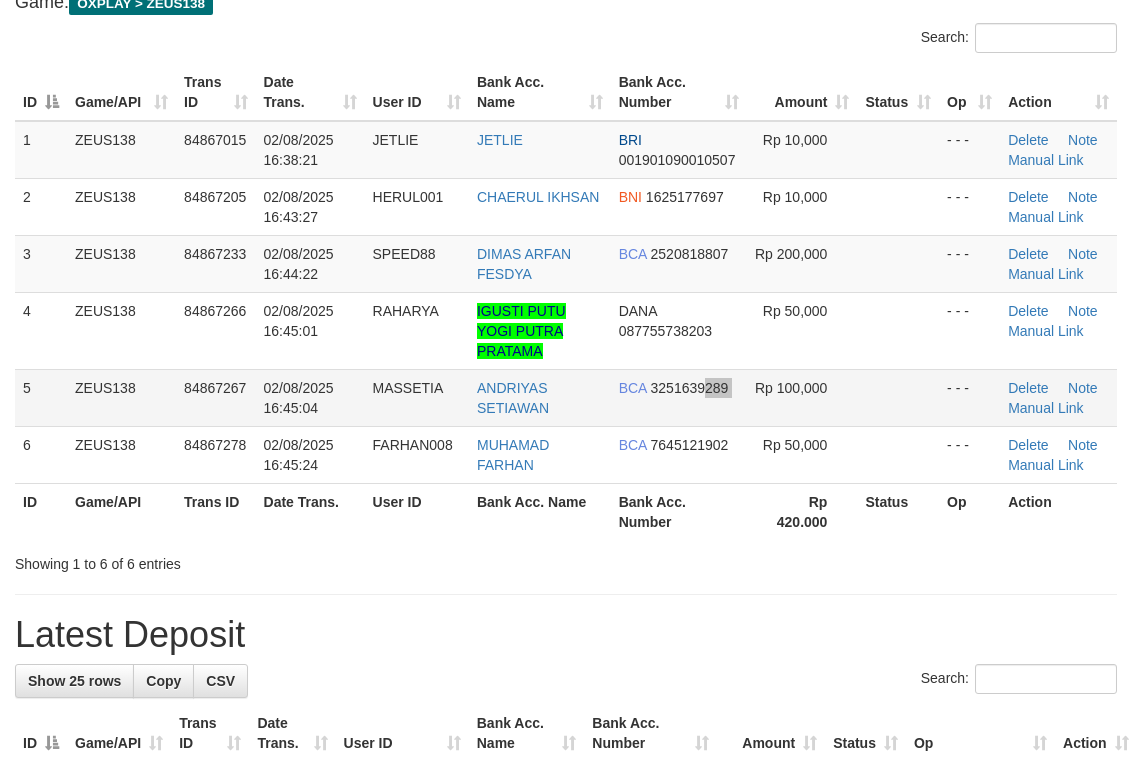 click on "5
ZEUS138
84867267
02/08/2025 16:45:04
MASSETIA
[FIRST] [LAST]
BCA
3251639289
Rp 100,000
- - -
Delete
Note
Manual Link" at bounding box center (566, 397) 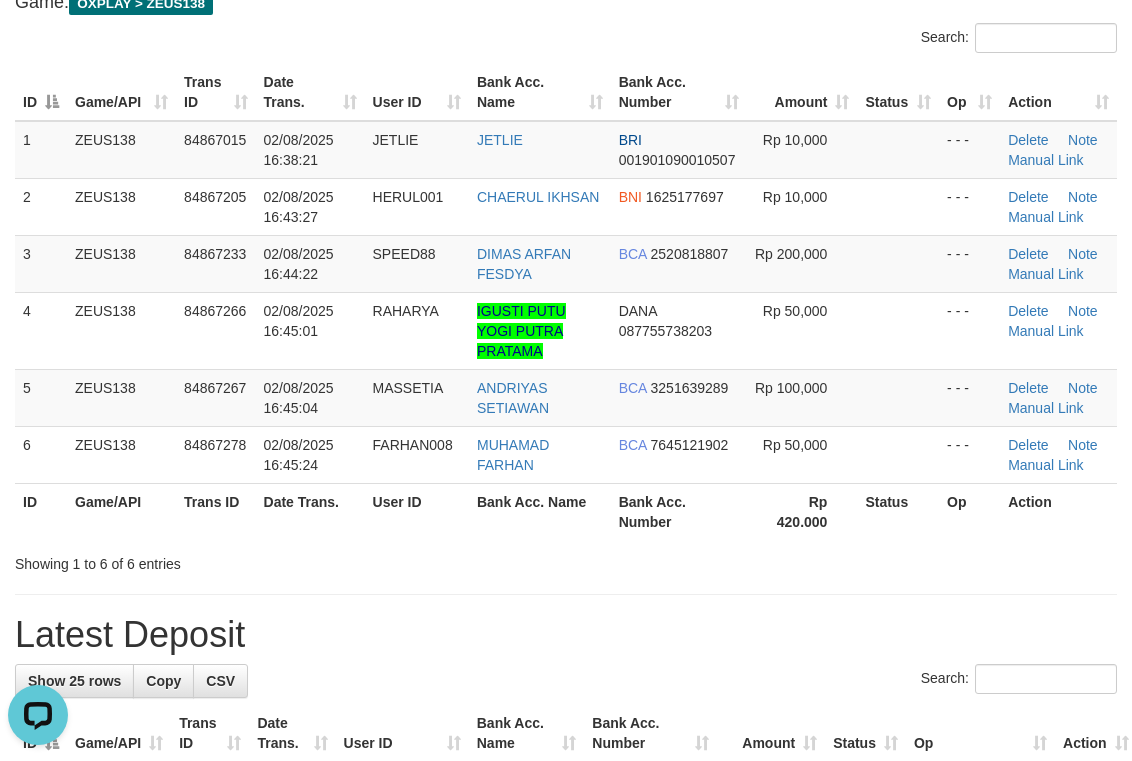 scroll, scrollTop: 0, scrollLeft: 0, axis: both 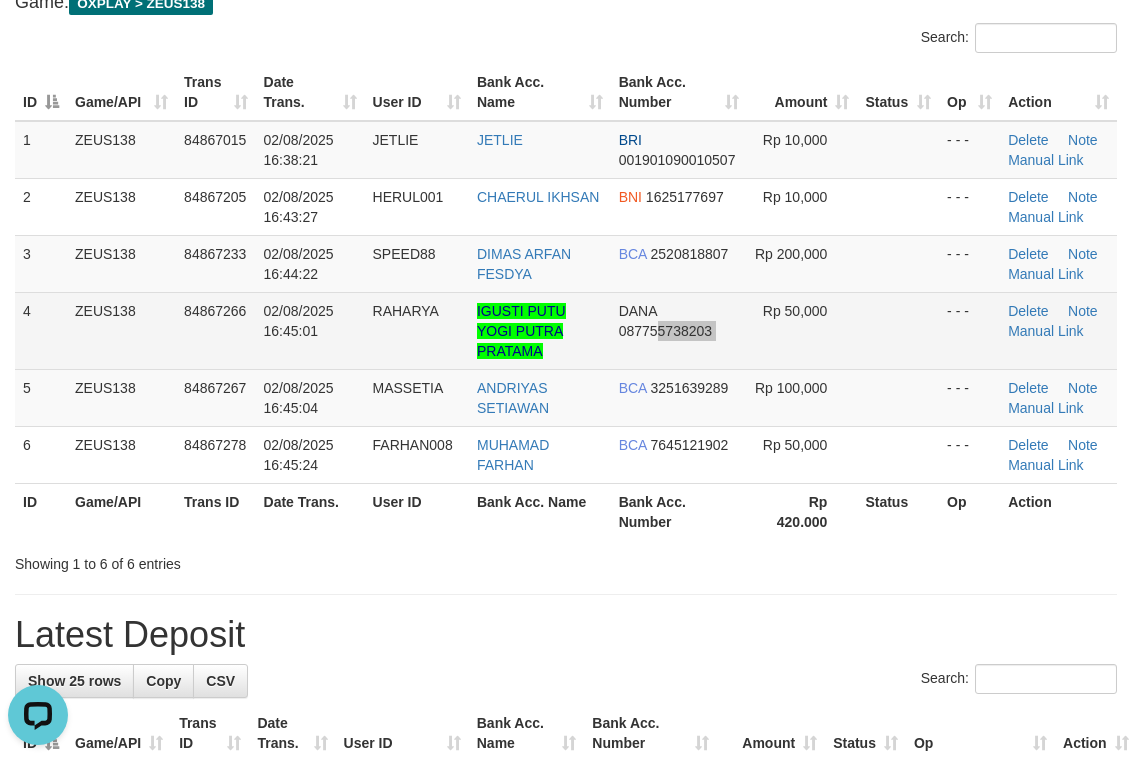 click on "4
ZEUS138
84867266
02/08/2025 16:45:01
RAHARYA
IGUSTI PUTU YOGI PUTRA PRATAMA
DANA
[PHONE]
Rp 50,000
- - -
Delete
Note
Manual Link" at bounding box center (566, 330) 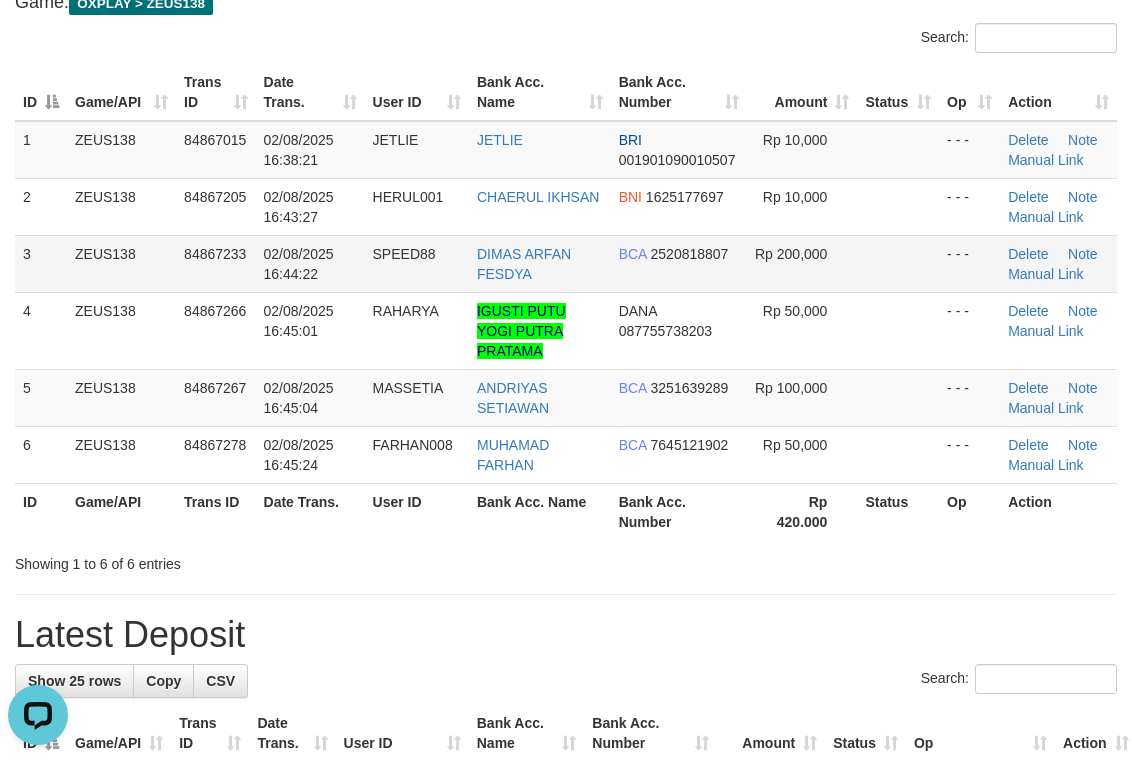 click on "DIMAS ARFAN FESDYA" at bounding box center [540, 263] 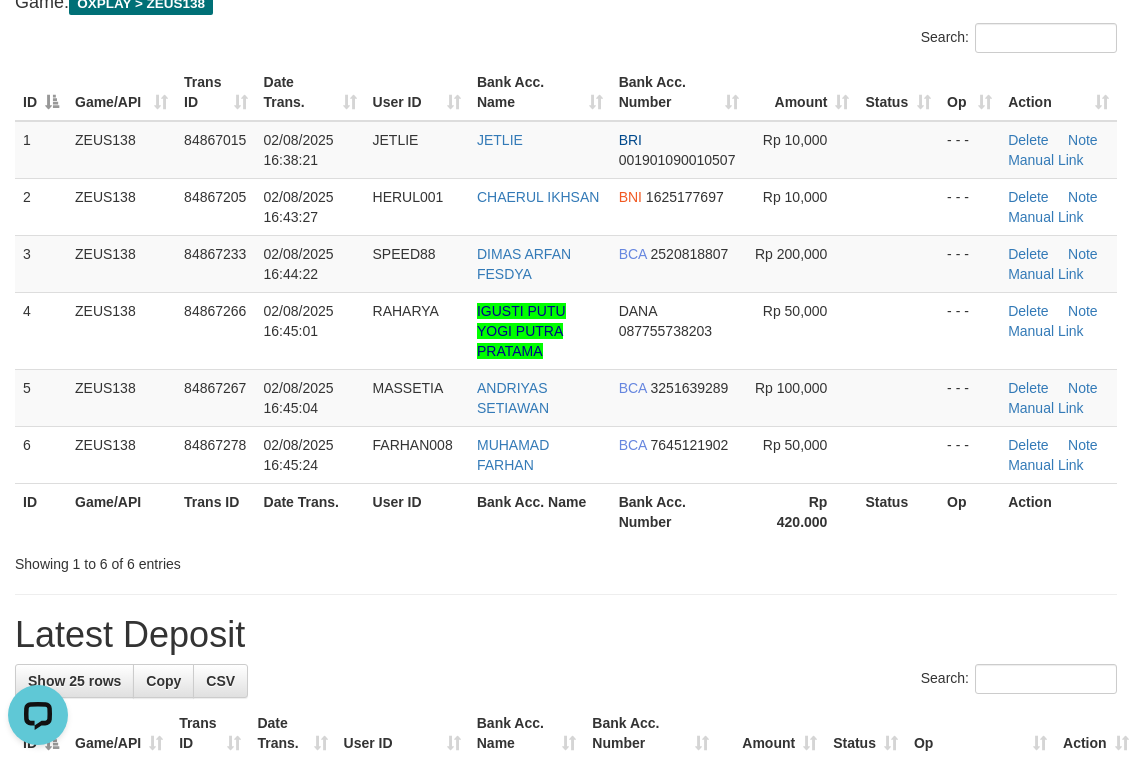click on "User ID" at bounding box center (417, 92) 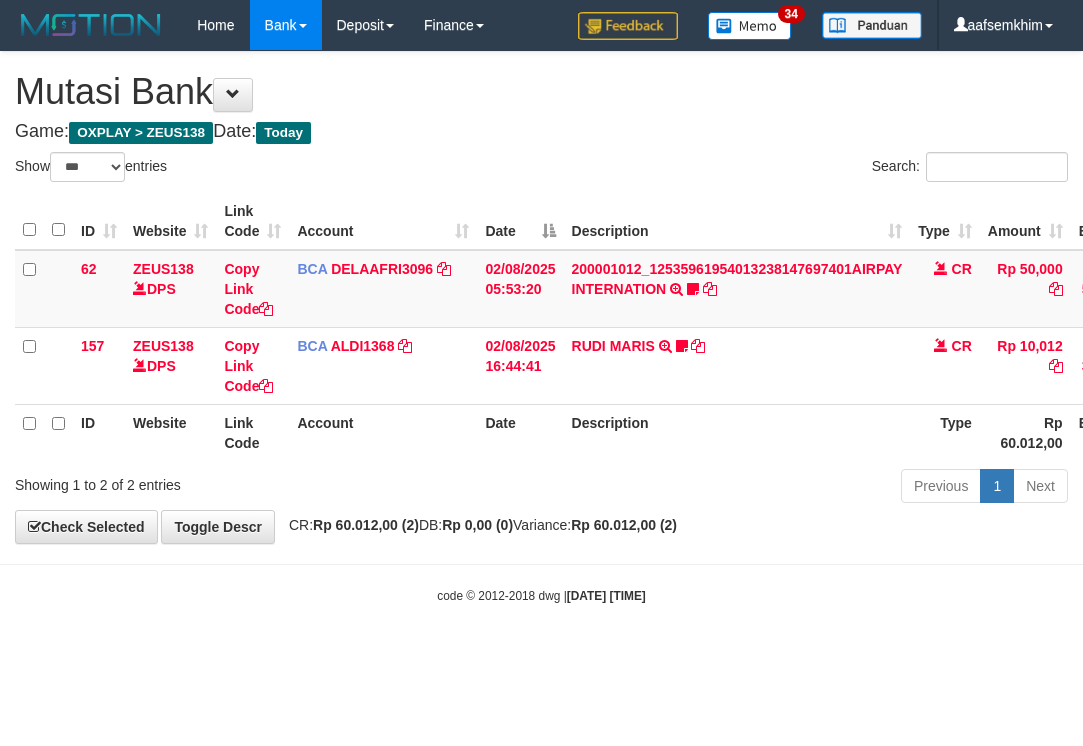 select on "***" 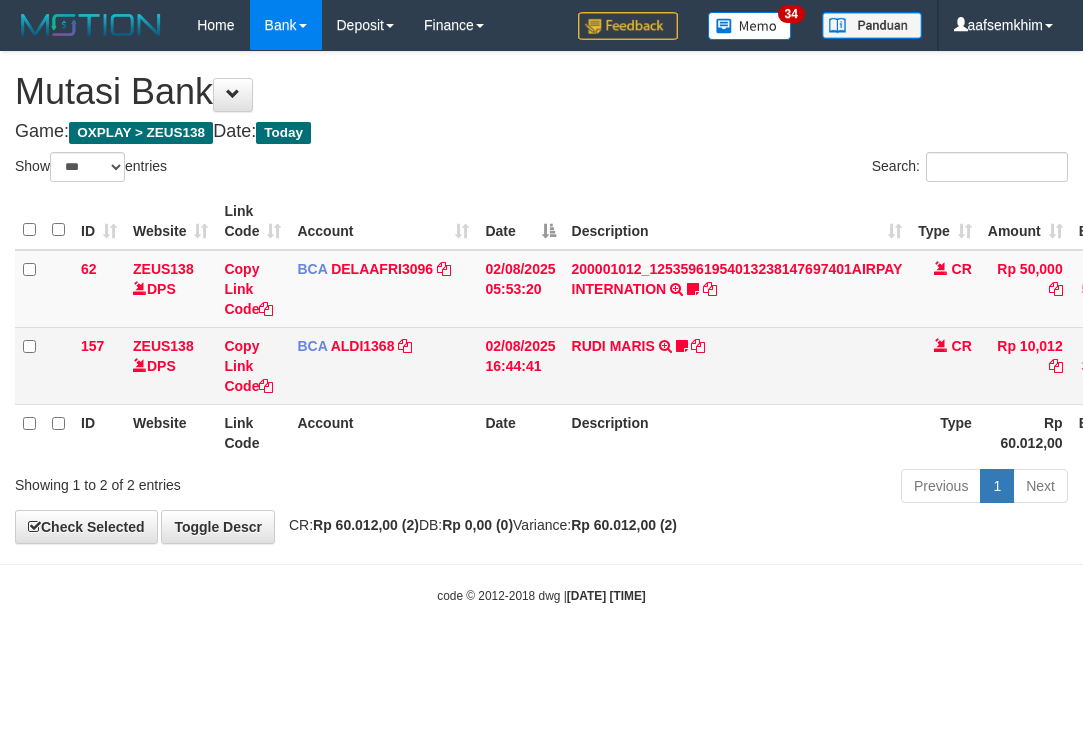 scroll, scrollTop: 0, scrollLeft: 0, axis: both 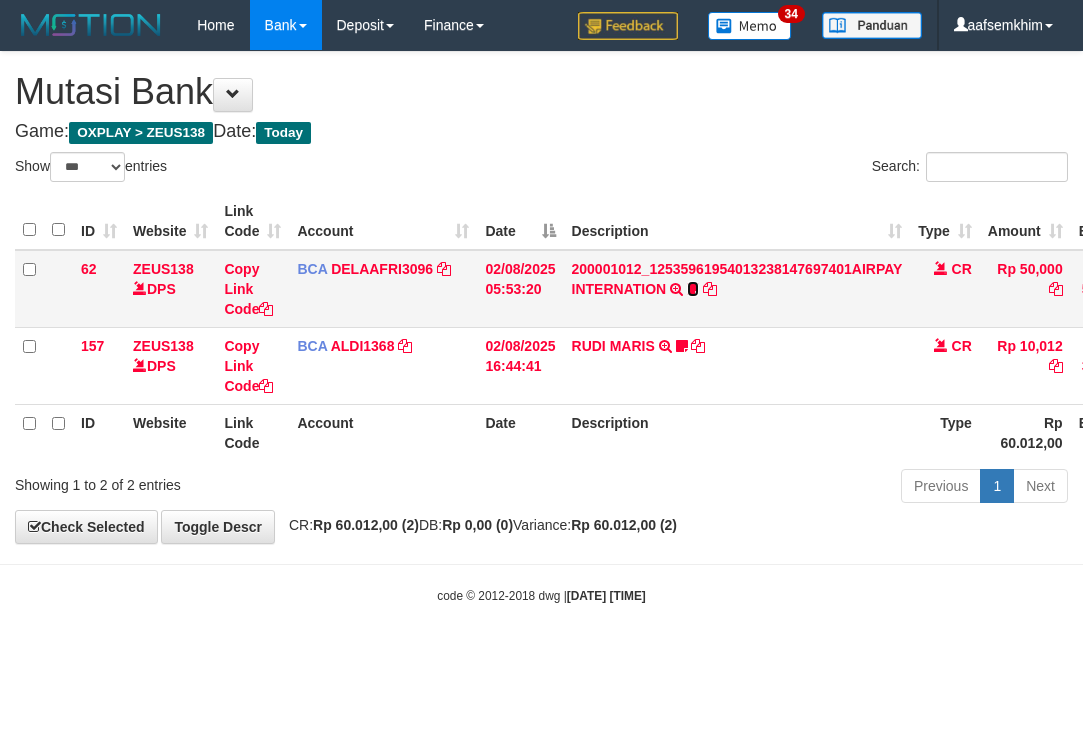 click at bounding box center [693, 289] 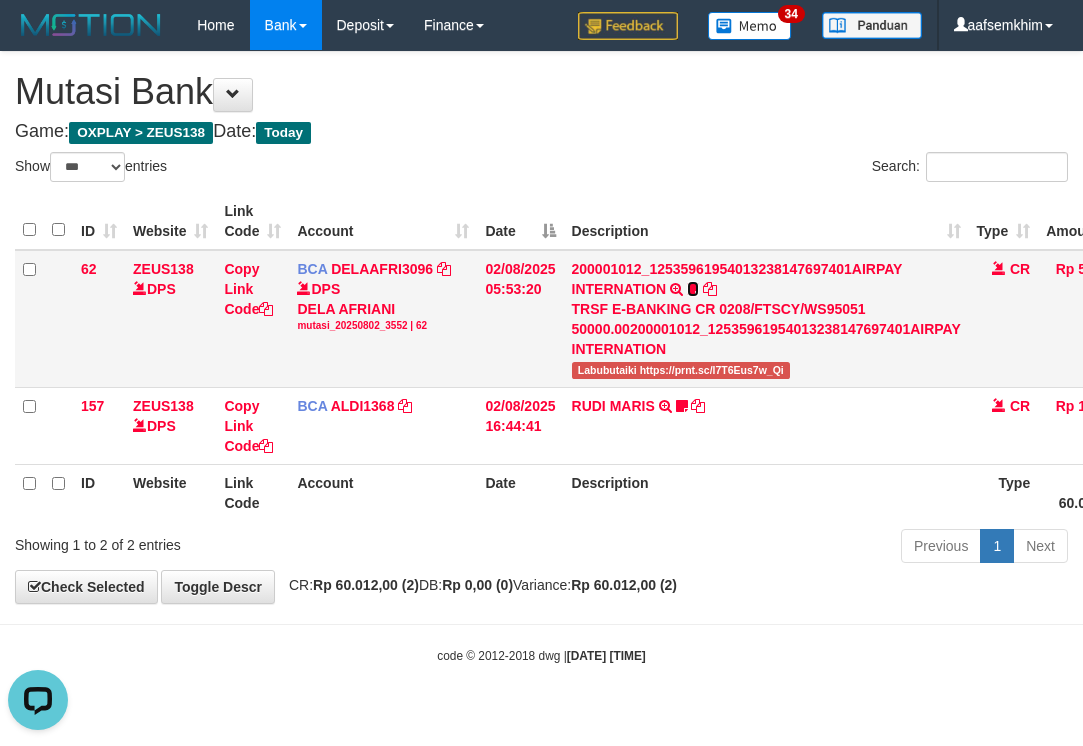 scroll, scrollTop: 0, scrollLeft: 0, axis: both 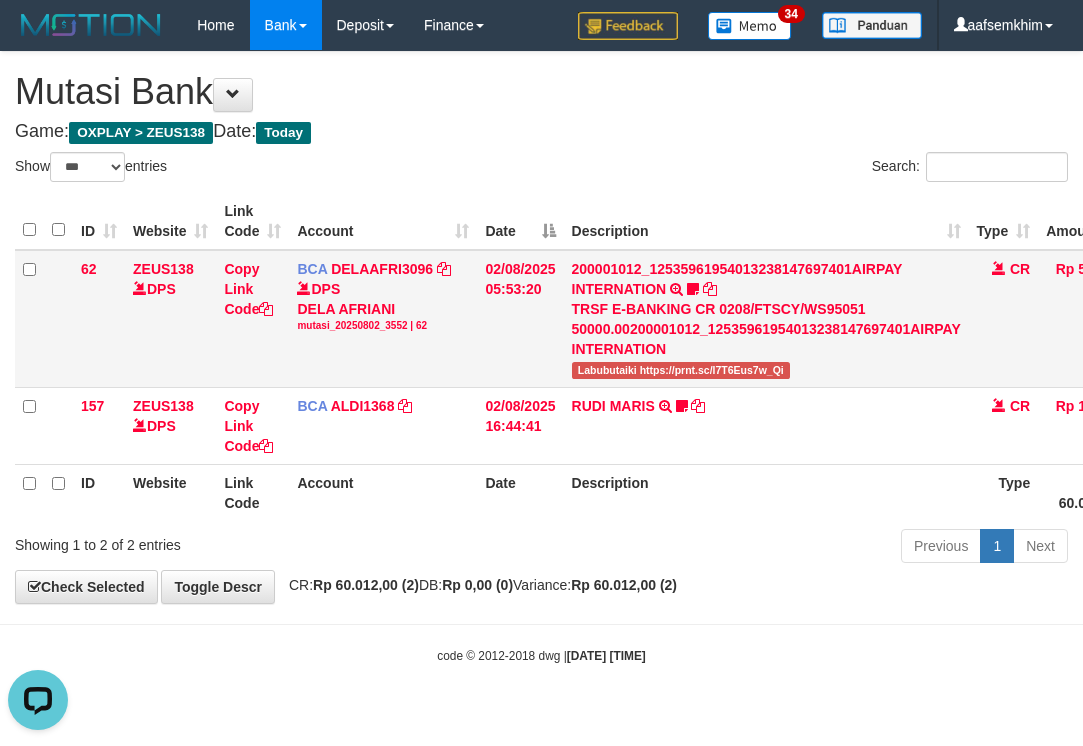 click on "Labubutaiki
https://prnt.sc/l7T6Eus7w_Qi" at bounding box center [681, 370] 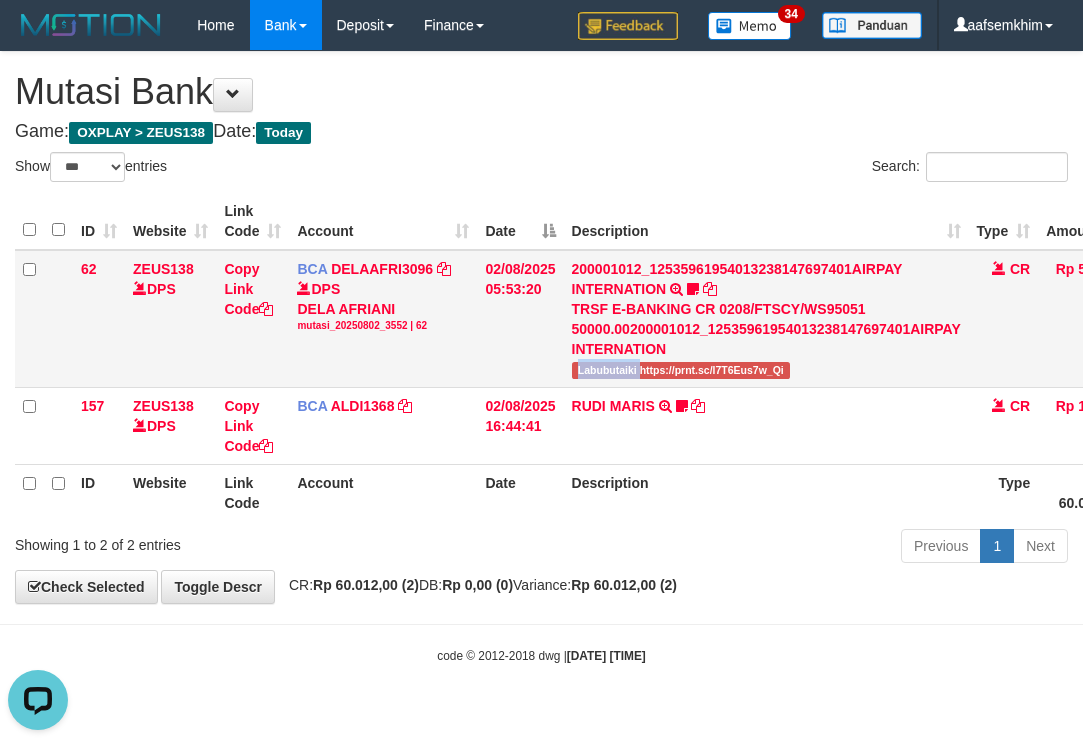 copy on "Labubutaiki" 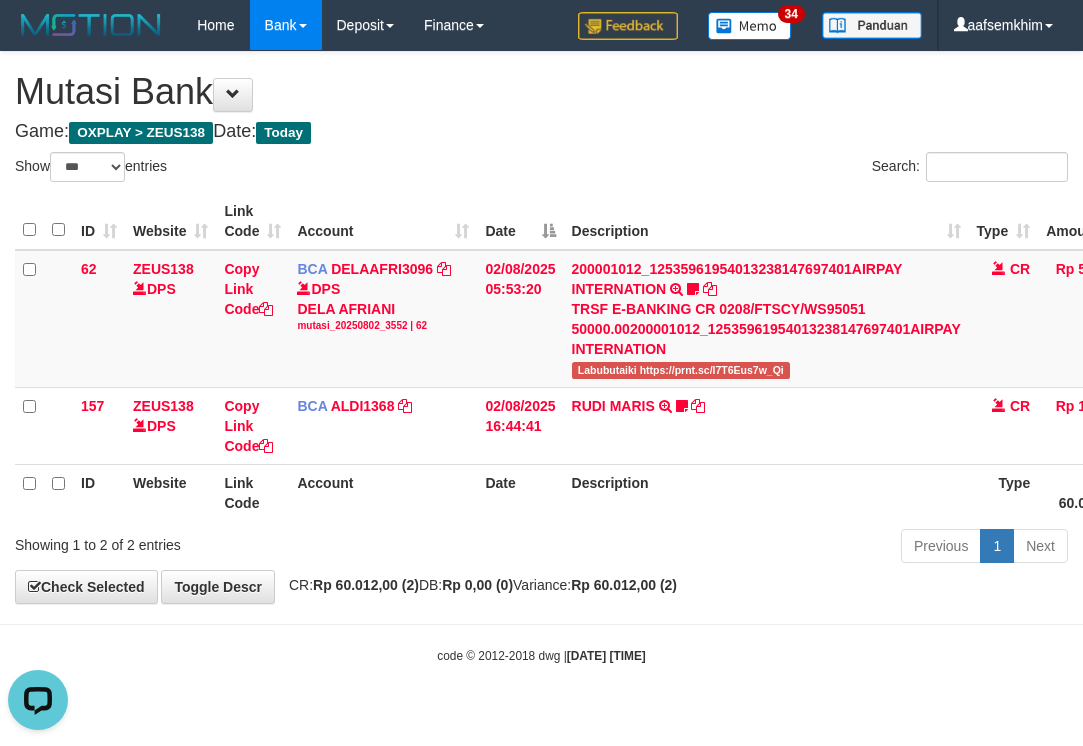 click on "**********" at bounding box center (541, 327) 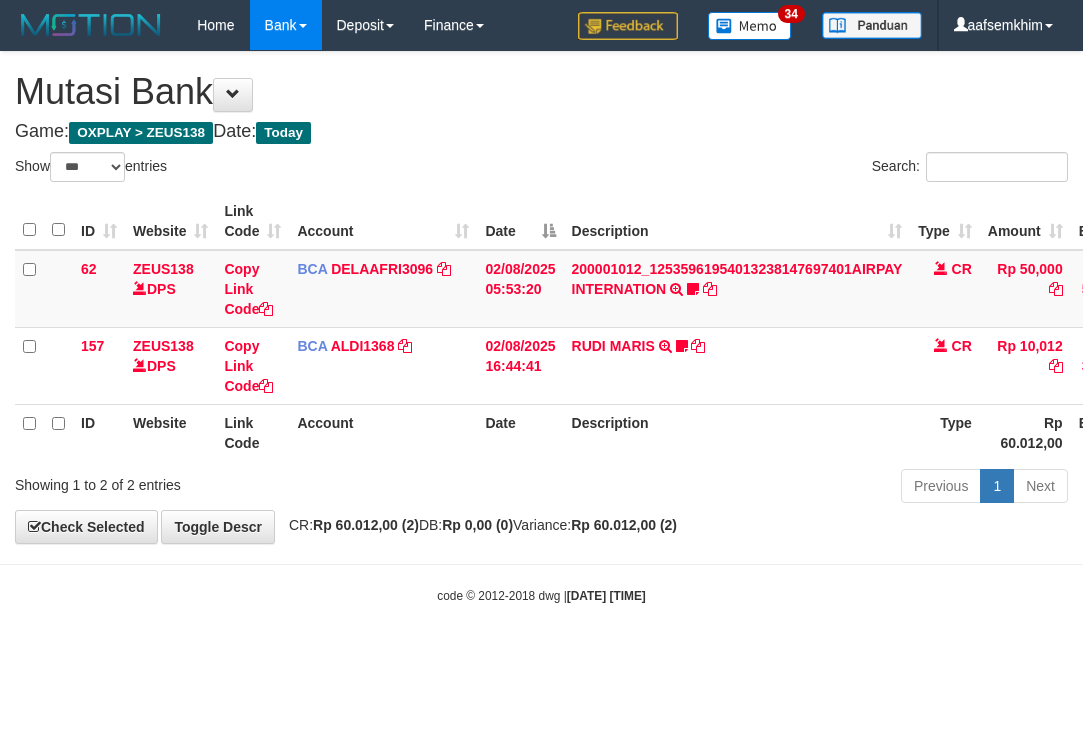 select on "***" 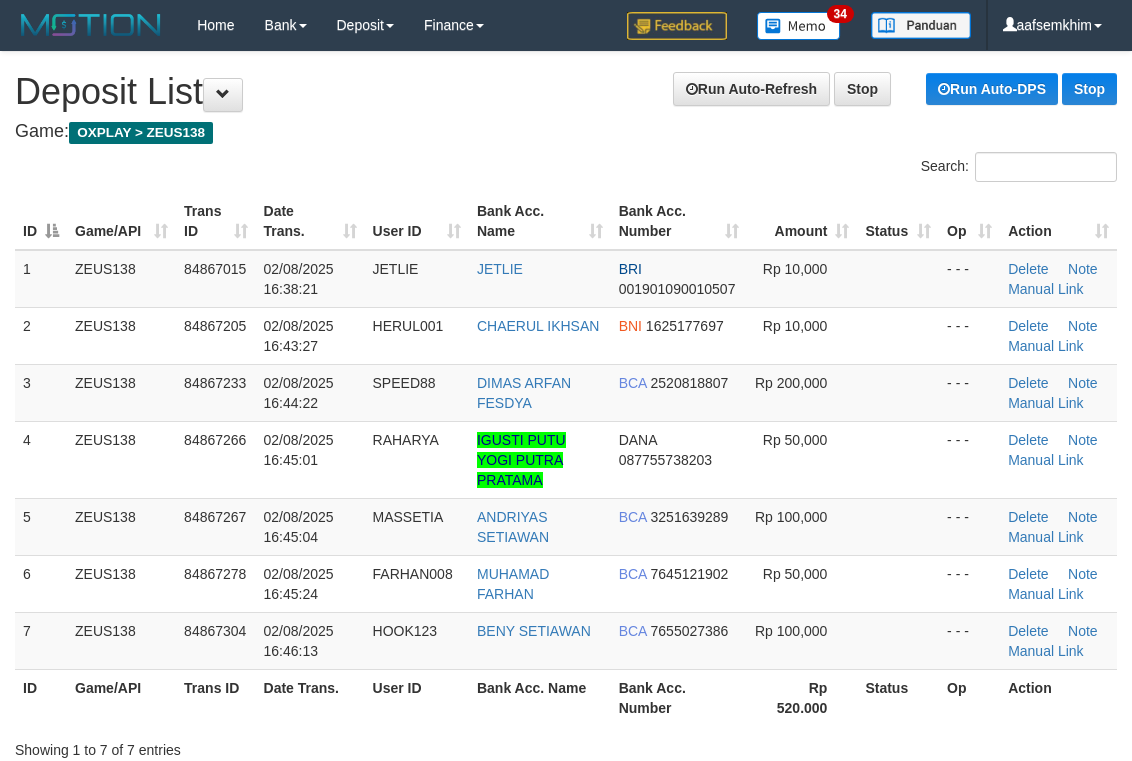 scroll, scrollTop: 130, scrollLeft: 0, axis: vertical 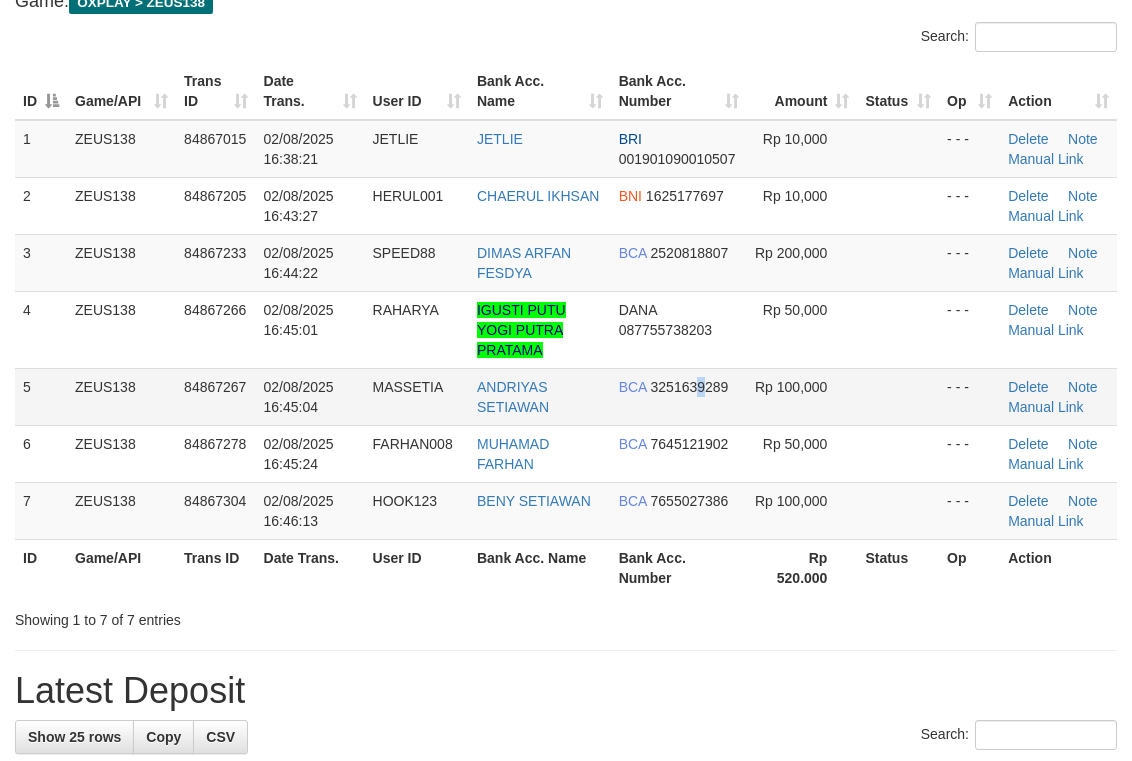 click on "3251639289" at bounding box center (690, 387) 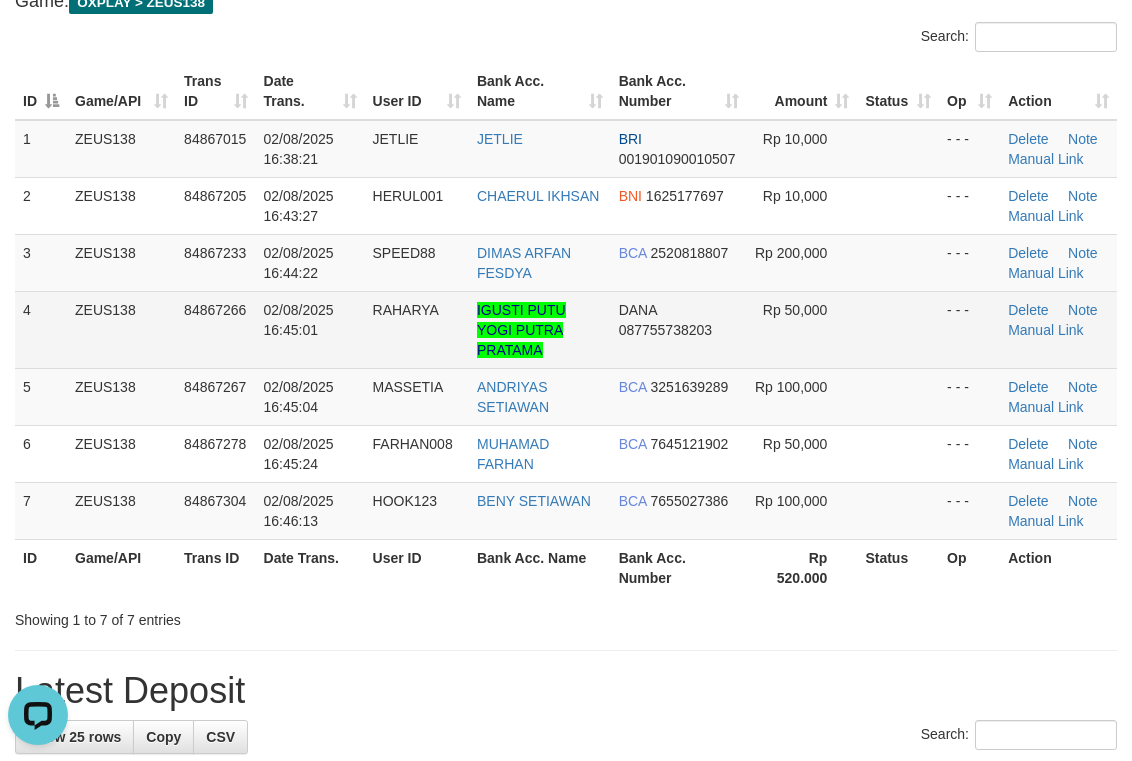 scroll, scrollTop: 0, scrollLeft: 0, axis: both 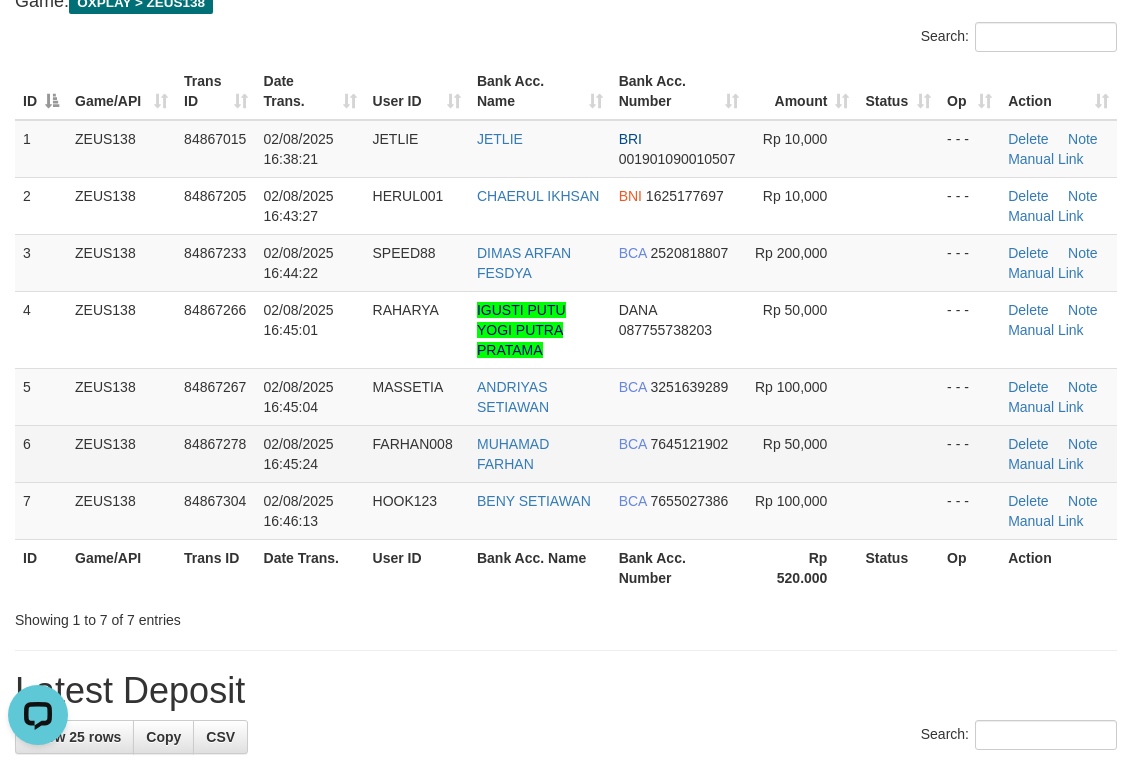 click on "Rp 50,000" at bounding box center (802, 453) 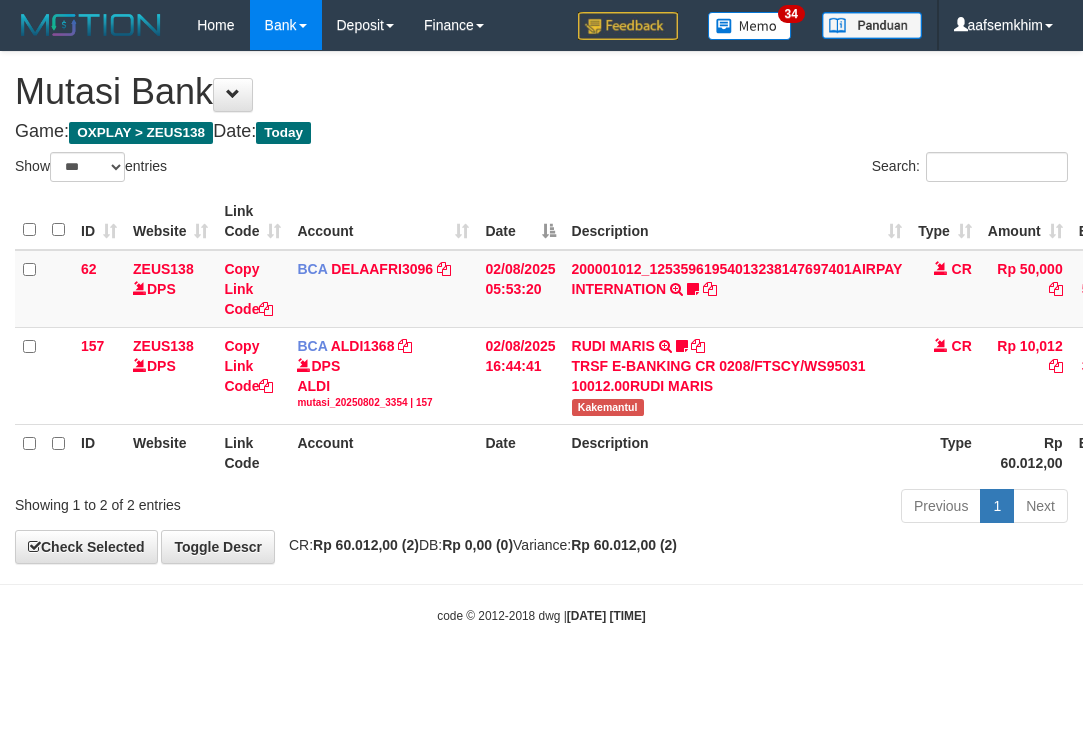 select on "***" 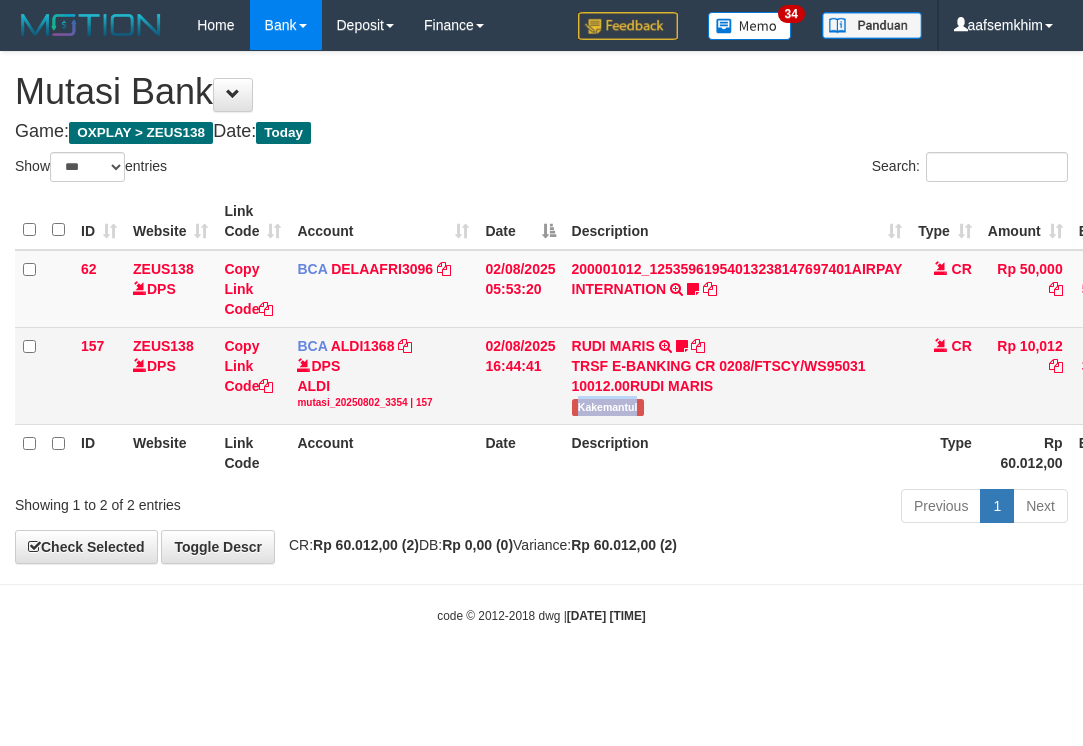 drag, startPoint x: 630, startPoint y: 415, endPoint x: 494, endPoint y: 419, distance: 136.0588 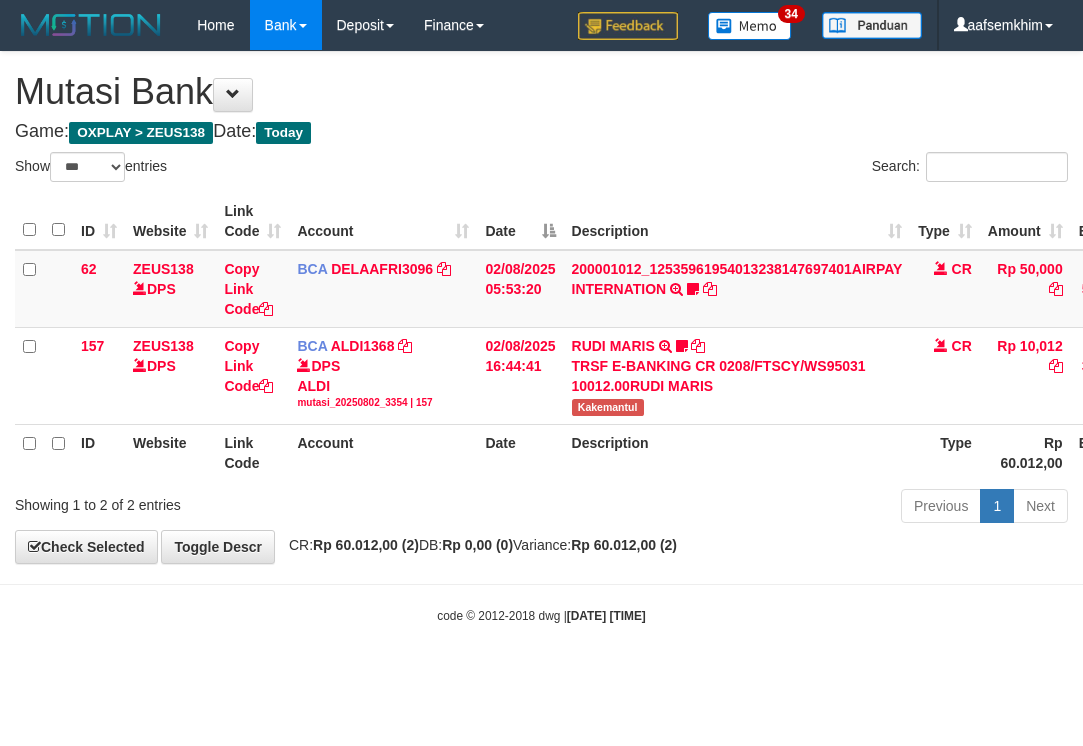 click on "Search:" at bounding box center (813, 169) 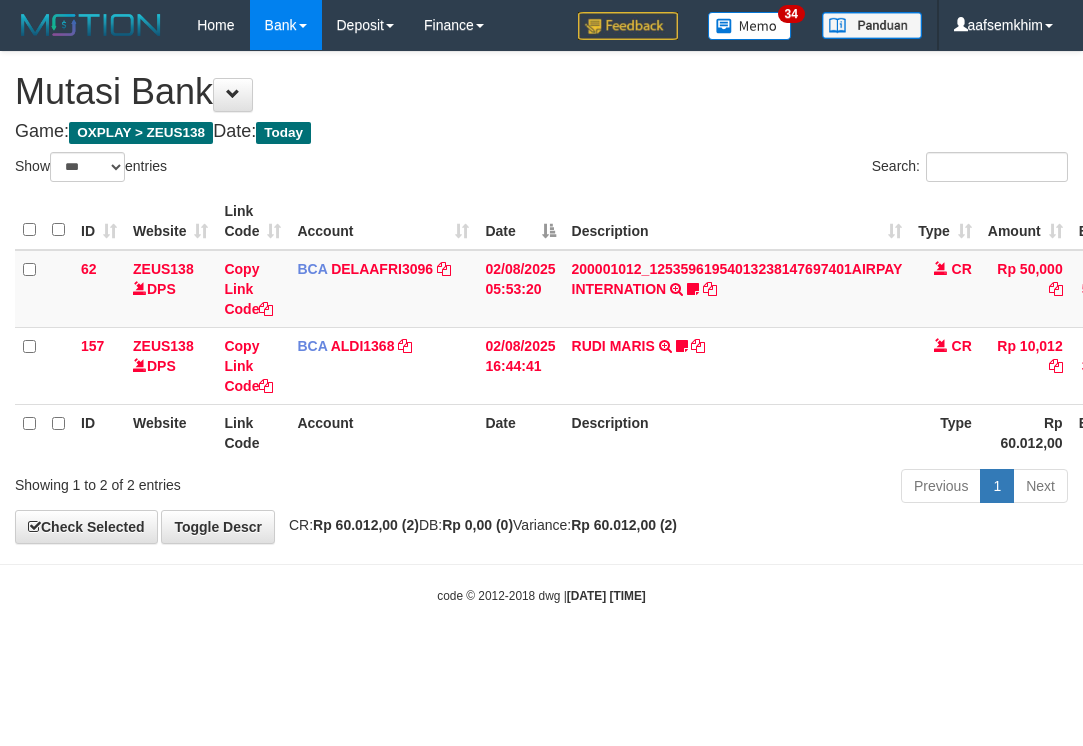 select on "***" 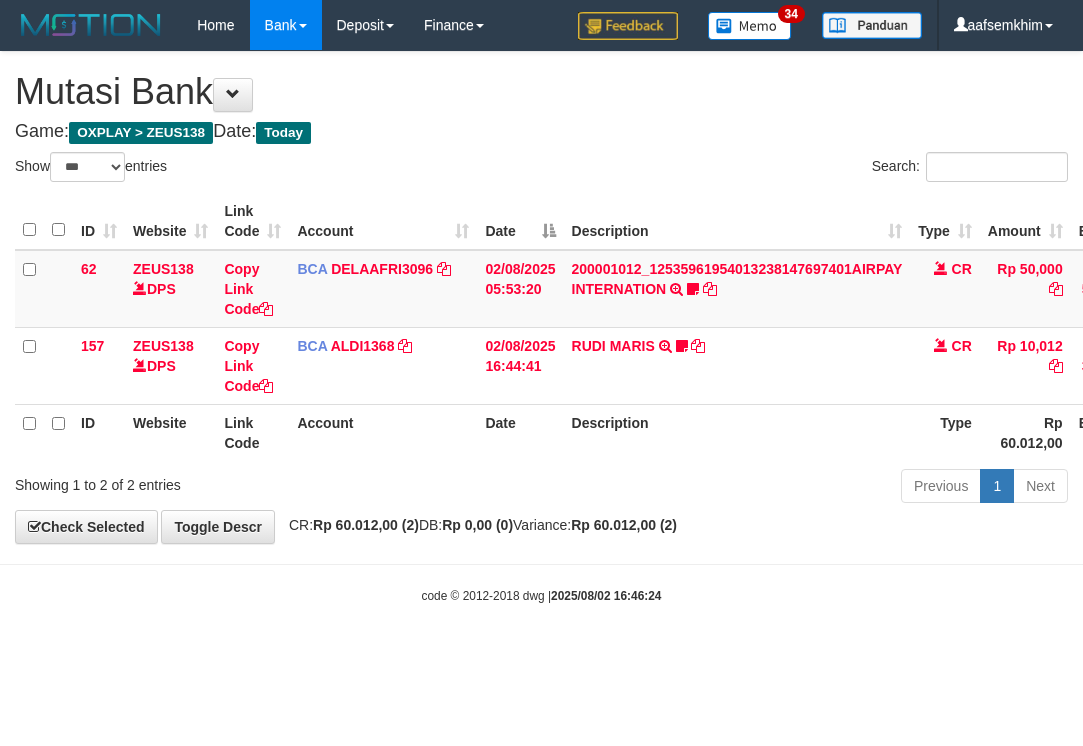 select on "***" 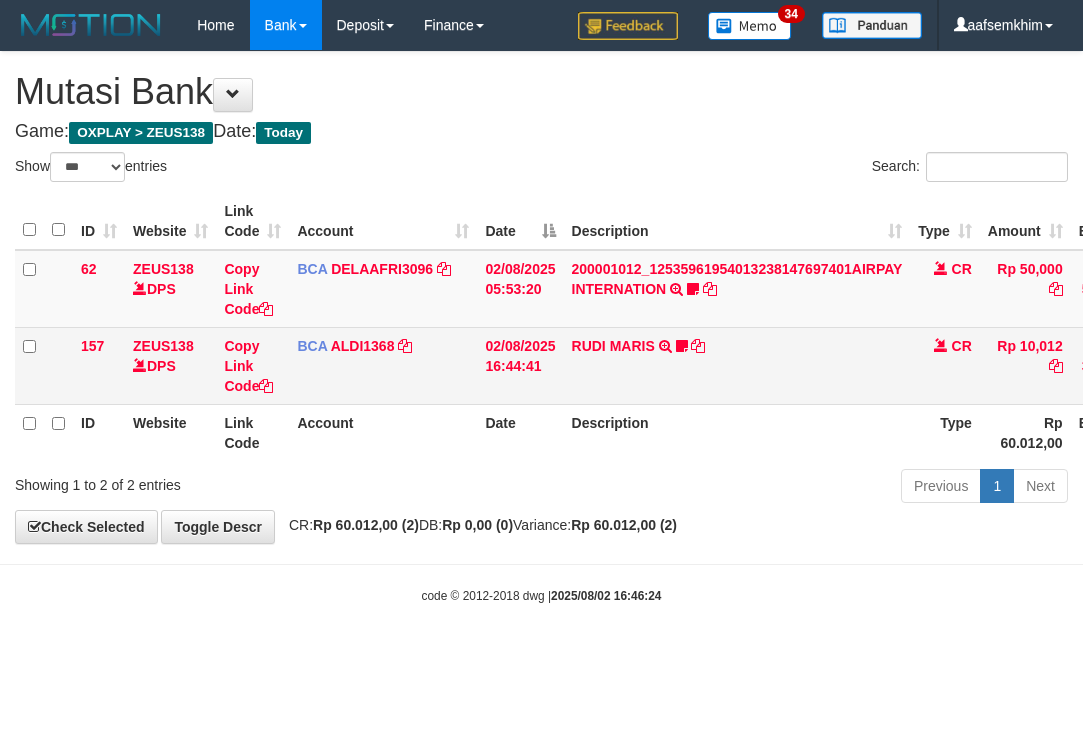 scroll, scrollTop: 0, scrollLeft: 0, axis: both 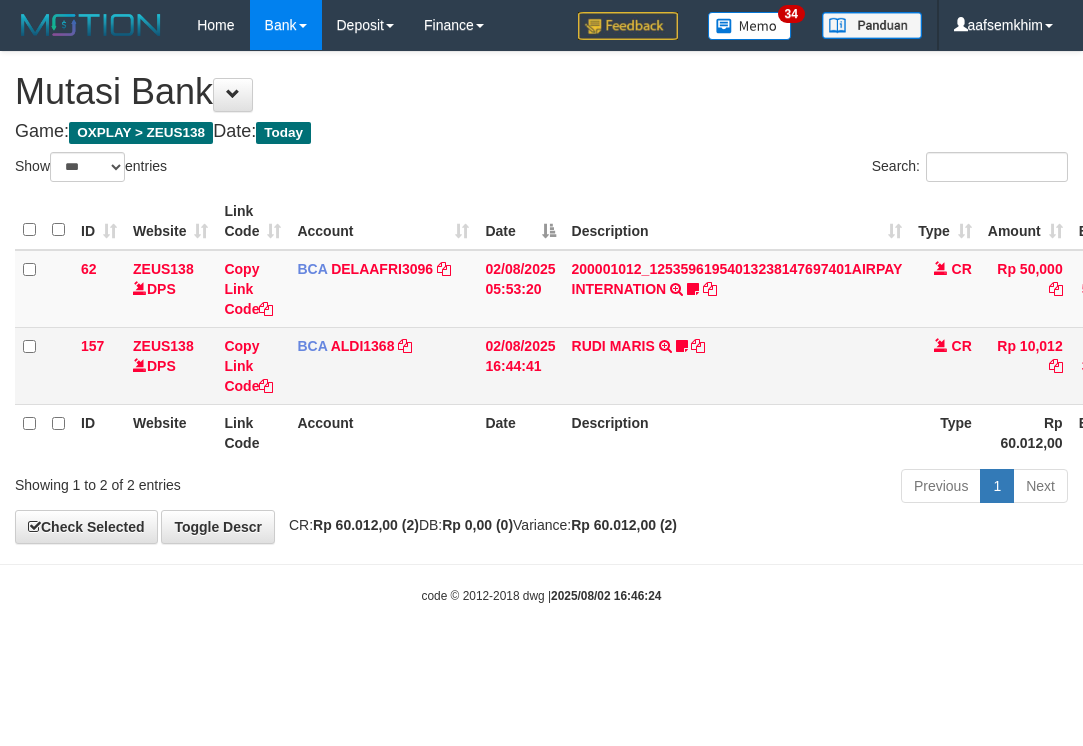 click on "RUDI MARIS            TRSF E-BANKING CR 0208/FTSCY/WS95031
10012.00RUDI MARIS    Kakemantul" at bounding box center [737, 365] 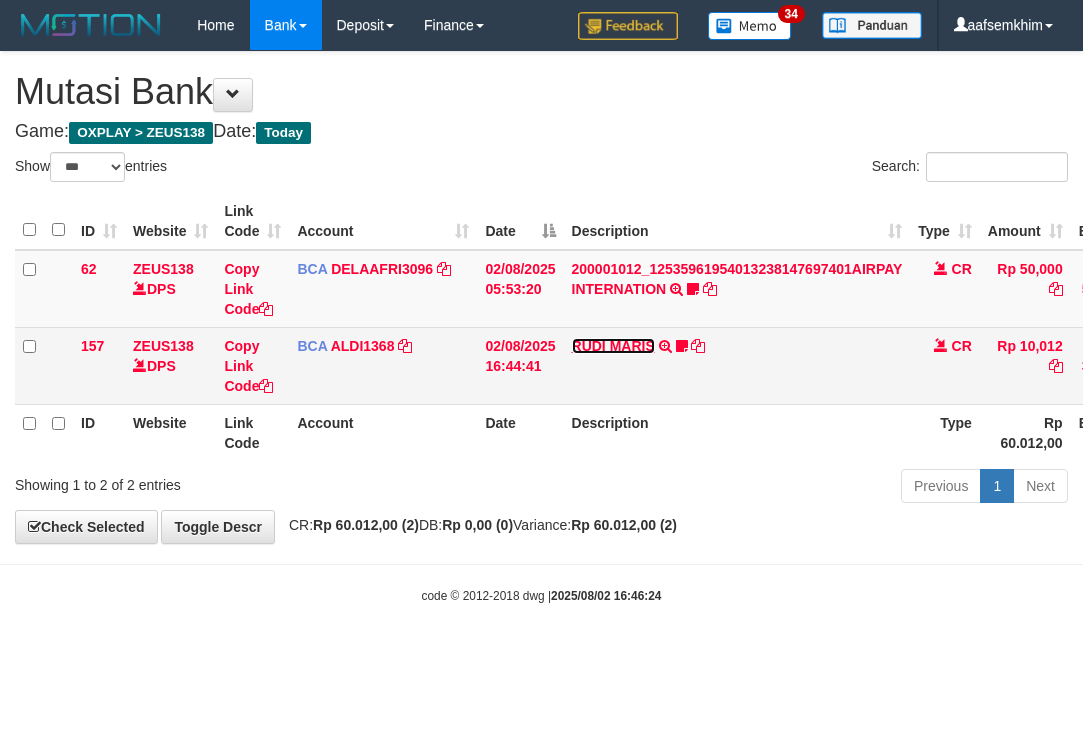 click on "RUDI MARIS" at bounding box center (613, 346) 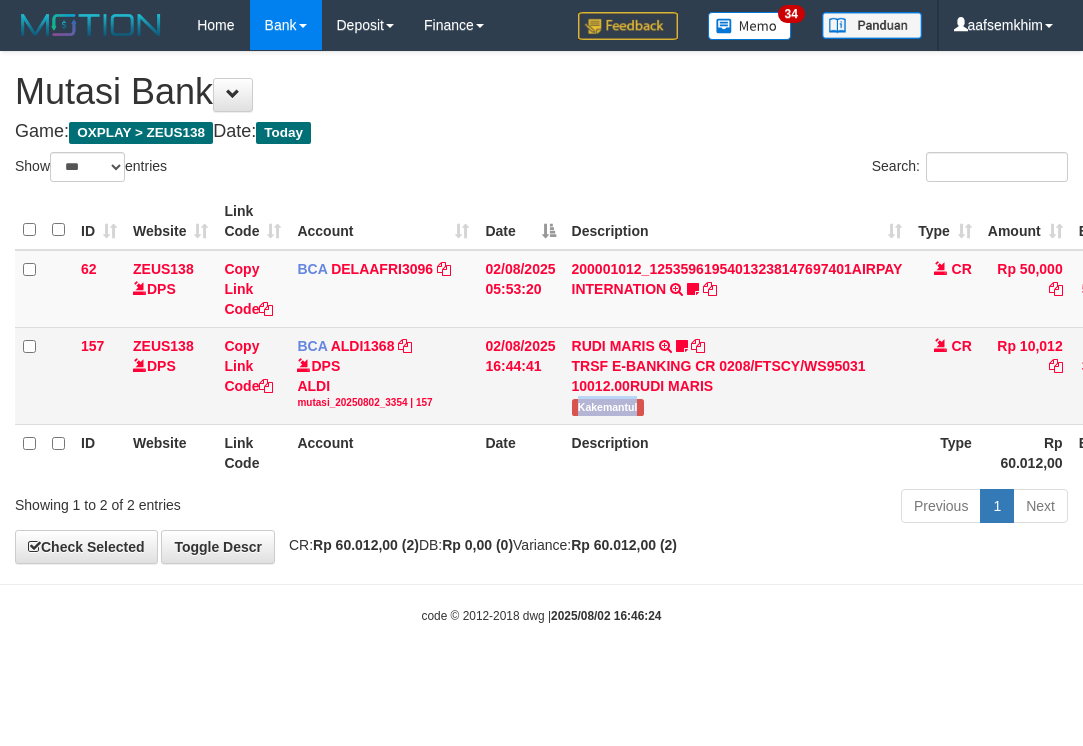 copy on "Kakemantul" 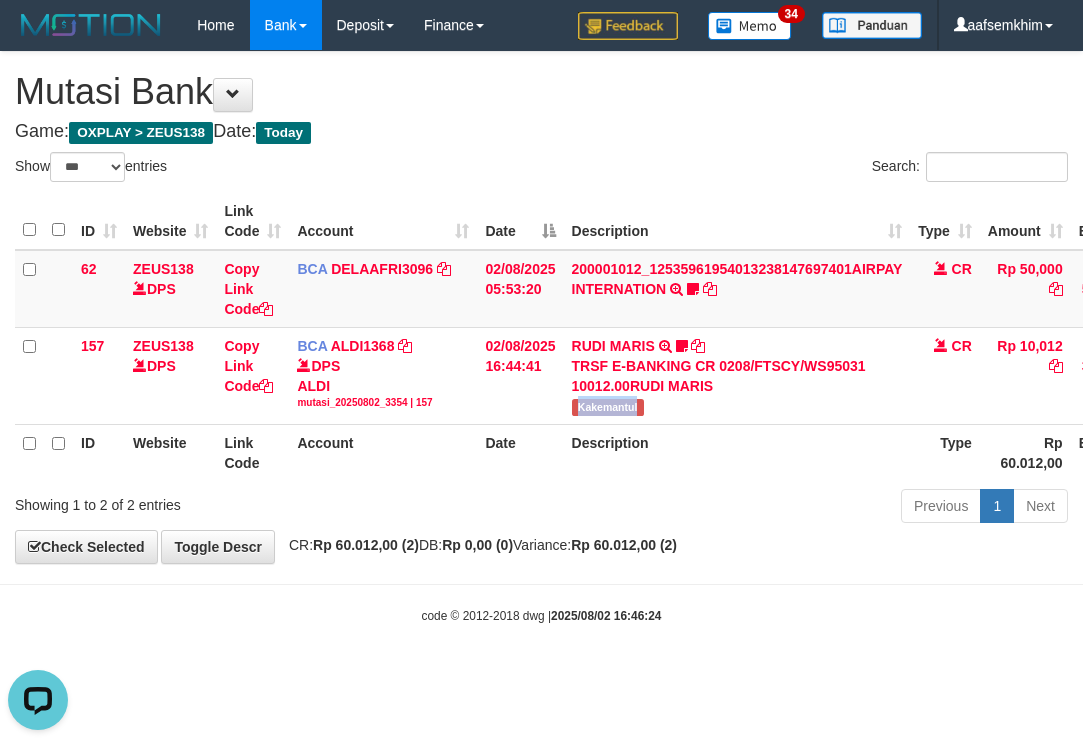 scroll, scrollTop: 0, scrollLeft: 0, axis: both 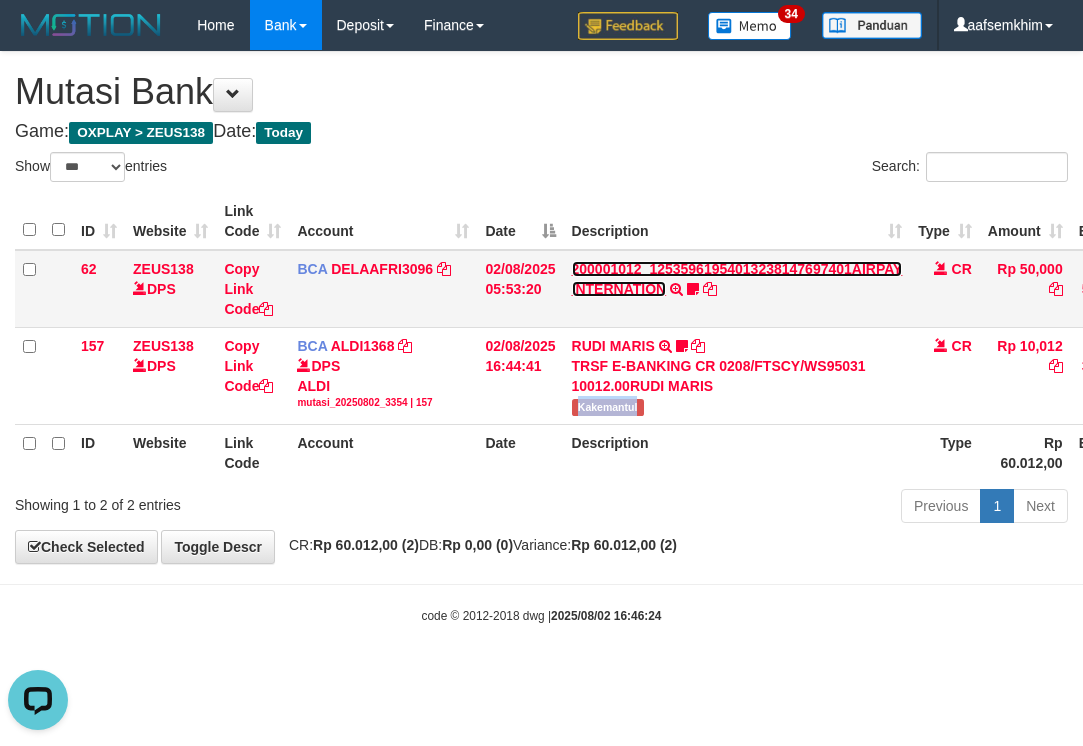 drag, startPoint x: 641, startPoint y: 290, endPoint x: 622, endPoint y: 366, distance: 78.339005 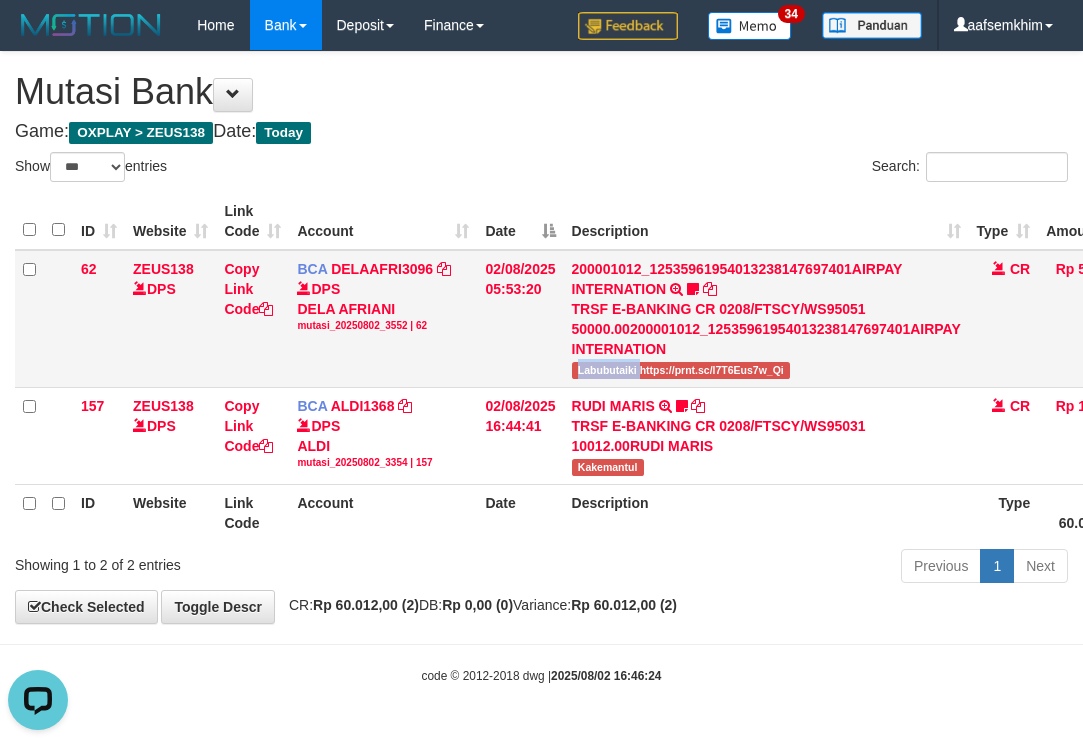 drag, startPoint x: 571, startPoint y: 374, endPoint x: 640, endPoint y: 373, distance: 69.00725 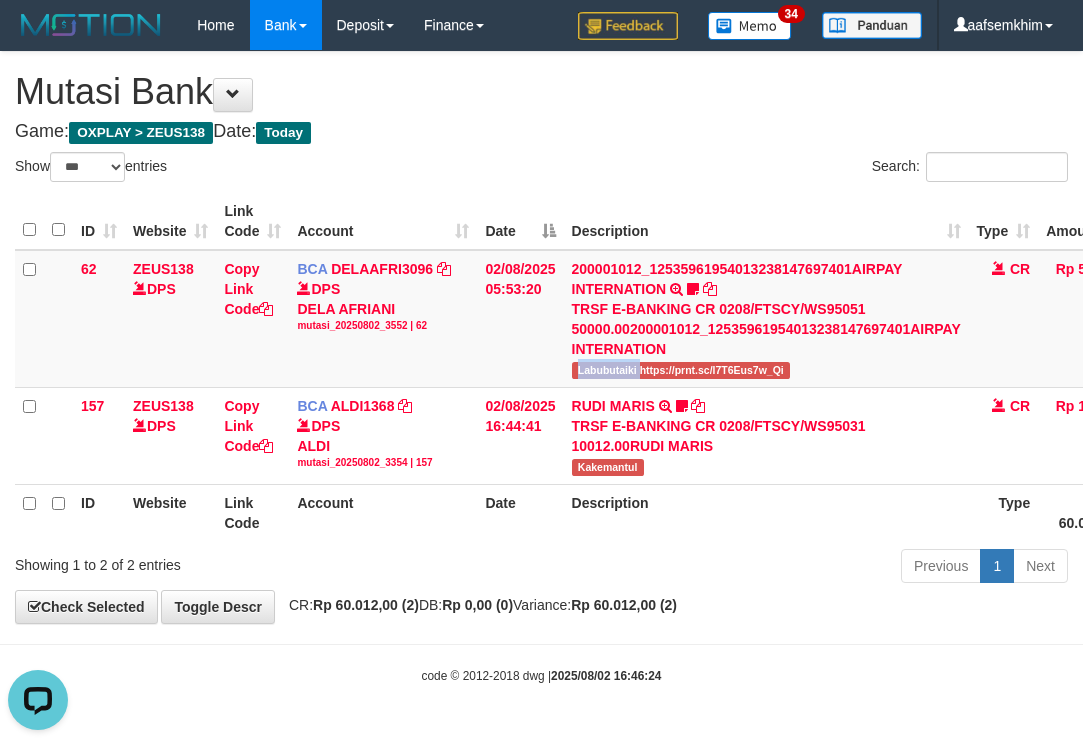 copy on "Labubutaiki" 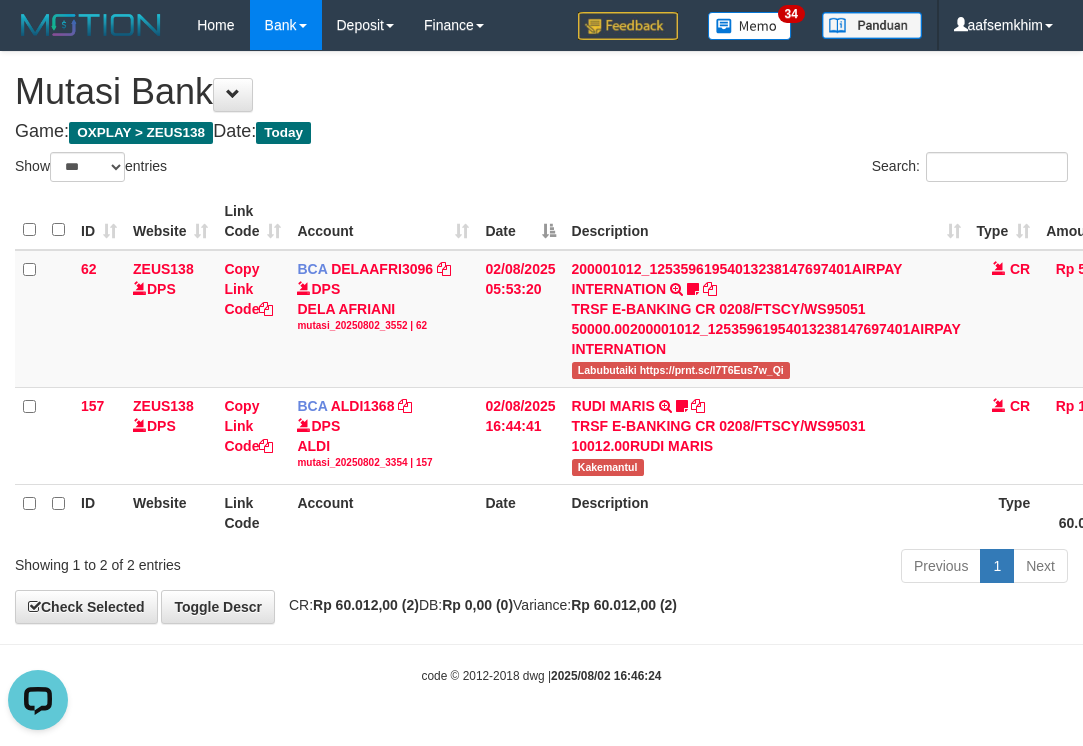 click on "**********" at bounding box center (541, 337) 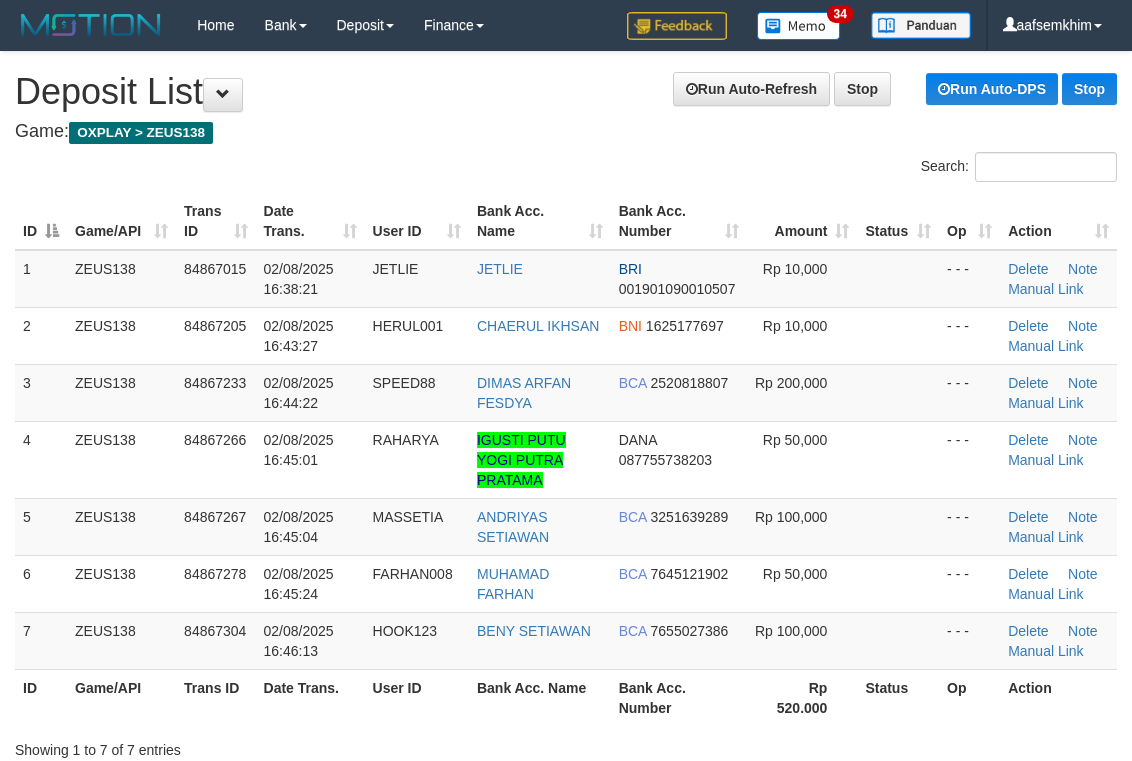 scroll, scrollTop: 131, scrollLeft: 0, axis: vertical 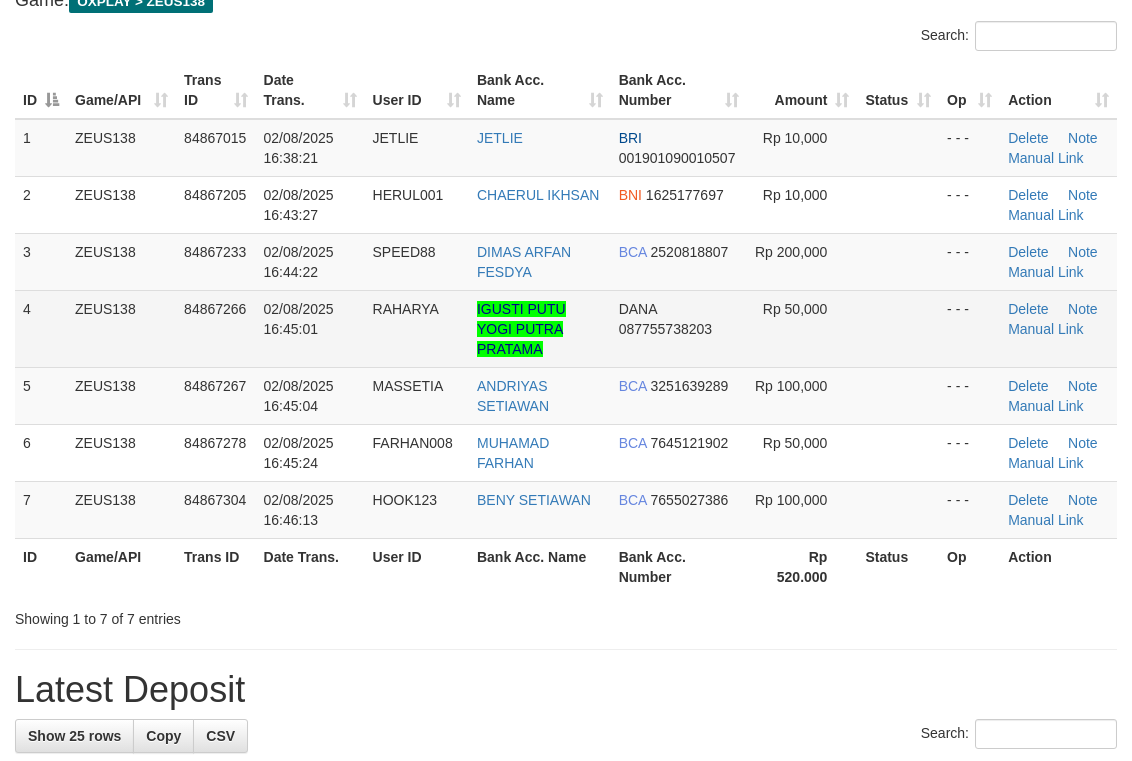 click on "4
ZEUS138
84867266
[DATE] [TIME]
RAHARYA
[FIRST] [LAST] [LAST] [LAST]
DANA
[PHONE]
Rp 50,000
- - -
Delete
Note
Manual Link" at bounding box center (566, 328) 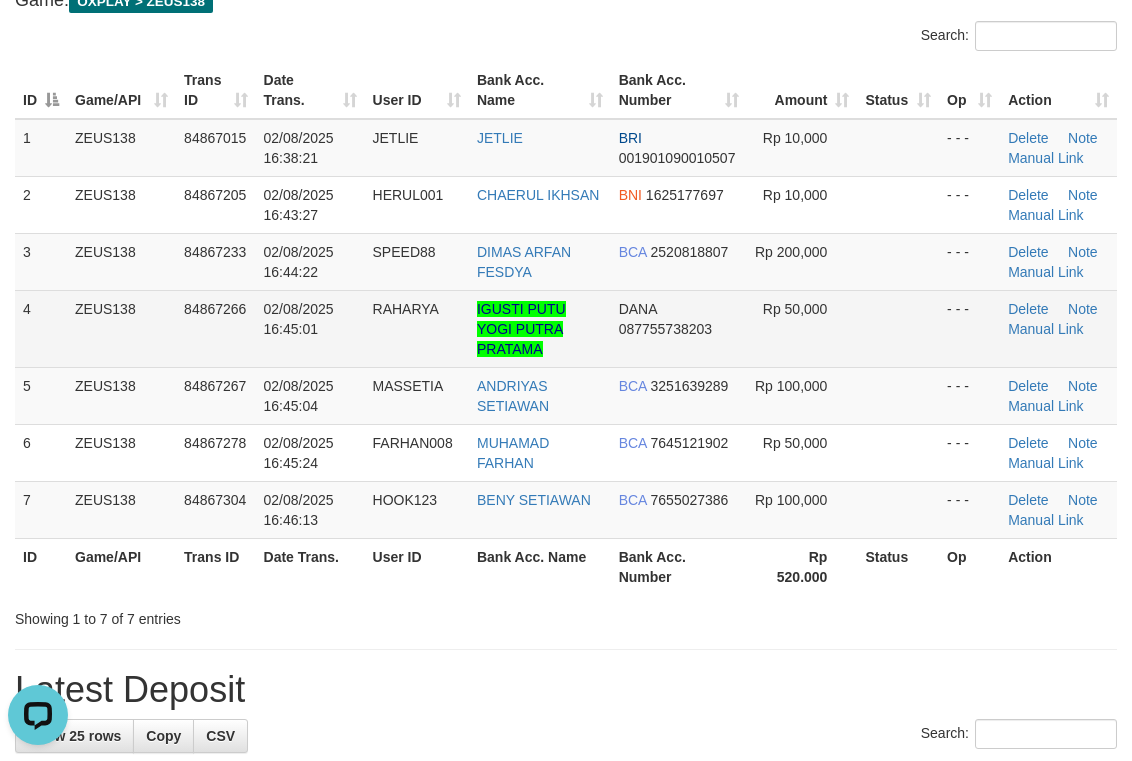 scroll, scrollTop: 0, scrollLeft: 0, axis: both 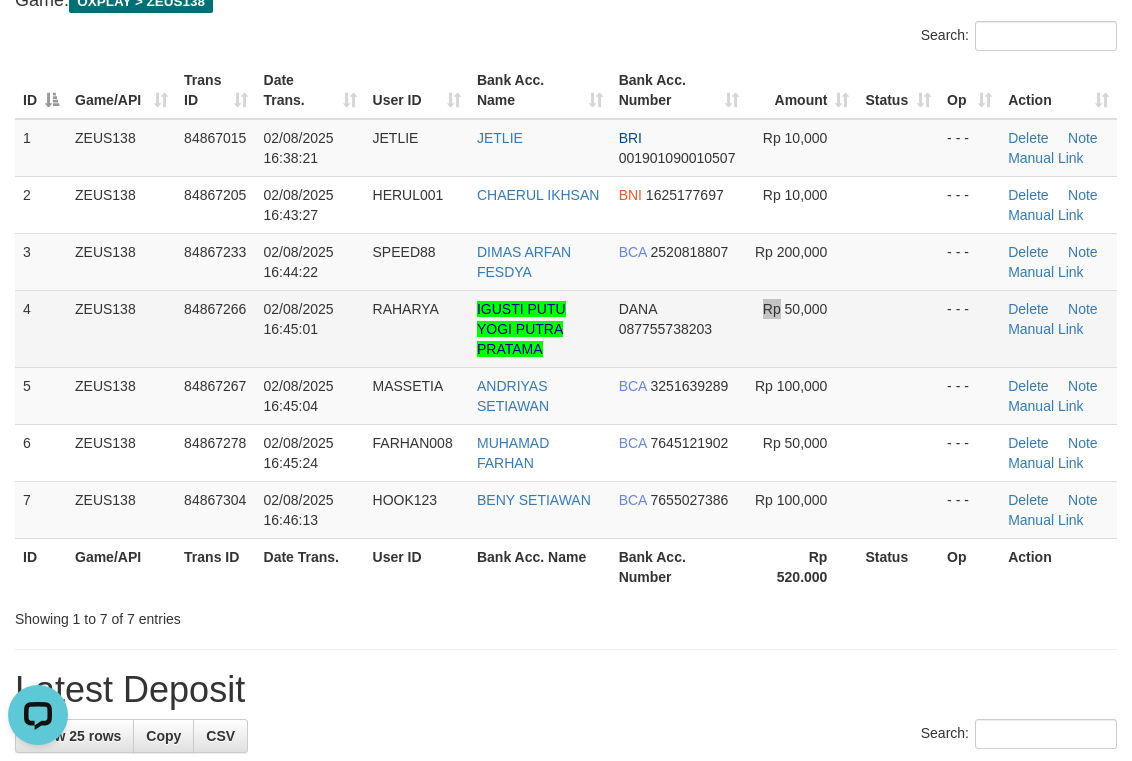 click on "Rp 50,000" at bounding box center (802, 328) 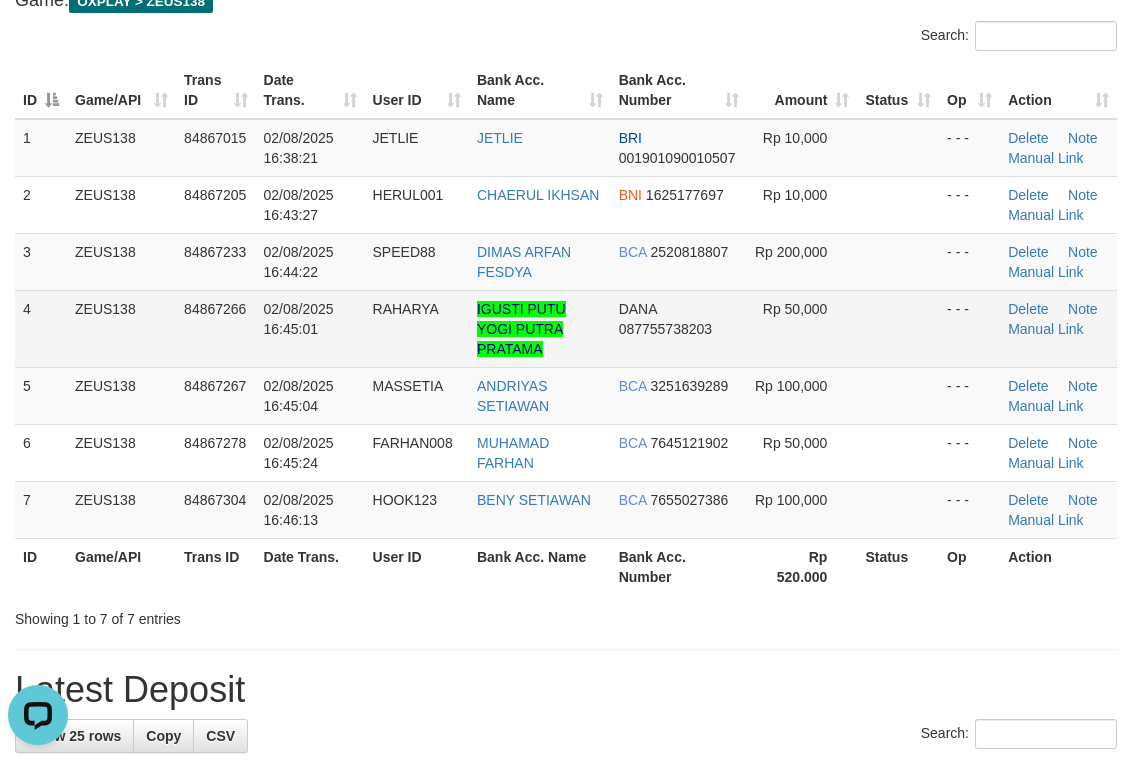drag, startPoint x: 754, startPoint y: 327, endPoint x: 1143, endPoint y: 238, distance: 399.05136 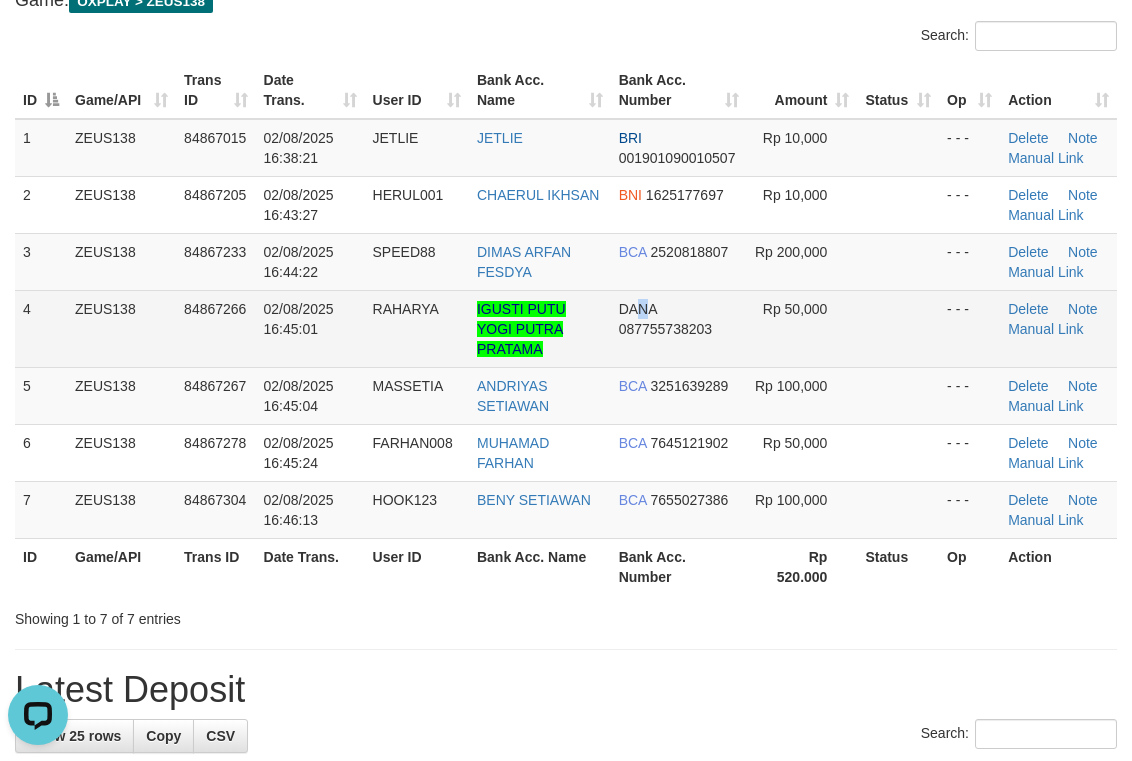 drag, startPoint x: 638, startPoint y: 303, endPoint x: 663, endPoint y: 290, distance: 28.178005 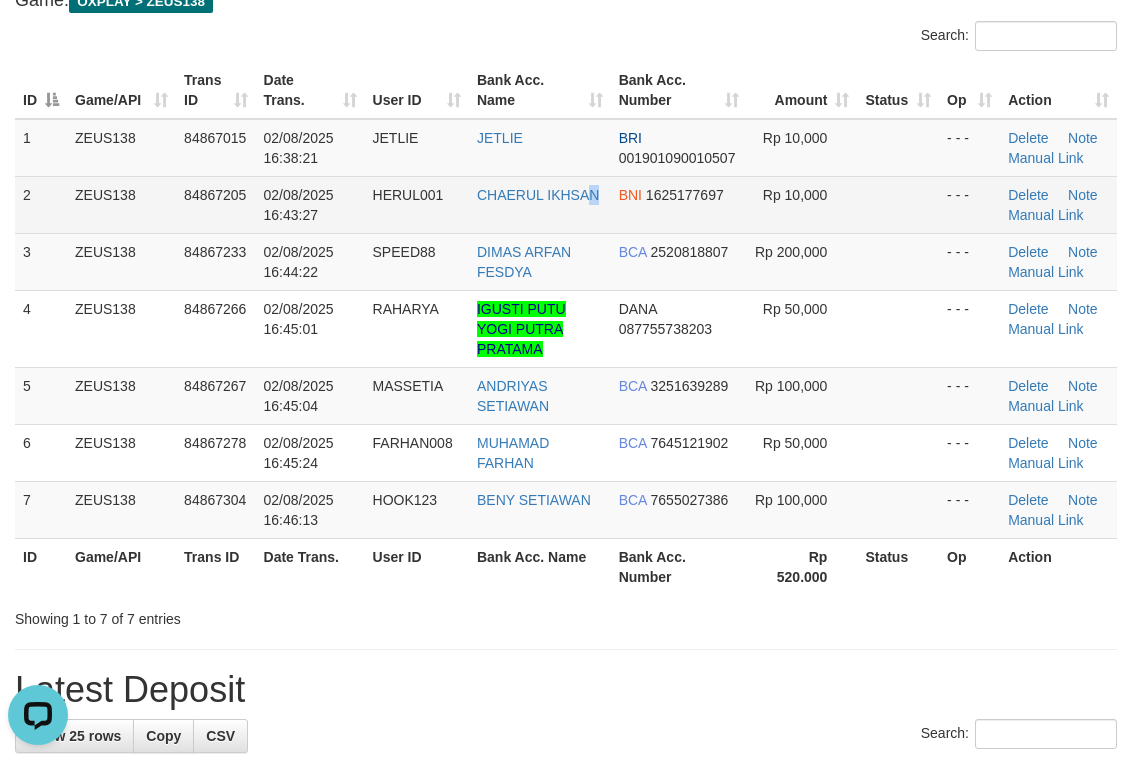 click on "CHAERUL IKHSAN" at bounding box center (540, 204) 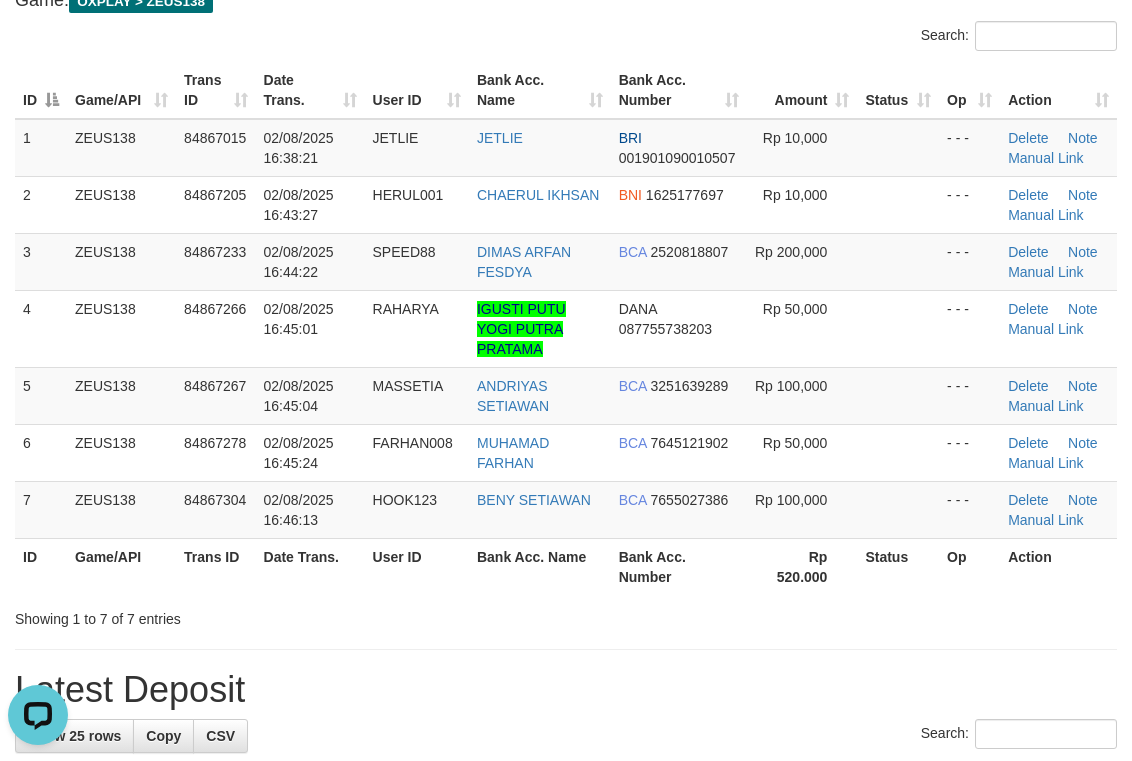 click on "**********" at bounding box center [566, 1168] 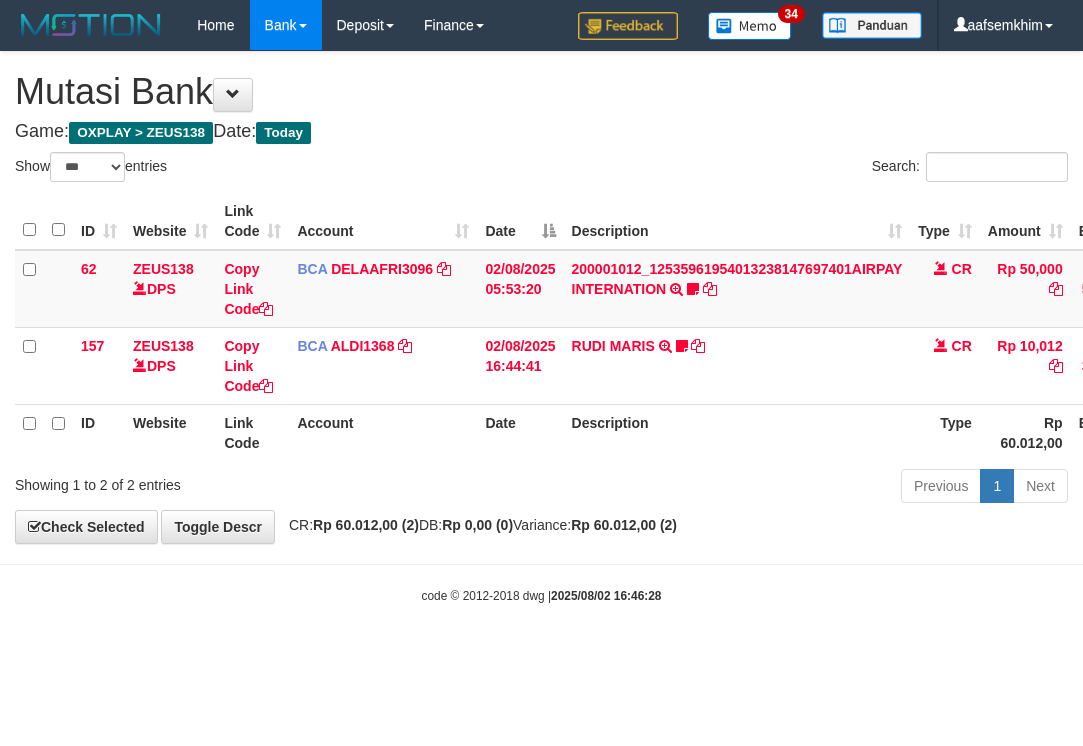 select on "***" 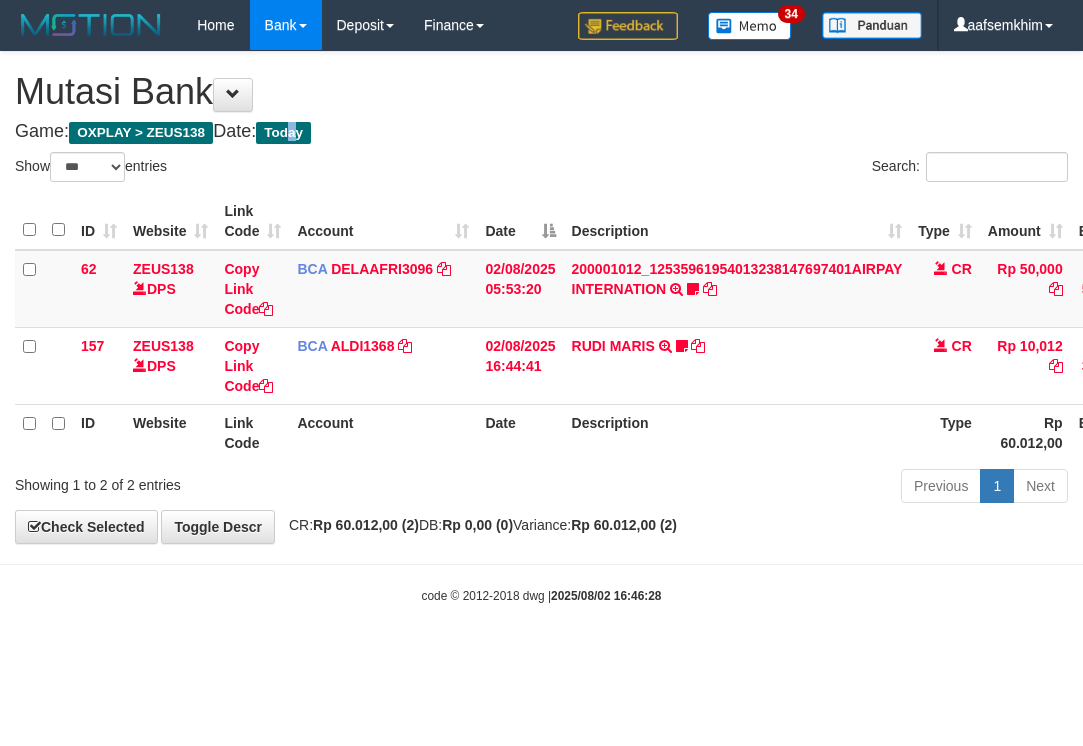 drag, startPoint x: 0, startPoint y: 0, endPoint x: 0, endPoint y: 187, distance: 187 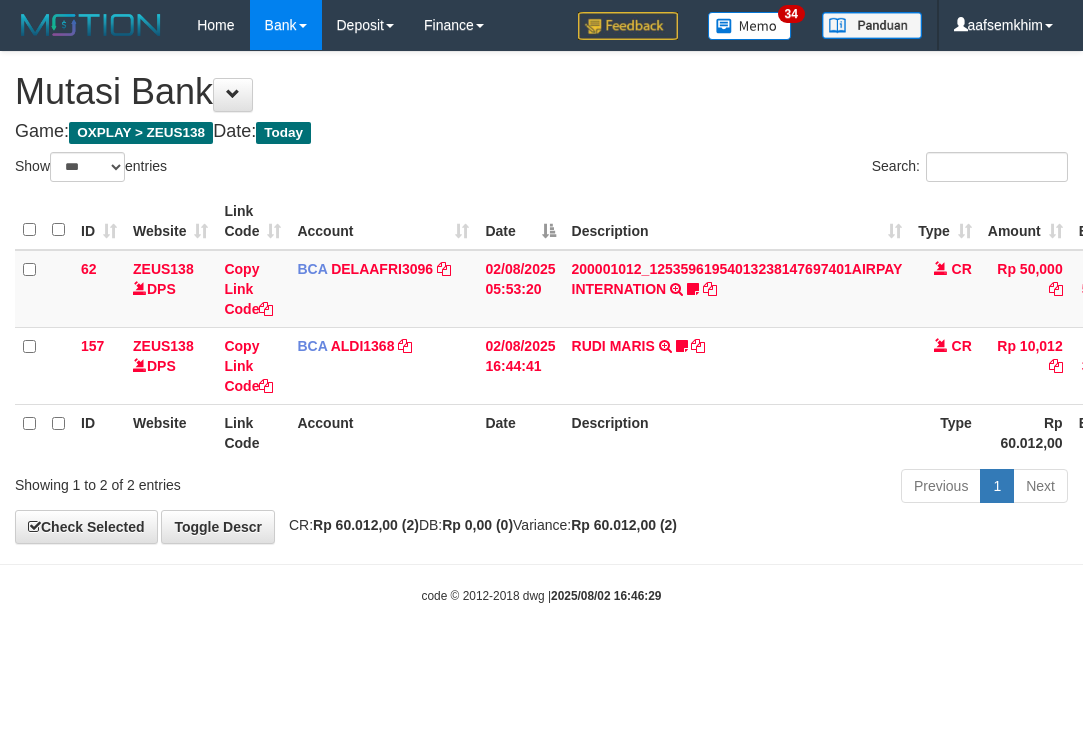 select on "***" 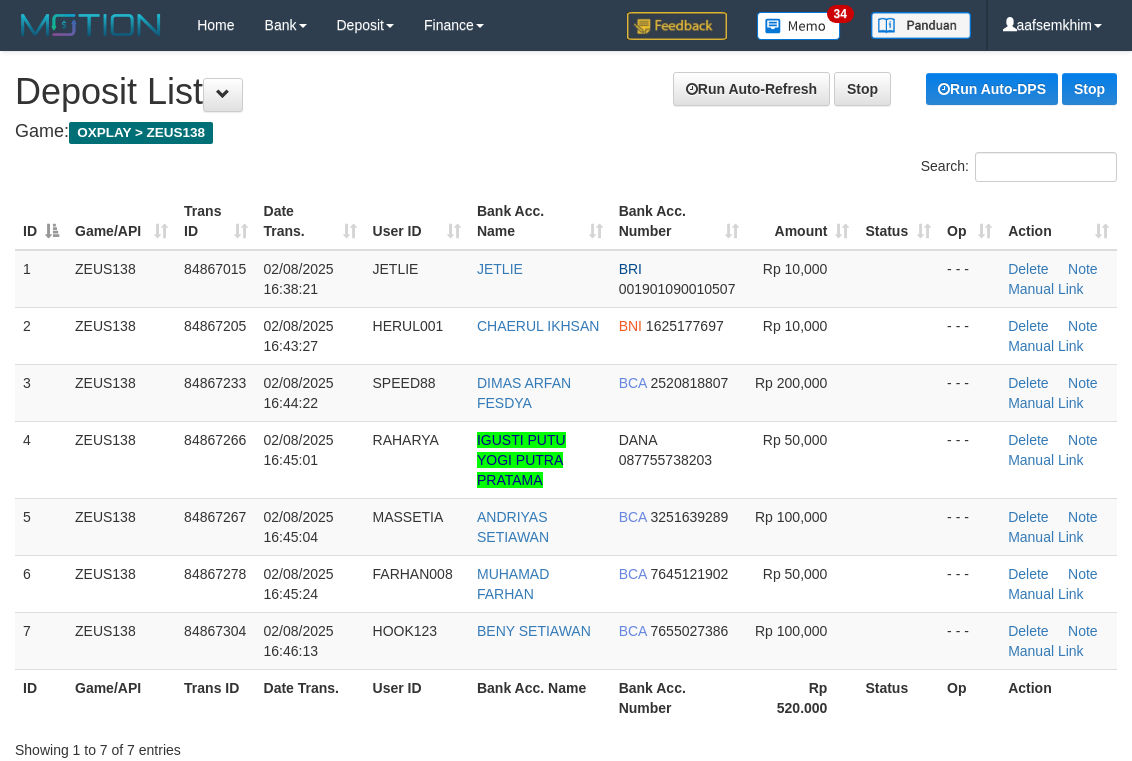 scroll, scrollTop: 132, scrollLeft: 0, axis: vertical 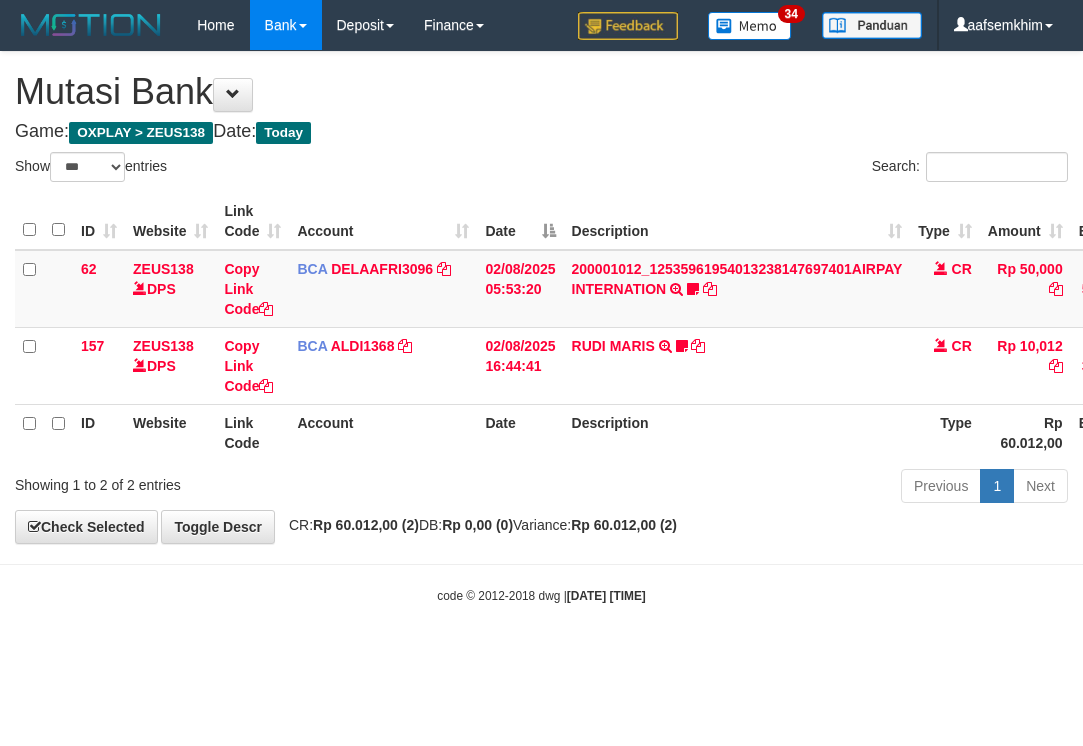 select on "***" 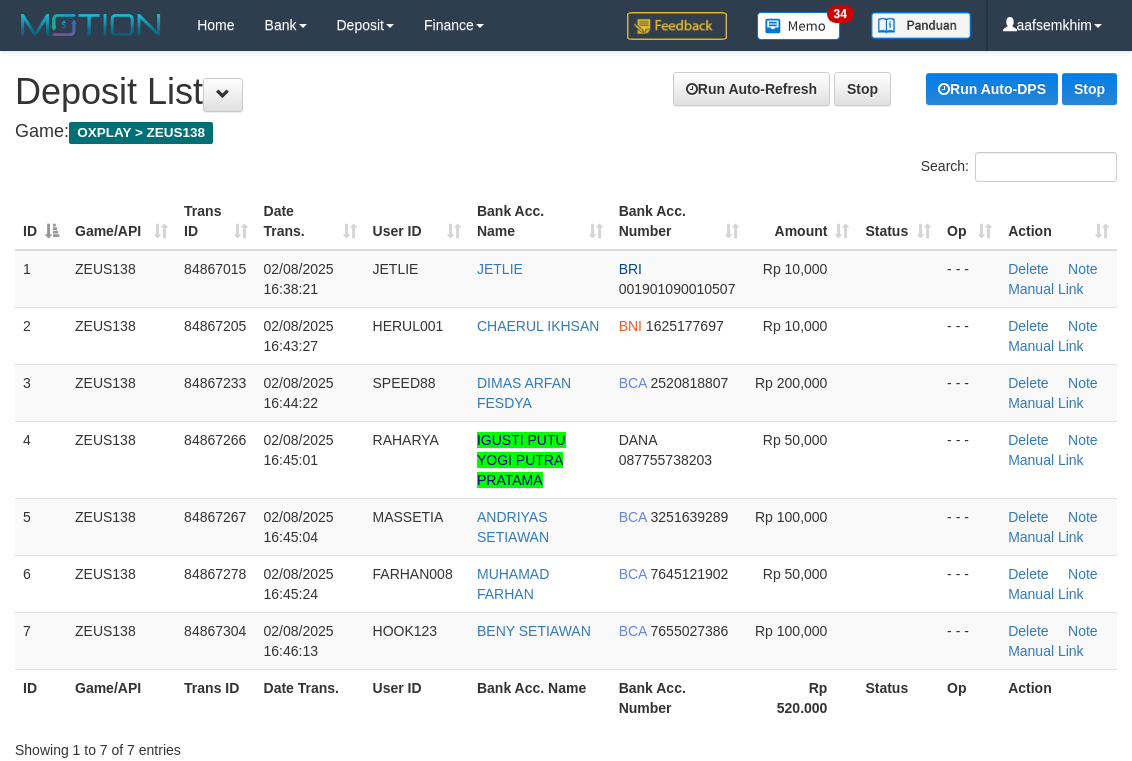scroll, scrollTop: 133, scrollLeft: 0, axis: vertical 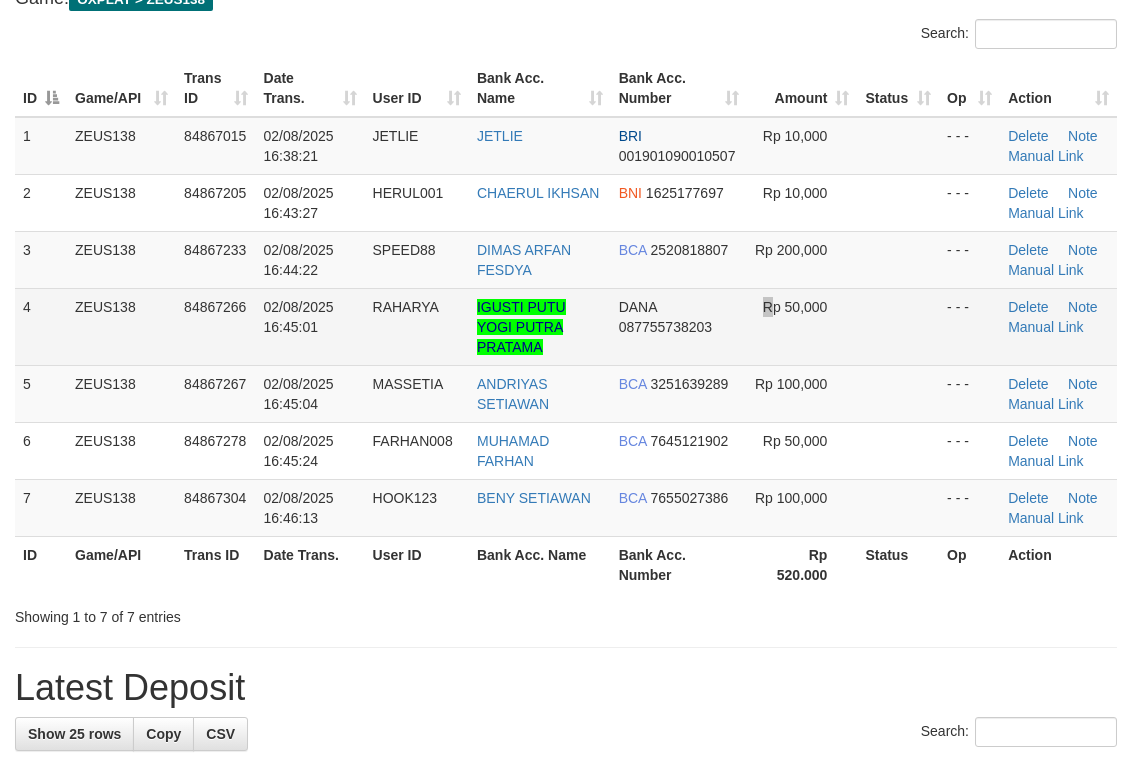 drag, startPoint x: 774, startPoint y: 320, endPoint x: 799, endPoint y: 316, distance: 25.317978 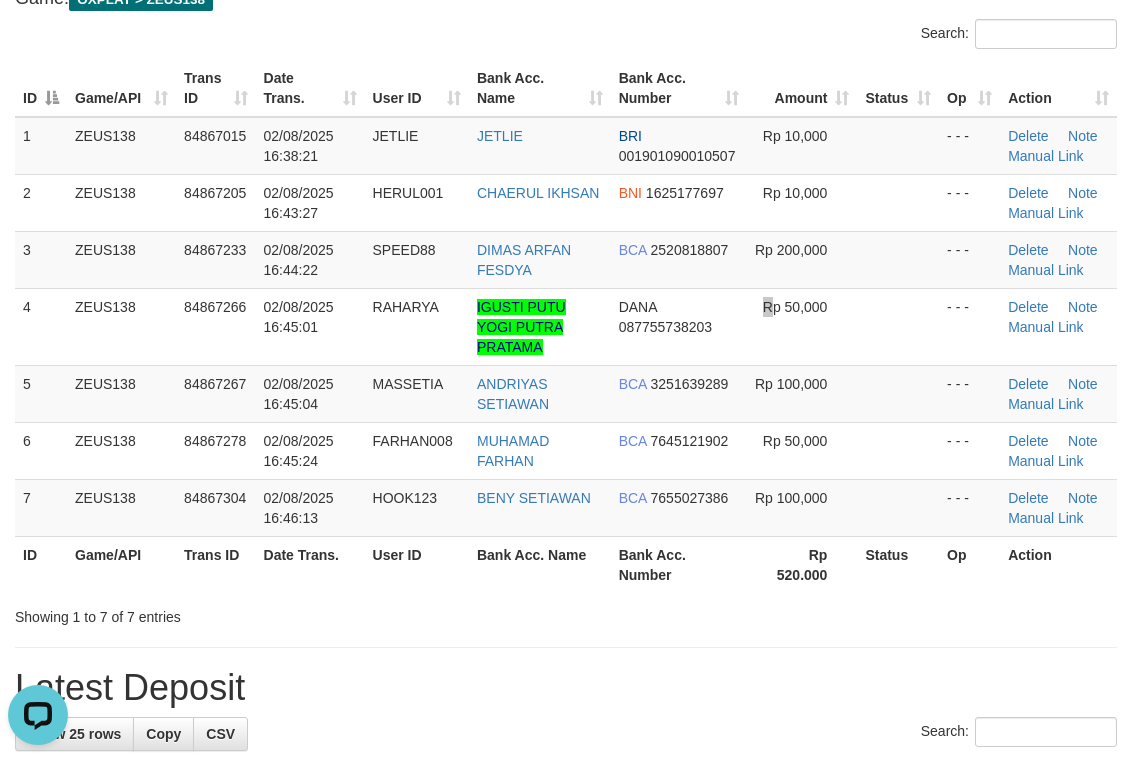 scroll, scrollTop: 0, scrollLeft: 0, axis: both 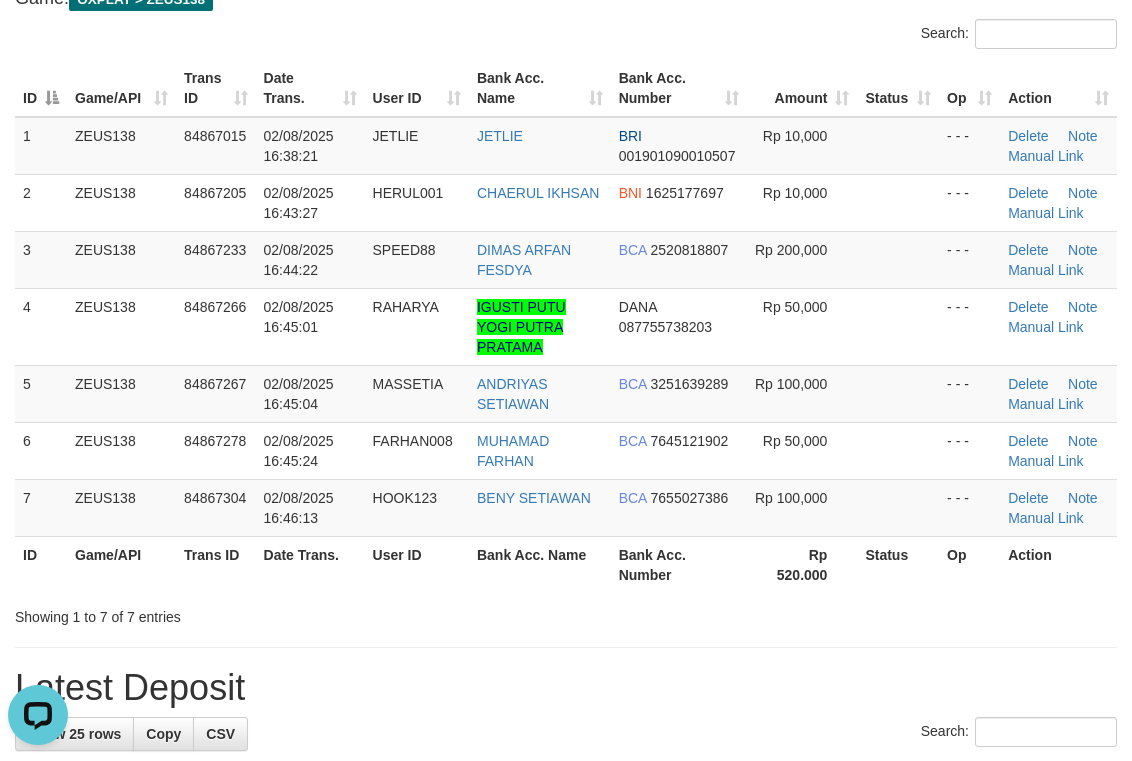 drag, startPoint x: 738, startPoint y: 256, endPoint x: 1140, endPoint y: 184, distance: 408.39685 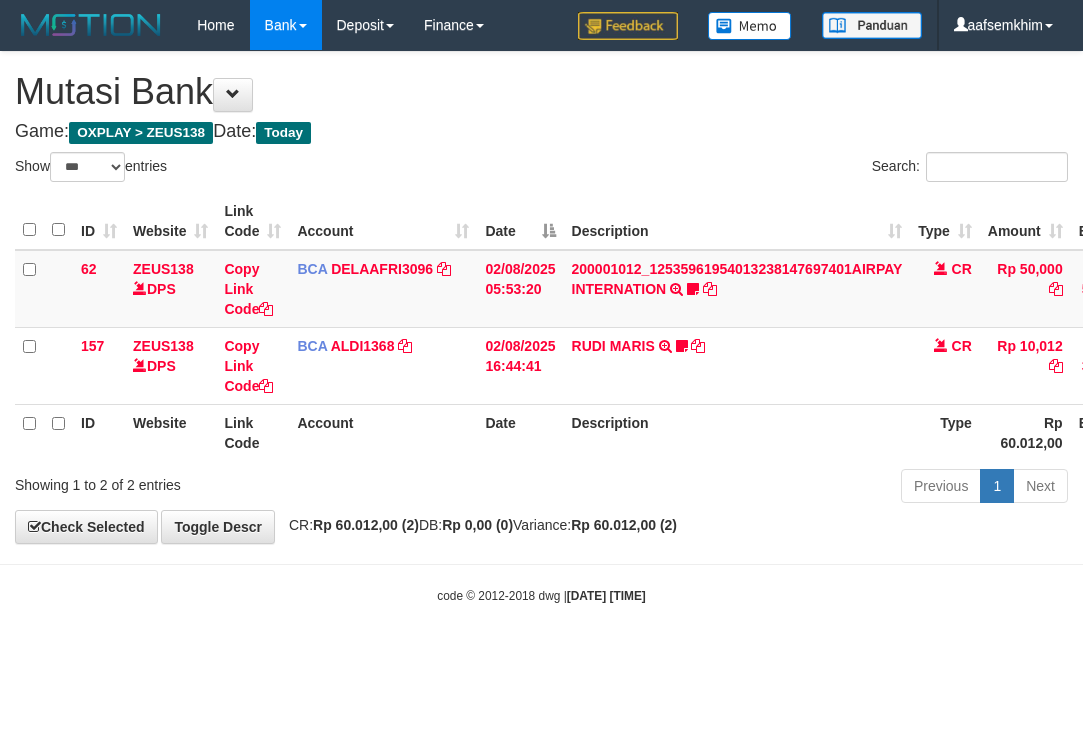 select on "***" 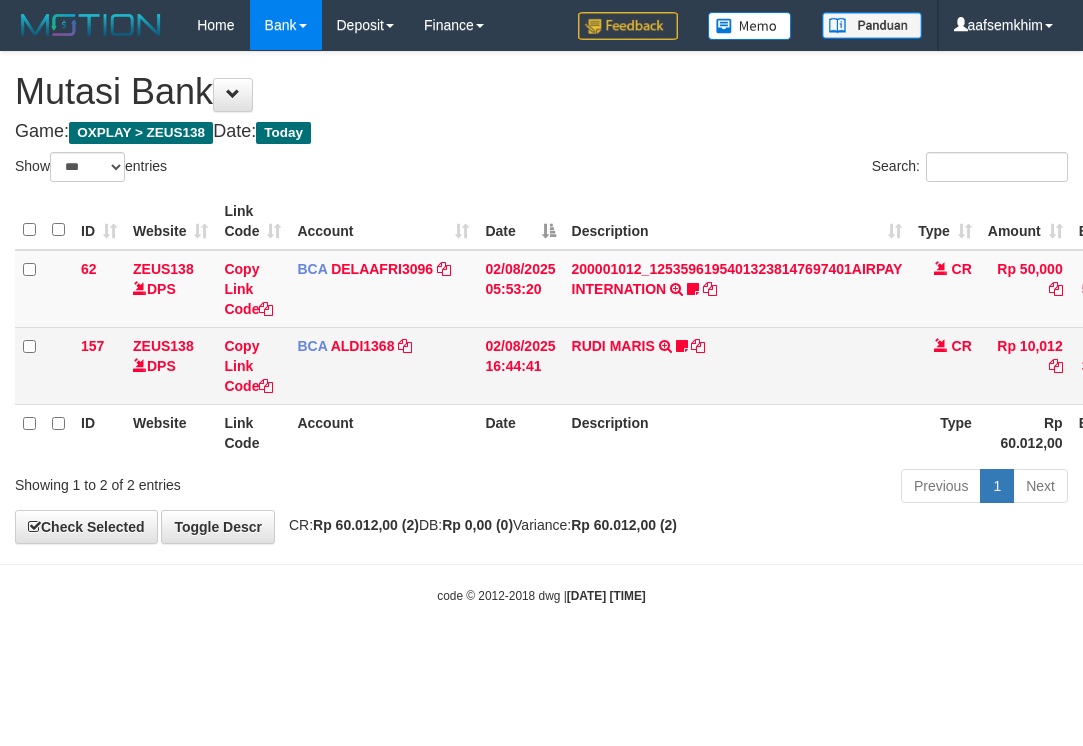click on "RUDI MARIS" at bounding box center (613, 346) 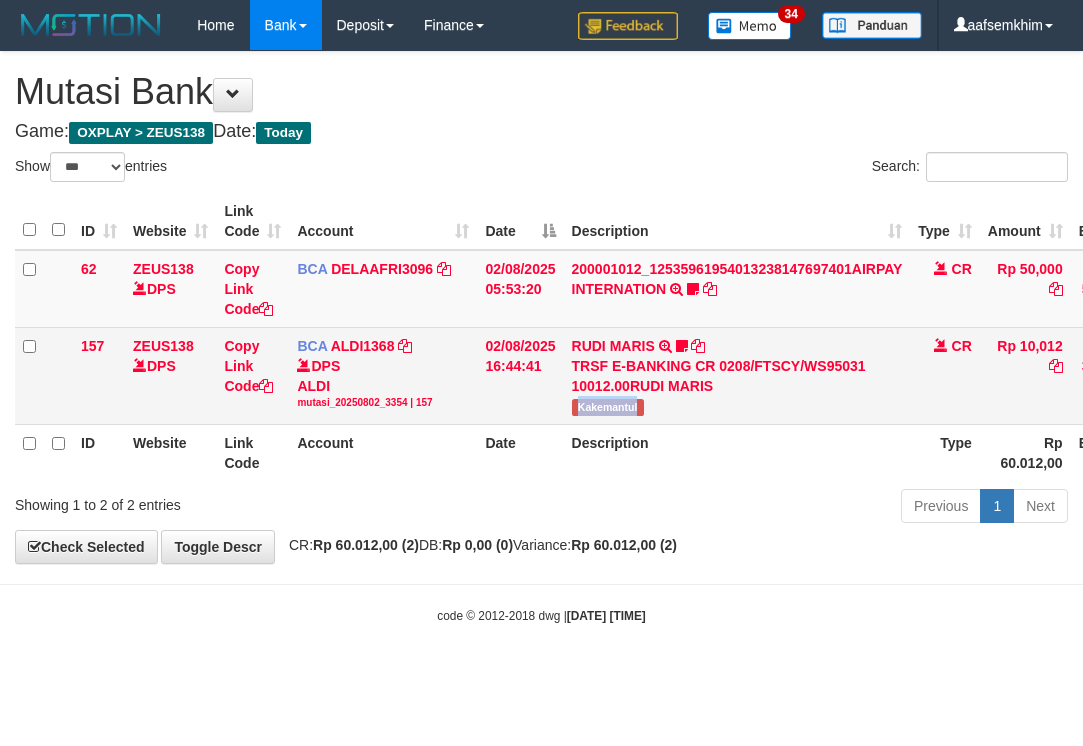 drag, startPoint x: 598, startPoint y: 416, endPoint x: 425, endPoint y: 389, distance: 175.09425 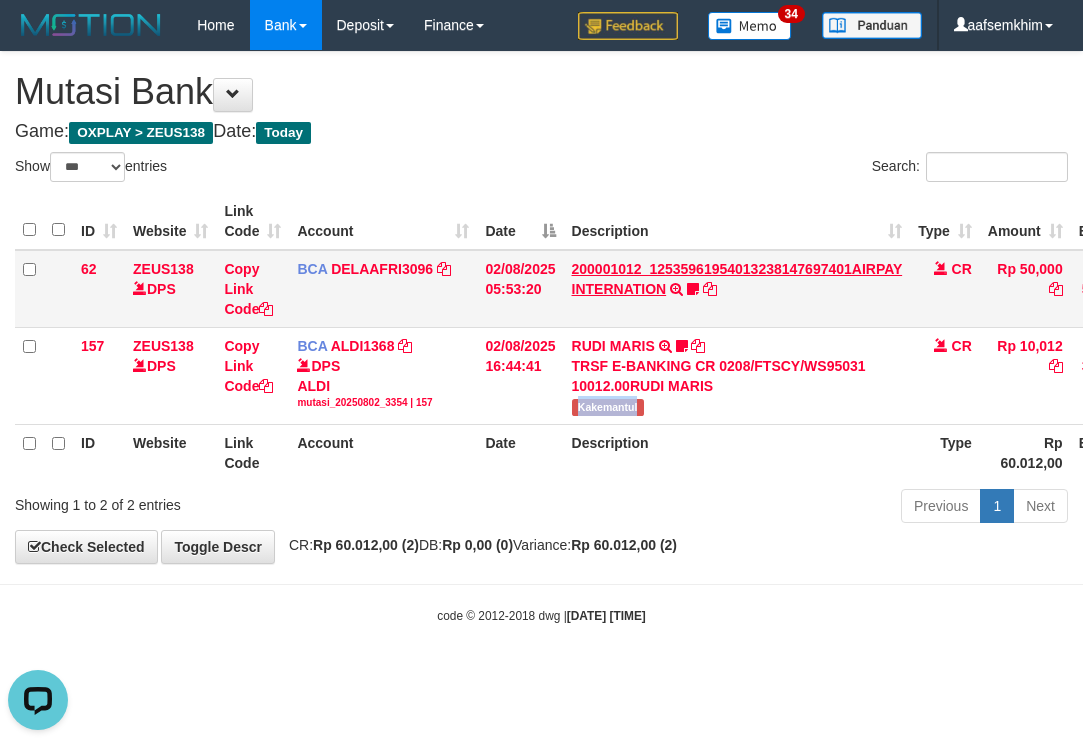 scroll, scrollTop: 0, scrollLeft: 0, axis: both 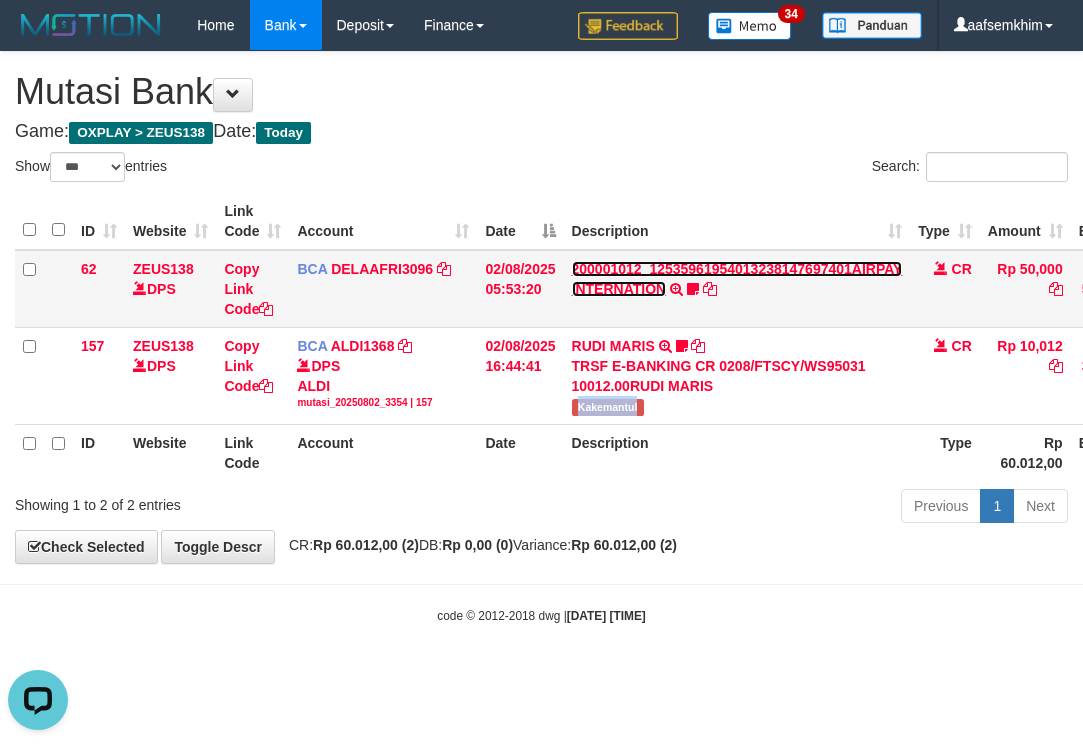 click on "200001012_12535961954013238147697401AIRPAY INTERNATION" at bounding box center (737, 279) 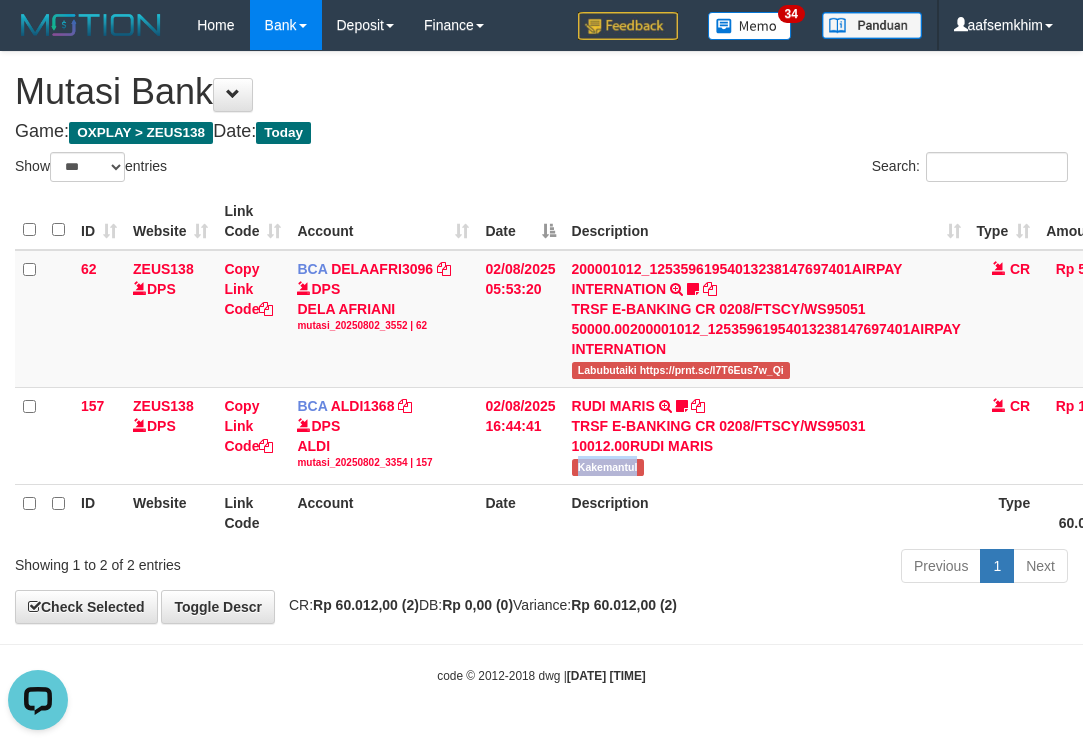 click on "Description" at bounding box center [766, 221] 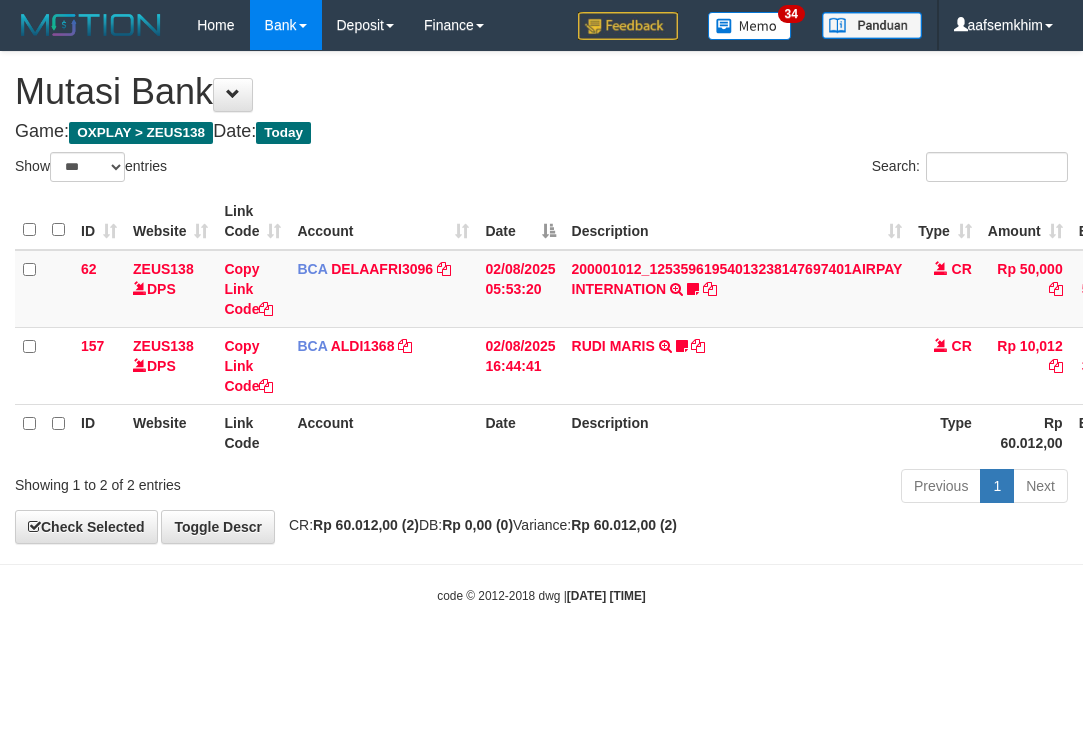 select on "***" 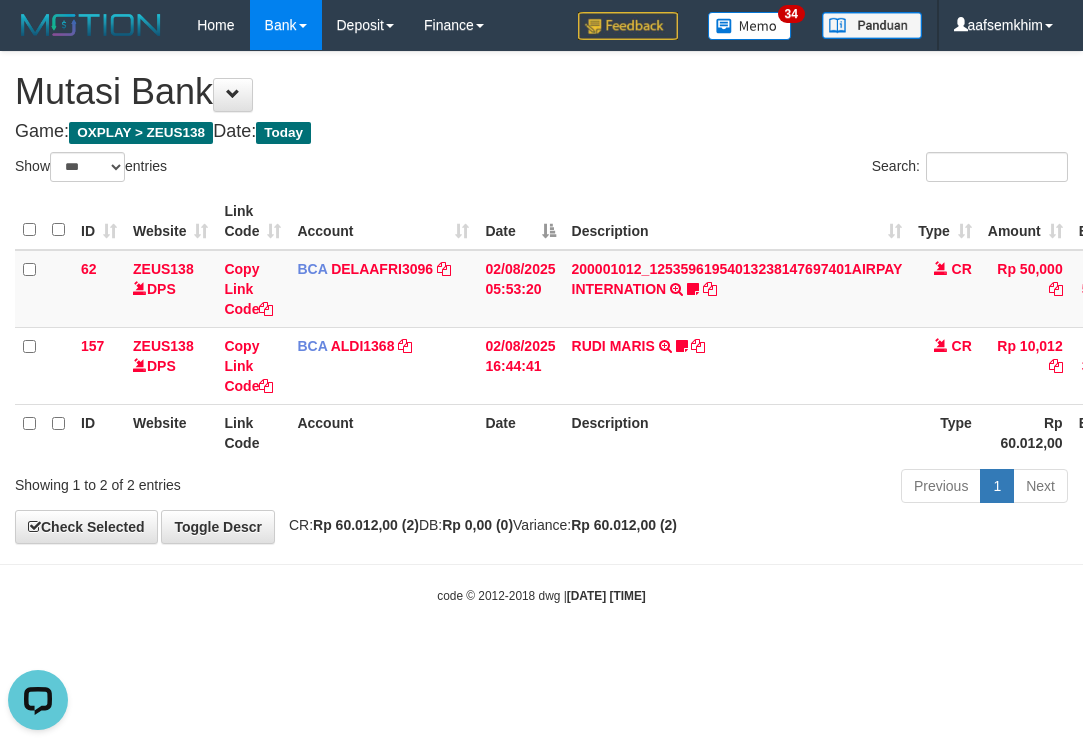 scroll, scrollTop: 0, scrollLeft: 0, axis: both 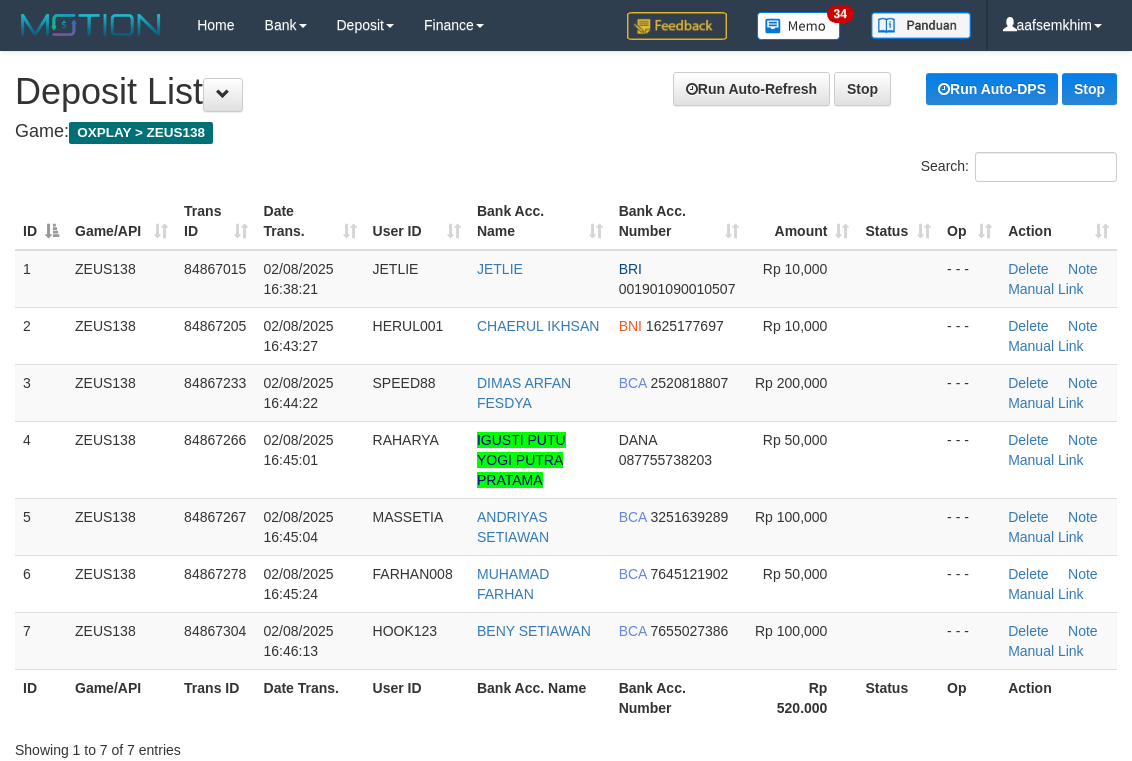 click on "Search:" at bounding box center [566, 169] 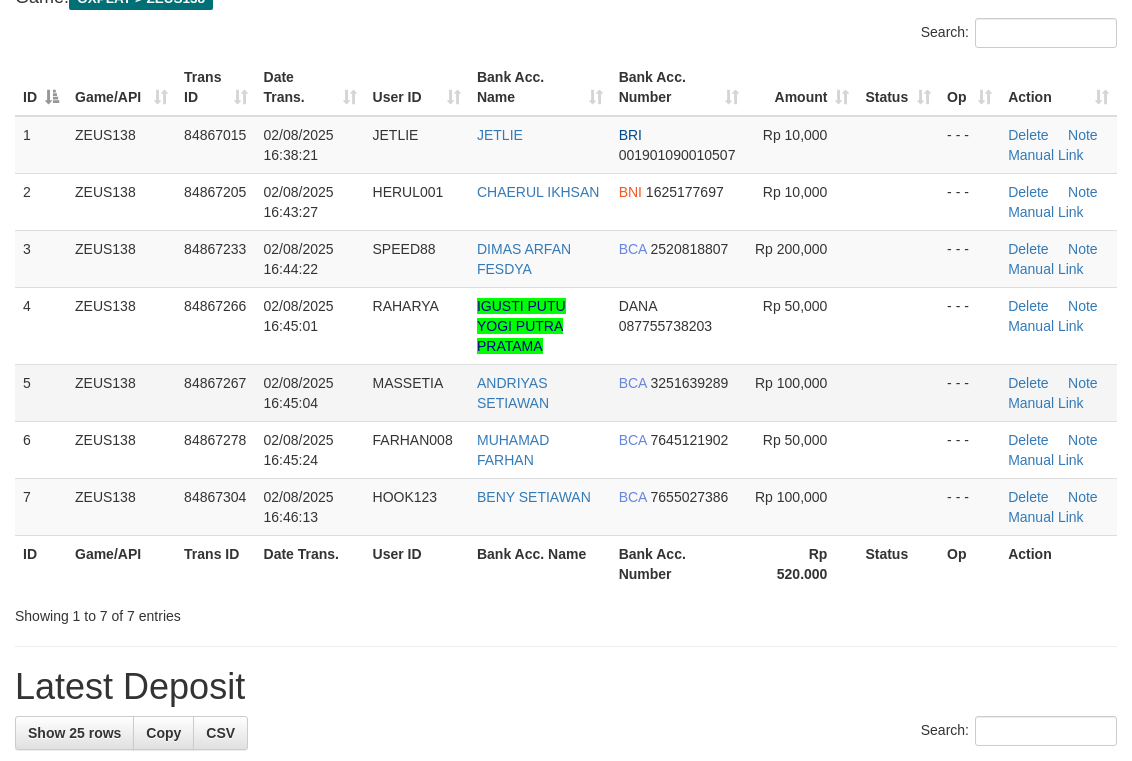 click on "MASSETIA" at bounding box center (417, 392) 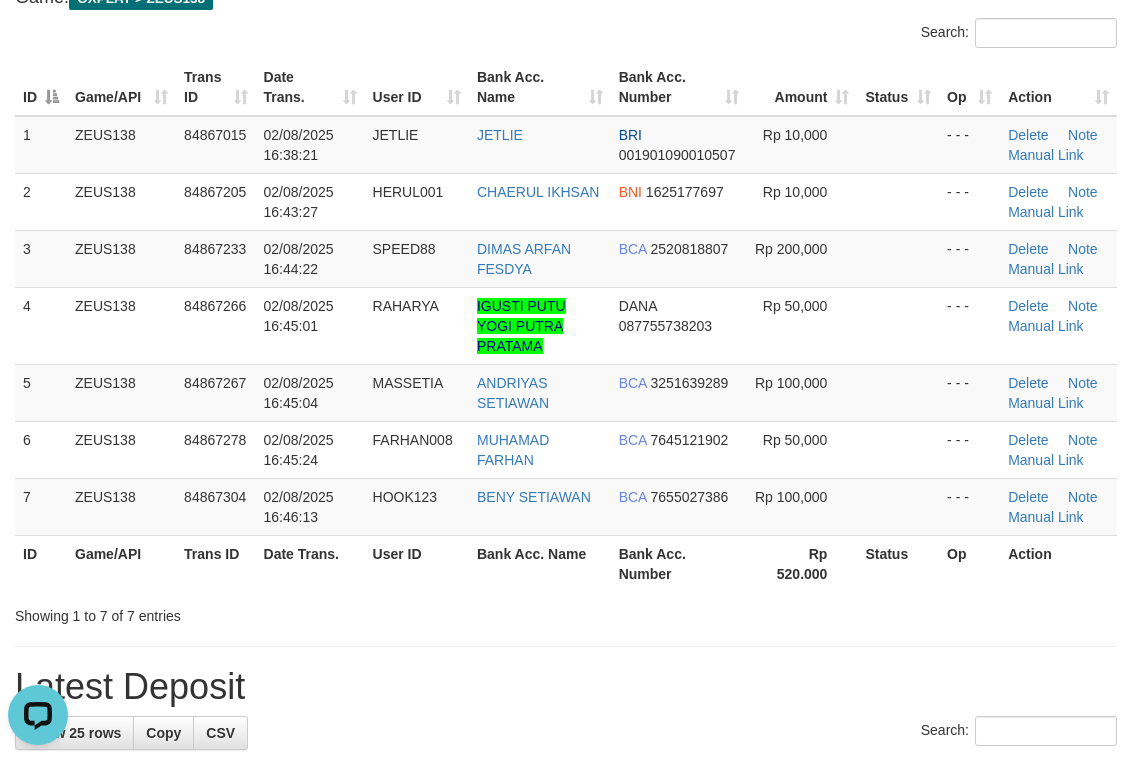 scroll, scrollTop: 0, scrollLeft: 0, axis: both 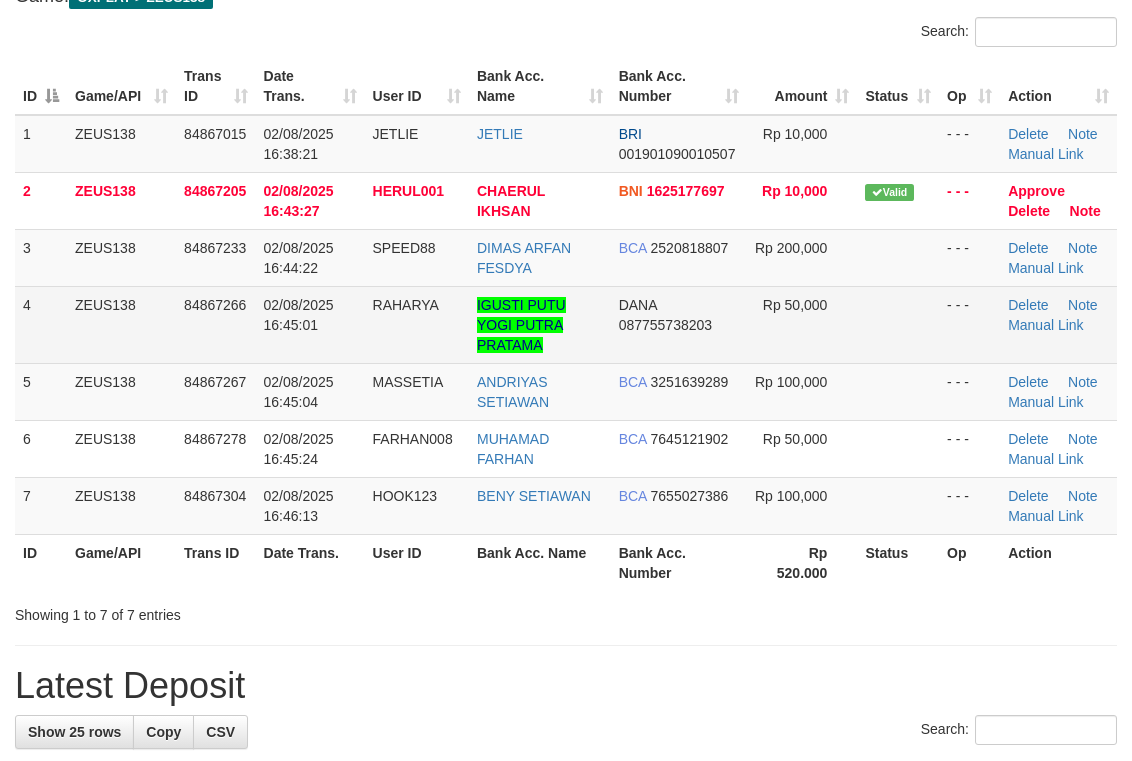 click on "[NAME]
[PHONE]" at bounding box center [679, 324] 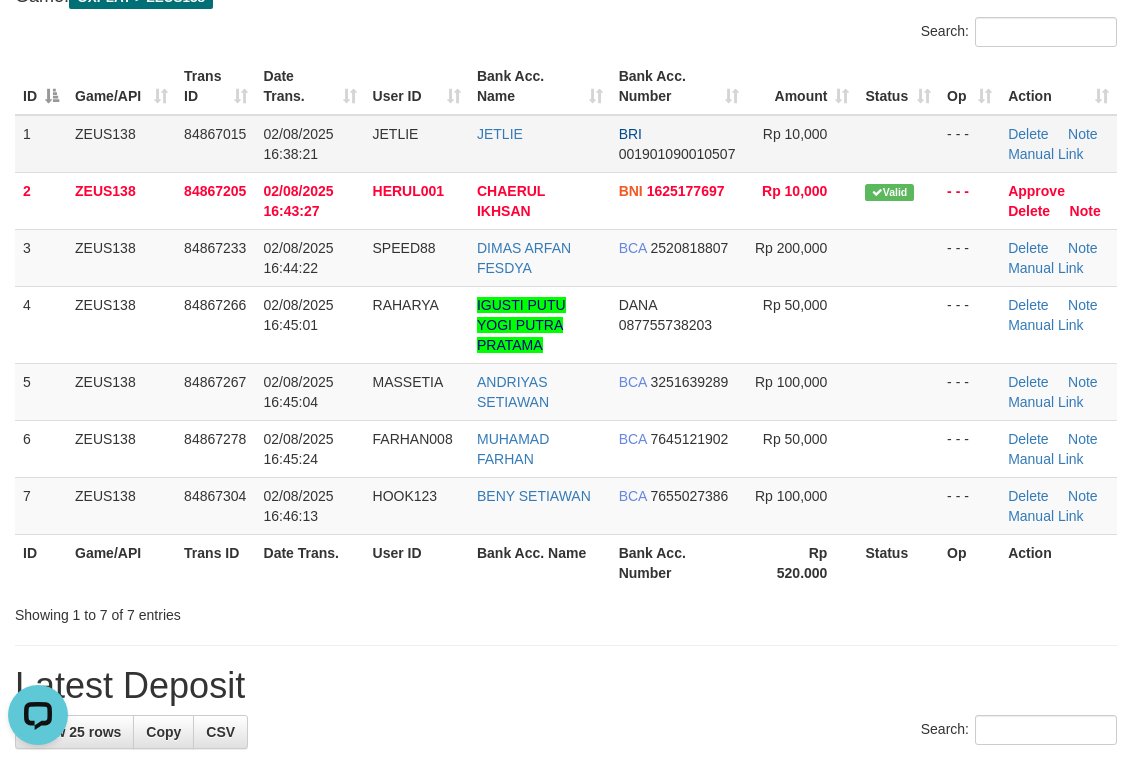 scroll, scrollTop: 0, scrollLeft: 0, axis: both 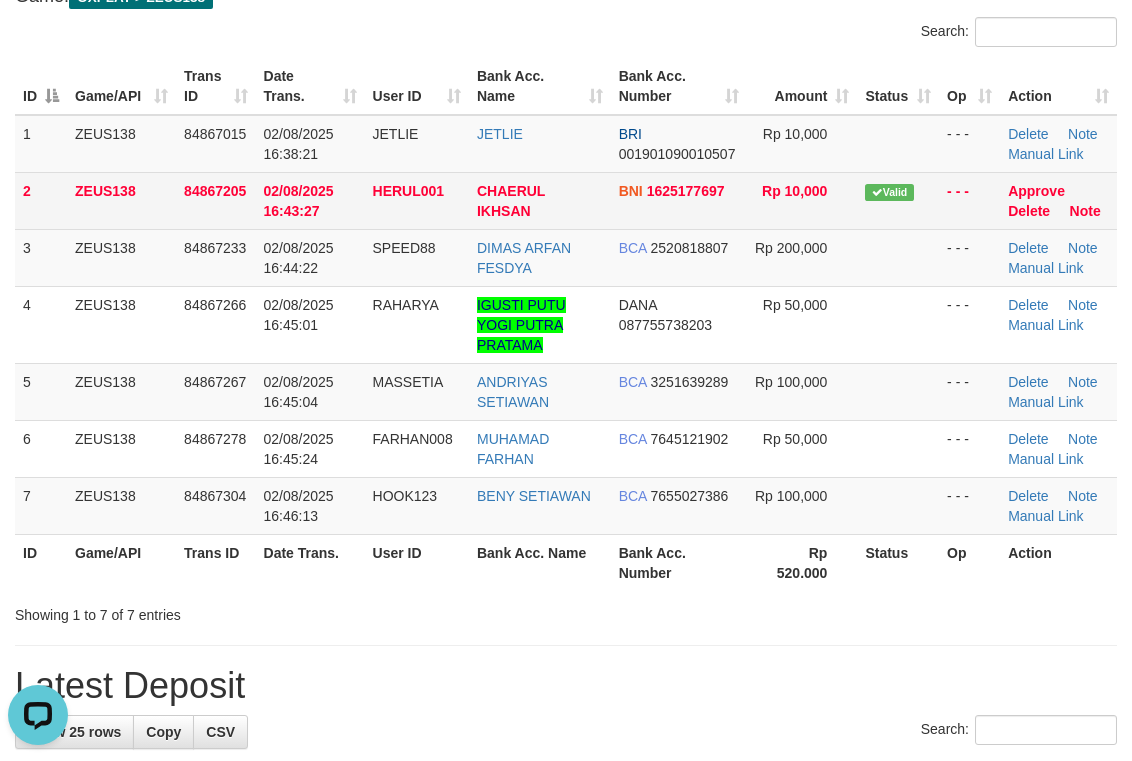 click on "CHAERUL IKHSAN" at bounding box center (540, 200) 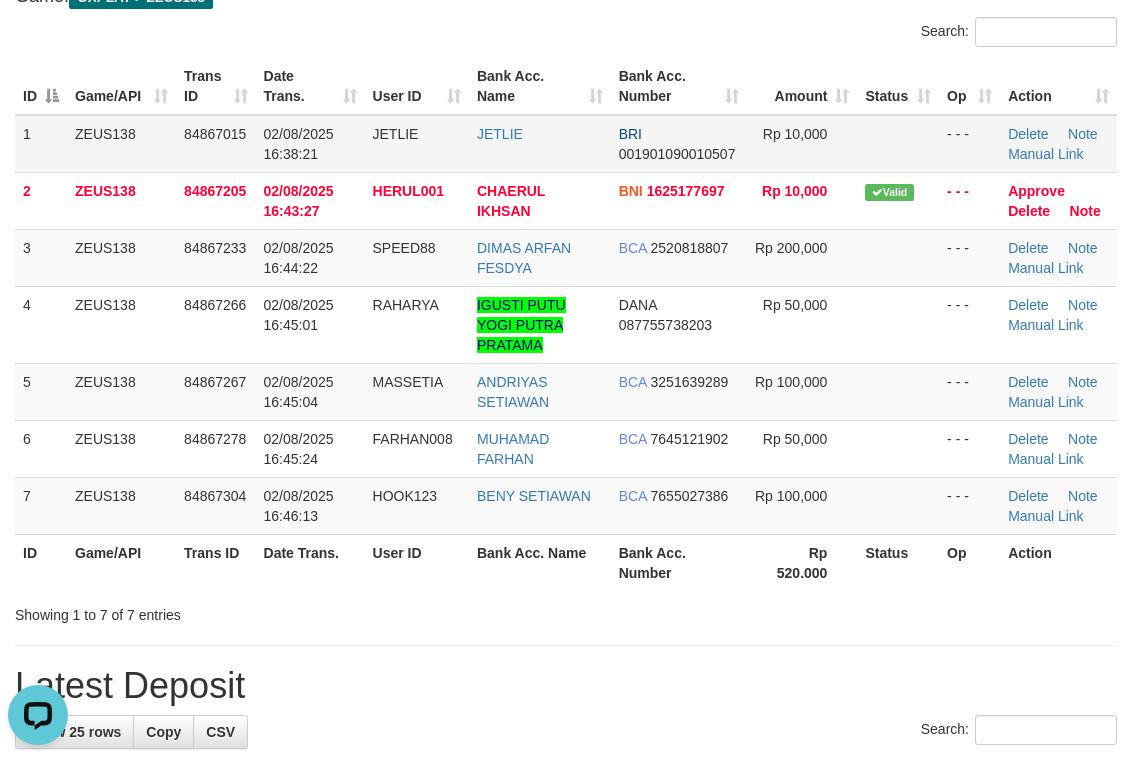 click on "JETLIE" at bounding box center [540, 144] 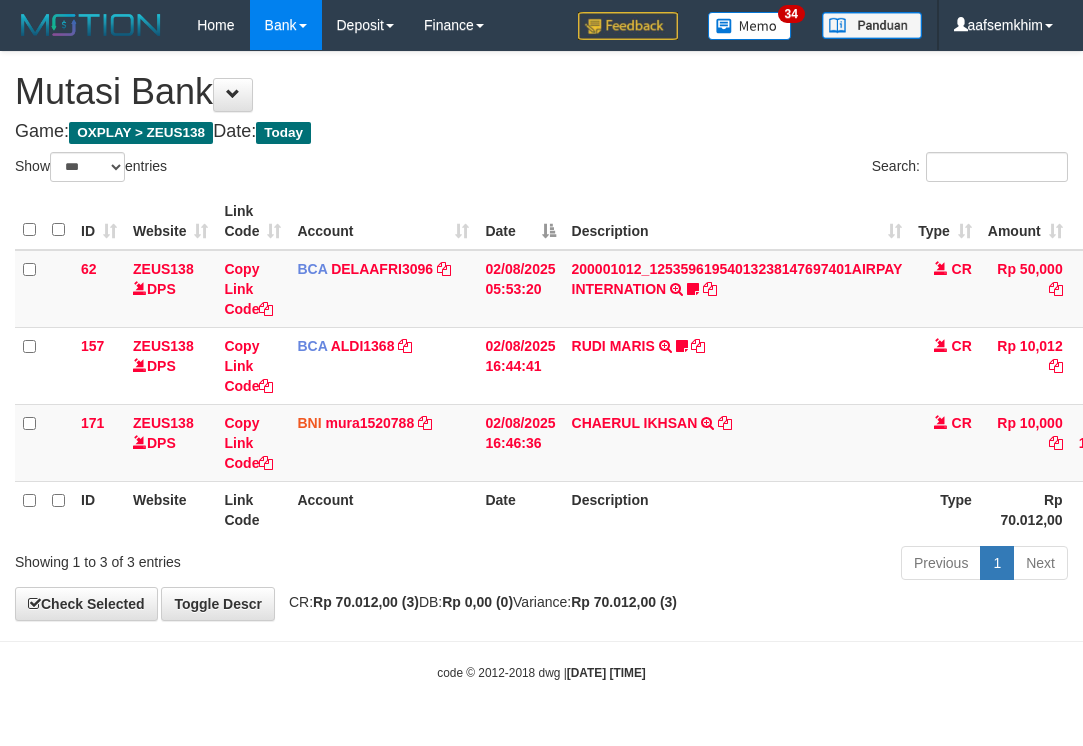 select on "***" 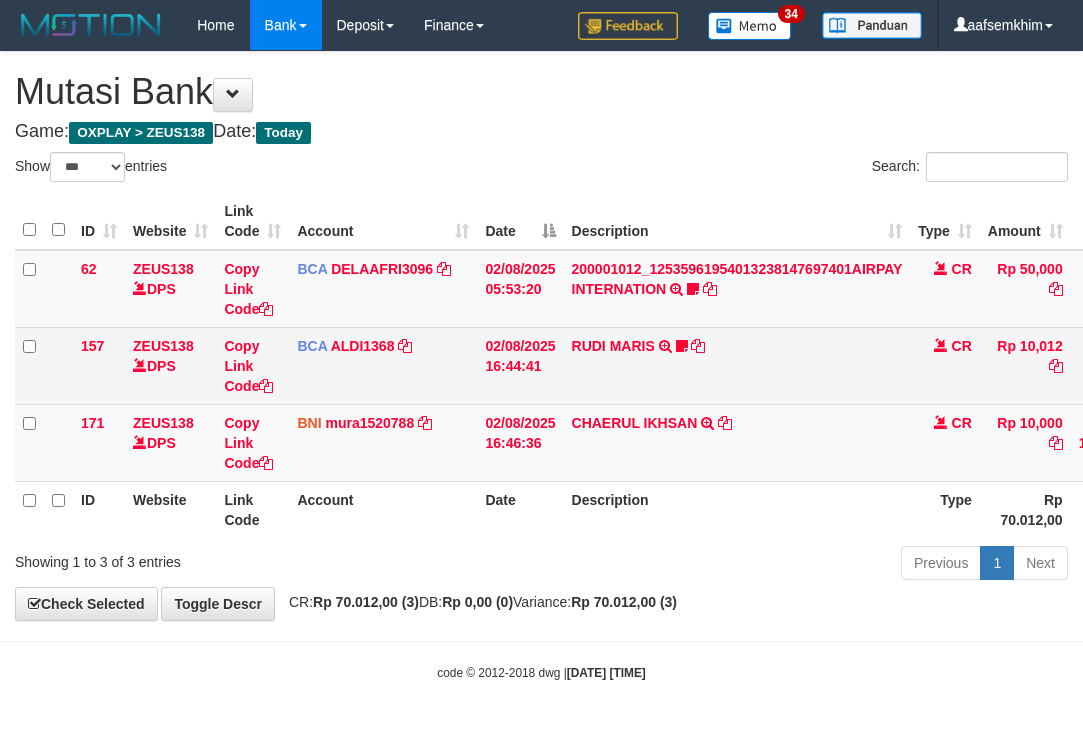 scroll, scrollTop: 0, scrollLeft: 0, axis: both 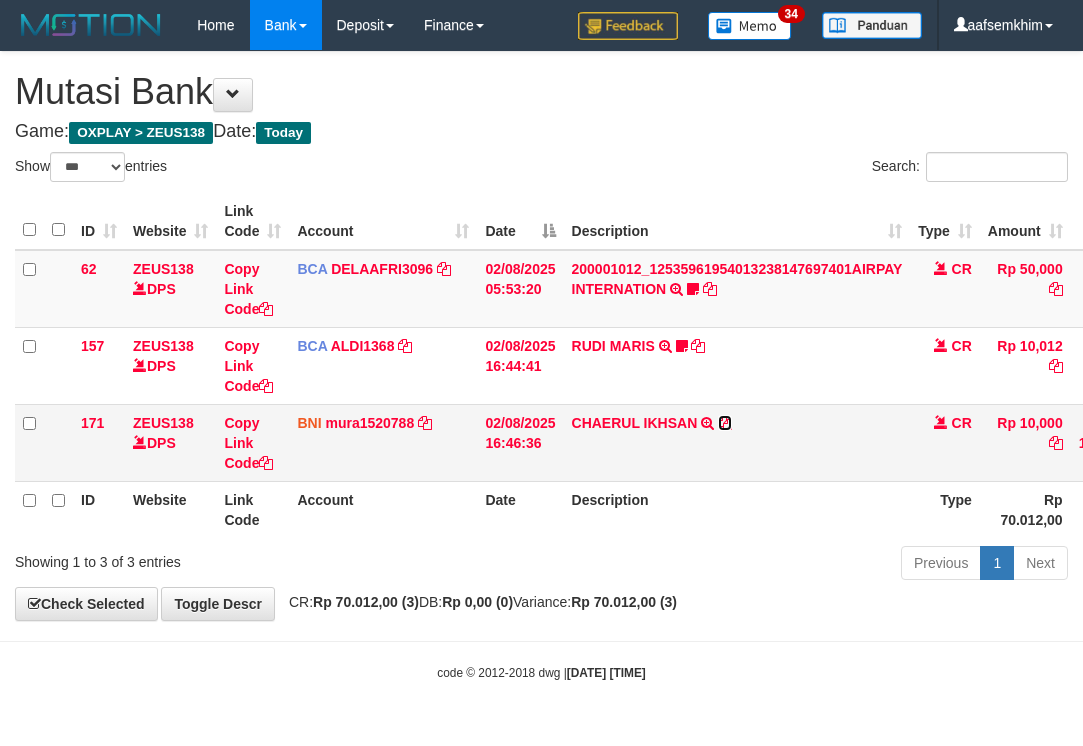 click at bounding box center [725, 423] 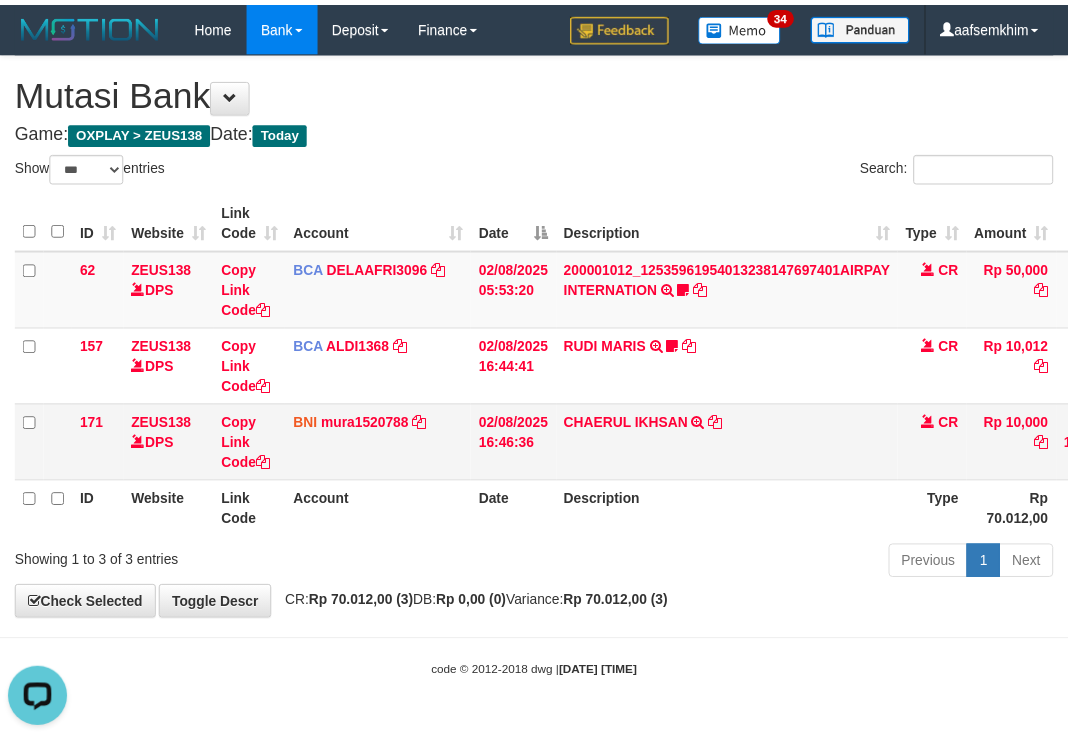 scroll, scrollTop: 0, scrollLeft: 0, axis: both 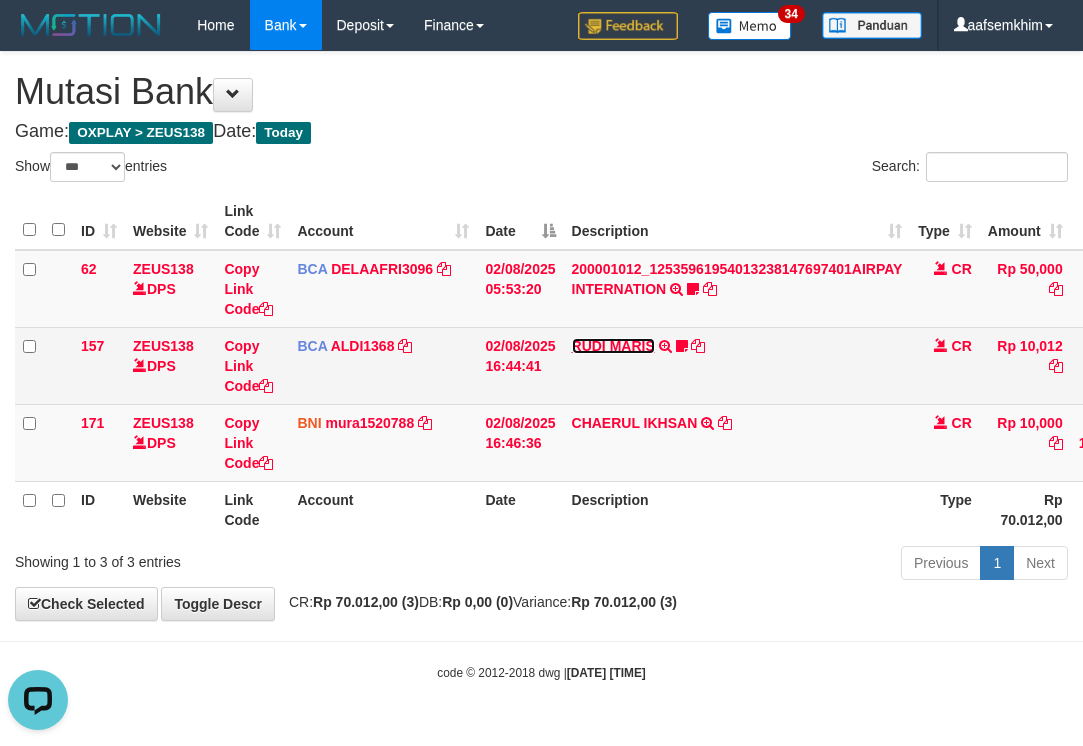 click on "RUDI MARIS" at bounding box center [613, 346] 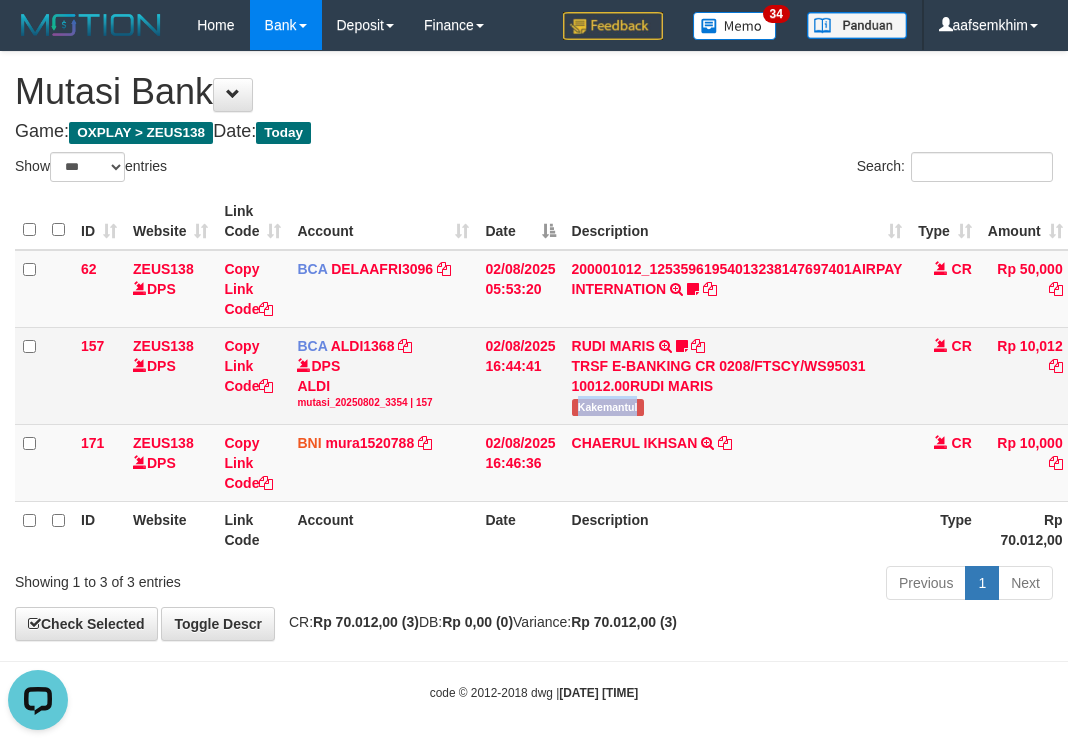 copy on "Kakemantul" 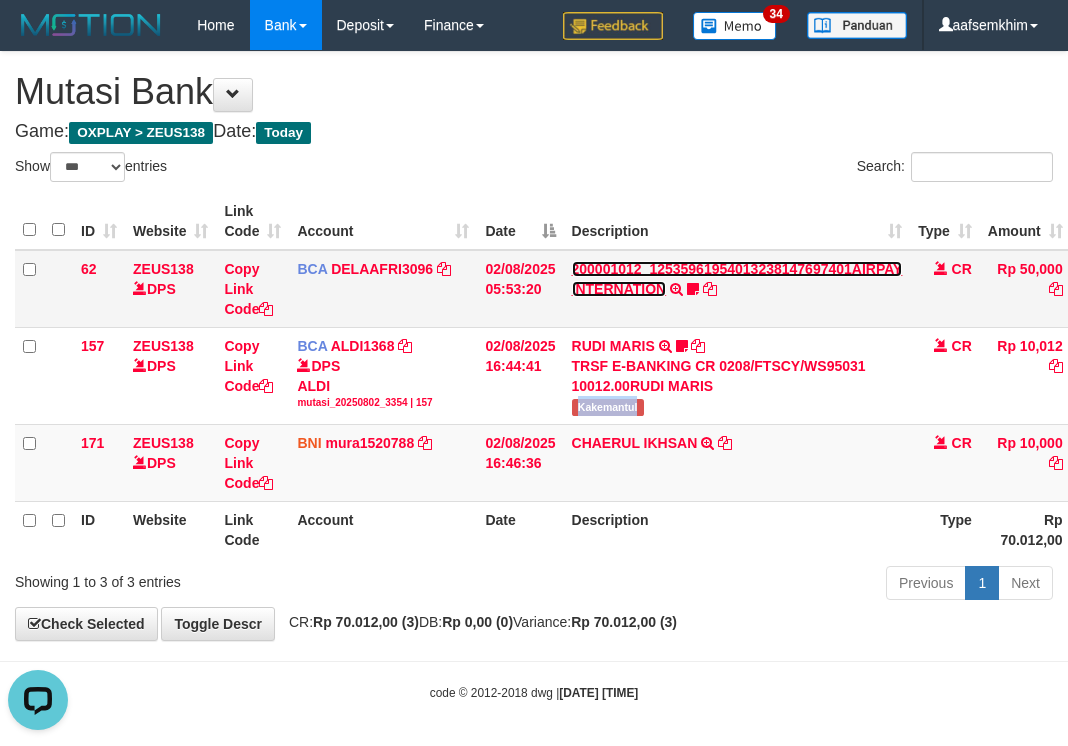 click on "200001012_12535961954013238147697401AIRPAY INTERNATION" at bounding box center (737, 279) 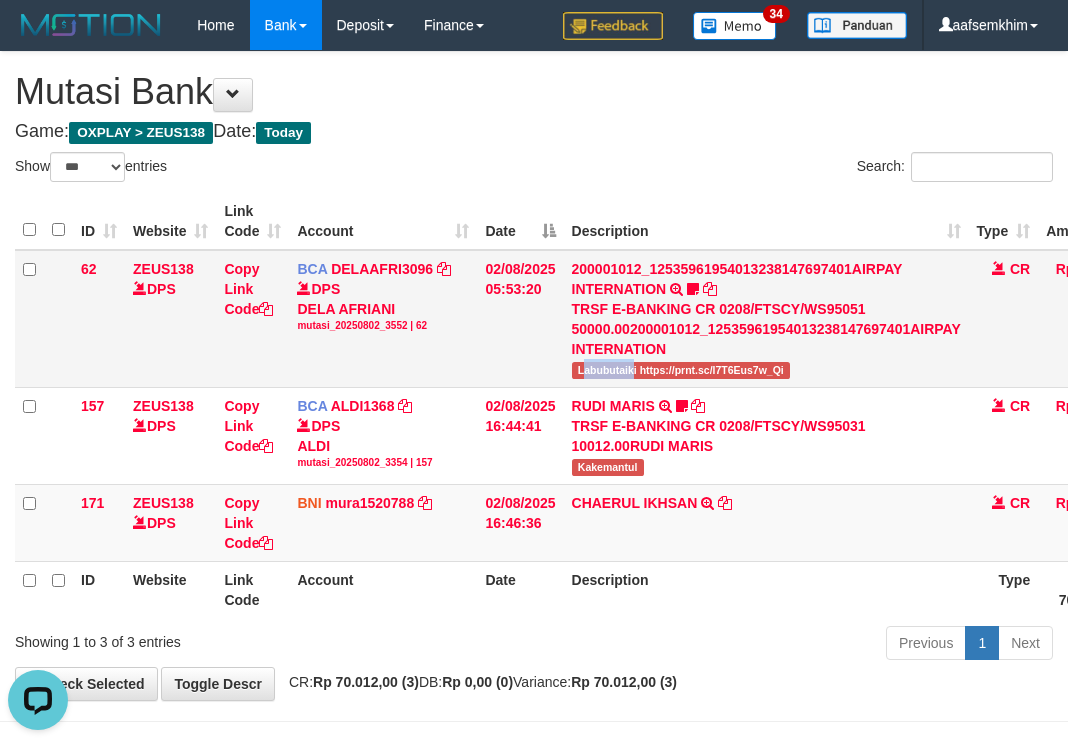 drag, startPoint x: 583, startPoint y: 371, endPoint x: 631, endPoint y: 372, distance: 48.010414 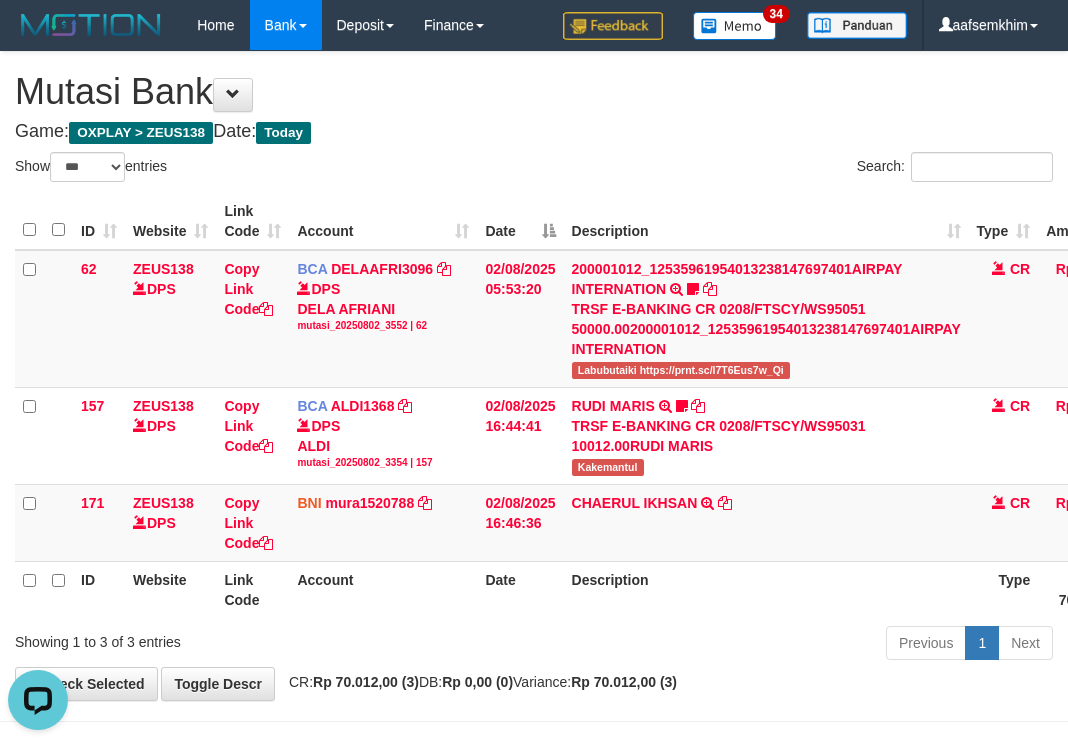 click on "Show  ** ** ** ***  entries" 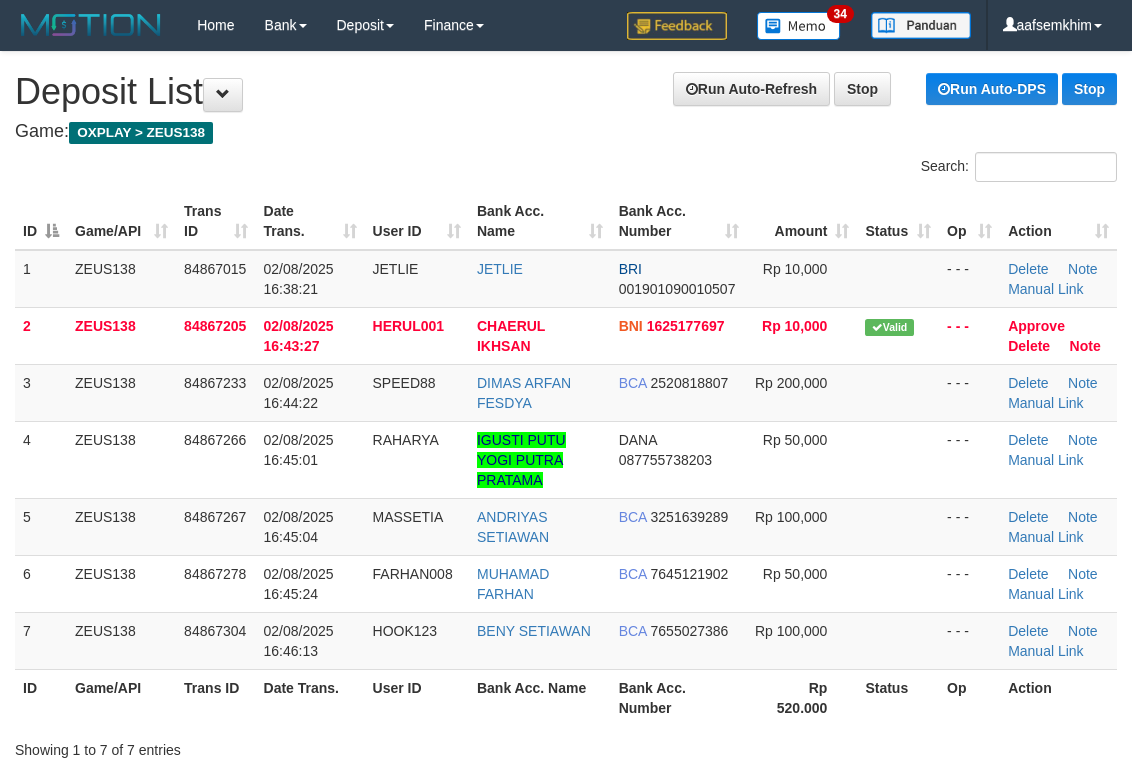scroll, scrollTop: 136, scrollLeft: 0, axis: vertical 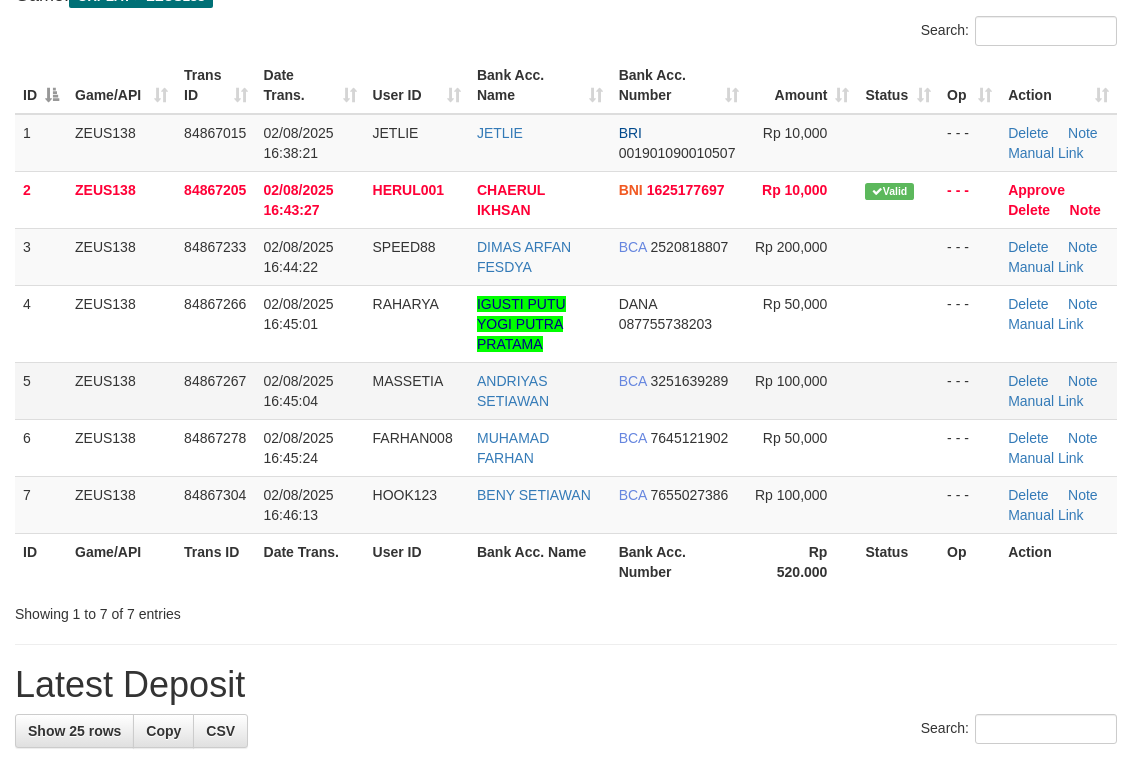 click at bounding box center (898, 390) 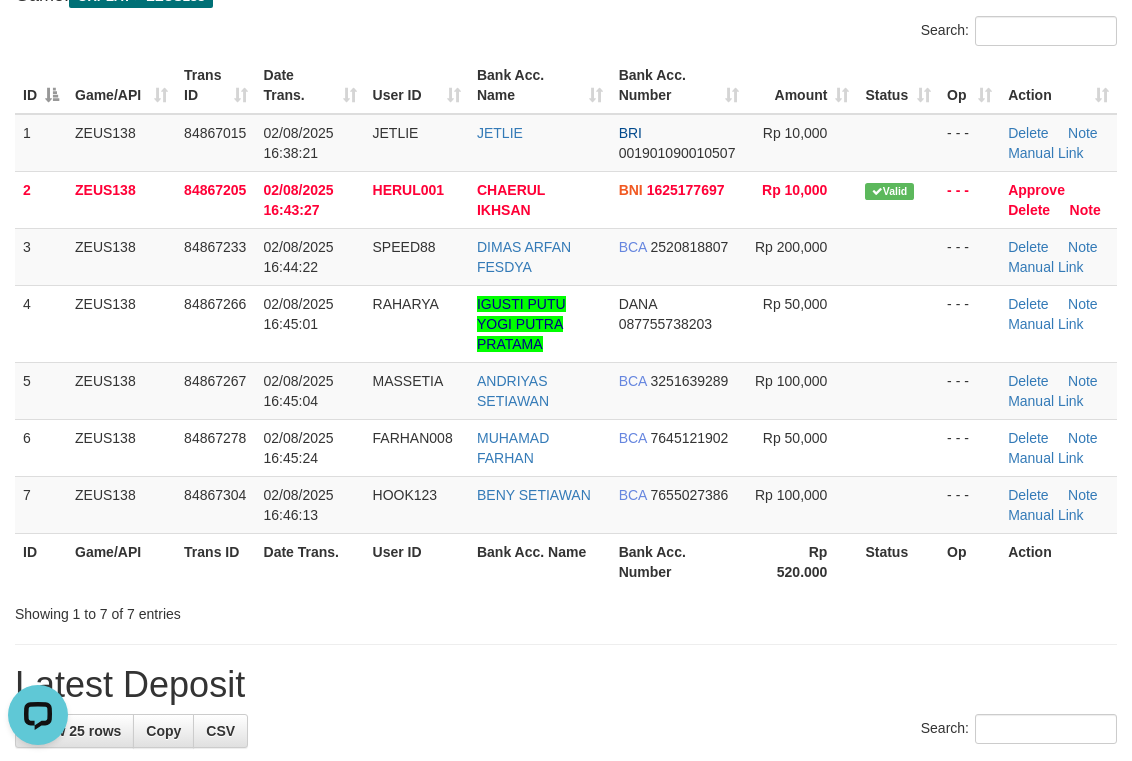 scroll, scrollTop: 0, scrollLeft: 0, axis: both 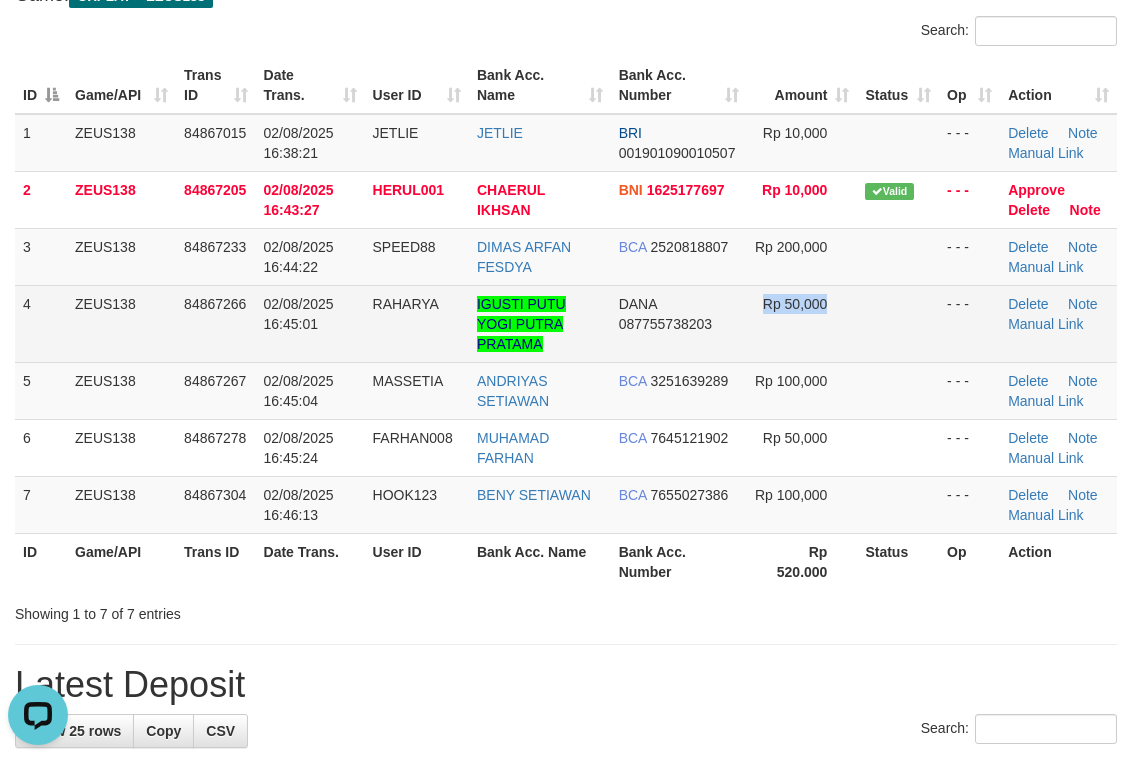 drag, startPoint x: 771, startPoint y: 323, endPoint x: 812, endPoint y: 310, distance: 43.011627 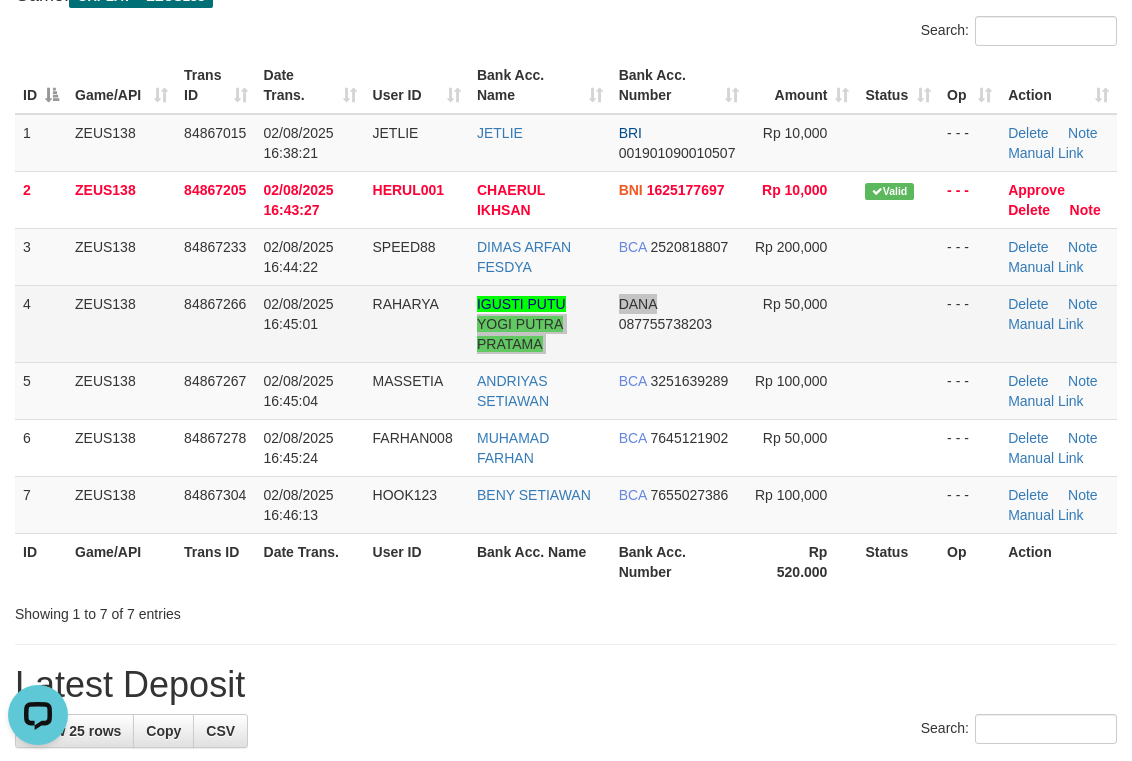click on "4
ZEUS138
84867266
02/08/2025 16:45:01
RAHARYA
IGUSTI PUTU YOGI PUTRA PRATAMA
DANA
087755738203
Rp 50,000
- - -
Delete
Note
Manual Link" at bounding box center (566, 323) 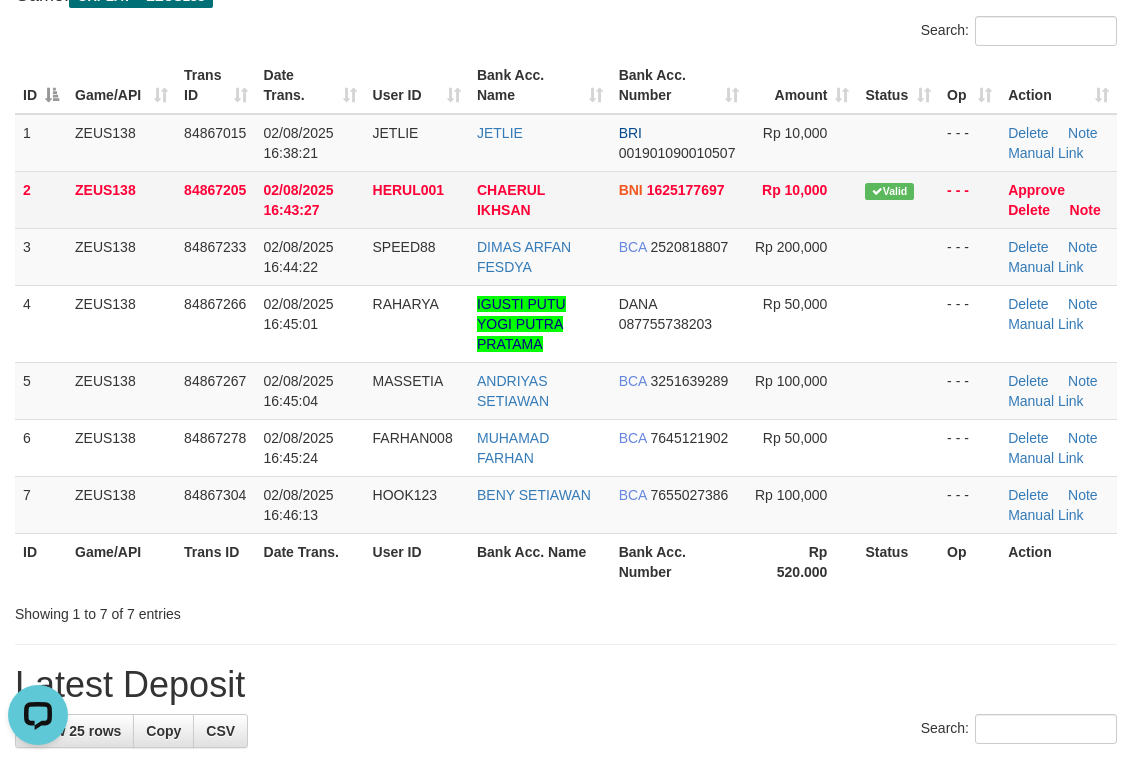 drag, startPoint x: 581, startPoint y: 220, endPoint x: 1143, endPoint y: 168, distance: 564.4006 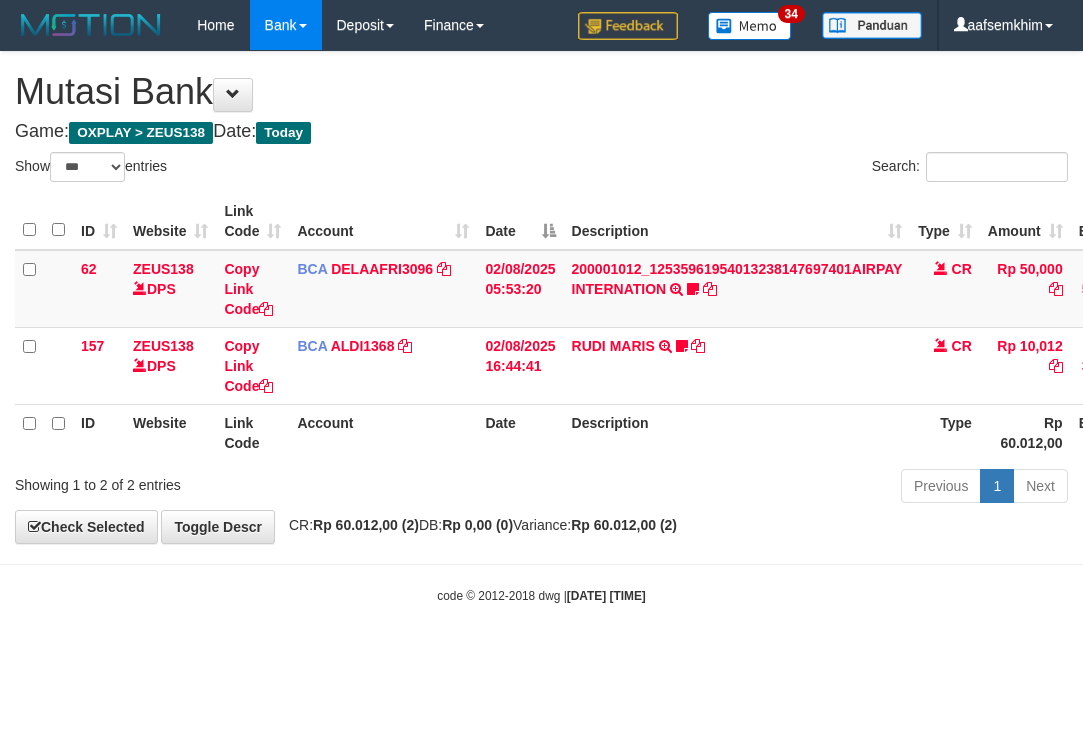 select on "***" 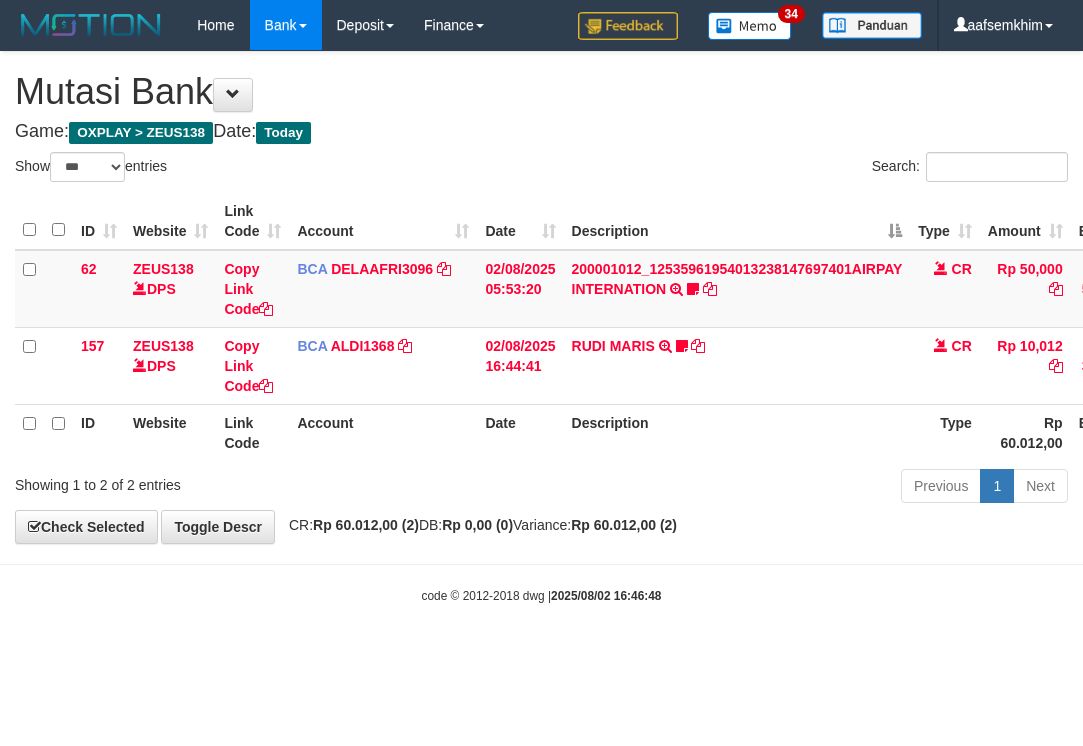 select on "***" 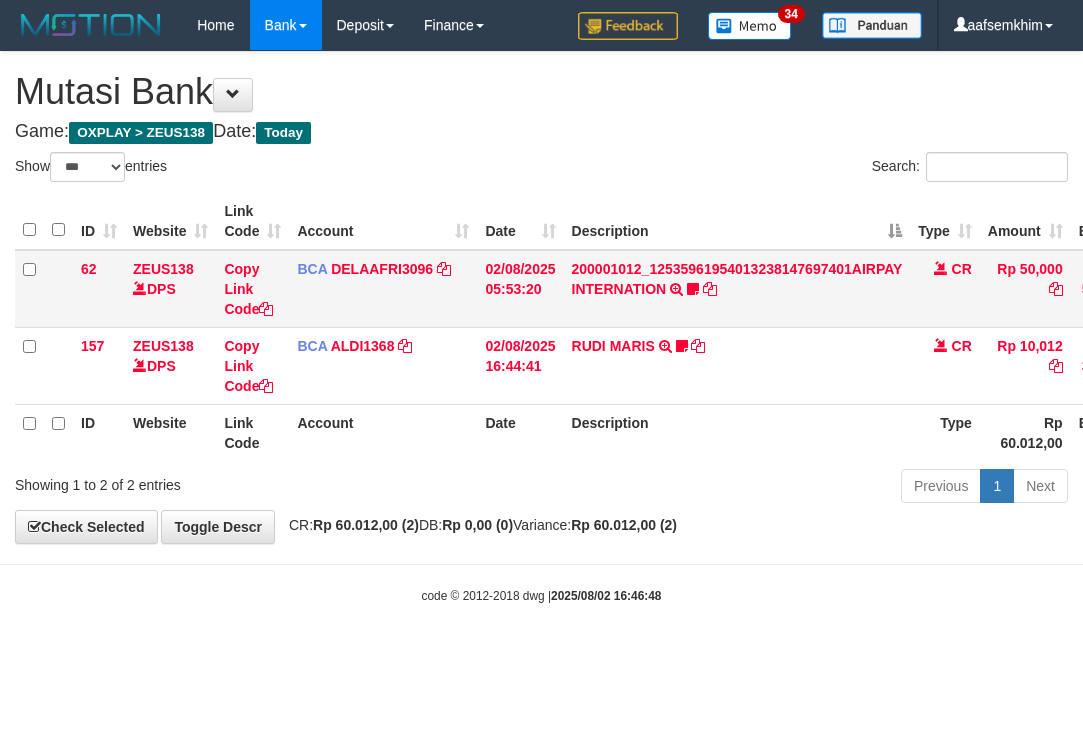 scroll, scrollTop: 0, scrollLeft: 0, axis: both 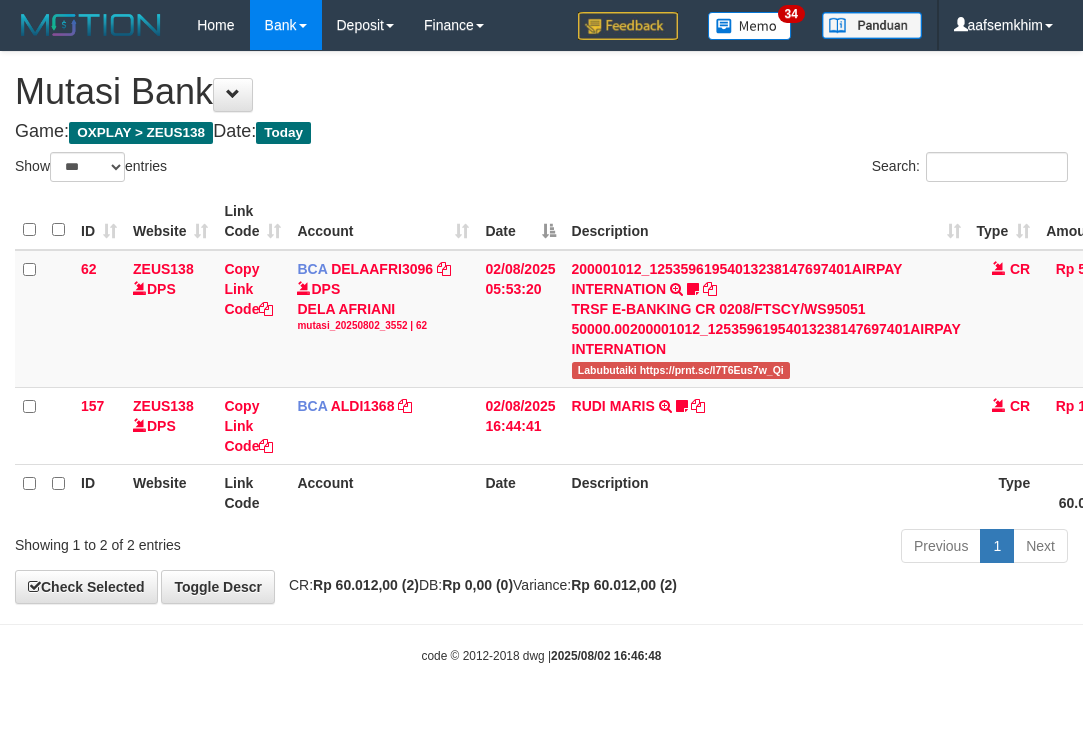 select on "***" 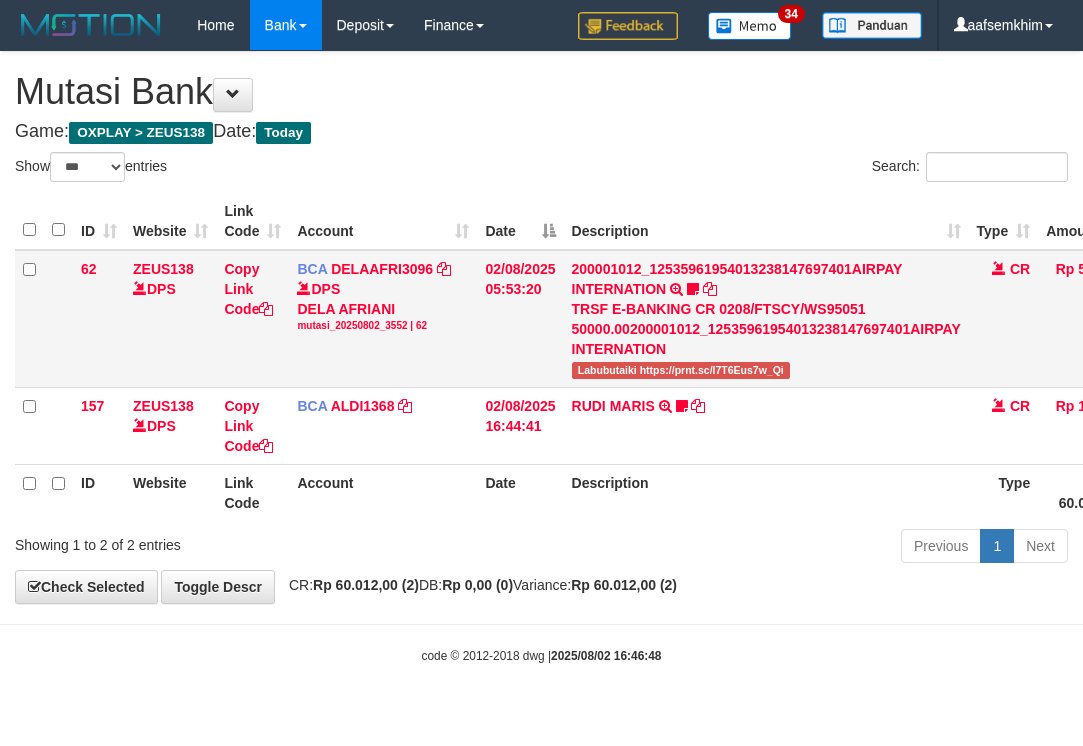 scroll, scrollTop: 0, scrollLeft: 0, axis: both 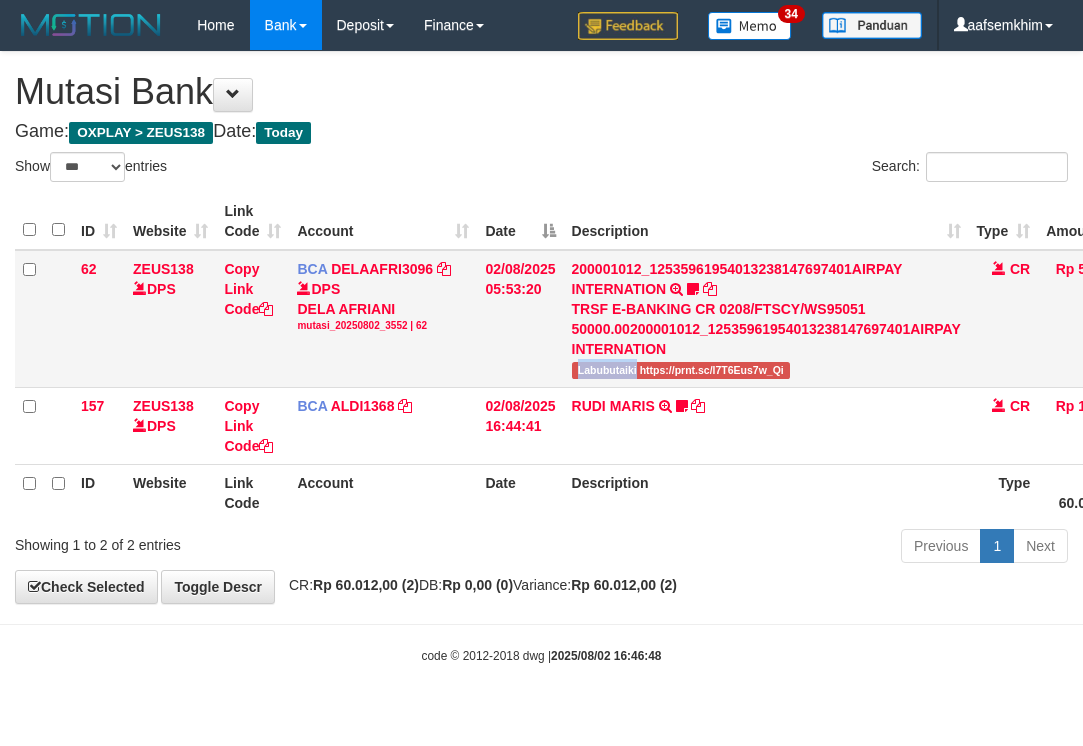 drag, startPoint x: 579, startPoint y: 374, endPoint x: 637, endPoint y: 371, distance: 58.077534 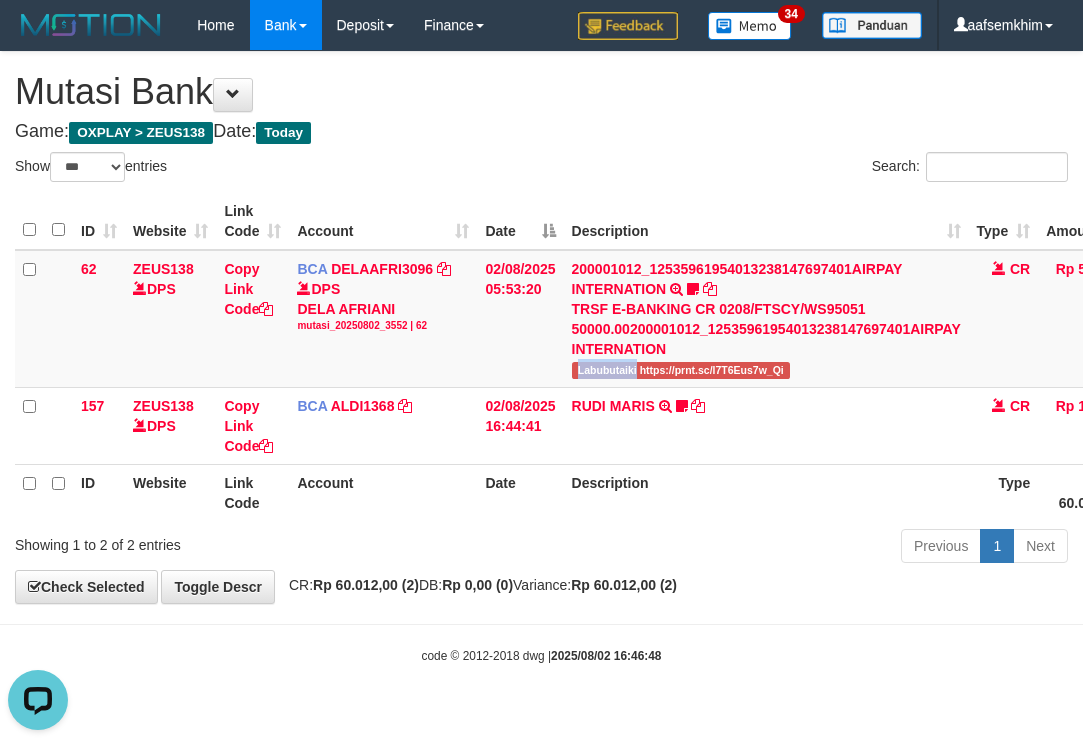 scroll, scrollTop: 0, scrollLeft: 0, axis: both 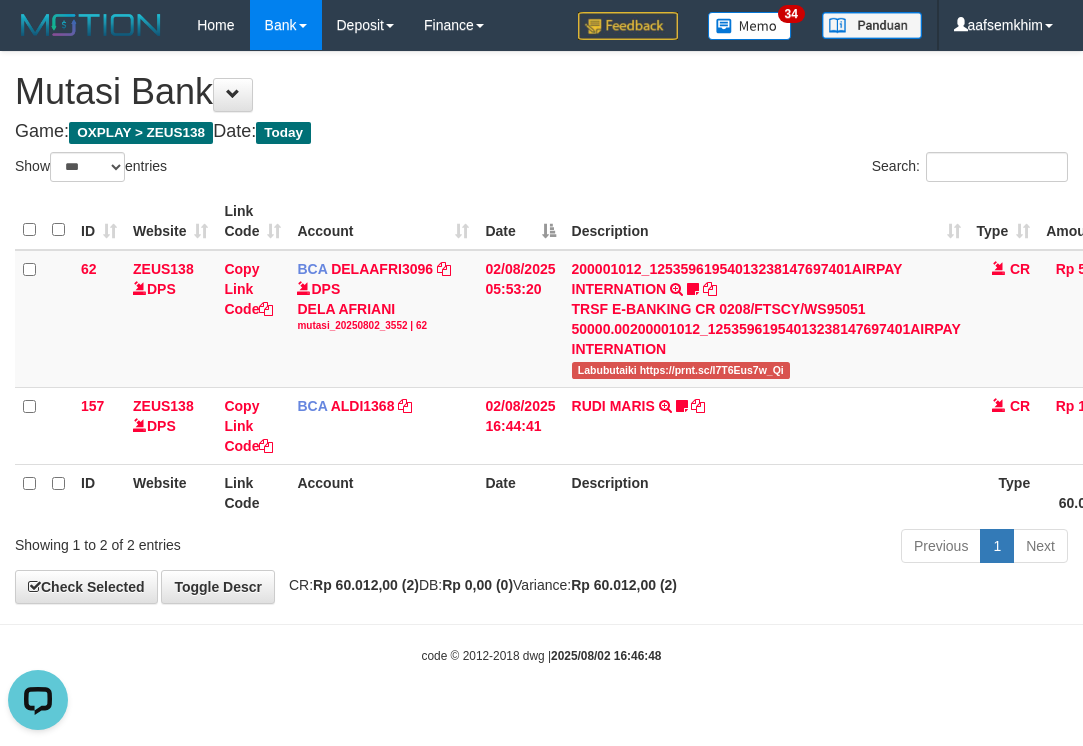 click on "Show  ** ** ** ***  entries" at bounding box center (271, 169) 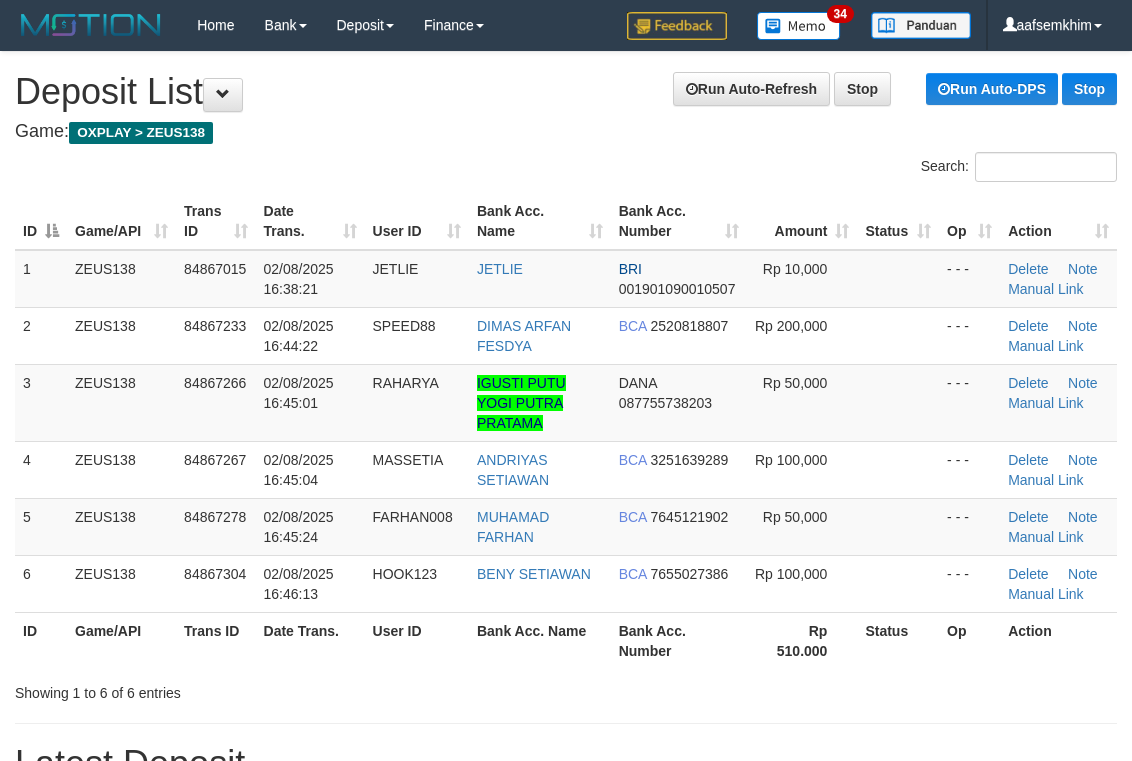 scroll, scrollTop: 137, scrollLeft: 0, axis: vertical 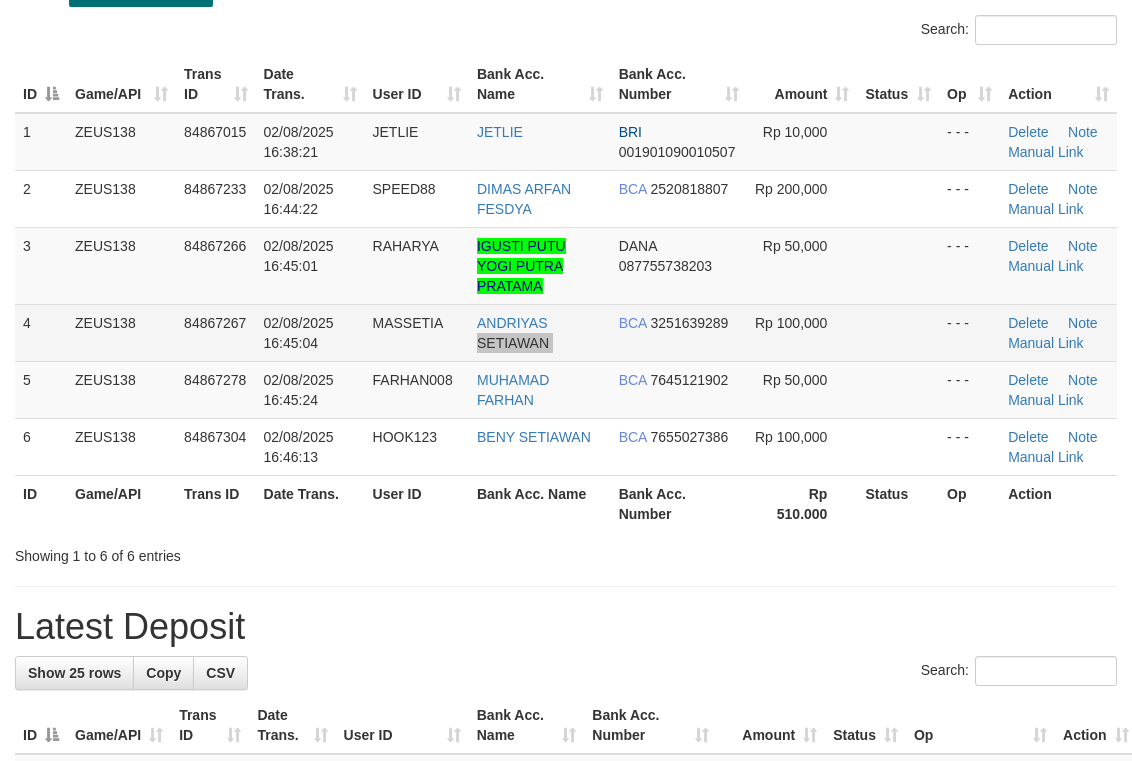 click on "4
ZEUS138
84867267
02/08/2025 16:45:04
MASSETIA
ANDRIYAS SETIAWAN
BCA
3251639289
Rp 100,000
- - -
Delete
Note
Manual Link" at bounding box center [566, 332] 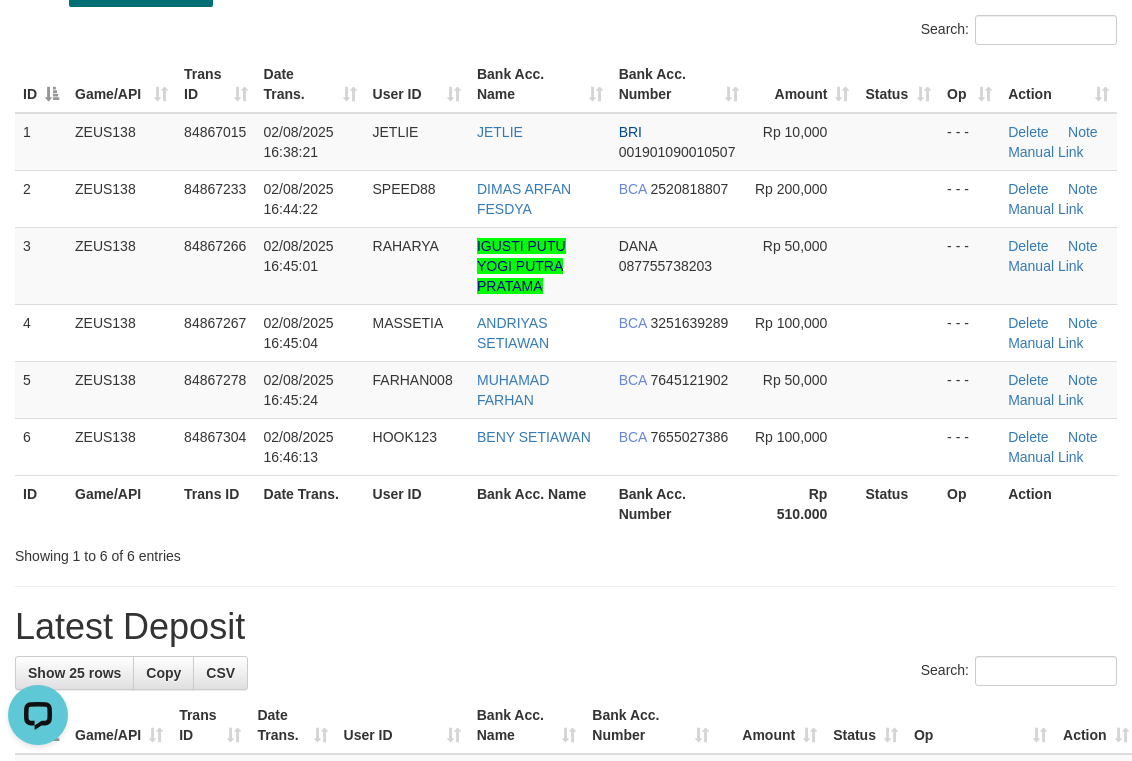 scroll, scrollTop: 0, scrollLeft: 0, axis: both 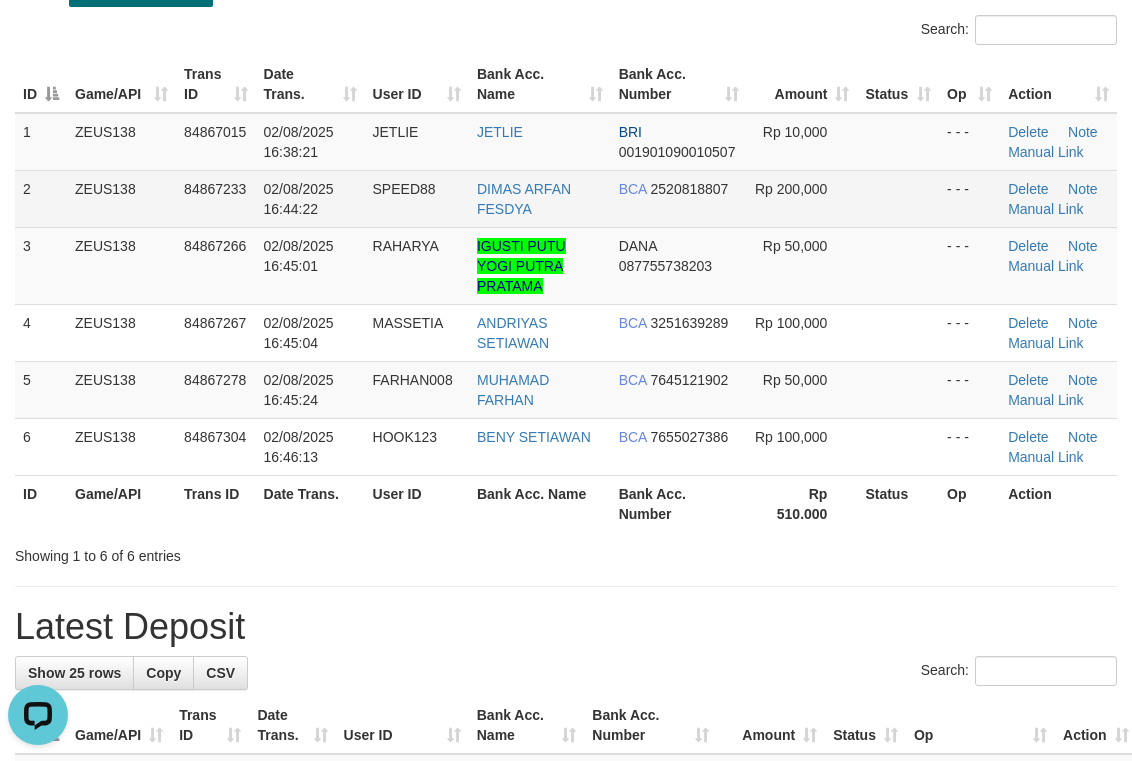 click on "Rp 200,000" at bounding box center [802, 198] 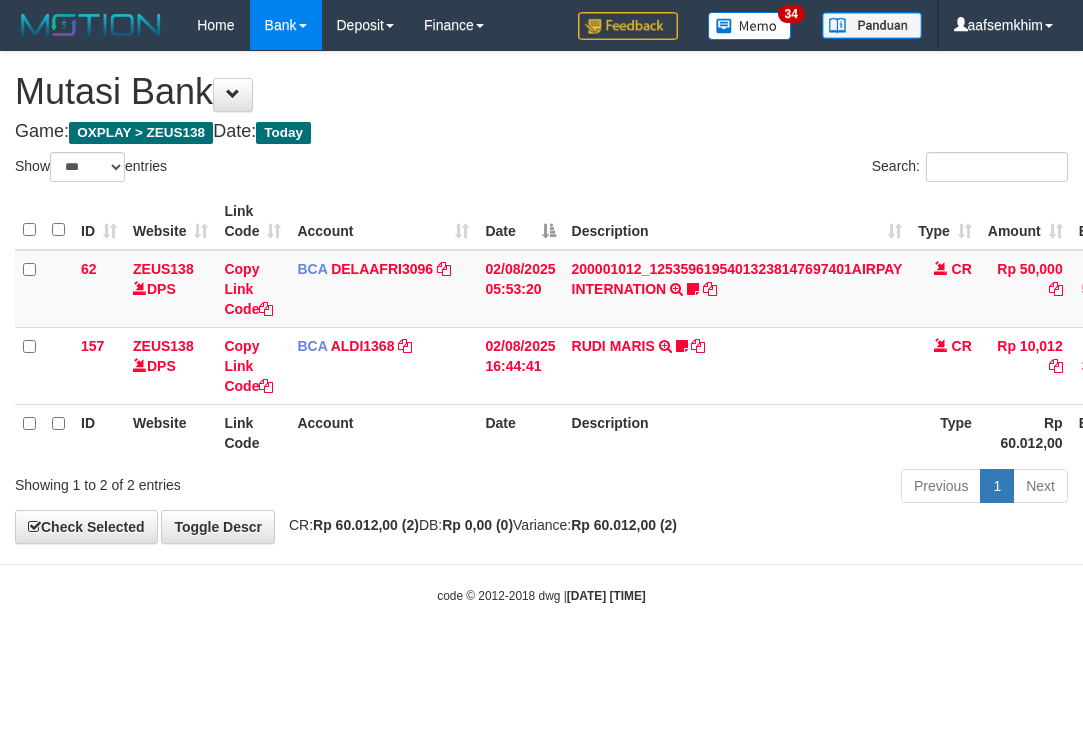 select on "***" 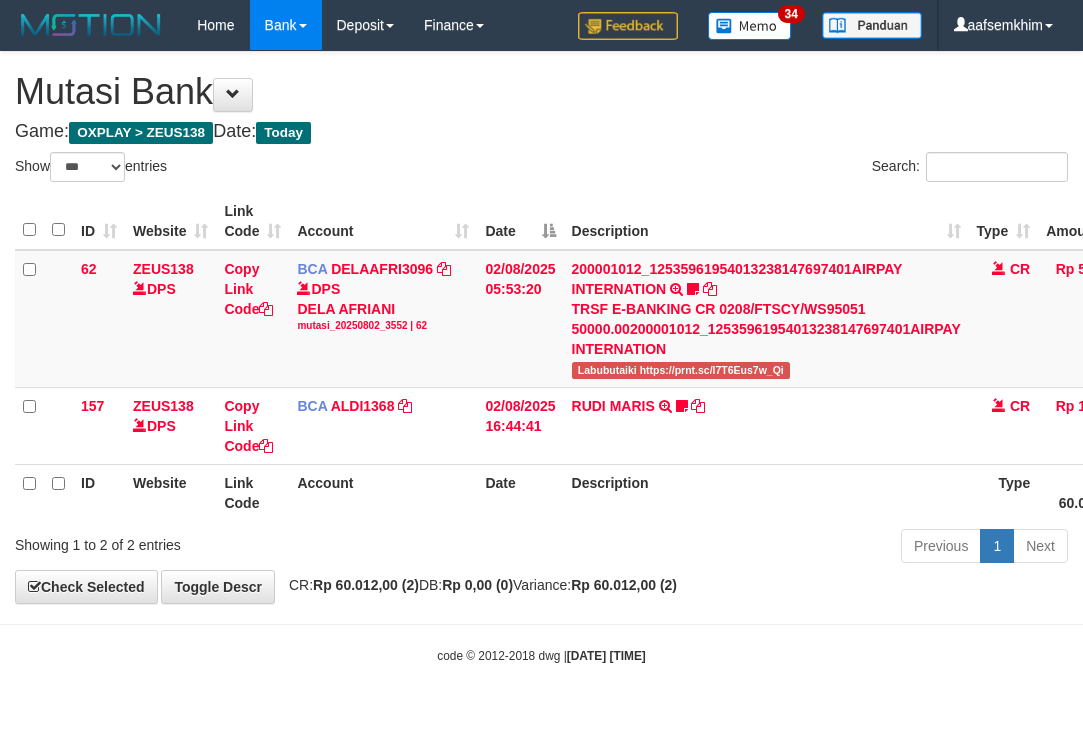 select on "***" 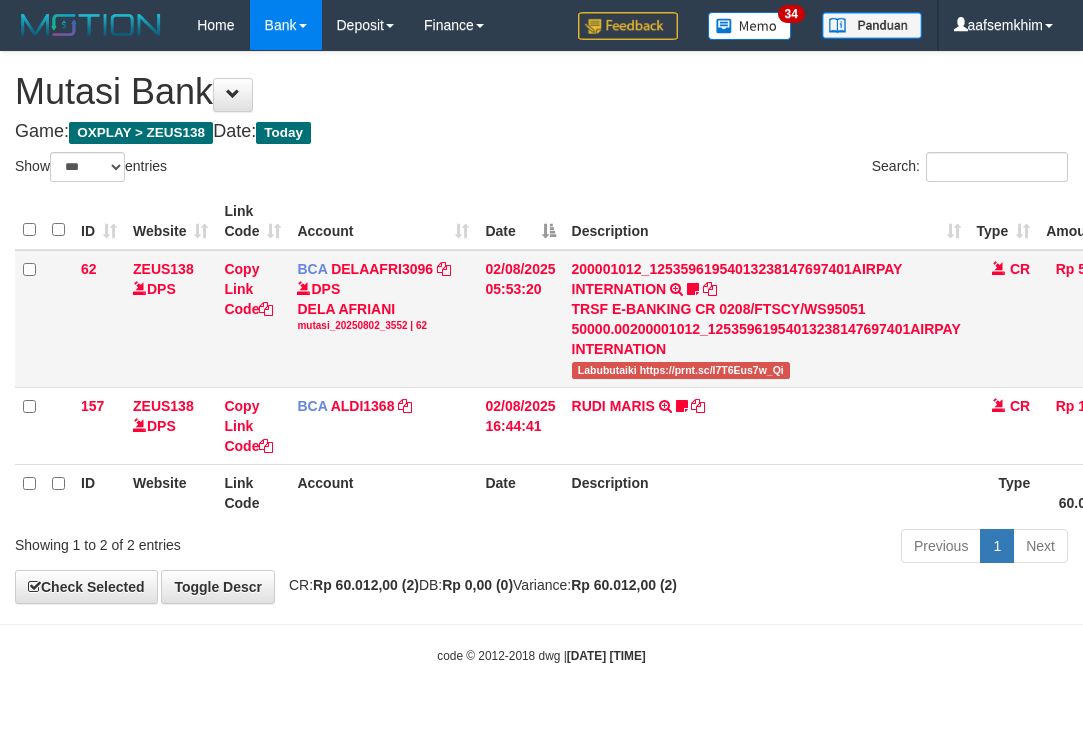 drag, startPoint x: 559, startPoint y: 377, endPoint x: 624, endPoint y: 375, distance: 65.03076 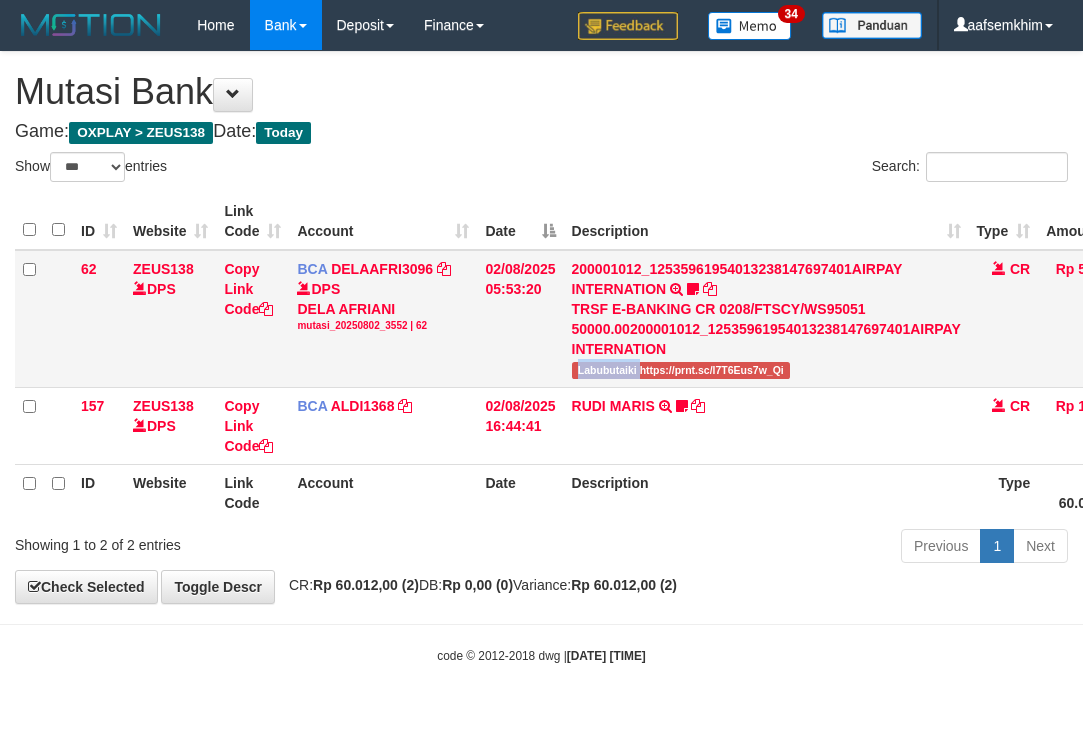 drag, startPoint x: 616, startPoint y: 374, endPoint x: 323, endPoint y: 362, distance: 293.24564 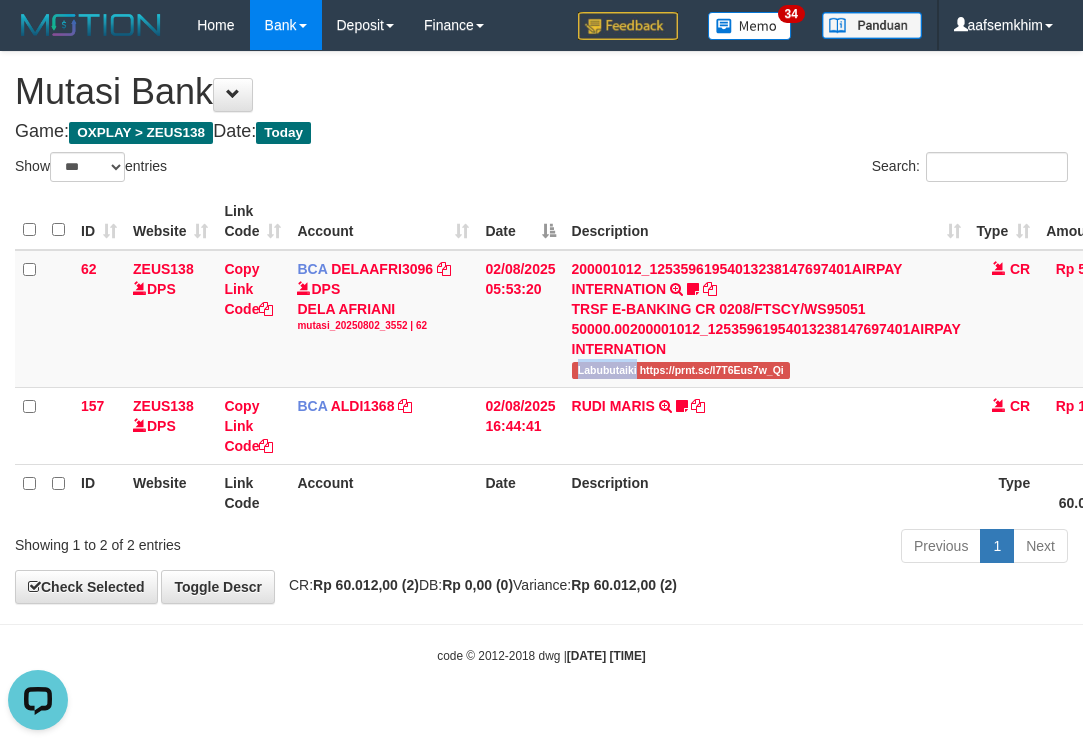 scroll, scrollTop: 0, scrollLeft: 0, axis: both 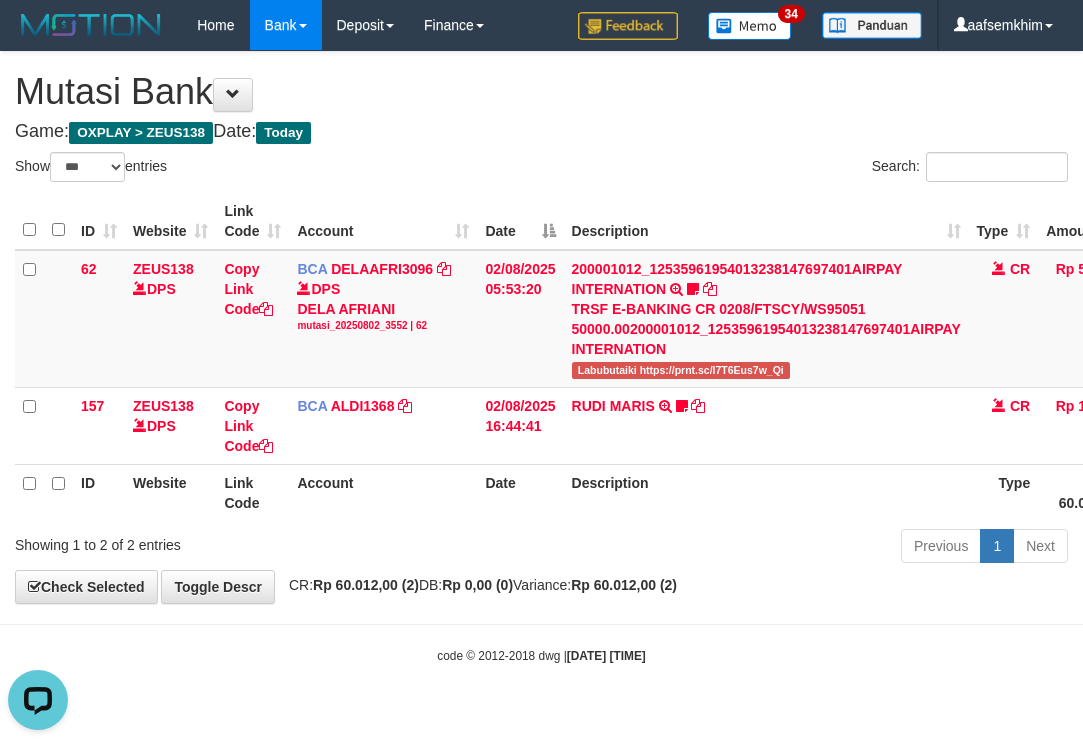 click on "Show  ** ** ** ***  entries" at bounding box center (271, 169) 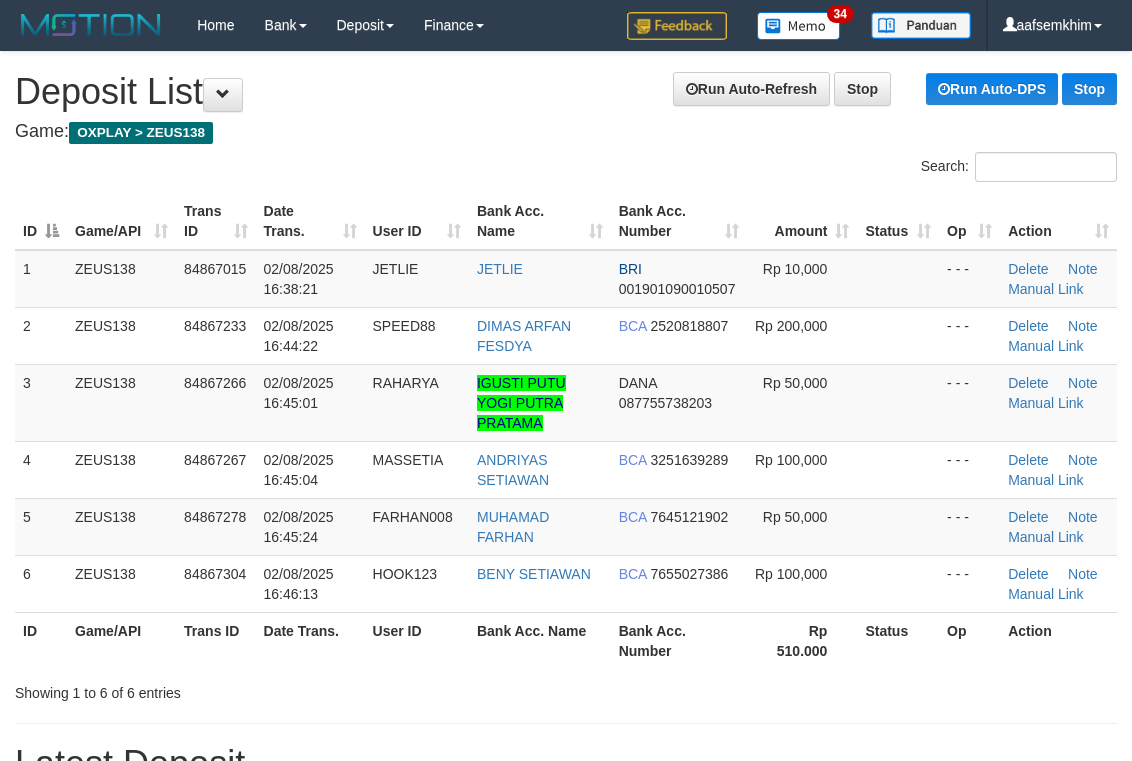 scroll, scrollTop: 138, scrollLeft: 0, axis: vertical 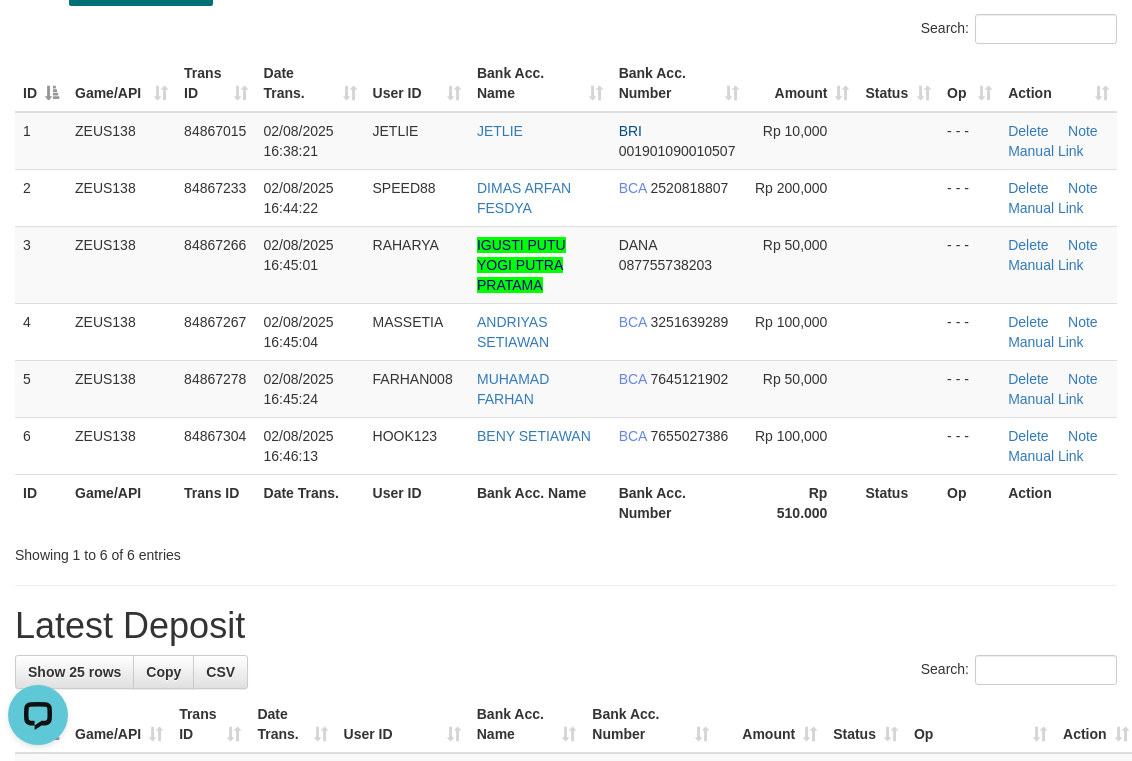 click on "Bank Acc. Name" at bounding box center [540, 83] 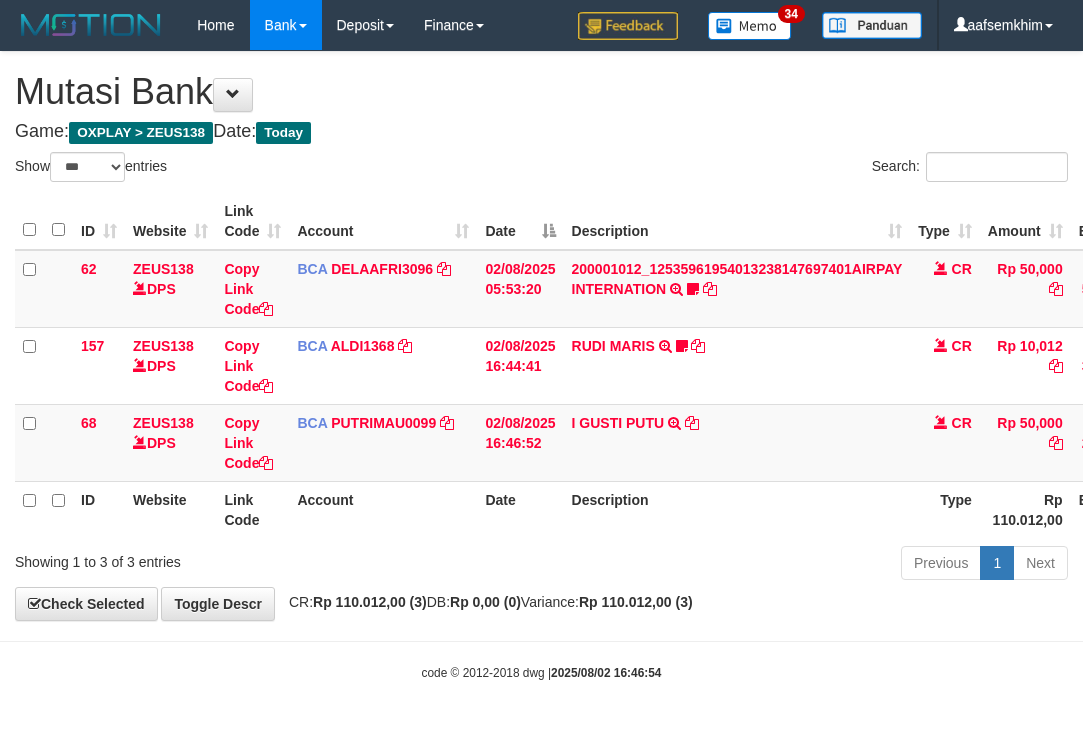 select on "***" 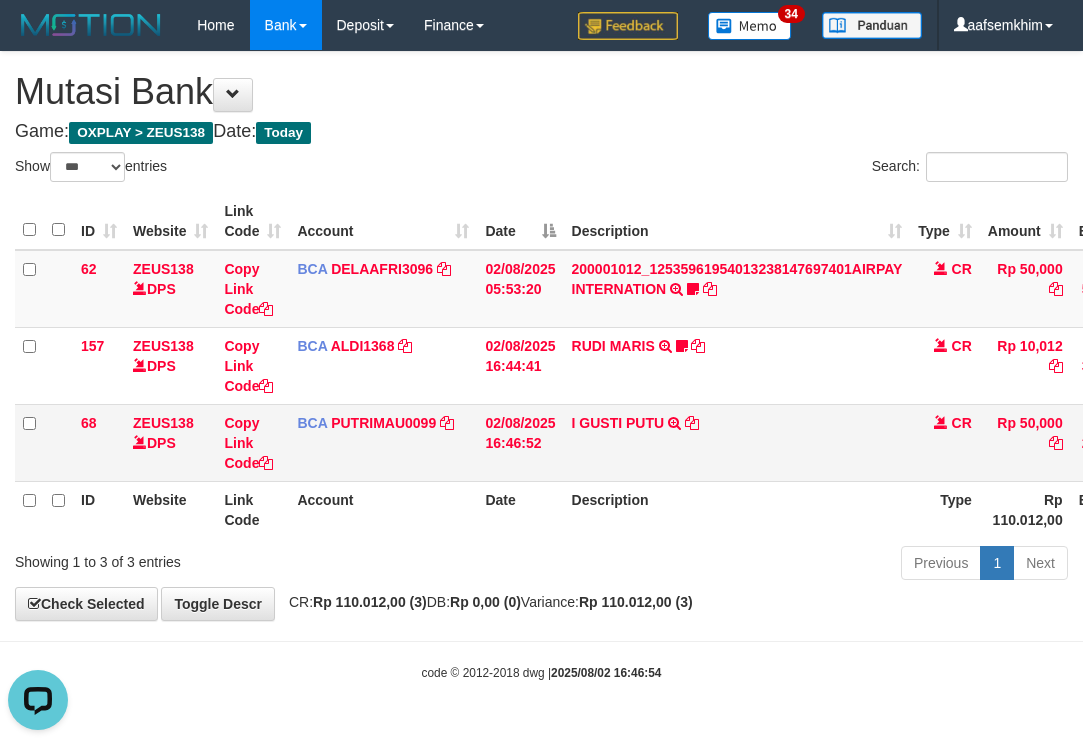 scroll, scrollTop: 0, scrollLeft: 0, axis: both 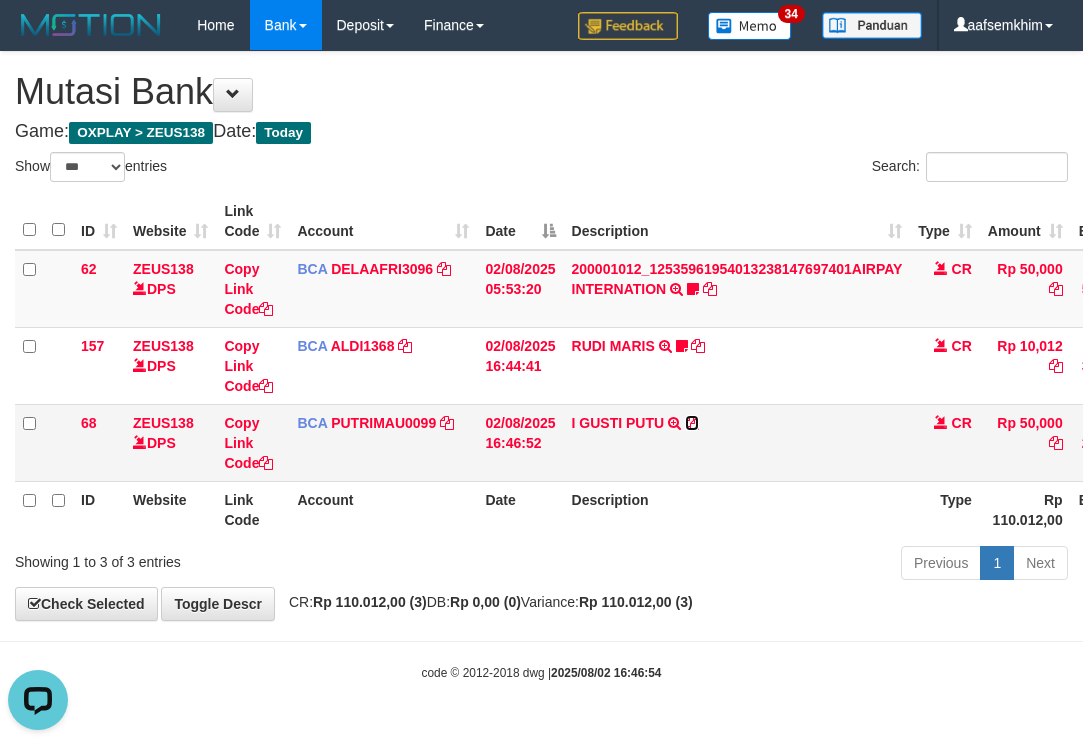 drag, startPoint x: 692, startPoint y: 420, endPoint x: 594, endPoint y: 415, distance: 98.12747 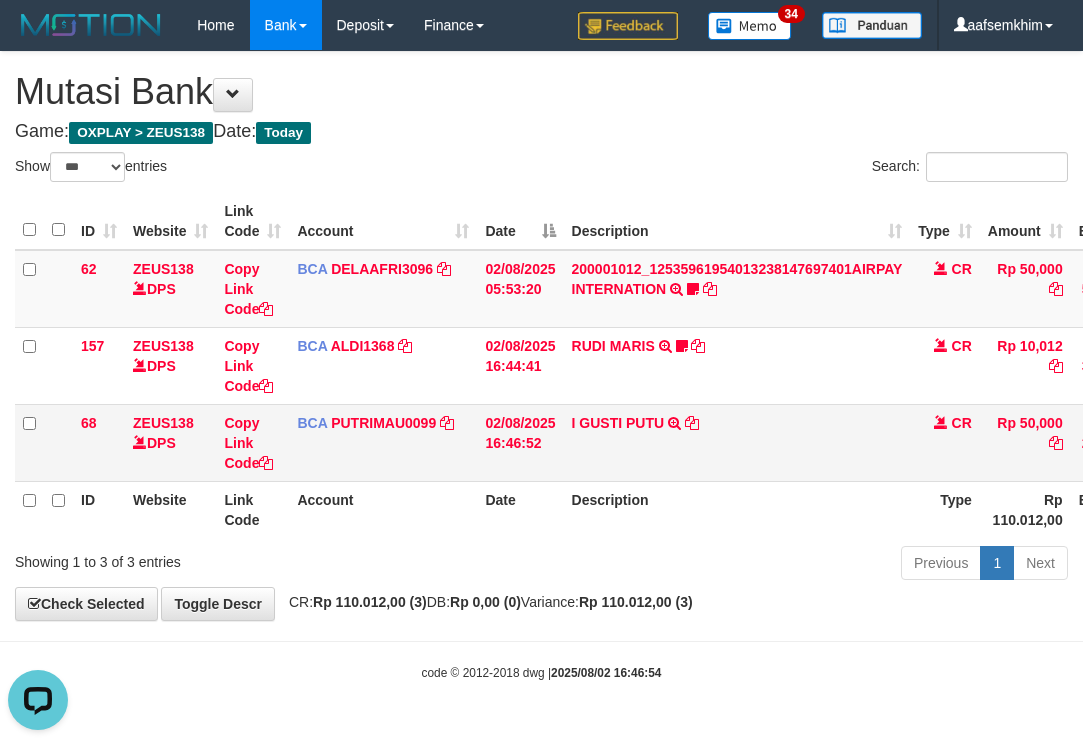 click on "I GUSTI PUTU         TRSF E-BANKING CR 0208/FTSCY/WS95051
50000.002025080213086782 TRFDN-I GUSTI PUTUESPAY DEBIT INDONE" at bounding box center (737, 442) 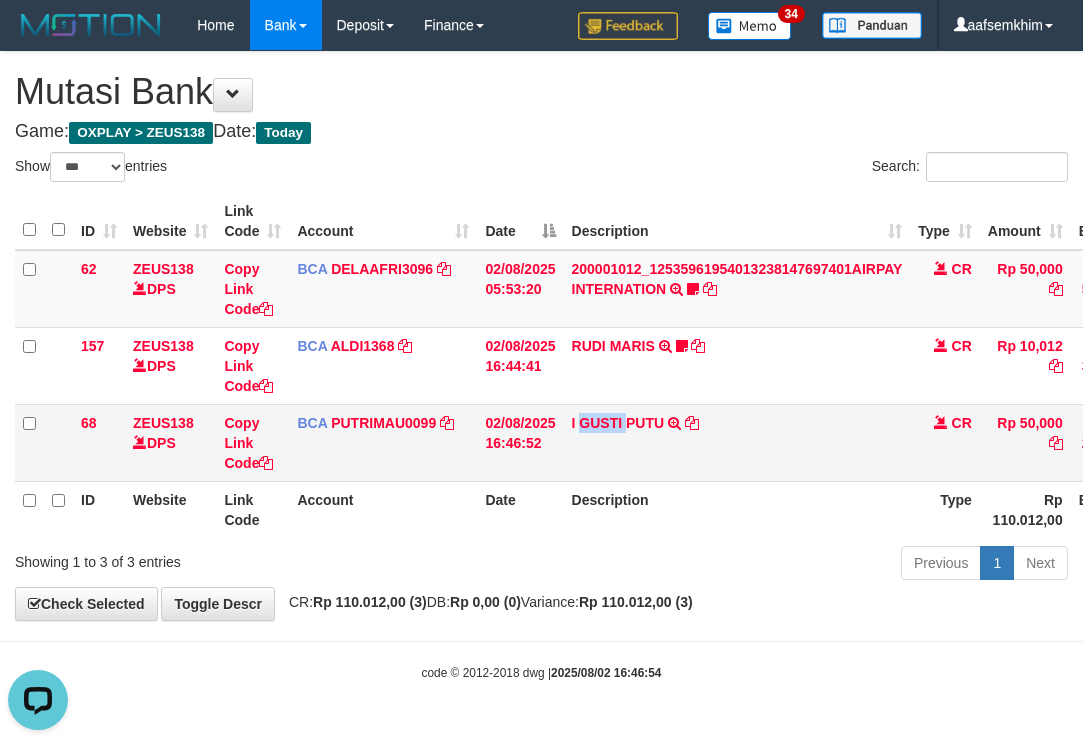 copy on "GUSTI" 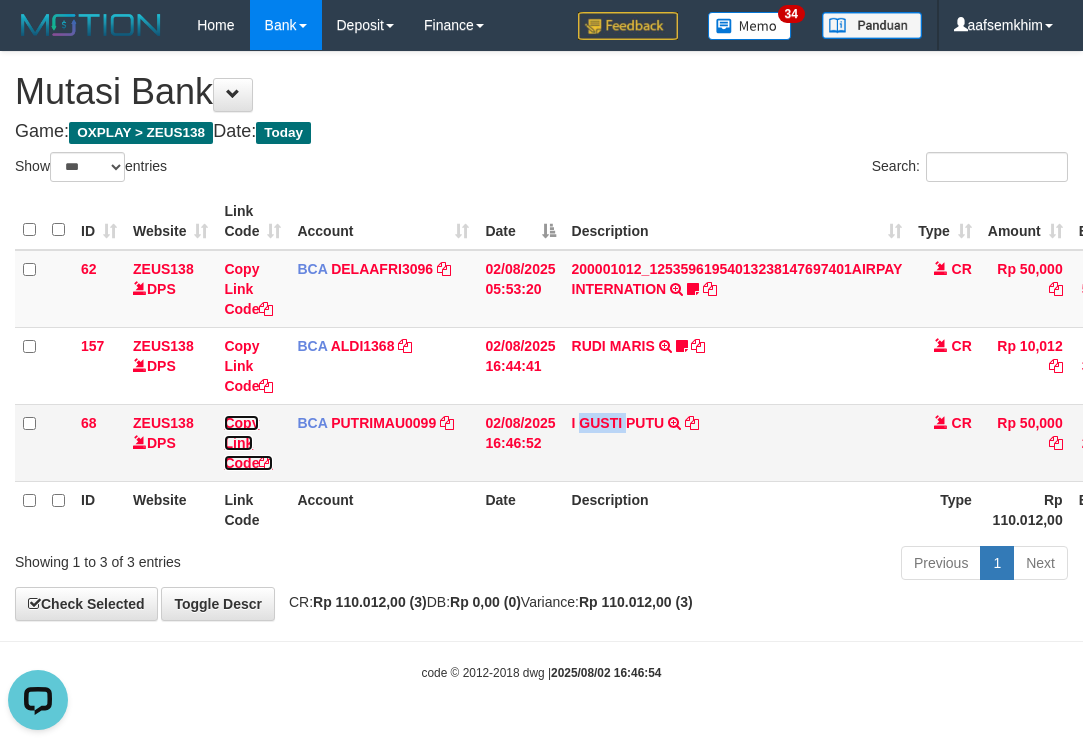 click on "Copy Link Code" at bounding box center [248, 443] 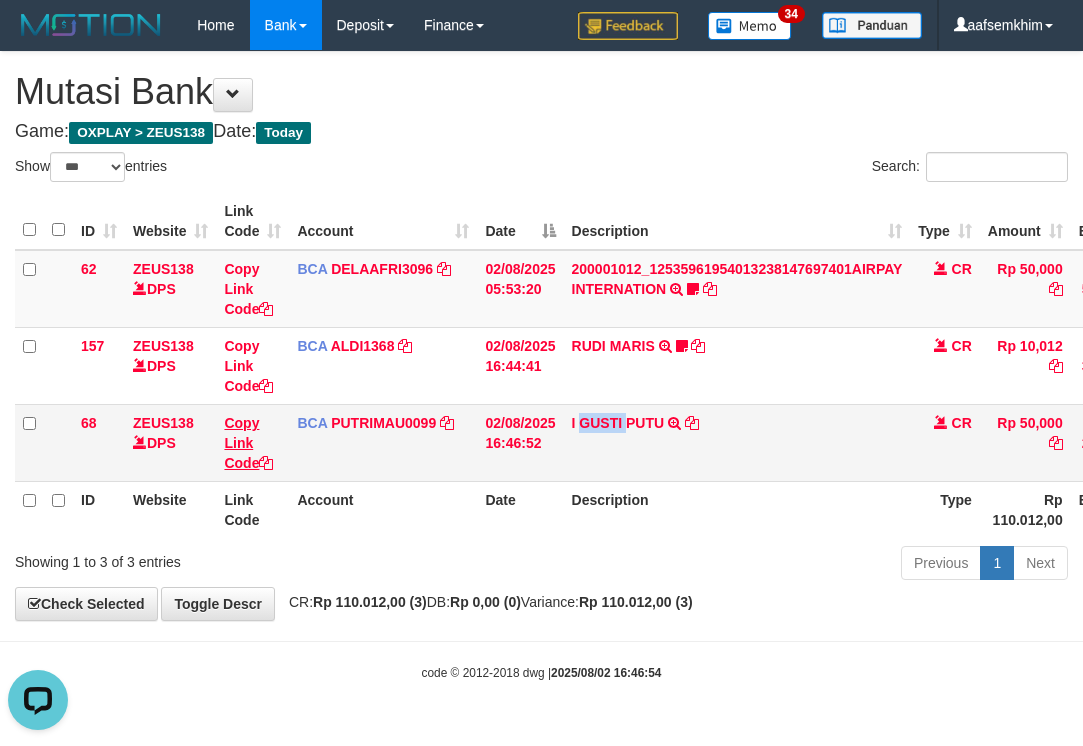 copy on "GUSTI" 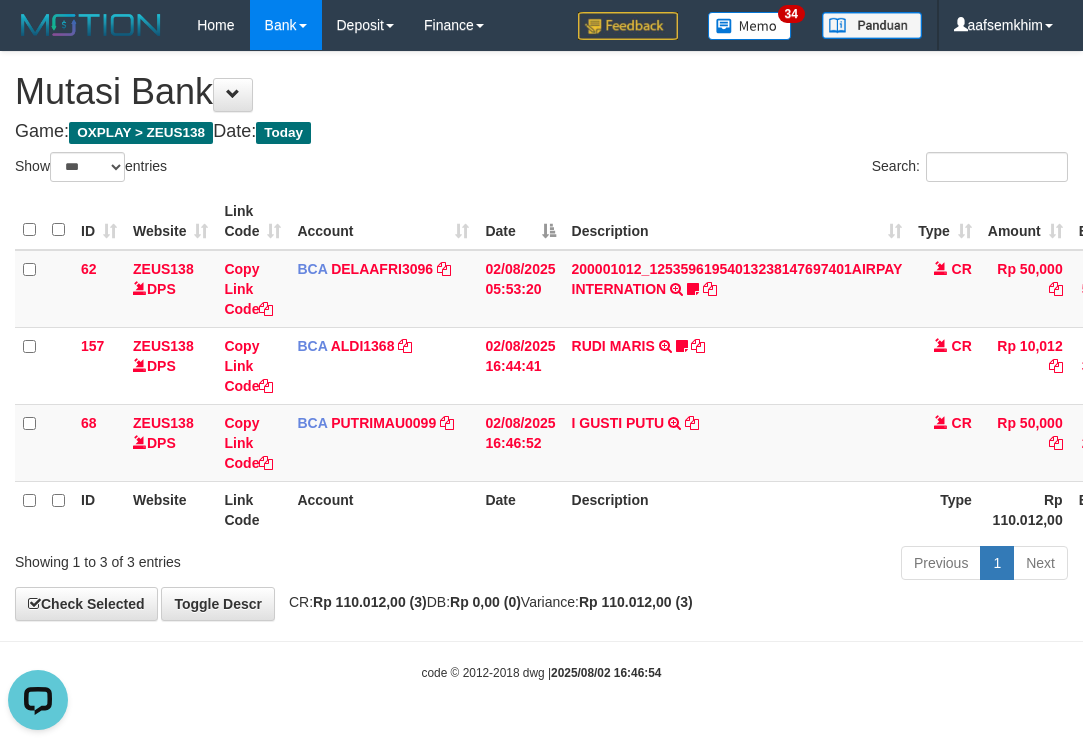 scroll, scrollTop: 251, scrollLeft: 0, axis: vertical 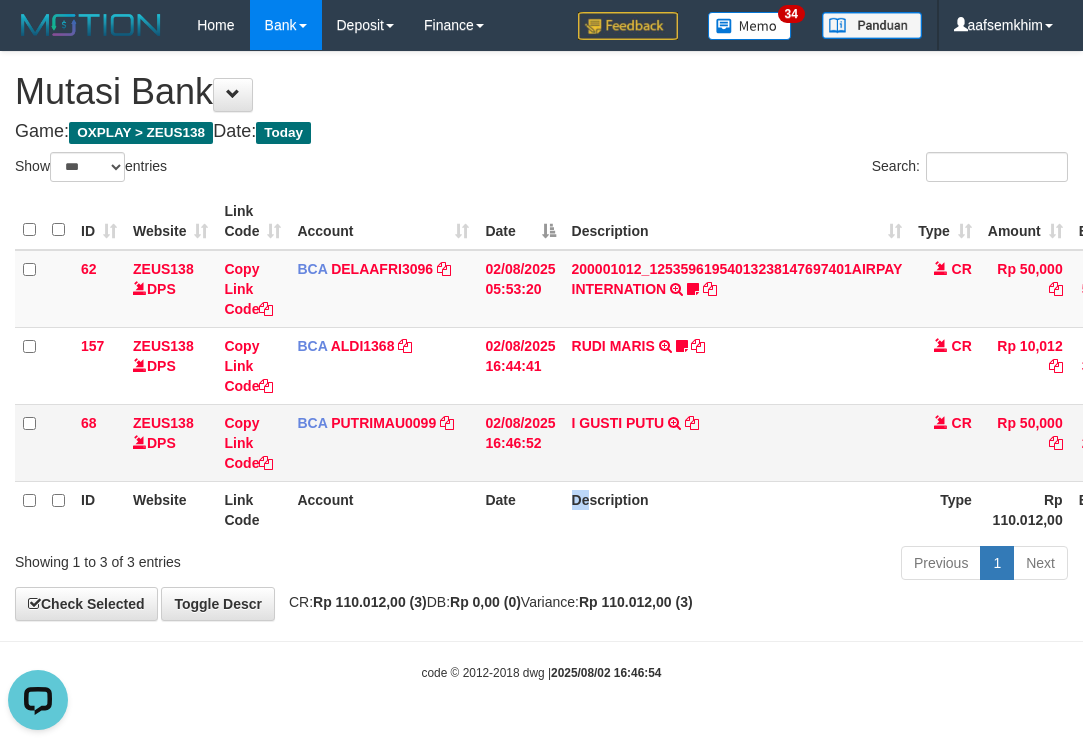 drag, startPoint x: 563, startPoint y: 457, endPoint x: 695, endPoint y: 449, distance: 132.2422 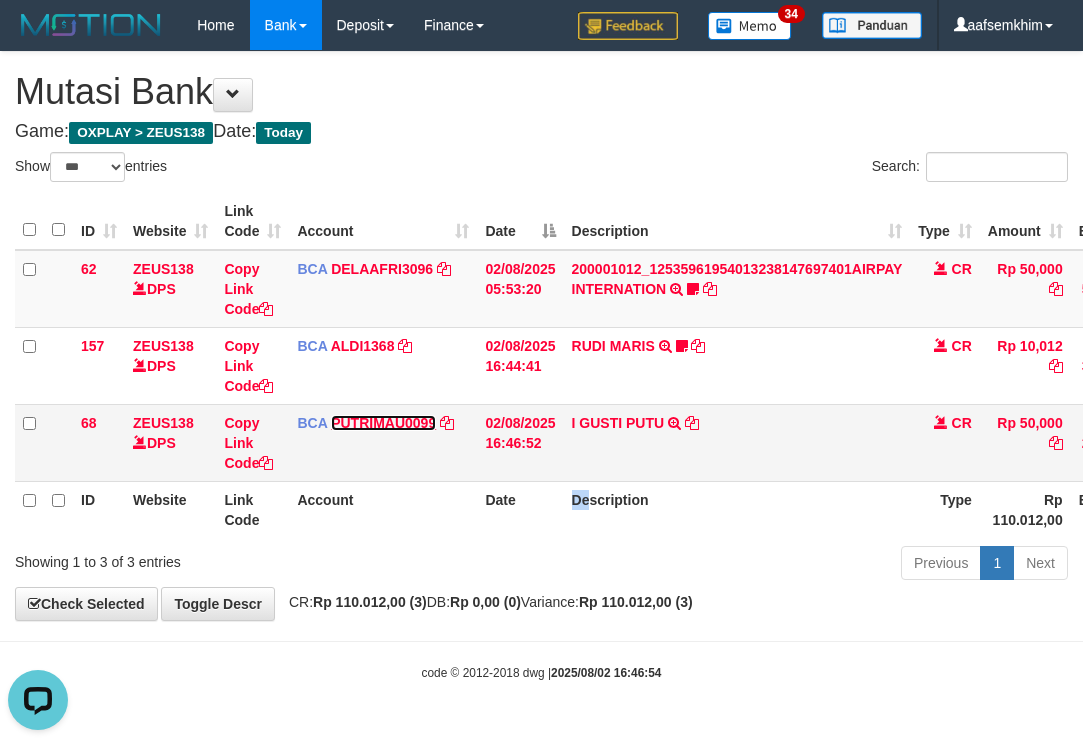 click on "PUTRIMAU0099" at bounding box center [383, 423] 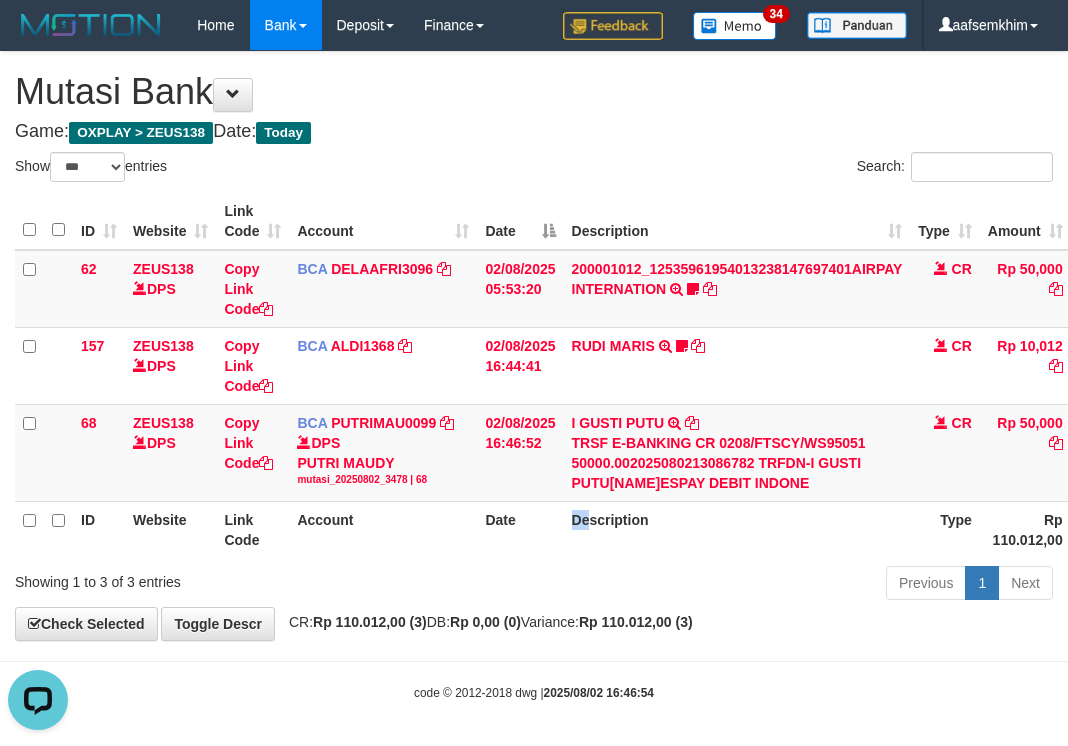 click on "Account" at bounding box center (383, 221) 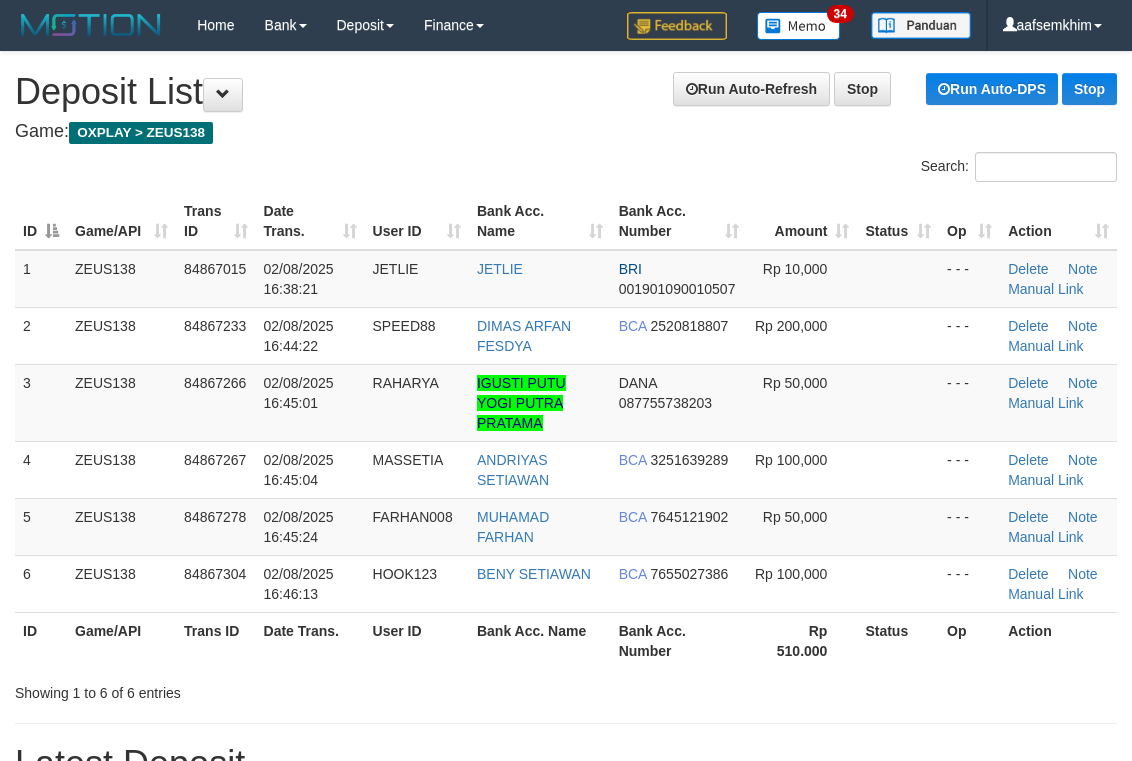 scroll, scrollTop: 139, scrollLeft: 0, axis: vertical 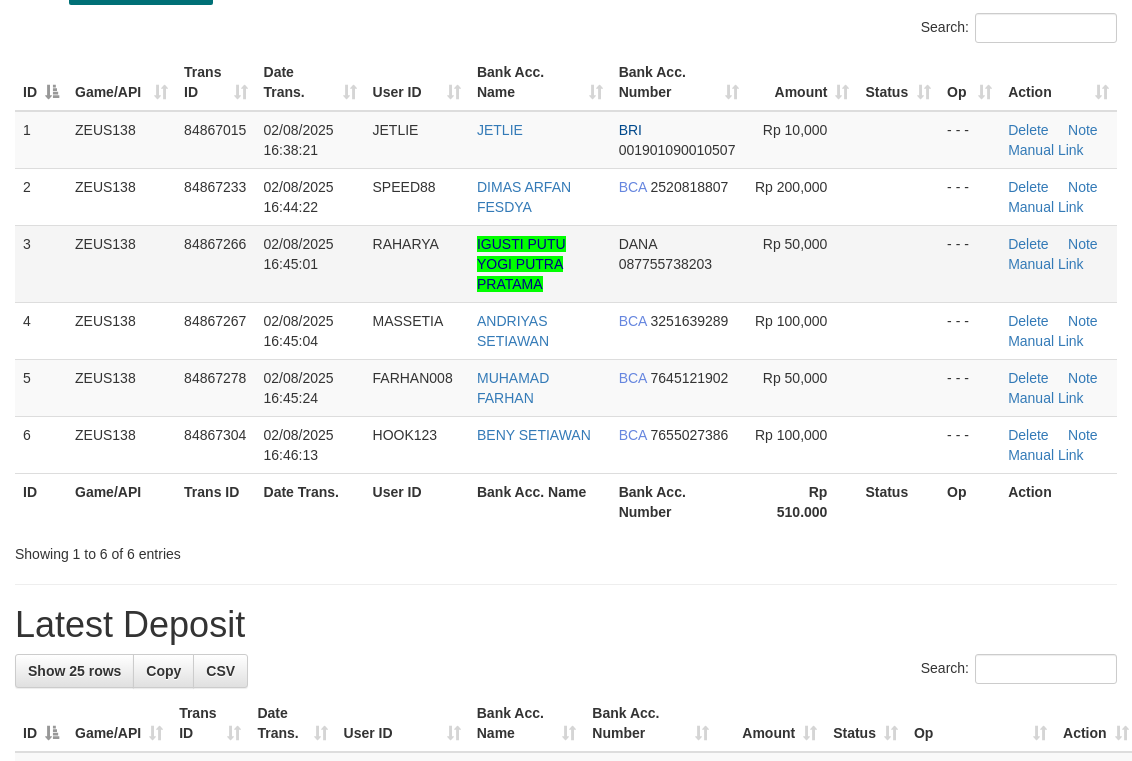 click on "DANA
087755738203" at bounding box center [679, 263] 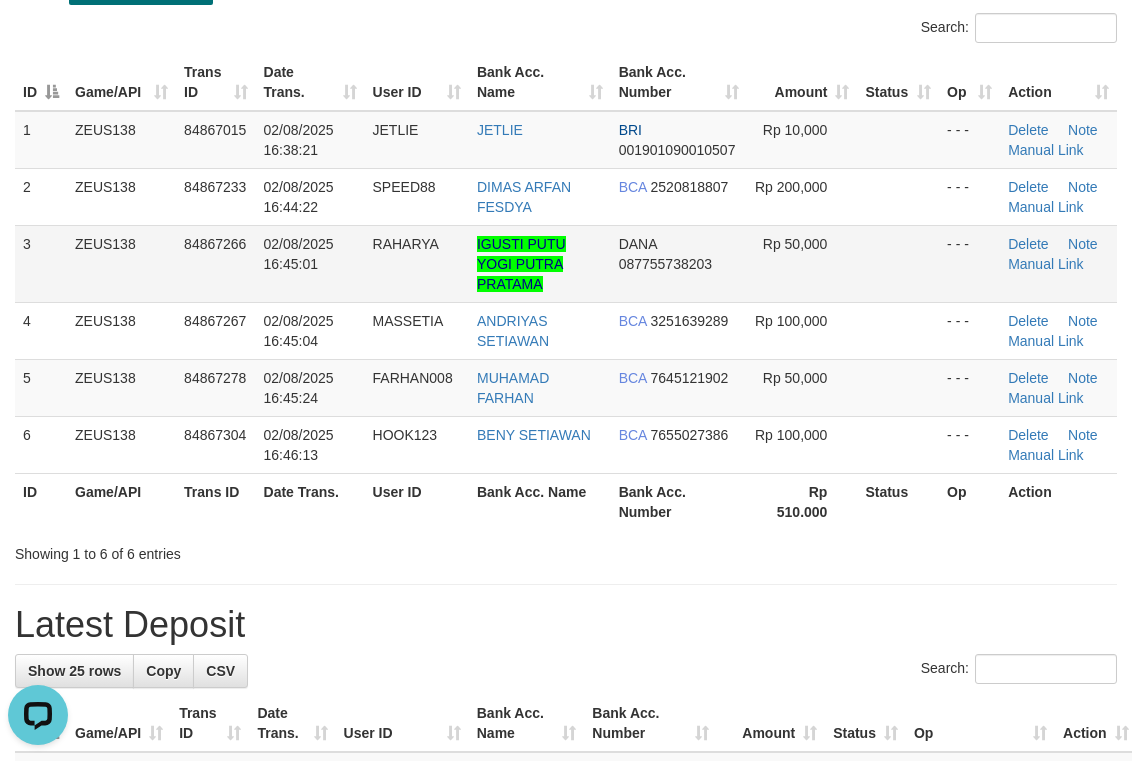 scroll, scrollTop: 0, scrollLeft: 0, axis: both 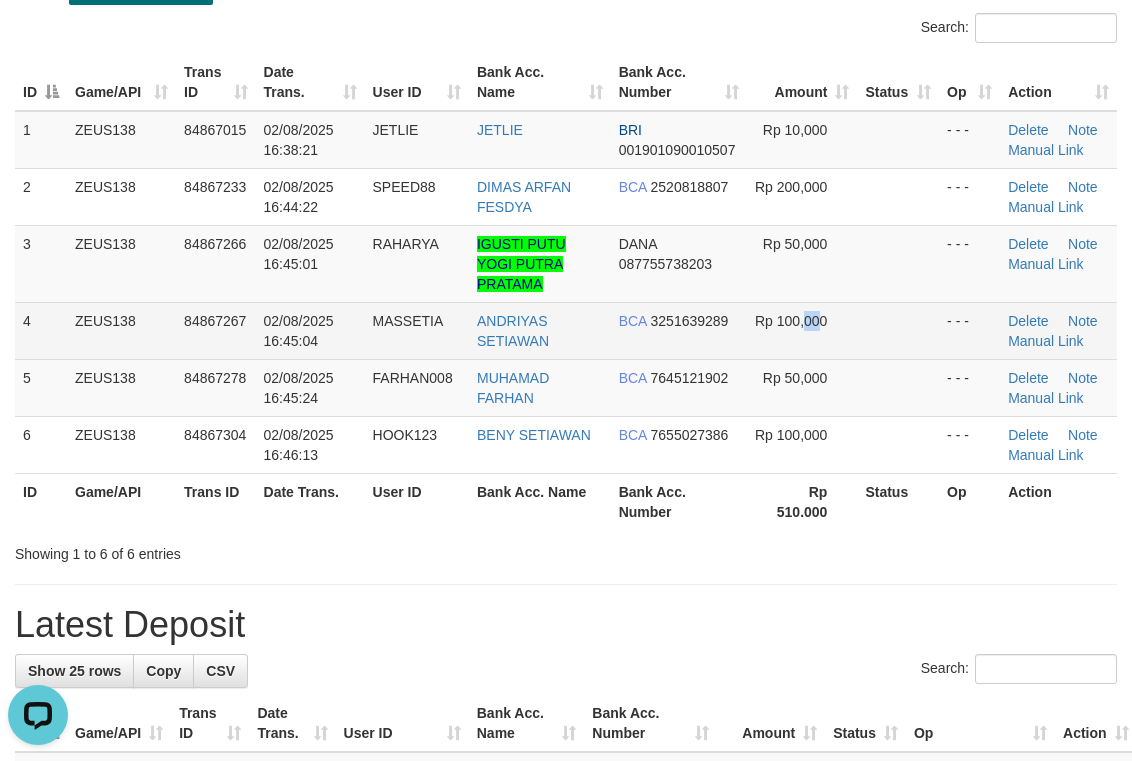 click on "Rp 100,000" at bounding box center [802, 330] 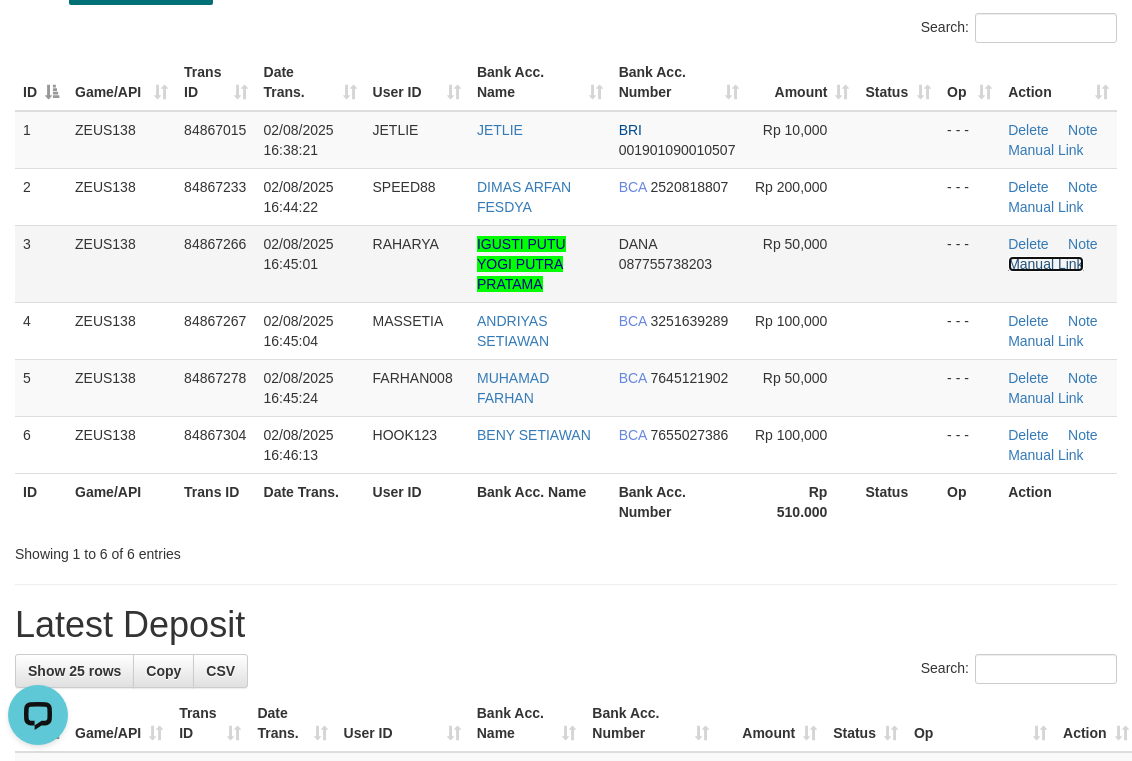 click on "Manual Link" at bounding box center (1046, 264) 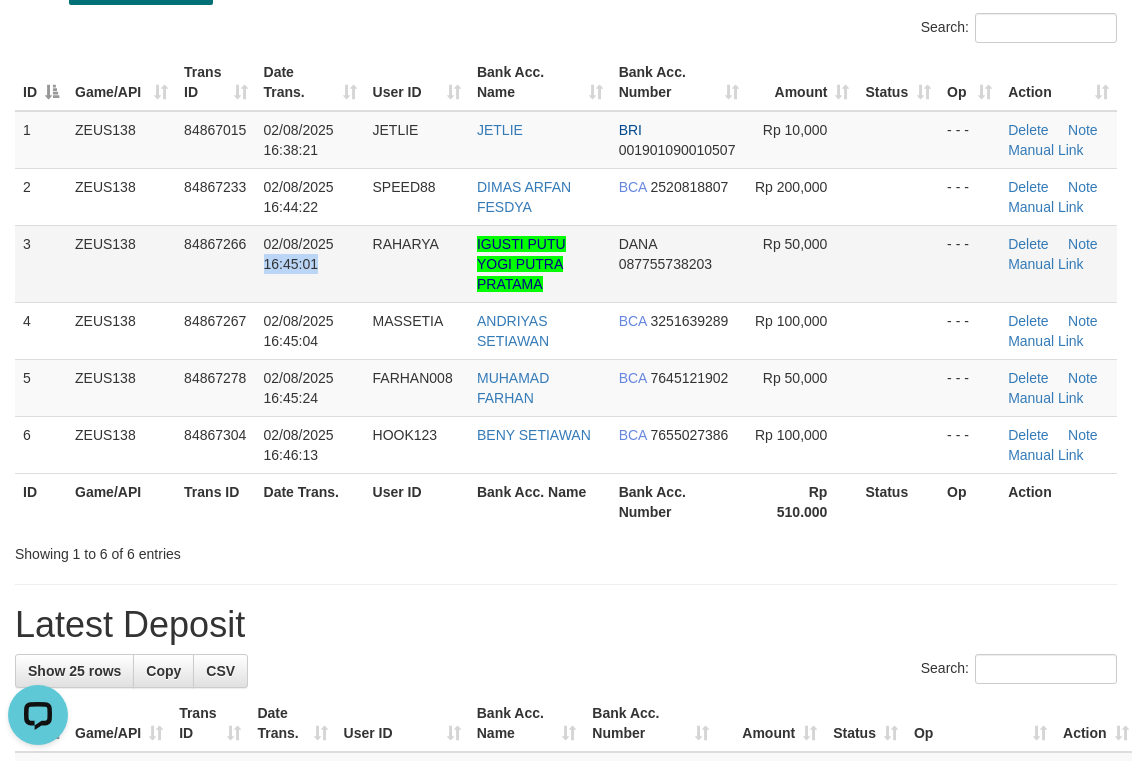 click on "3
ZEUS138
84867266
02/08/2025 16:45:01
RAHARYA
IGUSTI PUTU YOGI PUTRA PRATAMA
DANA
087755738203
Rp 50,000
- - -
Delete
Note
Manual Link" at bounding box center [566, 263] 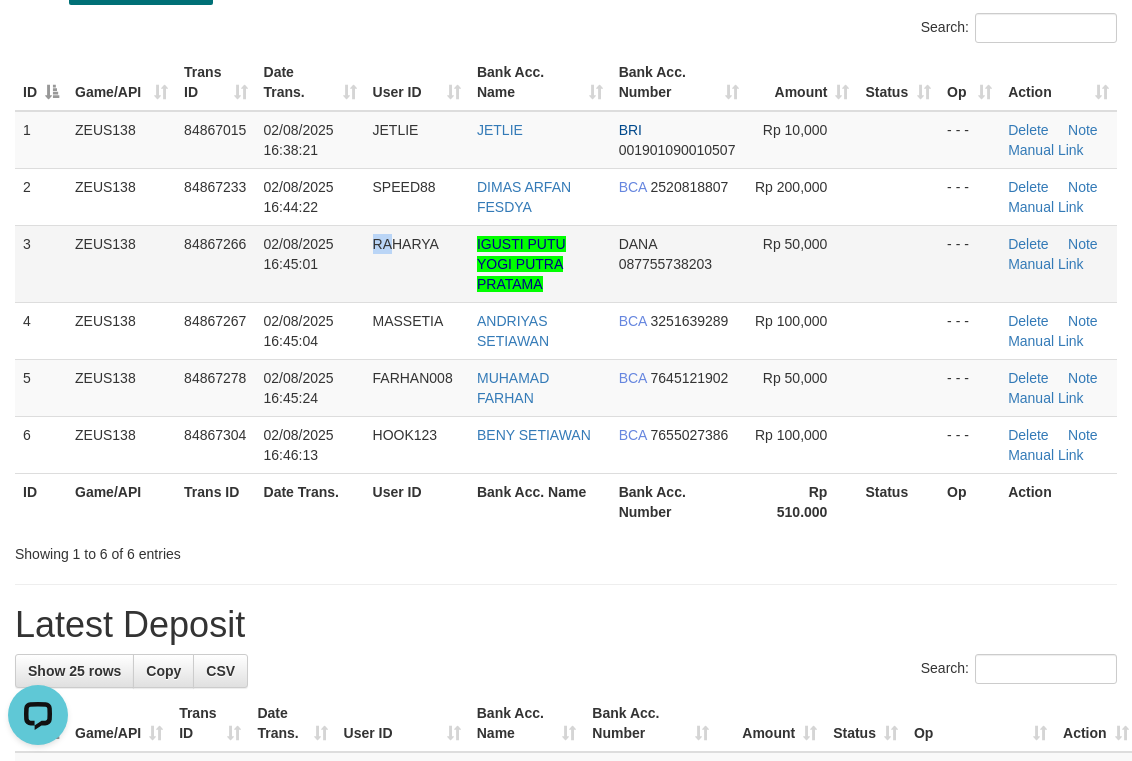 click on "3
ZEUS138
84867266
02/08/2025 16:45:01
RAHARYA
IGUSTI PUTU YOGI PUTRA PRATAMA
DANA
087755738203
Rp 50,000
- - -
Delete
Note
Manual Link" at bounding box center (566, 263) 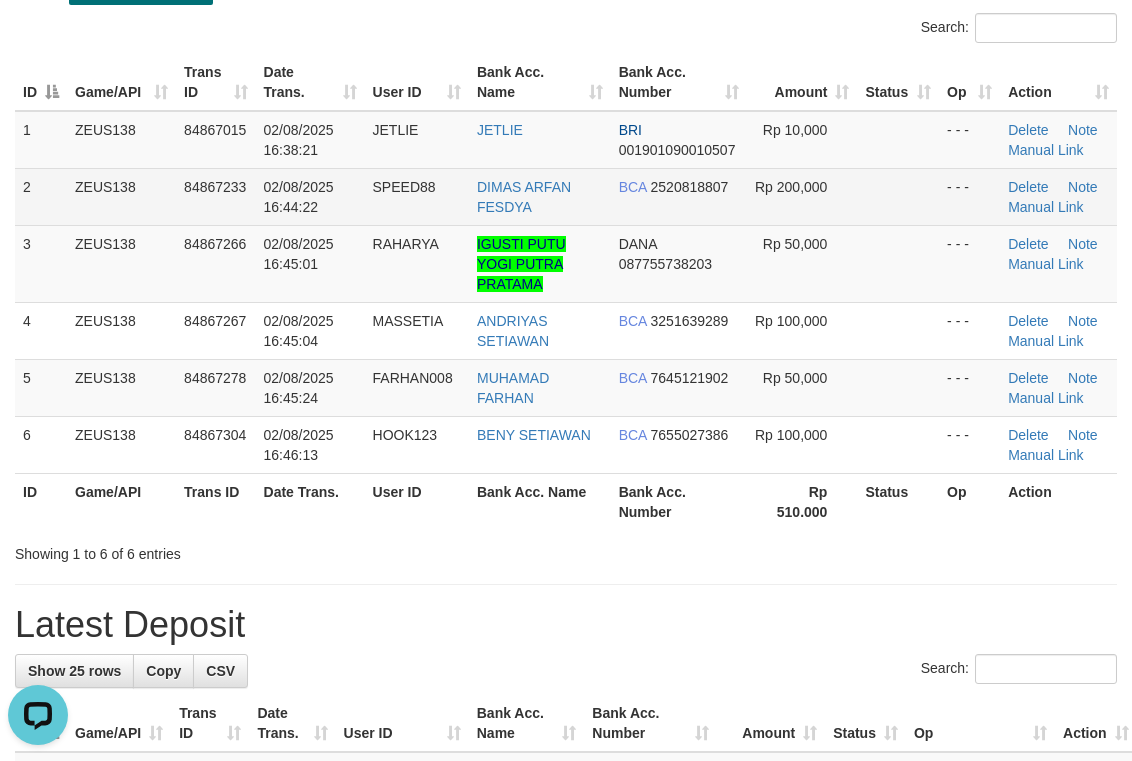 click on "SPEED88" at bounding box center (417, 196) 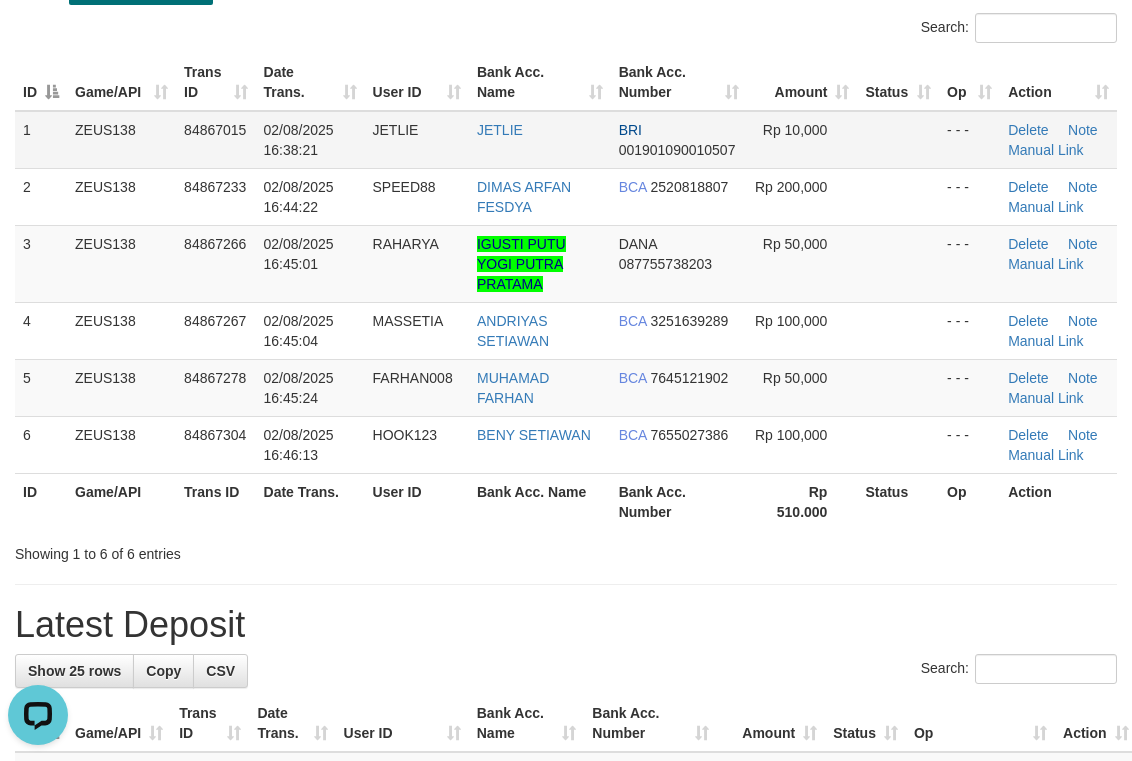 click on "JETLIE" at bounding box center (417, 140) 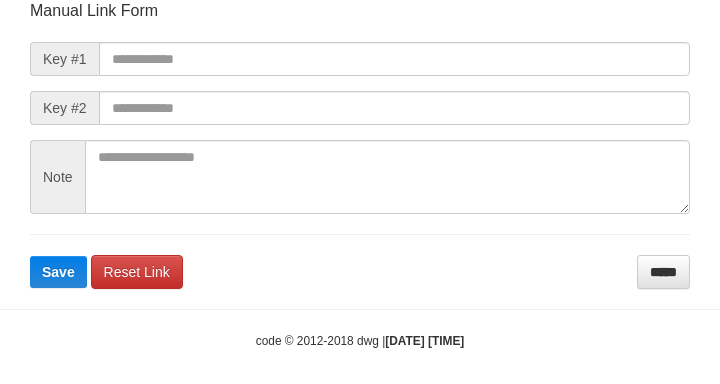 scroll, scrollTop: 253, scrollLeft: 0, axis: vertical 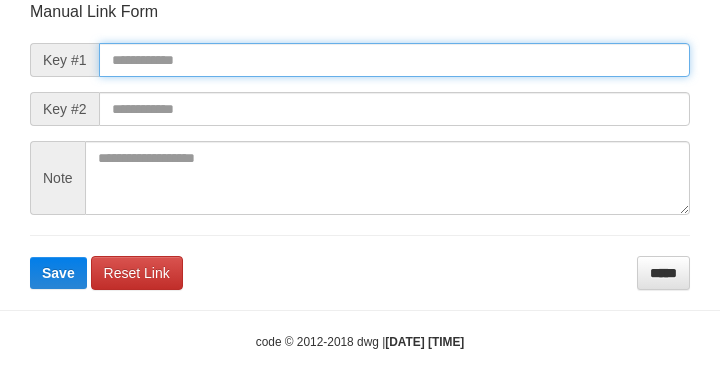 paste on "**********" 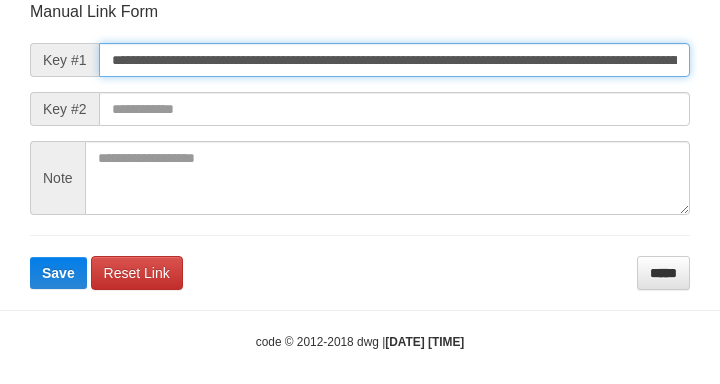 click on "**********" at bounding box center (394, 60) 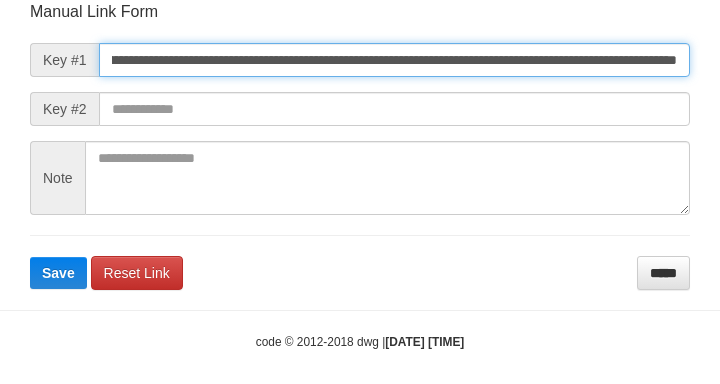 type on "**********" 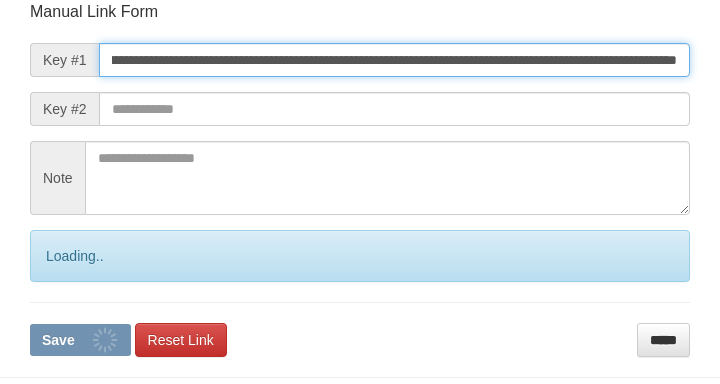 click on "Save" at bounding box center [80, 340] 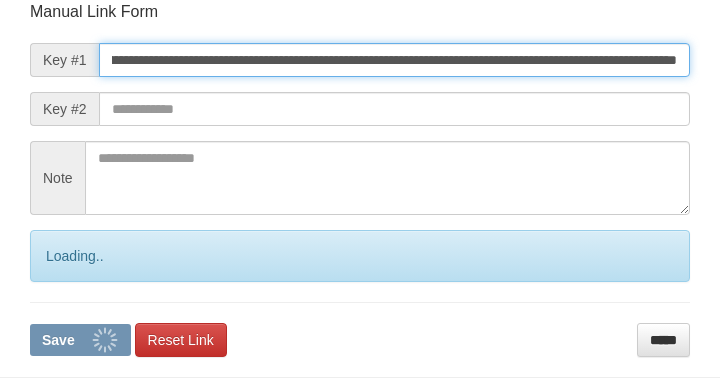 click on "Save" at bounding box center (80, 340) 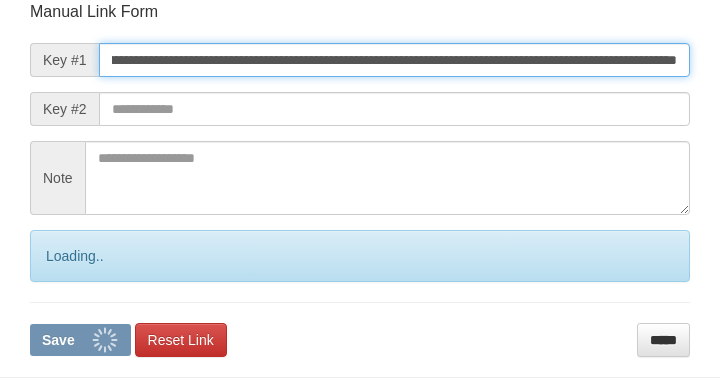 click on "Save" at bounding box center (80, 340) 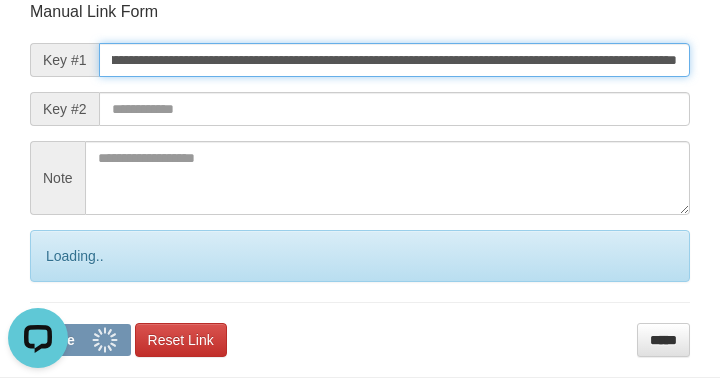 scroll, scrollTop: 0, scrollLeft: 0, axis: both 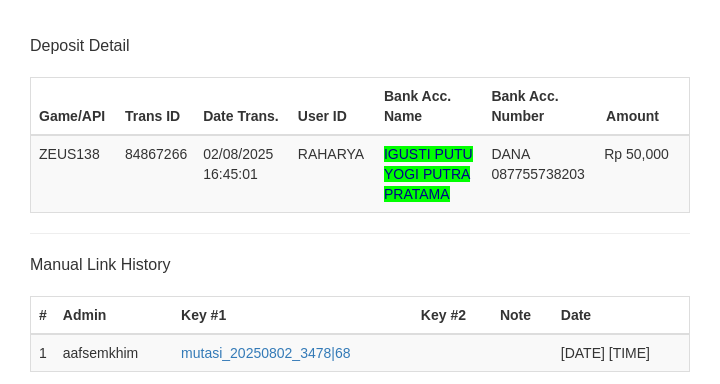 click on "**********" at bounding box center [360, 613] 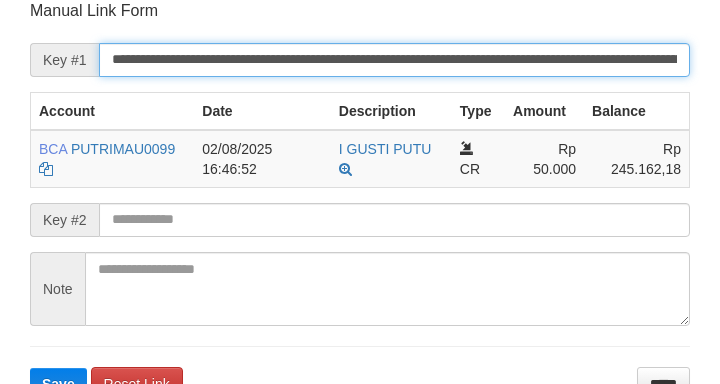 click on "Save" at bounding box center [58, 384] 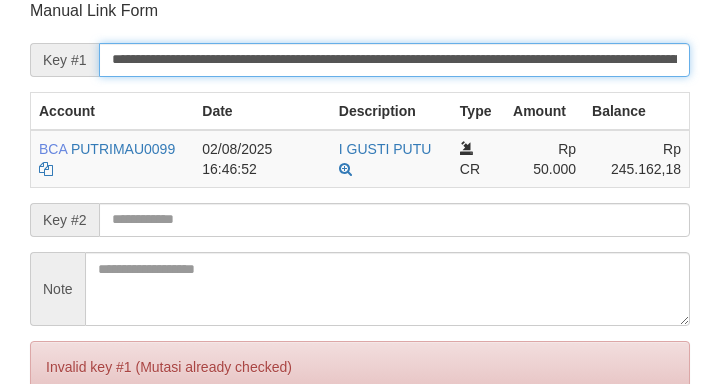 scroll, scrollTop: 412, scrollLeft: 0, axis: vertical 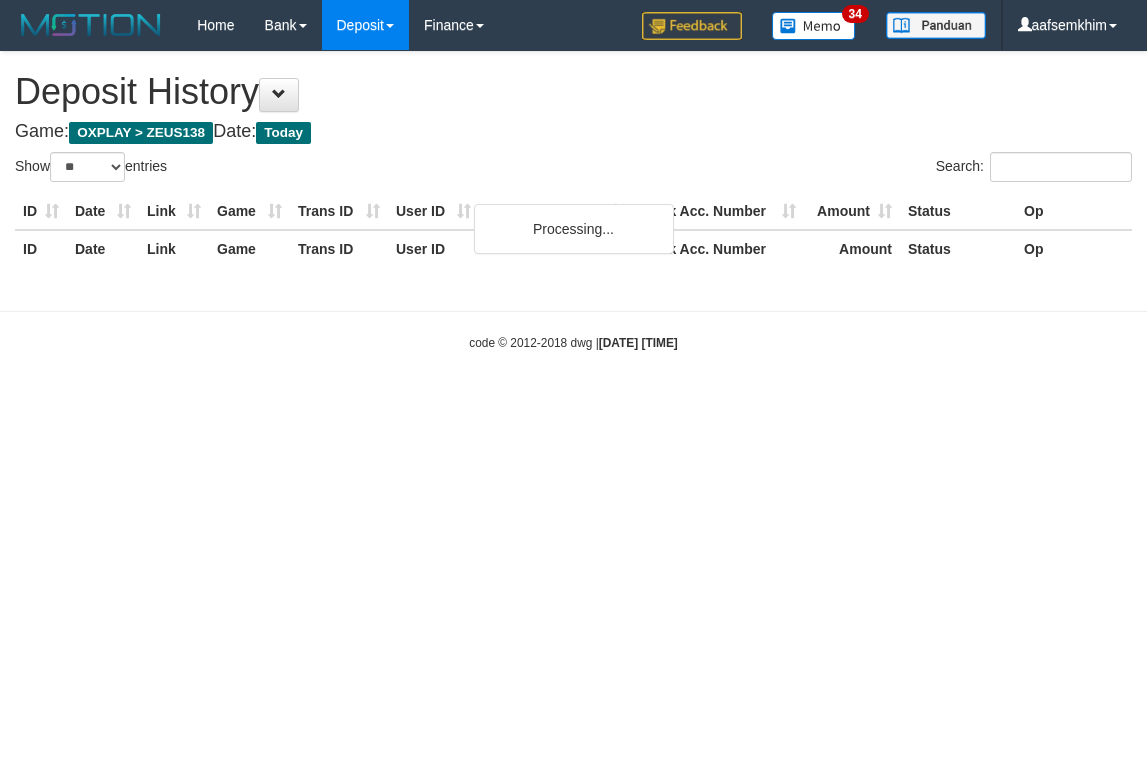 select on "**" 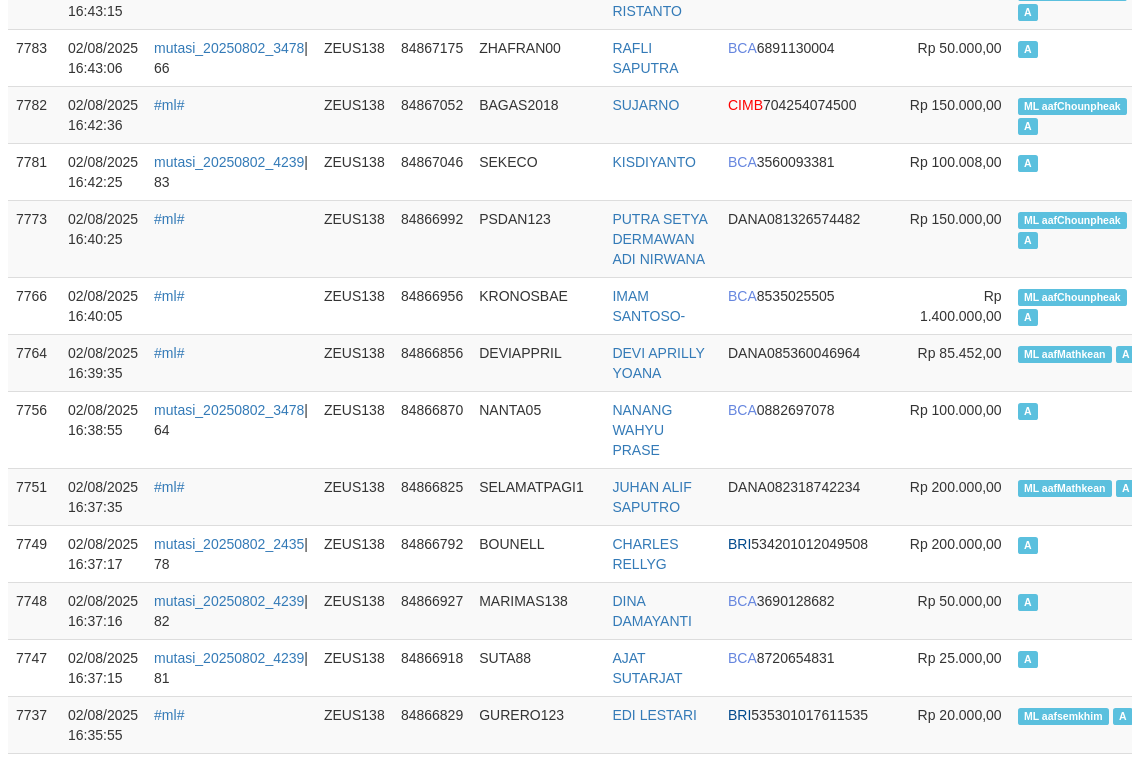scroll, scrollTop: 449, scrollLeft: 7, axis: both 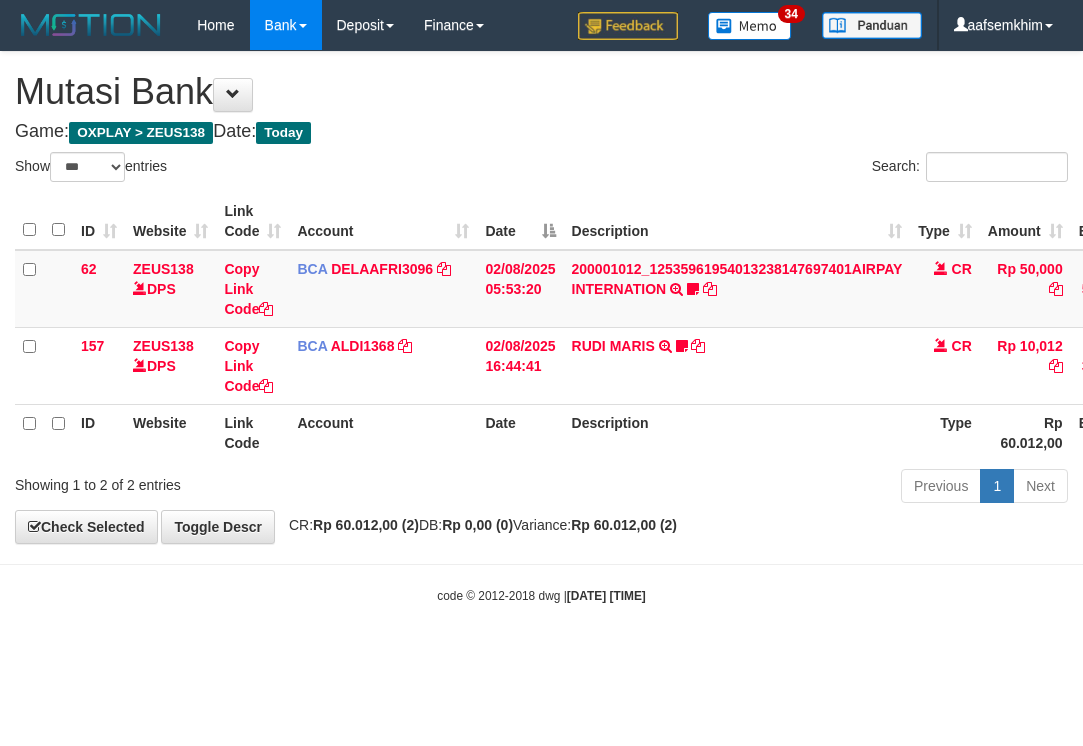 select on "***" 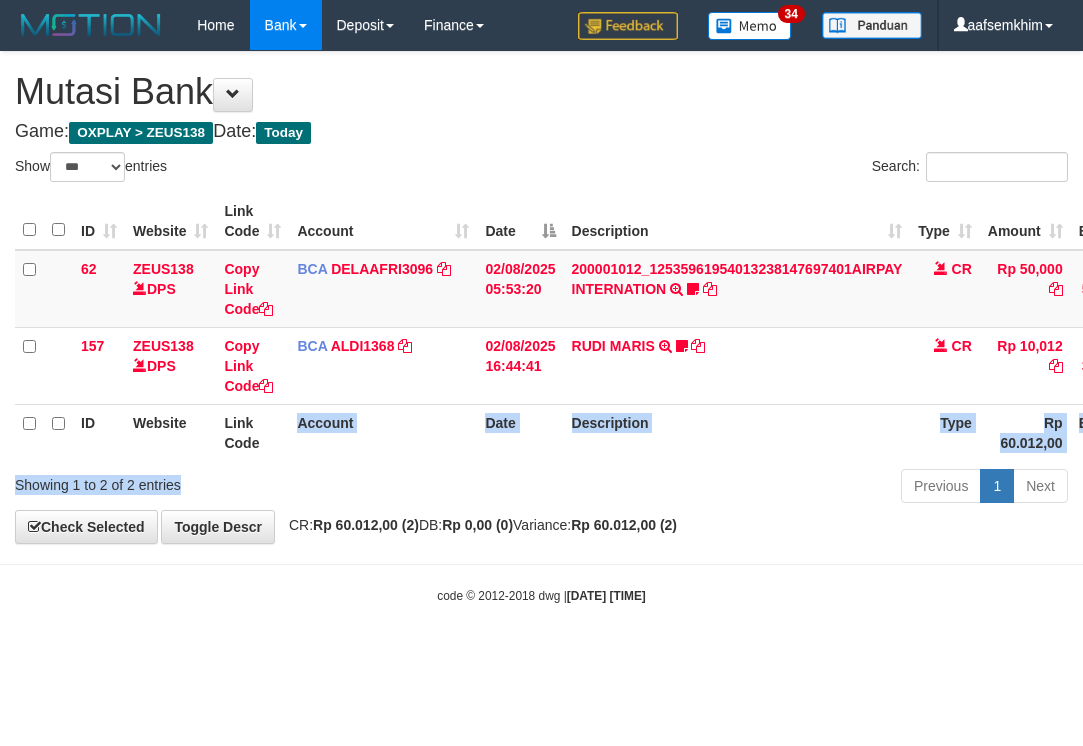 drag, startPoint x: 357, startPoint y: 476, endPoint x: 306, endPoint y: 468, distance: 51.62364 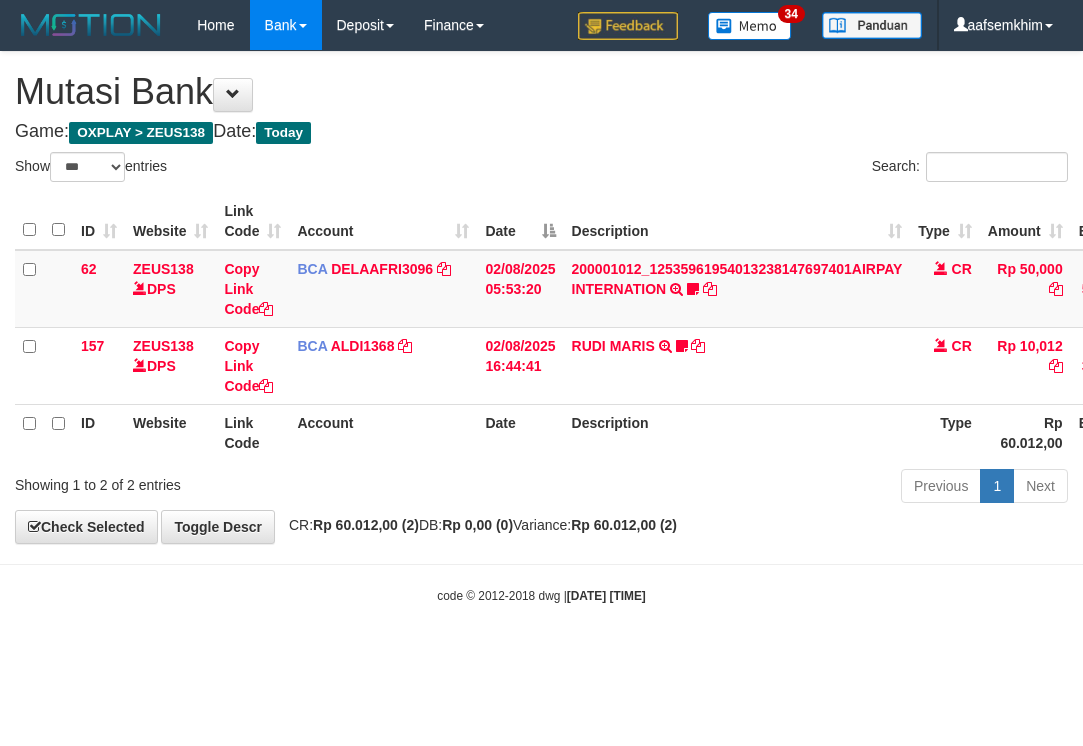 select on "***" 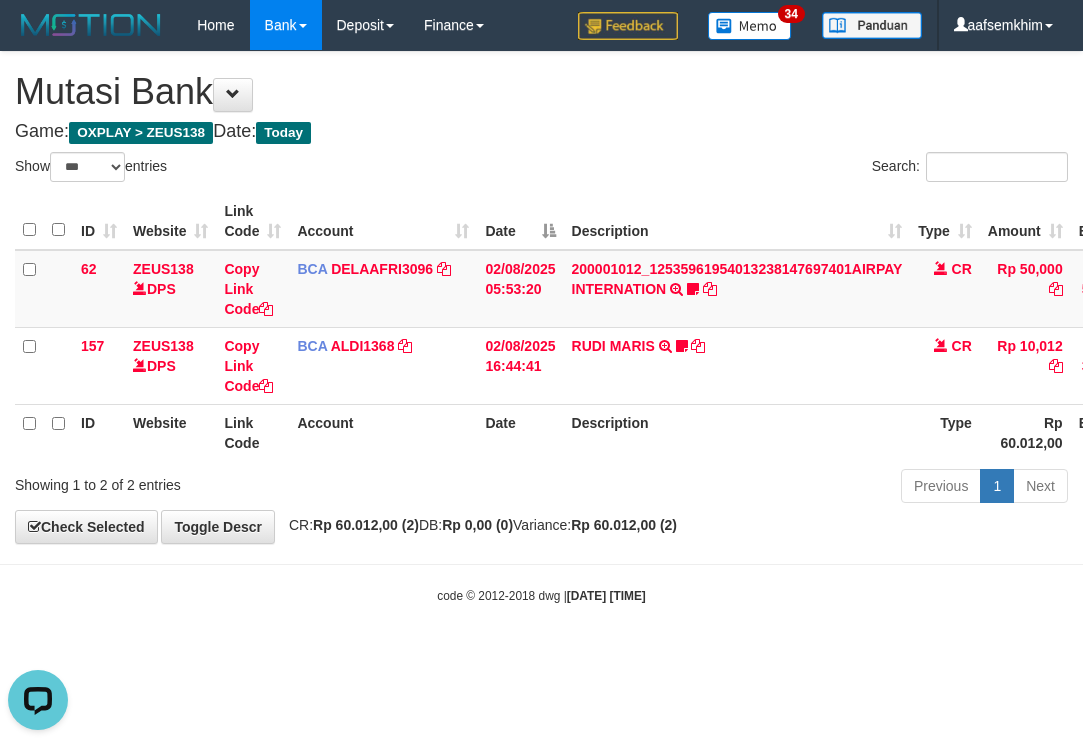 scroll, scrollTop: 0, scrollLeft: 0, axis: both 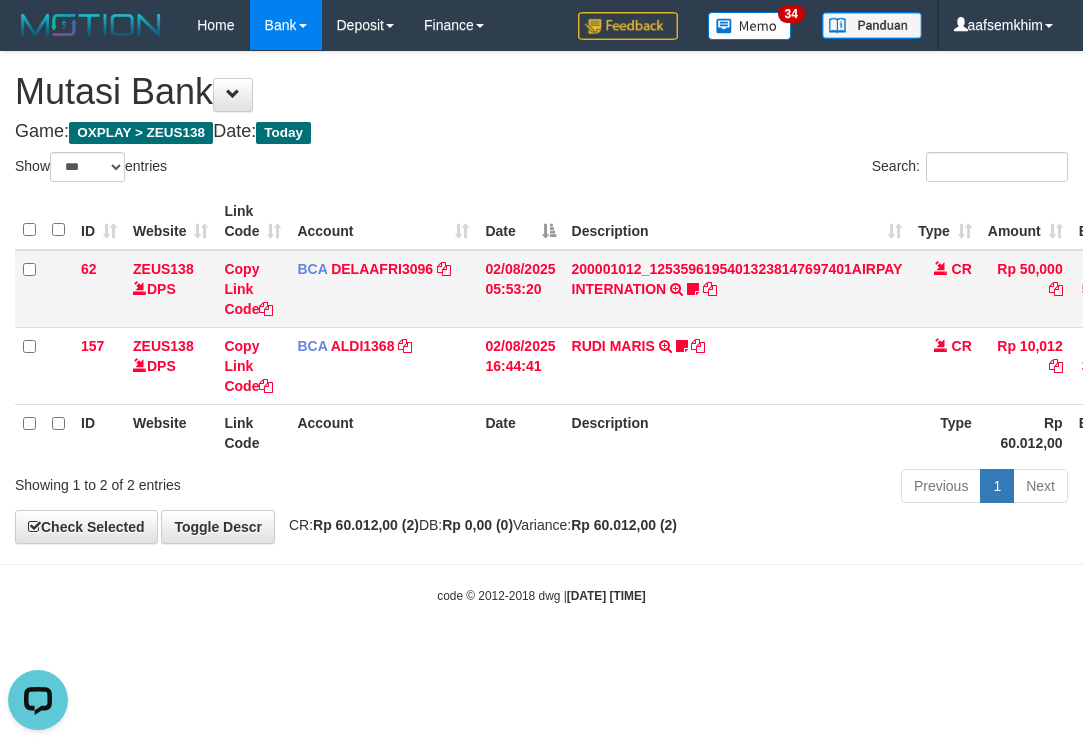 click on "200001012_12535961954013238147697401AIRPAY INTERNATION            TRSF E-BANKING CR 0208/FTSCY/WS95051
50000.00200001012_12535961954013238147697401AIRPAY INTERNATION    Labubutaiki
https://prnt.sc/l7T6Eus7w_Qi" at bounding box center (737, 289) 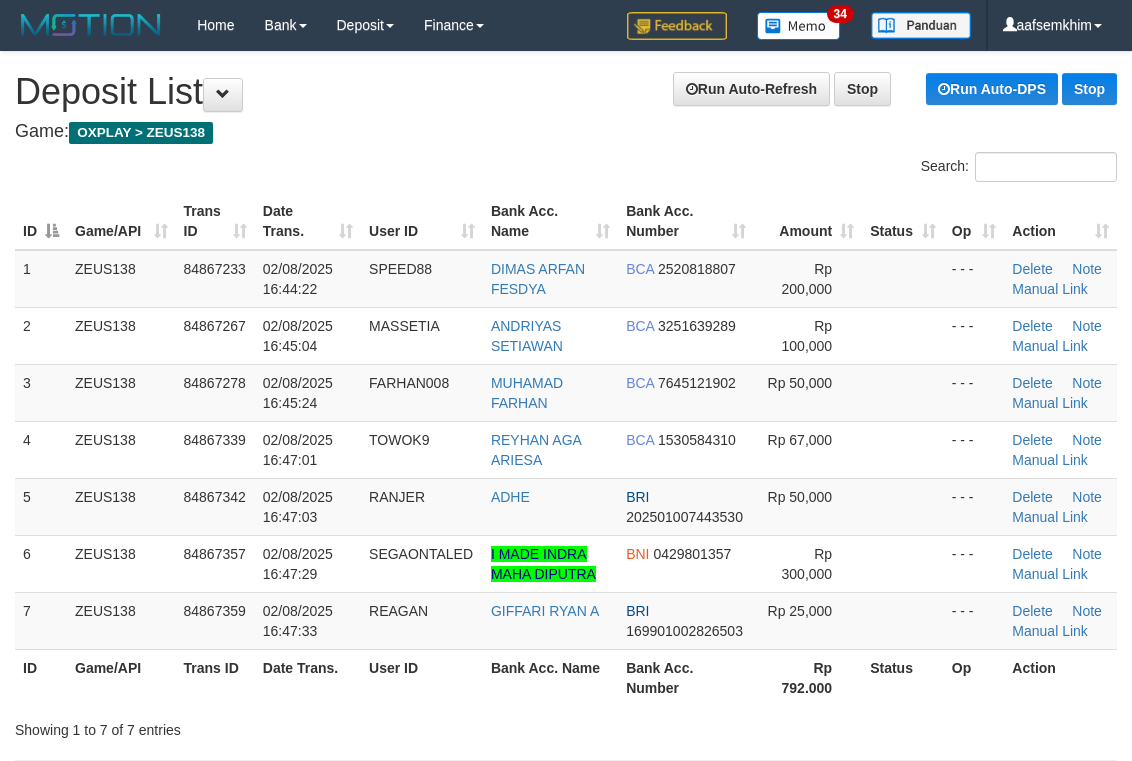 scroll, scrollTop: 140, scrollLeft: 0, axis: vertical 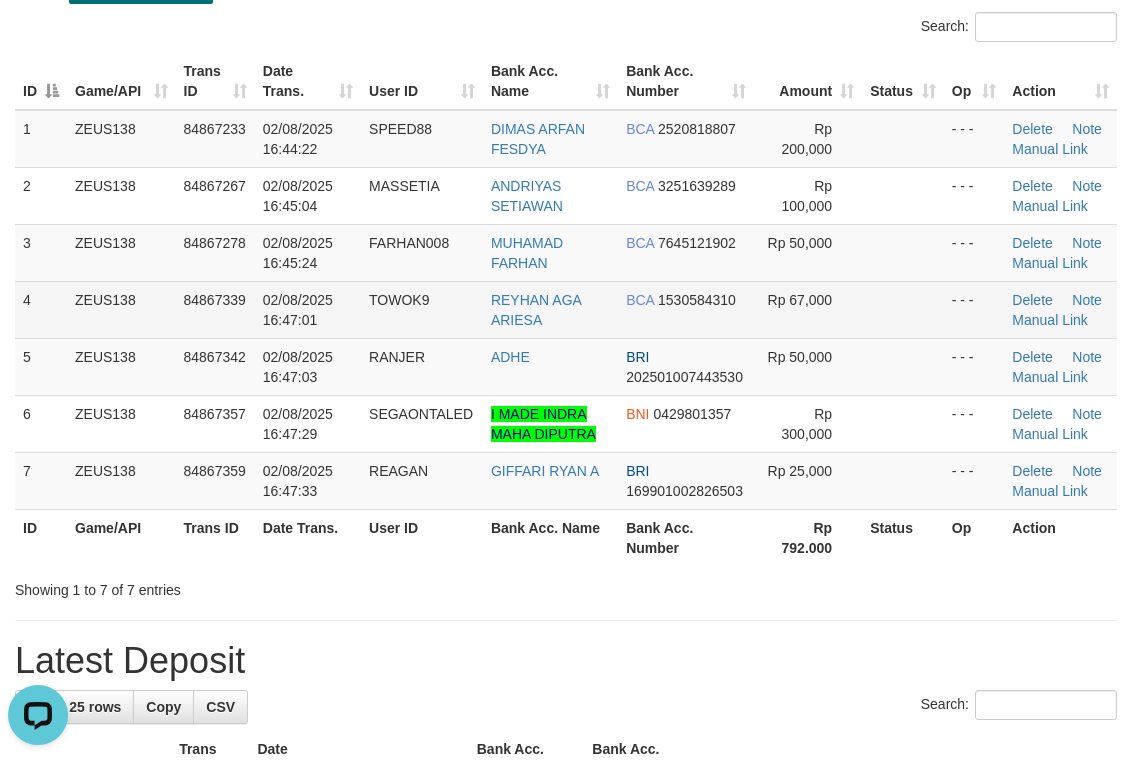 click on "REYHAN AGA ARIESA" at bounding box center [550, 309] 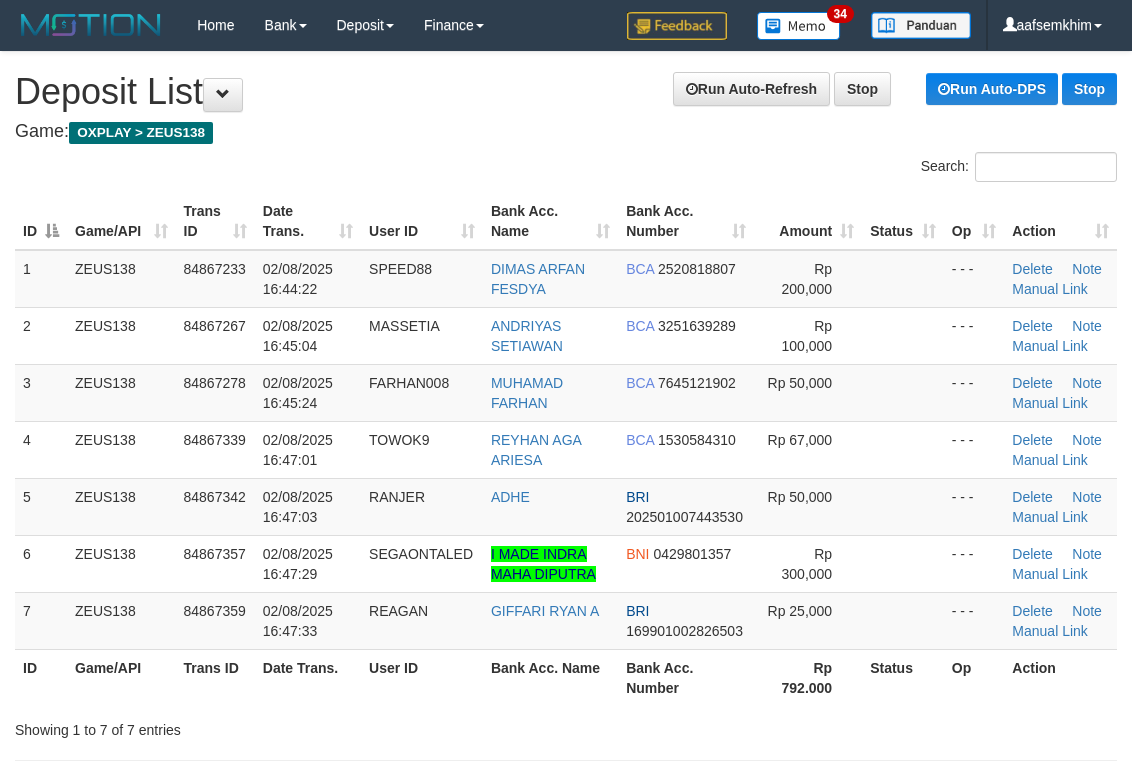 scroll, scrollTop: 141, scrollLeft: 0, axis: vertical 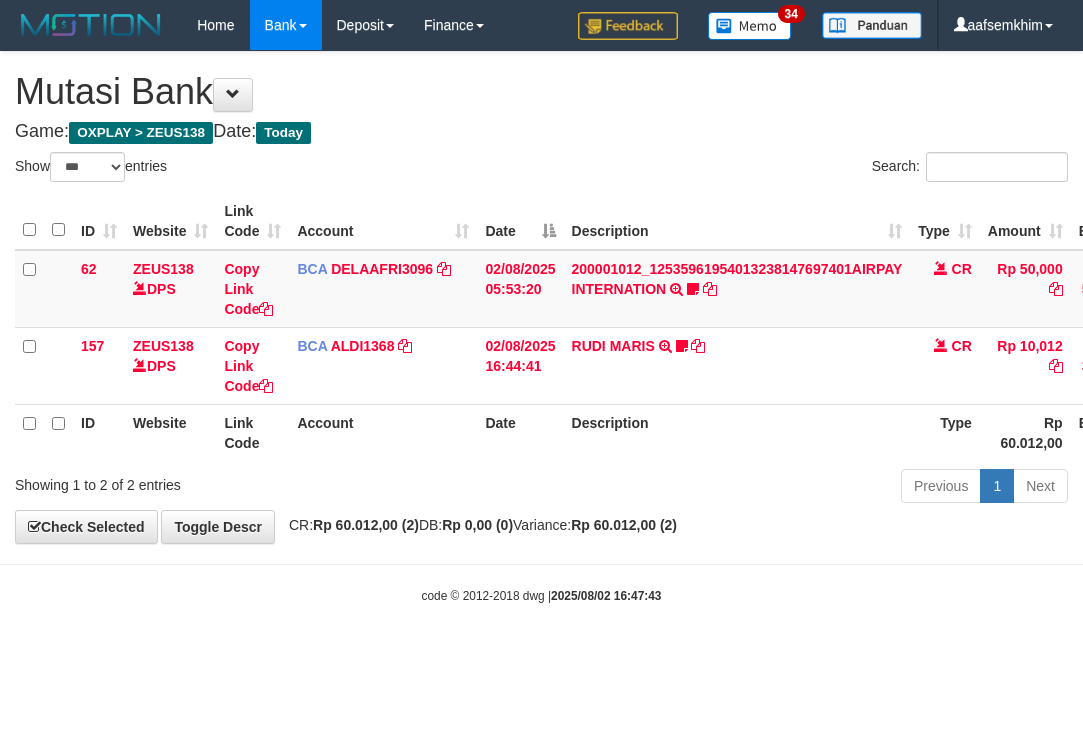 select on "***" 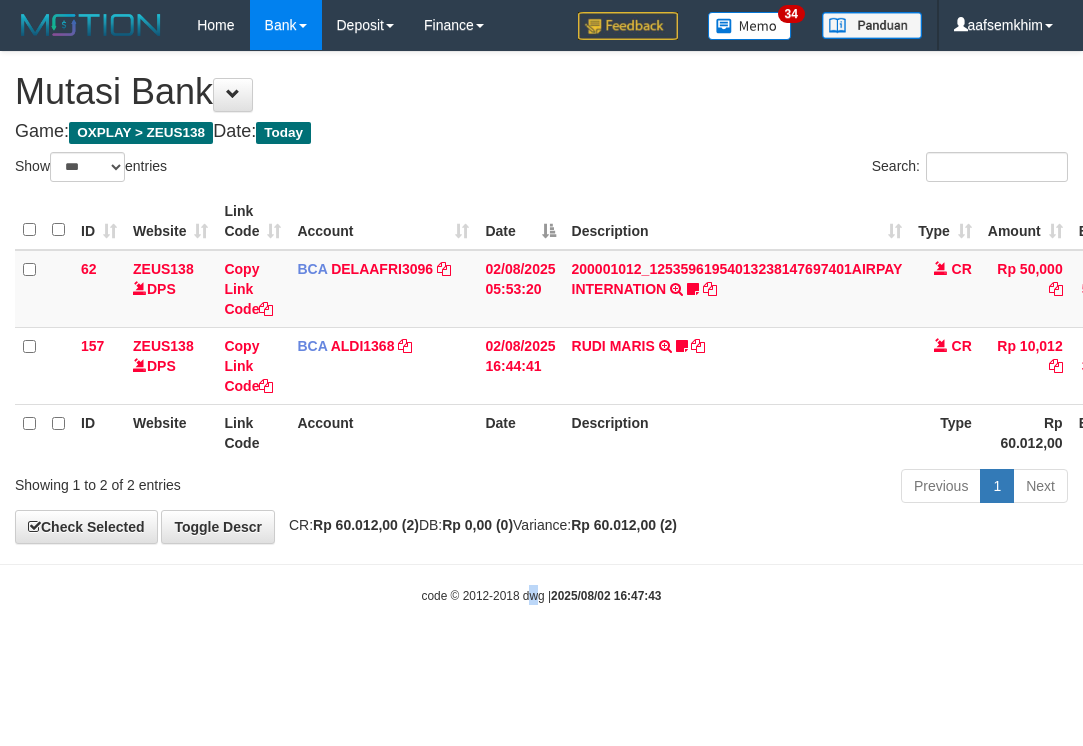 drag, startPoint x: 529, startPoint y: 565, endPoint x: 0, endPoint y: 459, distance: 539.5155 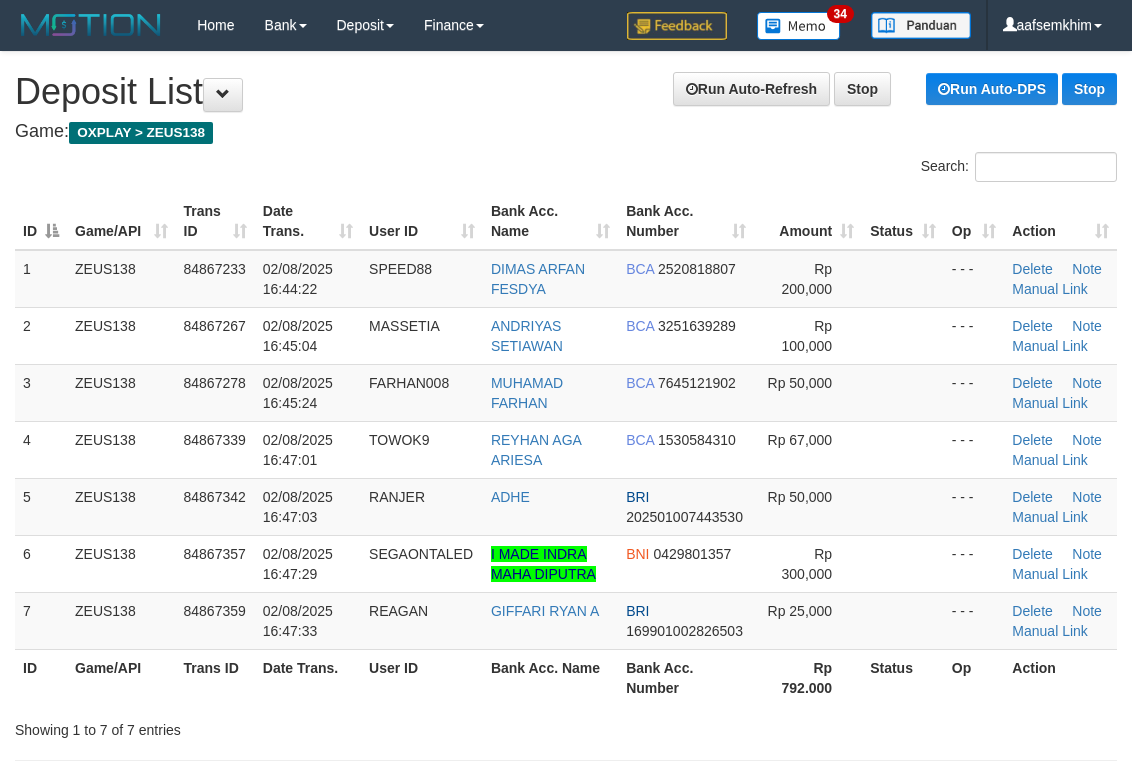 scroll, scrollTop: 142, scrollLeft: 0, axis: vertical 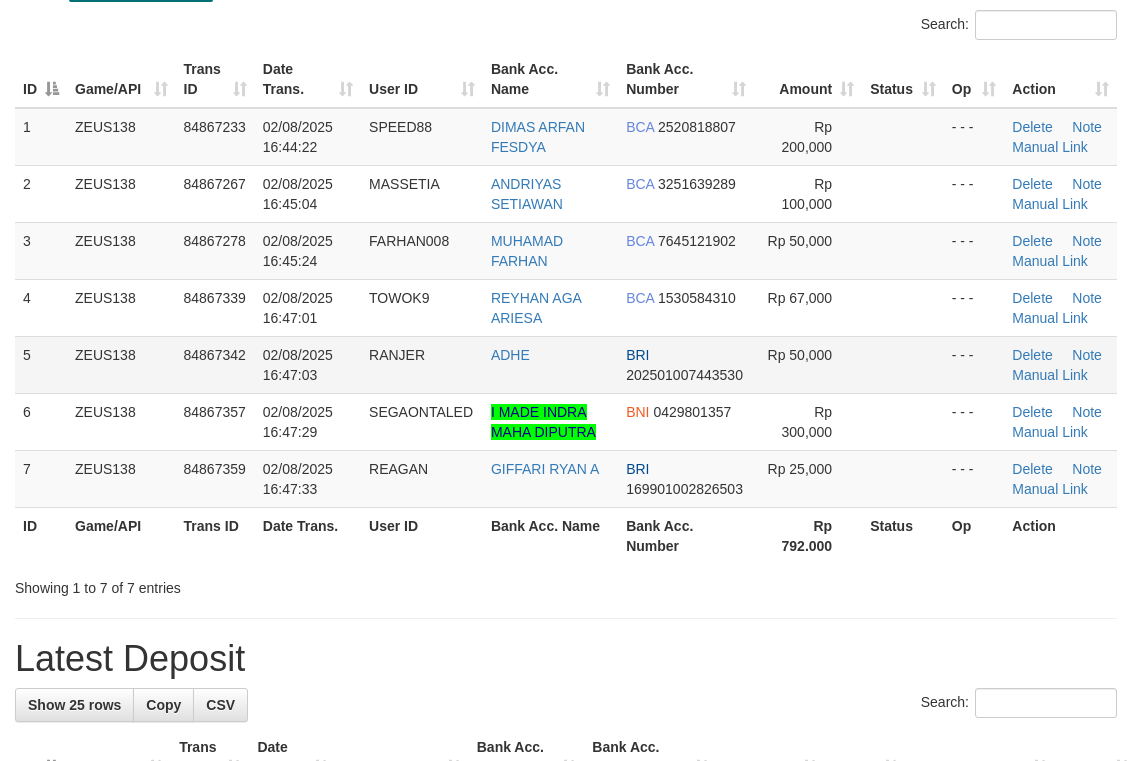 click on "ADHE" at bounding box center [550, 364] 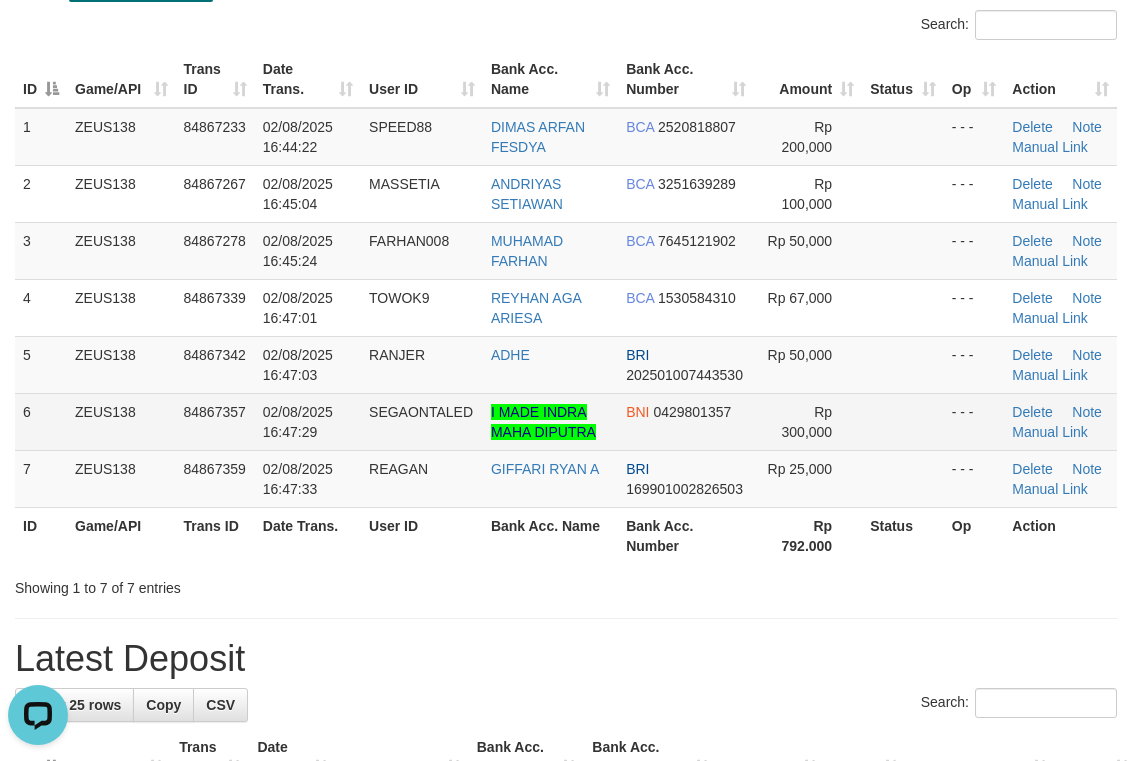 scroll, scrollTop: 0, scrollLeft: 0, axis: both 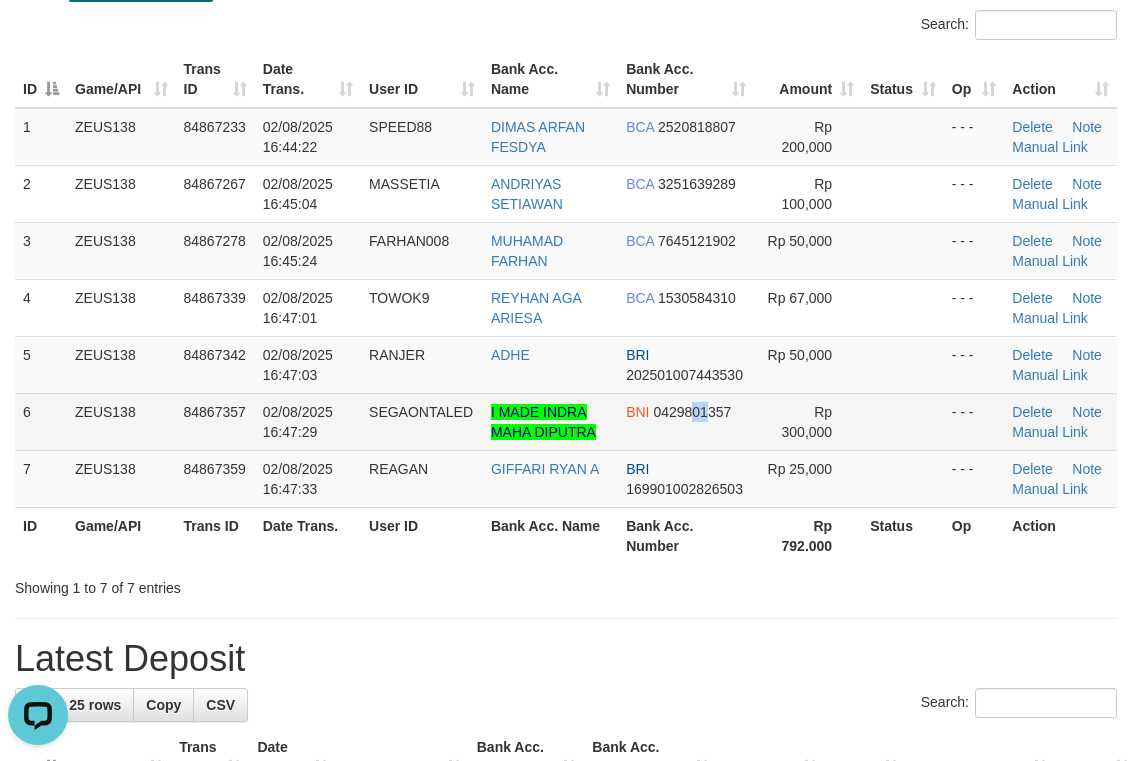 click on "BNI
[PHONE]" at bounding box center (686, 421) 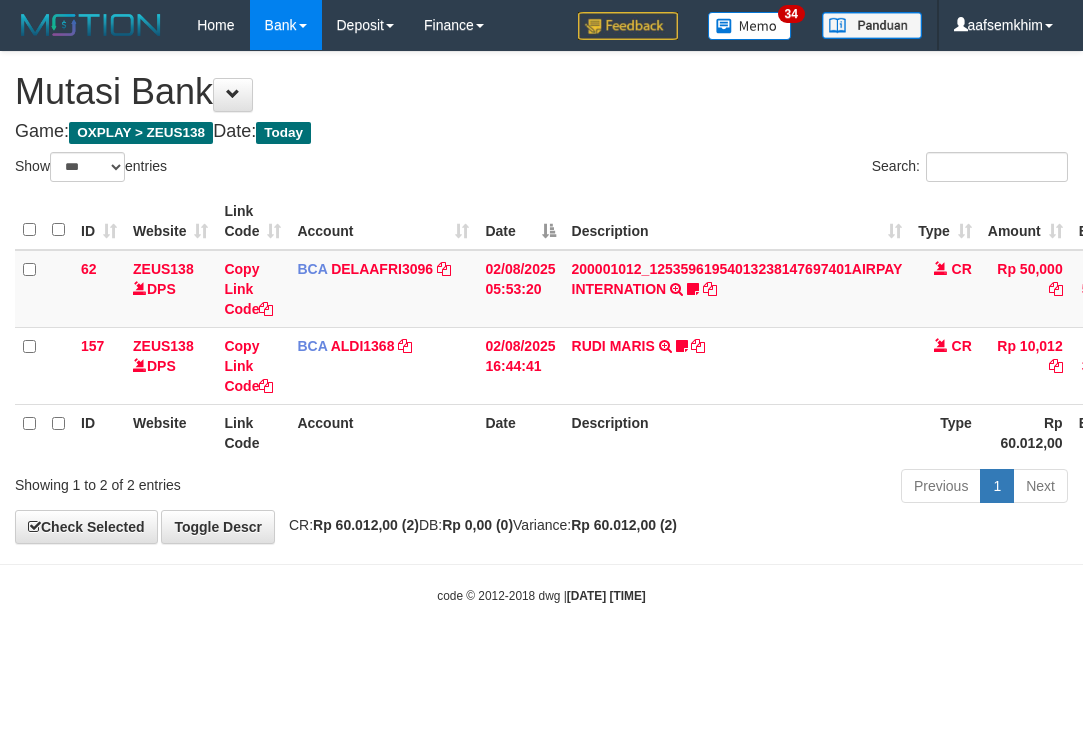 select on "***" 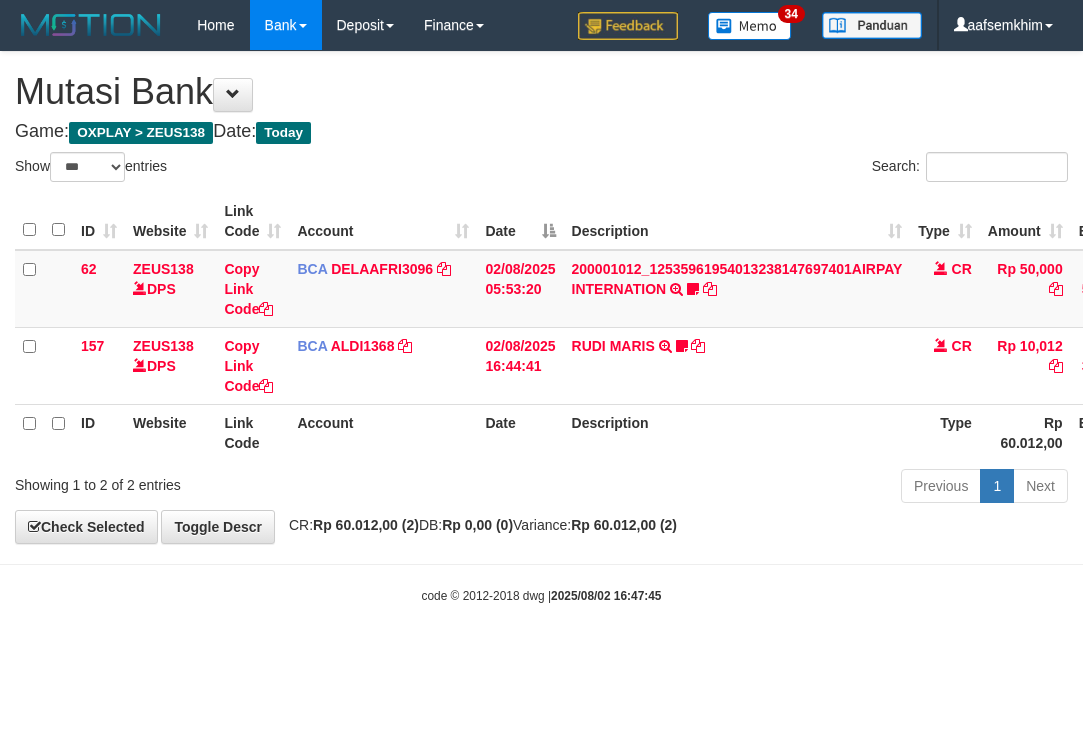 select on "***" 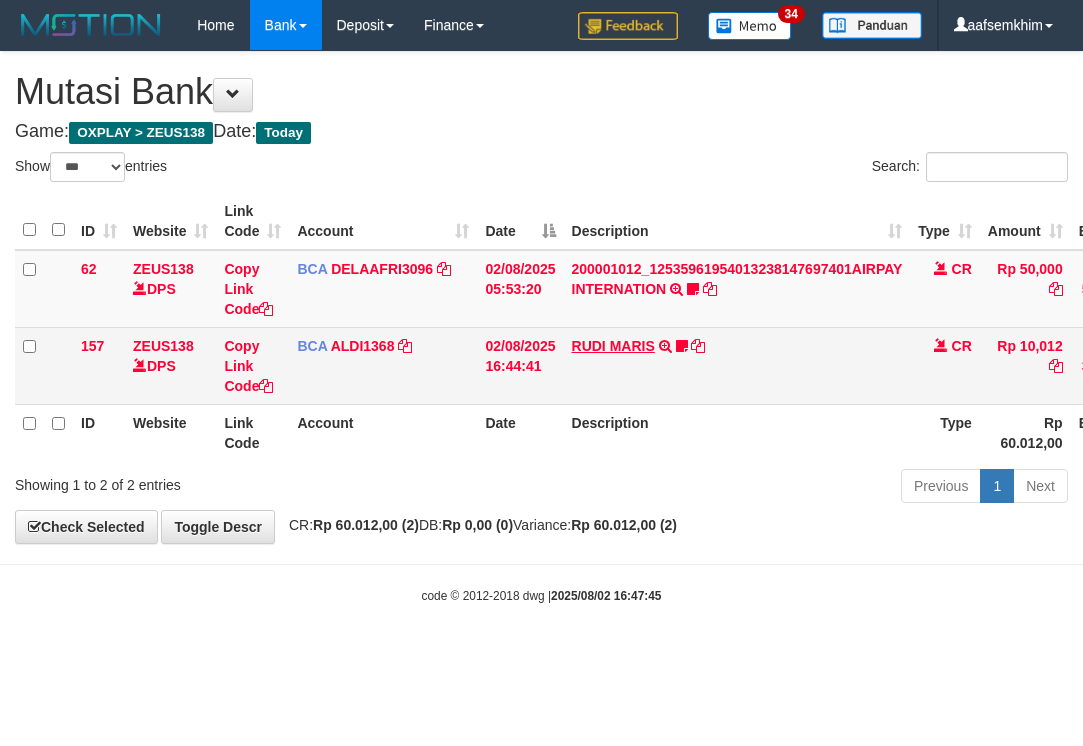 scroll, scrollTop: 0, scrollLeft: 0, axis: both 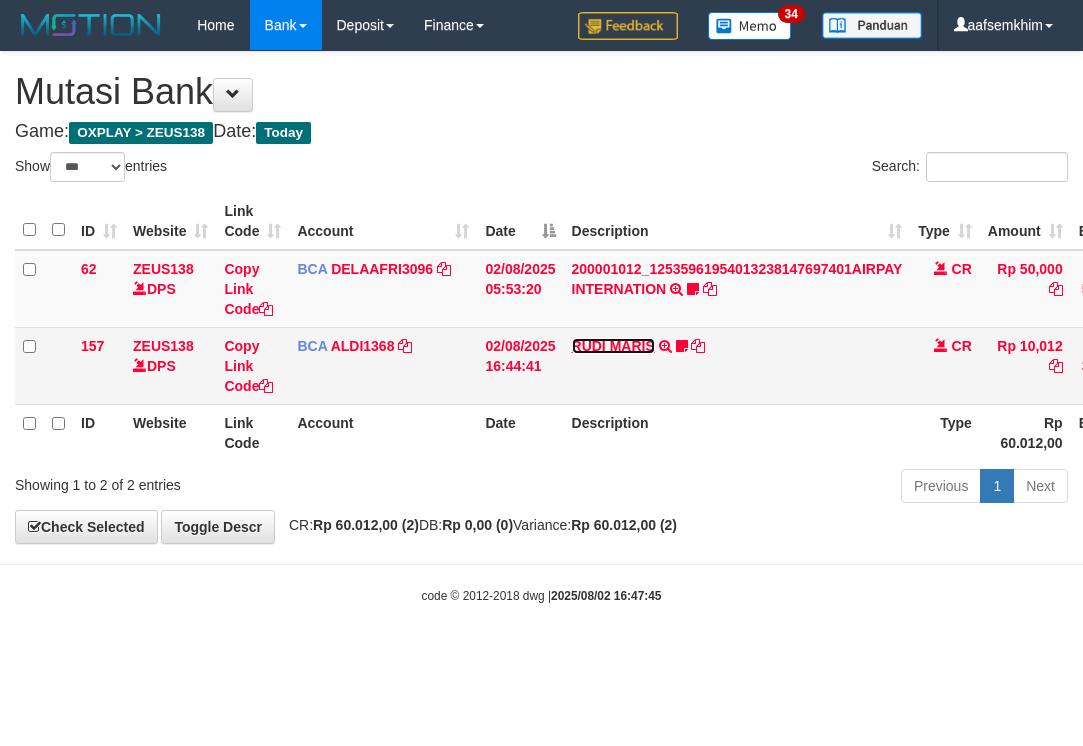 click on "RUDI MARIS" at bounding box center (613, 346) 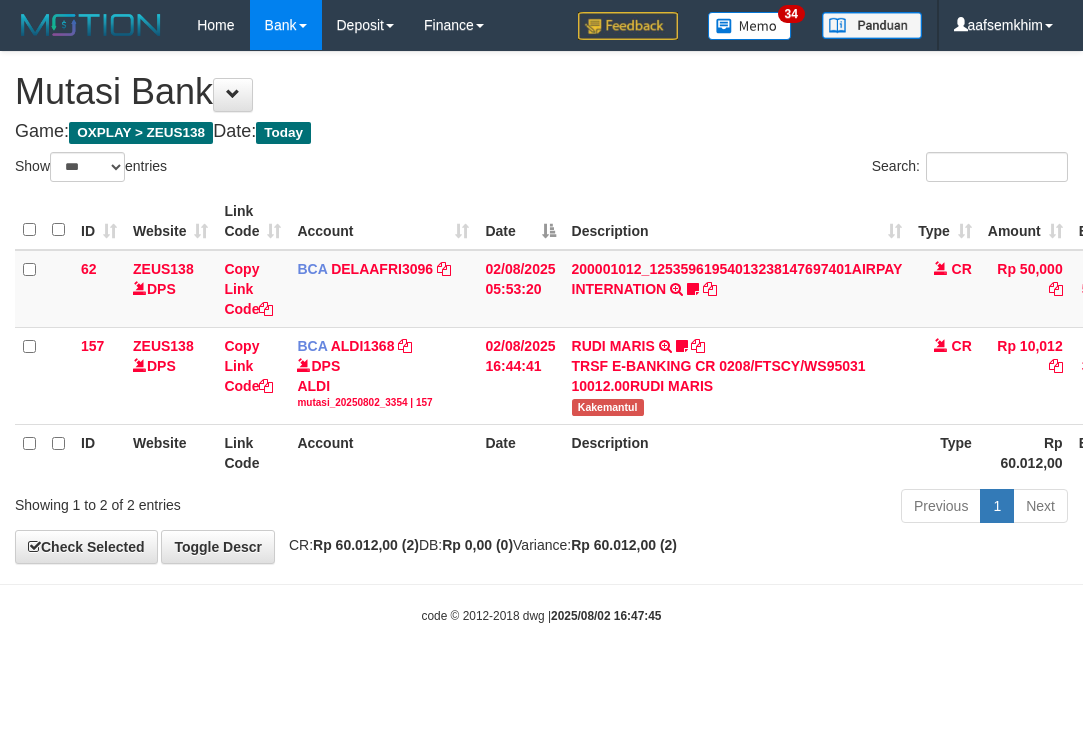 drag, startPoint x: 560, startPoint y: 421, endPoint x: 636, endPoint y: 427, distance: 76.23647 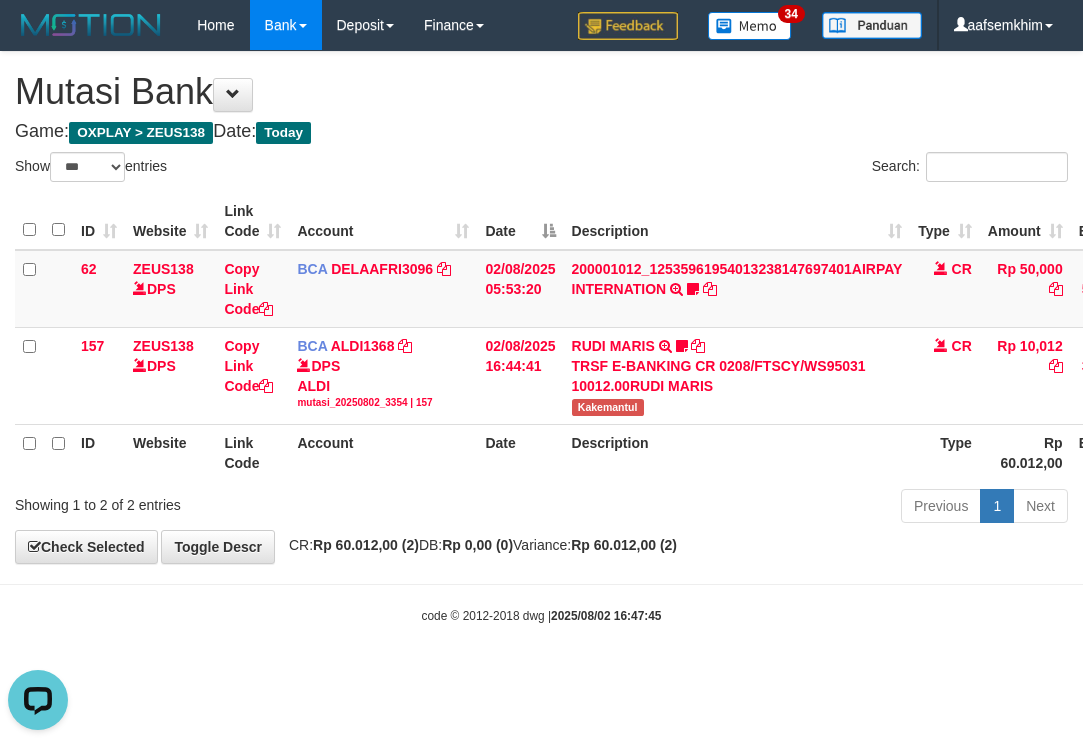 scroll, scrollTop: 0, scrollLeft: 0, axis: both 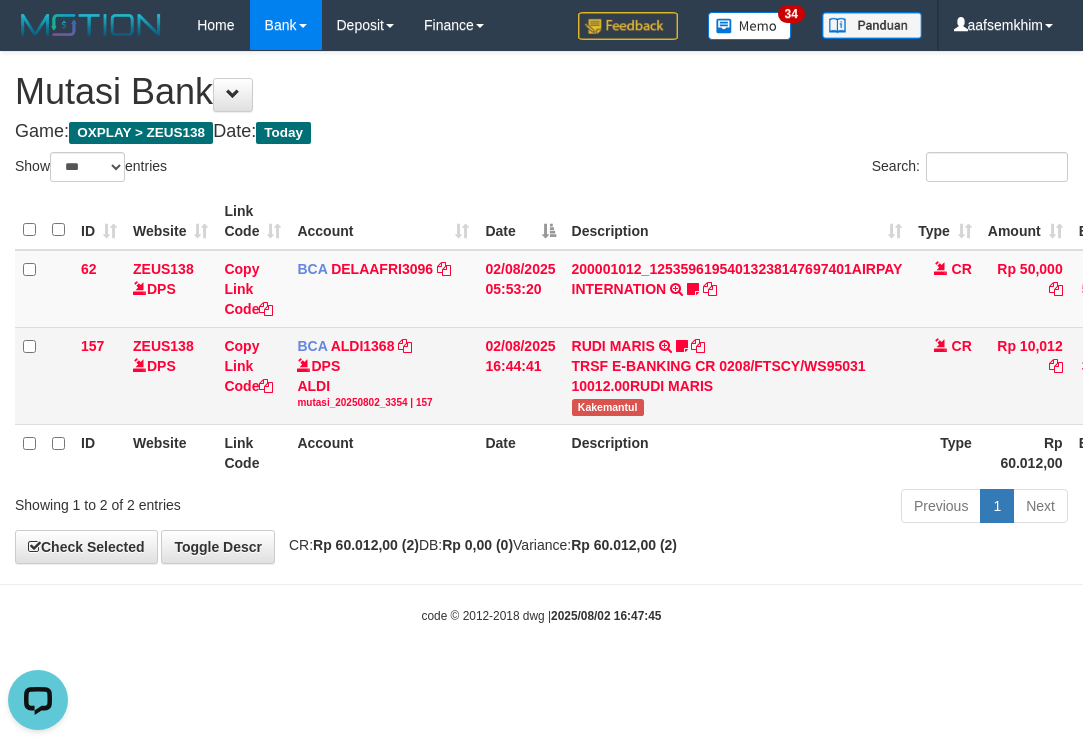 click on "RUDI MARIS            TRSF E-BANKING CR 0208/FTSCY/WS95031
10012.00RUDI MARIS    Kakemantul" at bounding box center (737, 375) 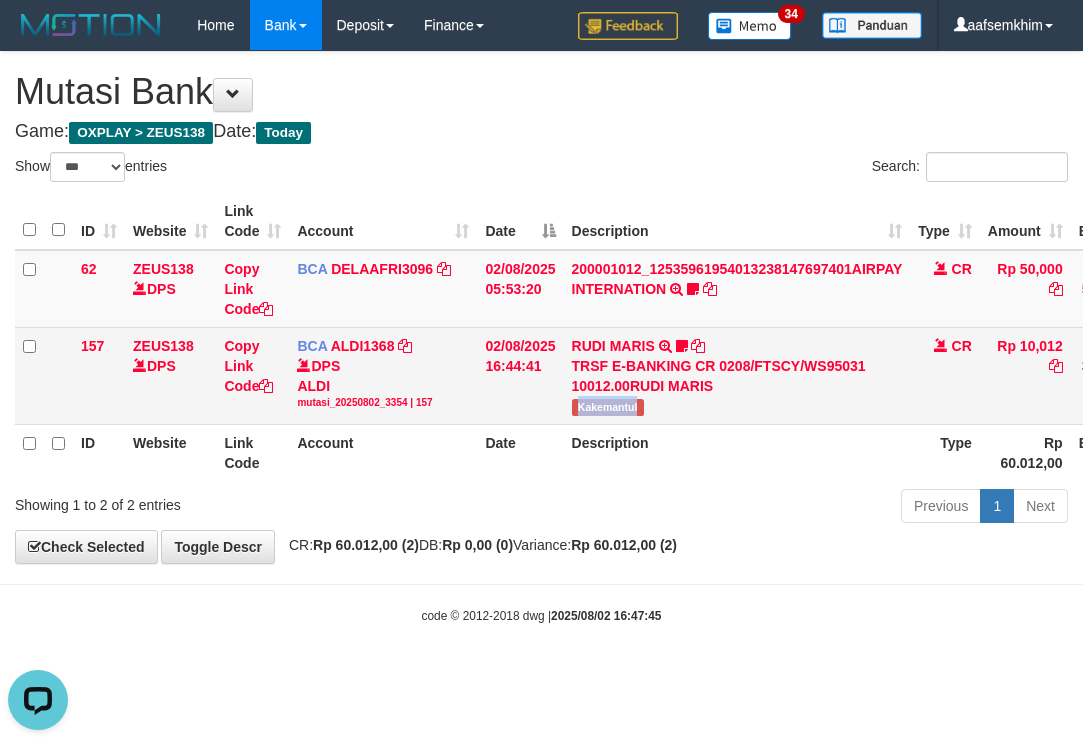 copy on "Kakemantul" 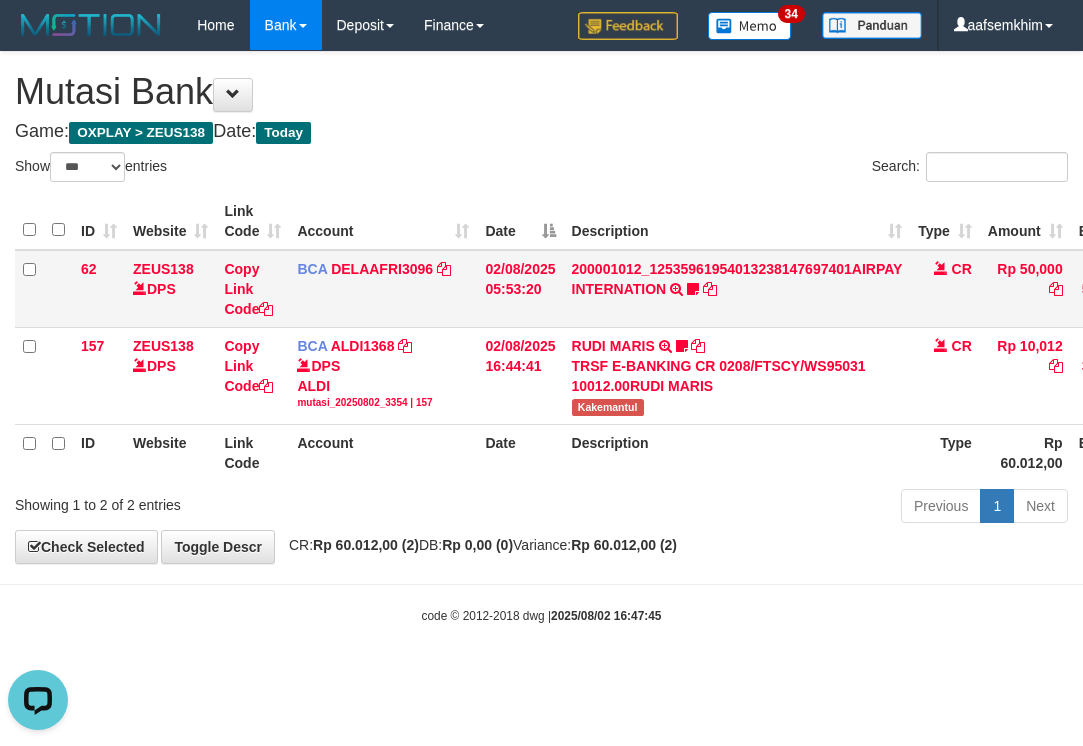 click on "200001012_12535961954013238147697401AIRPAY INTERNATION            TRSF E-BANKING CR 0208/FTSCY/WS95051
50000.00200001012_12535961954013238147697401AIRPAY INTERNATION    Labubutaiki
https://prnt.sc/l7T6Eus7w_Qi" at bounding box center (737, 289) 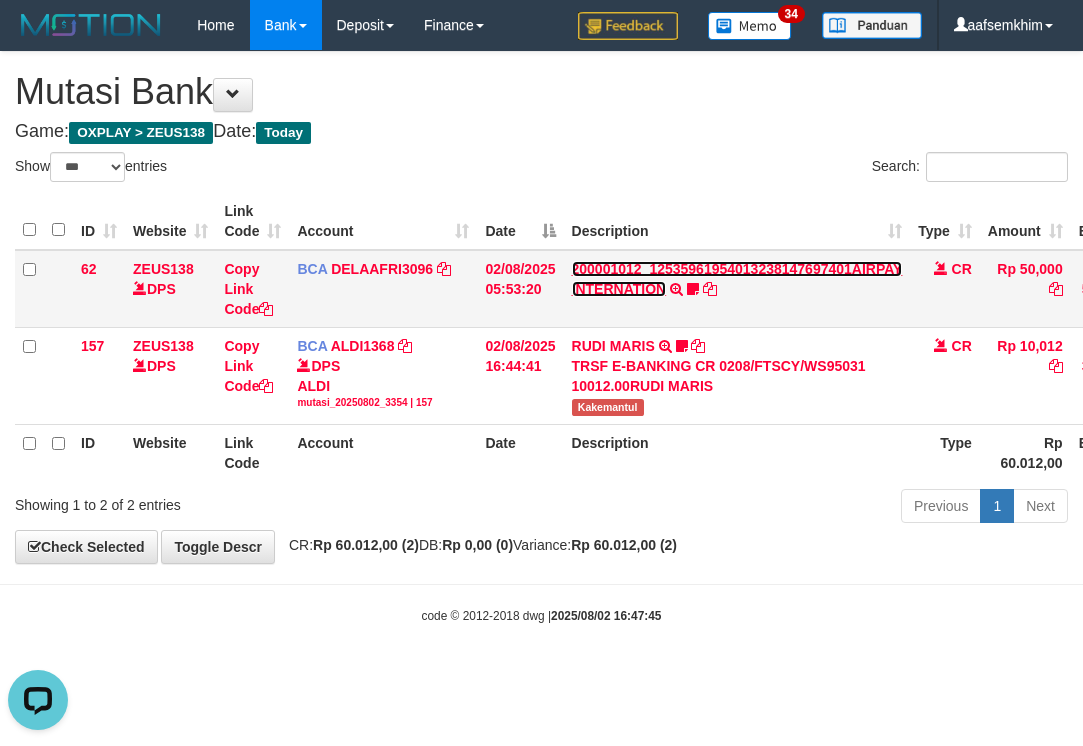 click on "200001012_12535961954013238147697401AIRPAY INTERNATION" at bounding box center (737, 279) 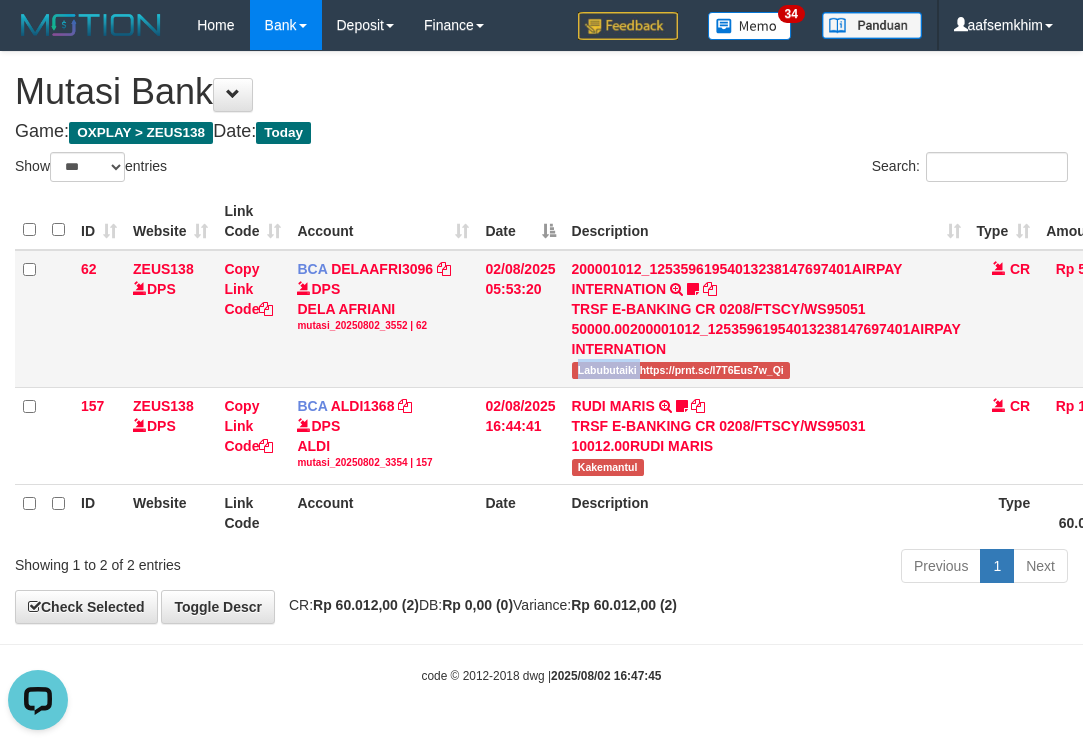 copy on "Labubutaiki" 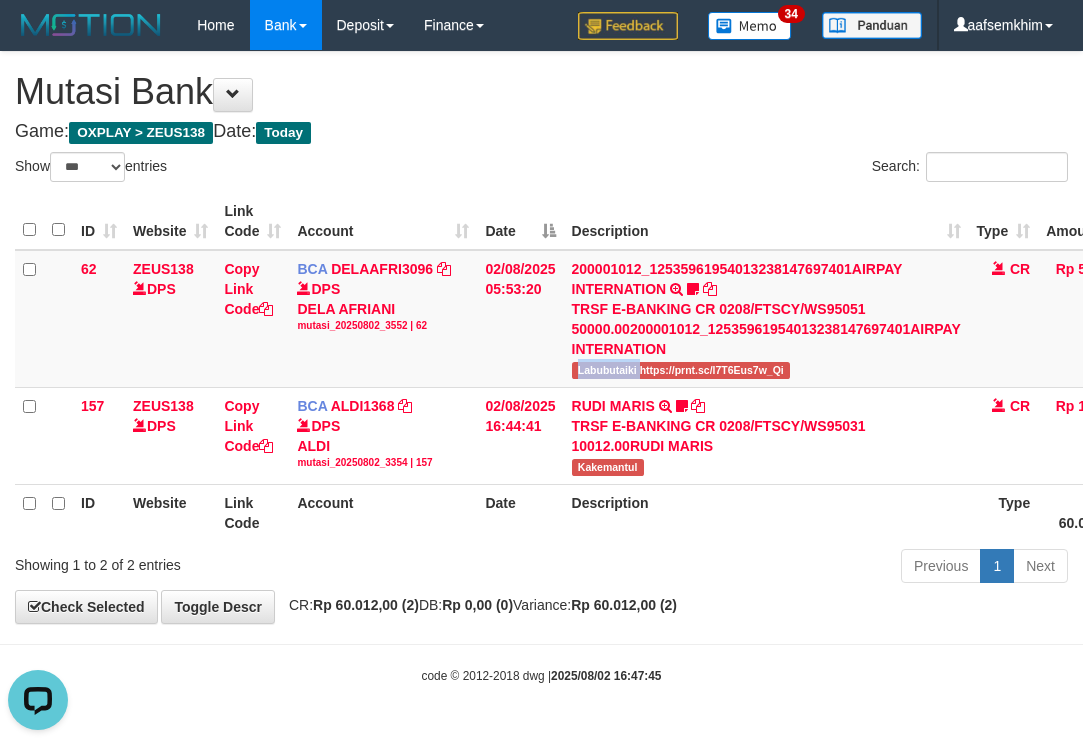 drag, startPoint x: 454, startPoint y: 620, endPoint x: 1, endPoint y: 517, distance: 464.56216 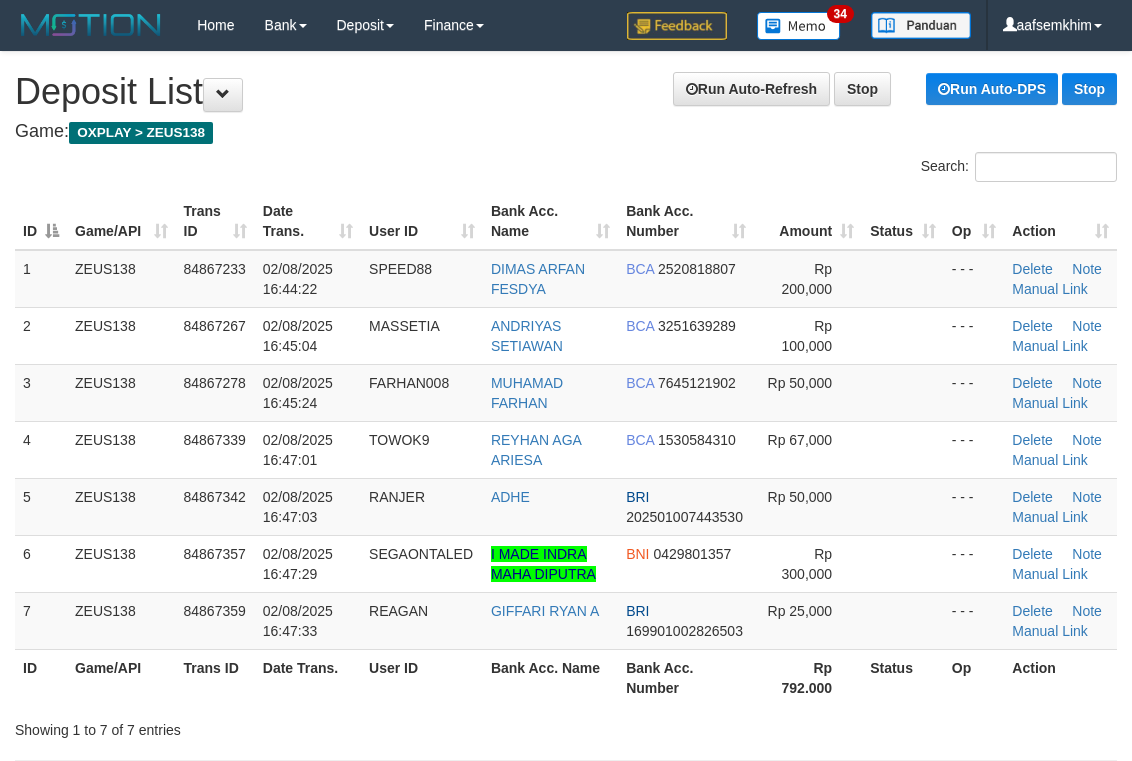 scroll, scrollTop: 142, scrollLeft: 0, axis: vertical 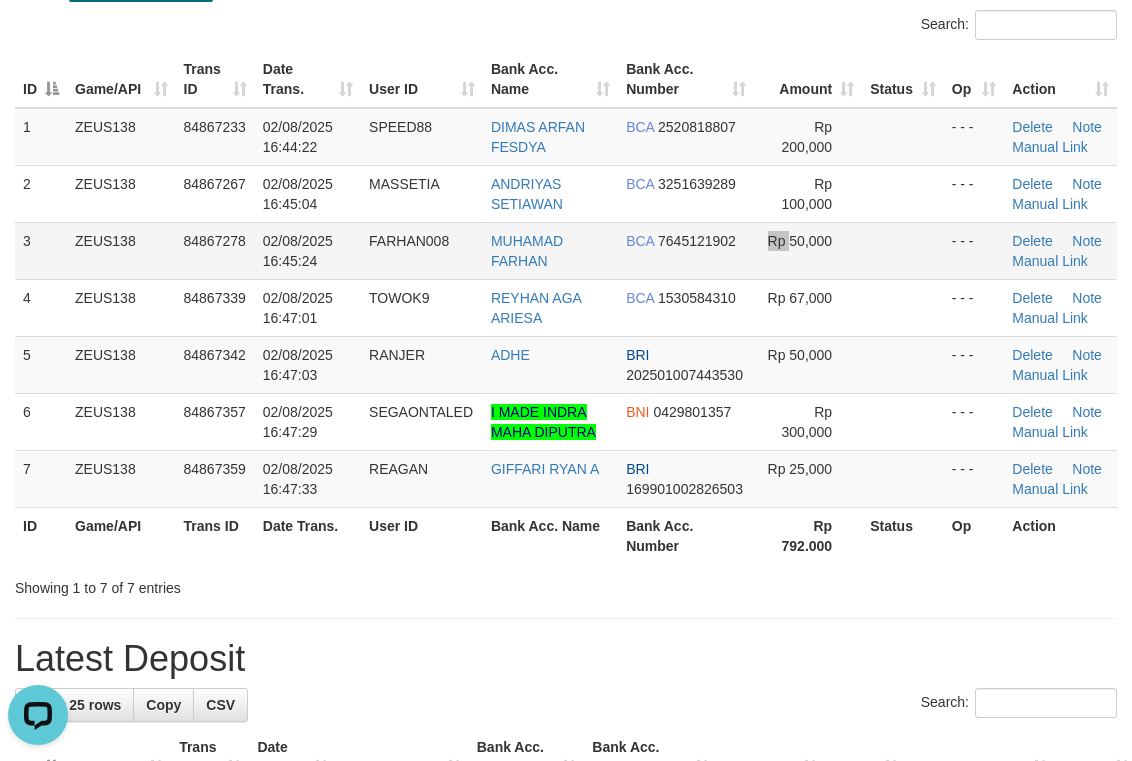 drag, startPoint x: 745, startPoint y: 275, endPoint x: 771, endPoint y: 271, distance: 26.305893 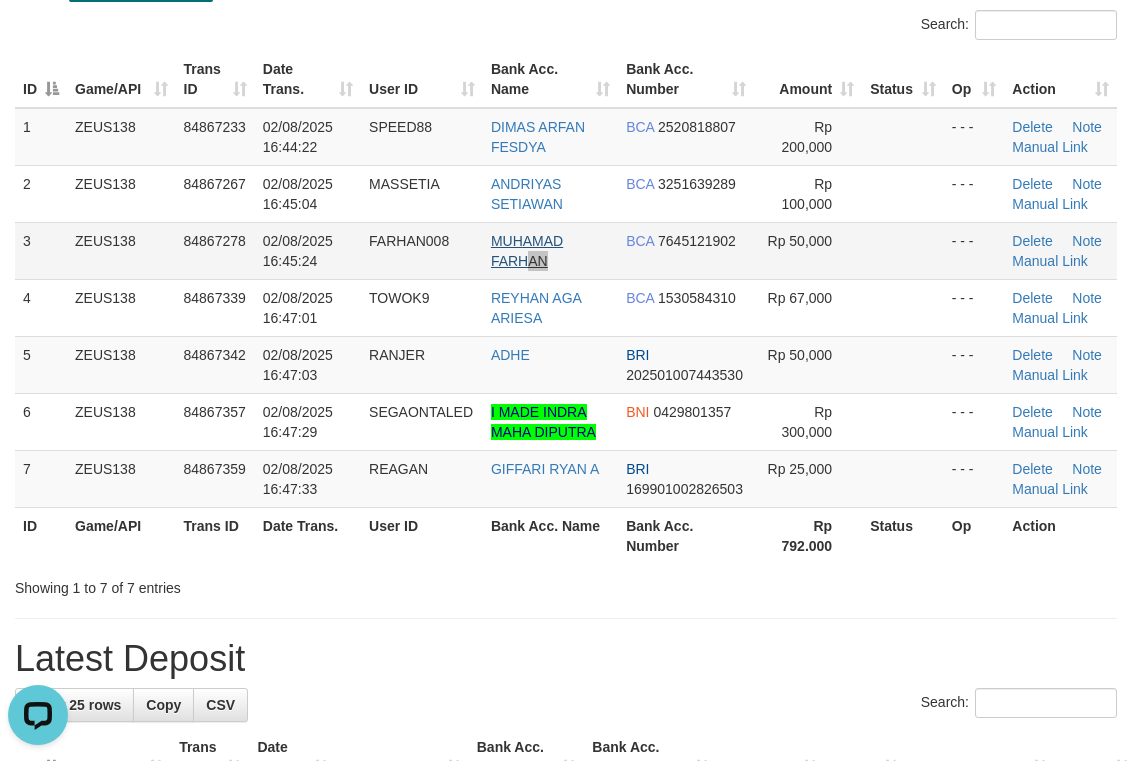 click on "MUHAMAD FARHAN" at bounding box center [550, 250] 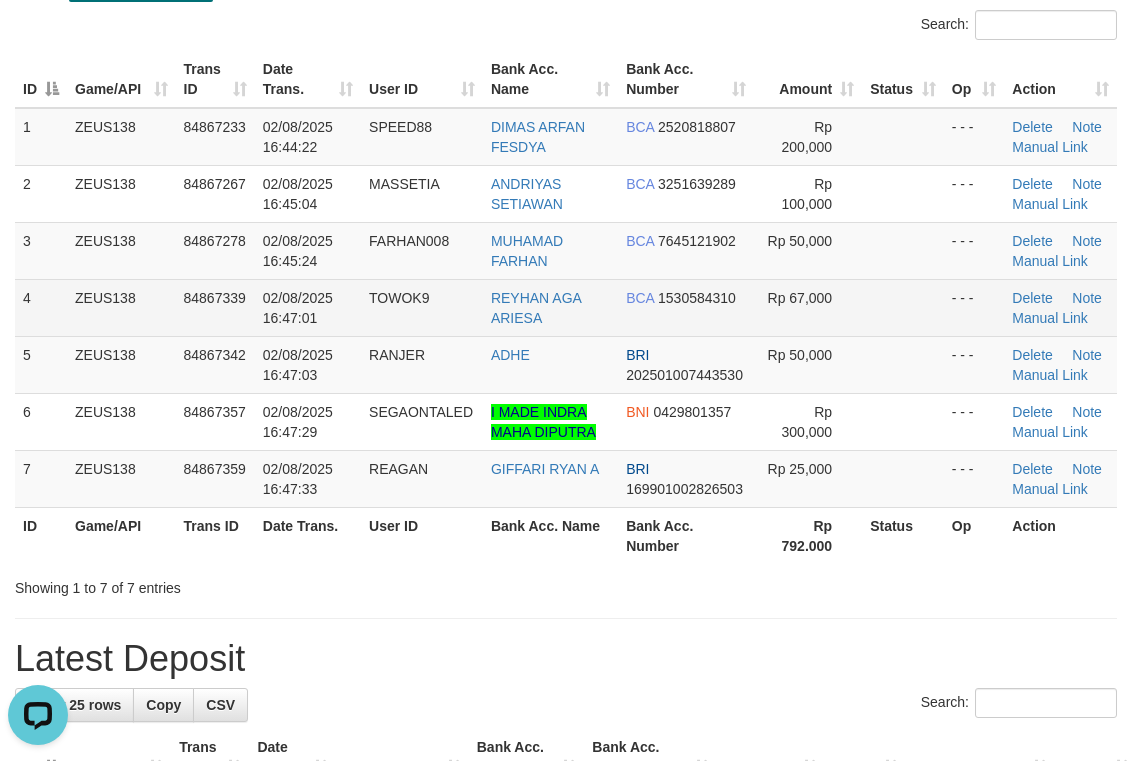 click on "BCA
1530584310" at bounding box center (686, 307) 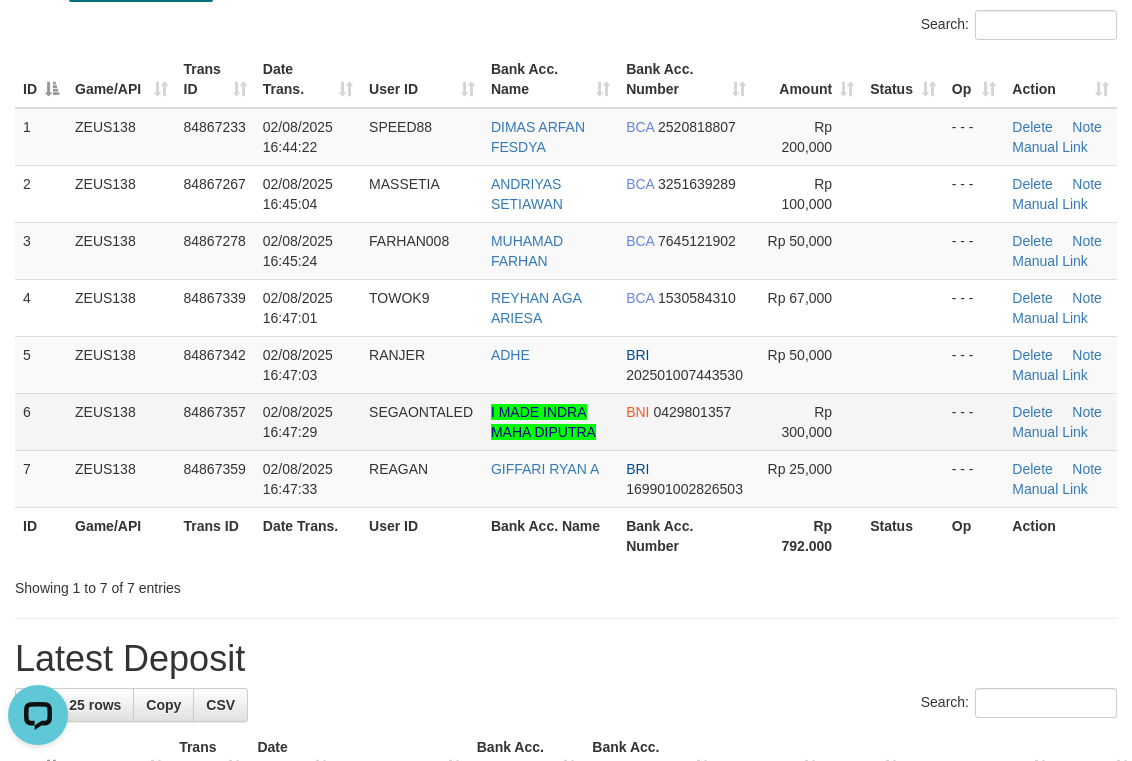 click on "0429801357" at bounding box center [692, 412] 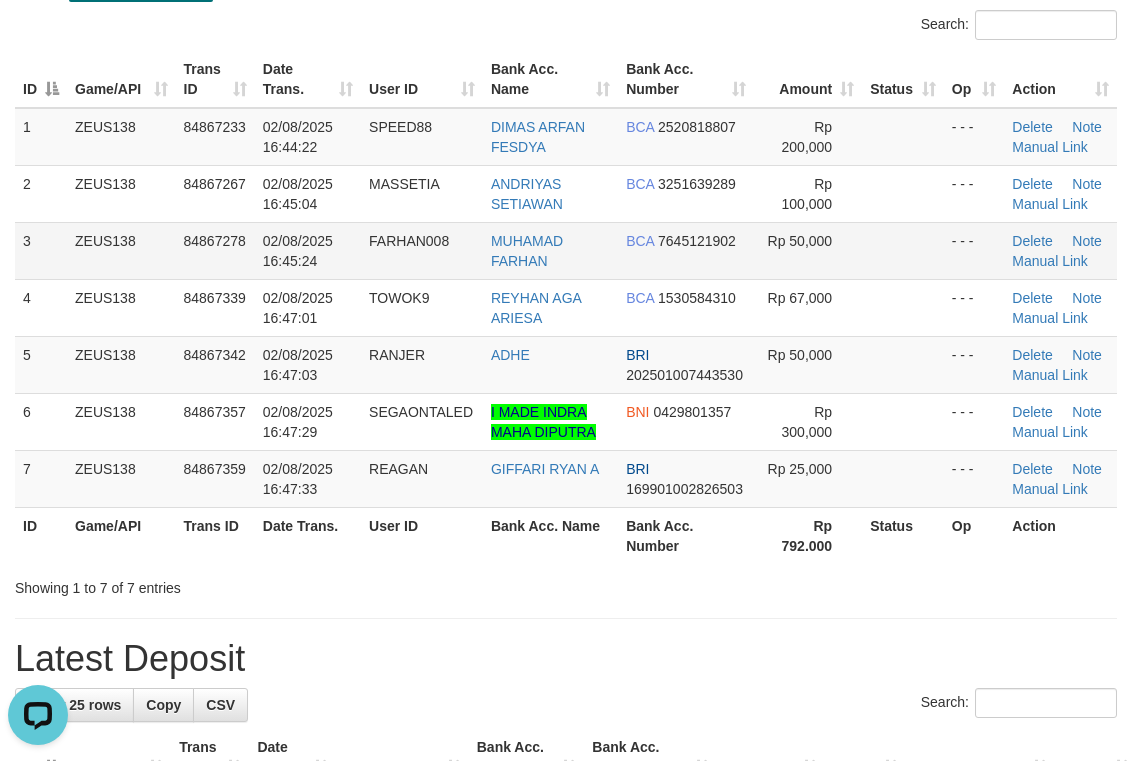 click on "MUHAMAD FARHAN" at bounding box center [550, 250] 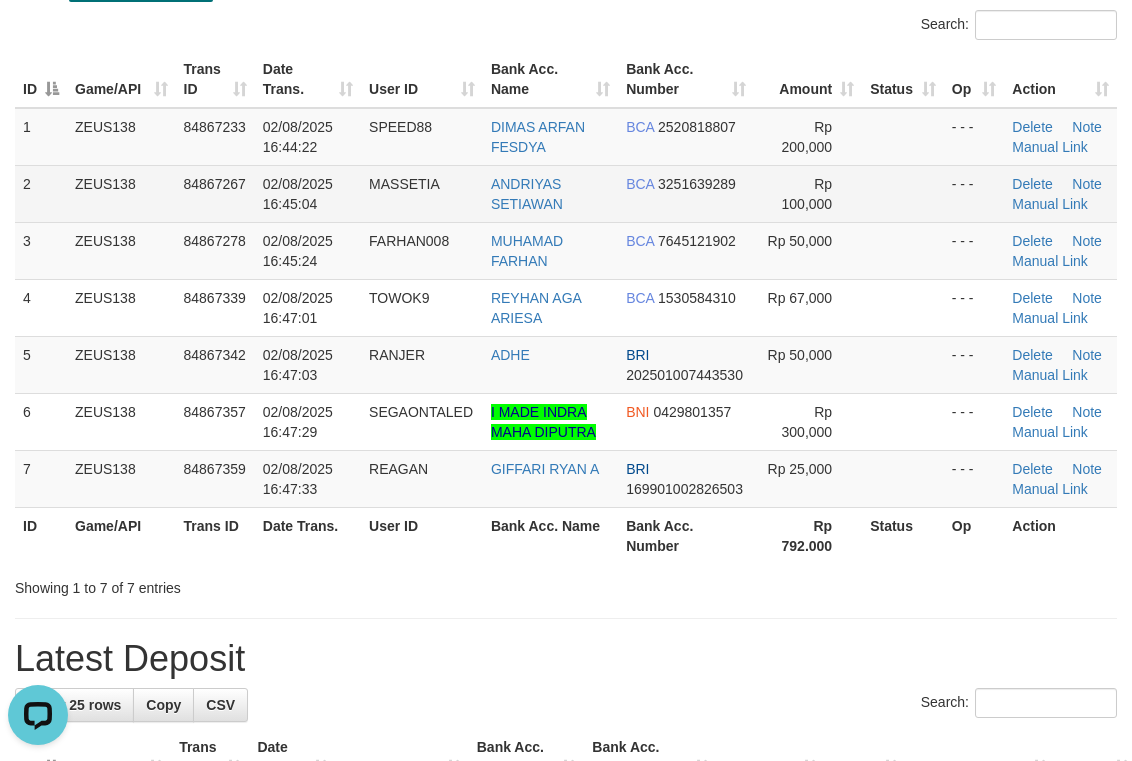click on "ANDRIYAS SETIAWAN" at bounding box center (550, 193) 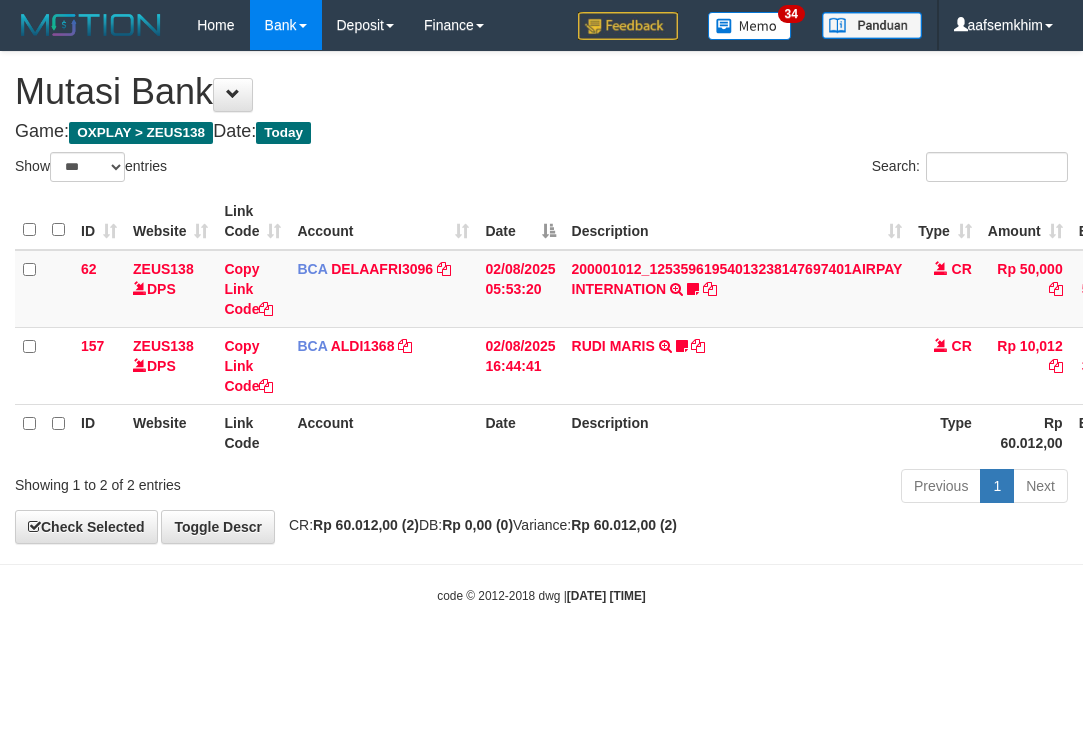 select on "***" 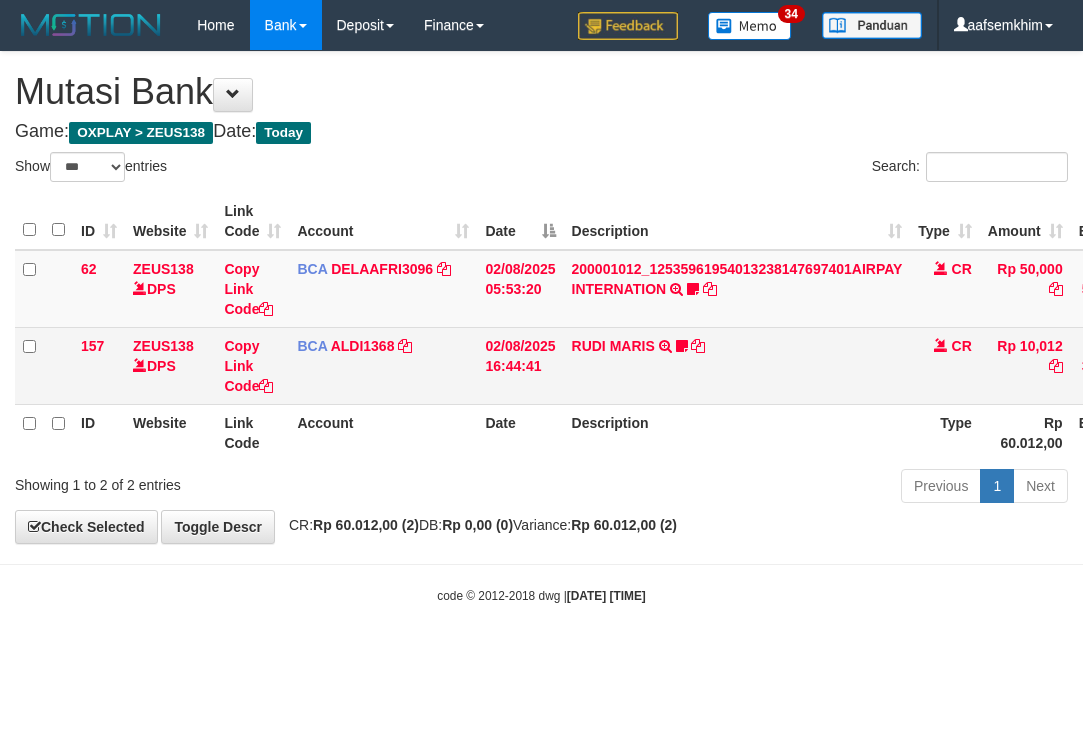 drag, startPoint x: 404, startPoint y: 455, endPoint x: 33, endPoint y: 356, distance: 383.98178 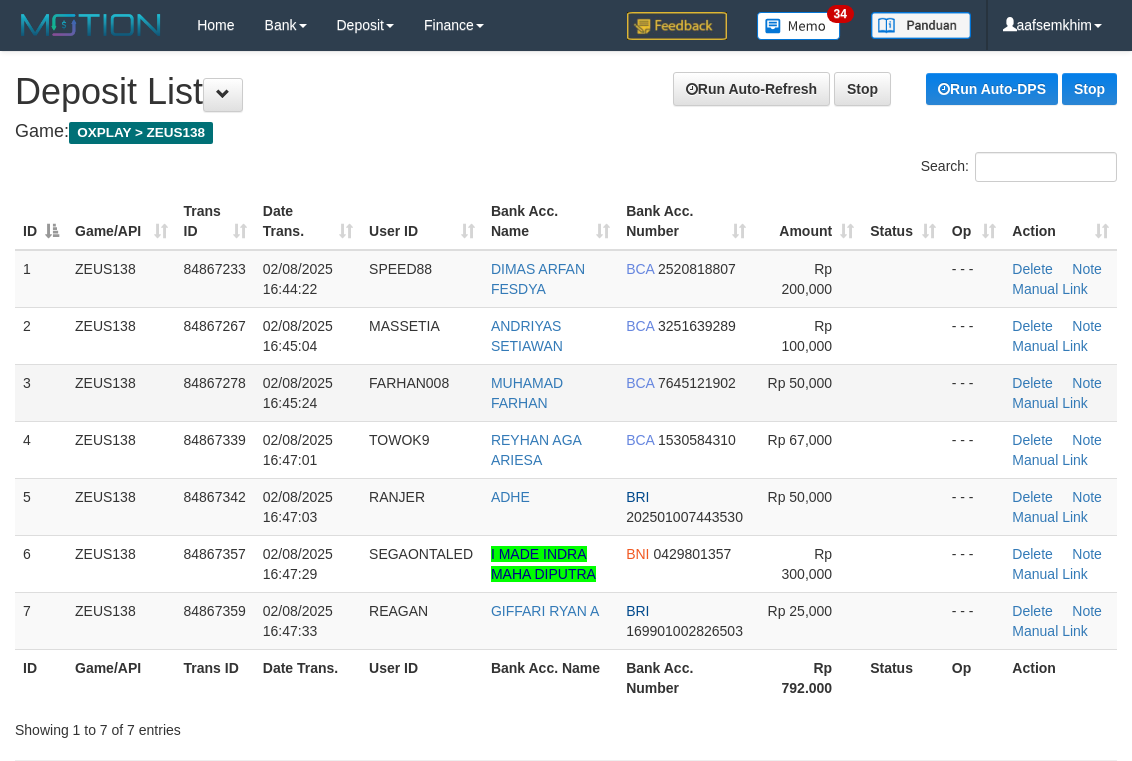 scroll, scrollTop: 142, scrollLeft: 0, axis: vertical 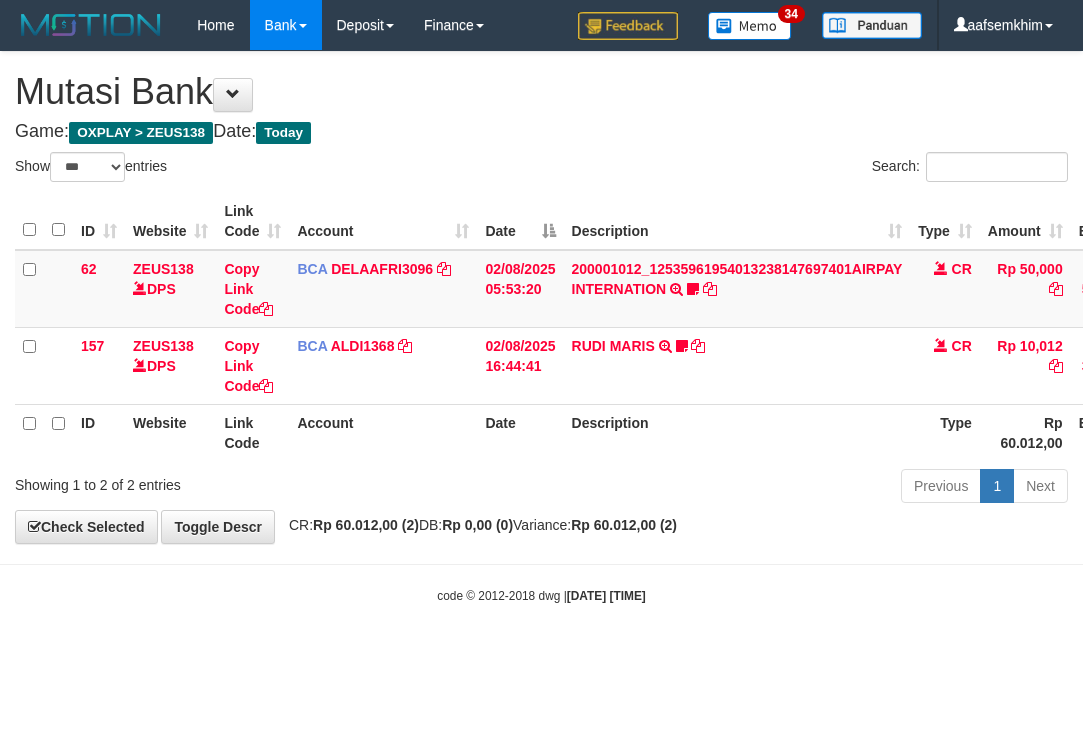 select on "***" 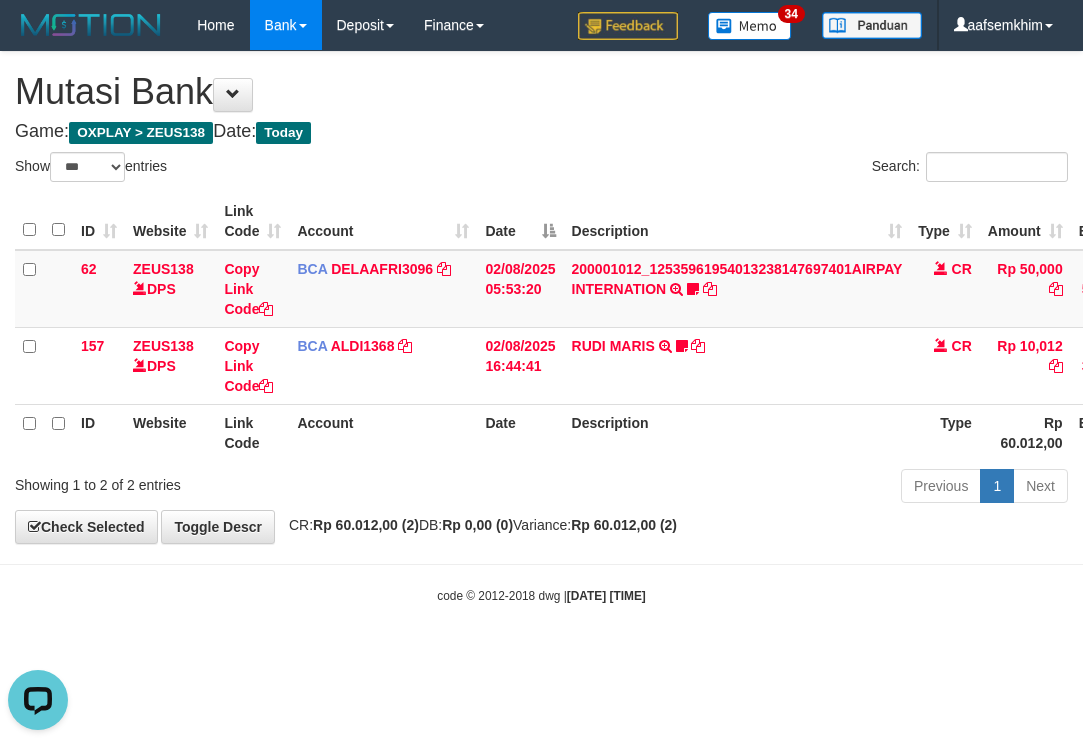 scroll, scrollTop: 0, scrollLeft: 0, axis: both 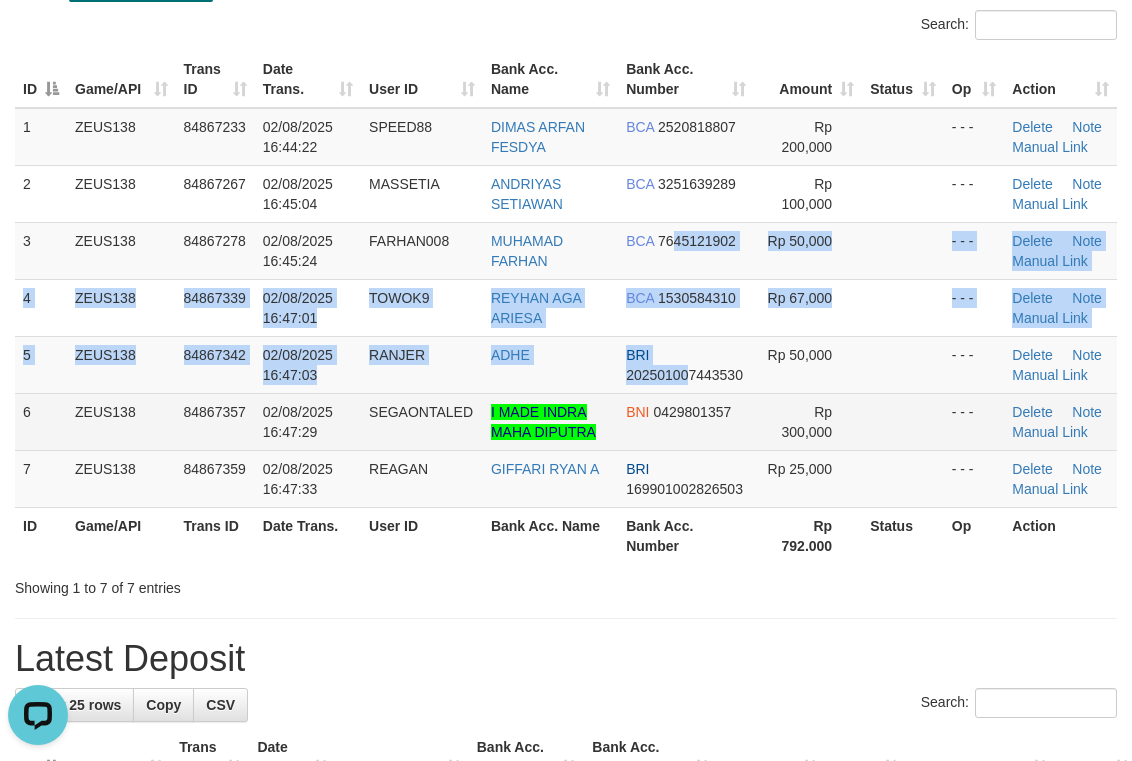 drag, startPoint x: 671, startPoint y: 263, endPoint x: 684, endPoint y: 398, distance: 135.62448 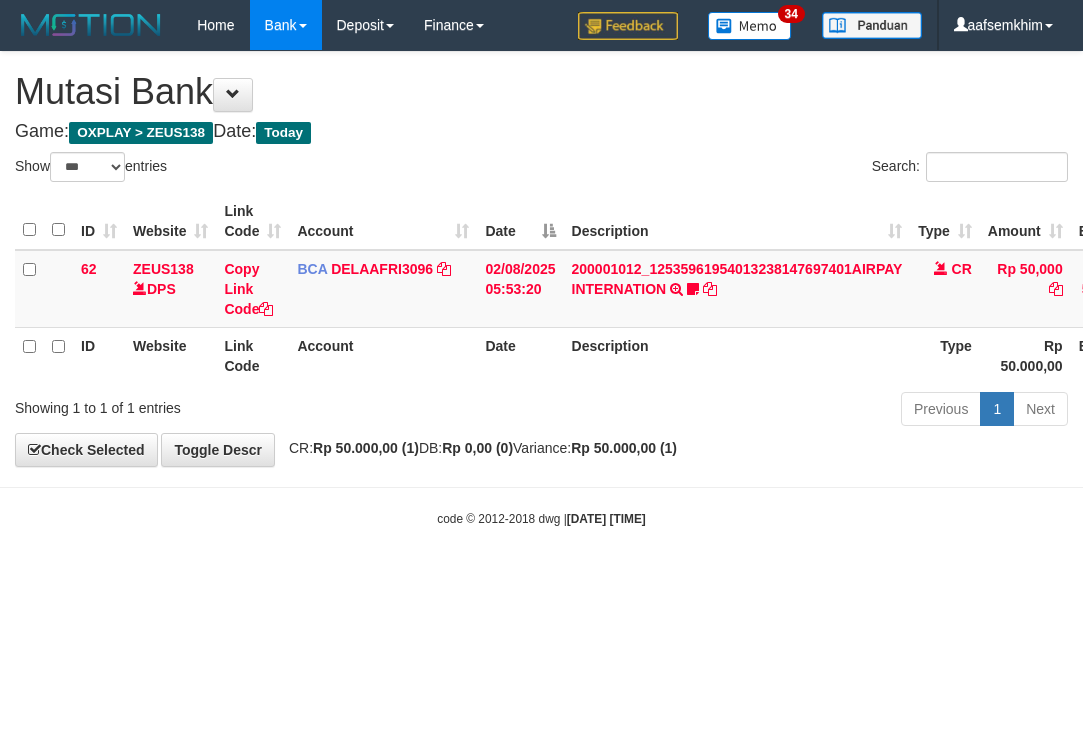 select on "***" 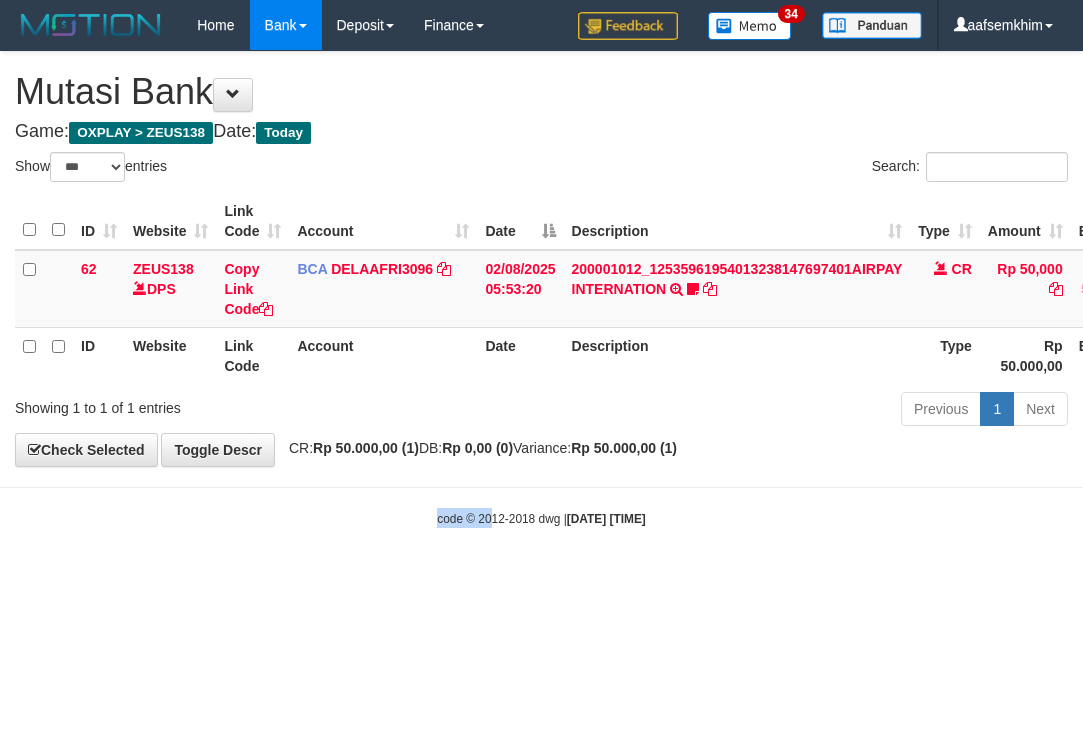 drag, startPoint x: 477, startPoint y: 555, endPoint x: 268, endPoint y: 493, distance: 218.00229 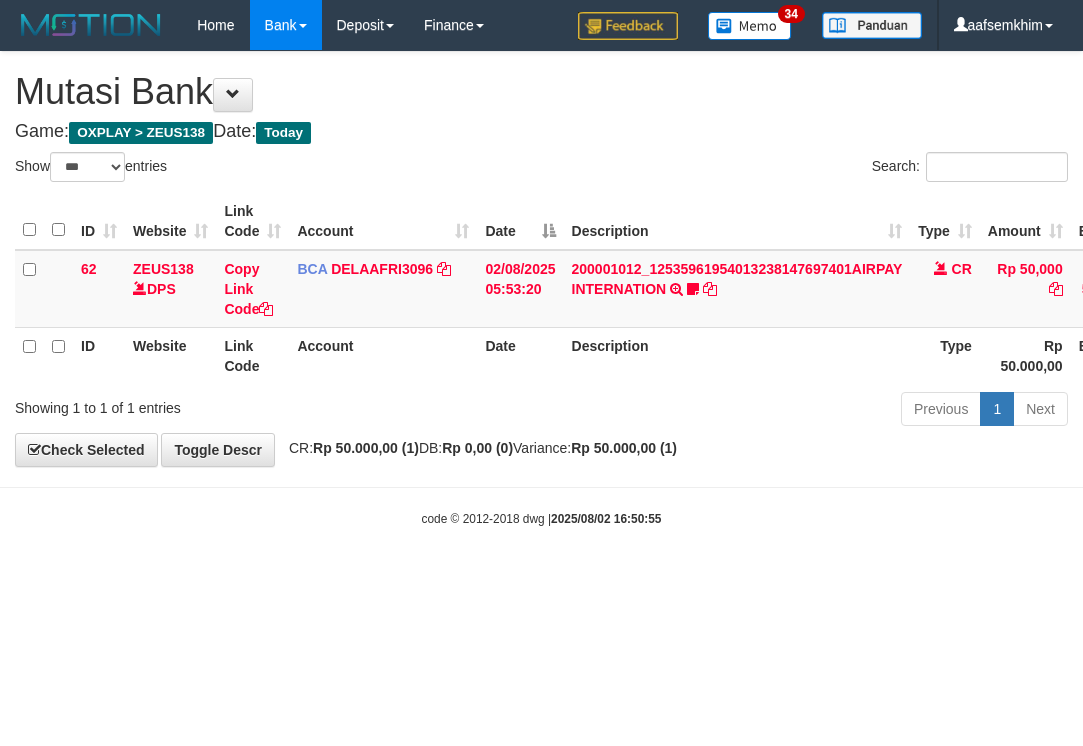 select on "***" 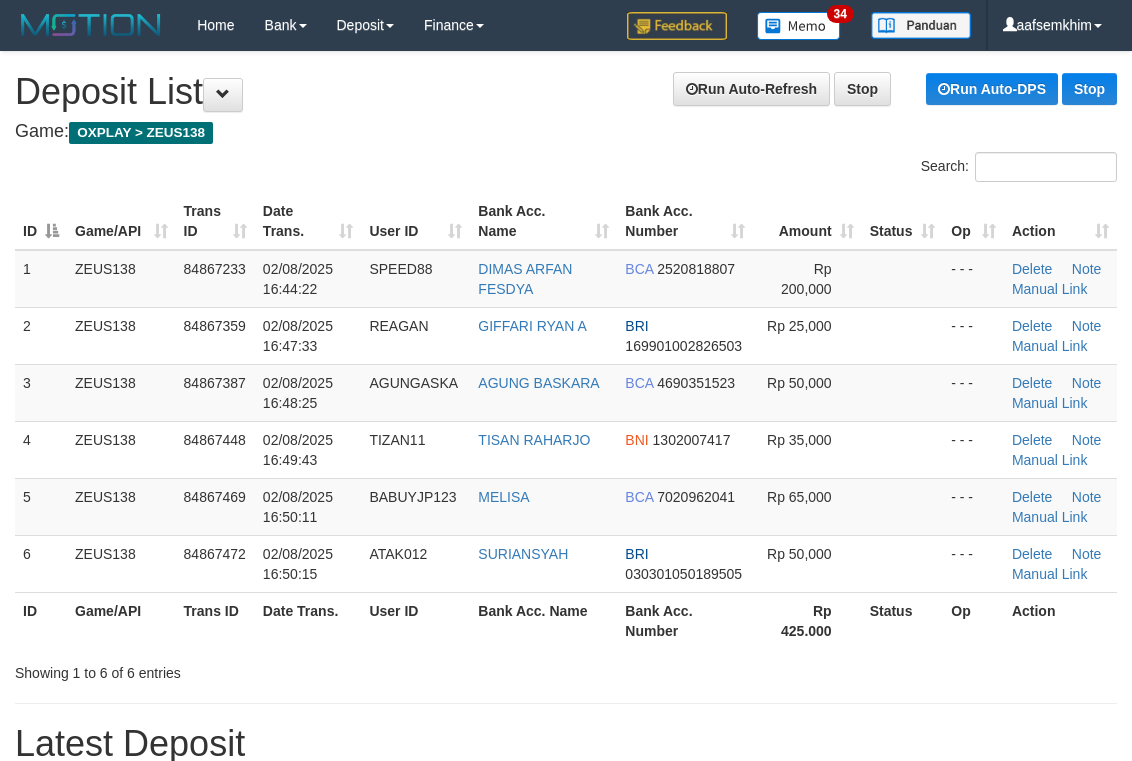 scroll, scrollTop: 142, scrollLeft: 0, axis: vertical 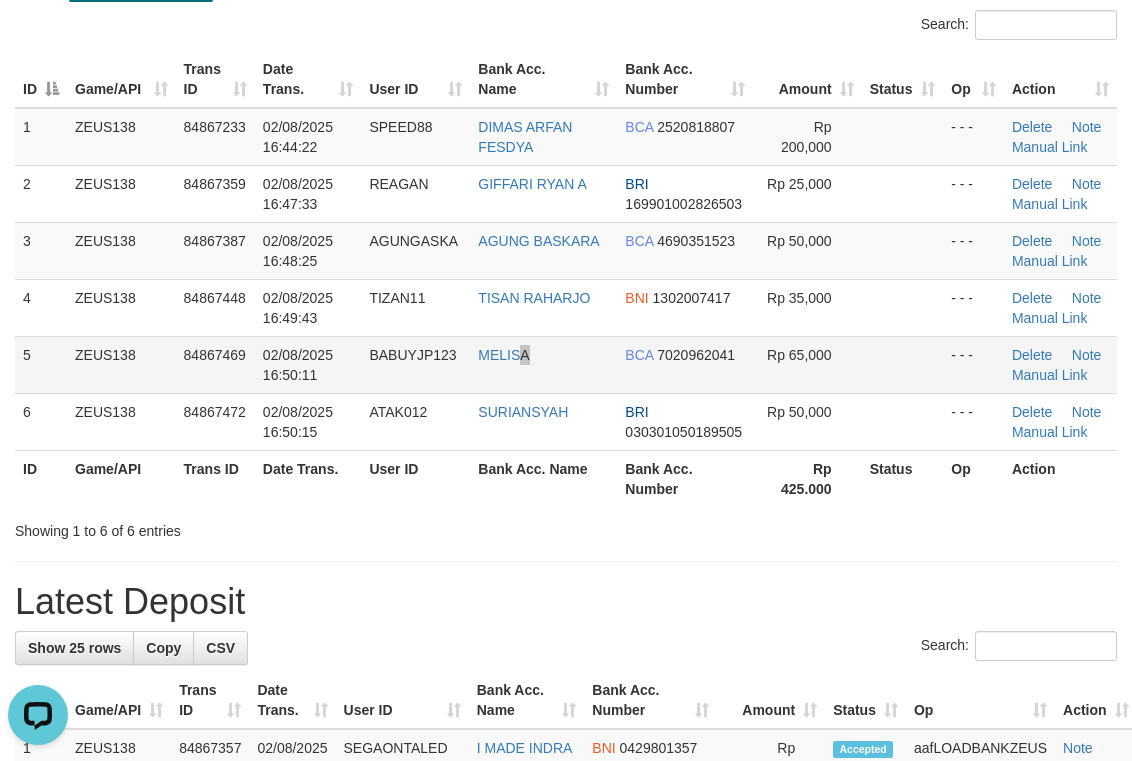 click on "MELISA" at bounding box center [543, 364] 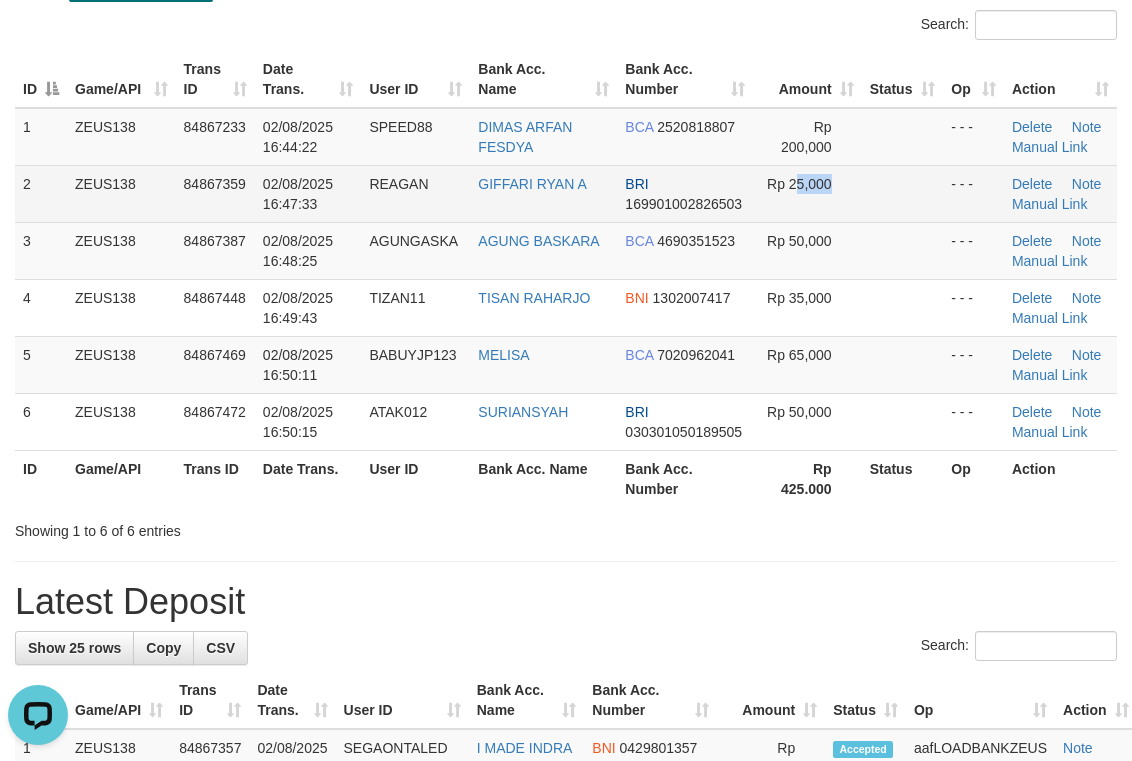 click on "2
ZEUS138
84867359
02/08/2025 16:47:33
REAGAN
GIFFARI RYAN A
BRI
169901002826503
Rp 25,000
- - -
Delete
Note
Manual Link" at bounding box center [566, 193] 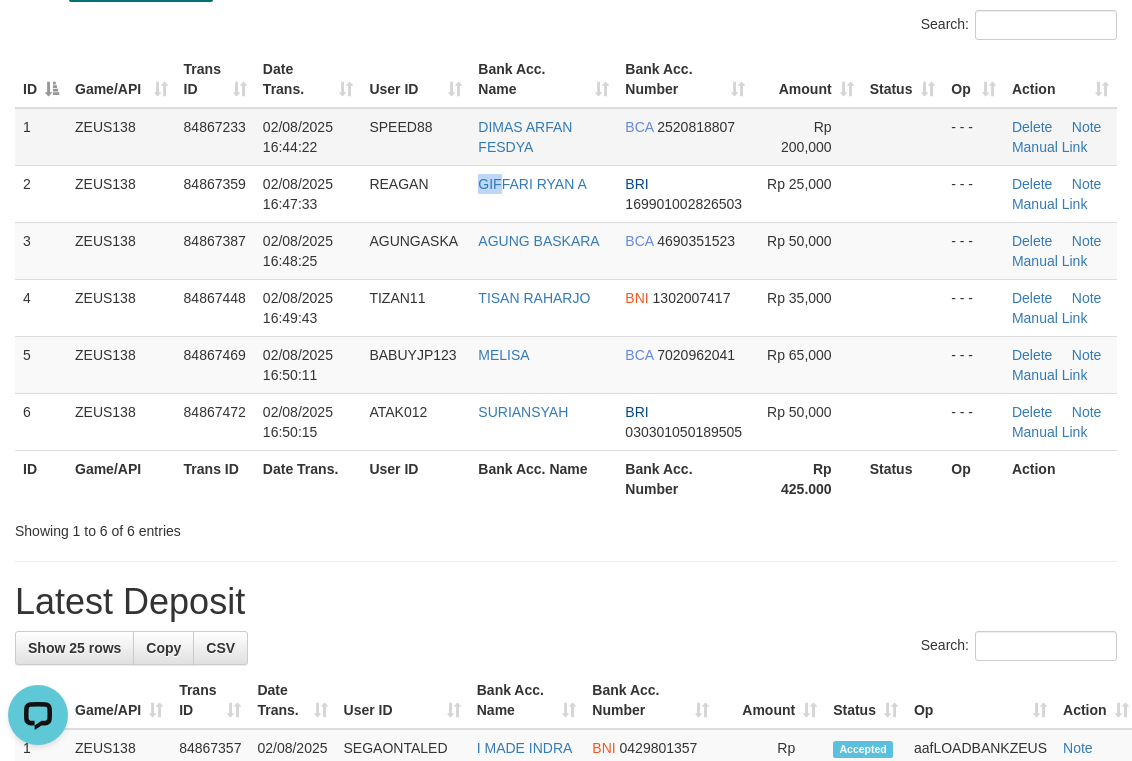 drag, startPoint x: 483, startPoint y: 171, endPoint x: 555, endPoint y: 139, distance: 78.79086 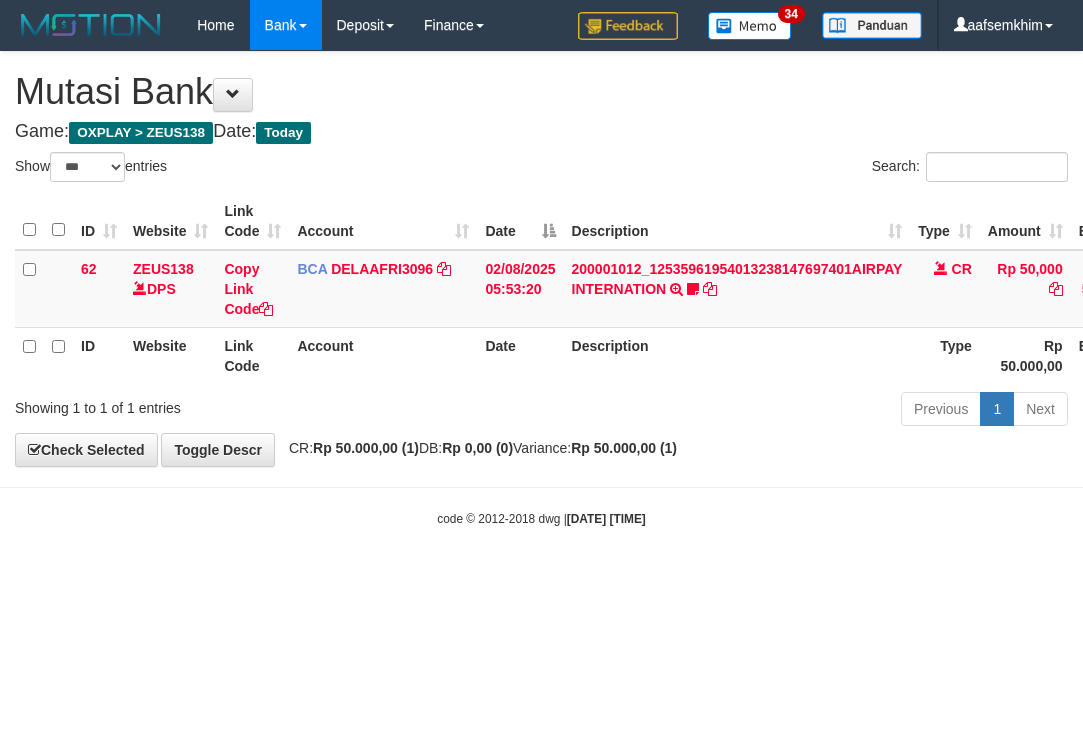 select on "***" 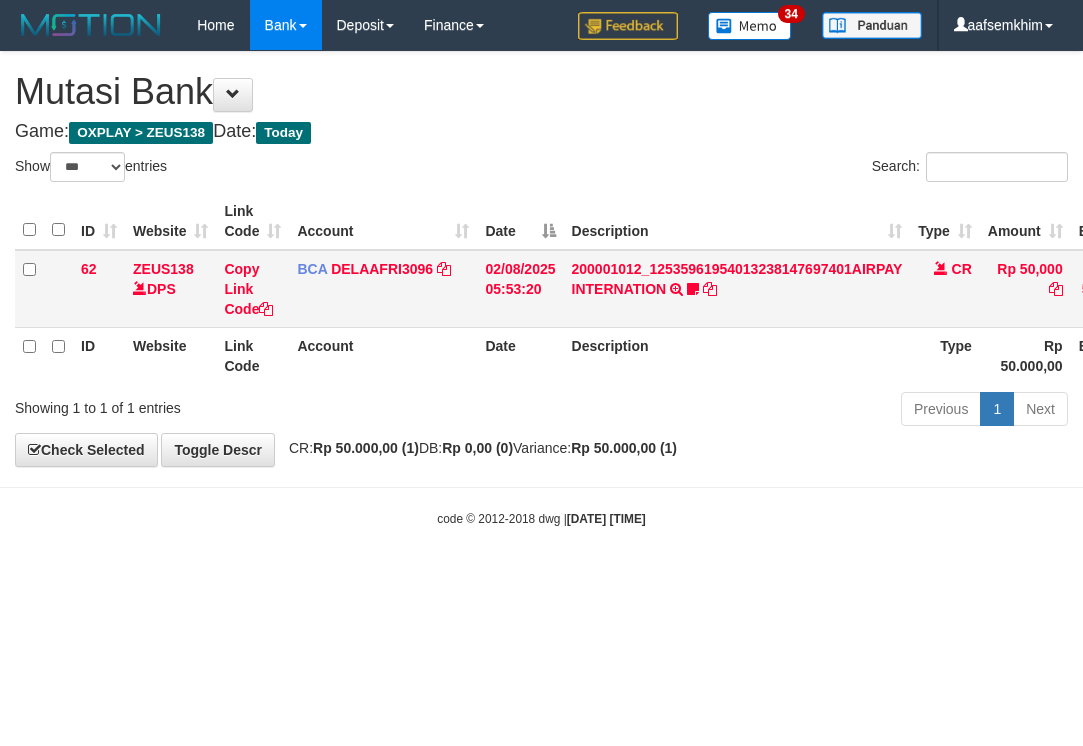 scroll, scrollTop: 0, scrollLeft: 0, axis: both 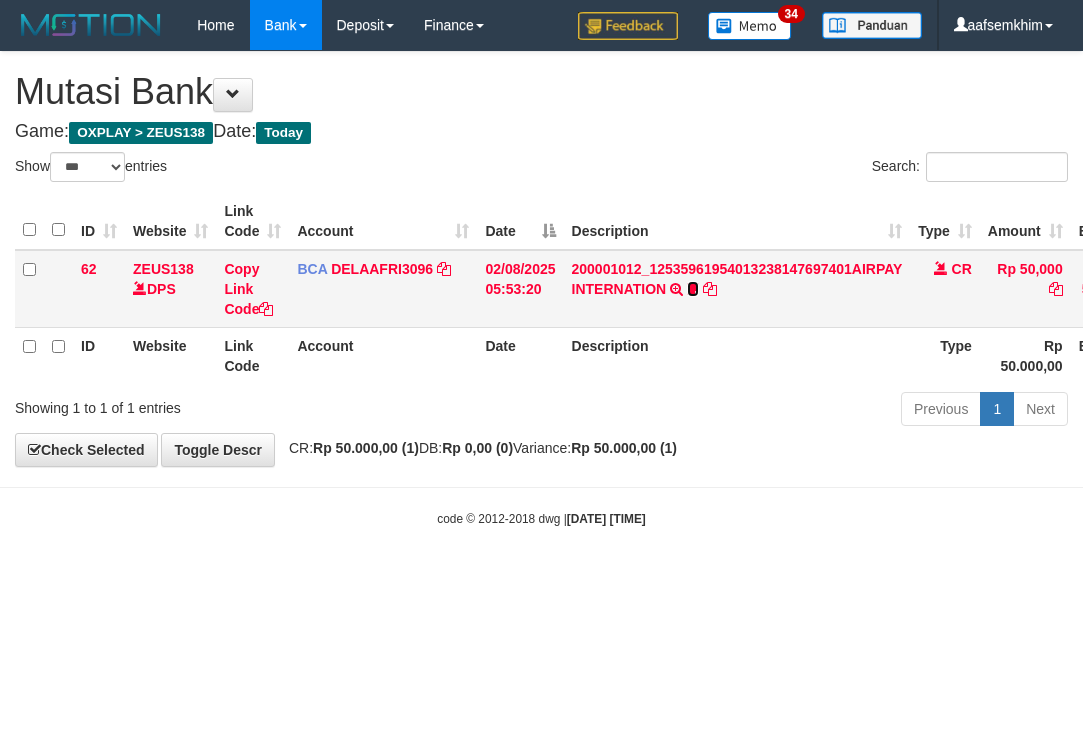 click at bounding box center [693, 289] 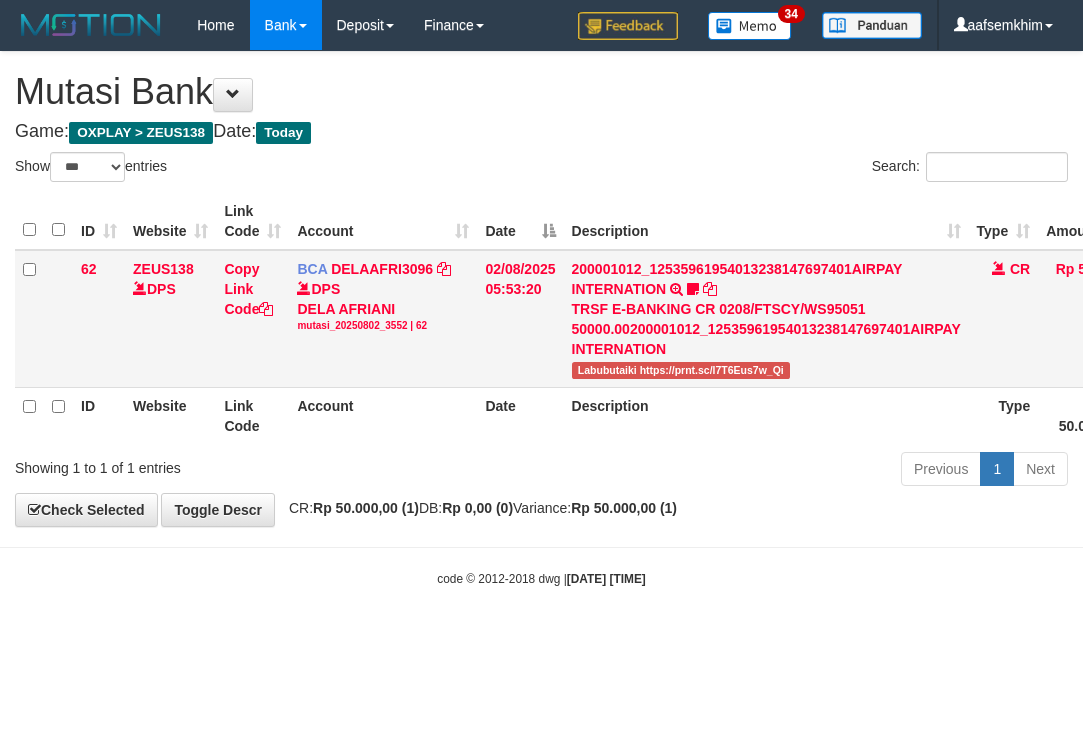 click on "Labubutaiki
https://prnt.sc/l7T6Eus7w_Qi" at bounding box center [681, 370] 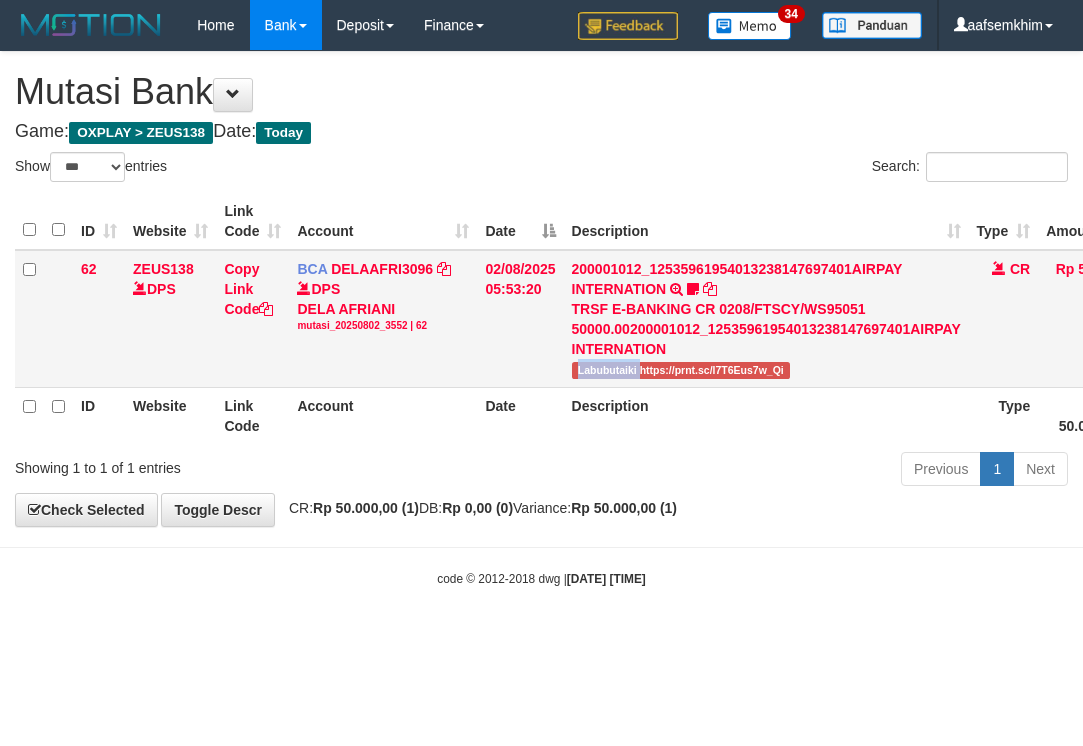 click on "Labubutaiki
https://prnt.sc/l7T6Eus7w_Qi" at bounding box center [681, 370] 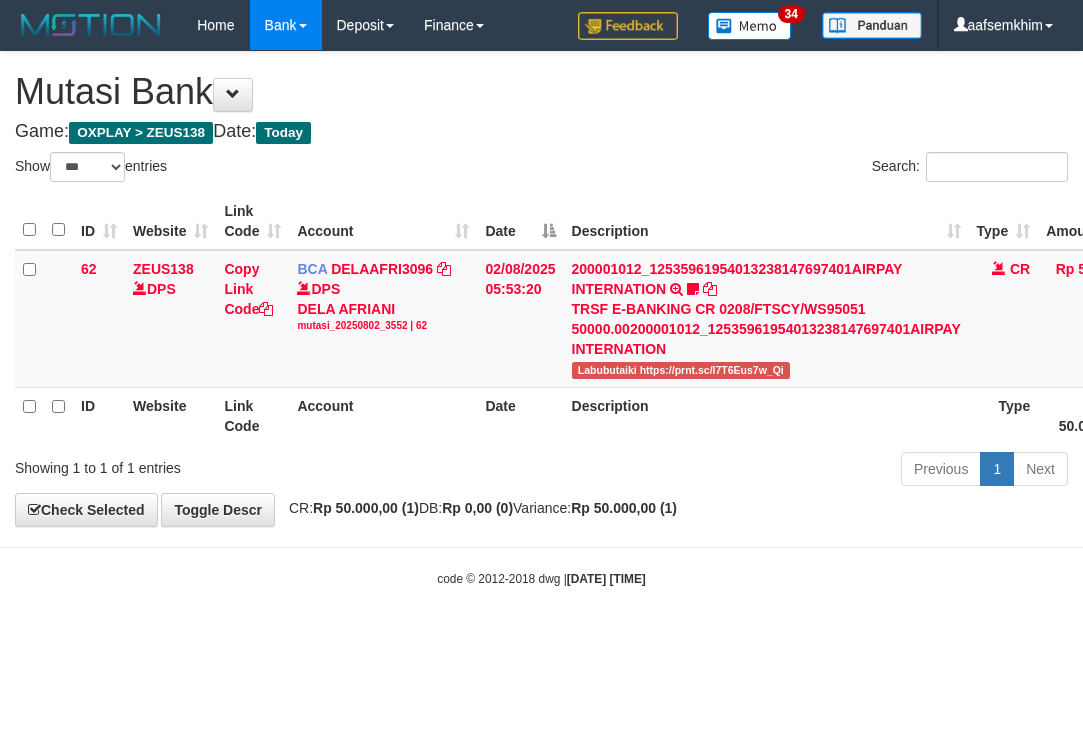 drag, startPoint x: 483, startPoint y: 176, endPoint x: 202, endPoint y: 167, distance: 281.1441 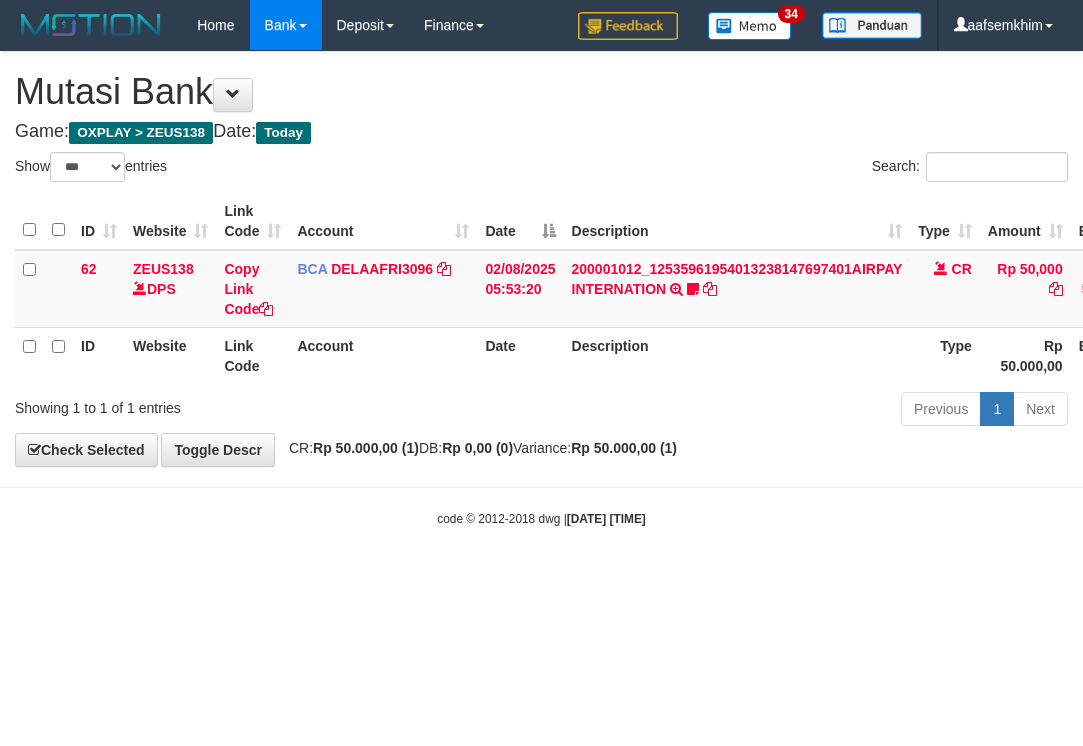 select on "***" 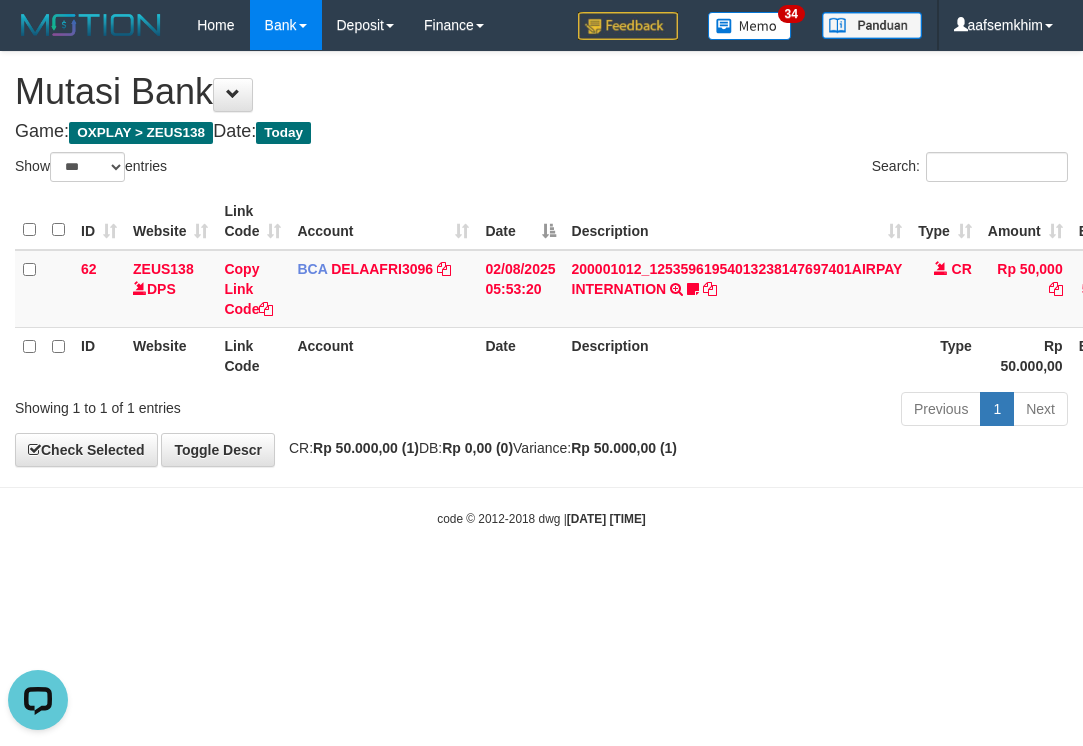 scroll, scrollTop: 0, scrollLeft: 0, axis: both 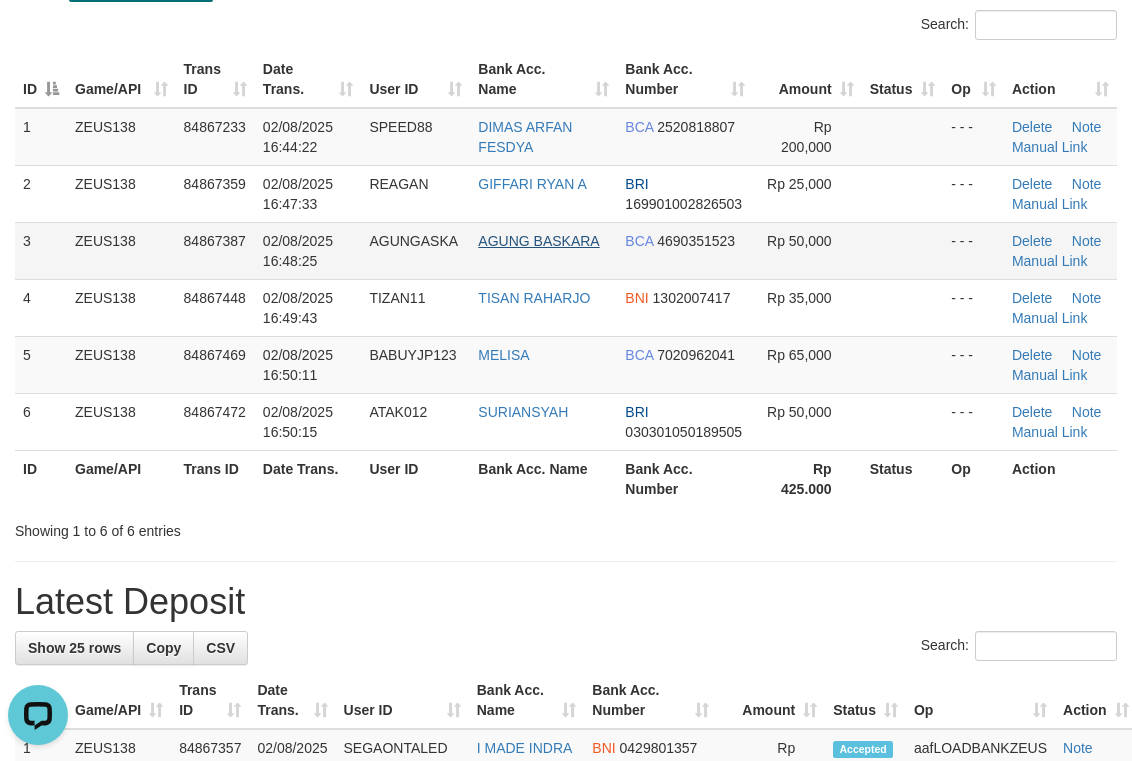 click on "AGUNG BASKARA" at bounding box center (543, 250) 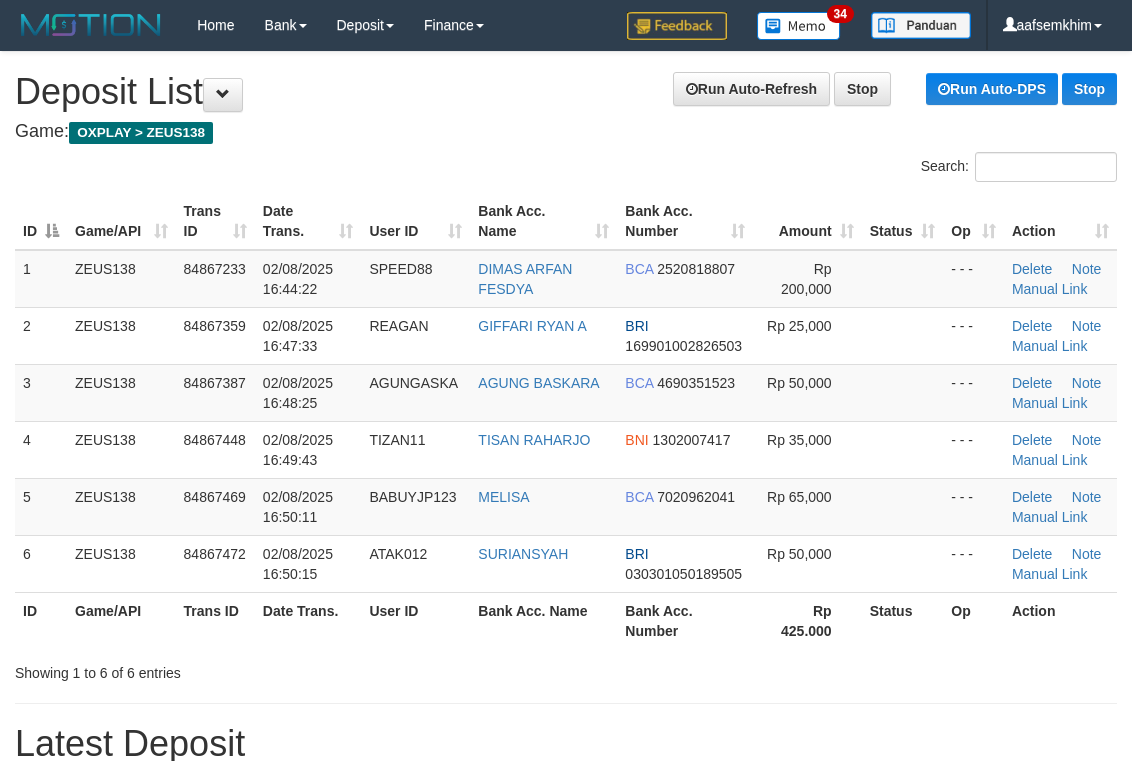 scroll, scrollTop: 142, scrollLeft: 0, axis: vertical 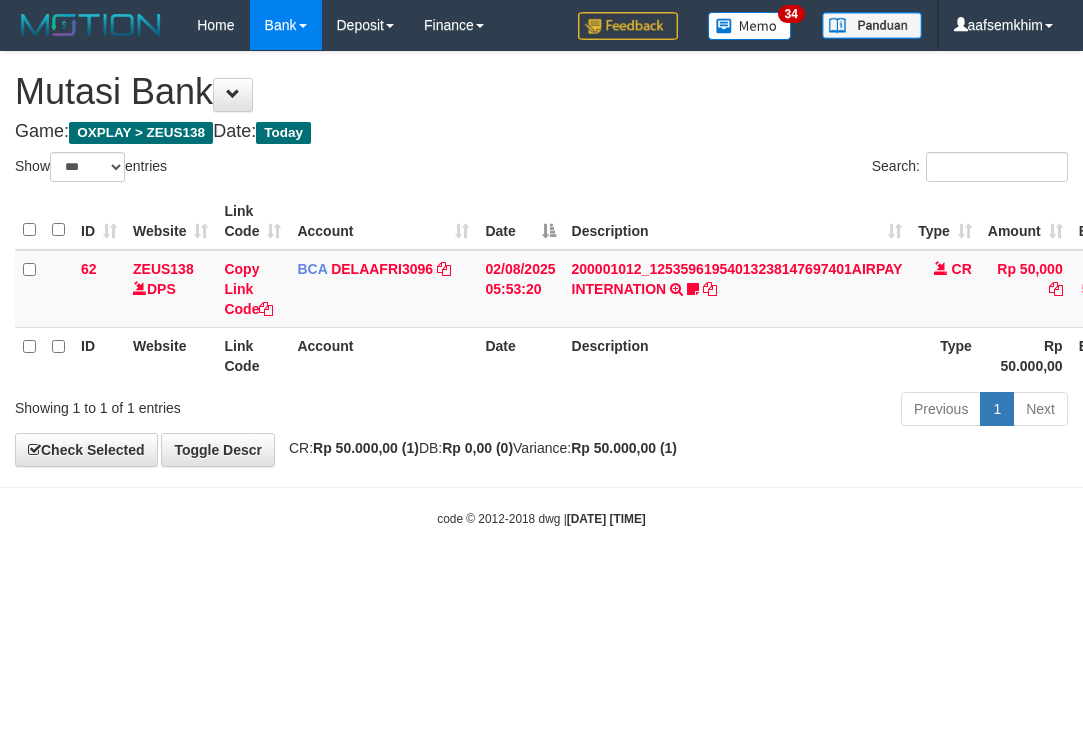 select on "***" 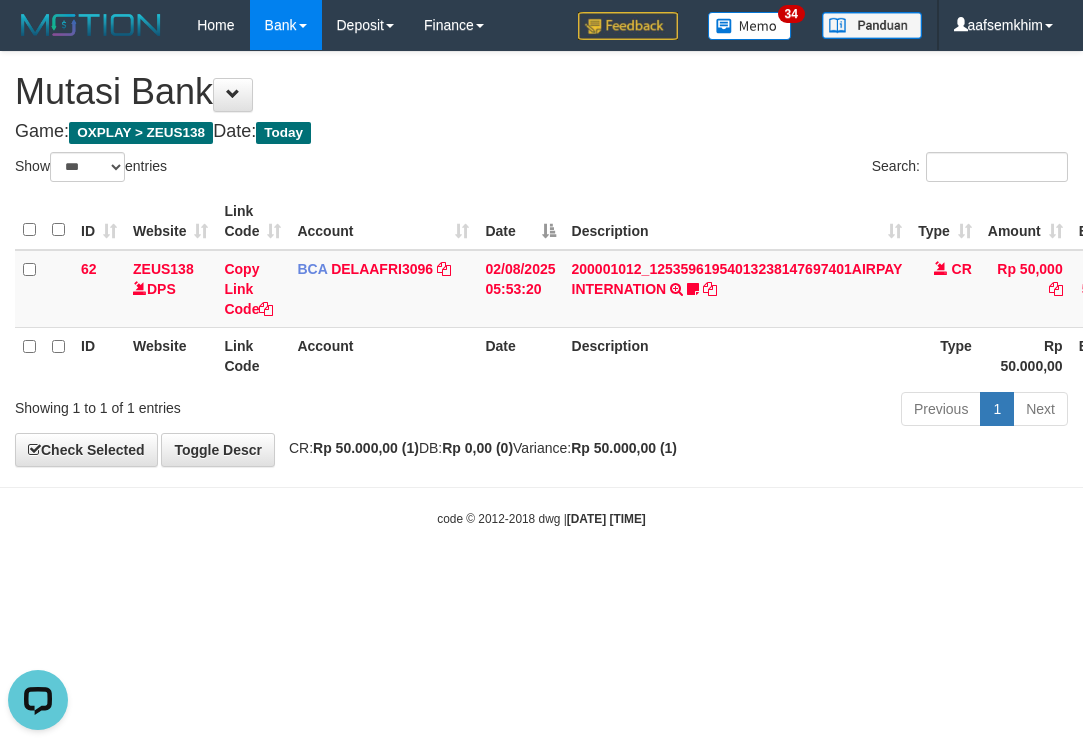 scroll, scrollTop: 0, scrollLeft: 0, axis: both 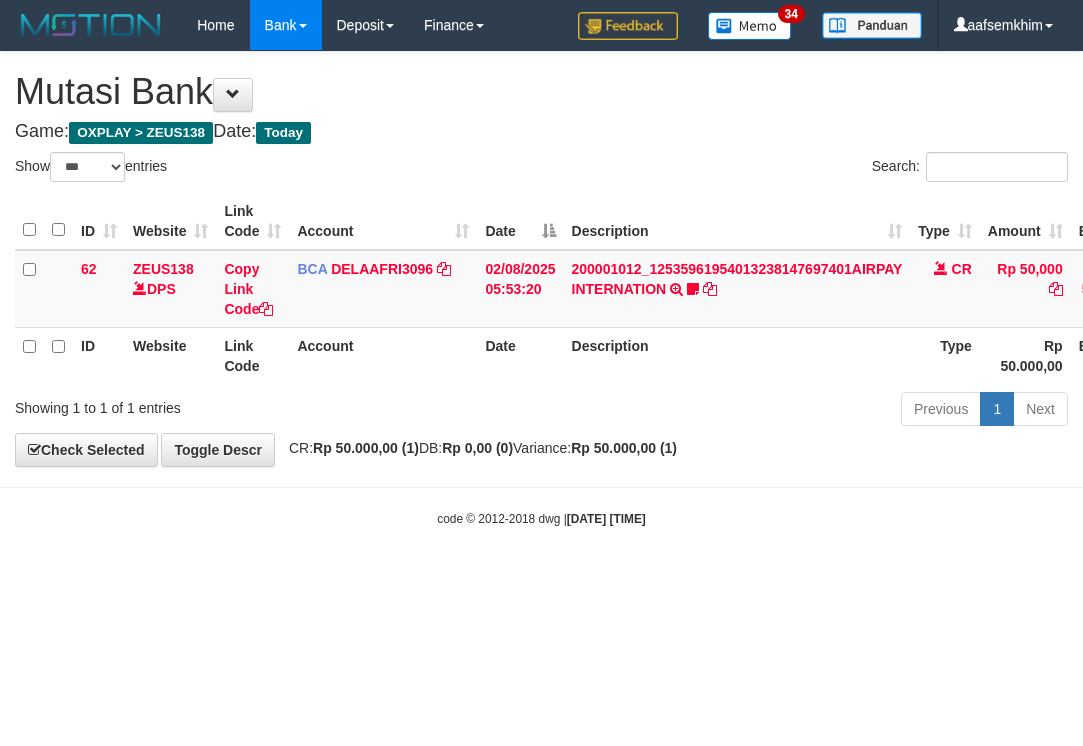 select on "***" 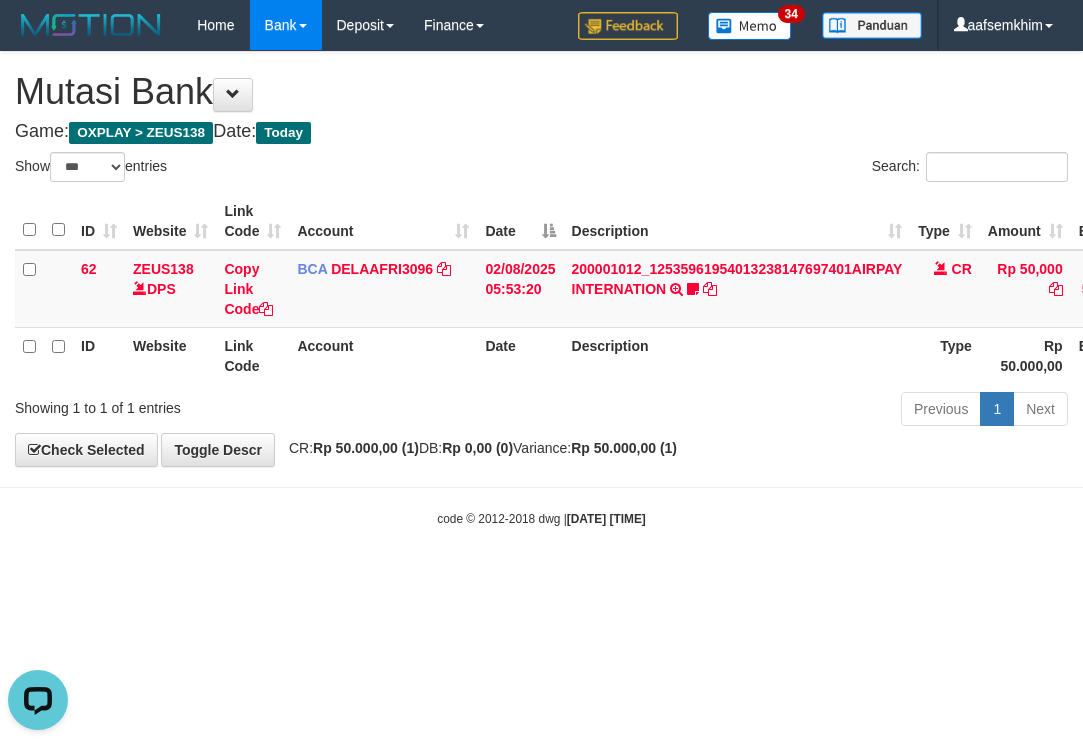 scroll, scrollTop: 0, scrollLeft: 0, axis: both 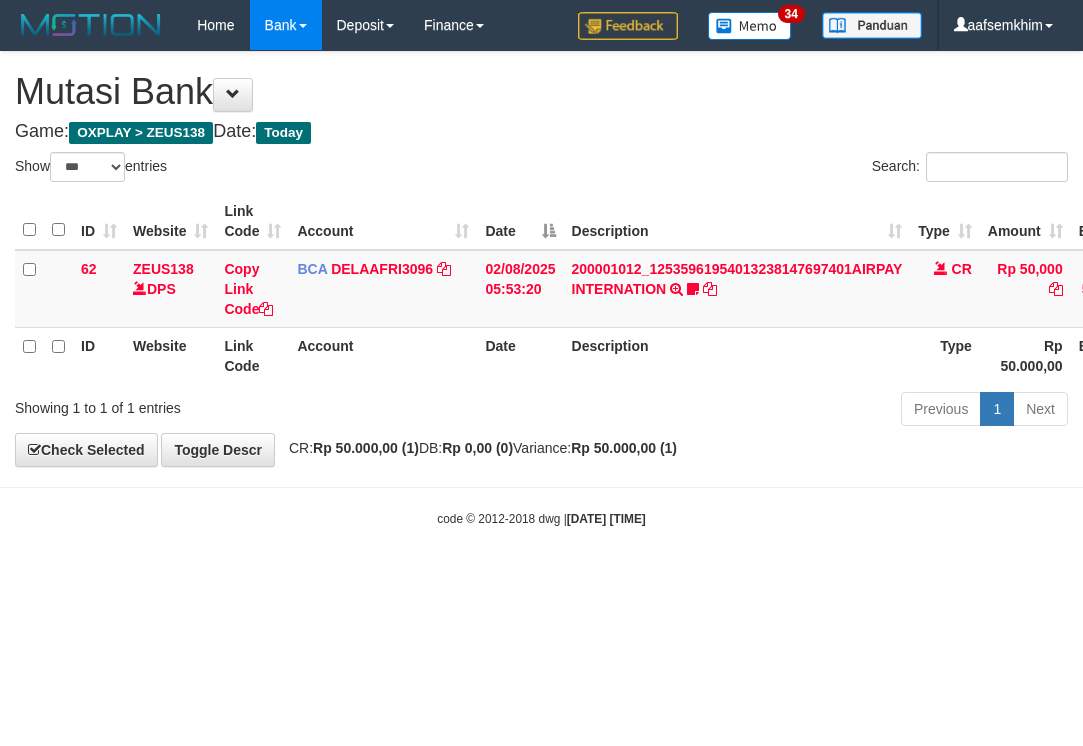 select on "***" 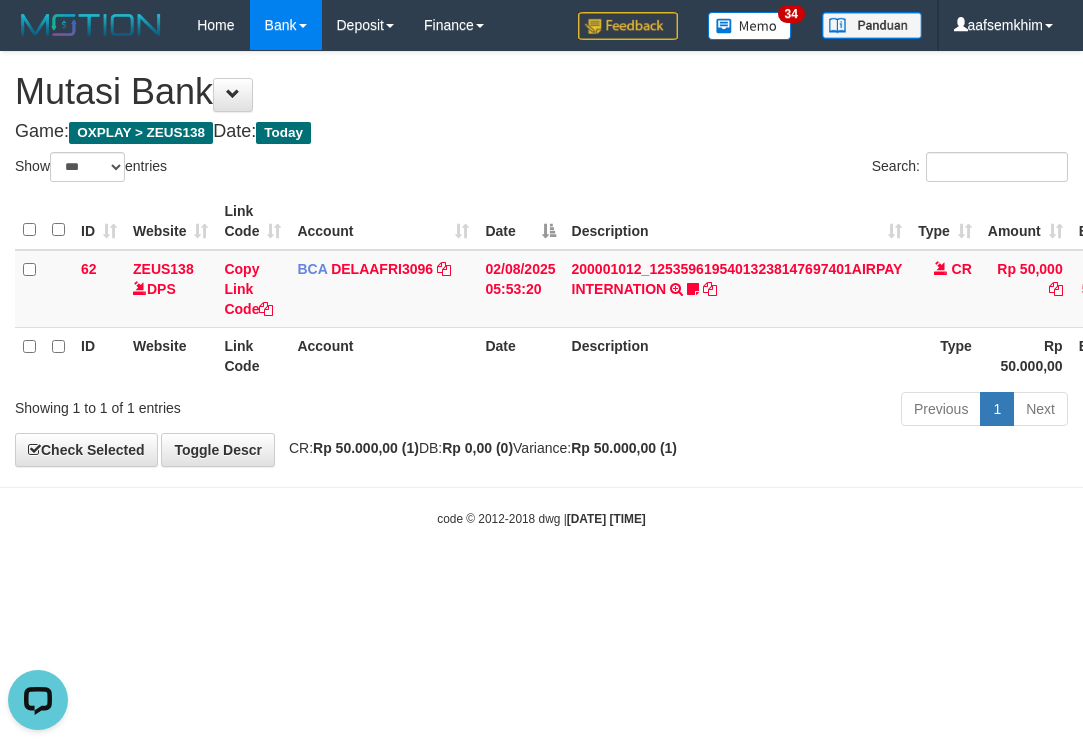 scroll, scrollTop: 0, scrollLeft: 0, axis: both 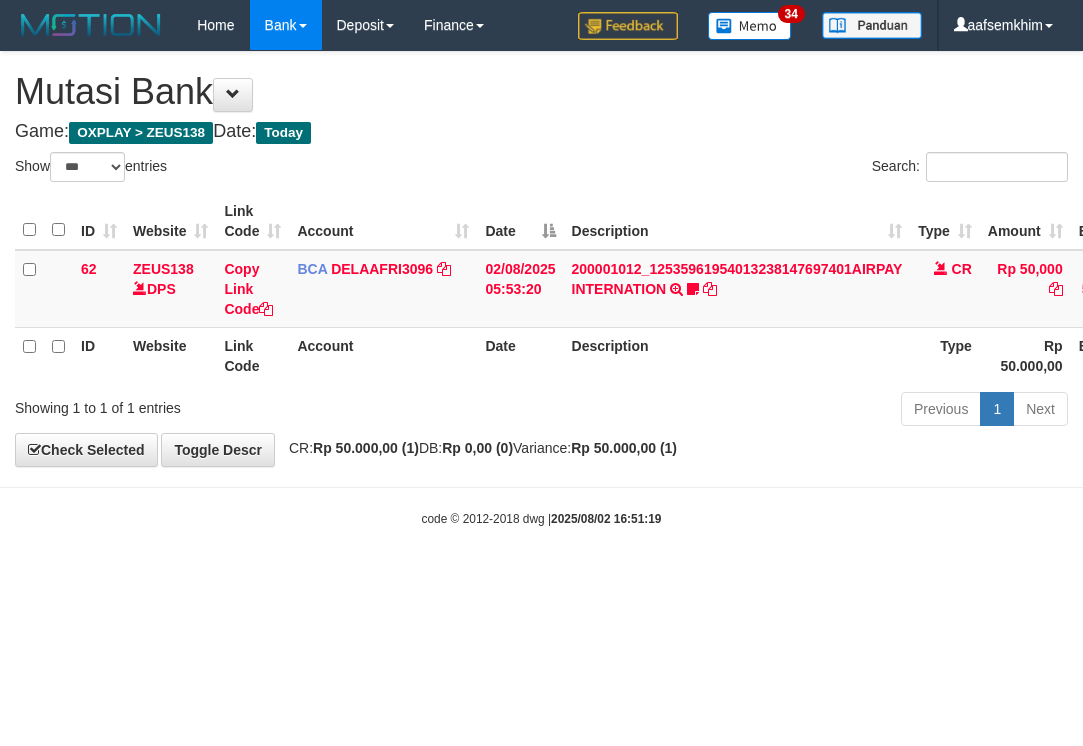 select on "***" 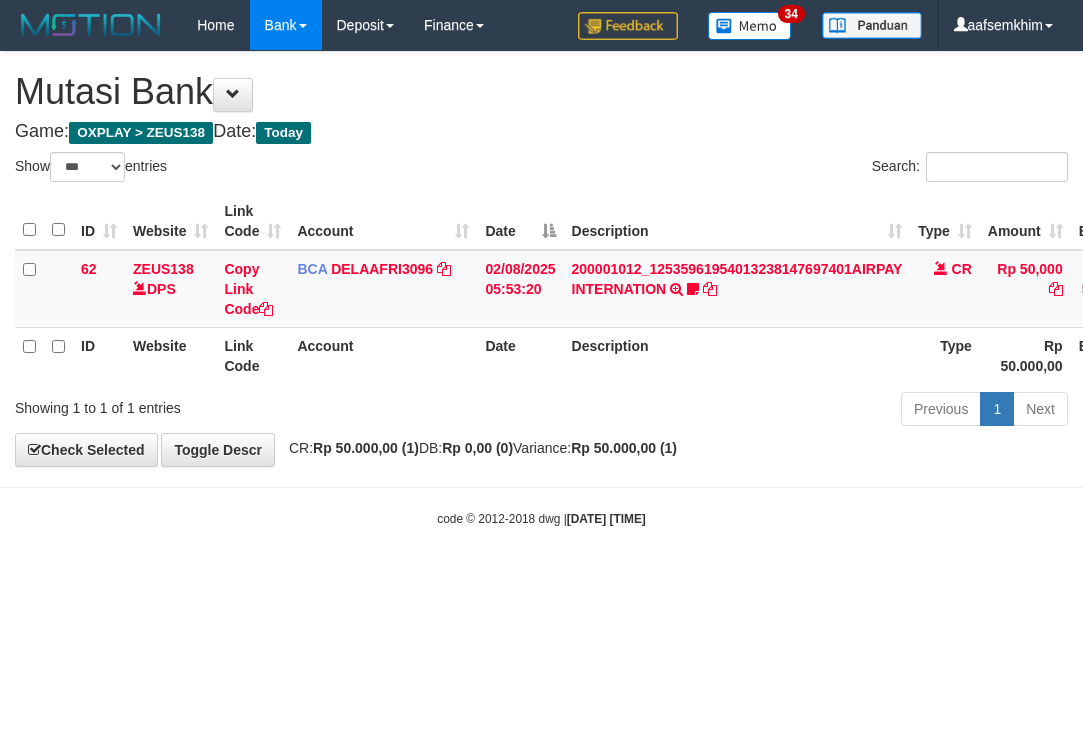 select on "***" 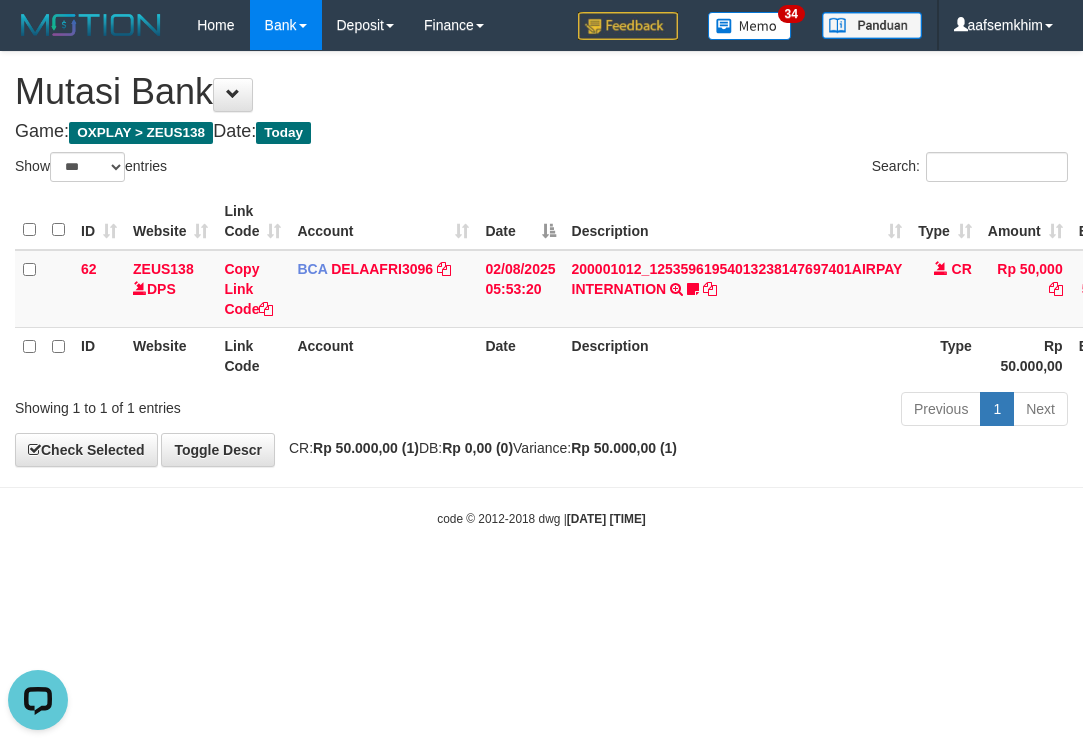 scroll, scrollTop: 0, scrollLeft: 0, axis: both 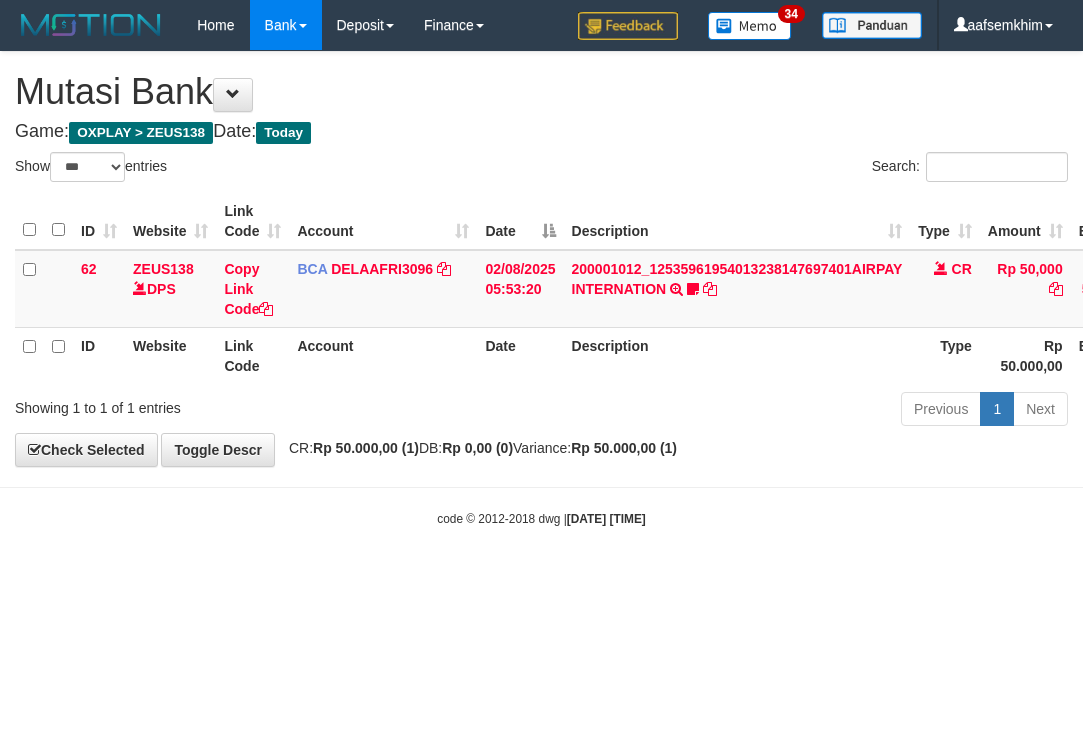 select on "***" 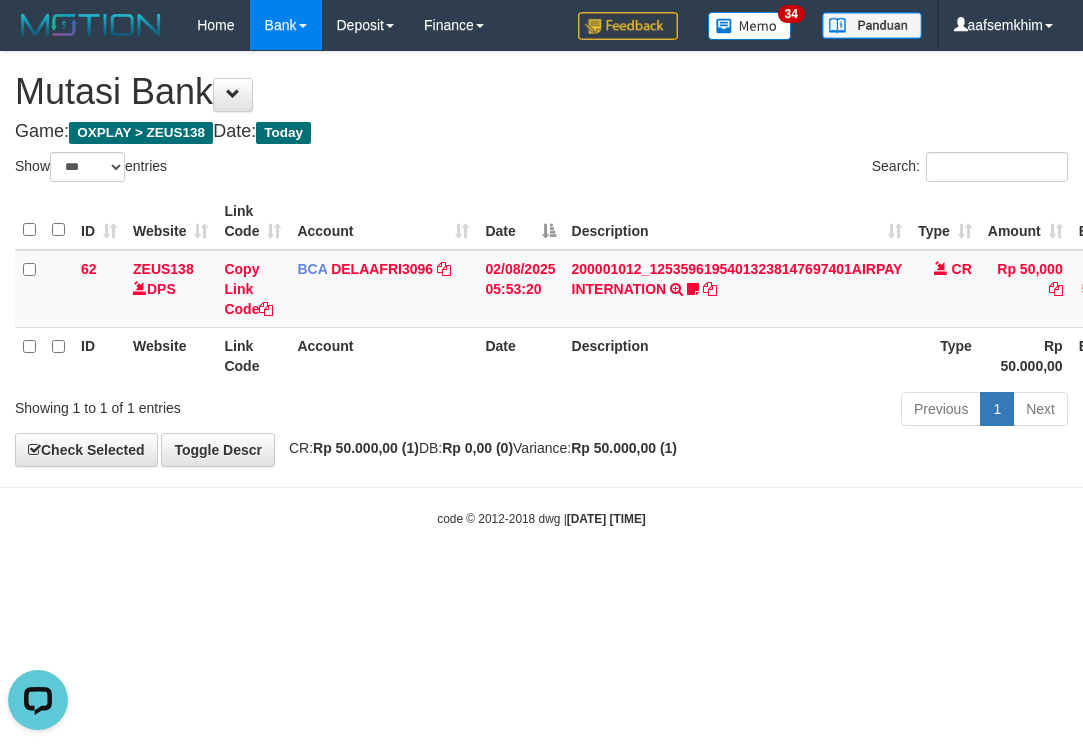 scroll, scrollTop: 0, scrollLeft: 0, axis: both 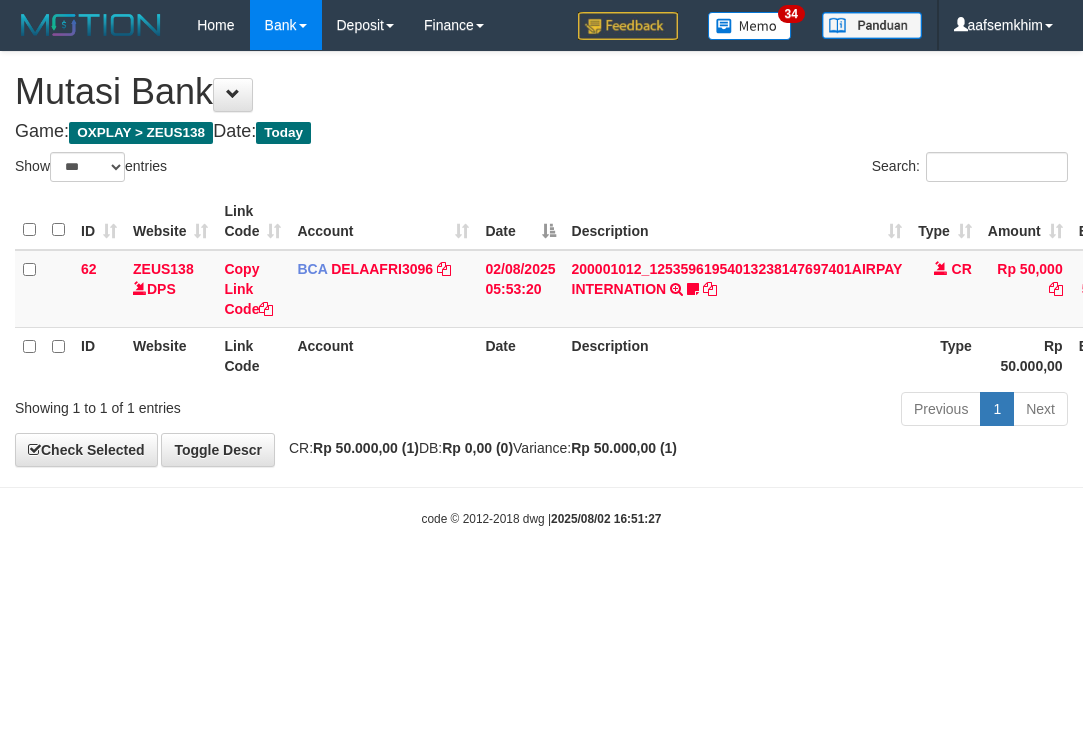 select on "***" 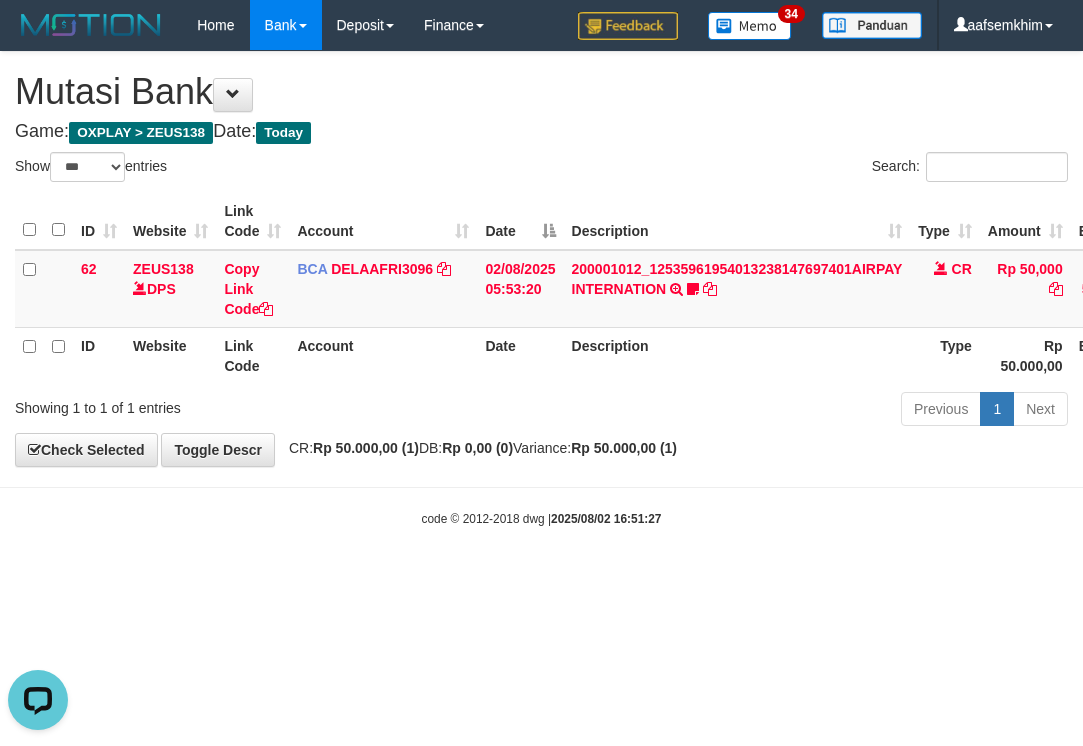 scroll, scrollTop: 0, scrollLeft: 0, axis: both 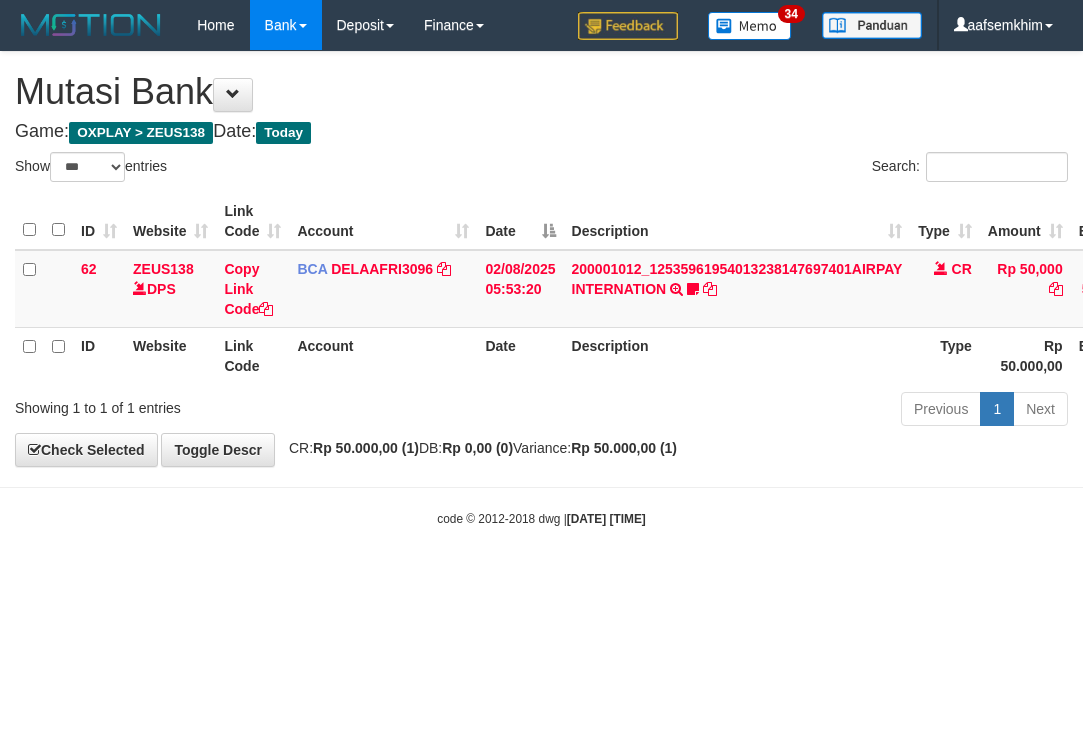 select on "***" 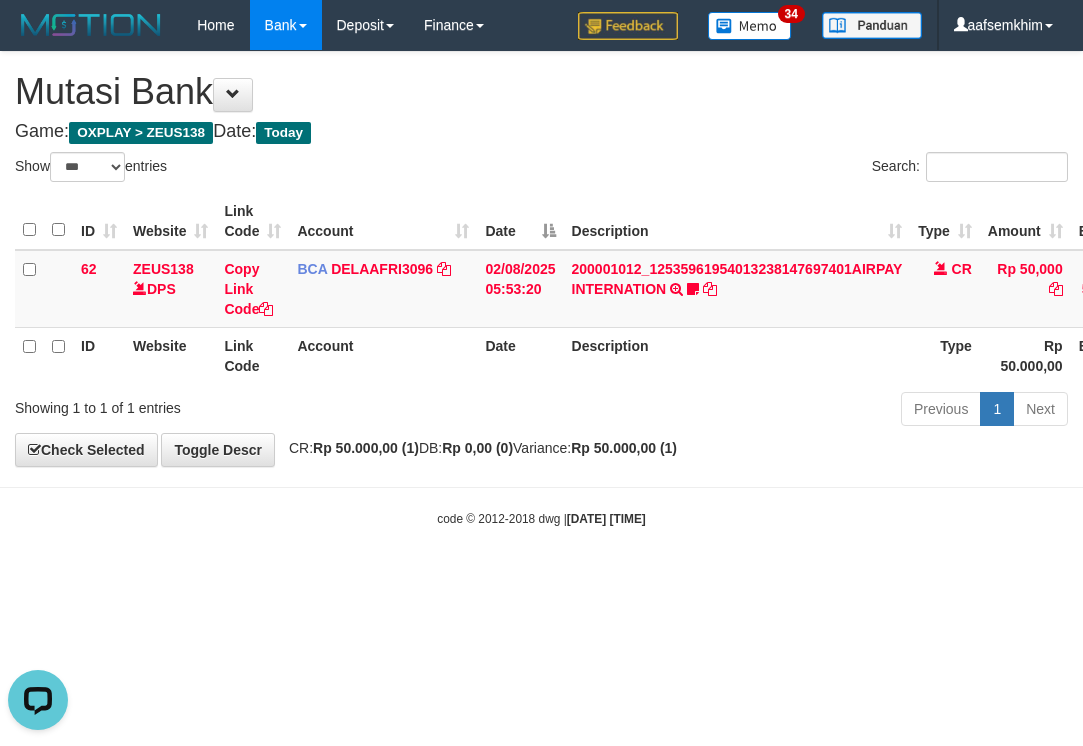 scroll, scrollTop: 0, scrollLeft: 0, axis: both 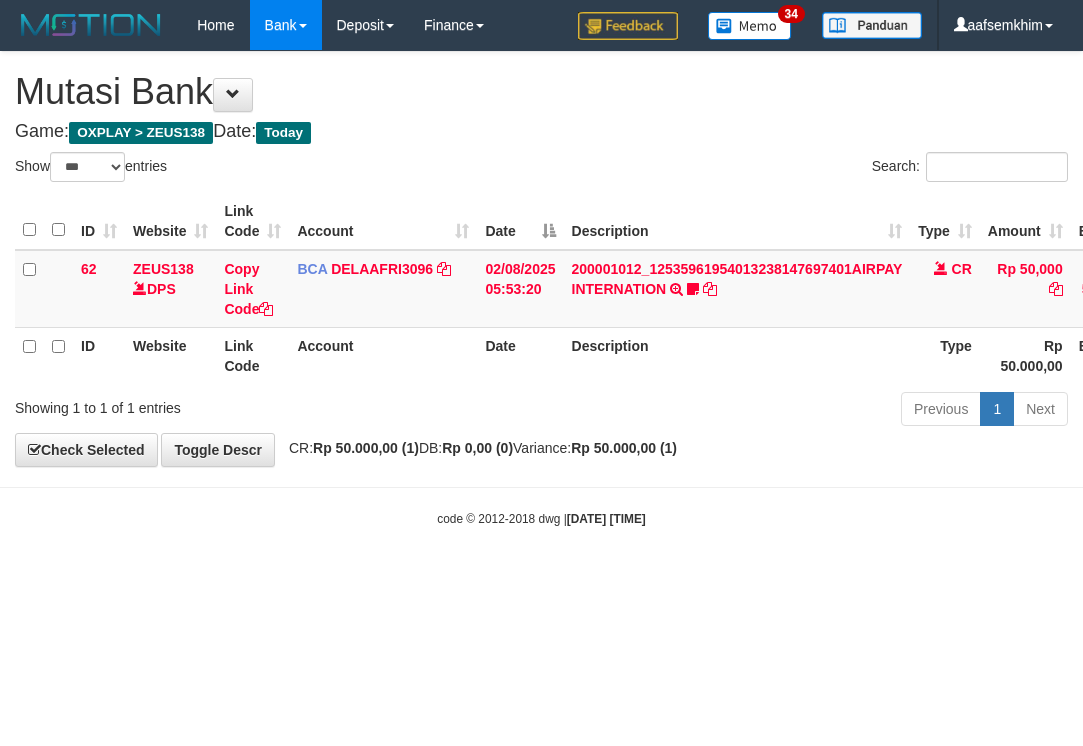 select on "***" 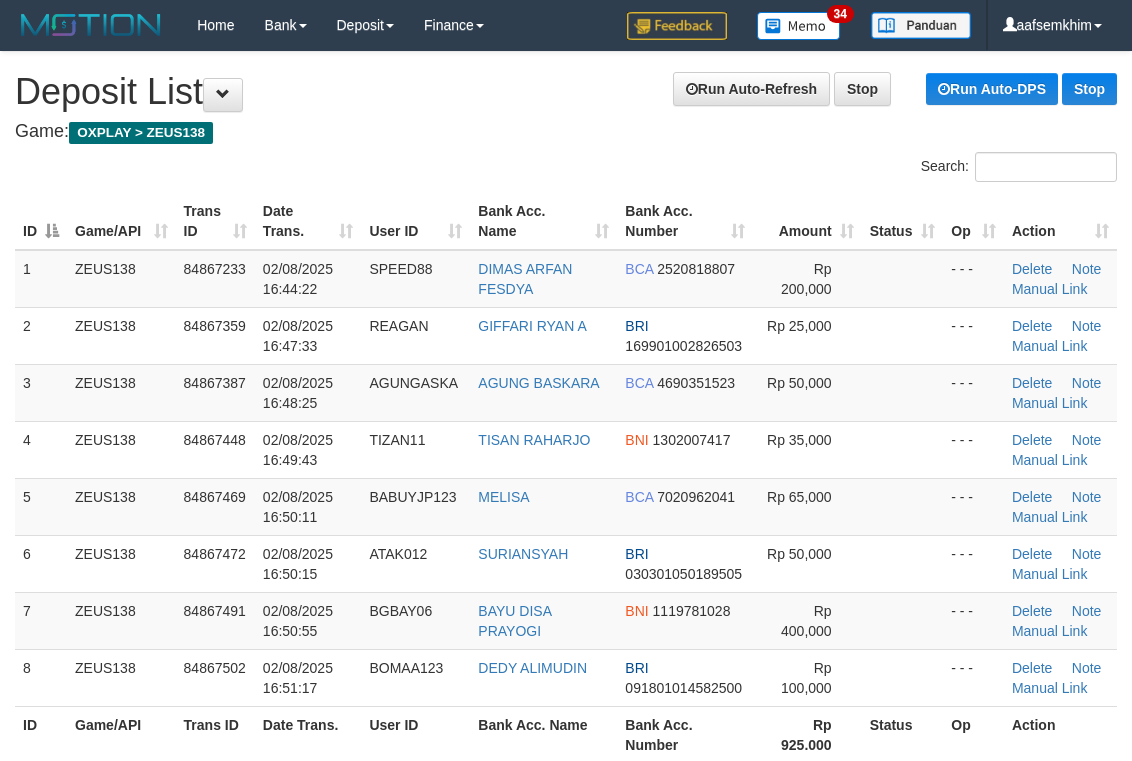 scroll, scrollTop: 142, scrollLeft: 0, axis: vertical 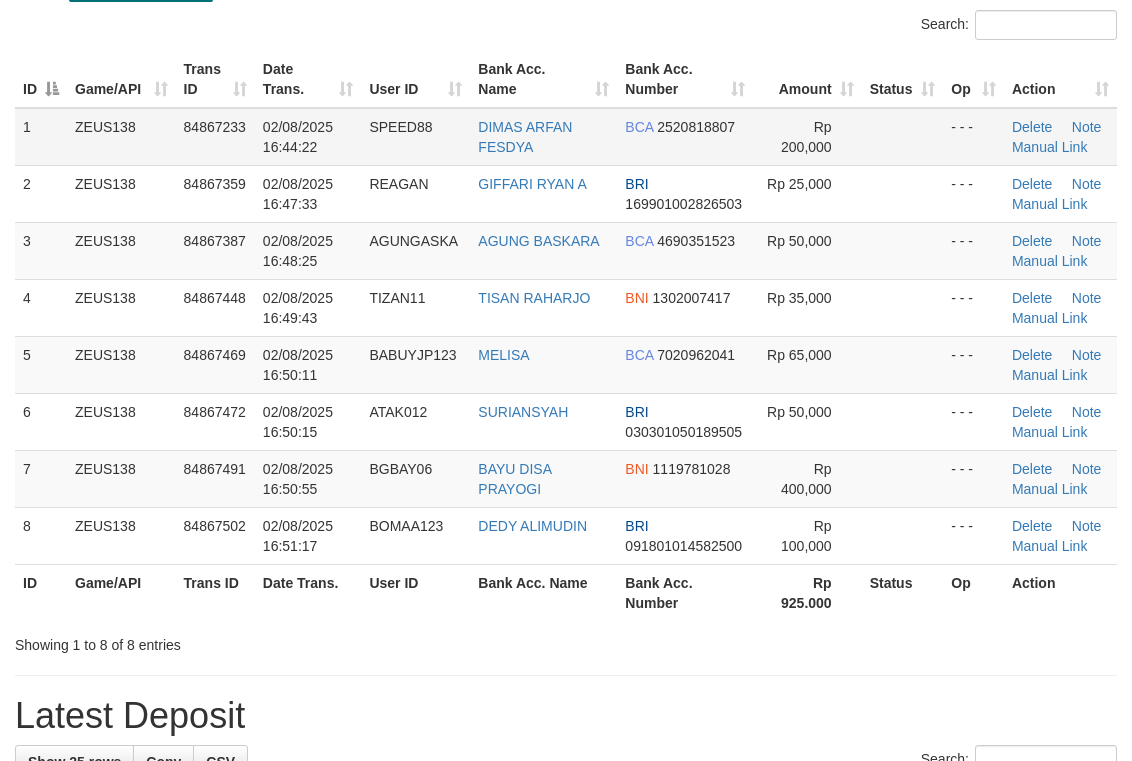 drag, startPoint x: 606, startPoint y: 169, endPoint x: 668, endPoint y: 151, distance: 64.56005 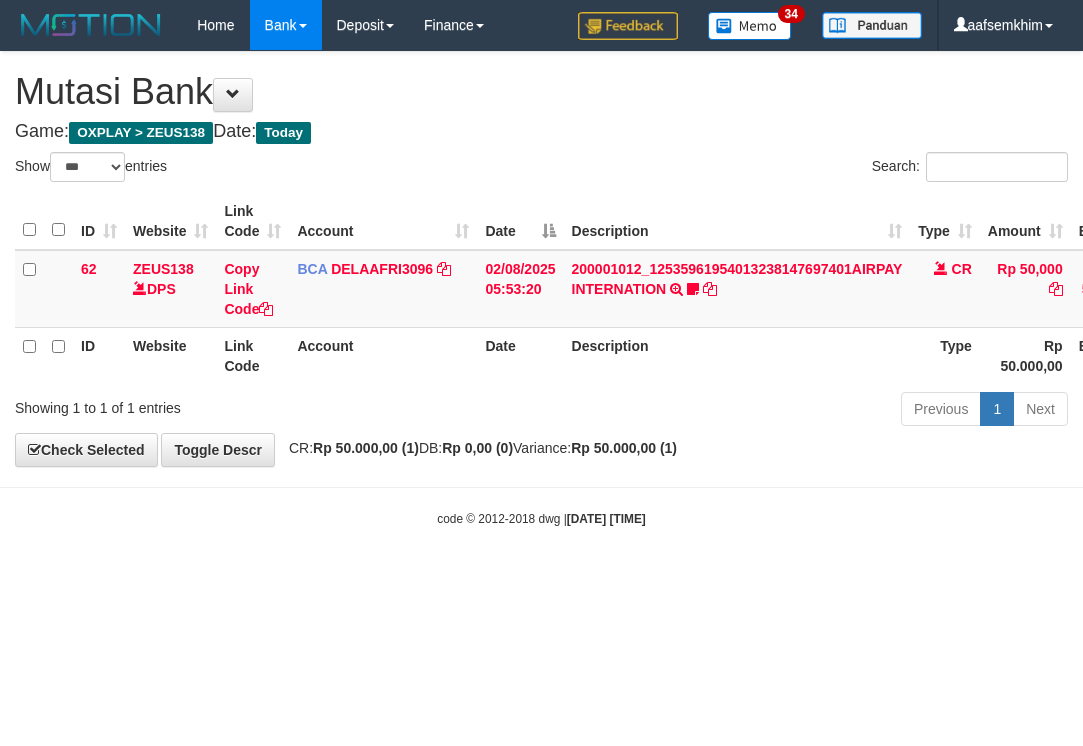 select on "***" 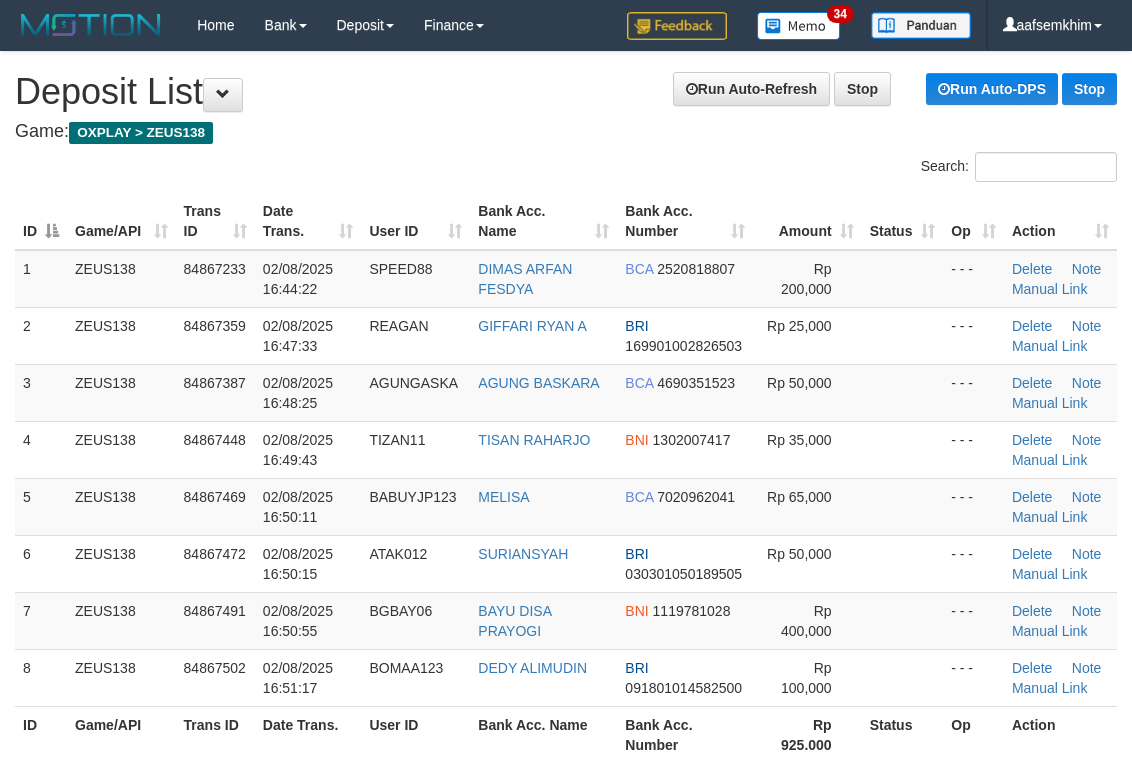 scroll, scrollTop: 142, scrollLeft: 0, axis: vertical 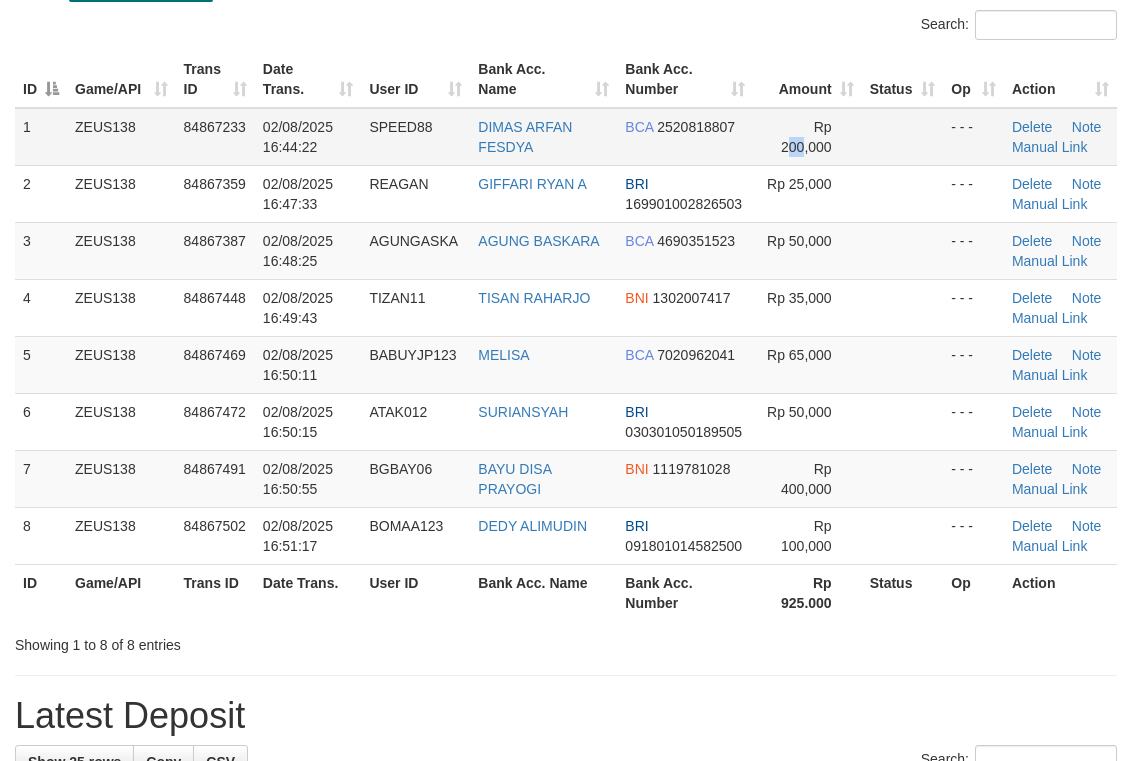 click on "Rp 200,000" at bounding box center [806, 137] 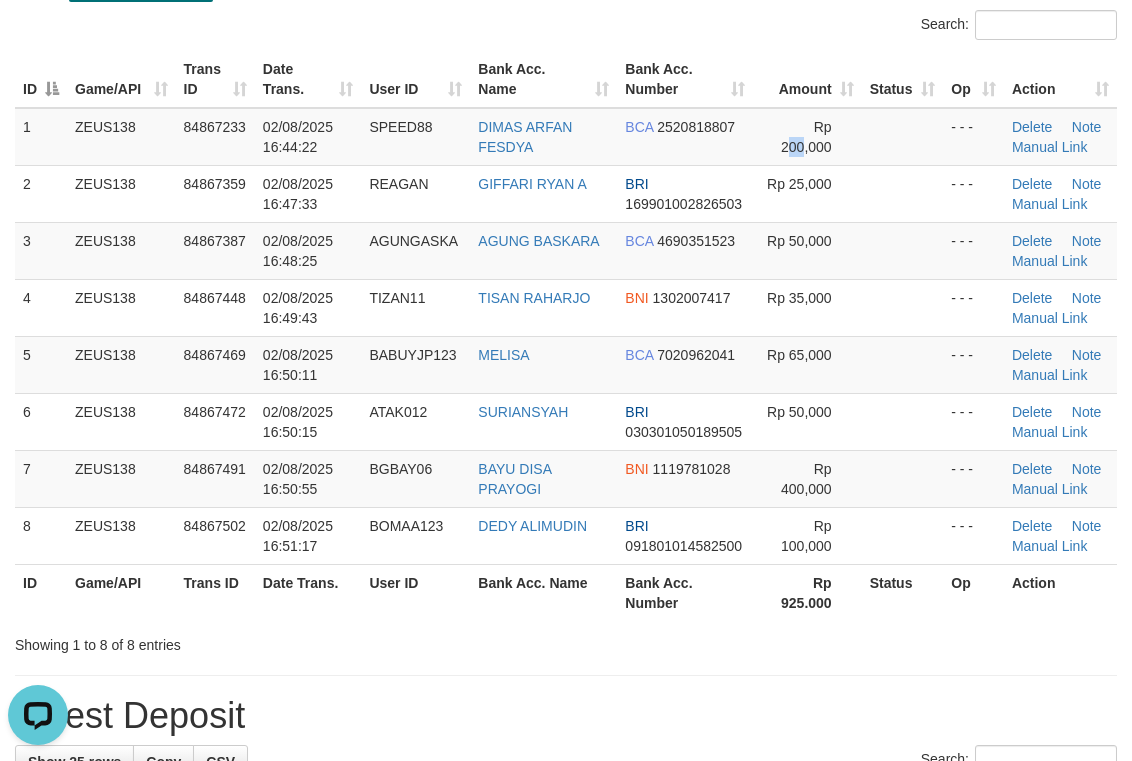 scroll, scrollTop: 0, scrollLeft: 0, axis: both 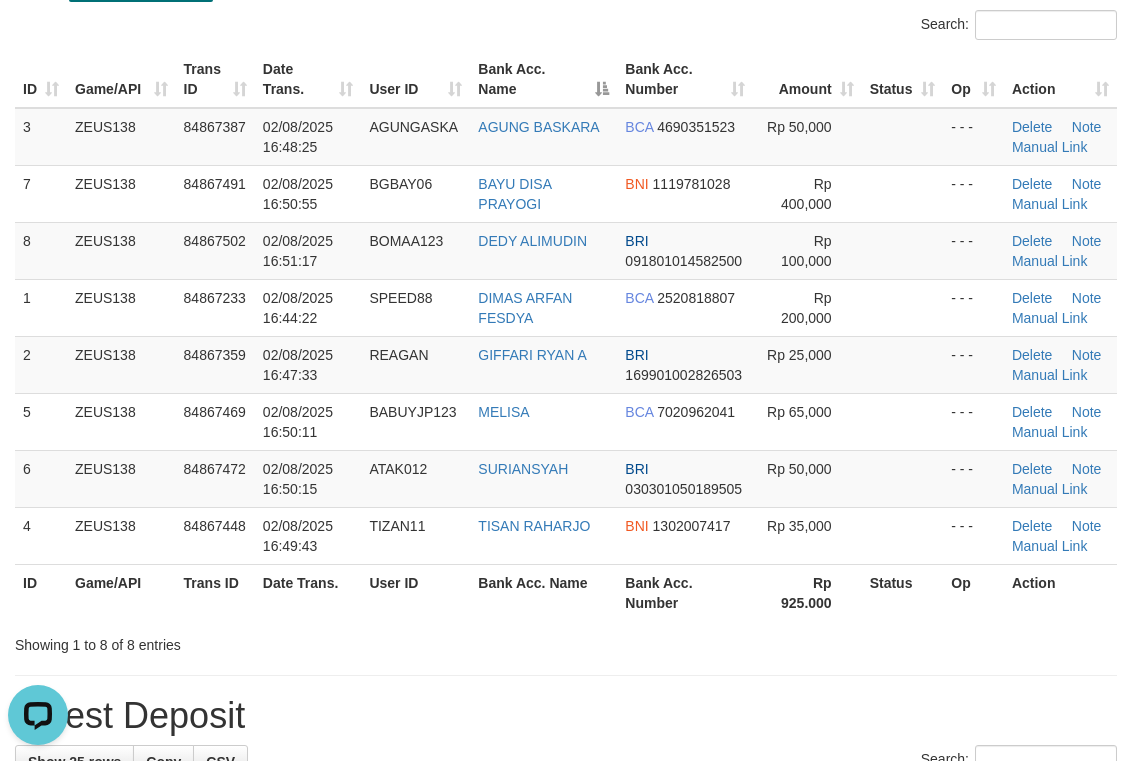 click on "Bank Acc. Name" at bounding box center (543, 79) 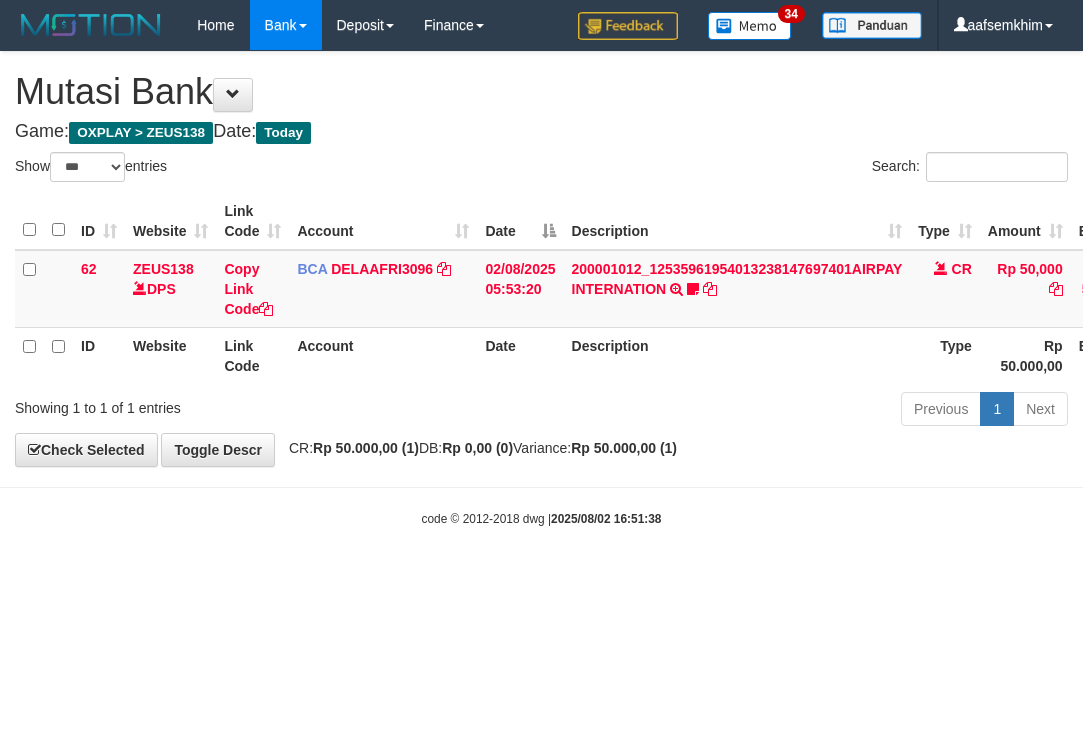 select on "***" 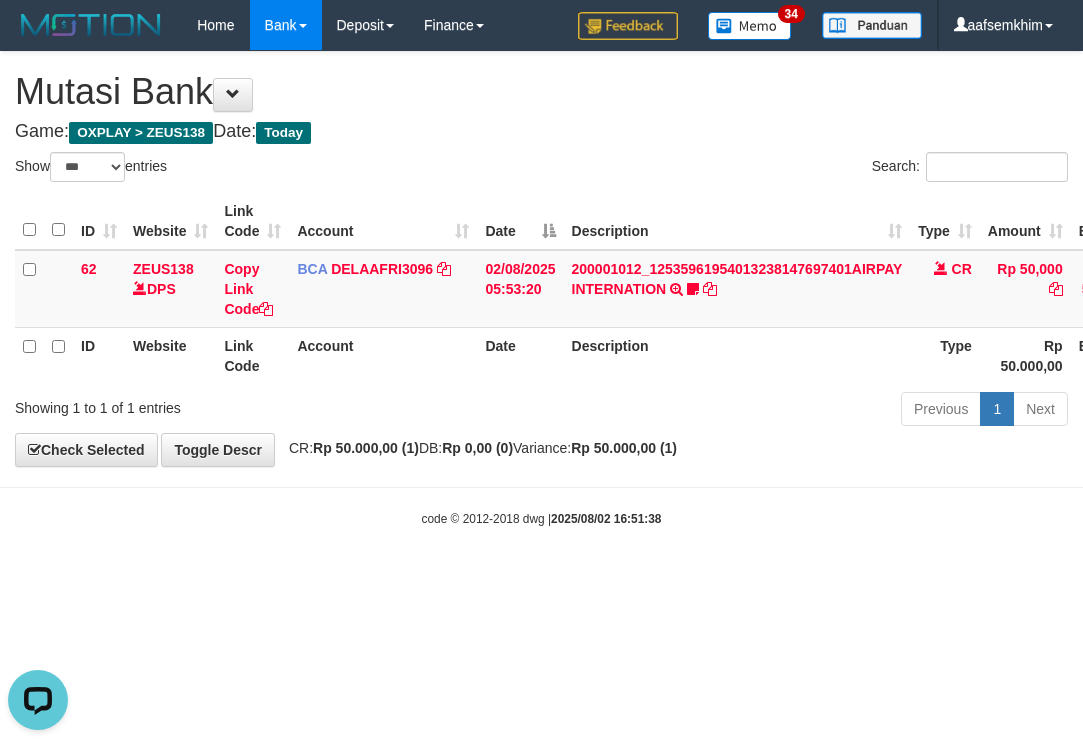 scroll, scrollTop: 0, scrollLeft: 0, axis: both 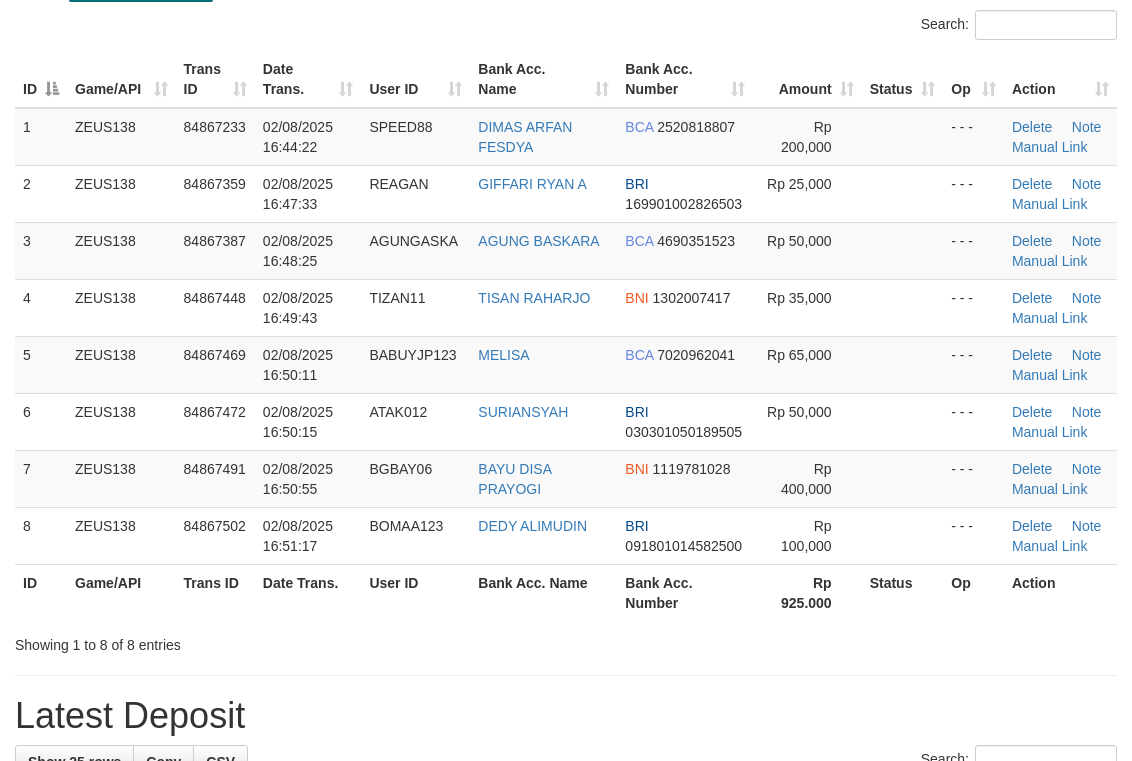 click on "ID Game/API Trans ID Date Trans. User ID Bank Acc. Name Bank Acc. Number Amount Status Op Action
1
ZEUS138
84867233
[DATE] [TIME]
SPEED88
[FIRST] [LAST] [LAST]
BCA
2520818807
Rp 200,000
- - -
Delete
Note
Manual Link
2
ZEUS138
84867359
[DATE] [TIME]
REAGAN
GIFFARI RYAN A
BRI
169901002826503
Rp 25,000" at bounding box center (566, 336) 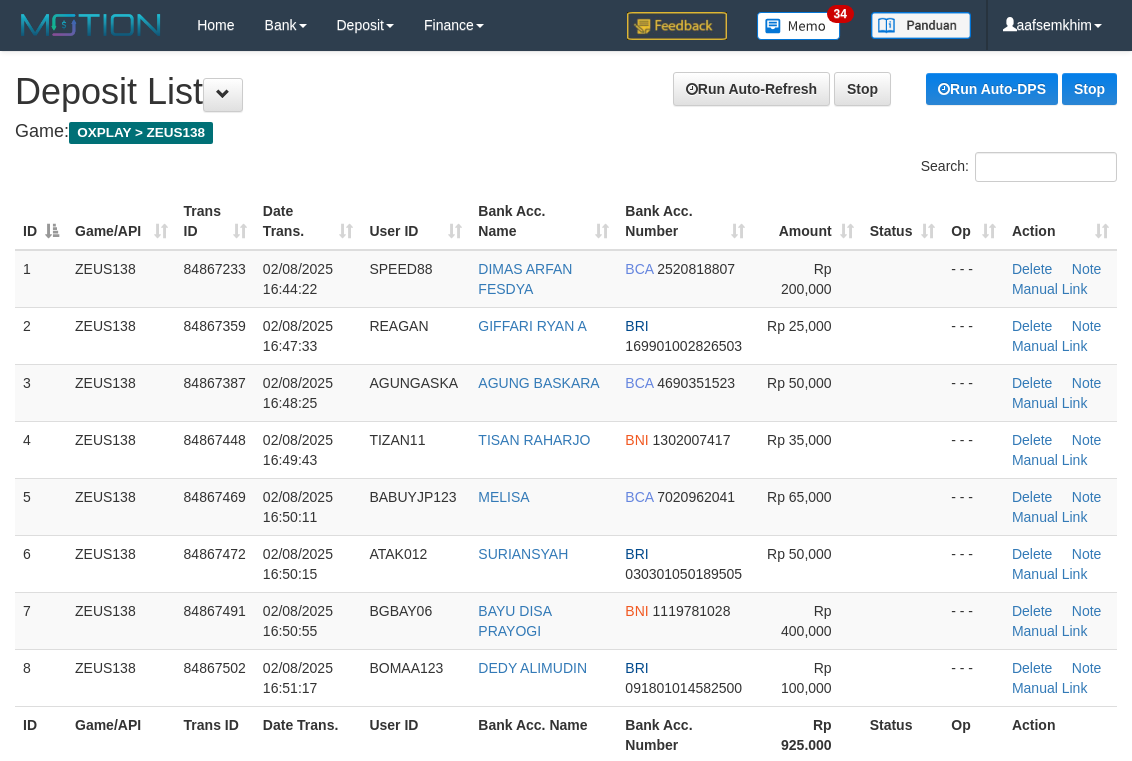 scroll, scrollTop: 142, scrollLeft: 0, axis: vertical 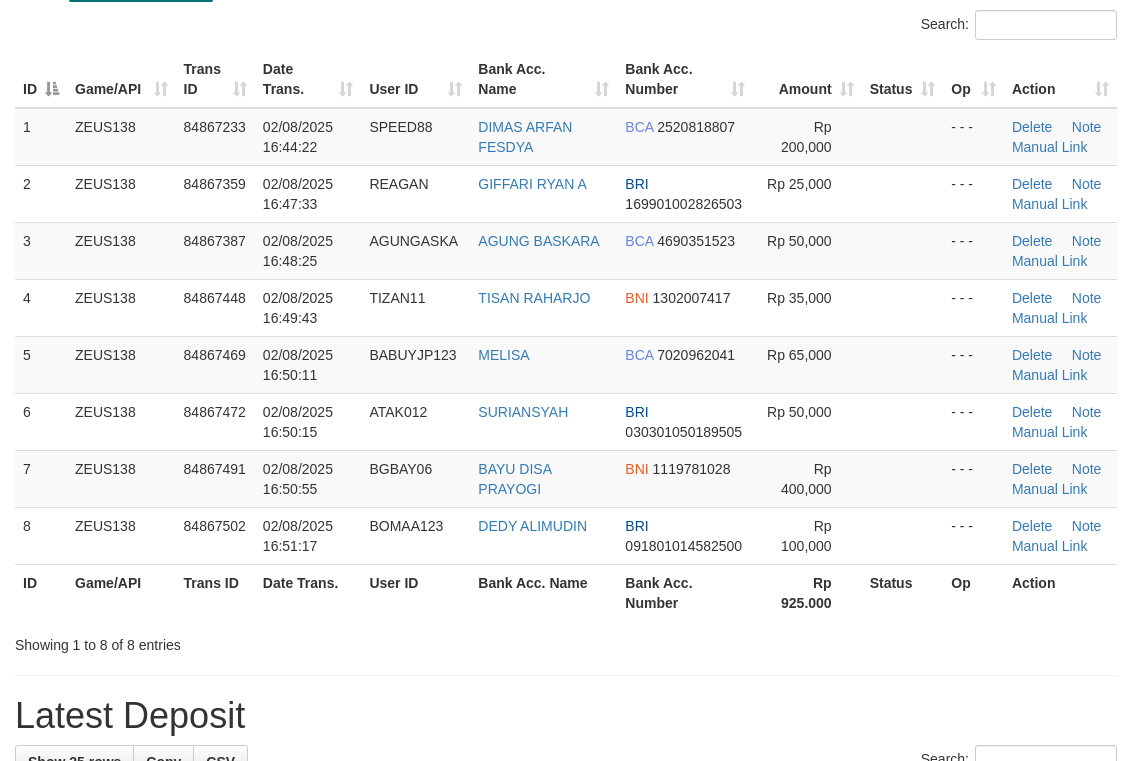 drag, startPoint x: 0, startPoint y: 0, endPoint x: 558, endPoint y: 49, distance: 560.1473 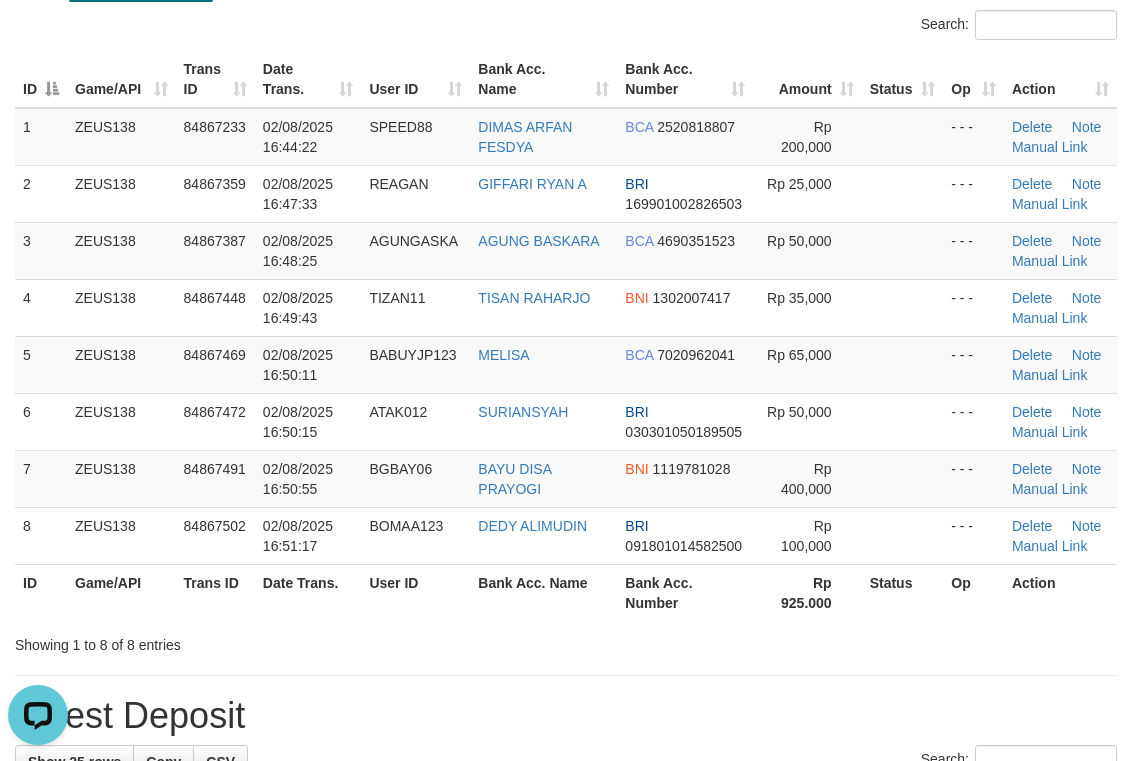 scroll, scrollTop: 0, scrollLeft: 0, axis: both 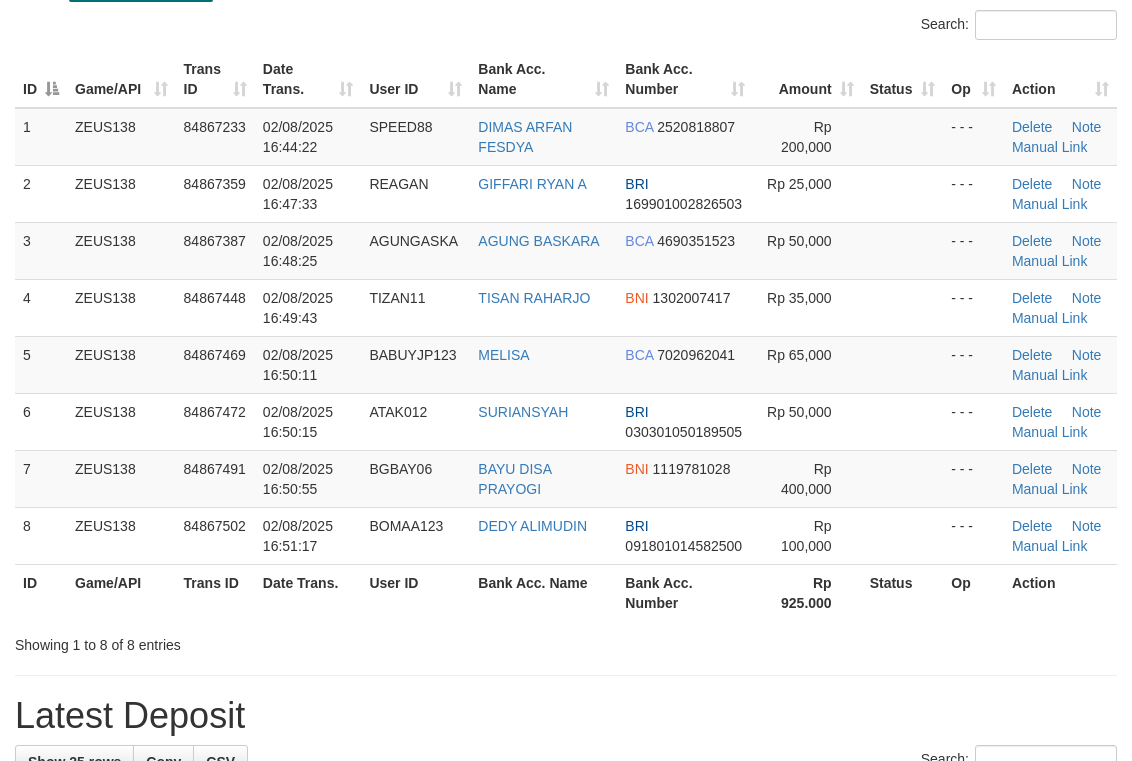 click on "Bank Acc. Name" at bounding box center [543, 79] 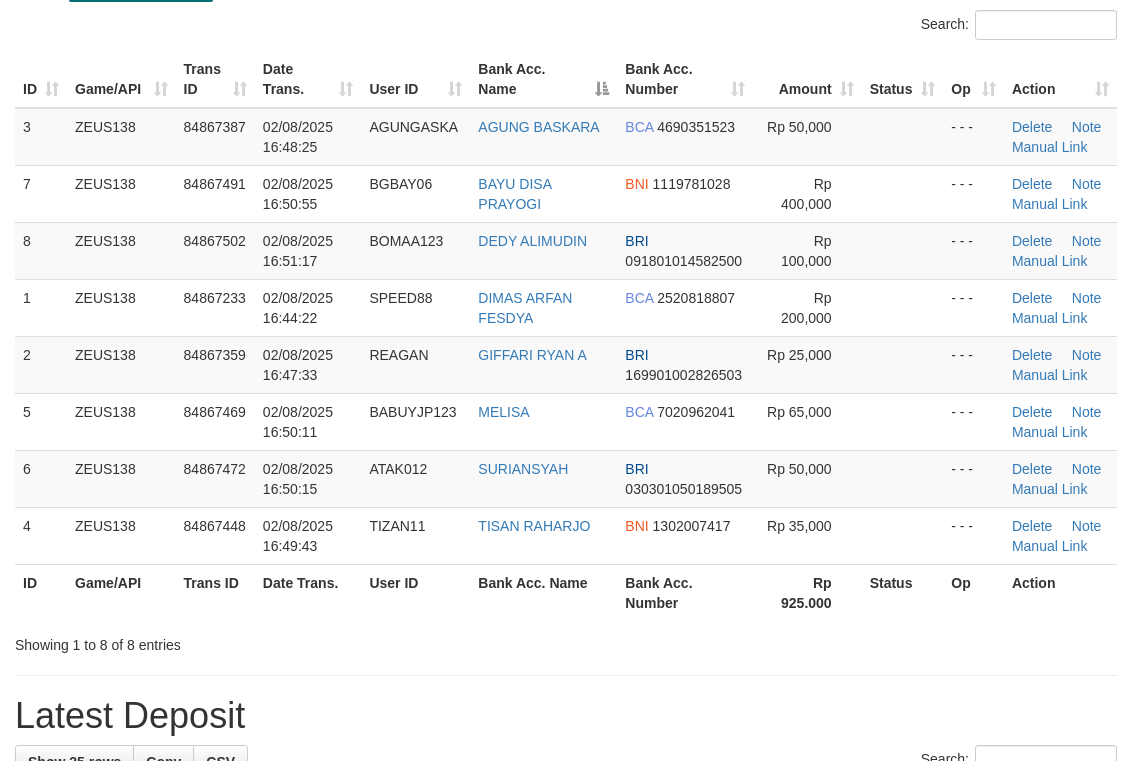 click on "ID Game/API Trans ID Date Trans. User ID Bank Acc. Name Bank Acc. Number Amount Status Op Action
3
ZEUS138
84867387
02/08/2025 16:48:25
AGUNGASKA
AGUNG BASKARA
BCA
4690351523
Rp 50,000
- - -
Delete
Note
Manual Link
7
ZEUS138
84867491
02/08/2025 16:50:55
BGBAY06
BAYU DISA PRAYOGI
BNI
1119781028
Rp 400,000
- - -" at bounding box center [566, 336] 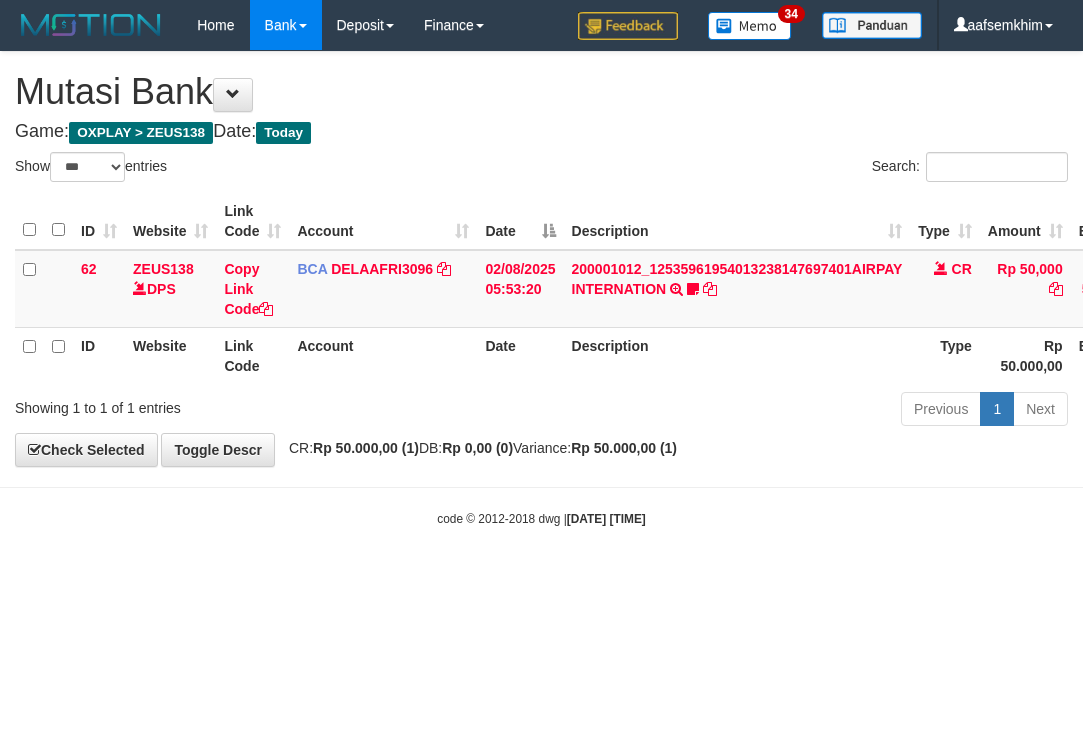 select on "***" 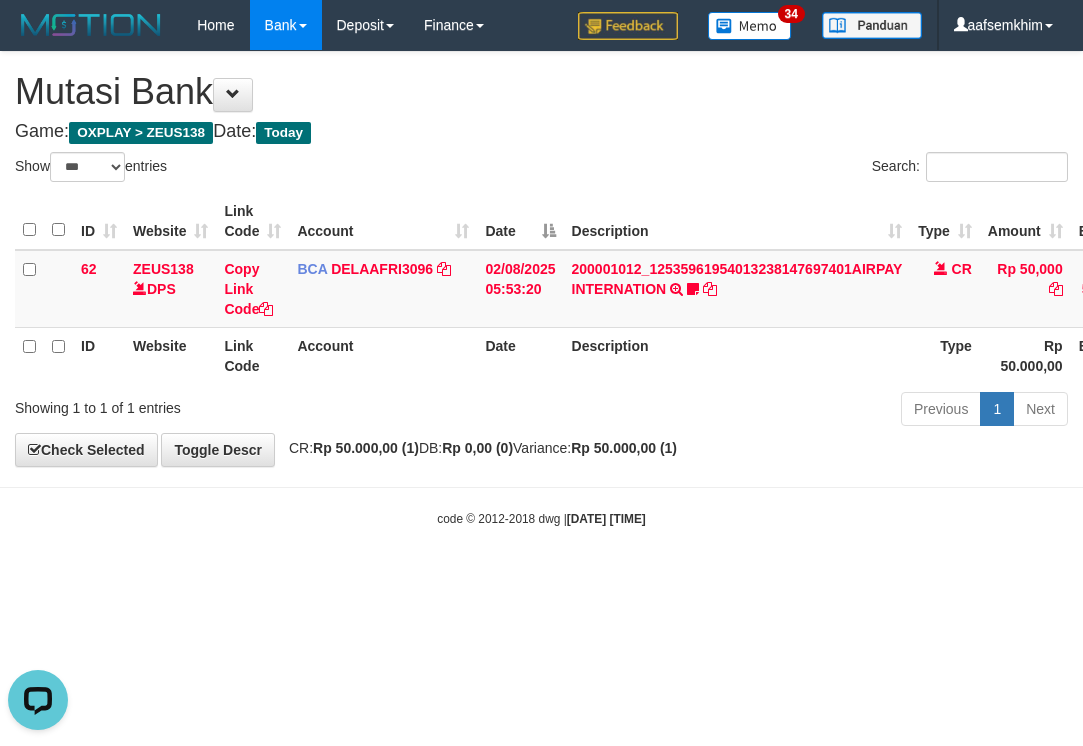 scroll, scrollTop: 0, scrollLeft: 0, axis: both 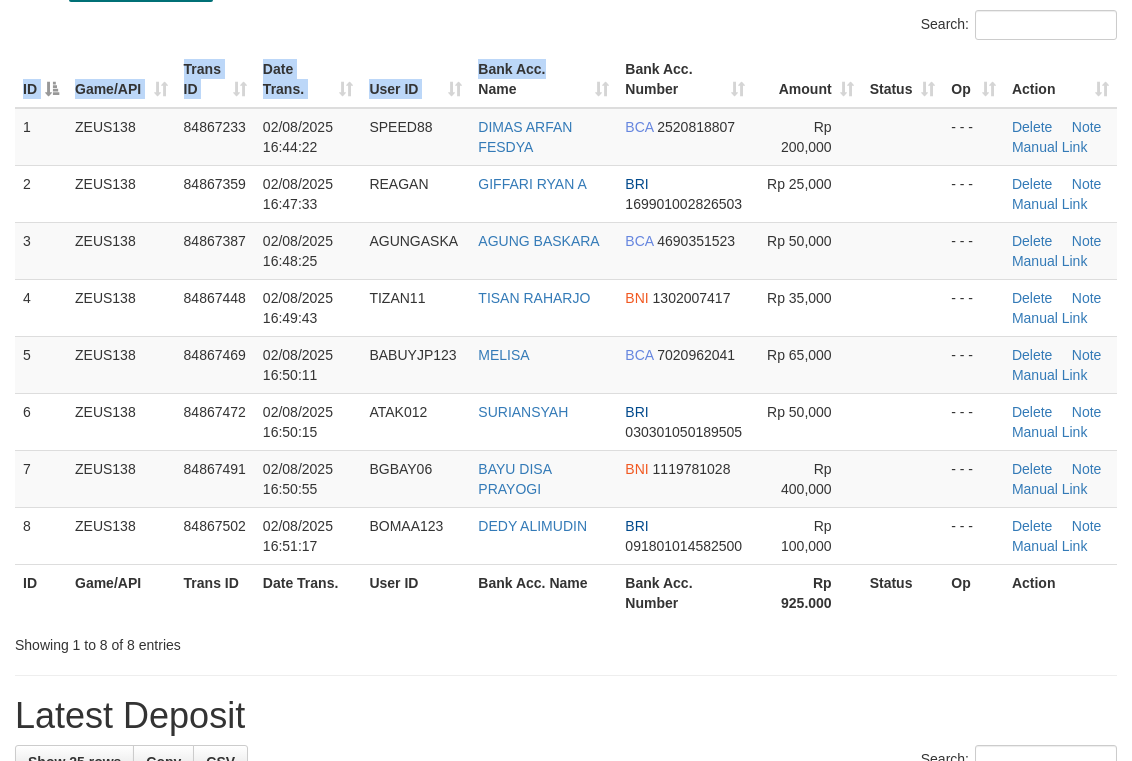 click on "ID Game/API Trans ID Date Trans. User ID Bank Acc. Name Bank Acc. Number Amount Status Op Action
1
ZEUS138
84867233
[DATE] [TIME]
SPEED88
[FIRST] [LAST]
BCA
2520818807
Rp 200,000
- - -
Delete
Note
Manual Link
2
ZEUS138
84867359
[DATE] [TIME]
REAGAN
GIFFARI RYAN A
BRI
169901002826503
Rp 25,000" at bounding box center (566, 336) 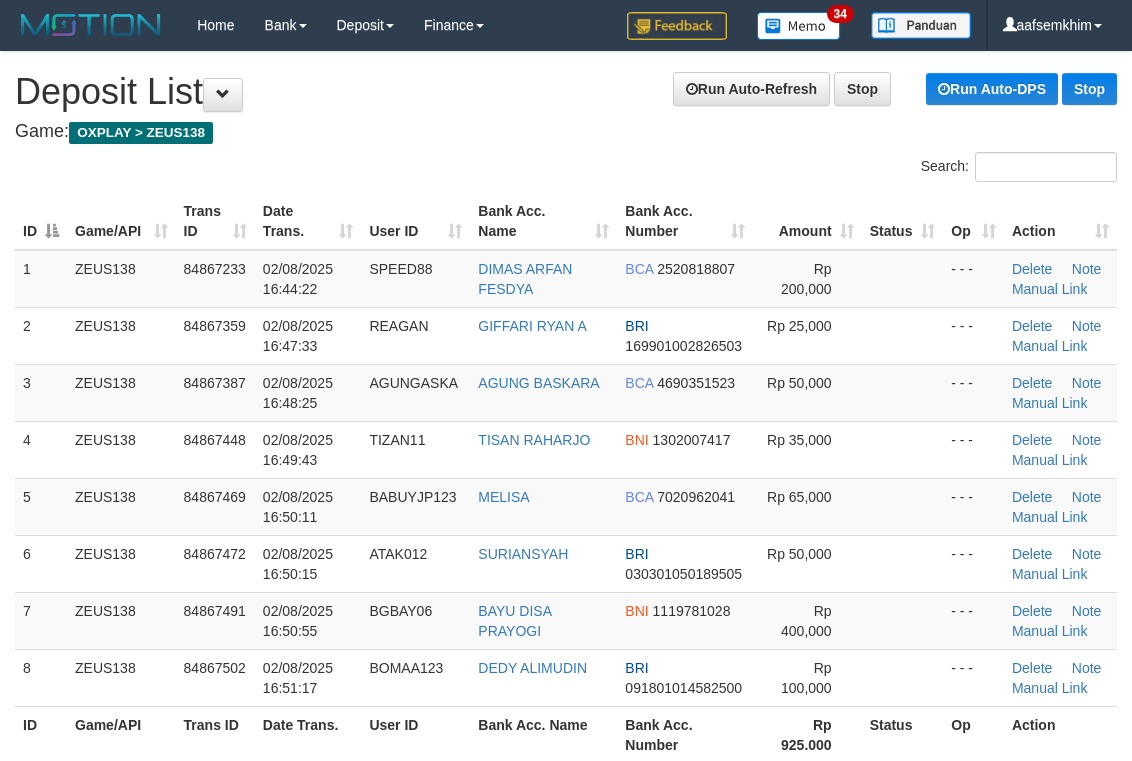 scroll, scrollTop: 142, scrollLeft: 0, axis: vertical 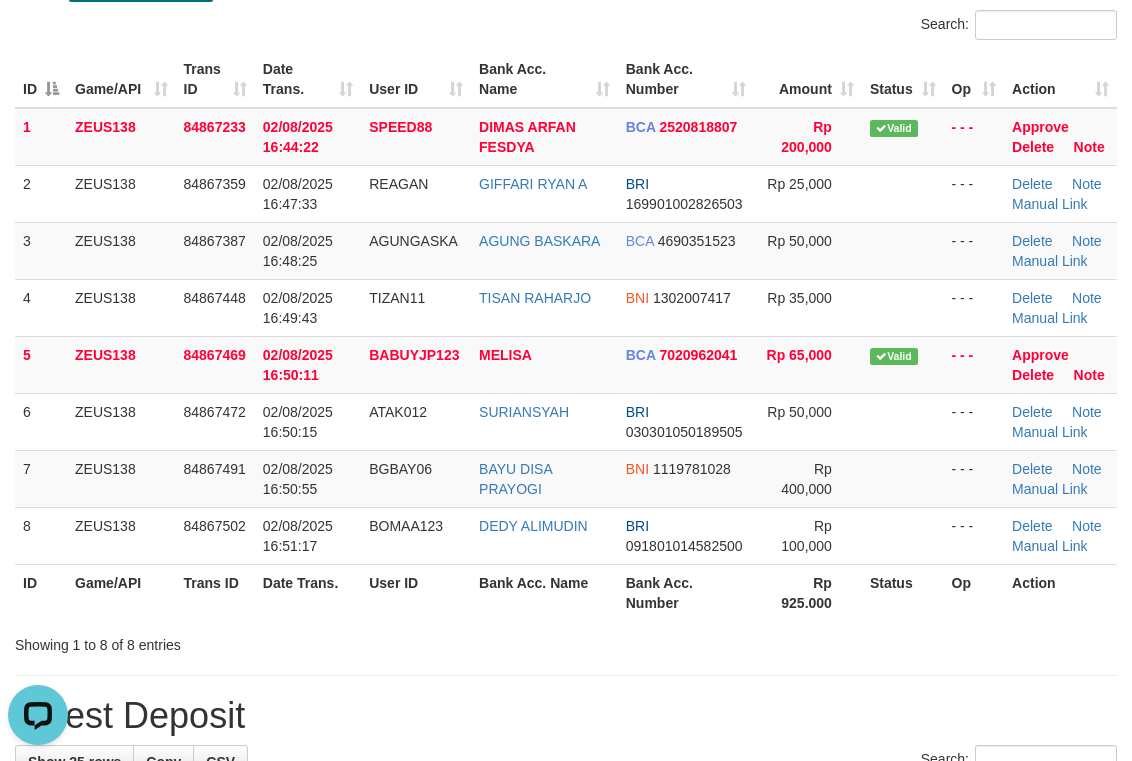 click on "Bank Acc. Name" at bounding box center (544, 79) 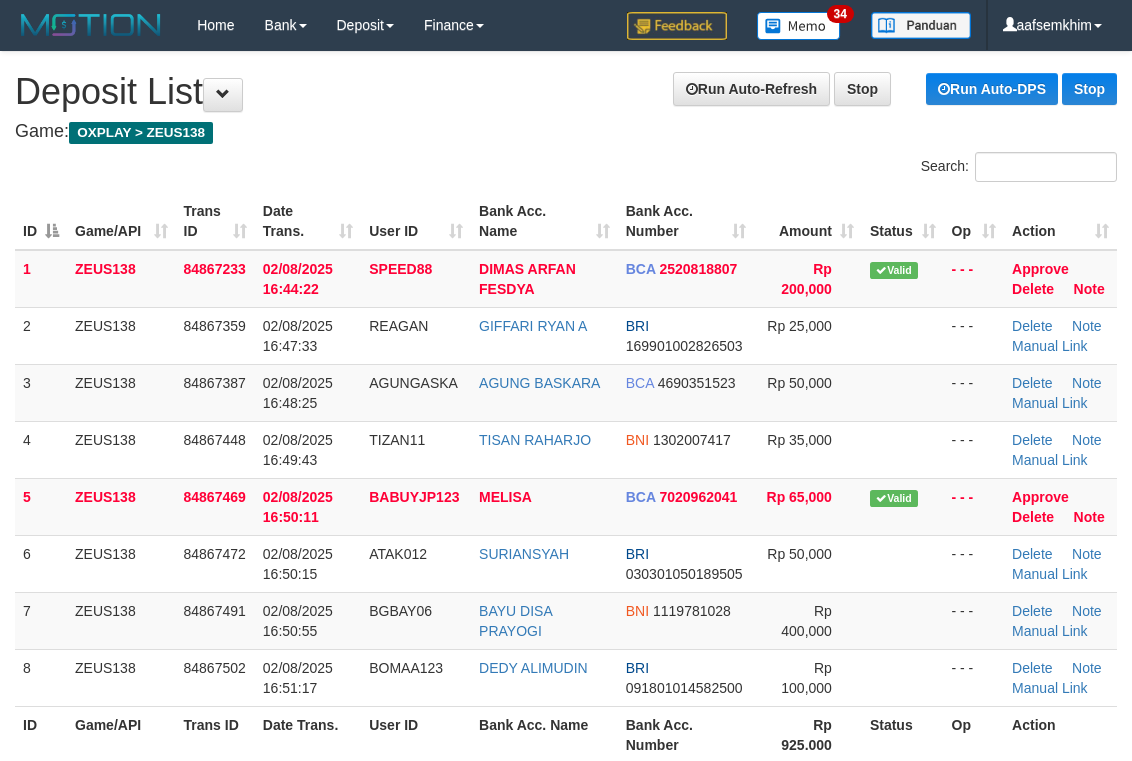 scroll, scrollTop: 142, scrollLeft: 0, axis: vertical 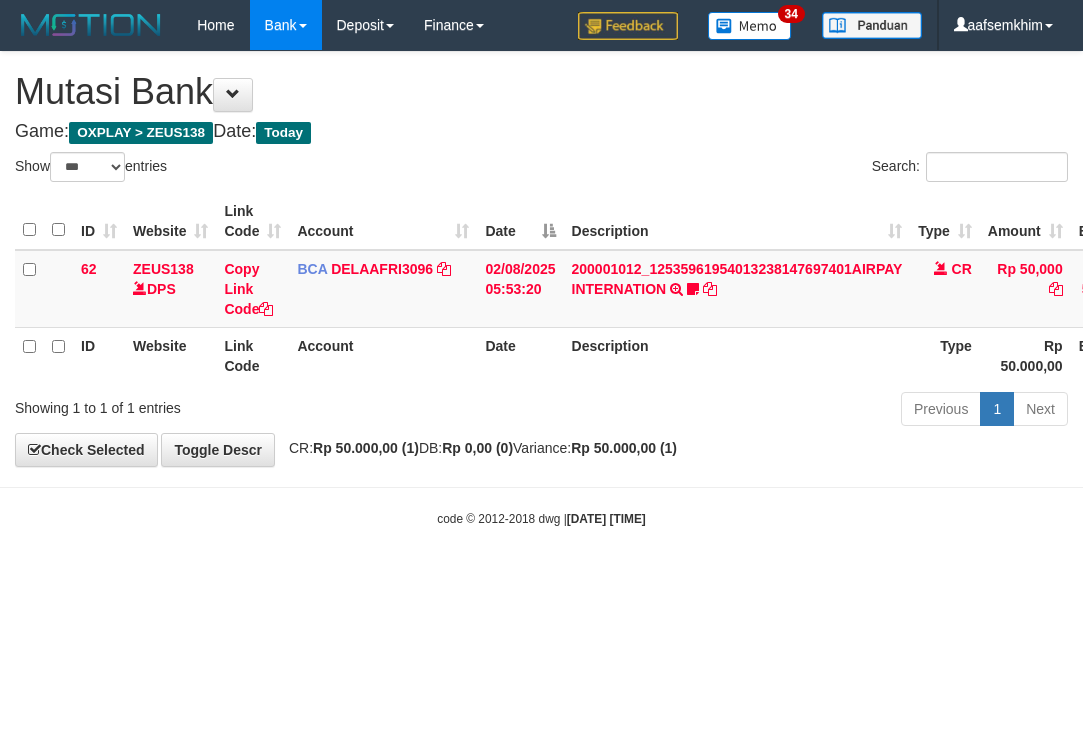 select on "***" 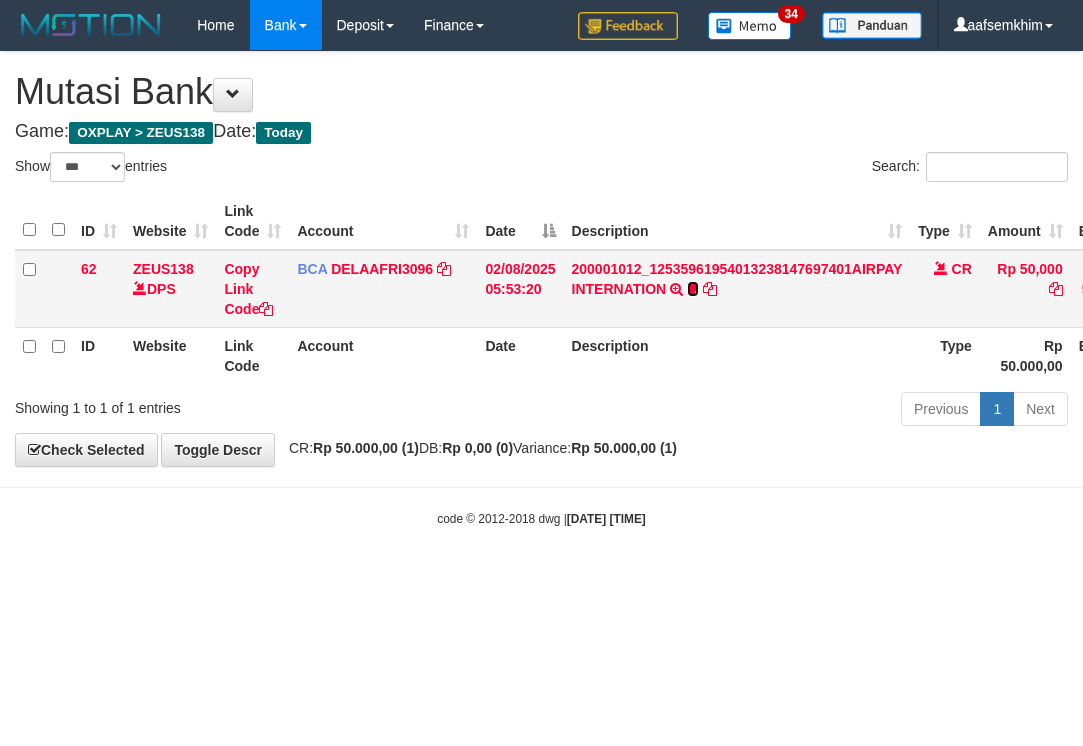 click at bounding box center [693, 289] 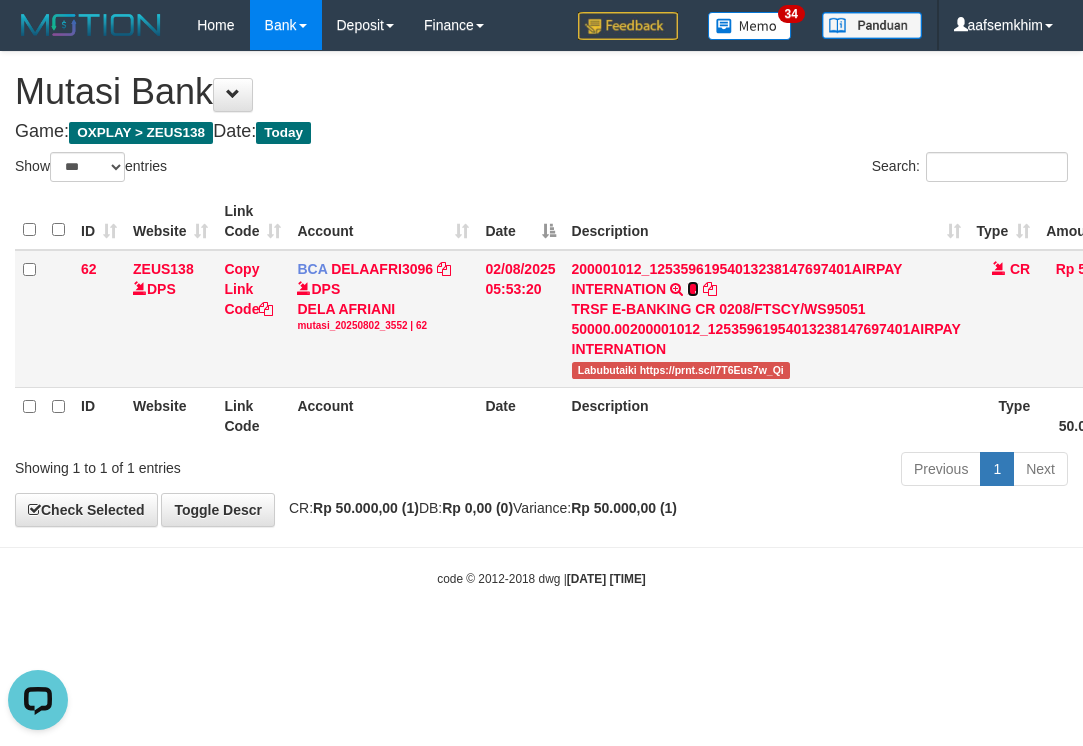 scroll, scrollTop: 0, scrollLeft: 0, axis: both 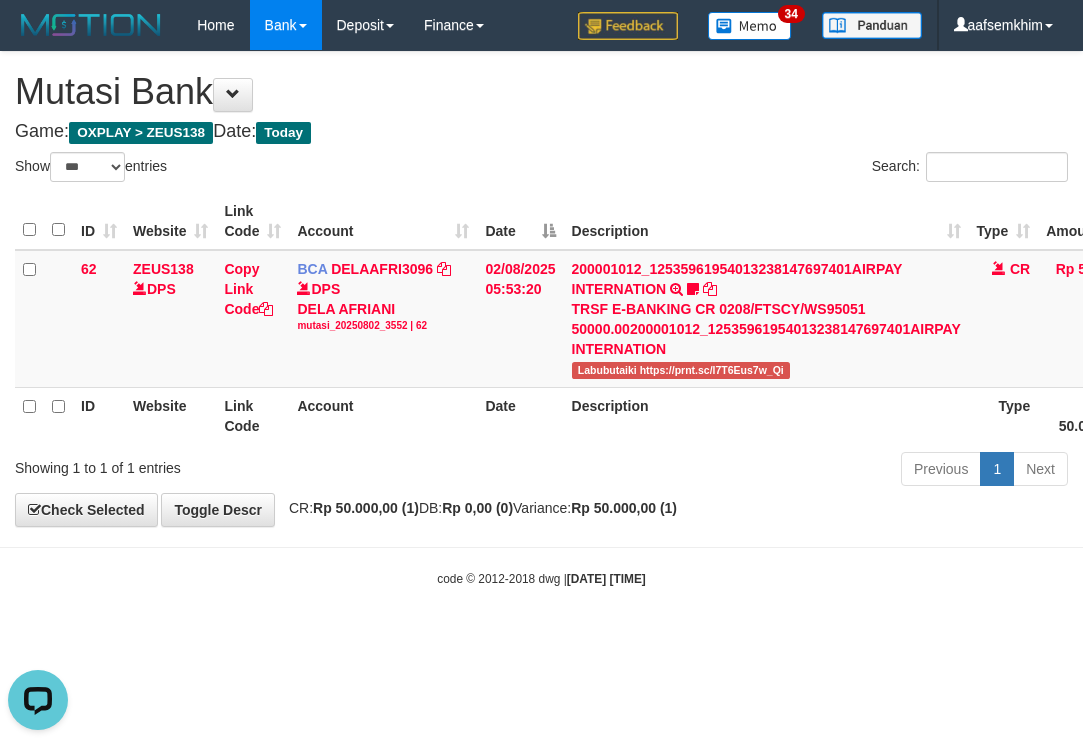 drag, startPoint x: 598, startPoint y: 181, endPoint x: 517, endPoint y: 172, distance: 81.49847 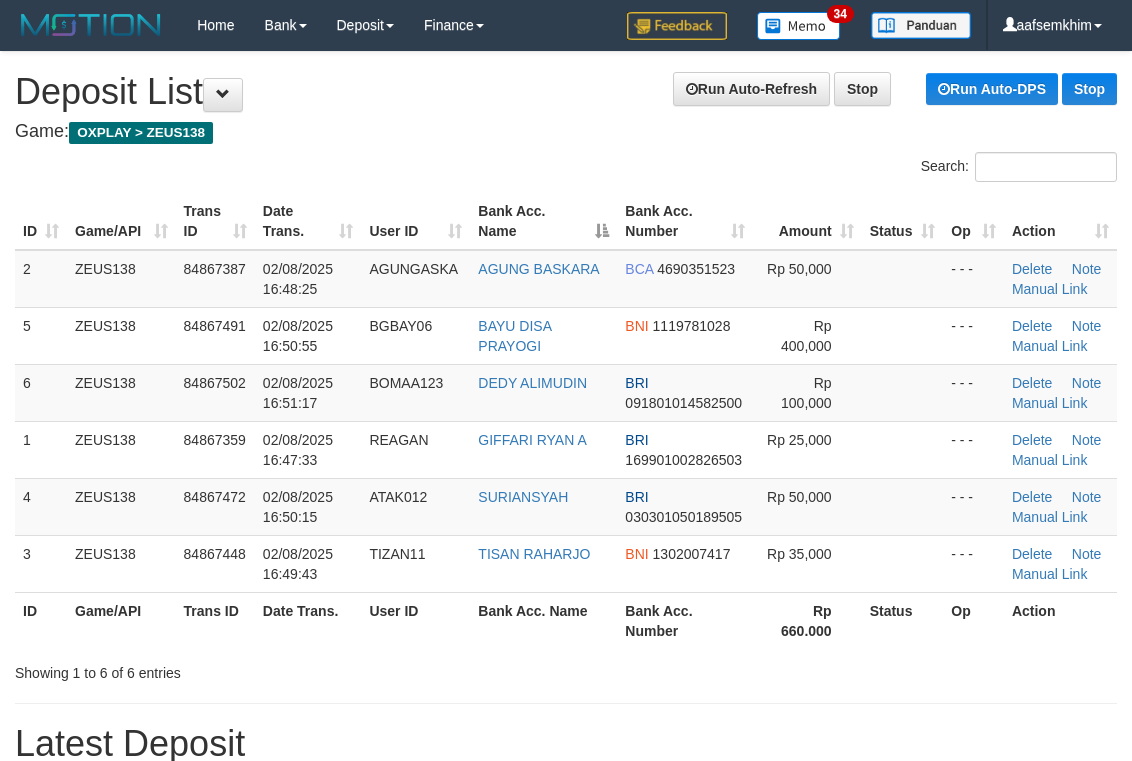 scroll, scrollTop: 142, scrollLeft: 0, axis: vertical 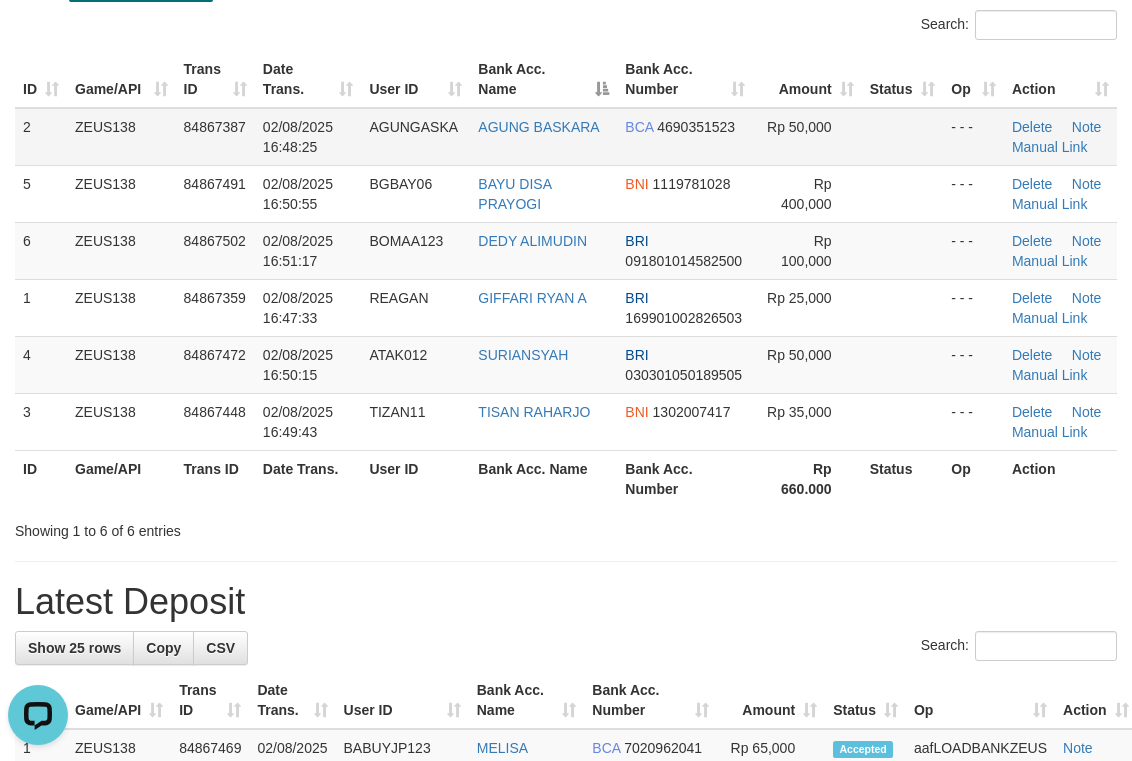 click on "BCA
4690351523" at bounding box center (685, 137) 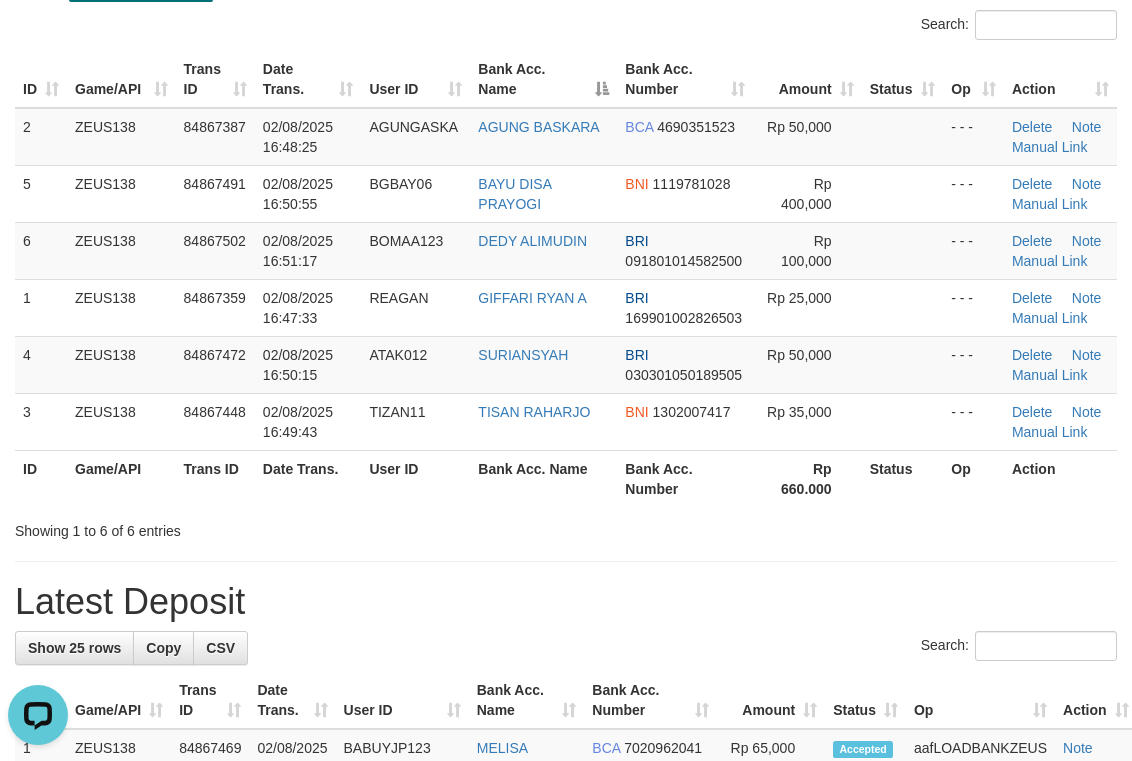 drag, startPoint x: 594, startPoint y: 63, endPoint x: 584, endPoint y: 62, distance: 10.049875 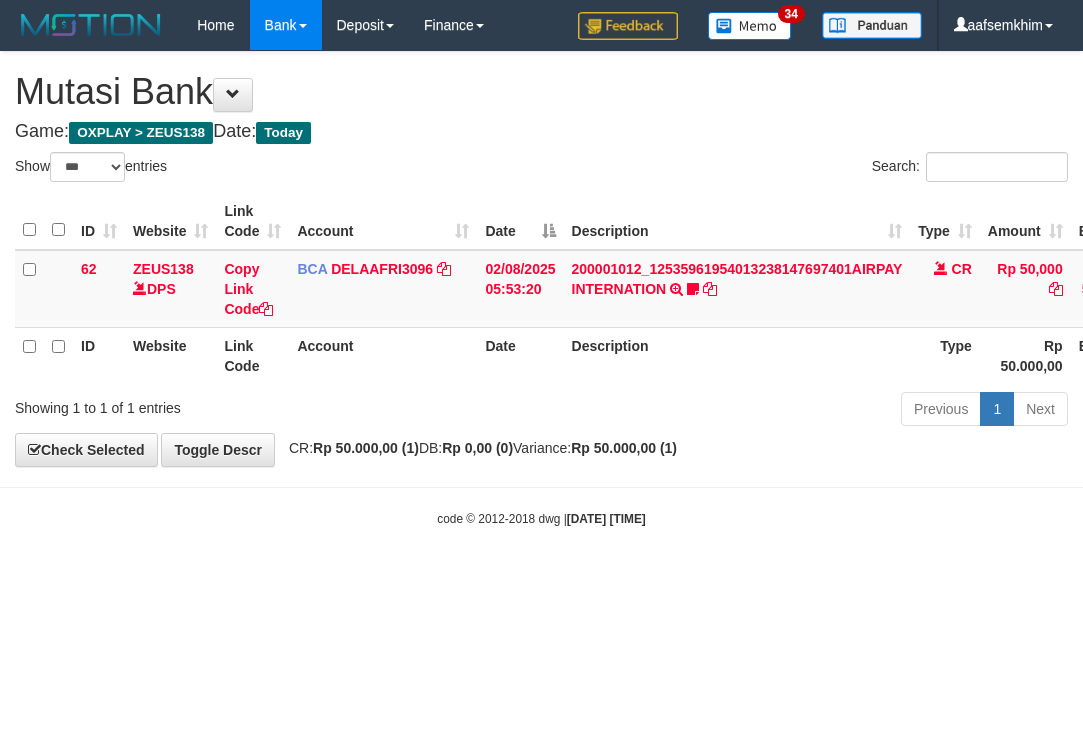 select on "***" 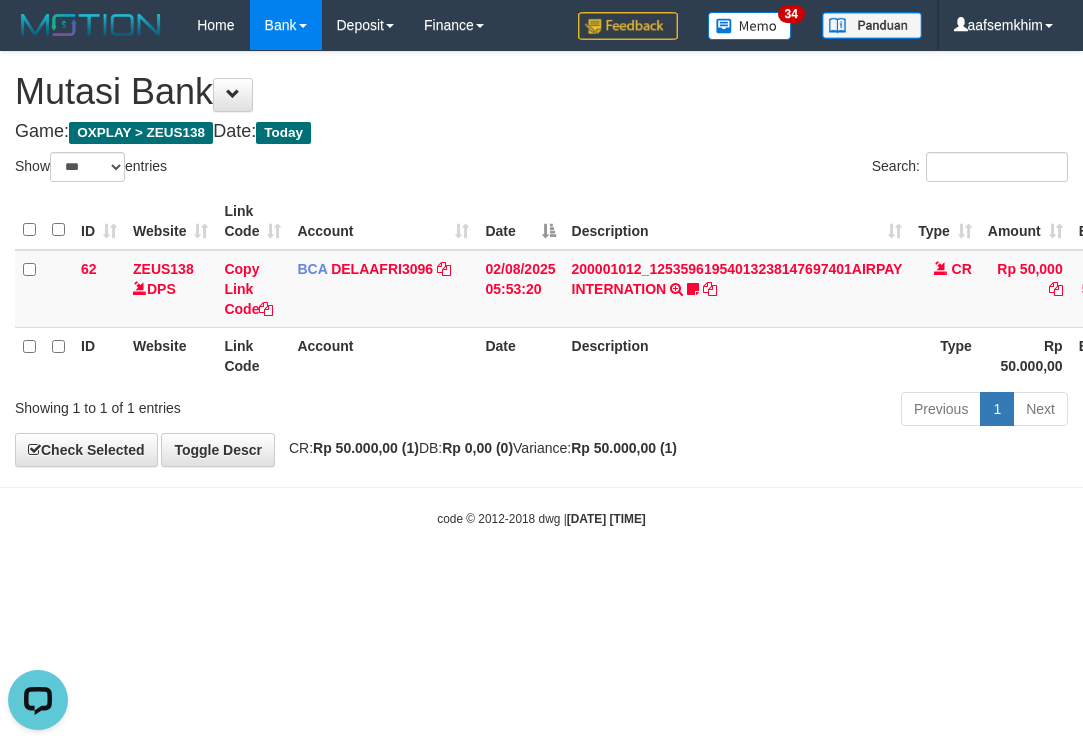 scroll, scrollTop: 0, scrollLeft: 0, axis: both 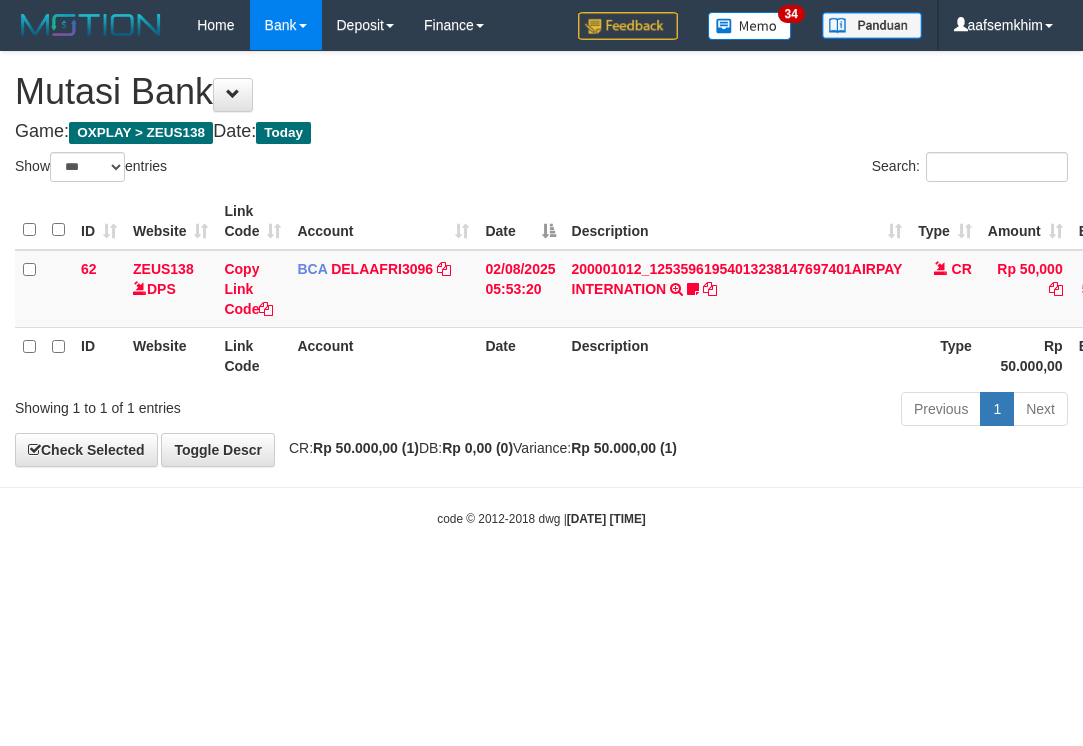 select on "***" 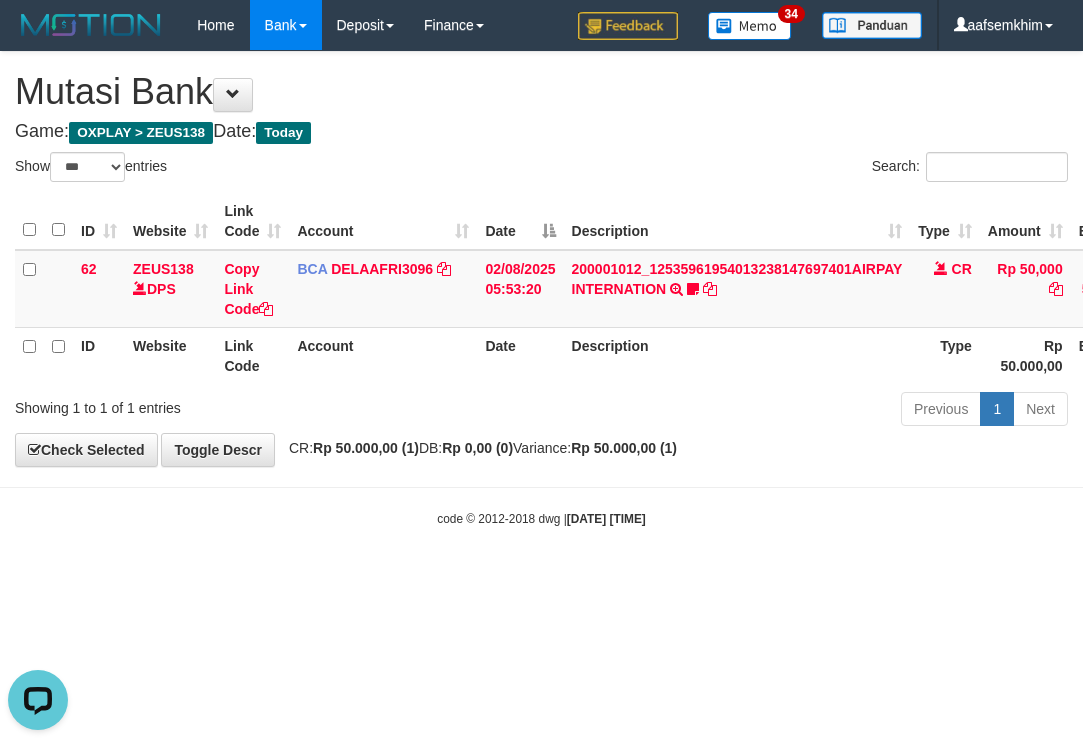 scroll, scrollTop: 0, scrollLeft: 0, axis: both 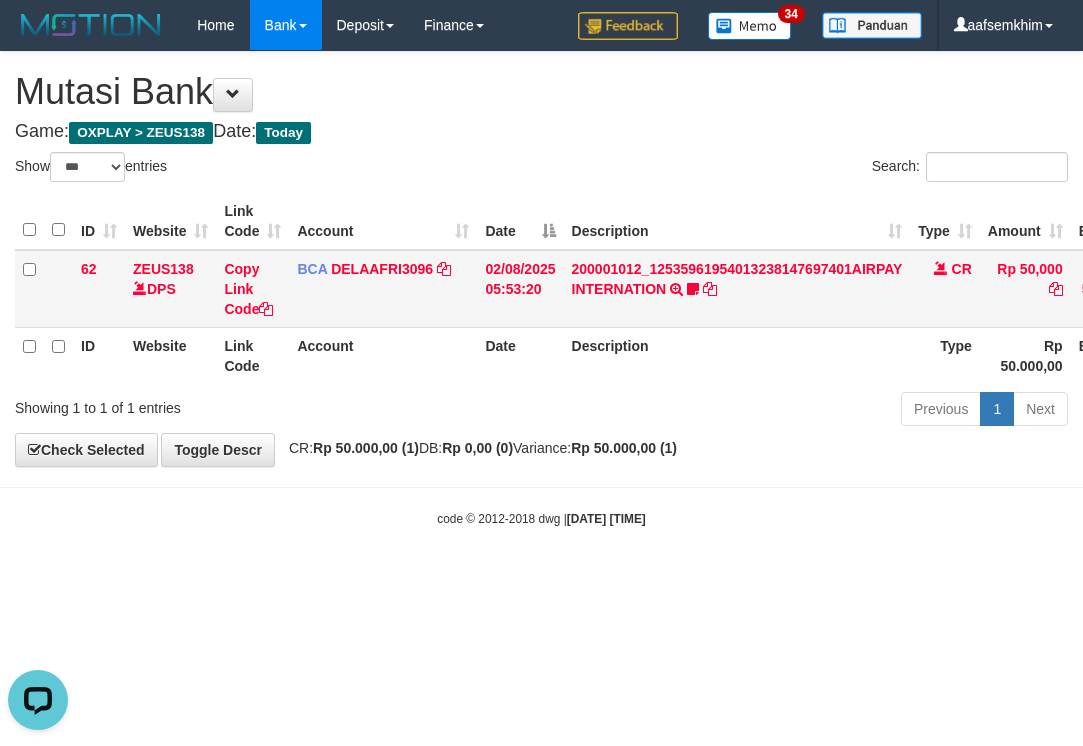 click on "ZEUS138    DPS" at bounding box center [170, 289] 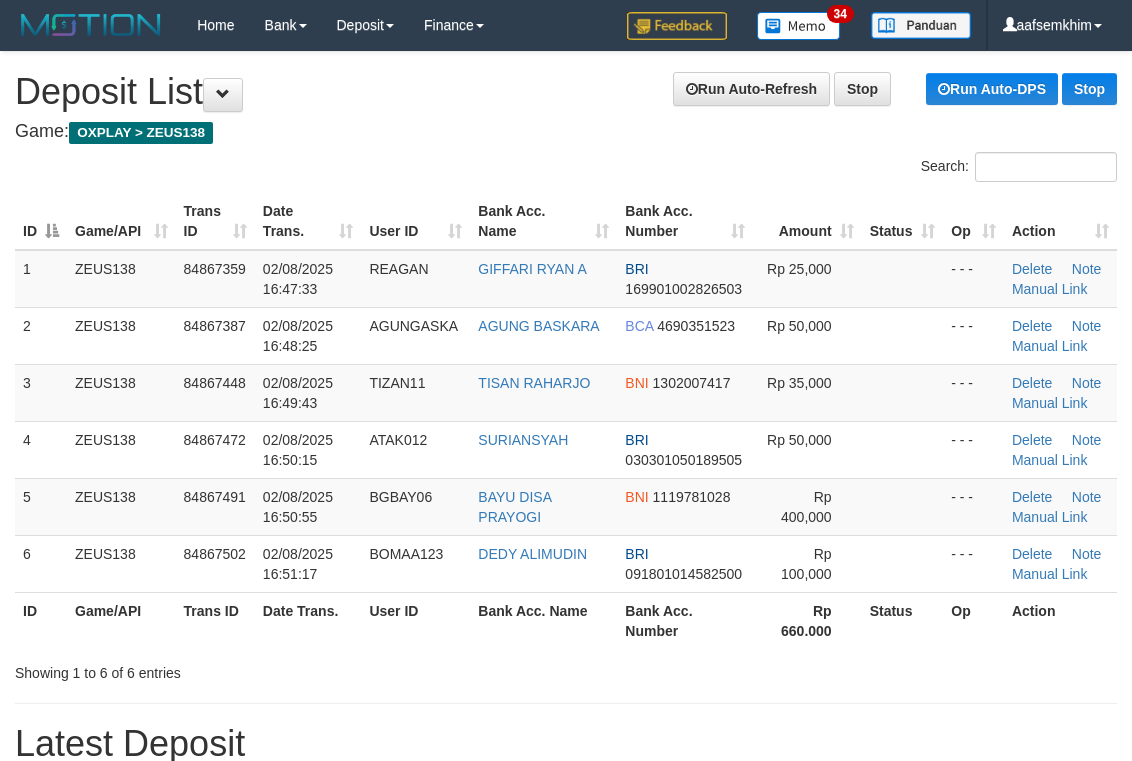 scroll, scrollTop: 142, scrollLeft: 0, axis: vertical 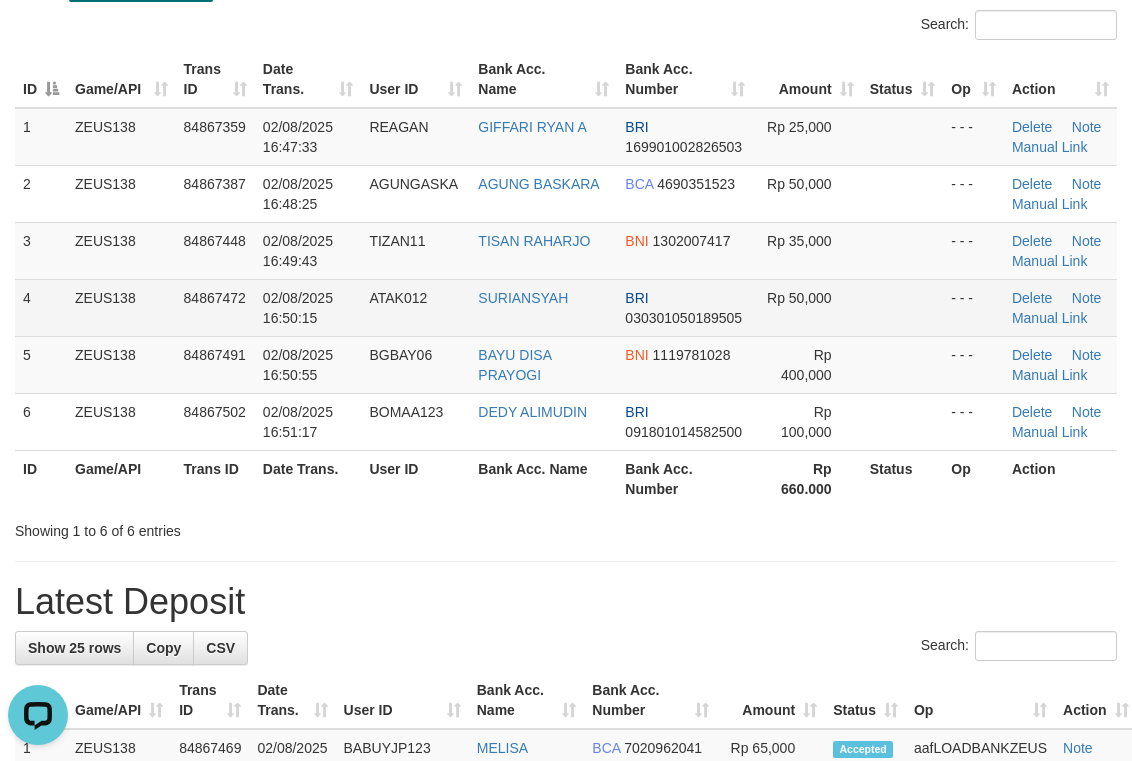 click on "SURIANSYAH" at bounding box center (543, 307) 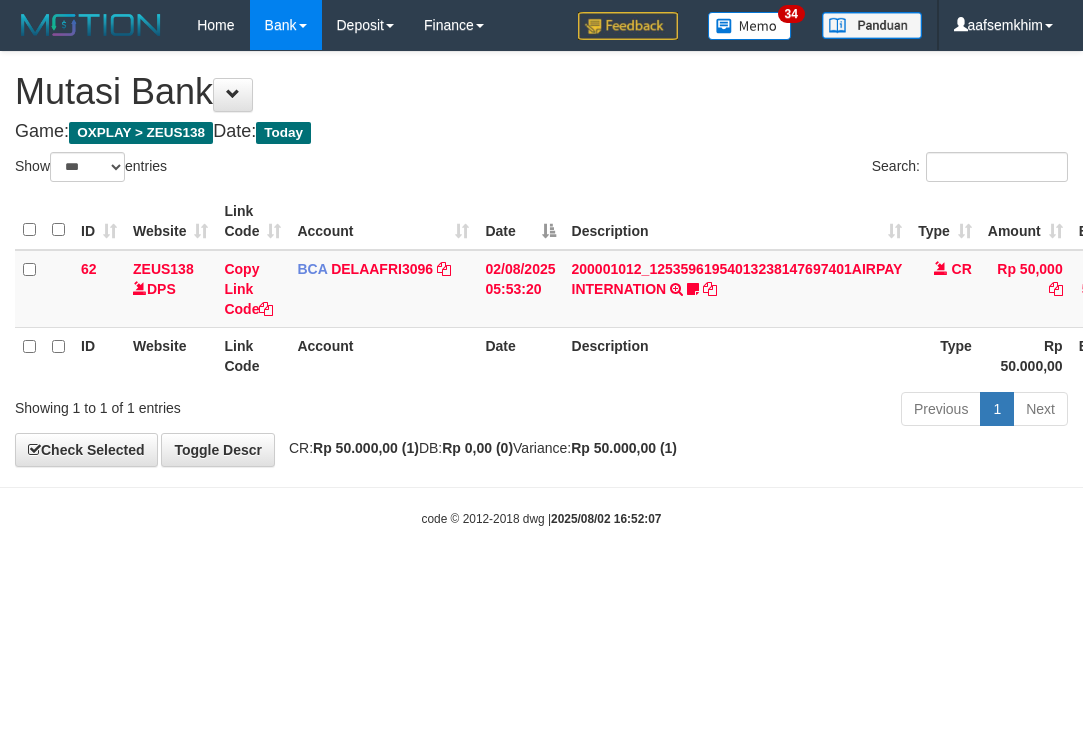 select on "***" 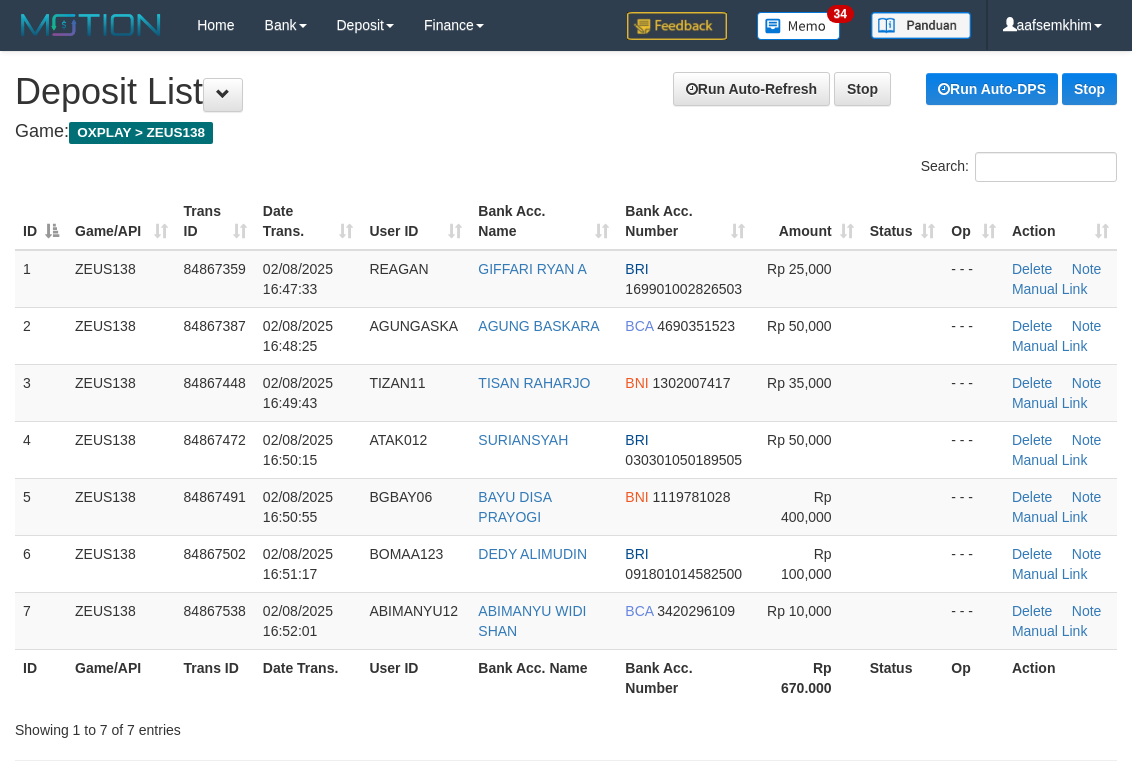 scroll, scrollTop: 142, scrollLeft: 0, axis: vertical 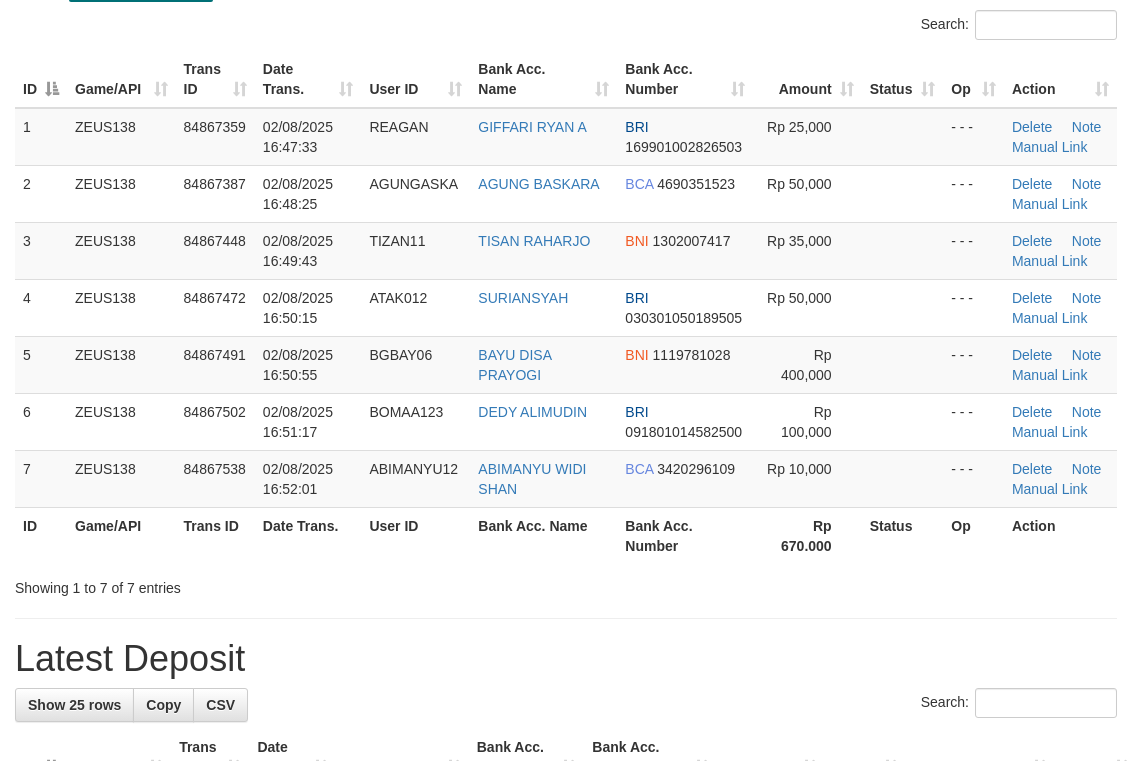 click on "ID Game/API Trans ID Date Trans. User ID Bank Acc. Name Bank Acc. Number Amount Status Op Action
1
ZEUS138
84867359
02/08/2025 16:47:33
[NAME]
[NAME]
BRI
169901002826503
Rp 25,000
- - -
Delete
Note
Manual Link
2
ZEUS138
84867387
02/08/2025 16:48:25
[NAME]
[NAME]
BCA
4690351523
Rp 50,000
- - -" at bounding box center [566, 307] 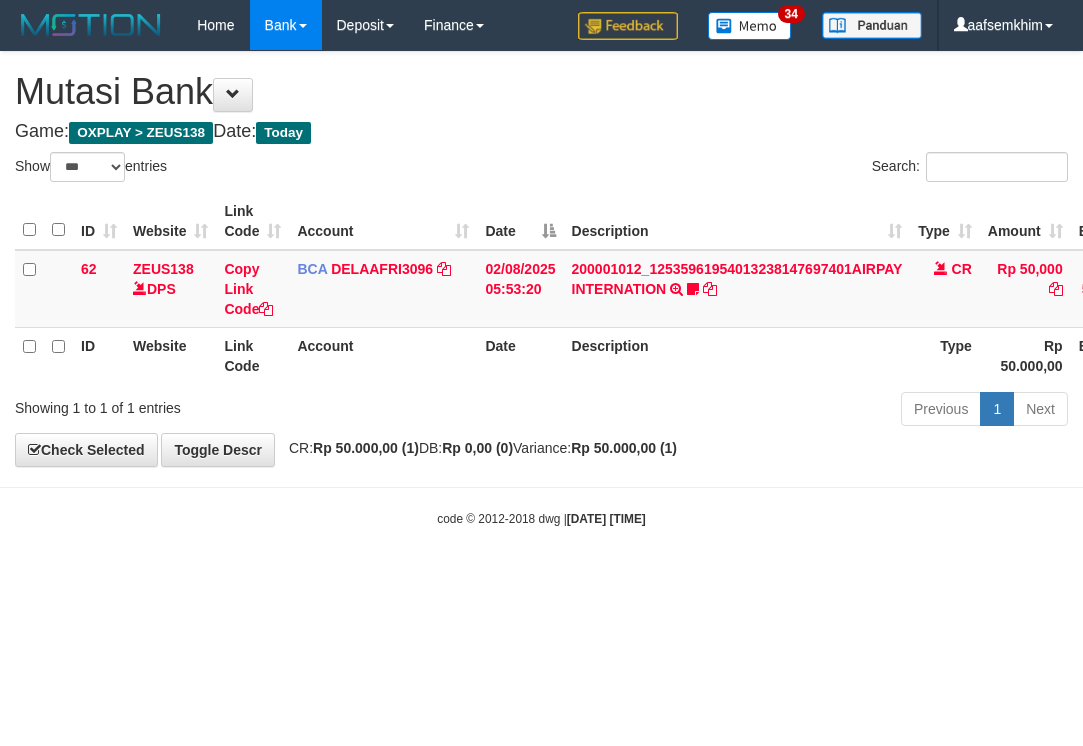 select on "***" 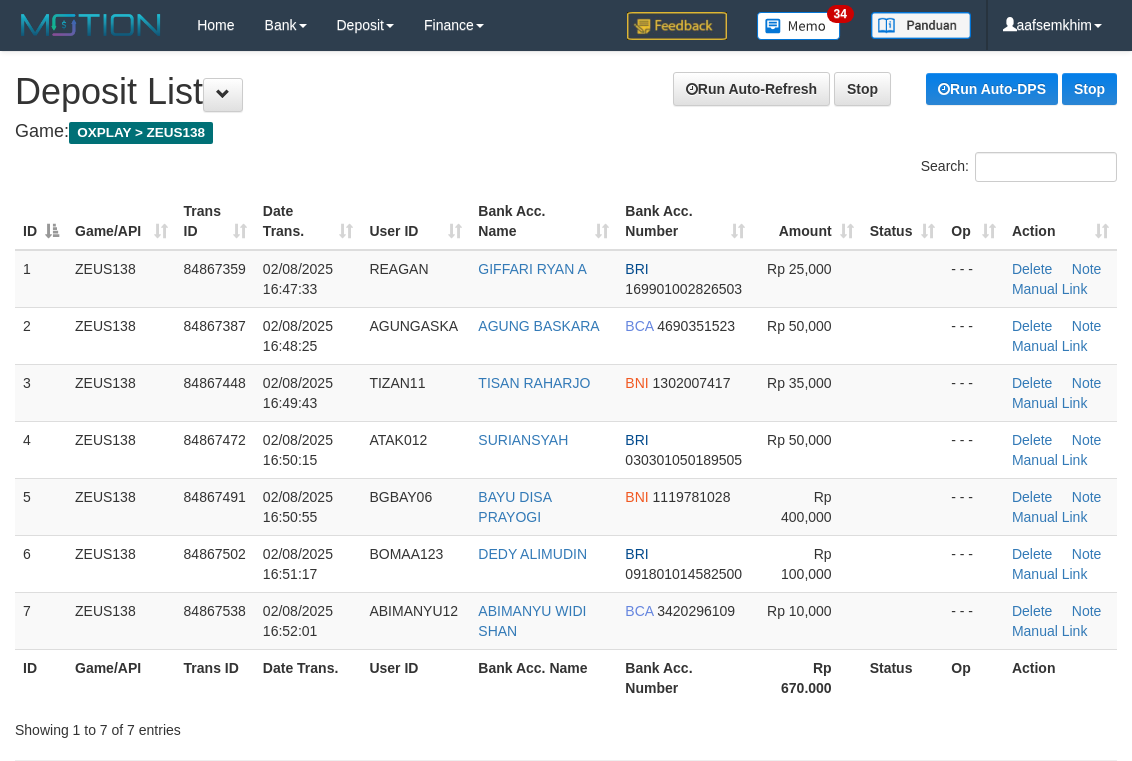 scroll, scrollTop: 142, scrollLeft: 0, axis: vertical 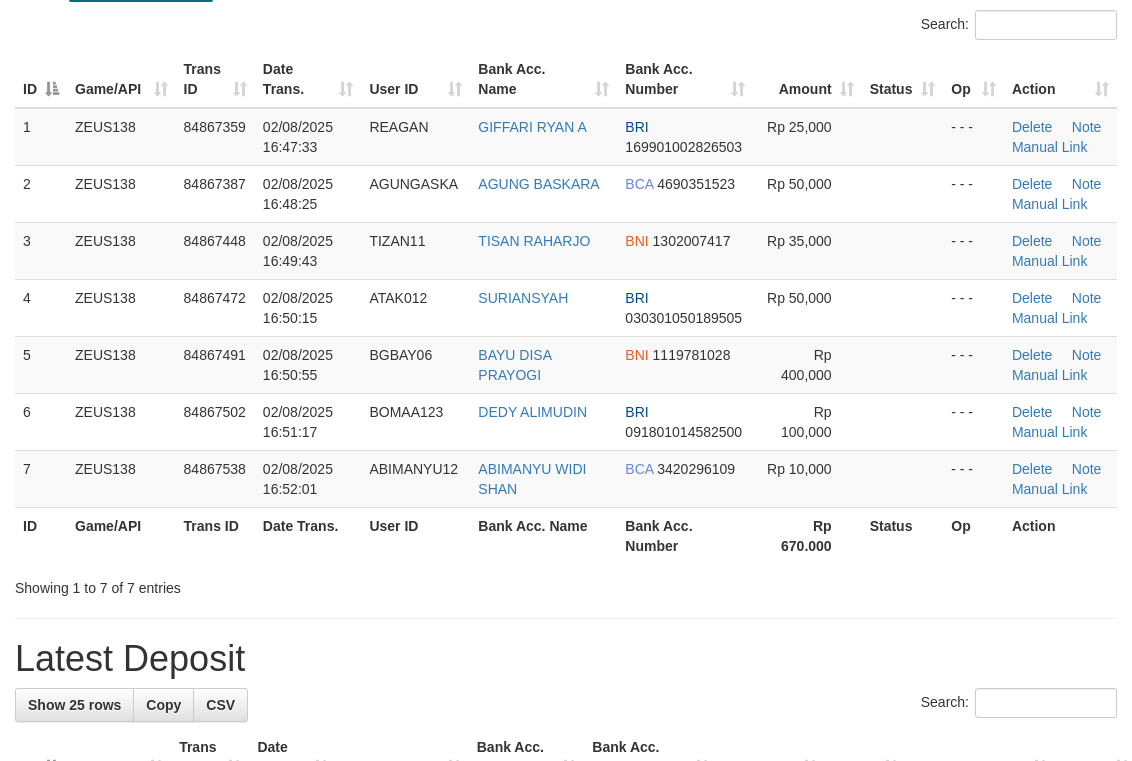 click on "Search:" at bounding box center [566, 27] 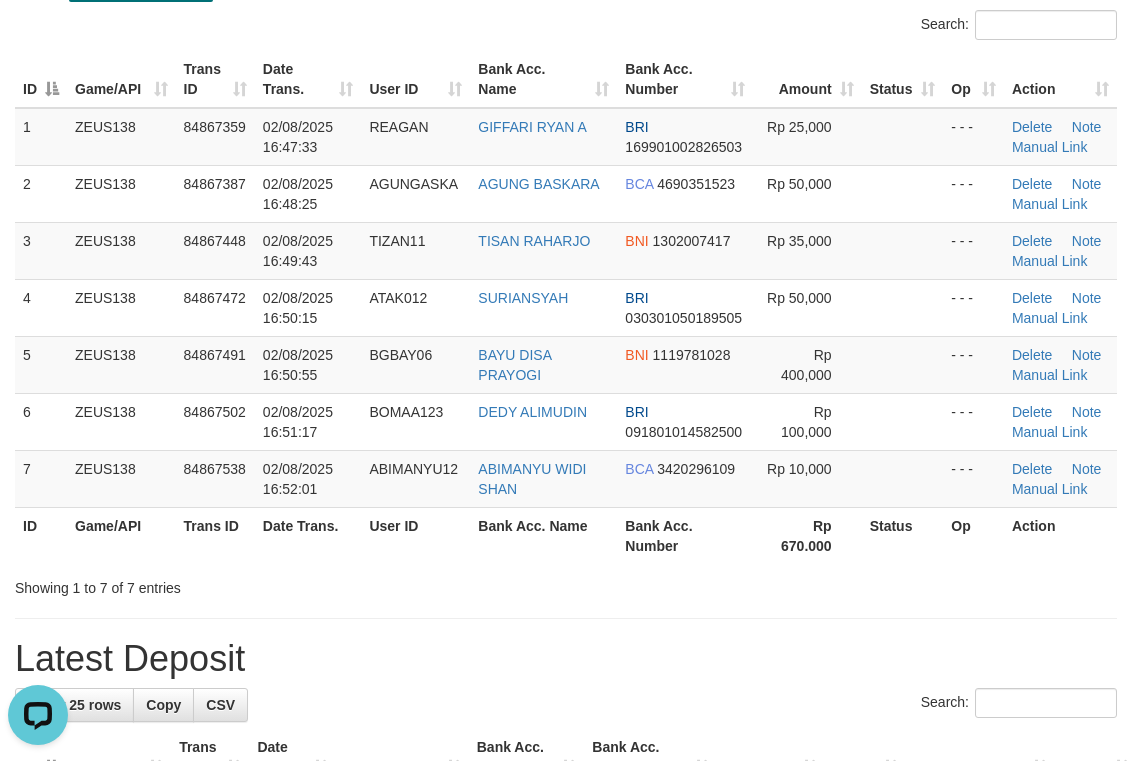 scroll, scrollTop: 0, scrollLeft: 0, axis: both 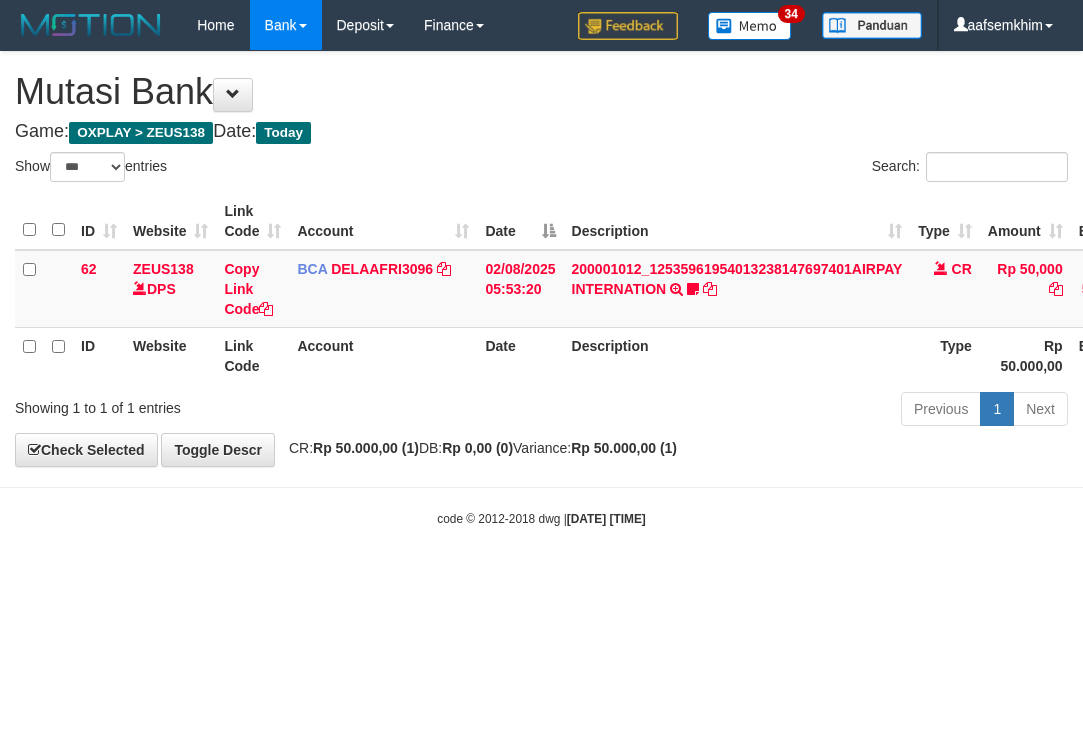 select on "***" 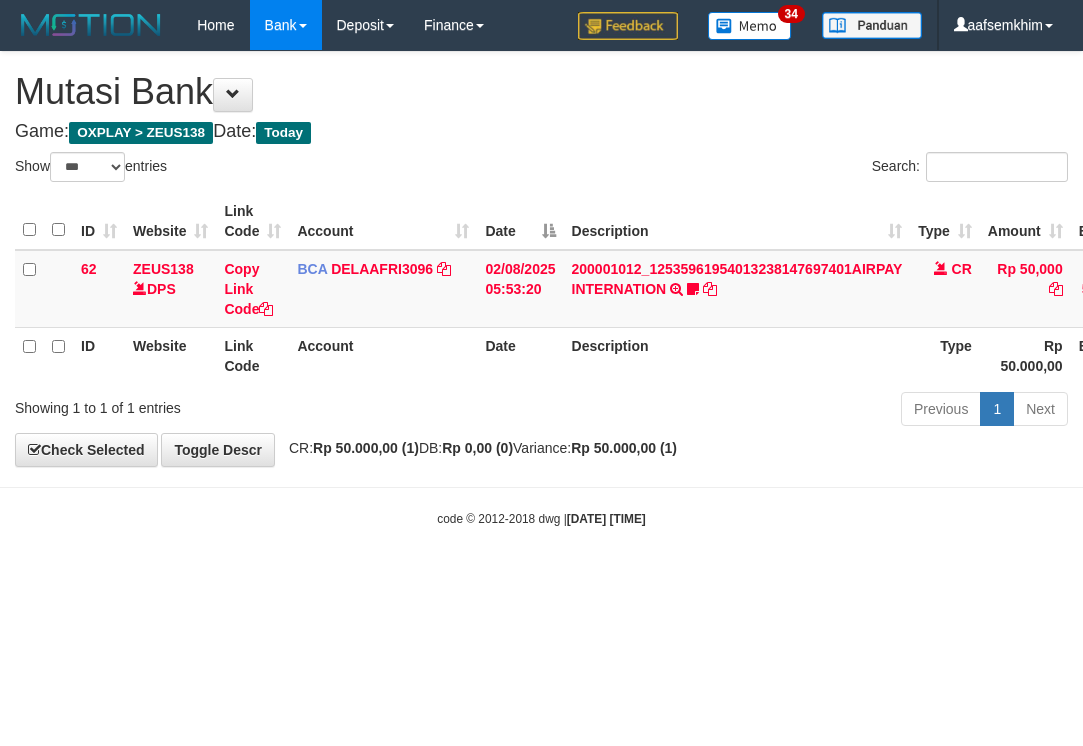 click on "**********" at bounding box center (541, 259) 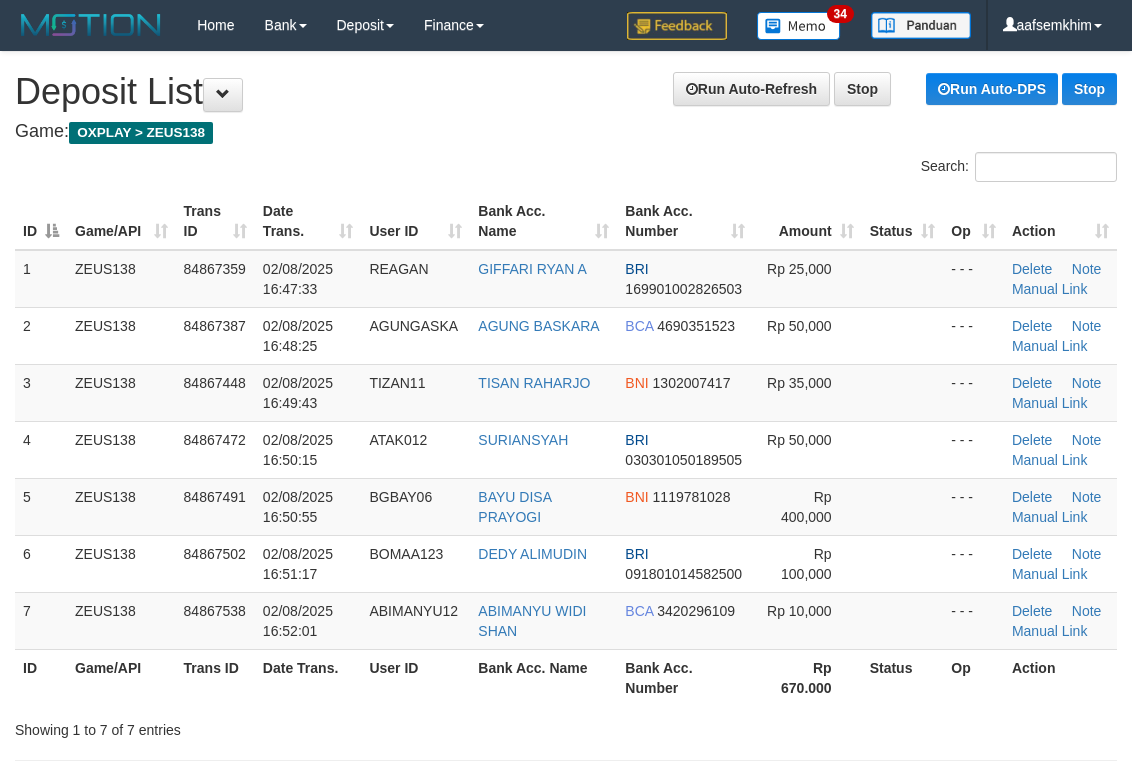 scroll, scrollTop: 142, scrollLeft: 0, axis: vertical 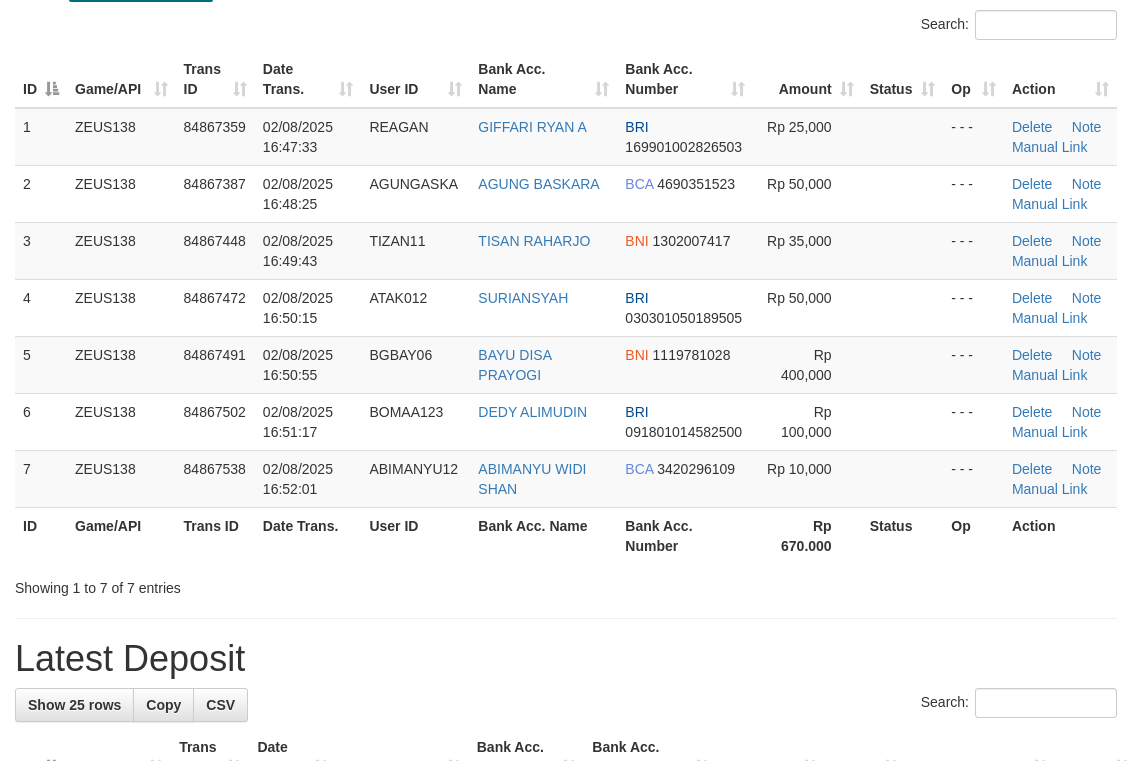 click on "Search:" at bounding box center (566, 27) 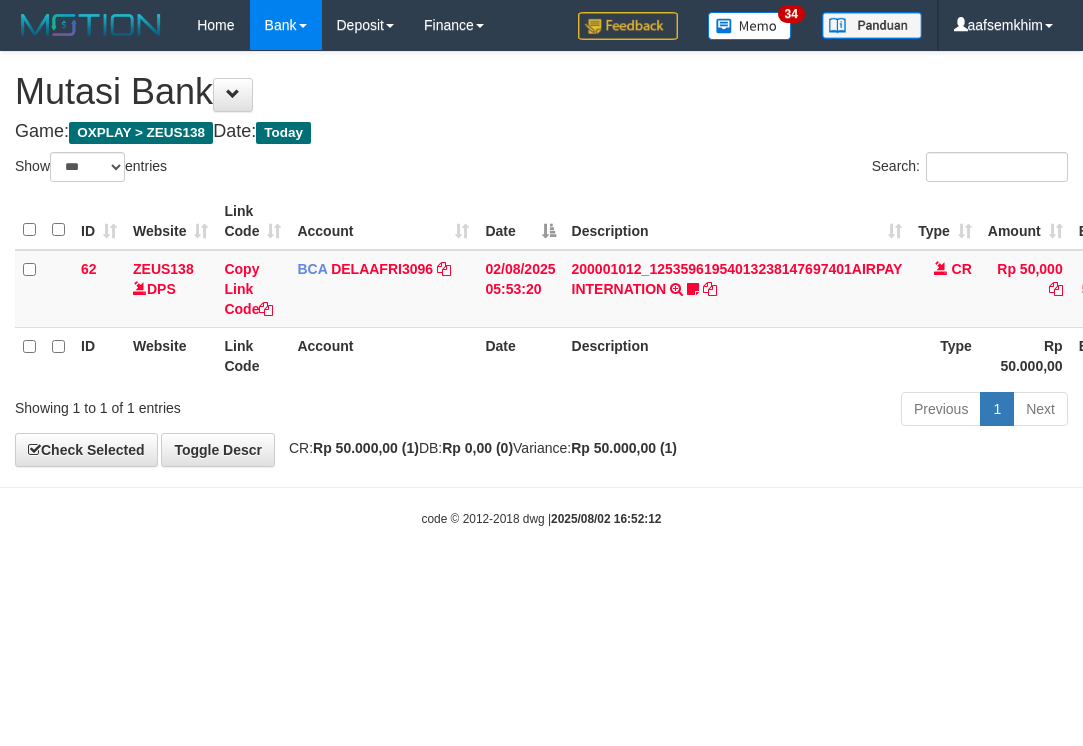 select on "***" 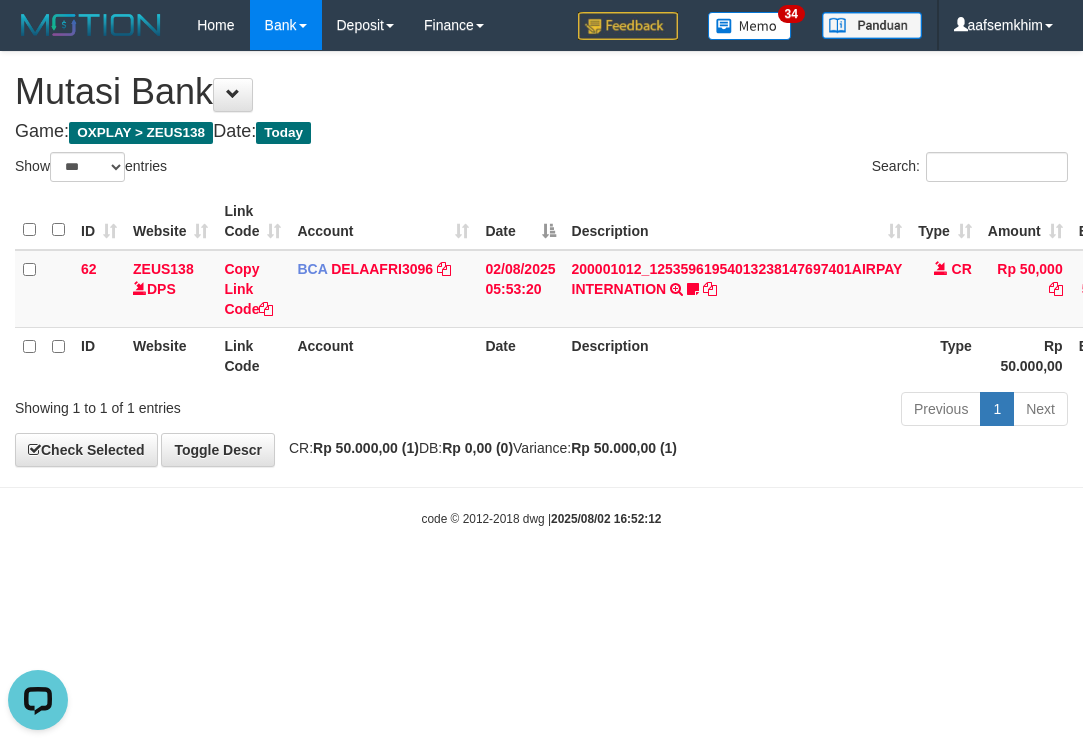 scroll, scrollTop: 0, scrollLeft: 0, axis: both 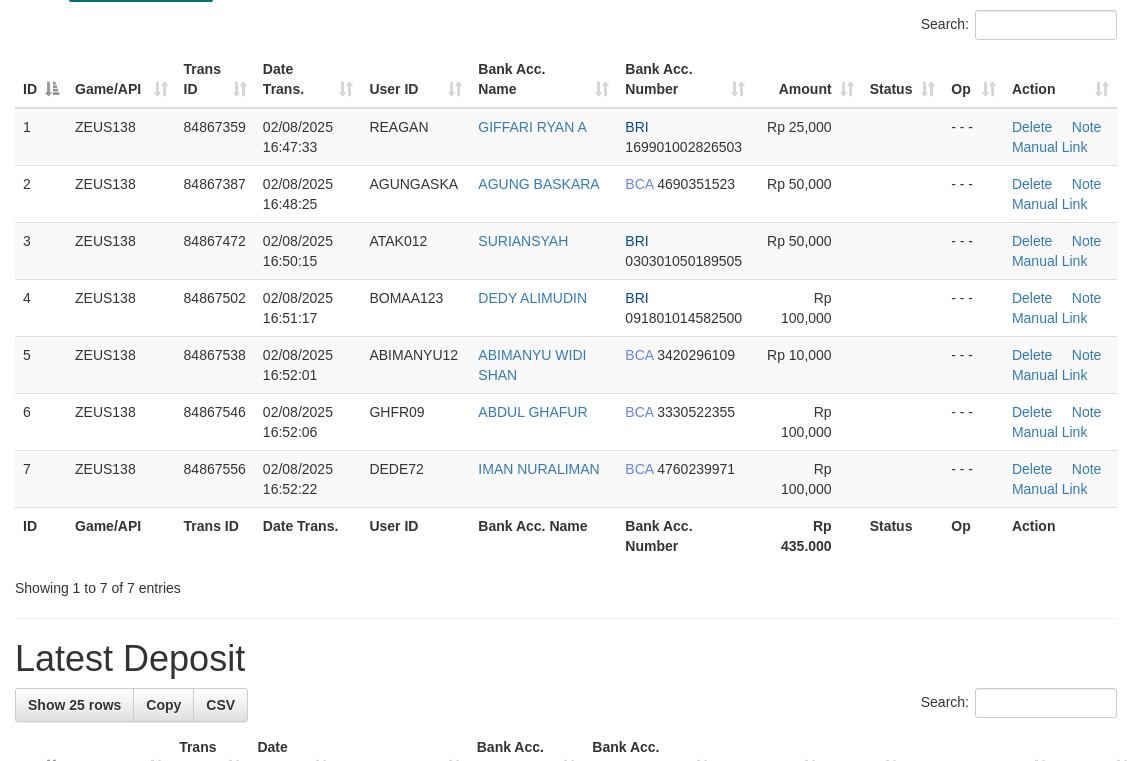 click on "Bank Acc. Name" at bounding box center [543, 79] 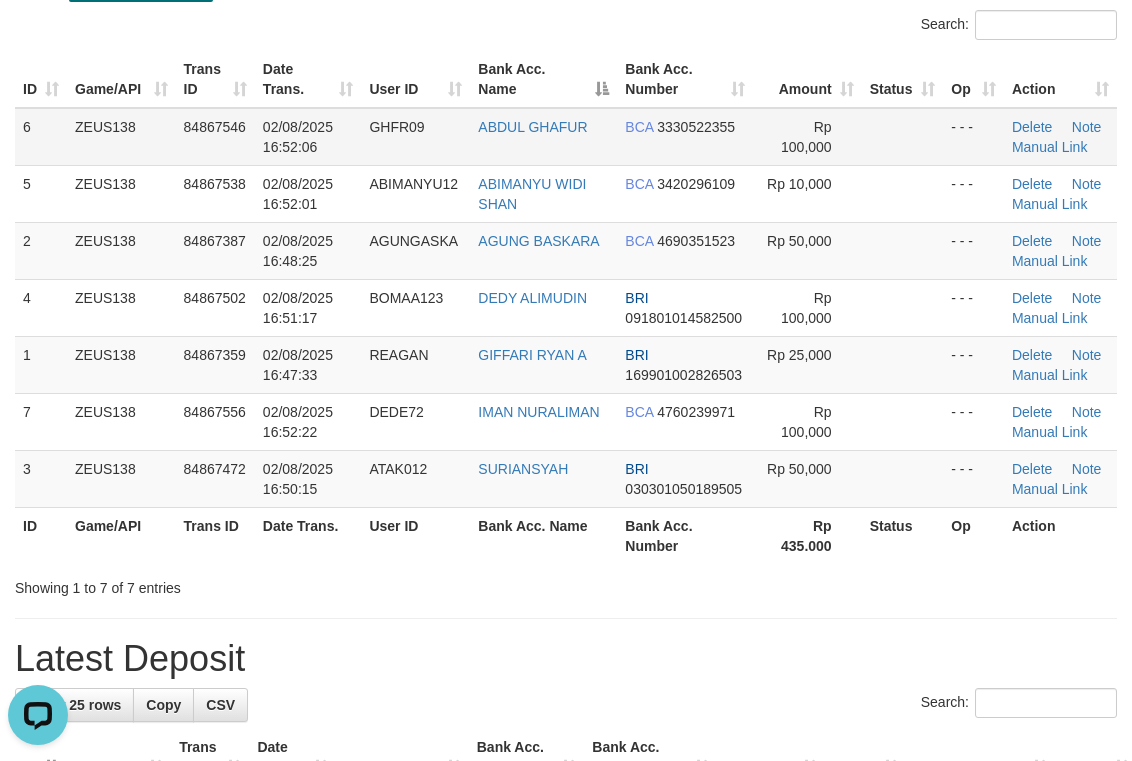 scroll, scrollTop: 0, scrollLeft: 0, axis: both 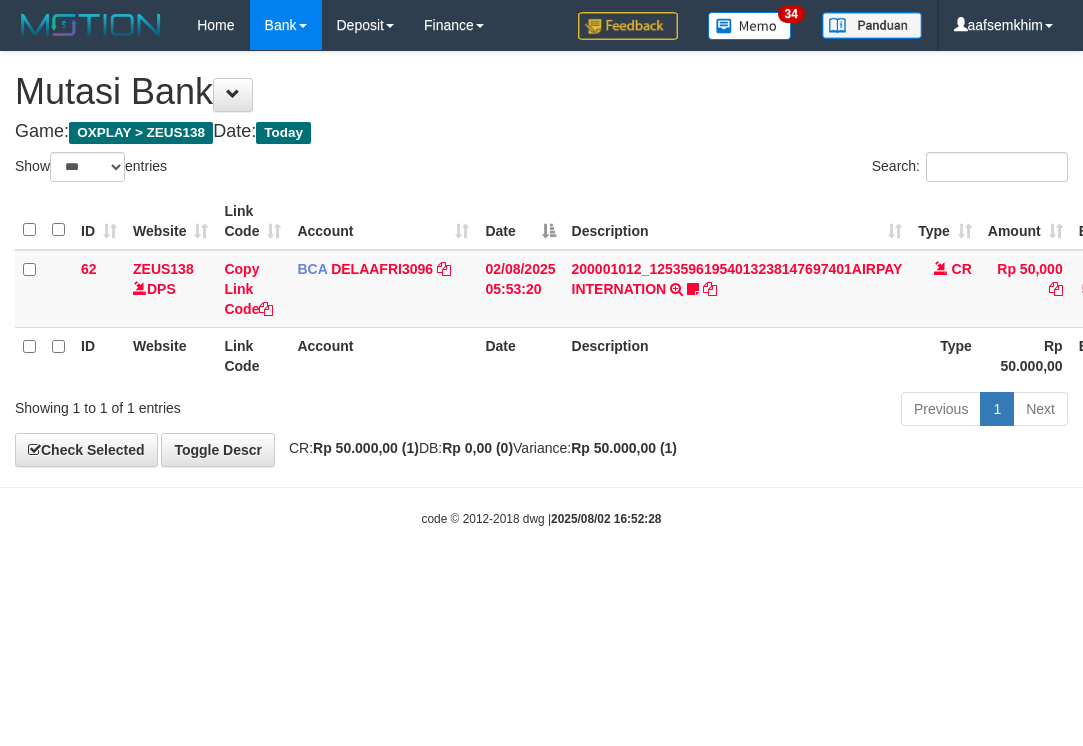 select on "***" 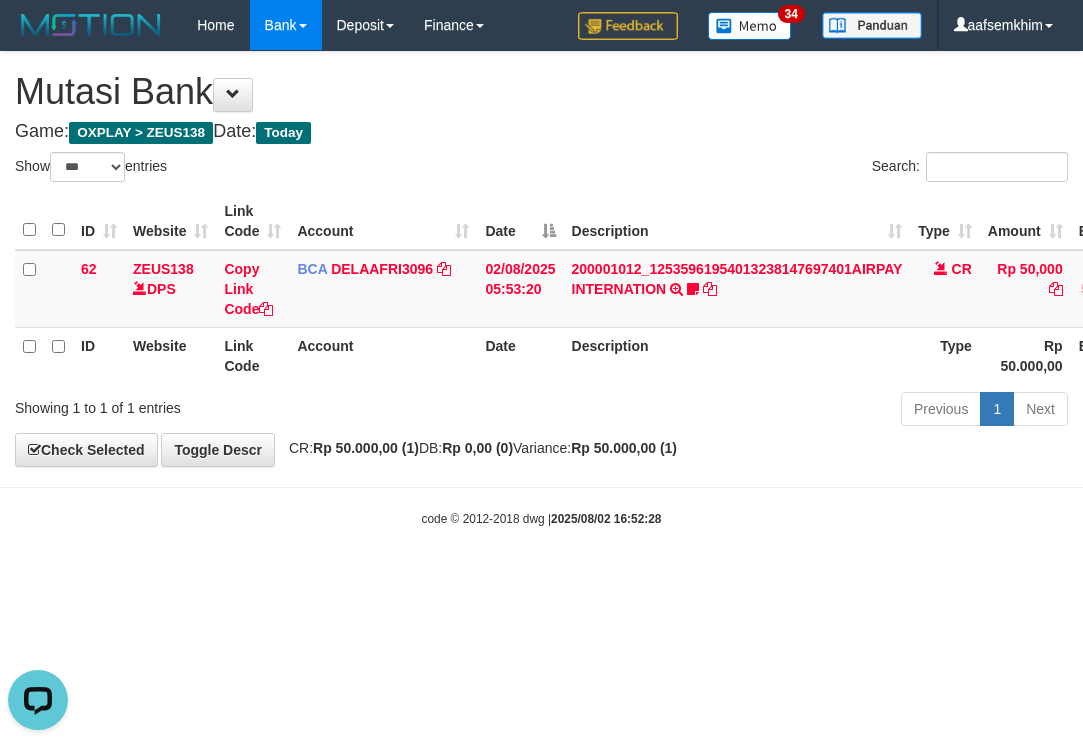 scroll, scrollTop: 0, scrollLeft: 0, axis: both 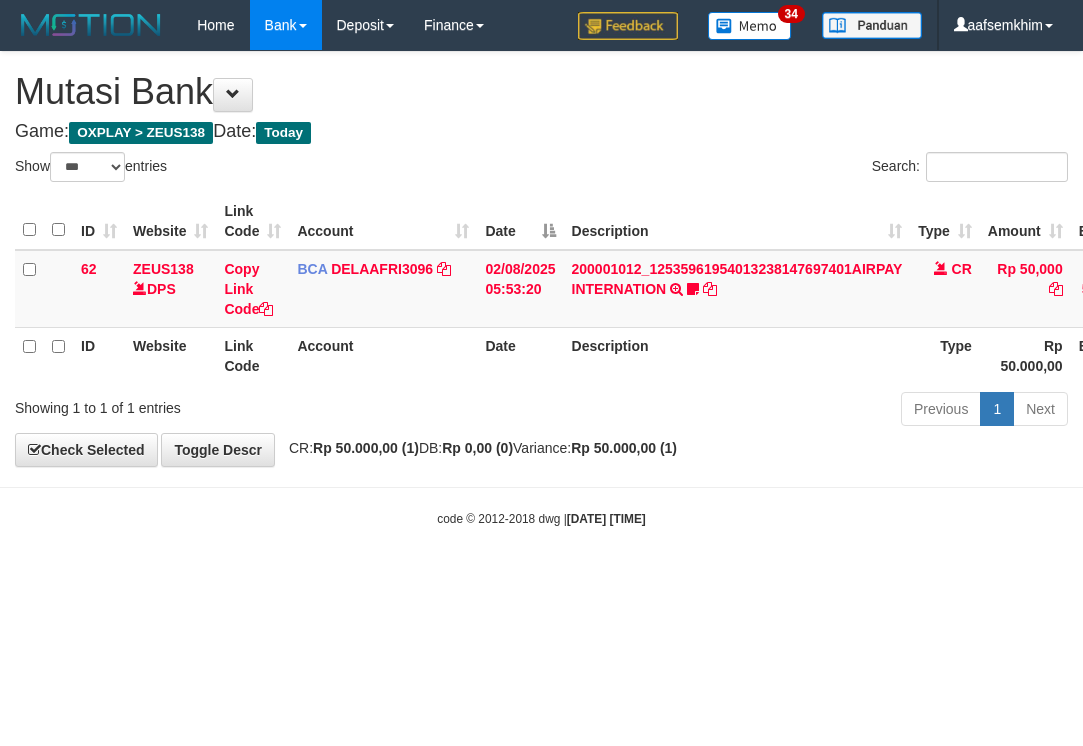 select on "***" 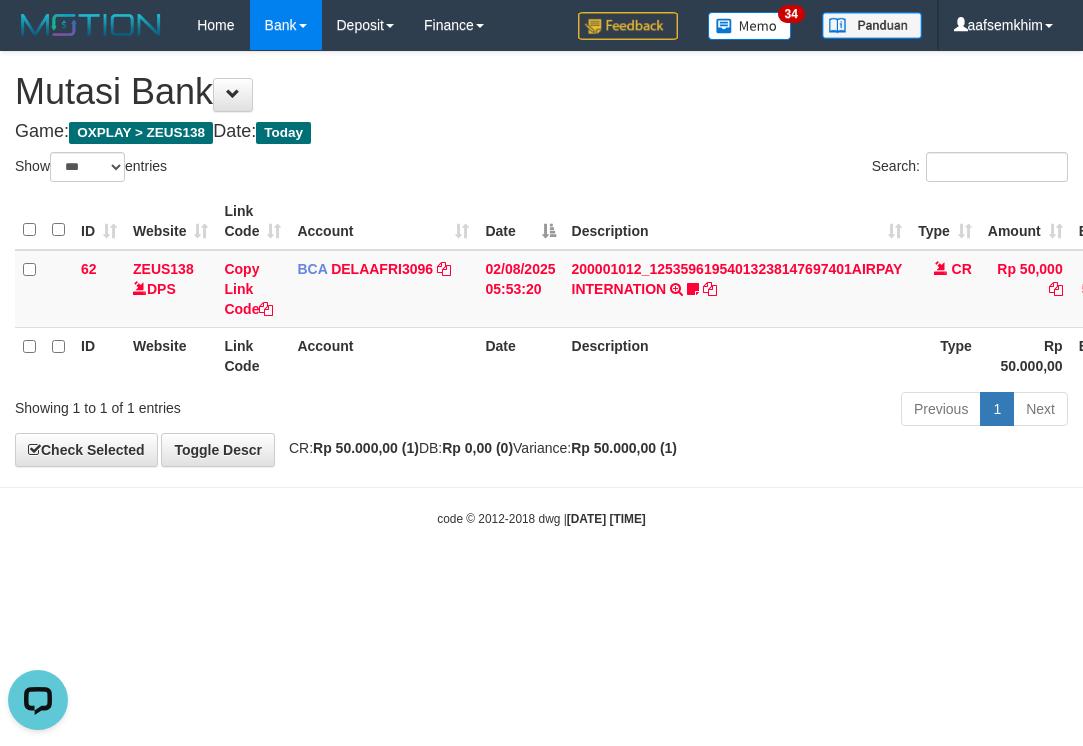 scroll, scrollTop: 0, scrollLeft: 0, axis: both 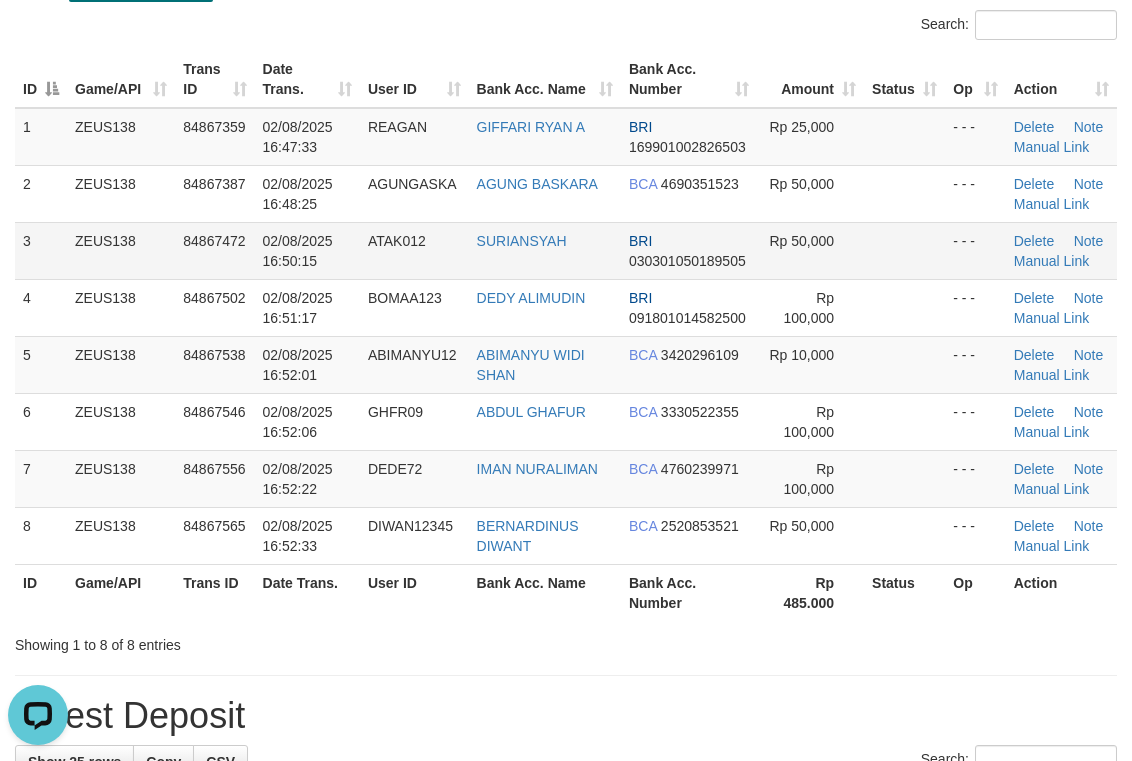 click on "Rp 50,000" at bounding box center (810, 250) 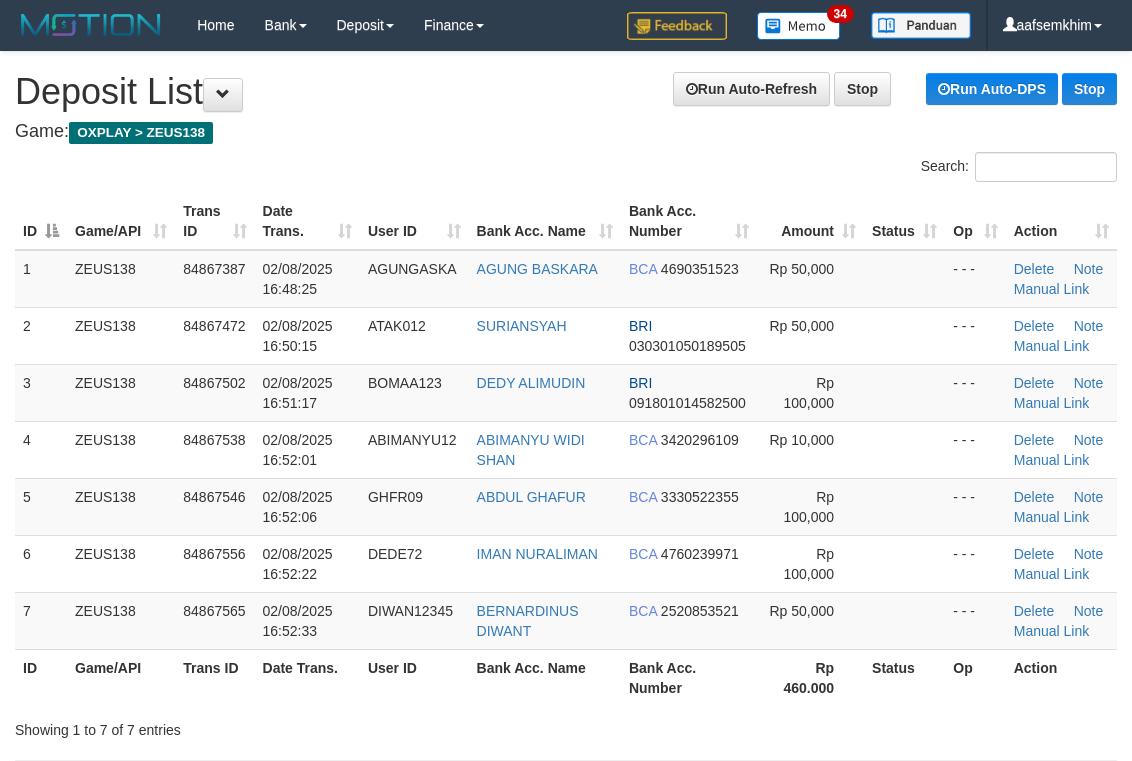 scroll, scrollTop: 142, scrollLeft: 0, axis: vertical 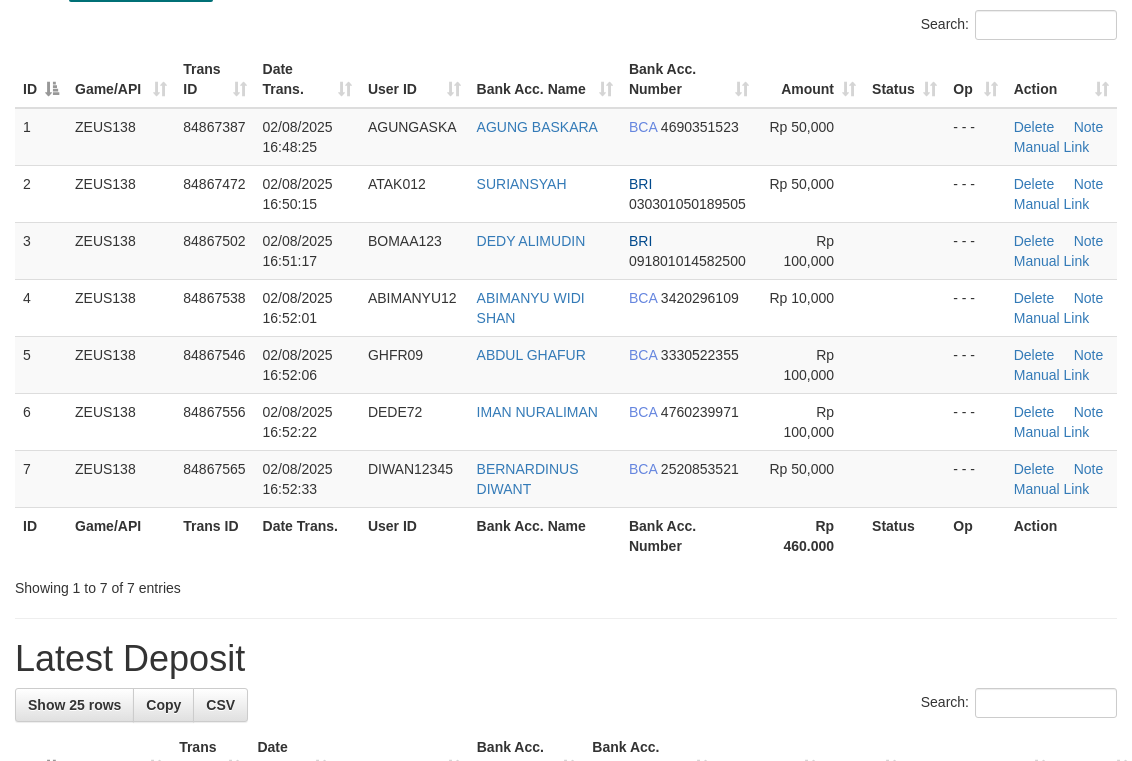 click on "ID Game/API Trans ID Date Trans. User ID Bank Acc. Name Bank Acc. Number Amount Status Op Action" at bounding box center (566, 79) 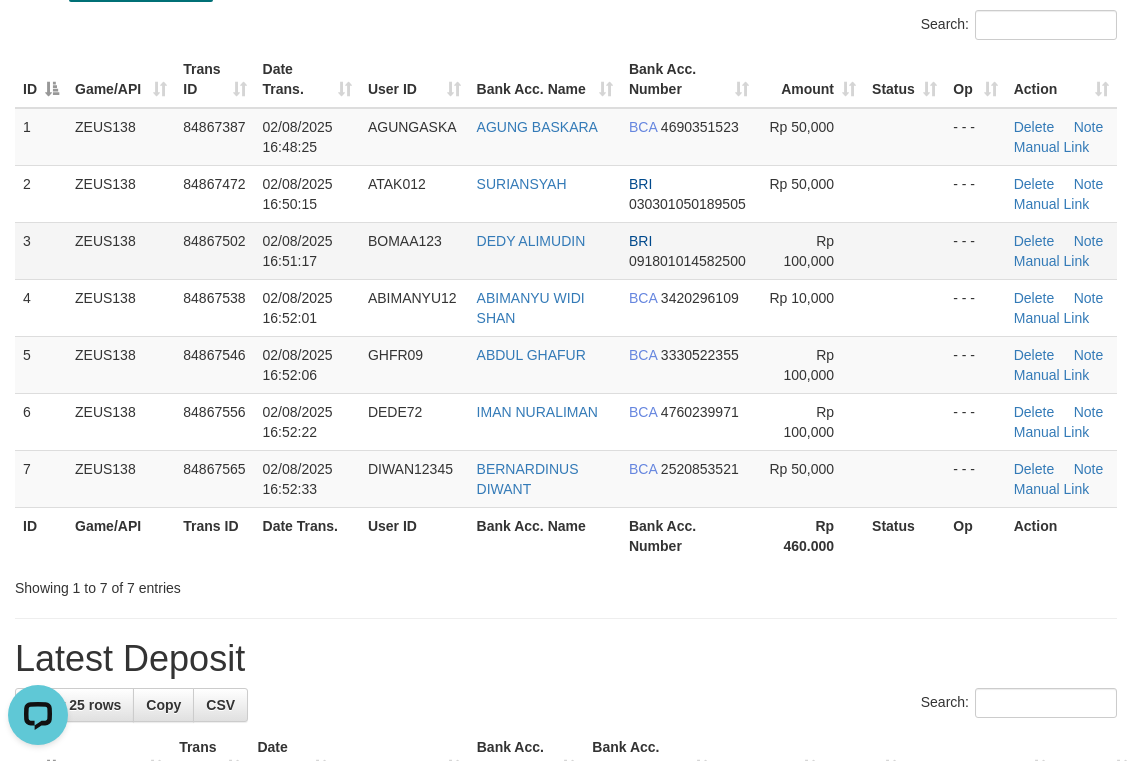 scroll, scrollTop: 0, scrollLeft: 0, axis: both 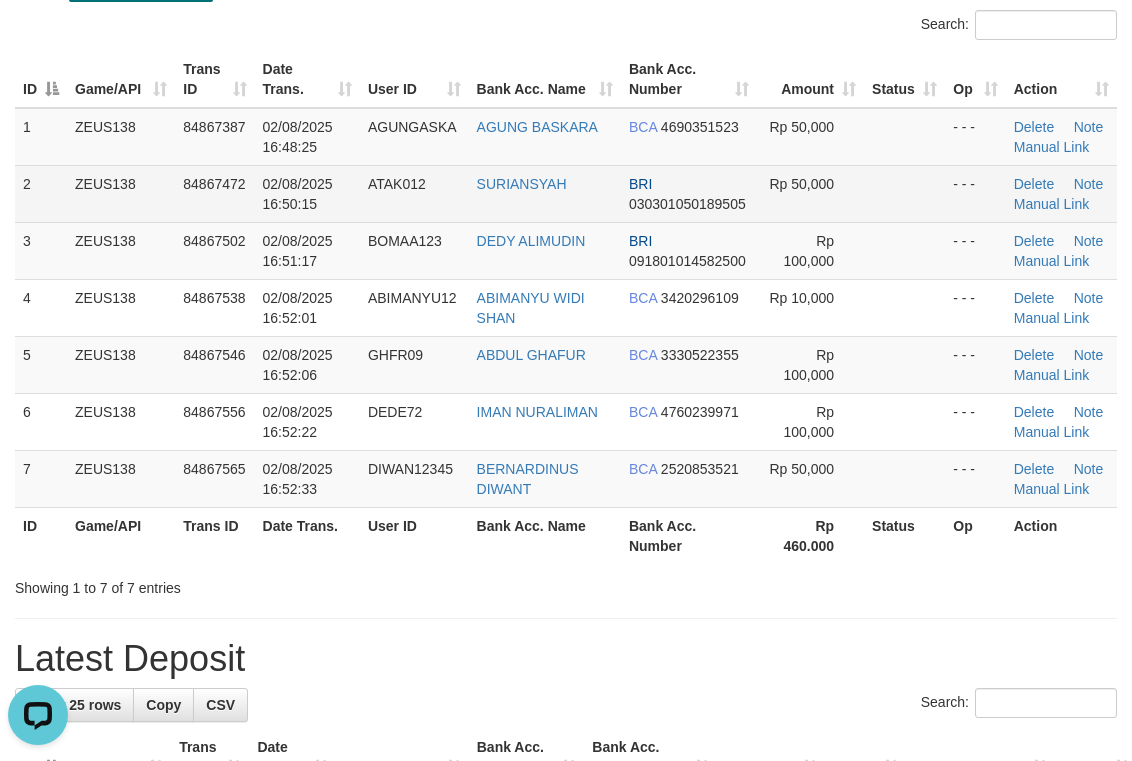 click on "SURIANSYAH" at bounding box center [545, 193] 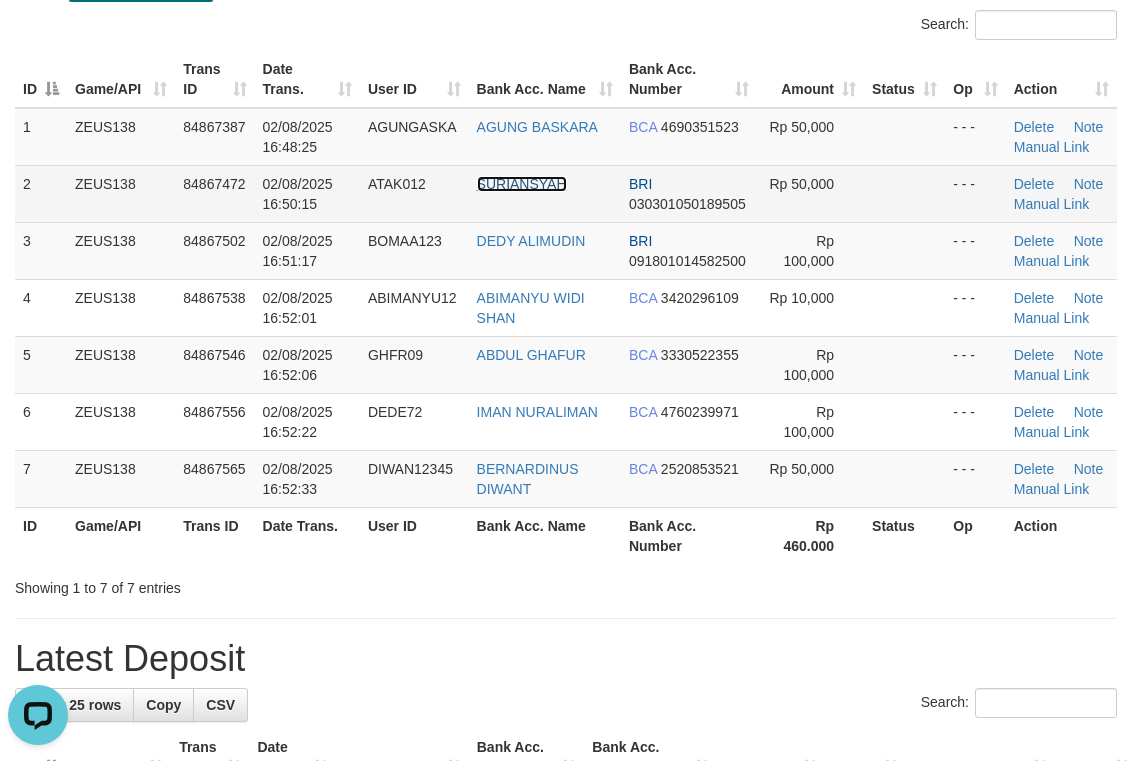 click on "SURIANSYAH" at bounding box center [522, 184] 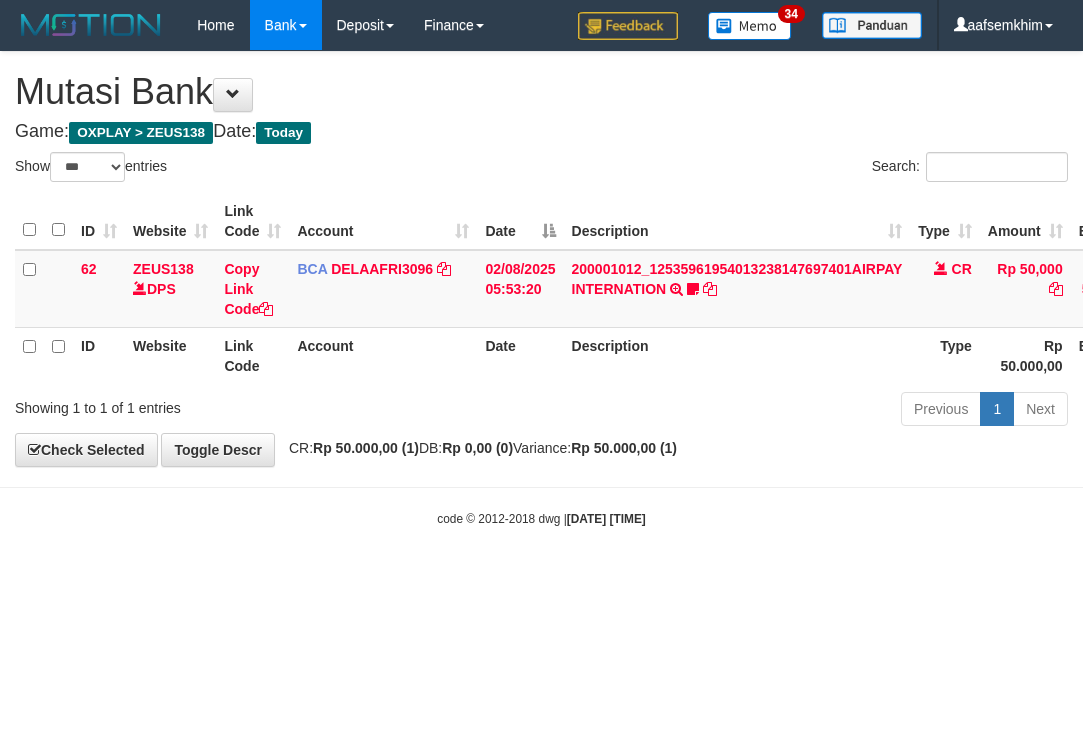 select on "***" 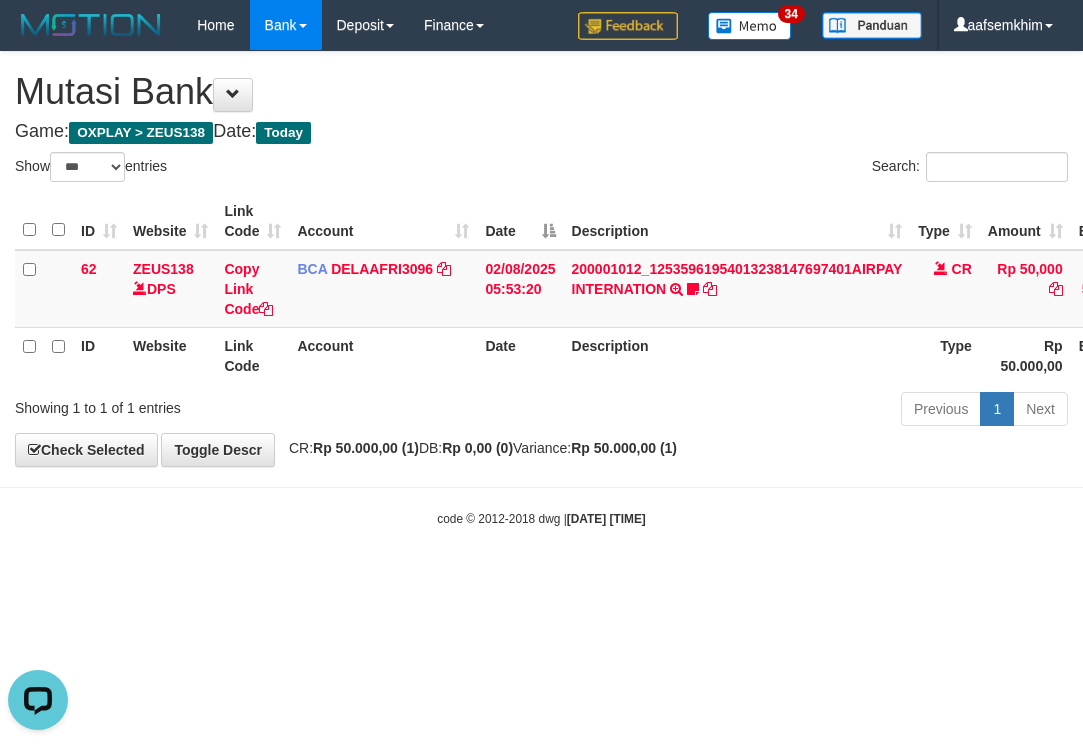 scroll, scrollTop: 0, scrollLeft: 0, axis: both 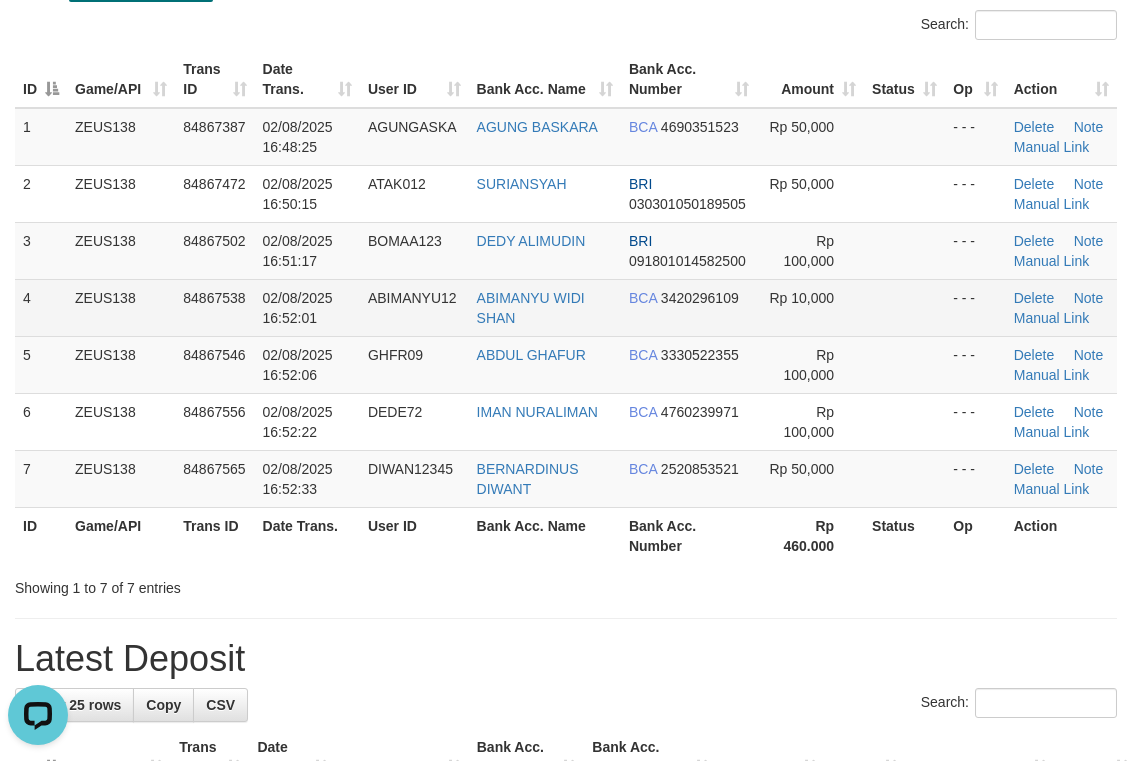 click at bounding box center [904, 307] 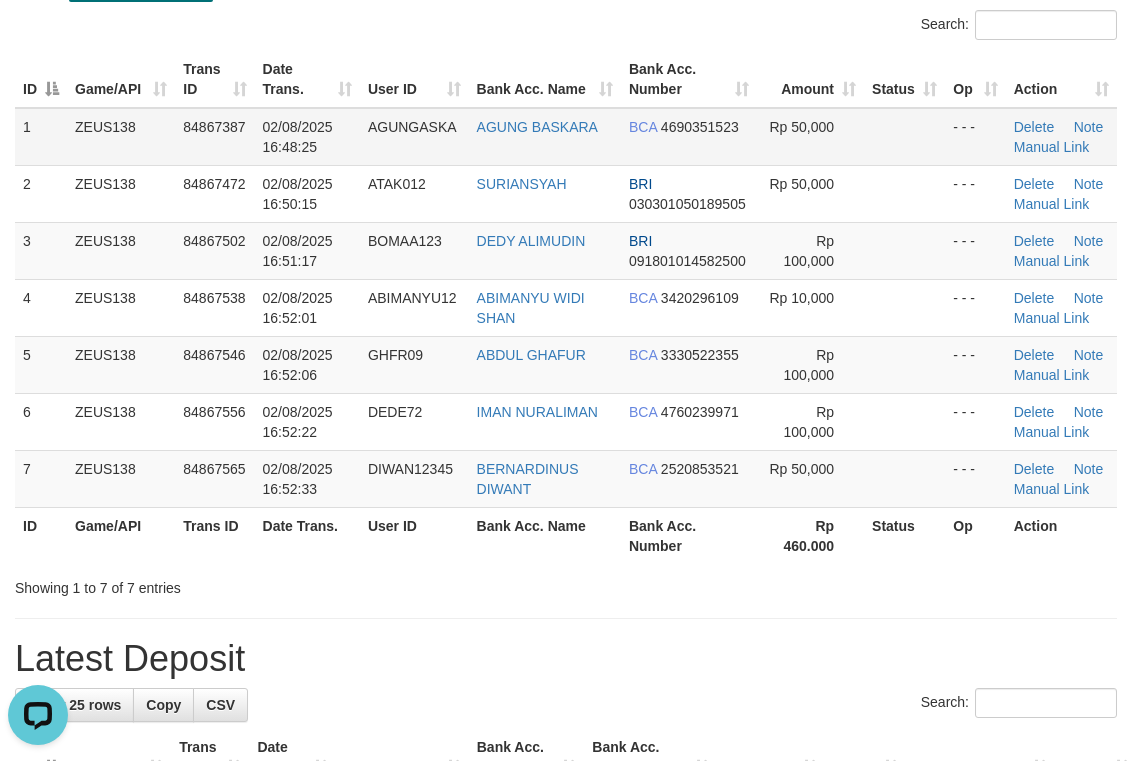 click on "AGUNGASKA" at bounding box center [412, 127] 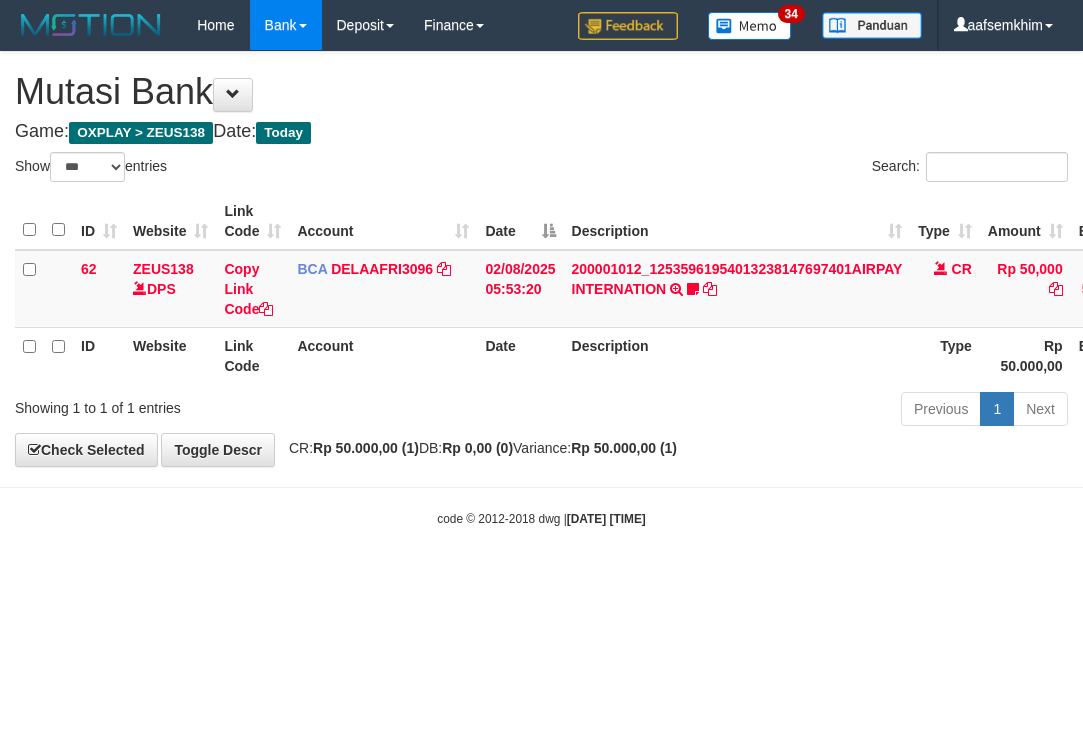 select on "***" 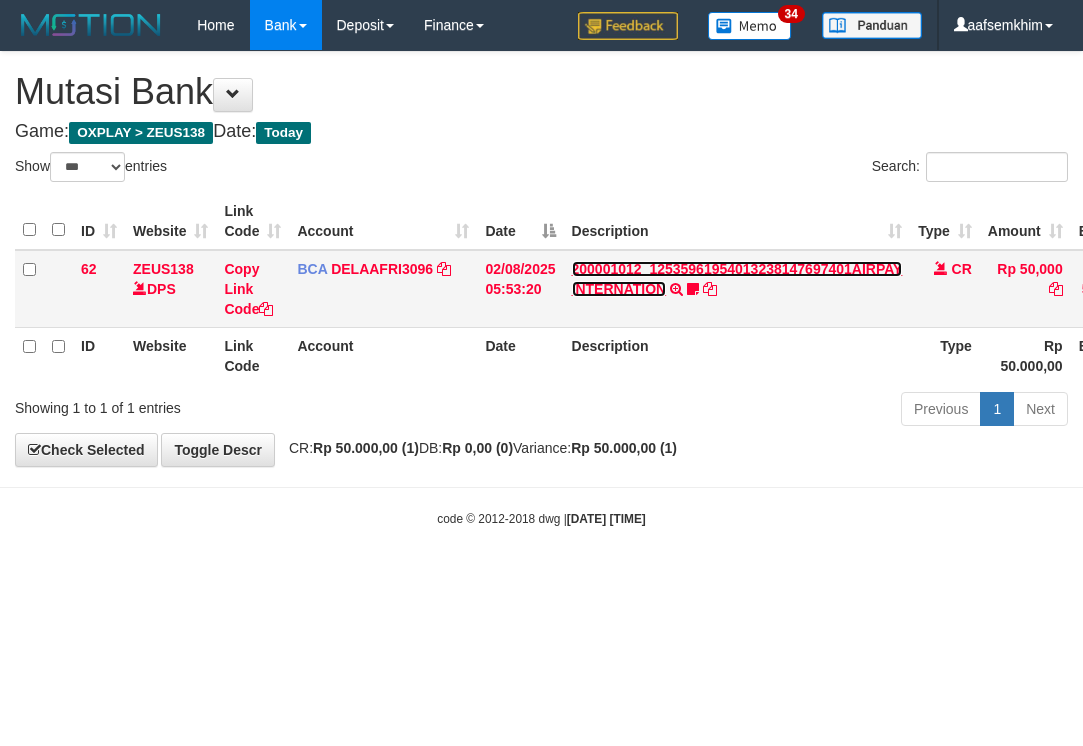 click on "200001012_12535961954013238147697401AIRPAY INTERNATION" at bounding box center [737, 279] 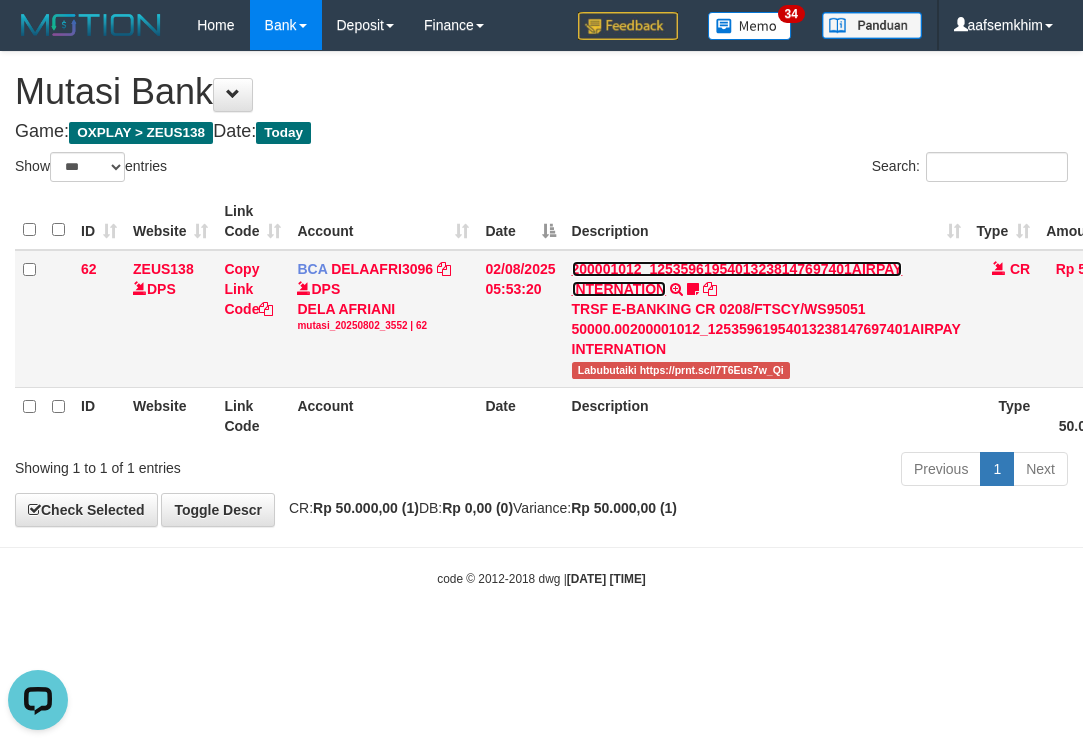 scroll, scrollTop: 0, scrollLeft: 0, axis: both 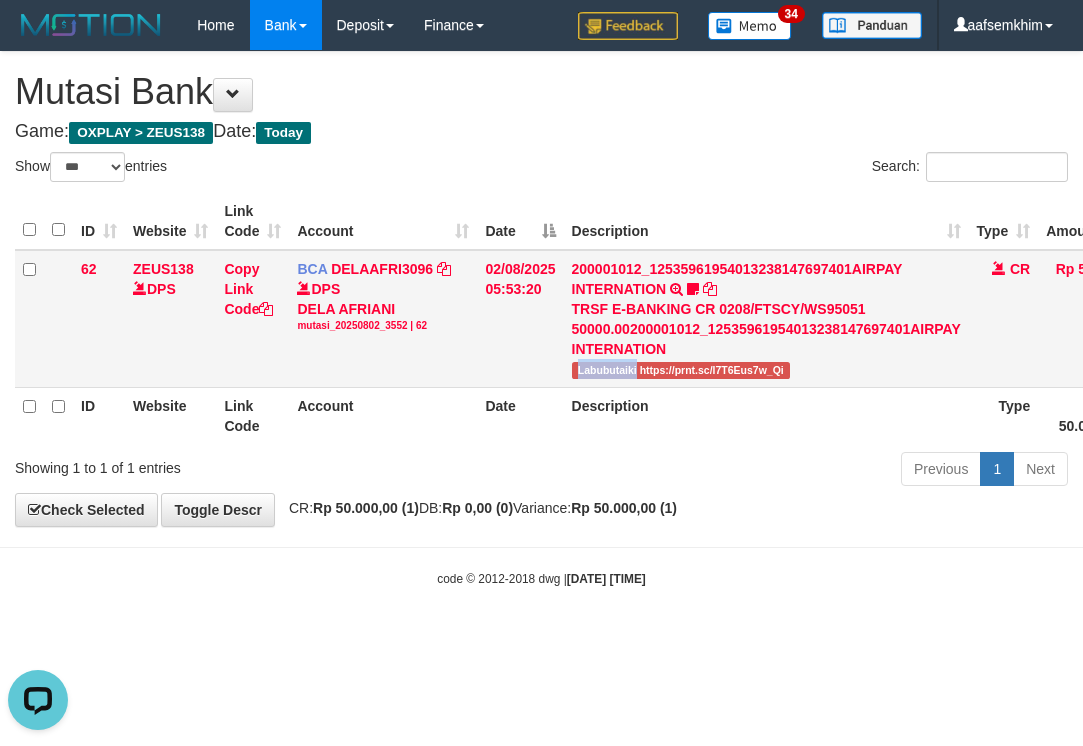 drag, startPoint x: 583, startPoint y: 370, endPoint x: 637, endPoint y: 370, distance: 54 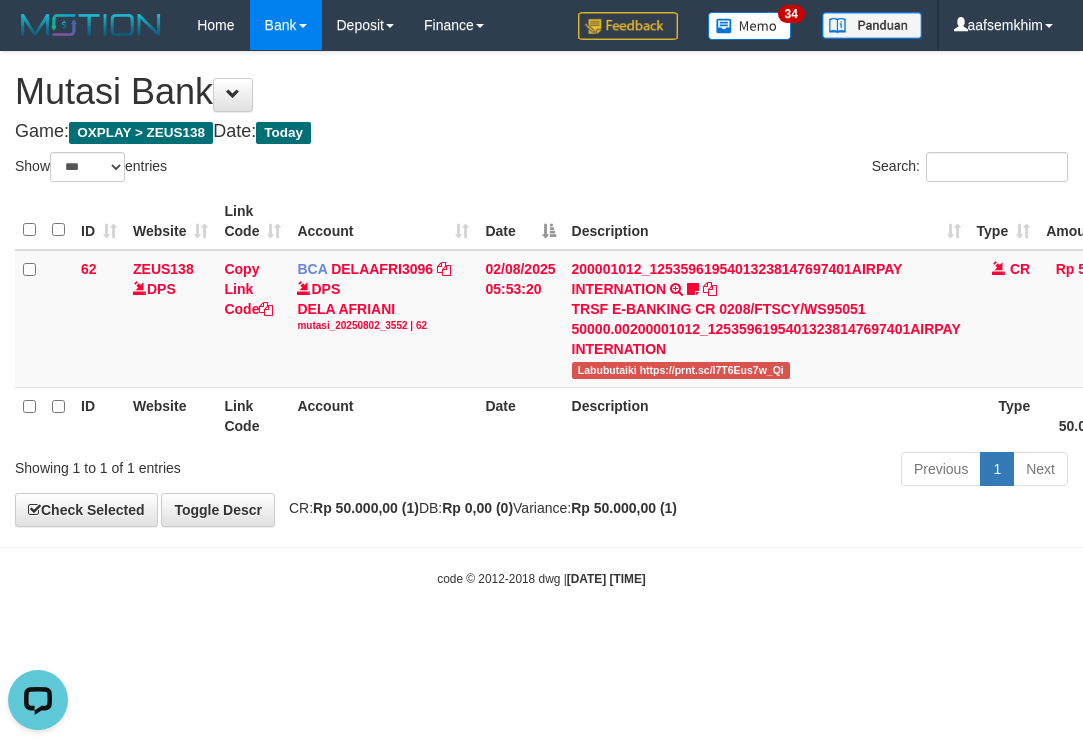 click on "Show  ** ** ** ***  entries" at bounding box center (271, 169) 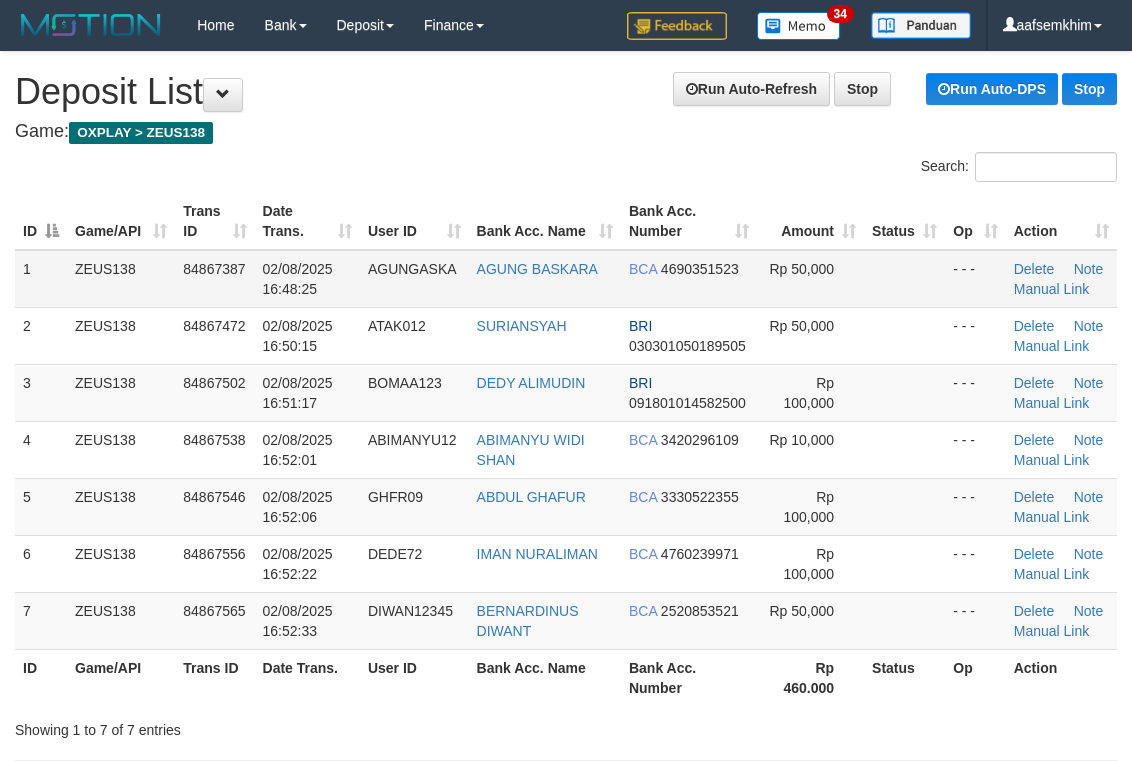 scroll, scrollTop: 142, scrollLeft: 0, axis: vertical 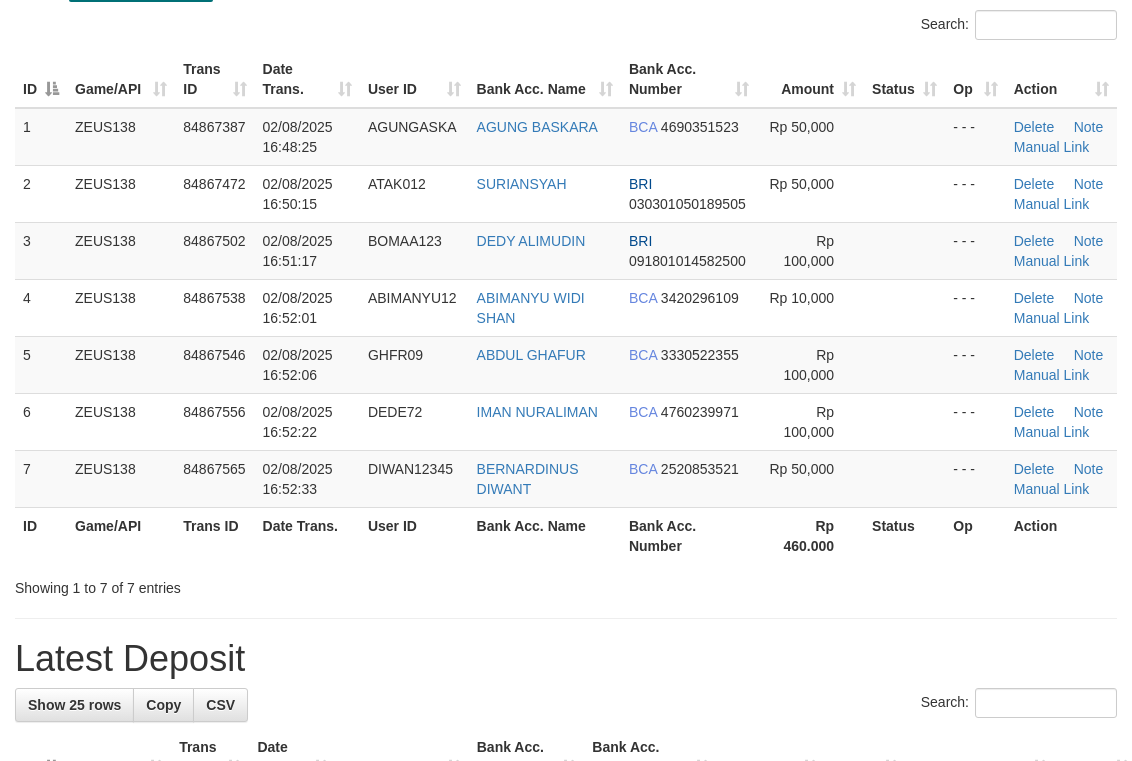 click on "Bank Acc. Name" at bounding box center (545, 79) 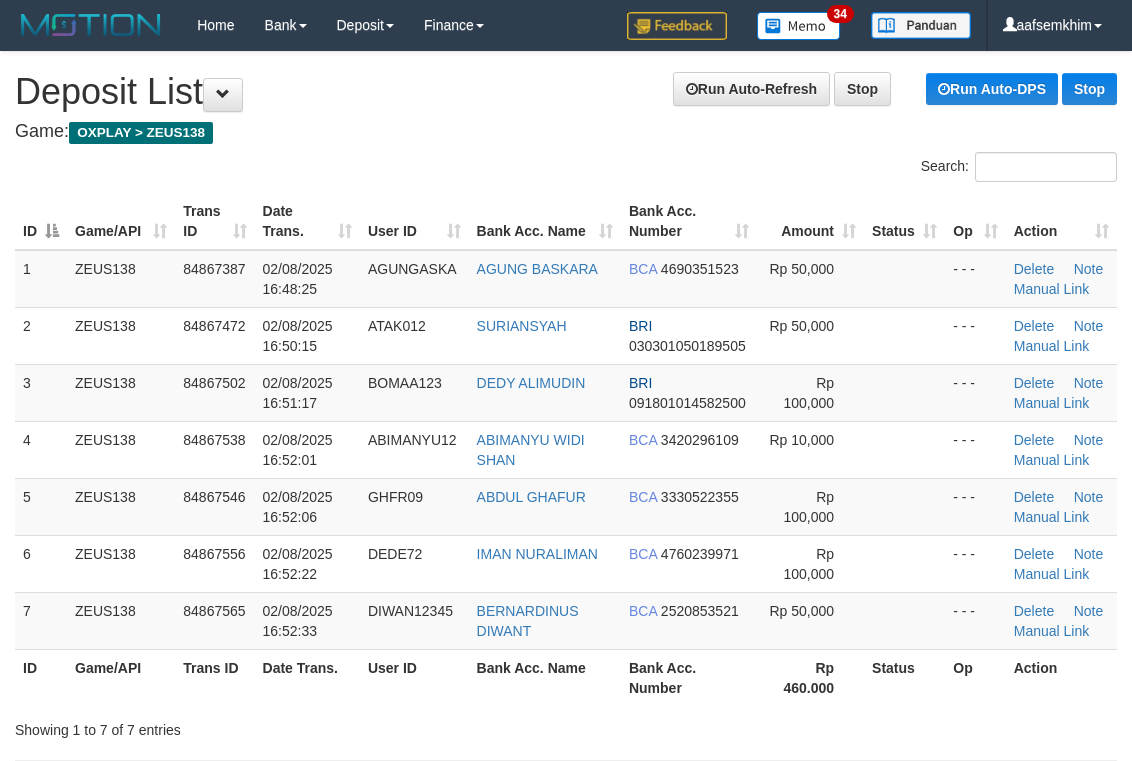 scroll, scrollTop: 142, scrollLeft: 0, axis: vertical 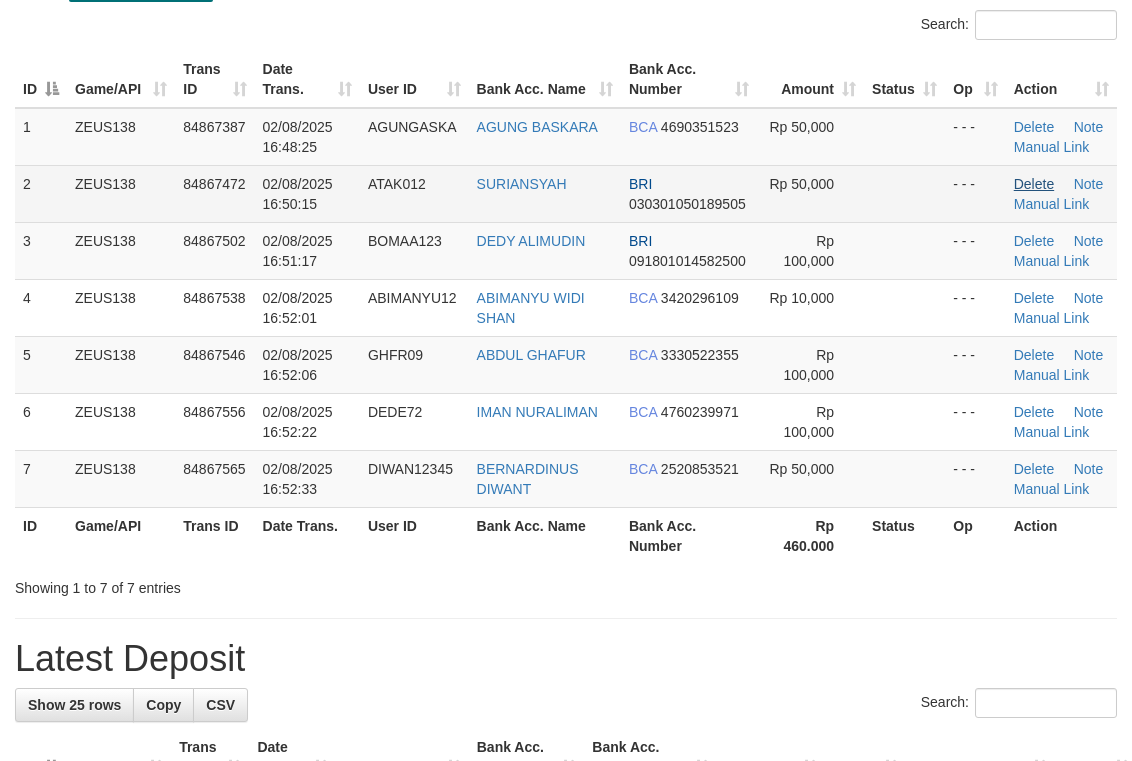 drag, startPoint x: 592, startPoint y: 239, endPoint x: 1035, endPoint y: 189, distance: 445.81274 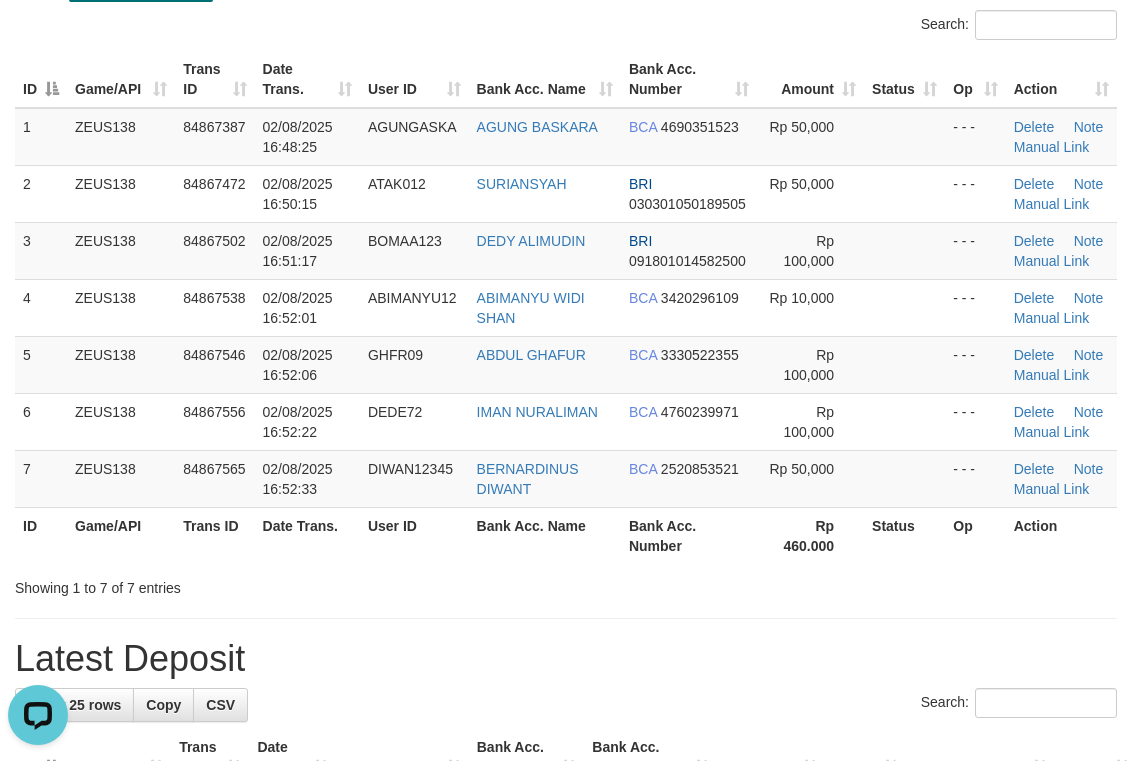 scroll, scrollTop: 0, scrollLeft: 0, axis: both 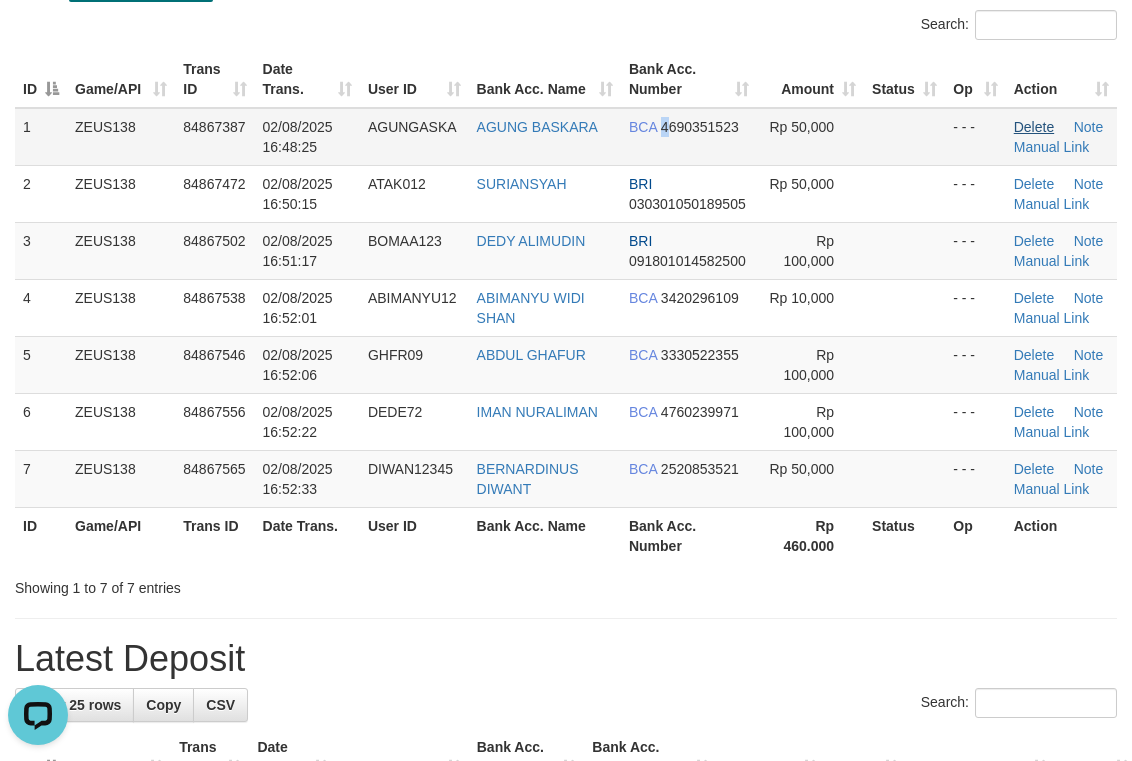 drag, startPoint x: 666, startPoint y: 160, endPoint x: 1014, endPoint y: 125, distance: 349.7556 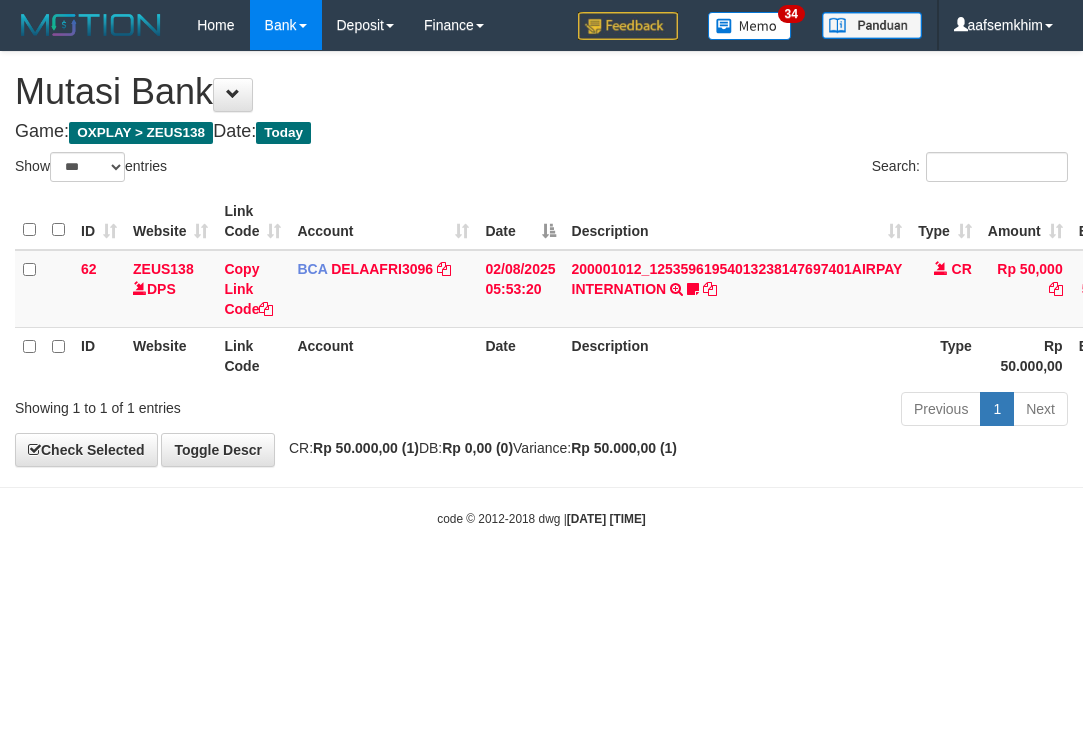 select on "***" 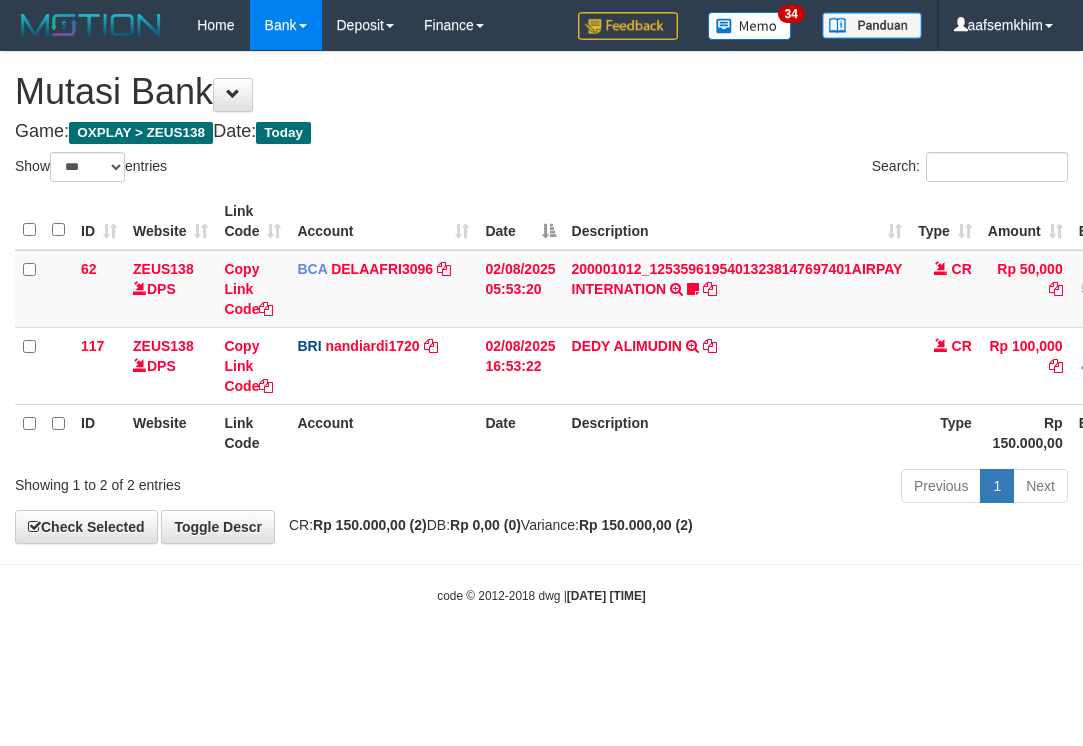 select on "***" 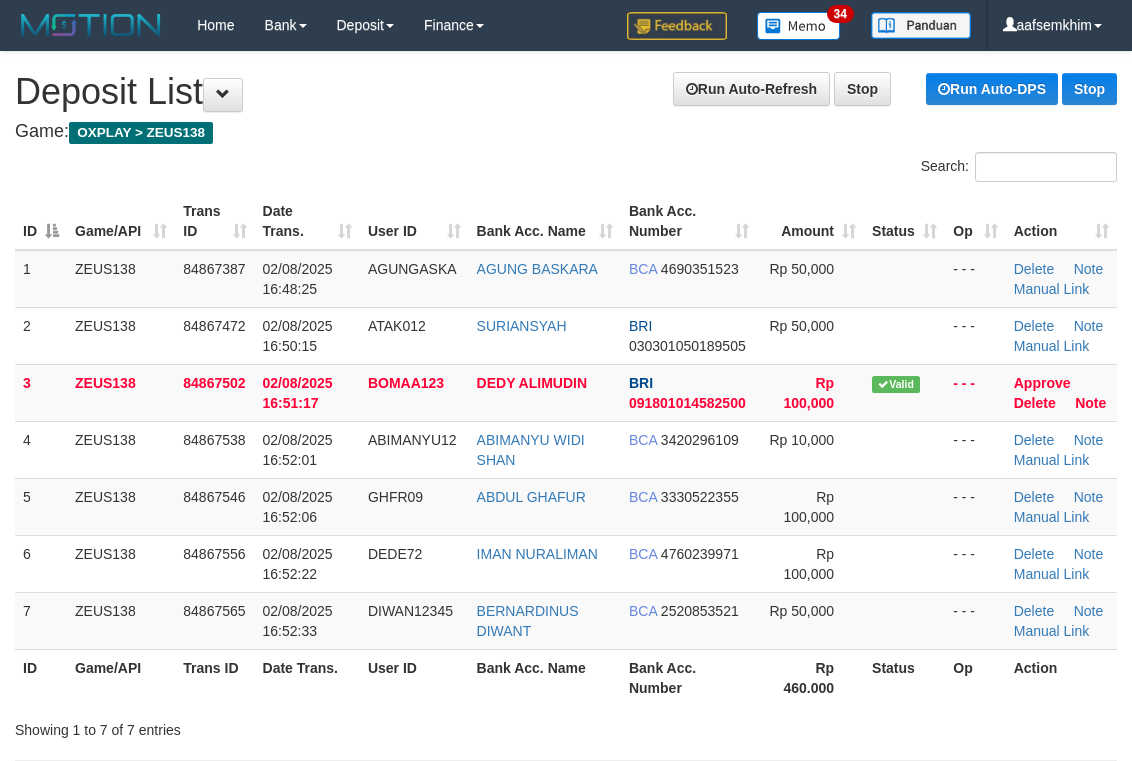 scroll, scrollTop: 142, scrollLeft: 0, axis: vertical 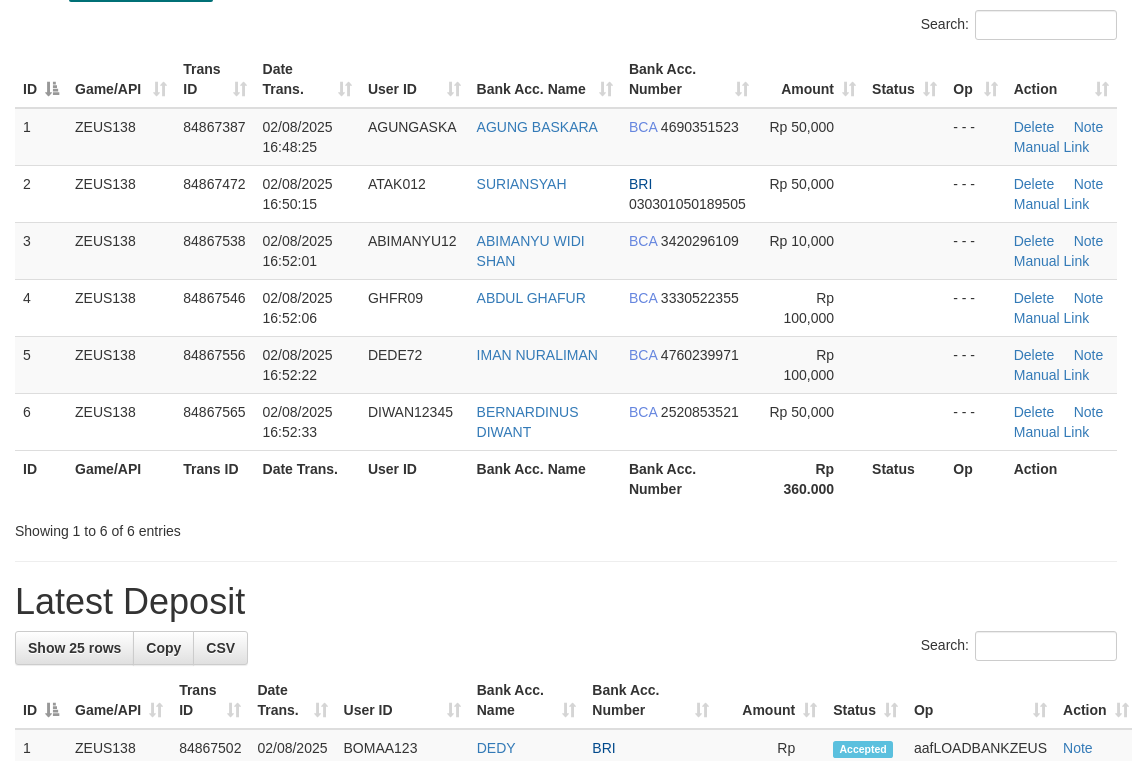click on "ABDUL GHAFUR" at bounding box center (531, 298) 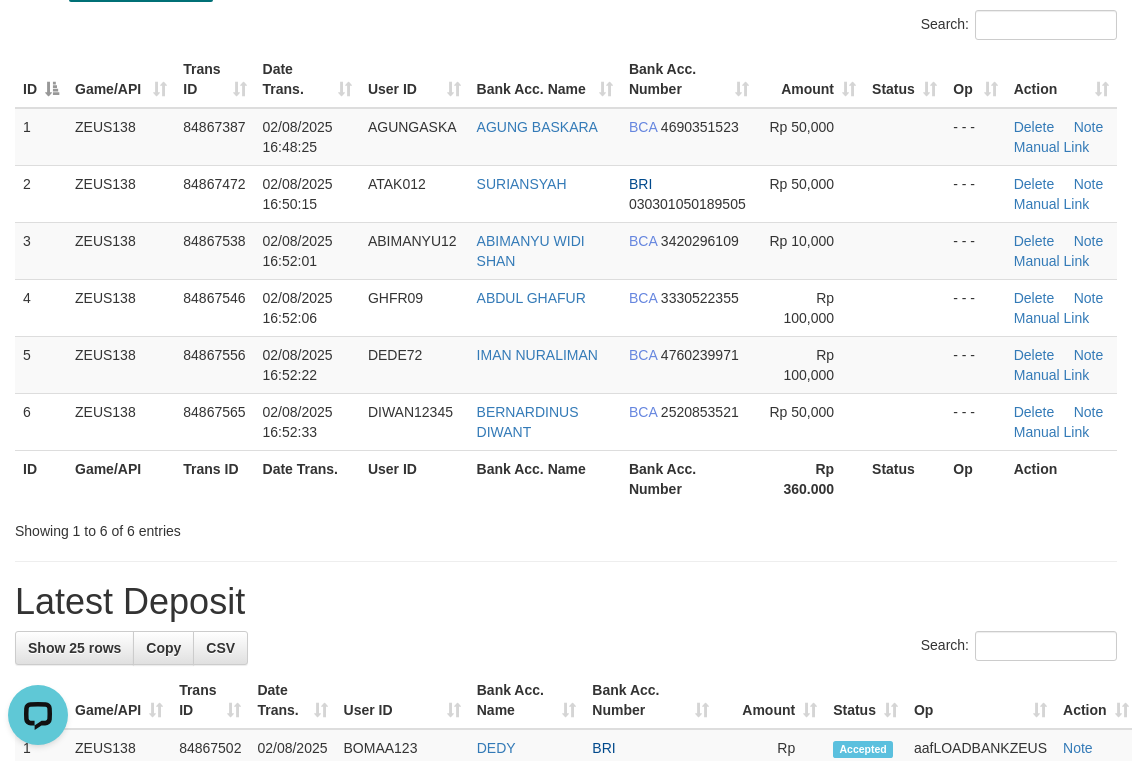 scroll, scrollTop: 0, scrollLeft: 0, axis: both 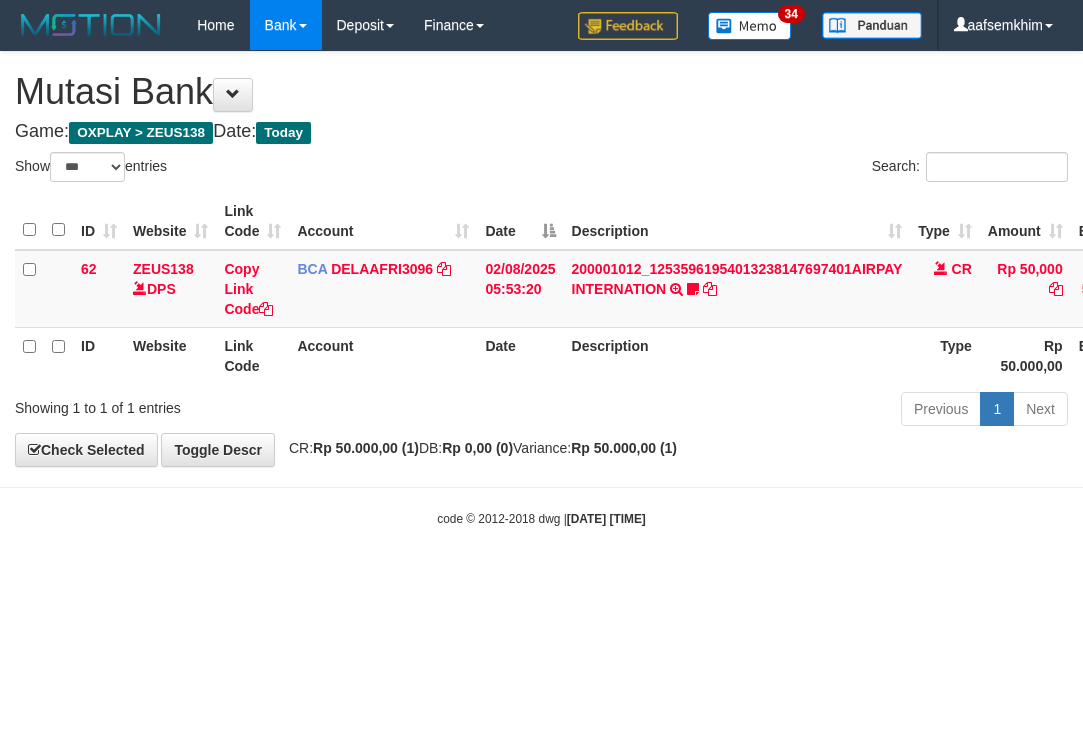 select on "***" 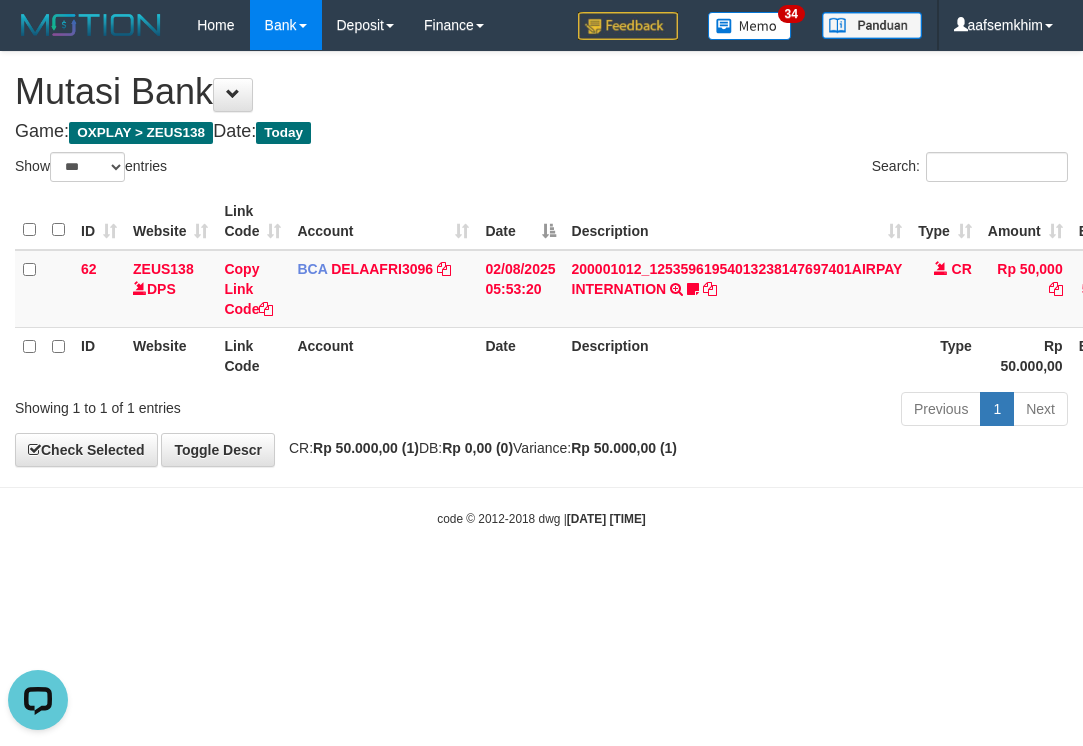 scroll, scrollTop: 0, scrollLeft: 0, axis: both 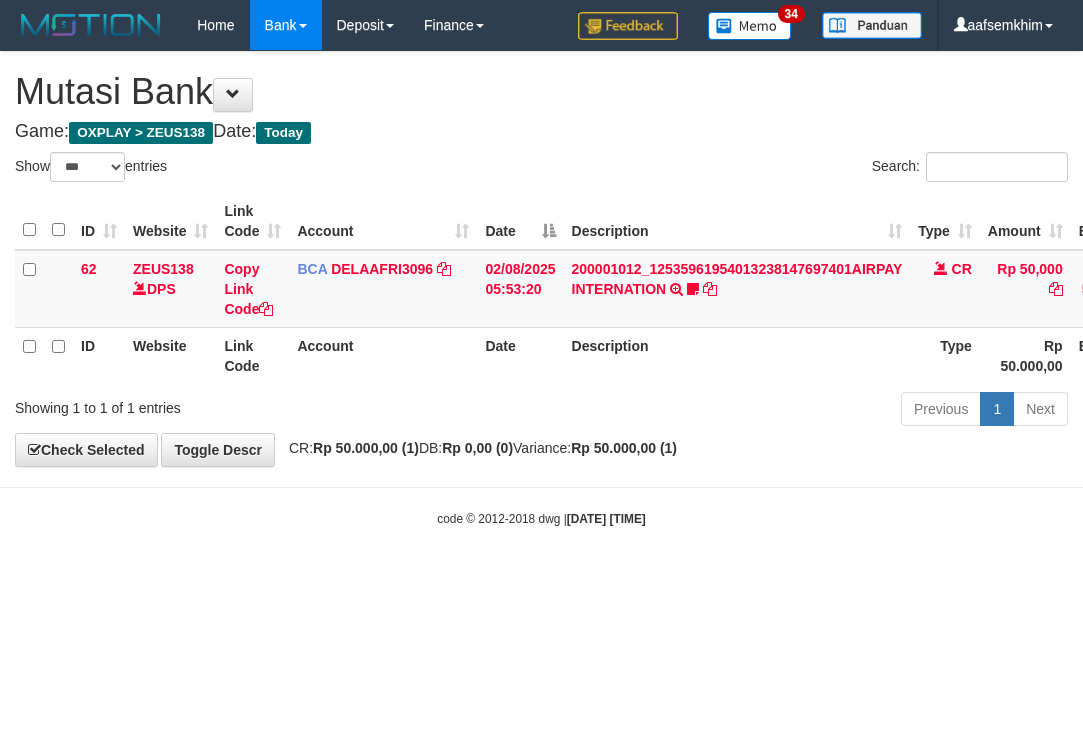 select on "***" 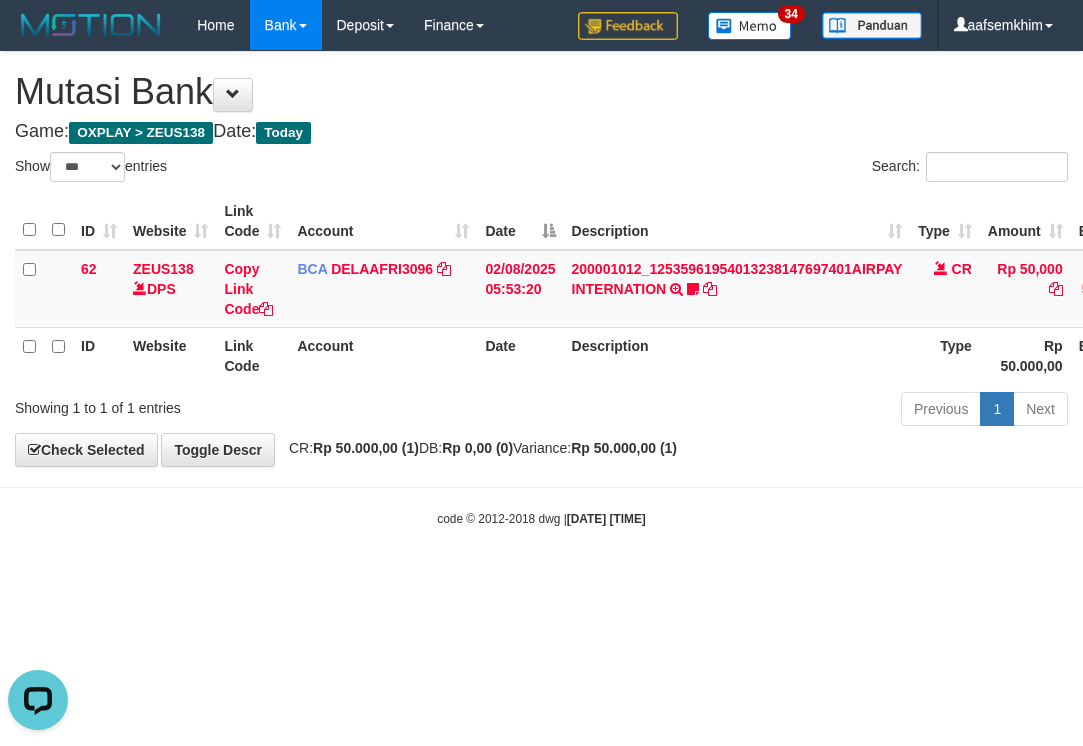 scroll, scrollTop: 0, scrollLeft: 0, axis: both 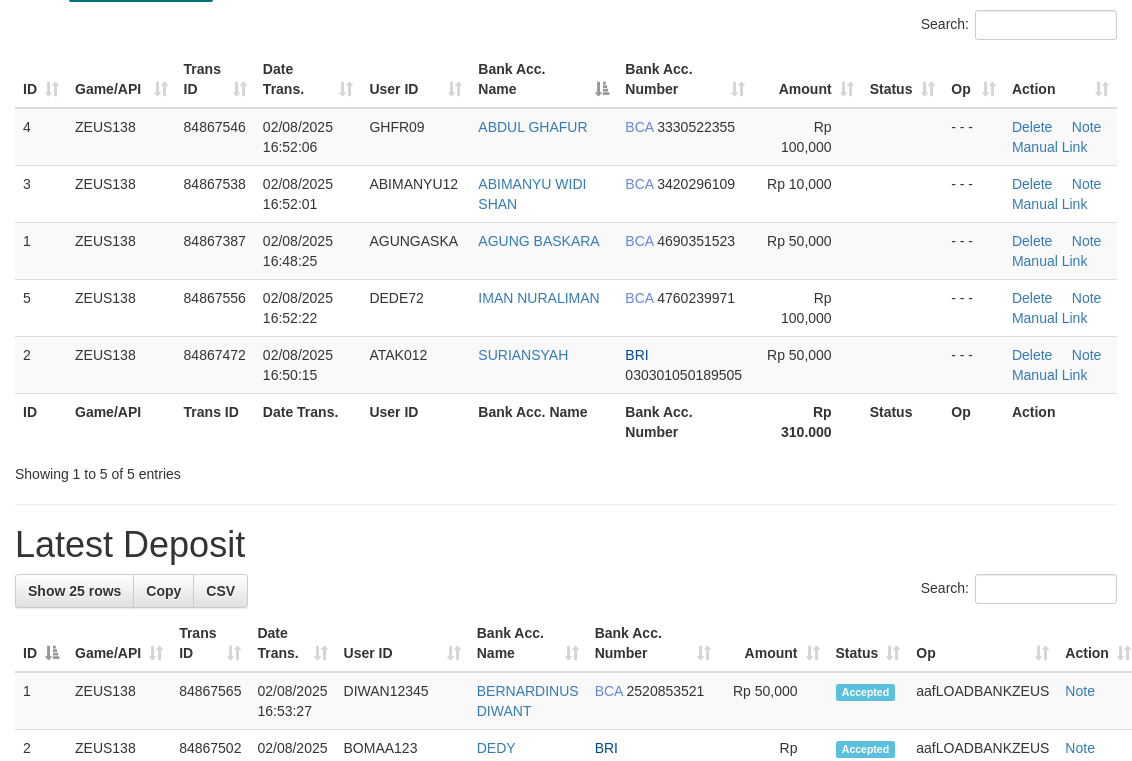 click on "Bank Acc. Name" at bounding box center [543, 79] 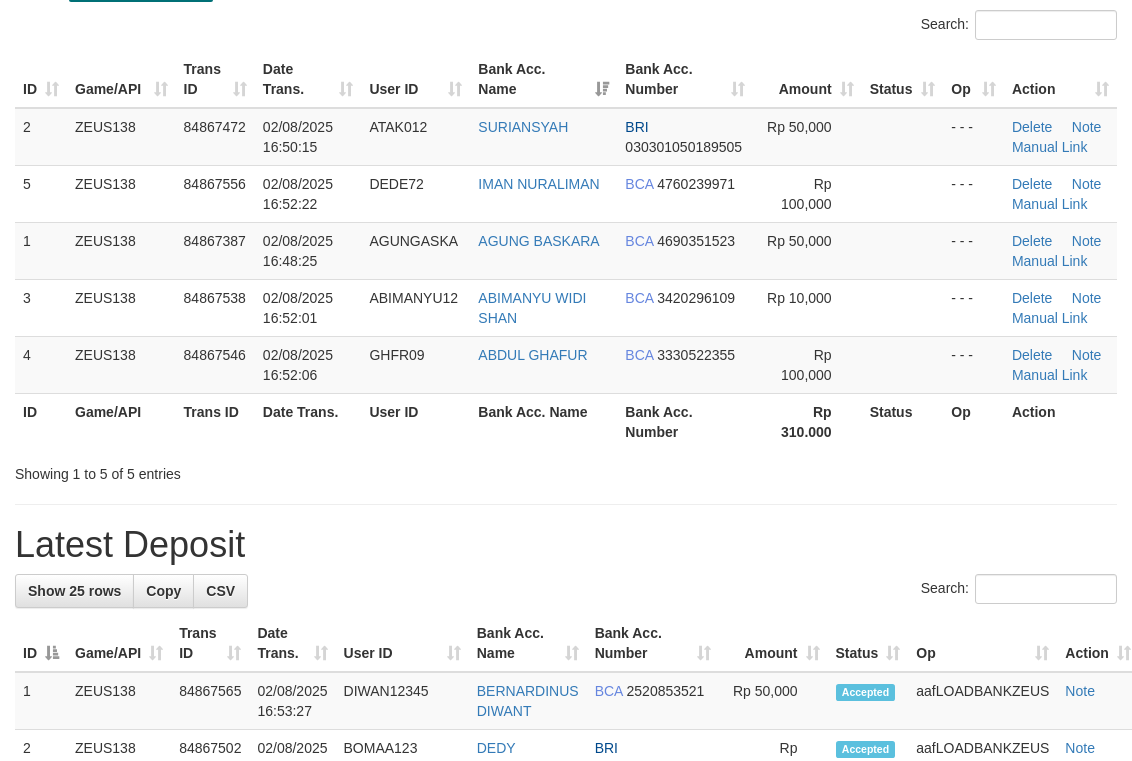 click on "Search:" at bounding box center [849, 27] 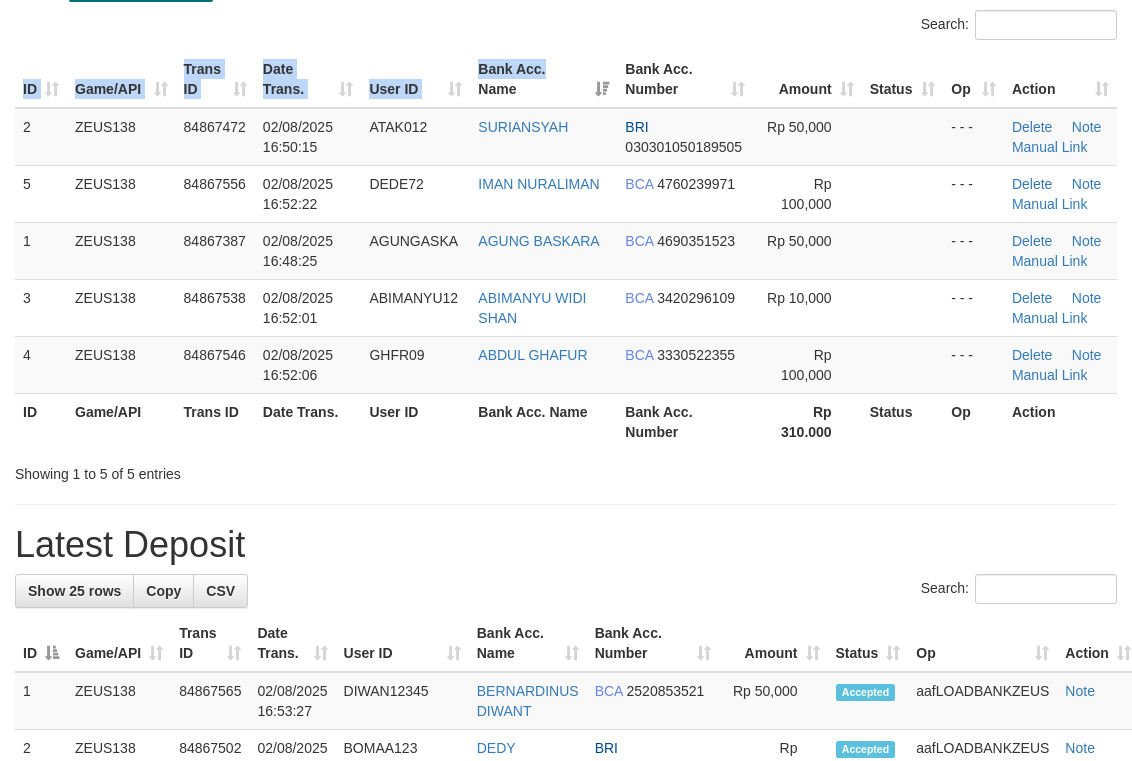 click on "ID Game/API Trans ID Date Trans. User ID Bank Acc. Name Bank Acc. Number Amount Status Op Action
2
ZEUS138
84867472
02/08/2025 16:50:15
ATAK012
SURIANSYAH
BRI
030301050189505
Rp 50,000
- - -
Delete
Note
Manual Link
5
ZEUS138
84867556
02/08/2025 16:52:22
DEDE72
IMAN NURALIMAN
BCA
4760239971
Rp 100,000
- - -
Delete Note ID" at bounding box center [566, 250] 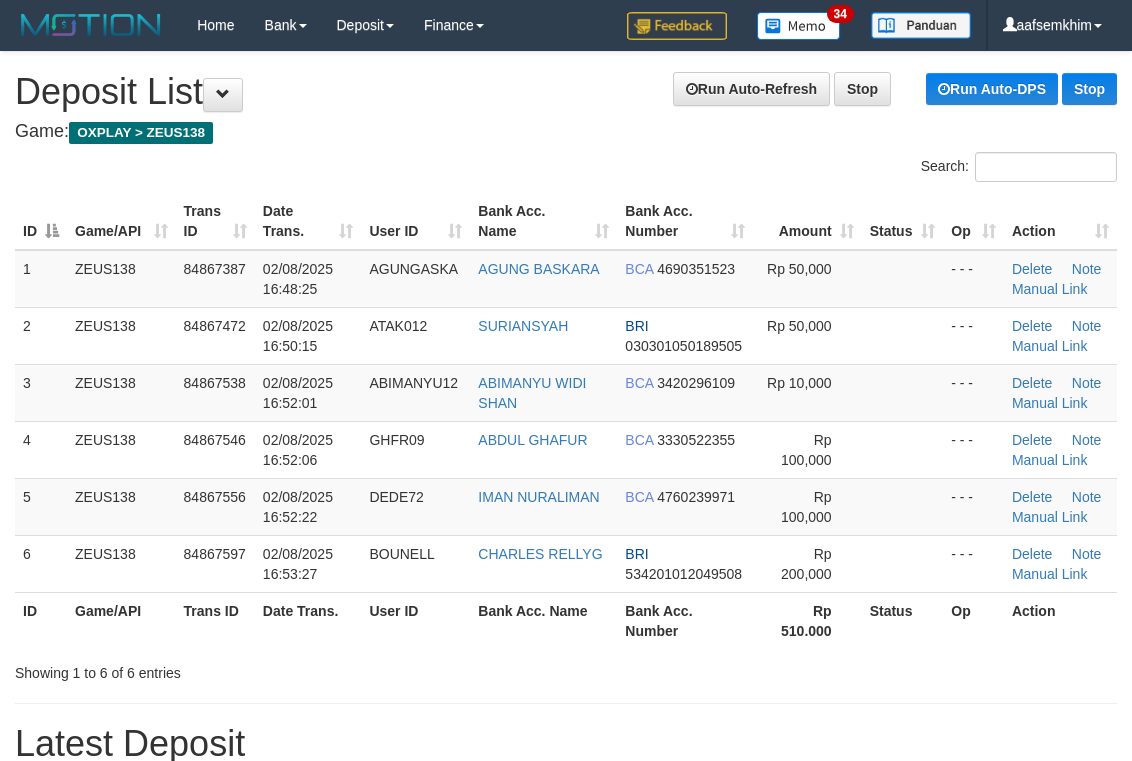 scroll, scrollTop: 142, scrollLeft: 0, axis: vertical 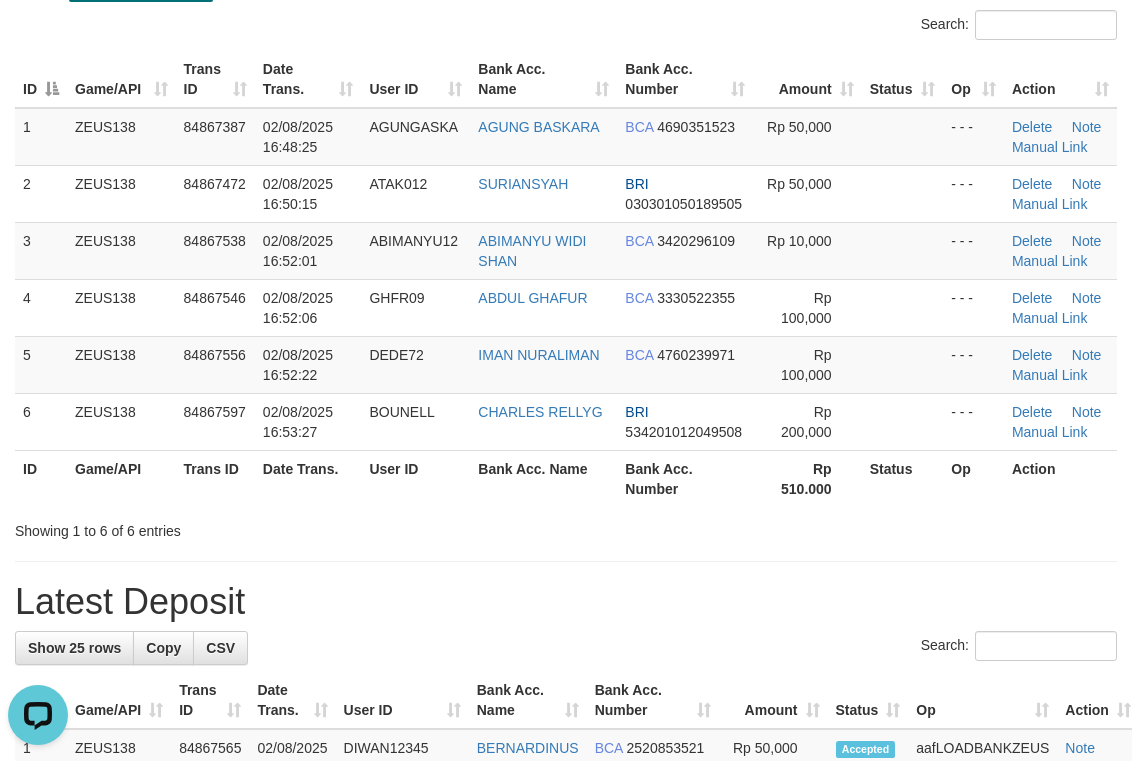 click on "Bank Acc. Name" at bounding box center [543, 79] 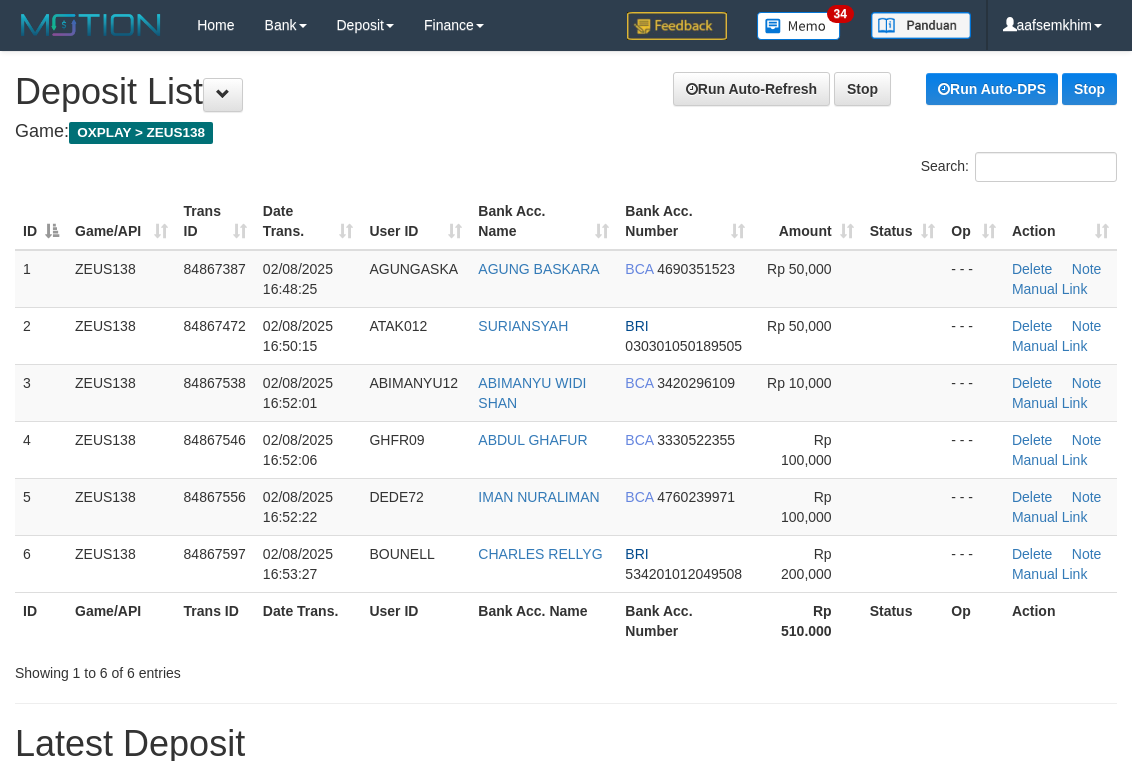 scroll, scrollTop: 142, scrollLeft: 0, axis: vertical 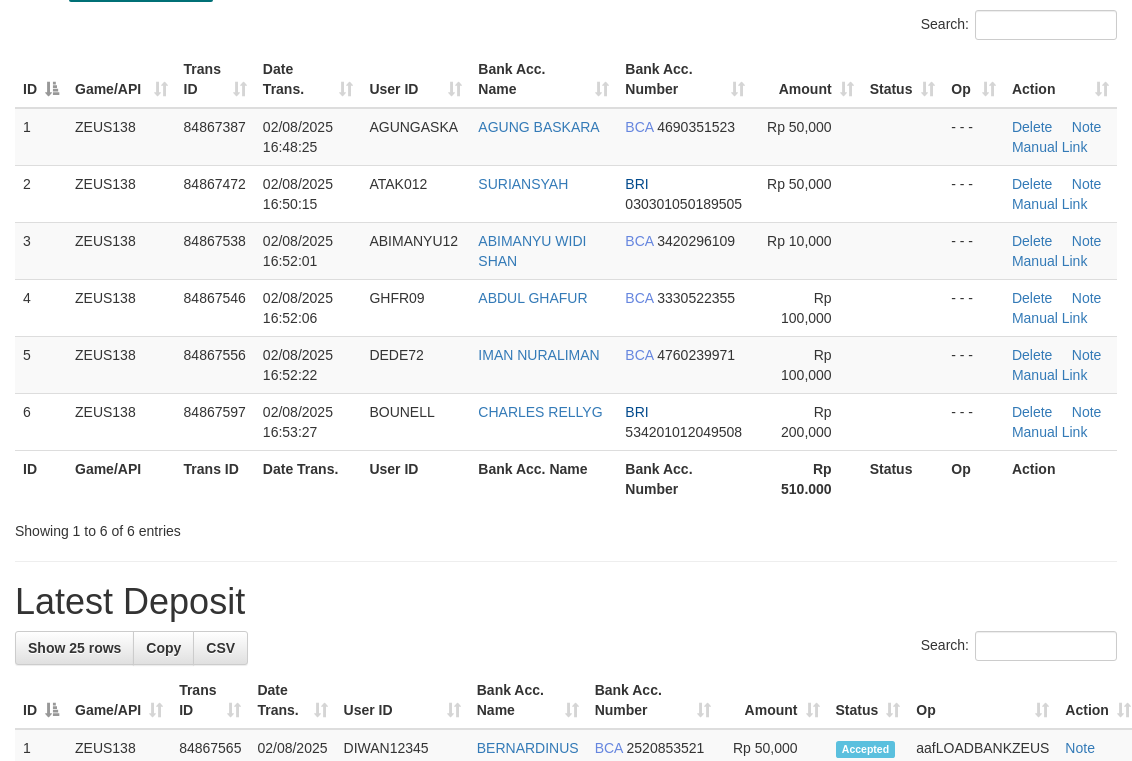 click on "Bank Acc. Name" at bounding box center (543, 79) 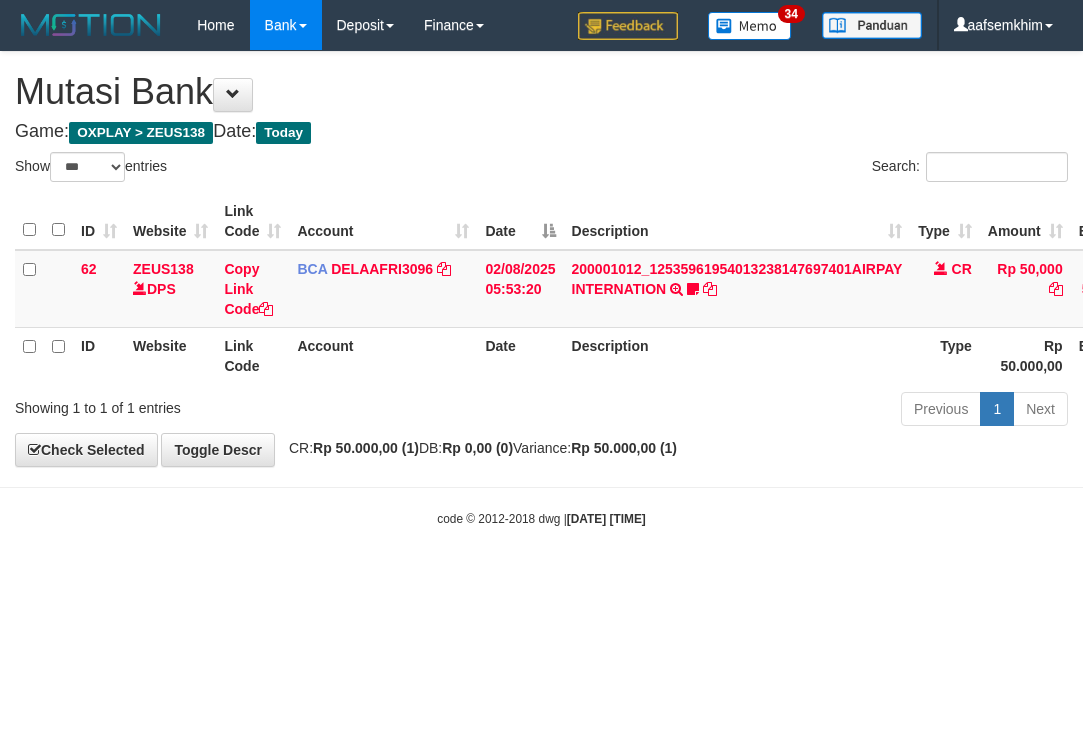 select on "***" 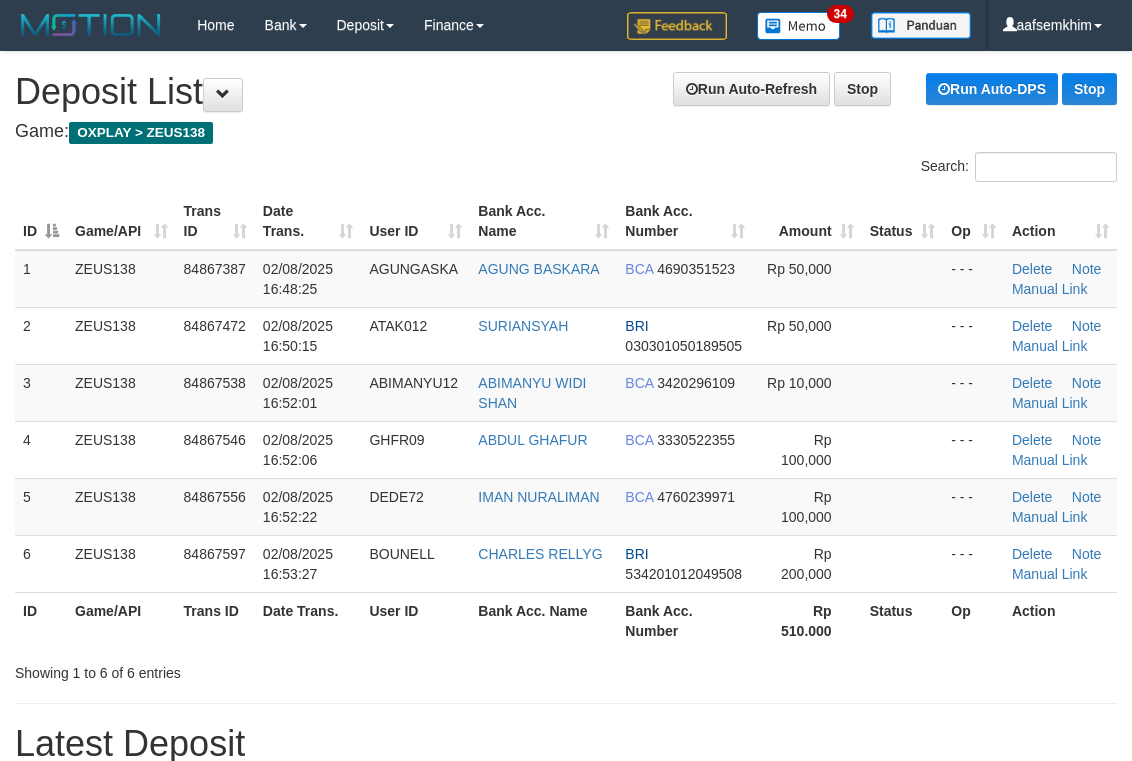 scroll, scrollTop: 142, scrollLeft: 0, axis: vertical 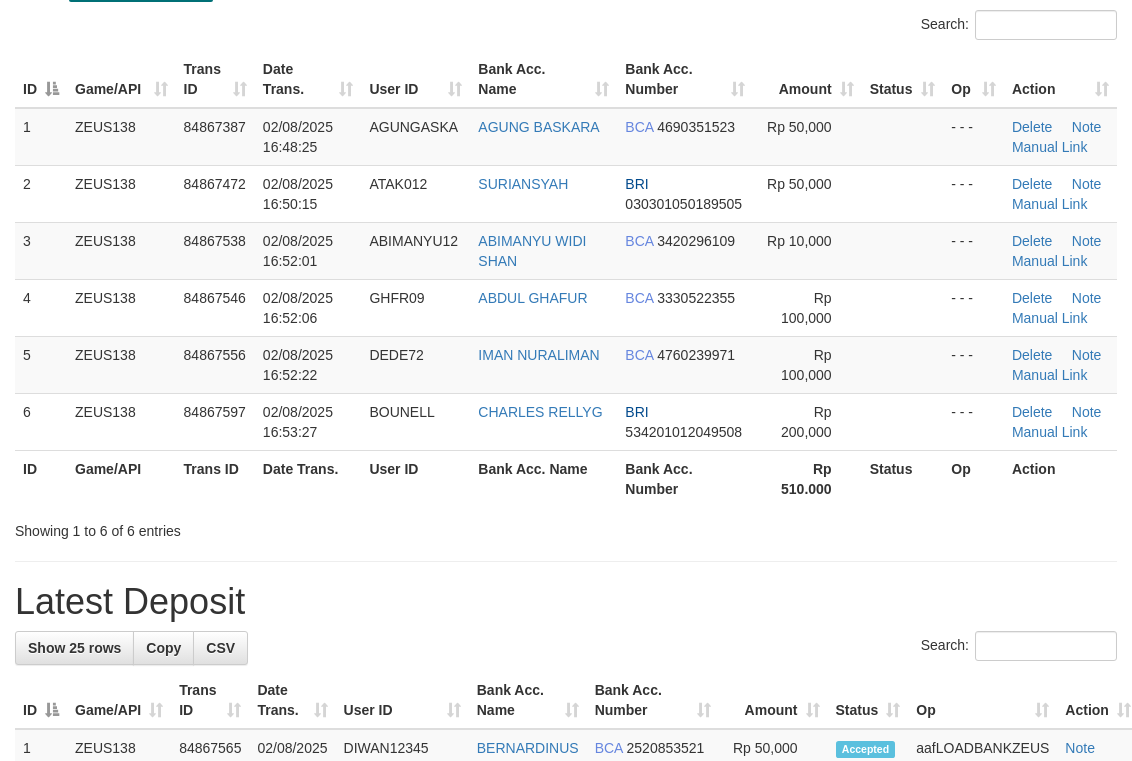 click on "Bank Acc. Number" at bounding box center (685, 79) 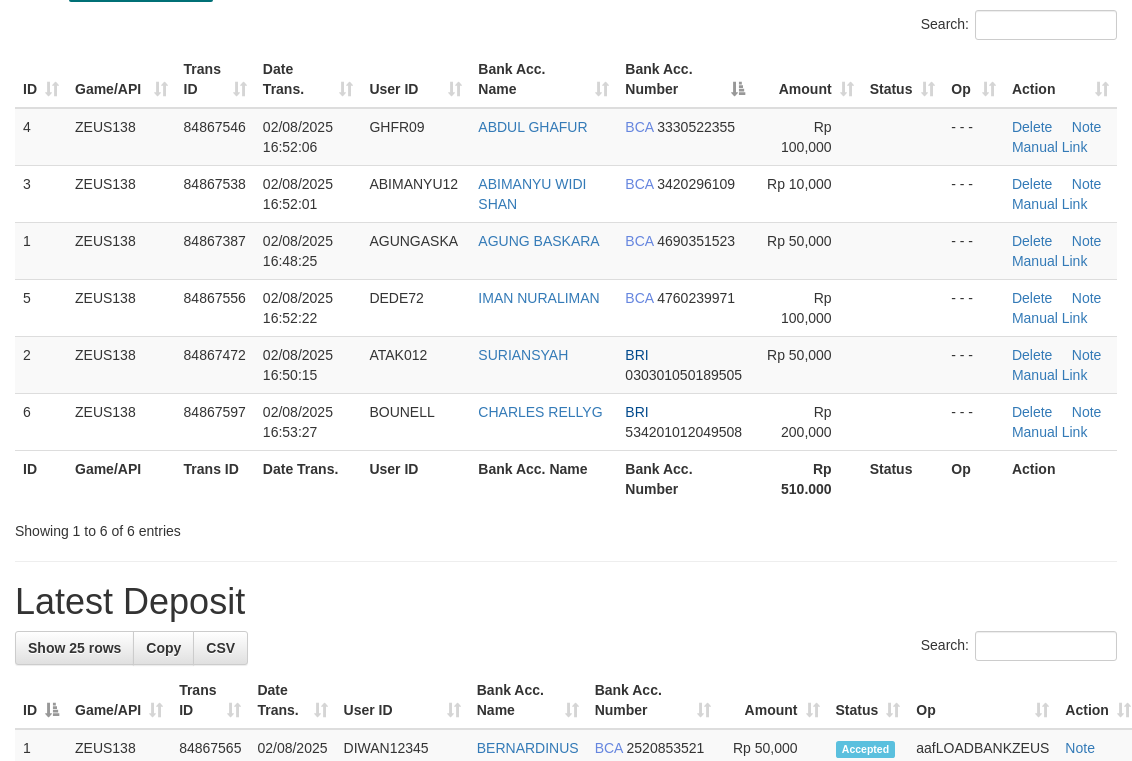 click on "Search:" at bounding box center [849, 27] 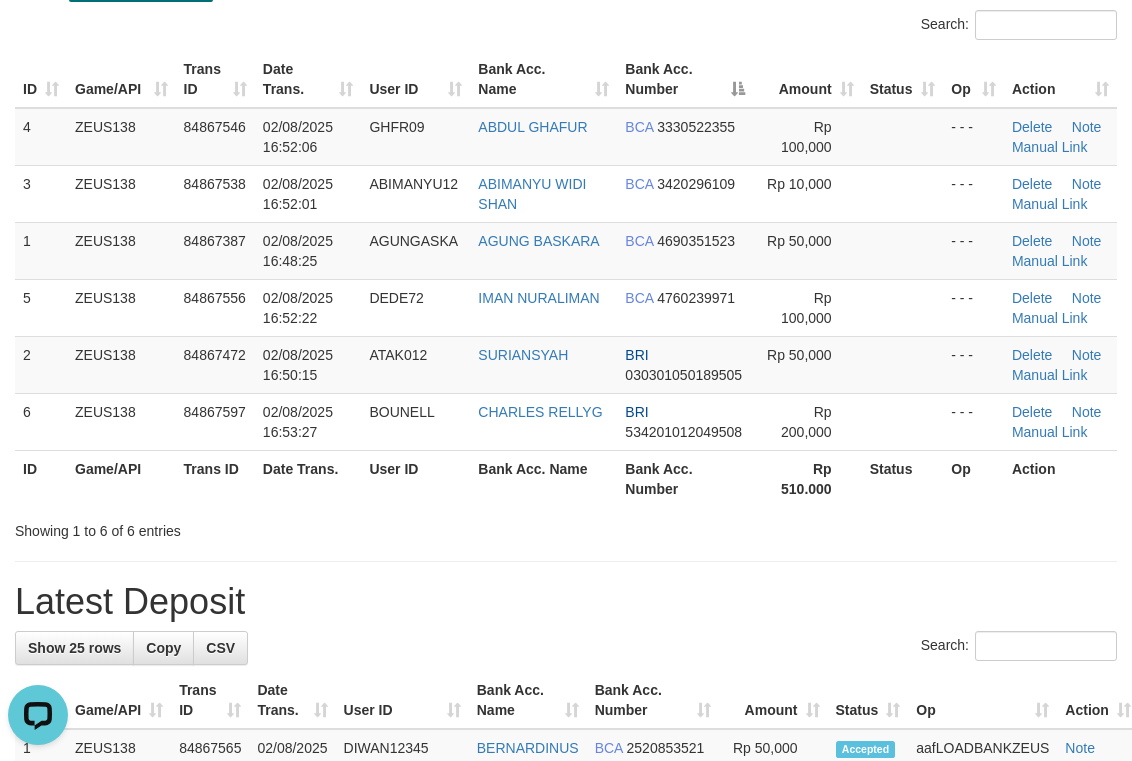scroll, scrollTop: 0, scrollLeft: 0, axis: both 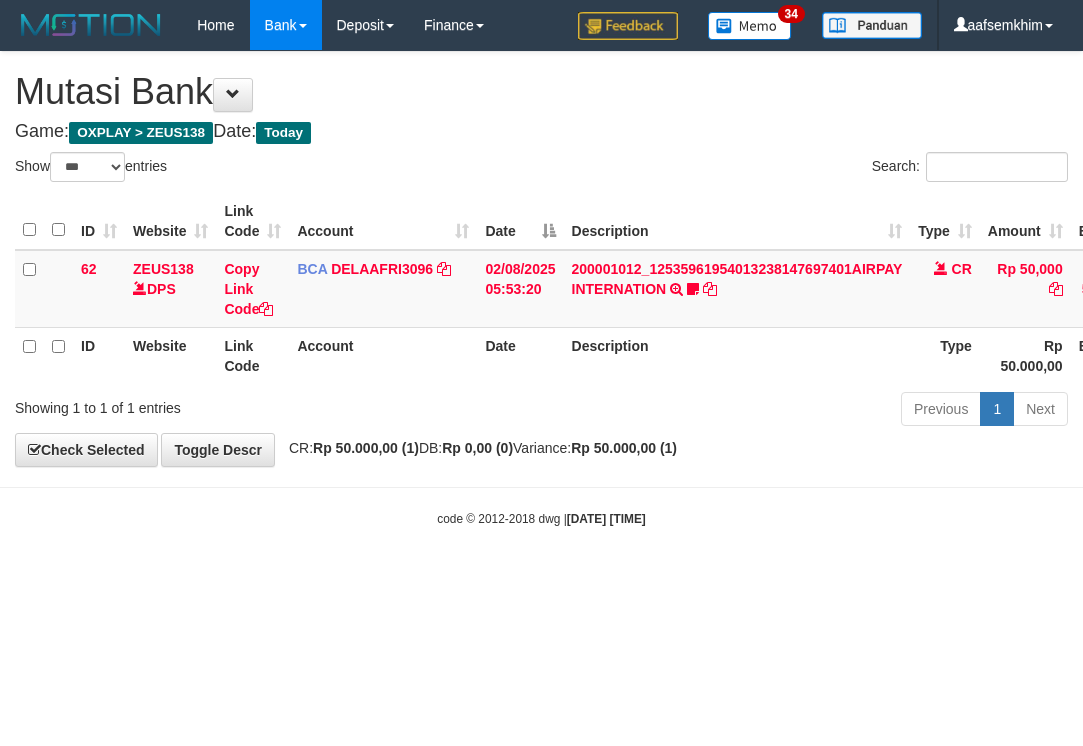 select on "***" 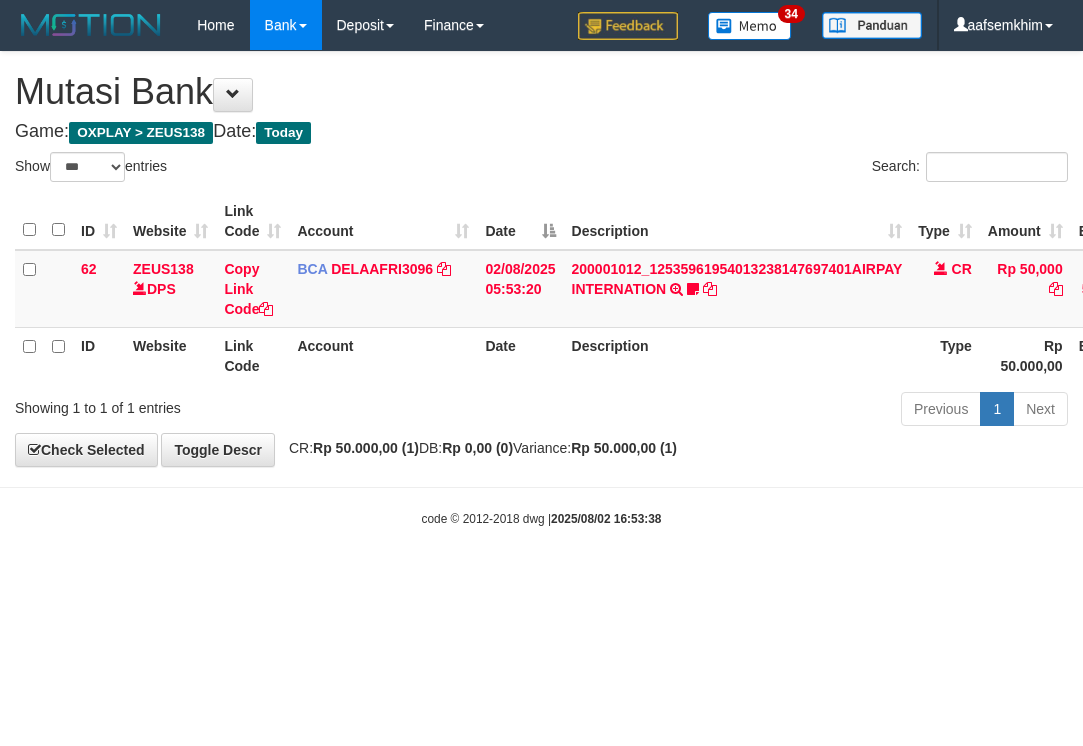 select on "***" 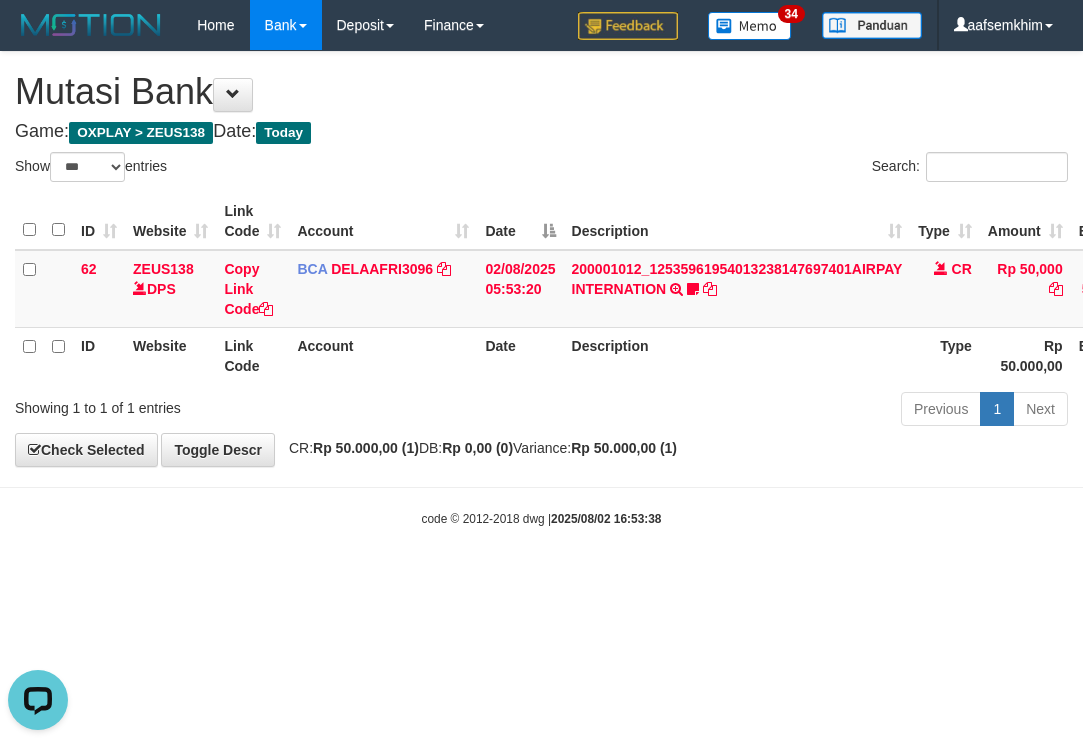 scroll, scrollTop: 0, scrollLeft: 0, axis: both 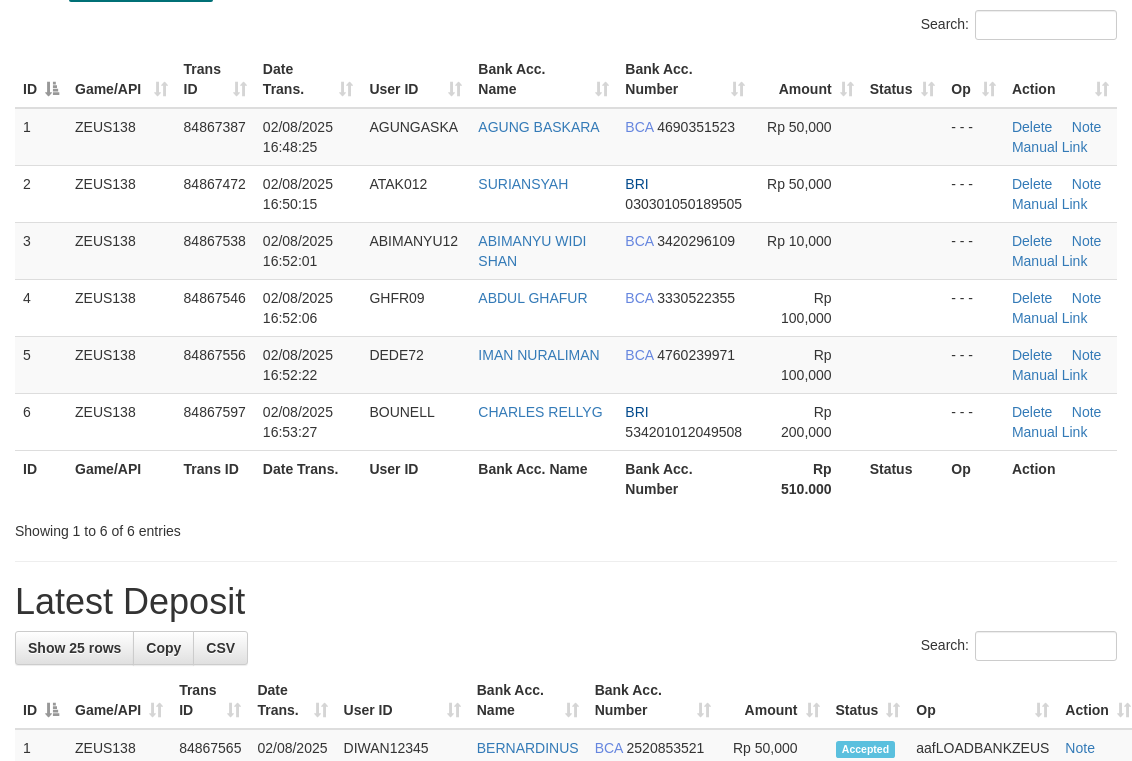 click on "Search:" at bounding box center [849, 27] 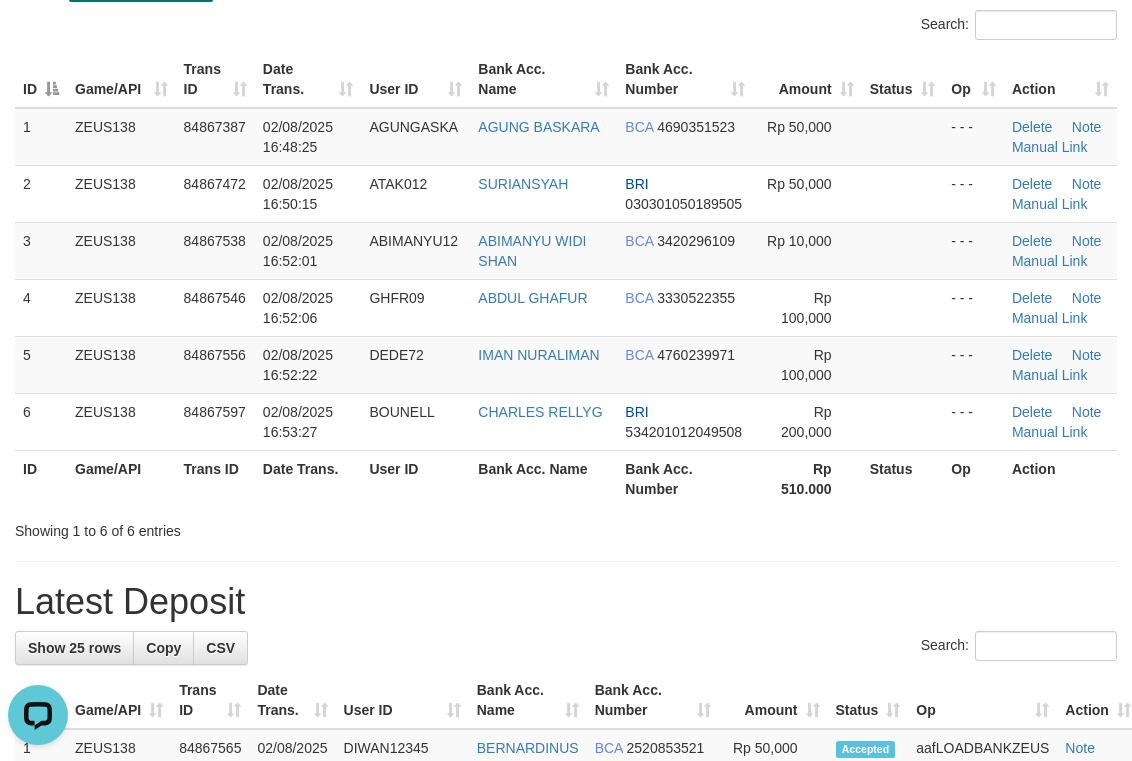 scroll, scrollTop: 0, scrollLeft: 0, axis: both 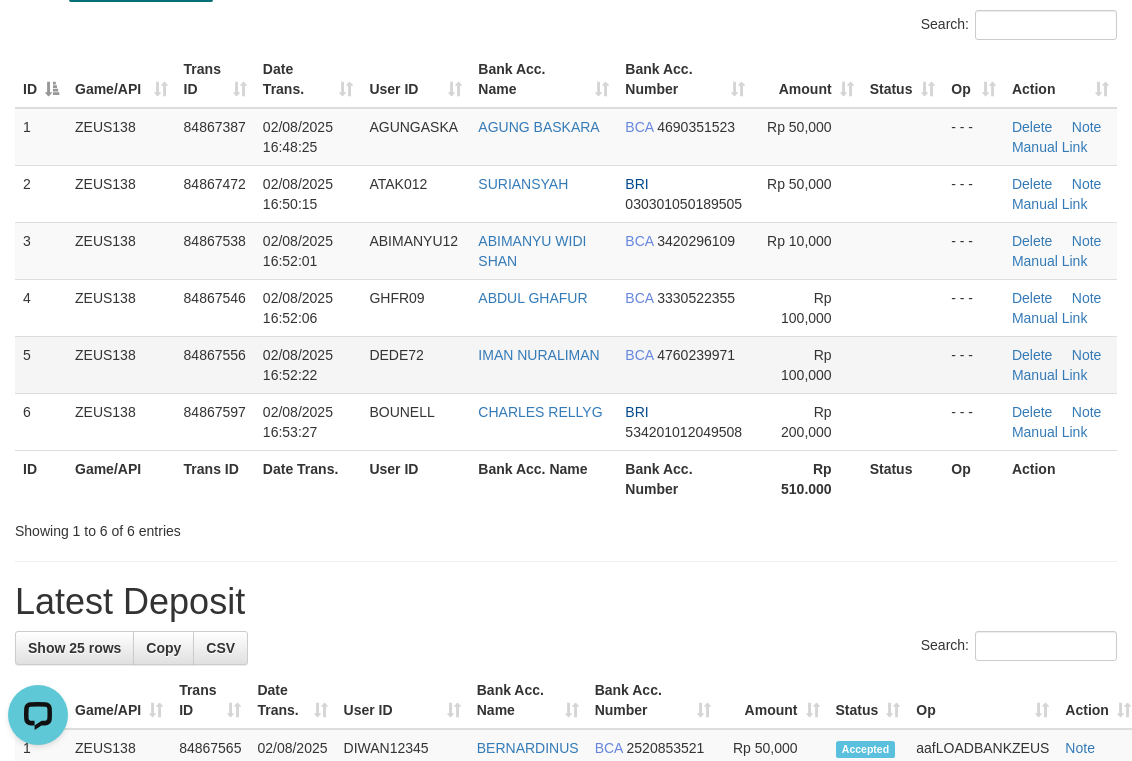 click on "BCA
4760239971" at bounding box center [685, 364] 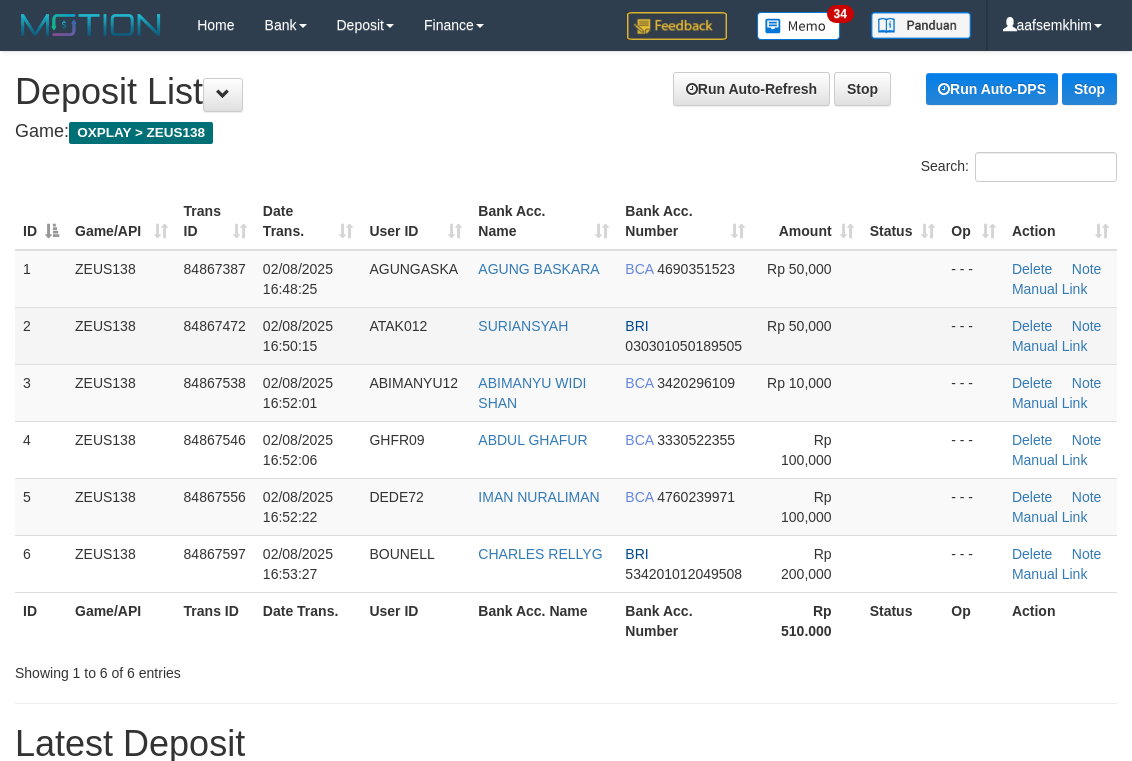 scroll, scrollTop: 142, scrollLeft: 0, axis: vertical 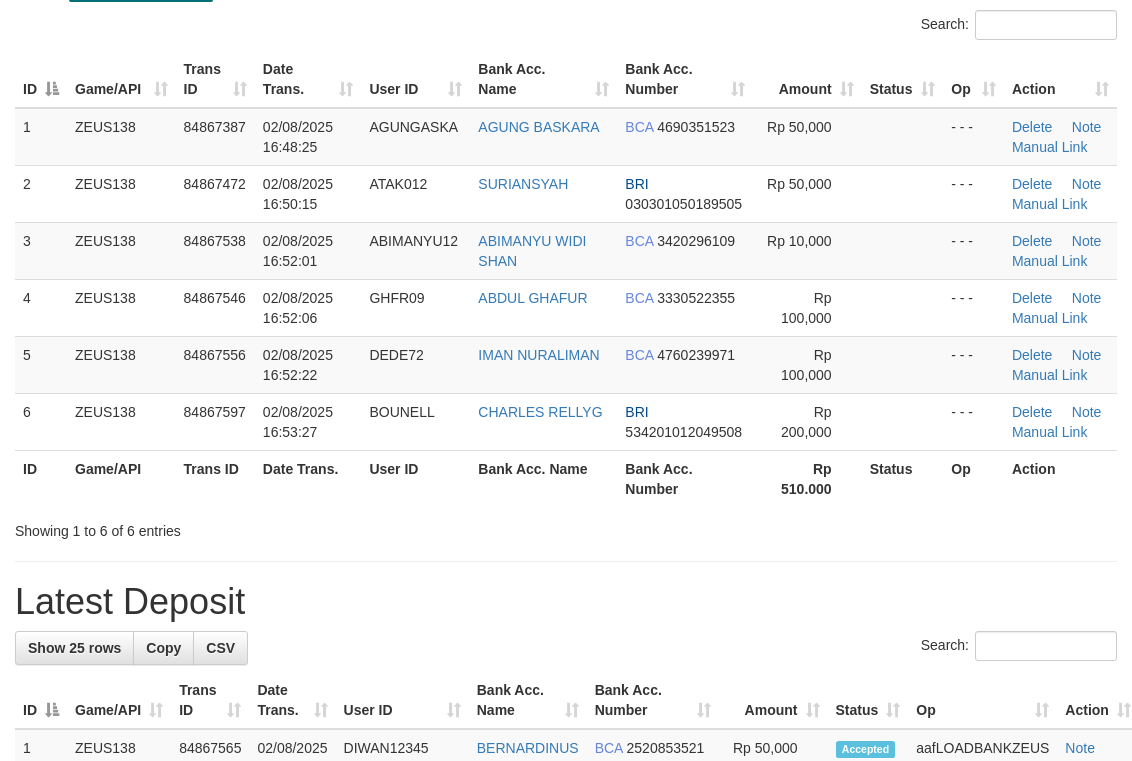 click on "Bank Acc. Name" at bounding box center [543, 79] 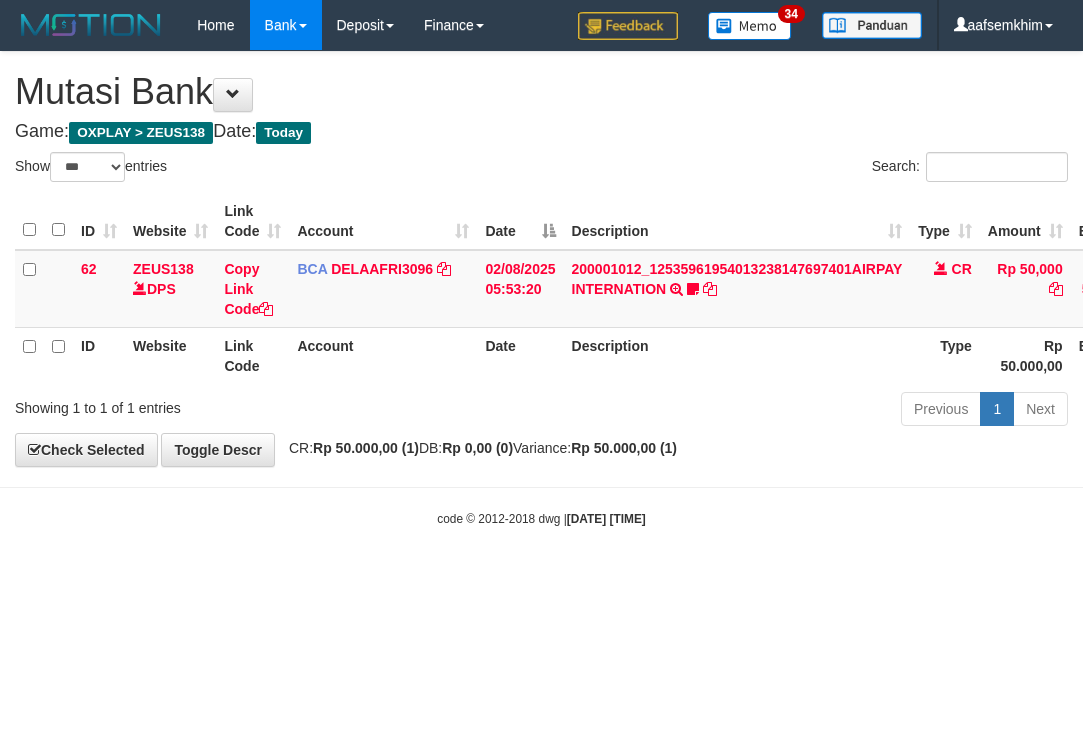 select on "***" 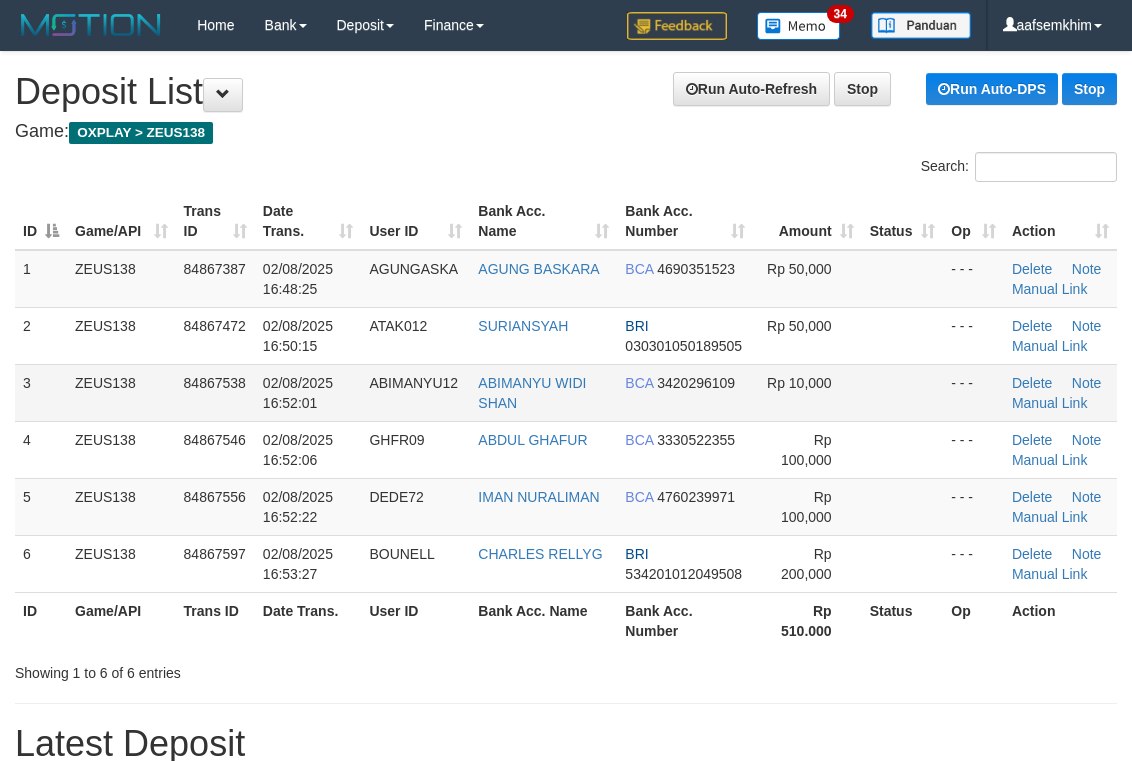 scroll, scrollTop: 142, scrollLeft: 0, axis: vertical 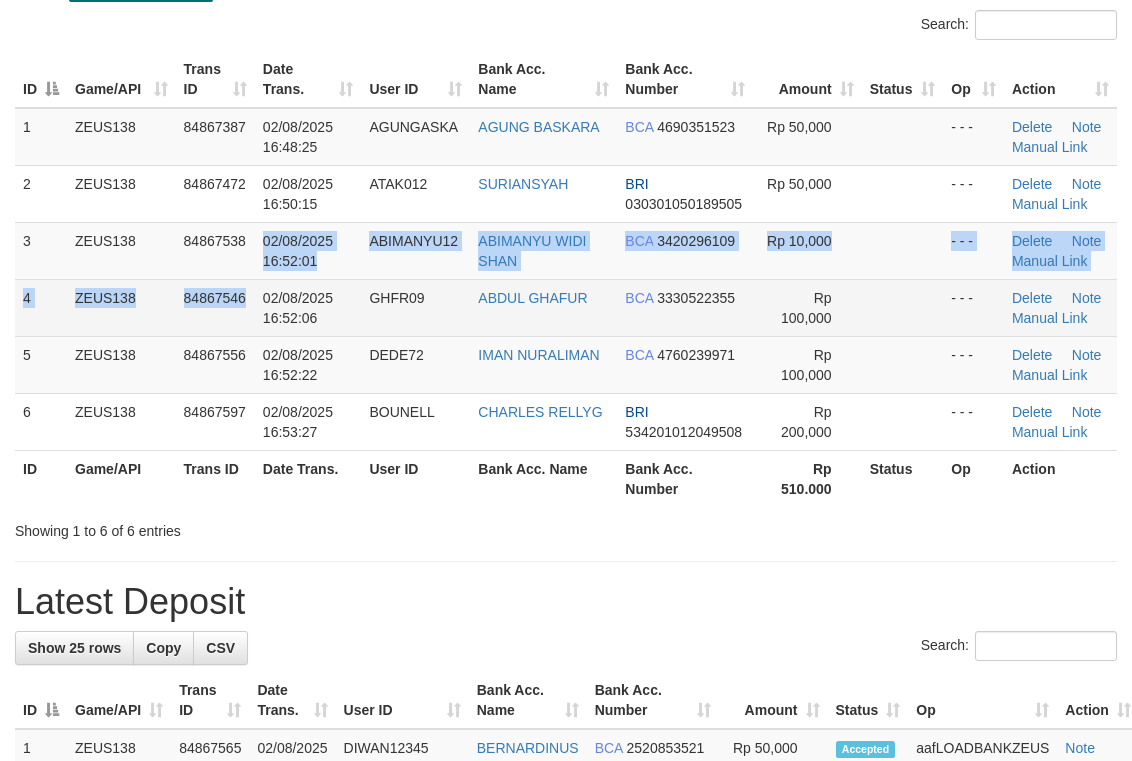 drag, startPoint x: 244, startPoint y: 283, endPoint x: 249, endPoint y: 323, distance: 40.311287 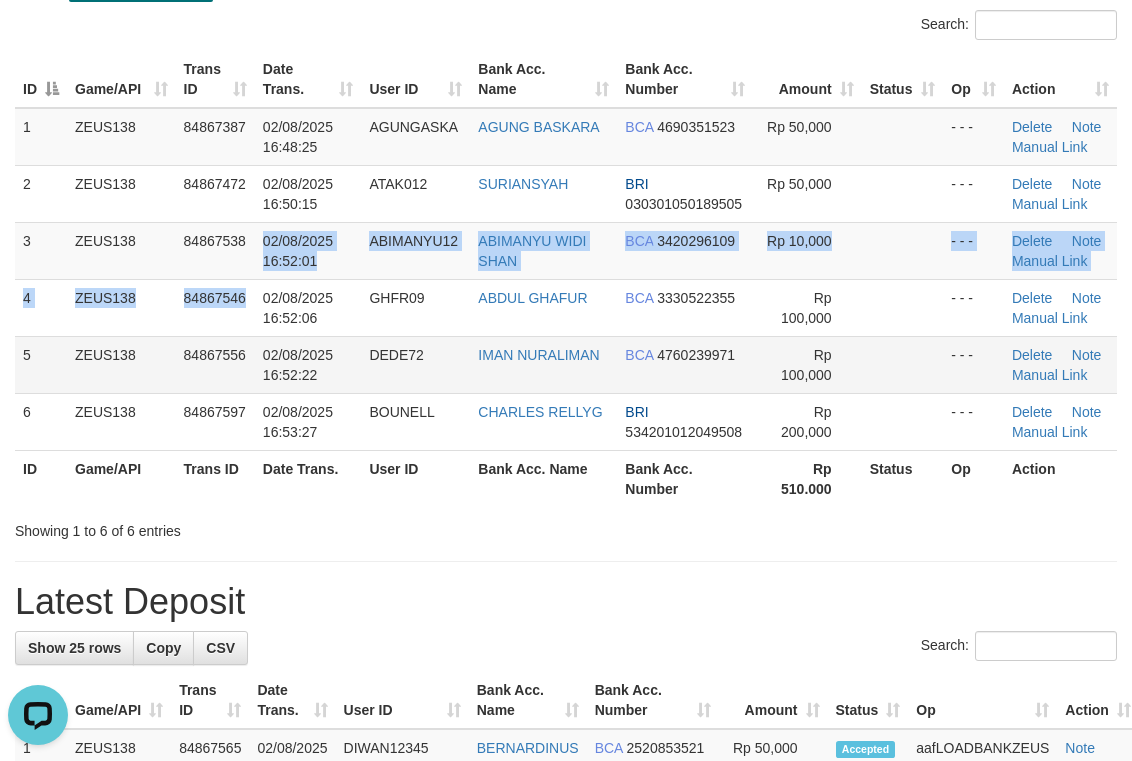 scroll, scrollTop: 0, scrollLeft: 0, axis: both 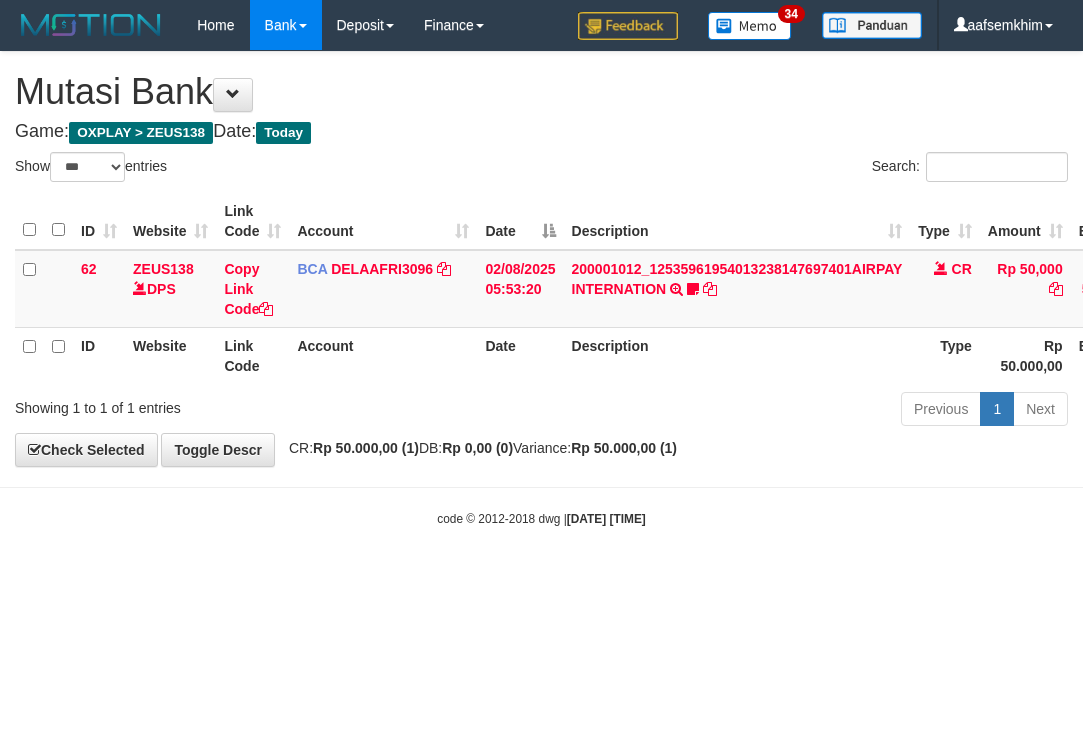 select on "***" 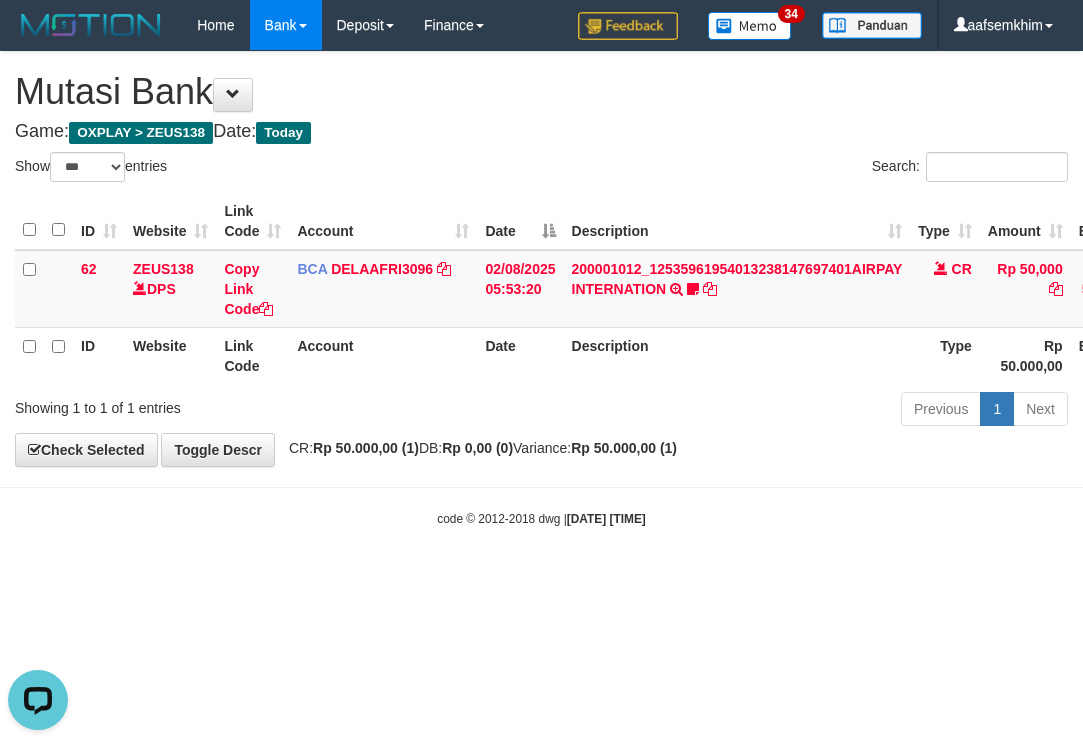 scroll, scrollTop: 0, scrollLeft: 0, axis: both 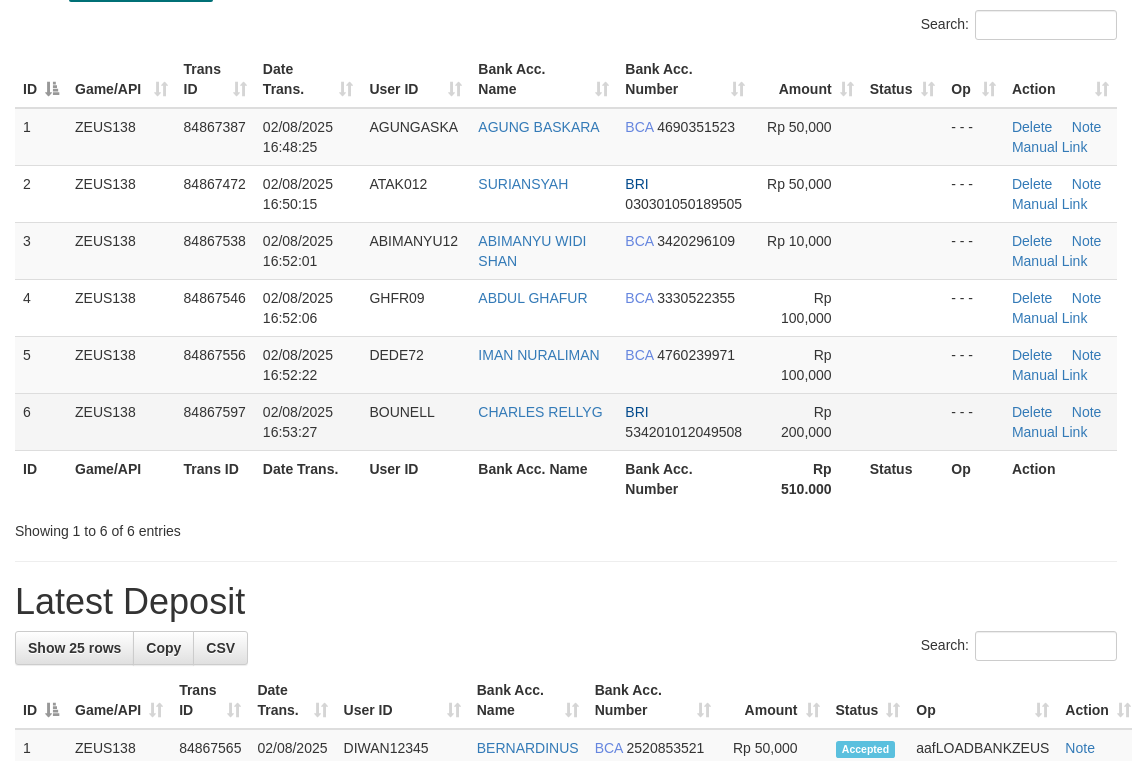 click on "02/08/2025 16:53:27" at bounding box center (308, 421) 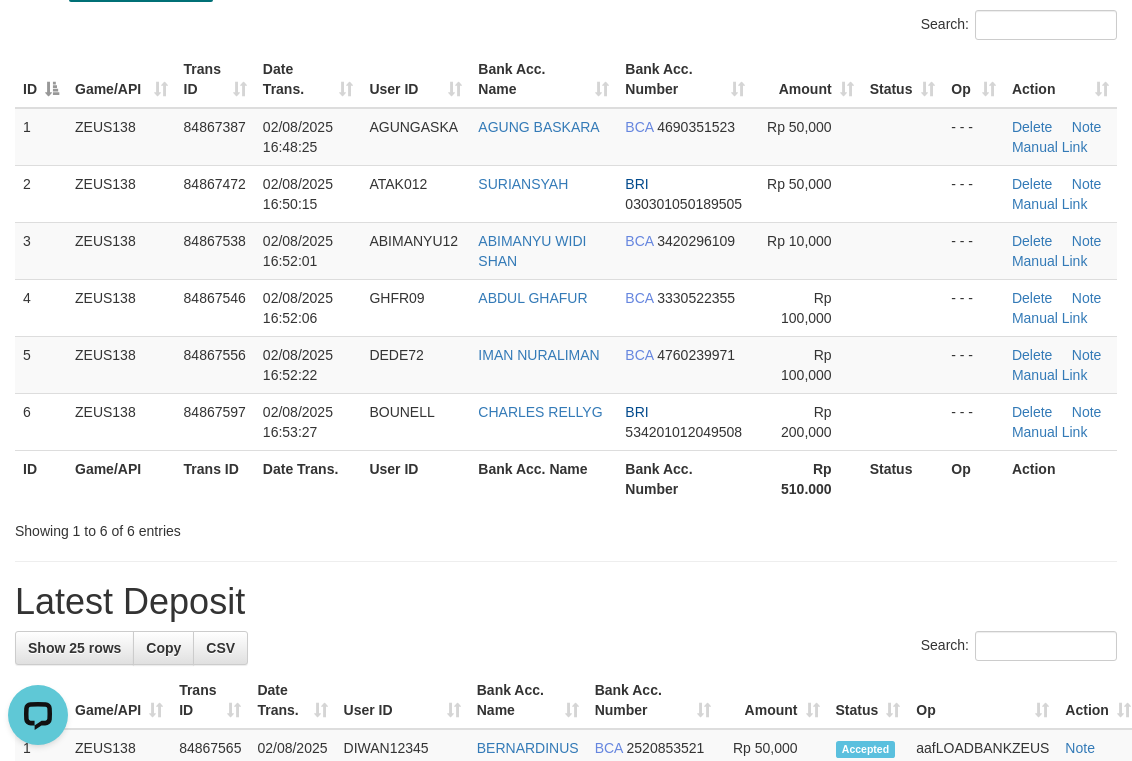 scroll, scrollTop: 0, scrollLeft: 0, axis: both 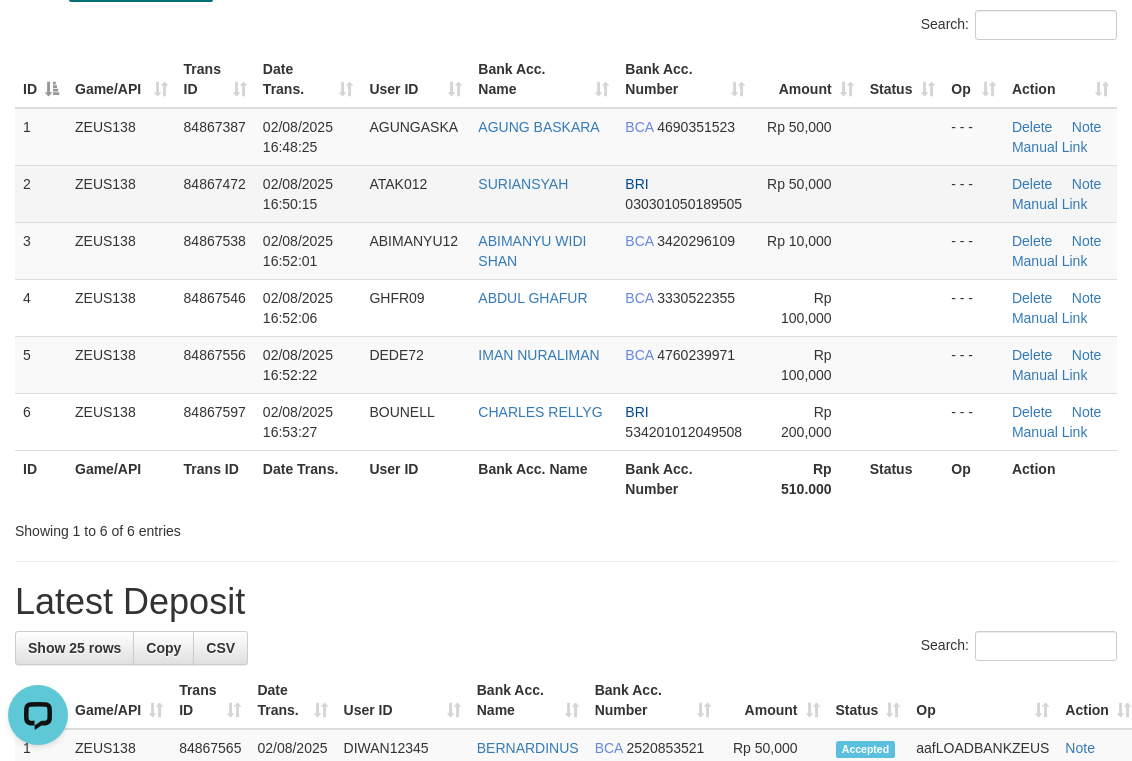 click on "SURIANSYAH" at bounding box center (543, 193) 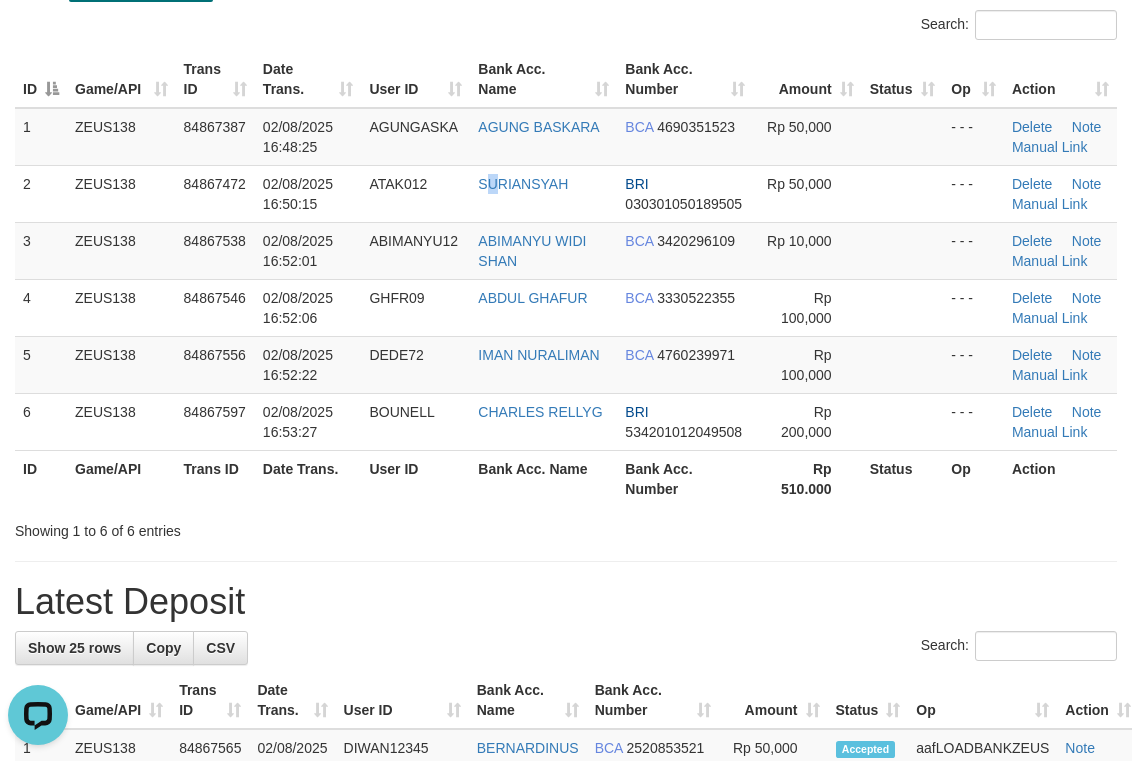 click on "Bank Acc. Name" at bounding box center (543, 79) 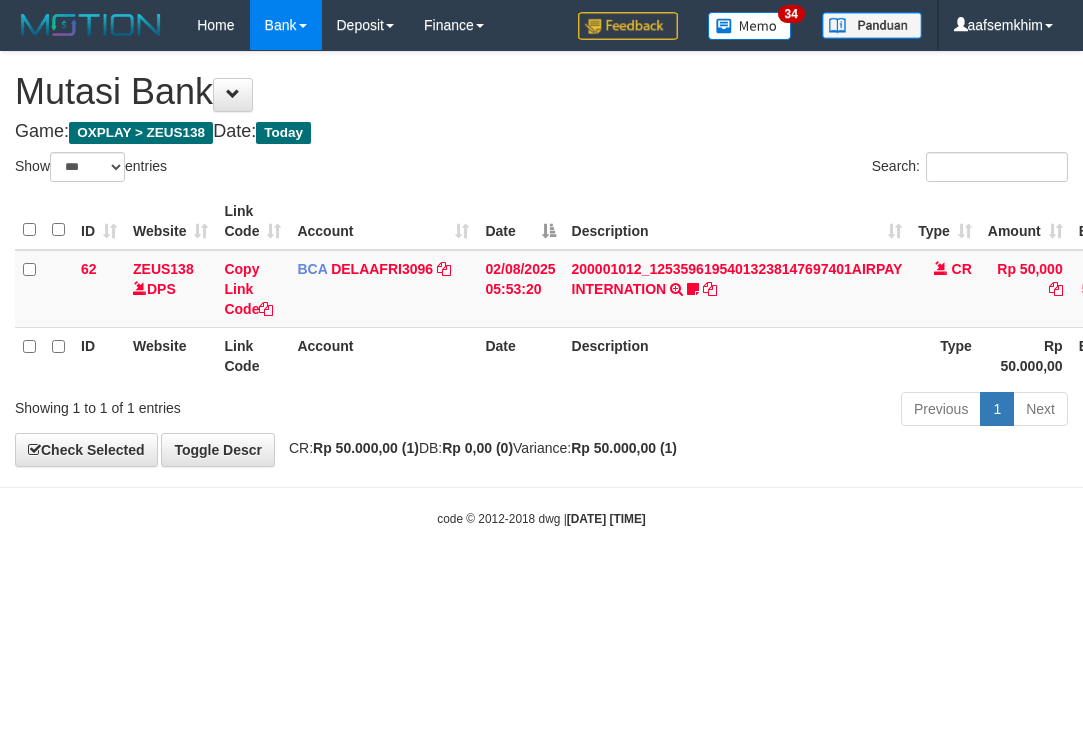 select on "***" 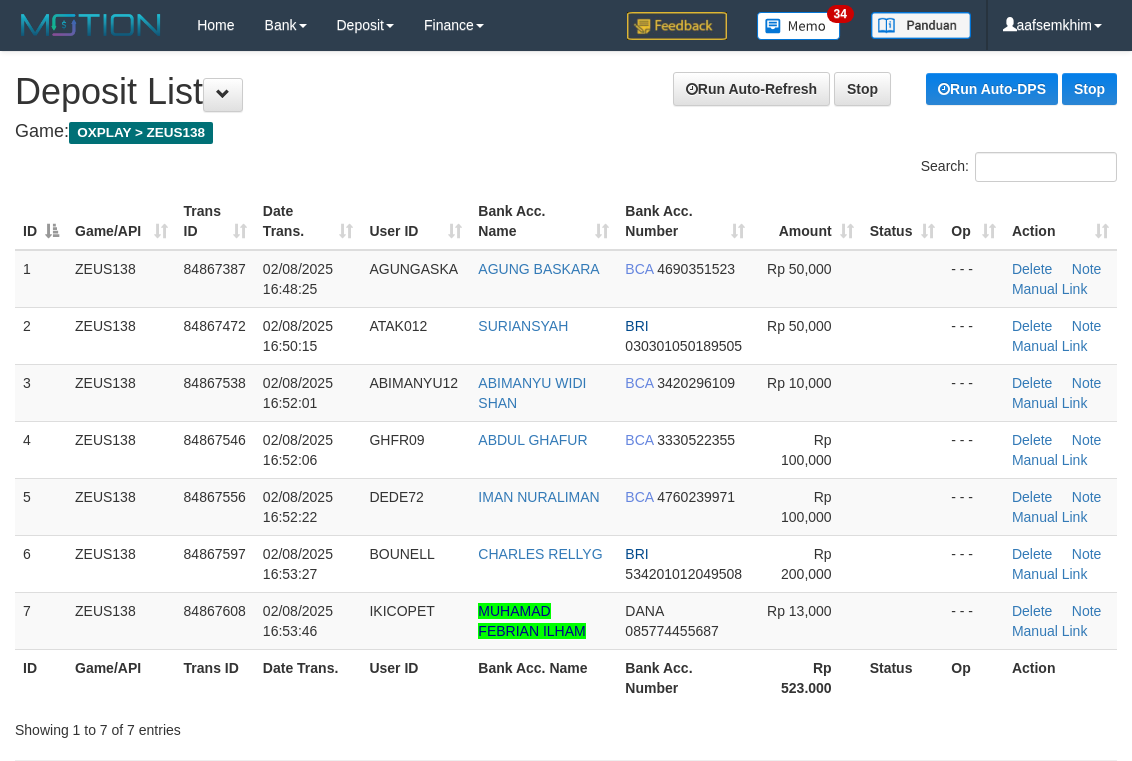 scroll, scrollTop: 142, scrollLeft: 0, axis: vertical 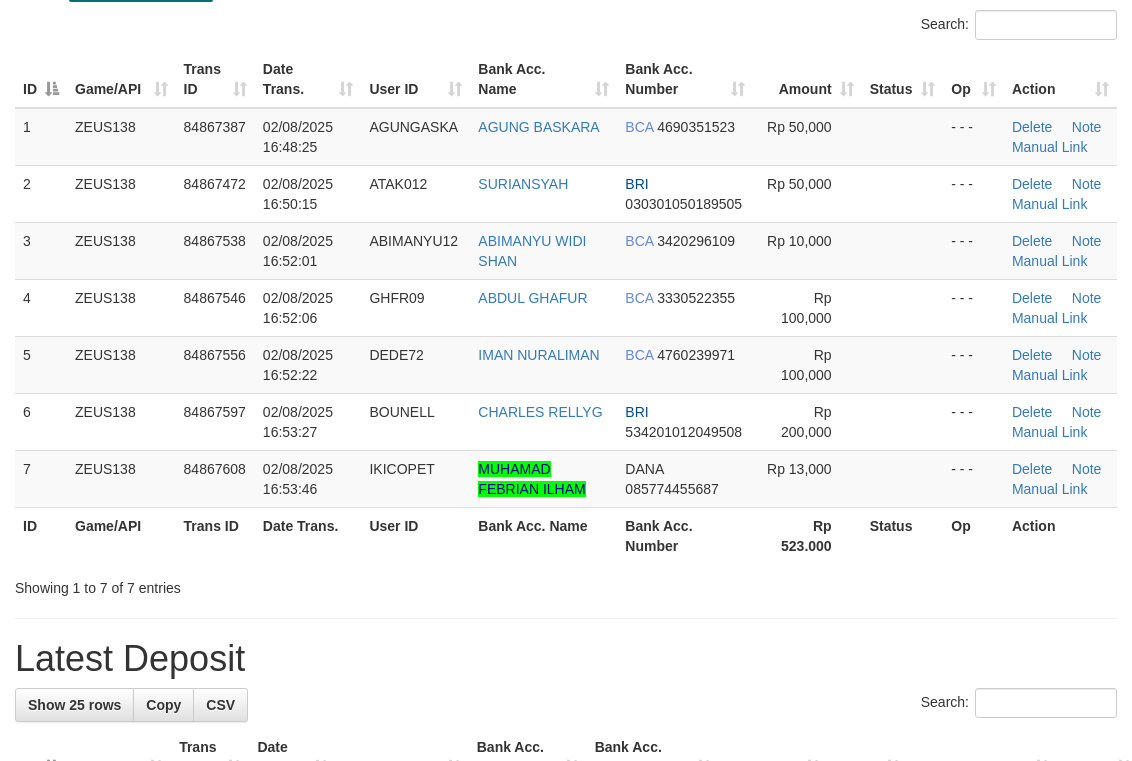 click on "Search:" at bounding box center (566, 27) 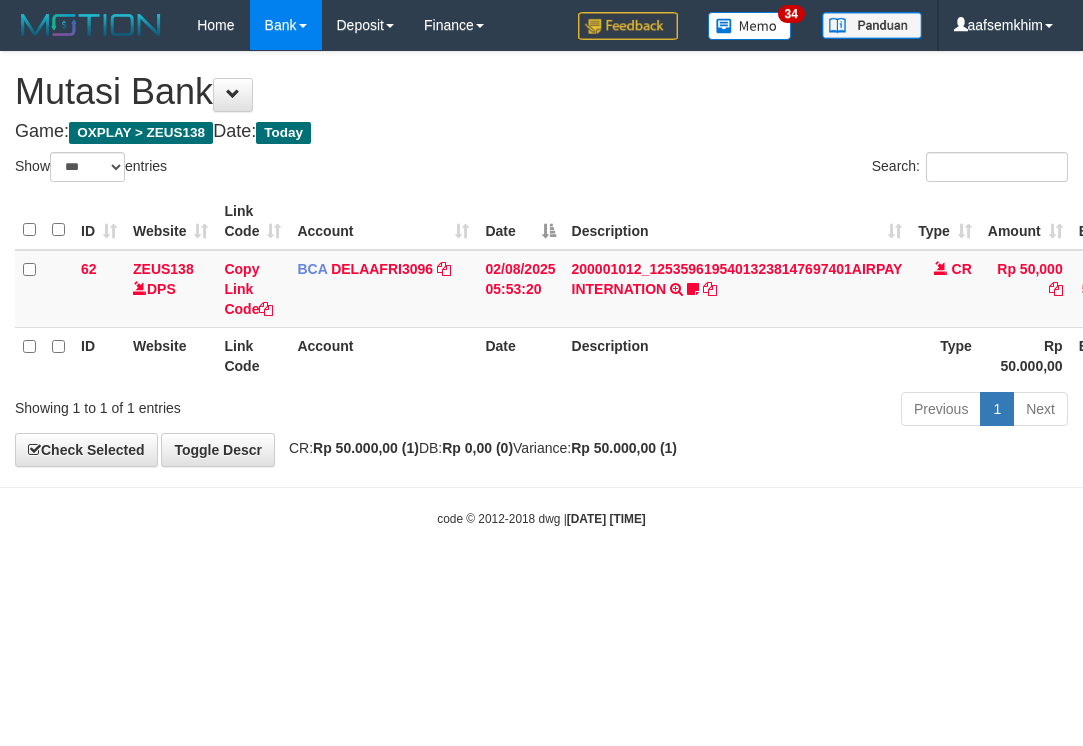 select on "***" 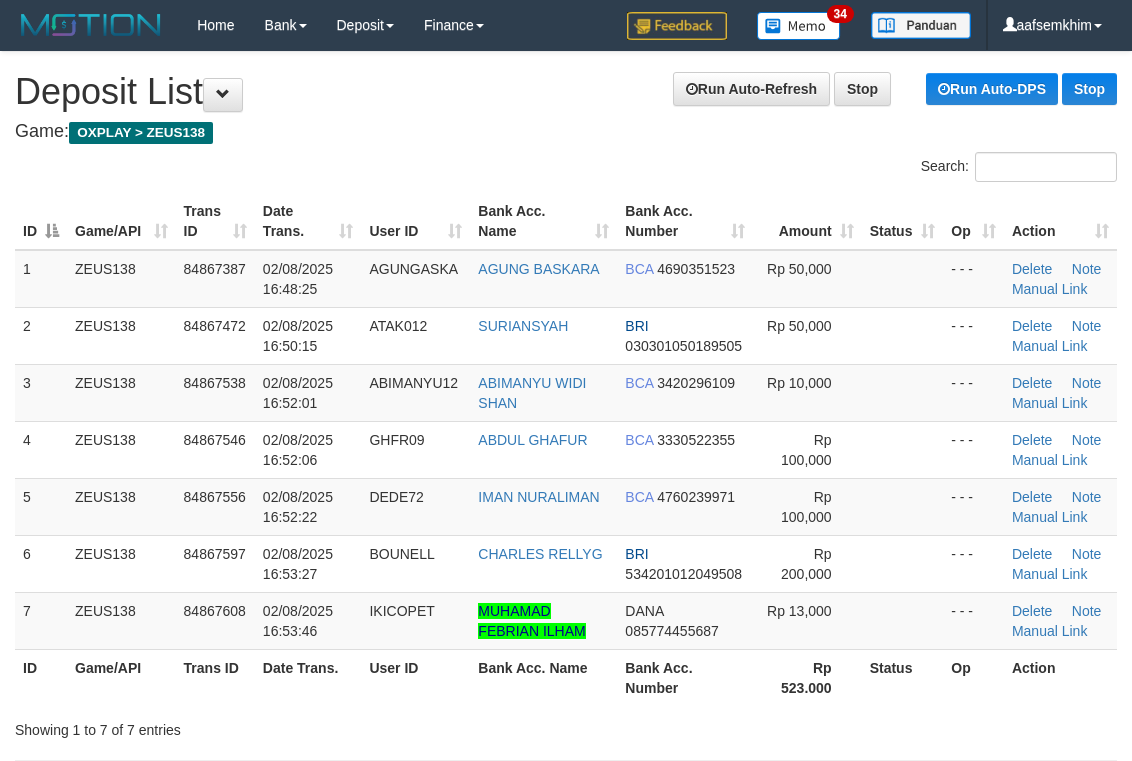 scroll, scrollTop: 142, scrollLeft: 0, axis: vertical 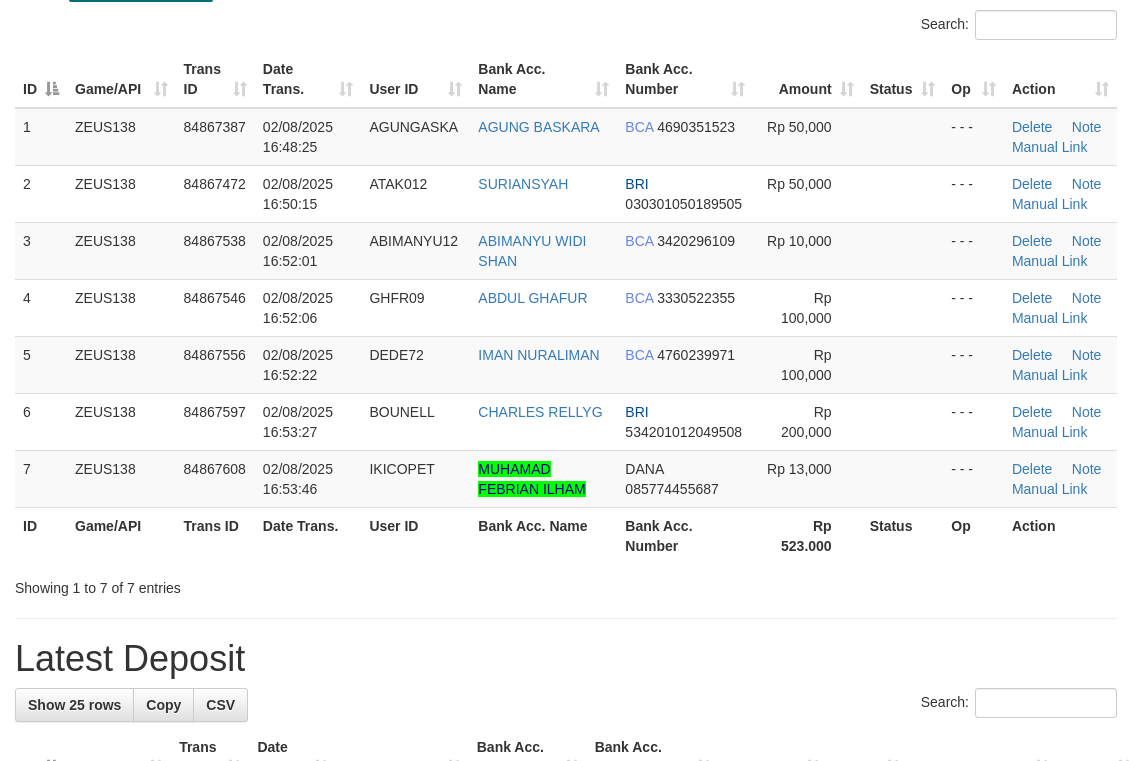 click on "Search:" at bounding box center [849, 27] 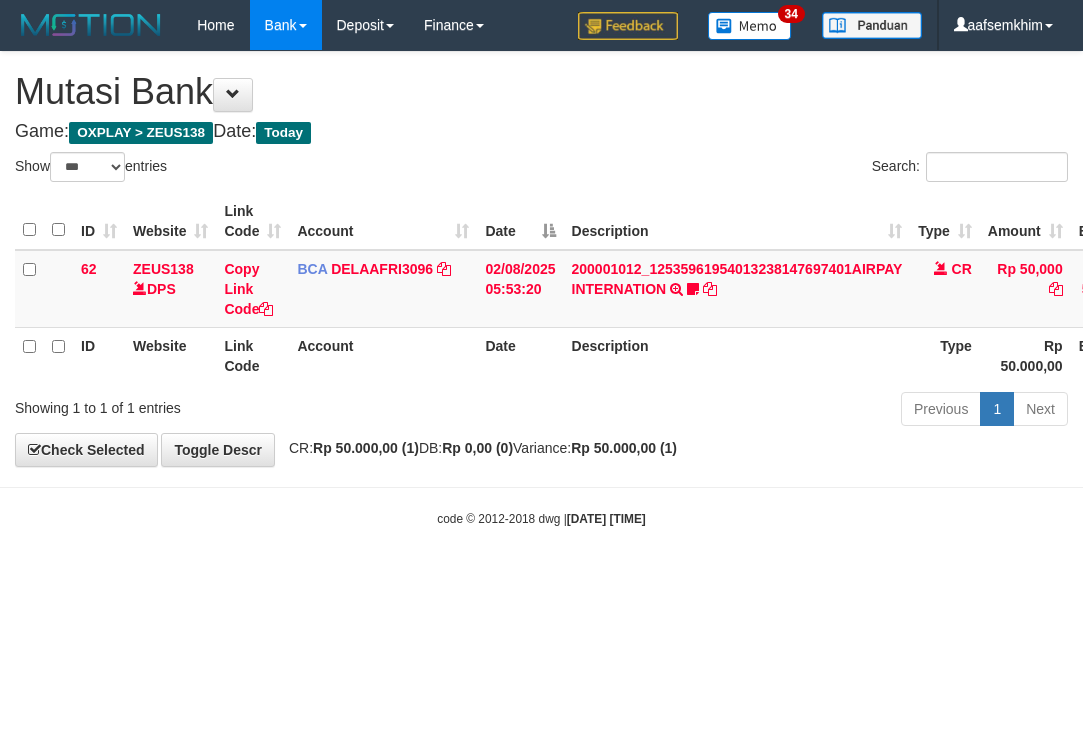 select on "***" 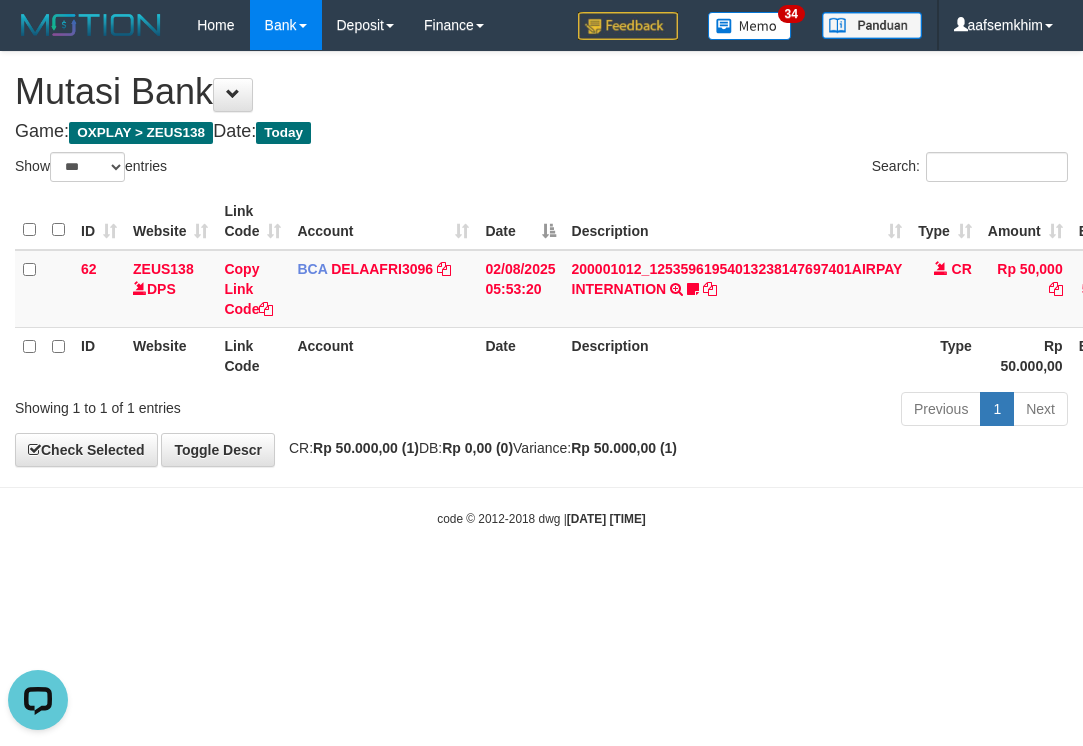scroll, scrollTop: 0, scrollLeft: 0, axis: both 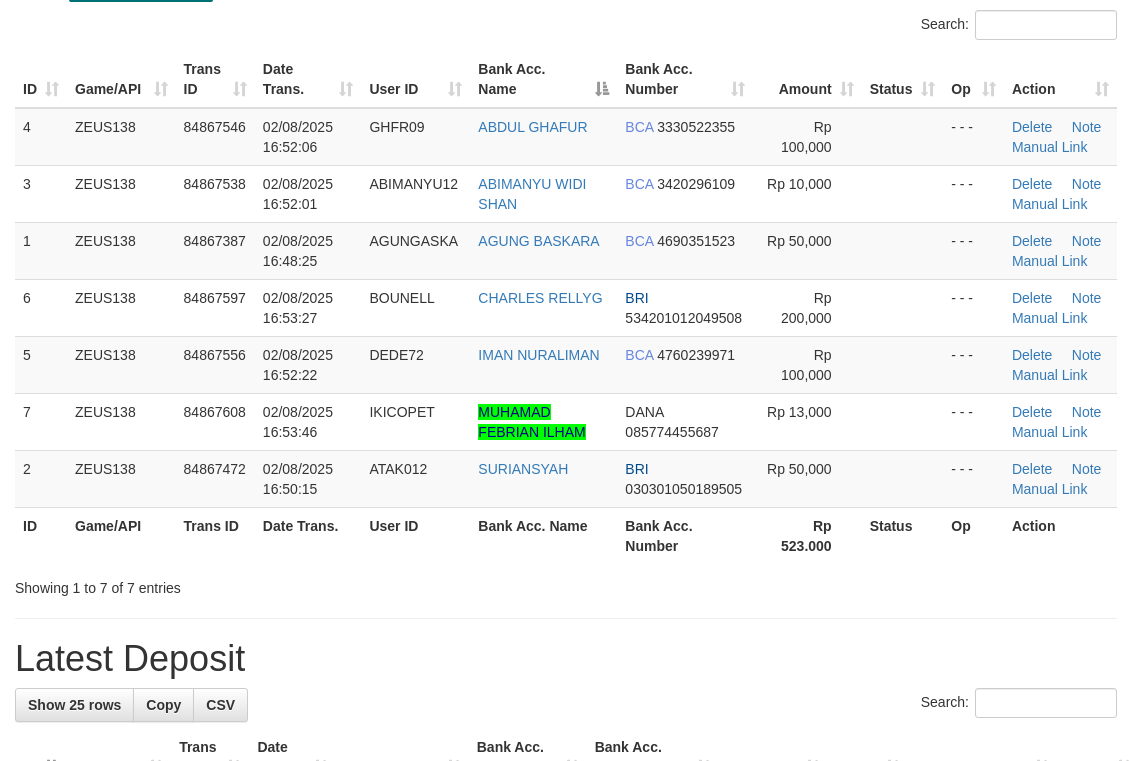 click on "Search:" at bounding box center [566, 27] 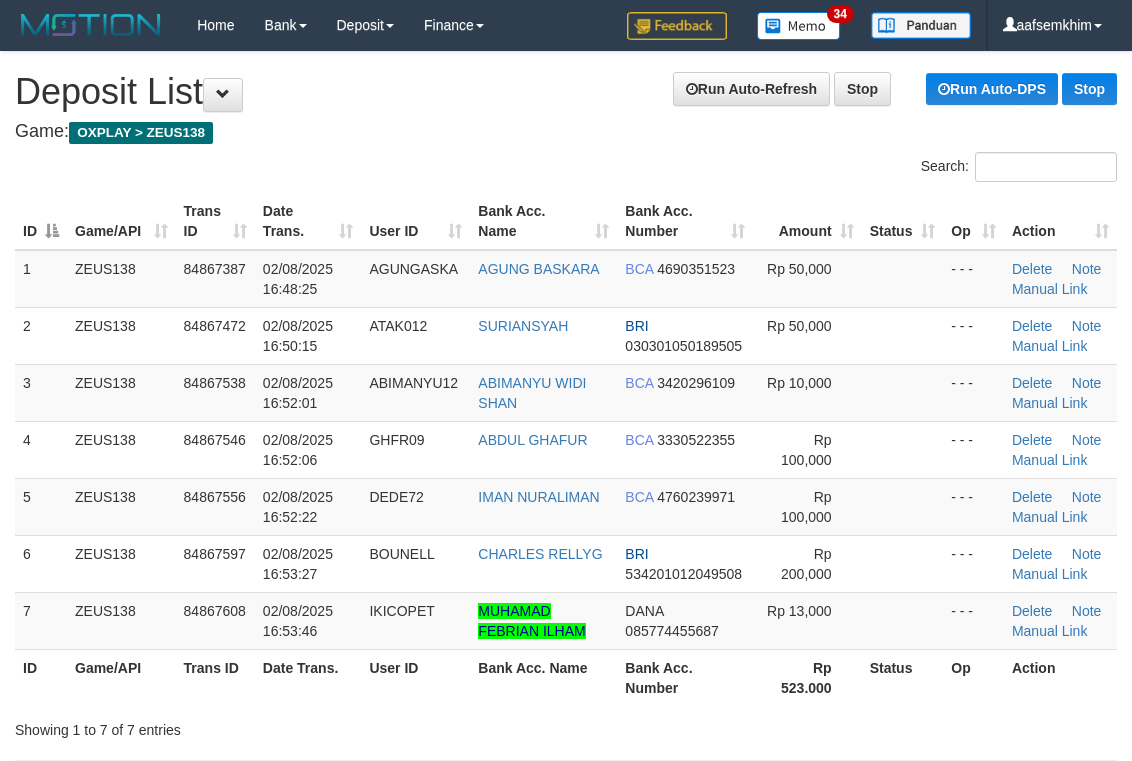 scroll, scrollTop: 142, scrollLeft: 0, axis: vertical 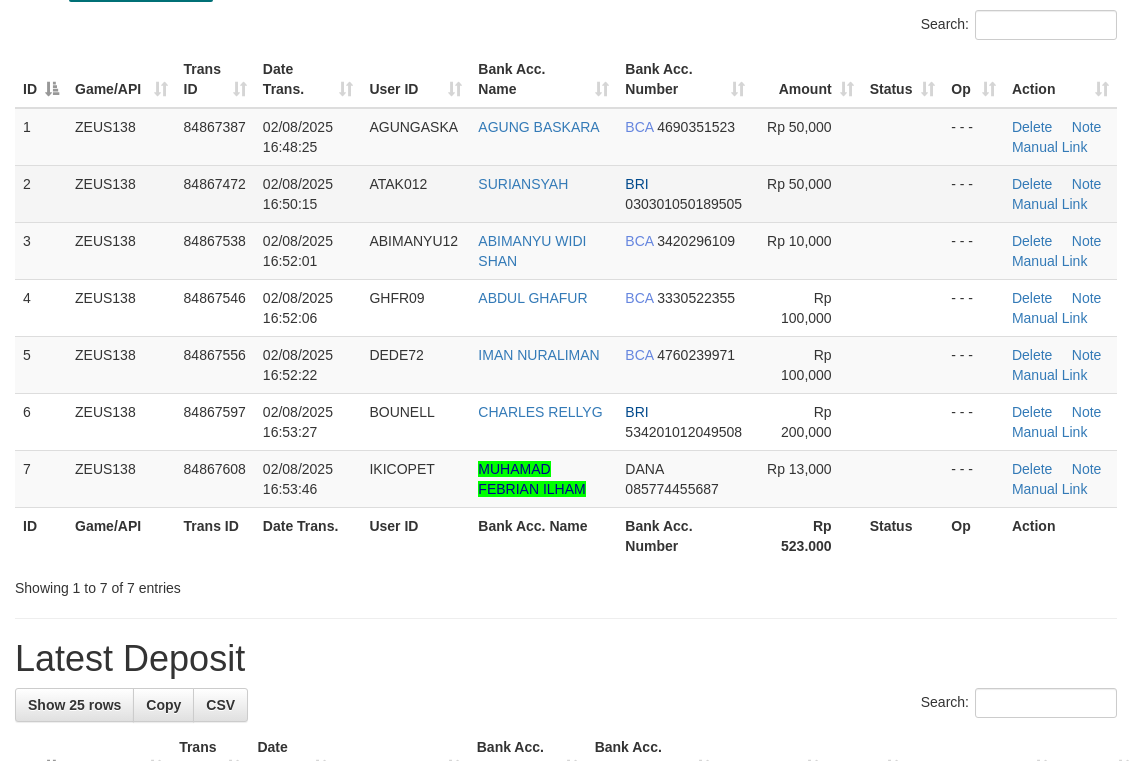 click on "SURIANSYAH" at bounding box center (543, 193) 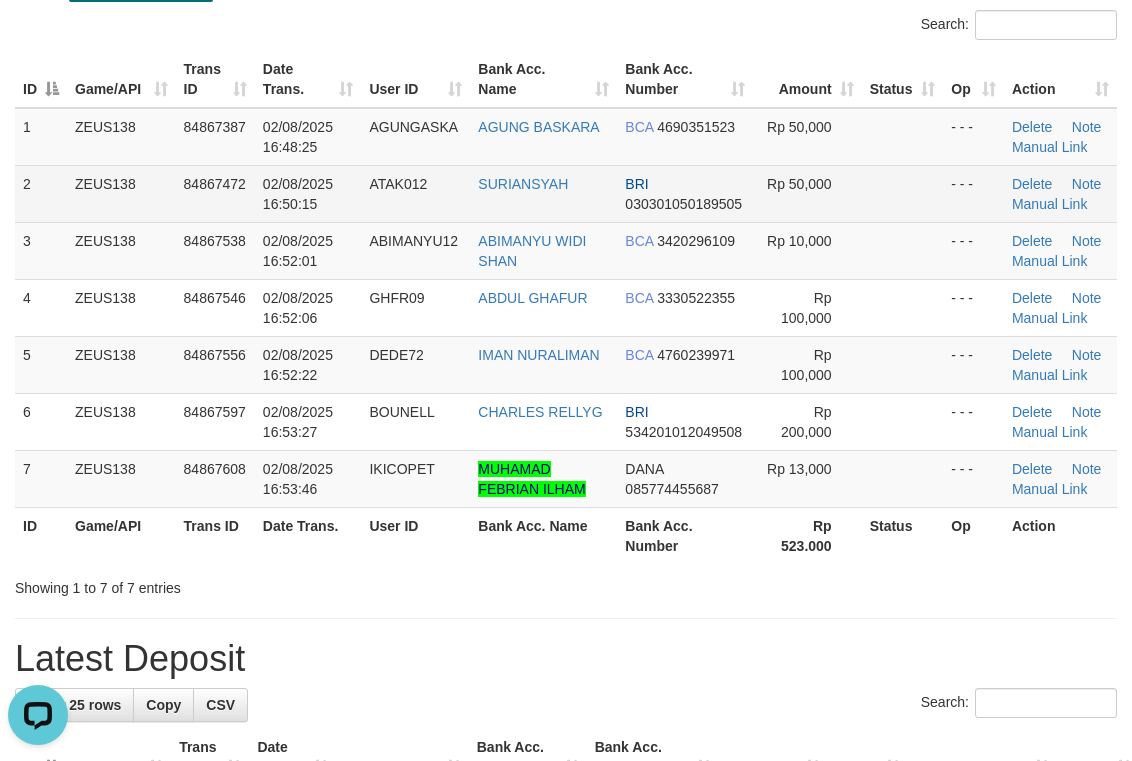 scroll, scrollTop: 0, scrollLeft: 0, axis: both 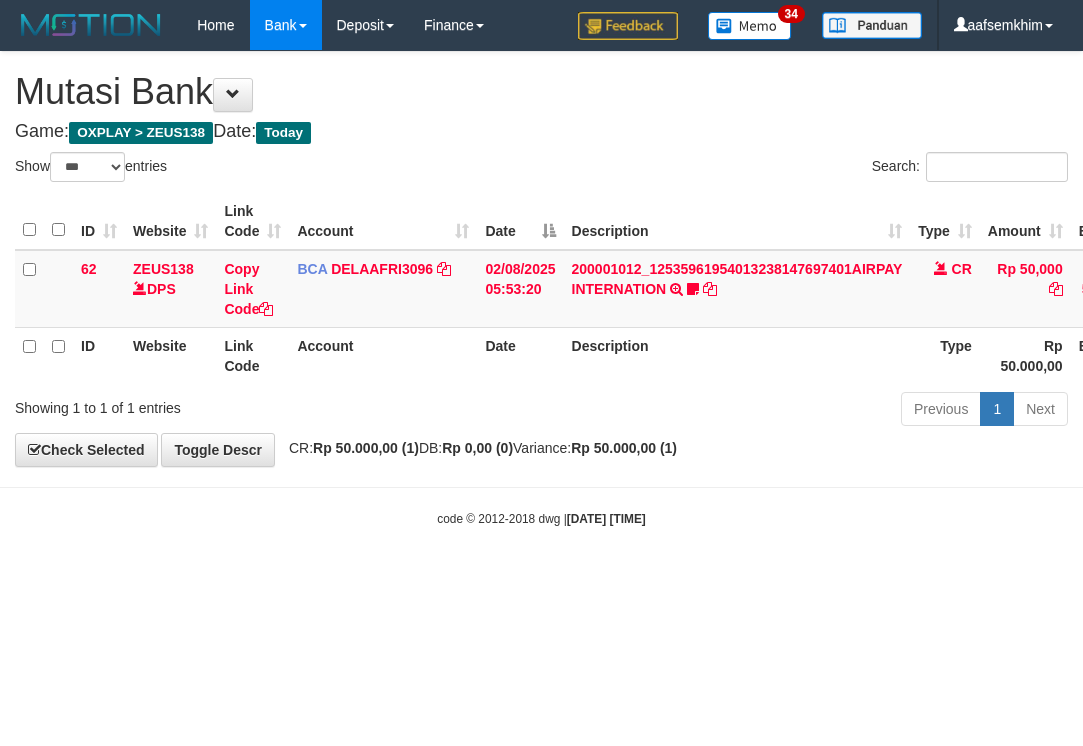 select on "***" 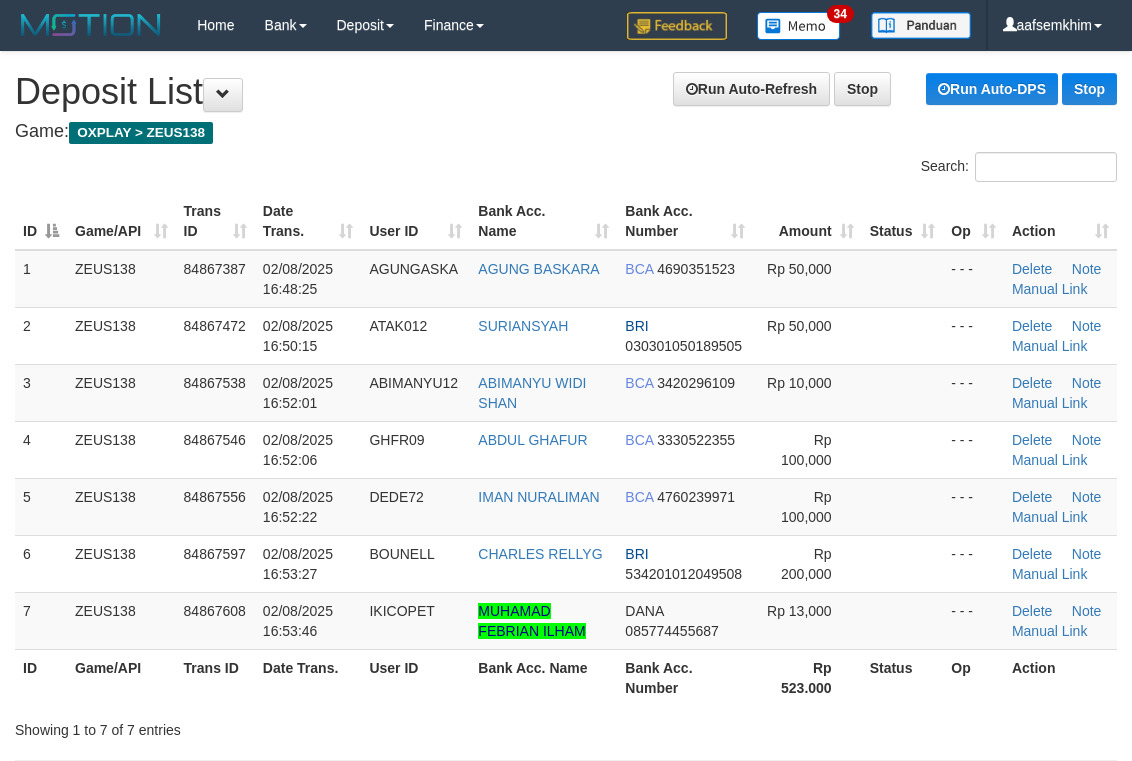 scroll, scrollTop: 142, scrollLeft: 0, axis: vertical 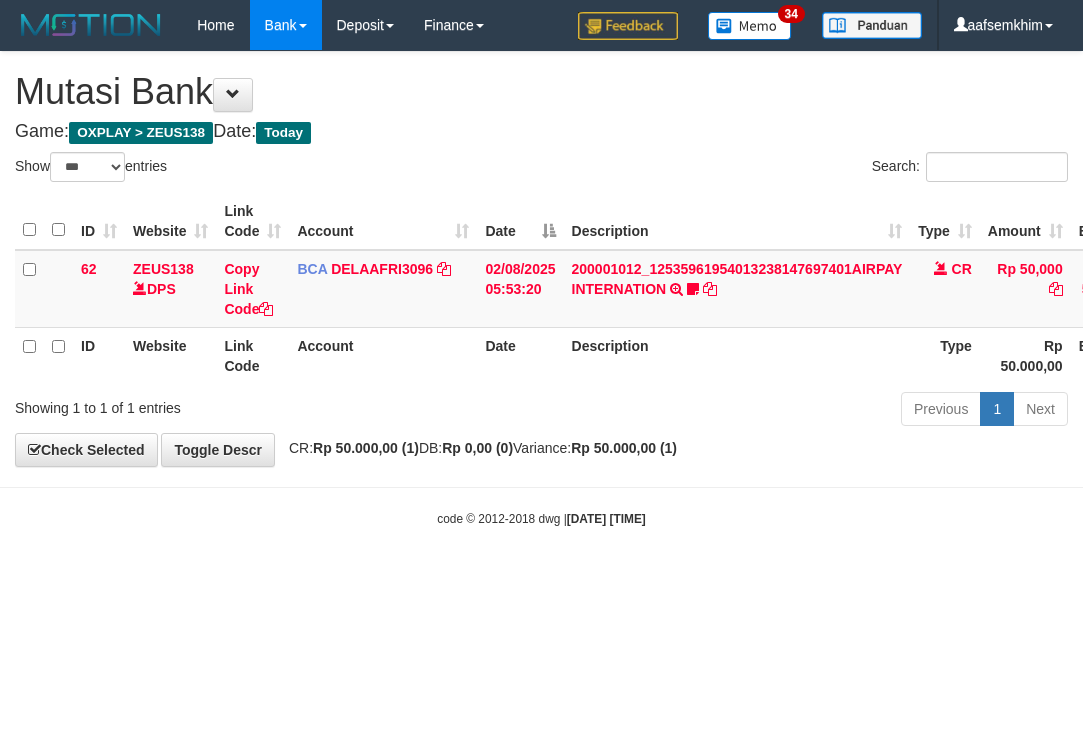 select on "***" 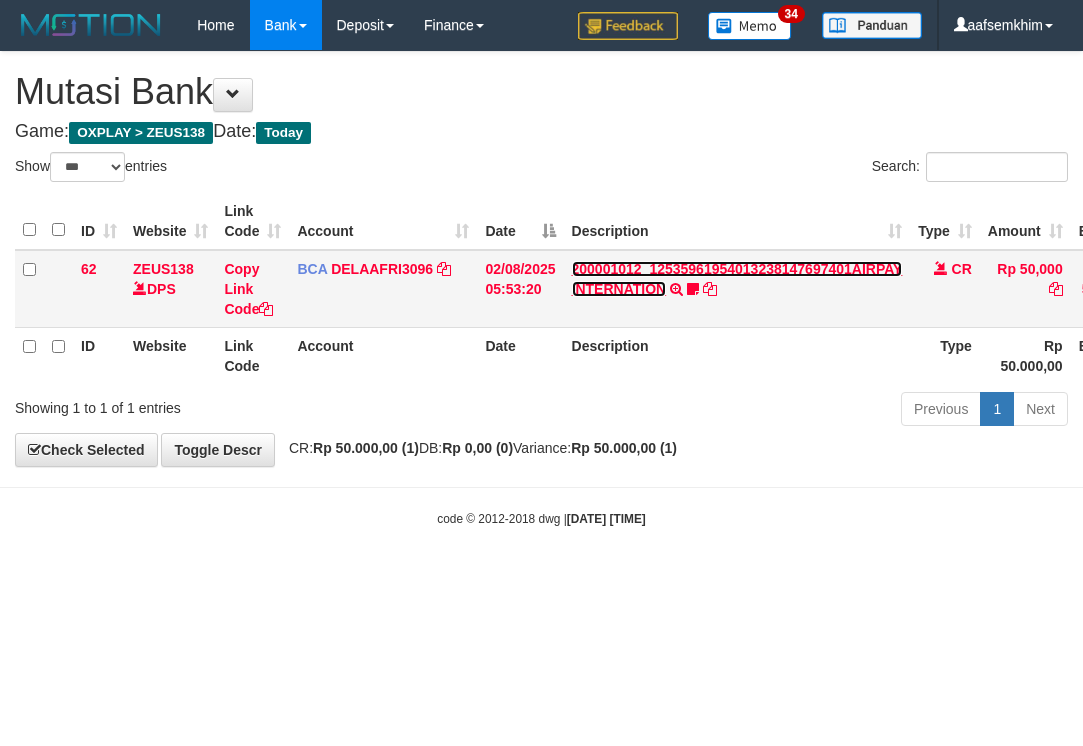 click on "200001012_12535961954013238147697401AIRPAY INTERNATION" at bounding box center [737, 279] 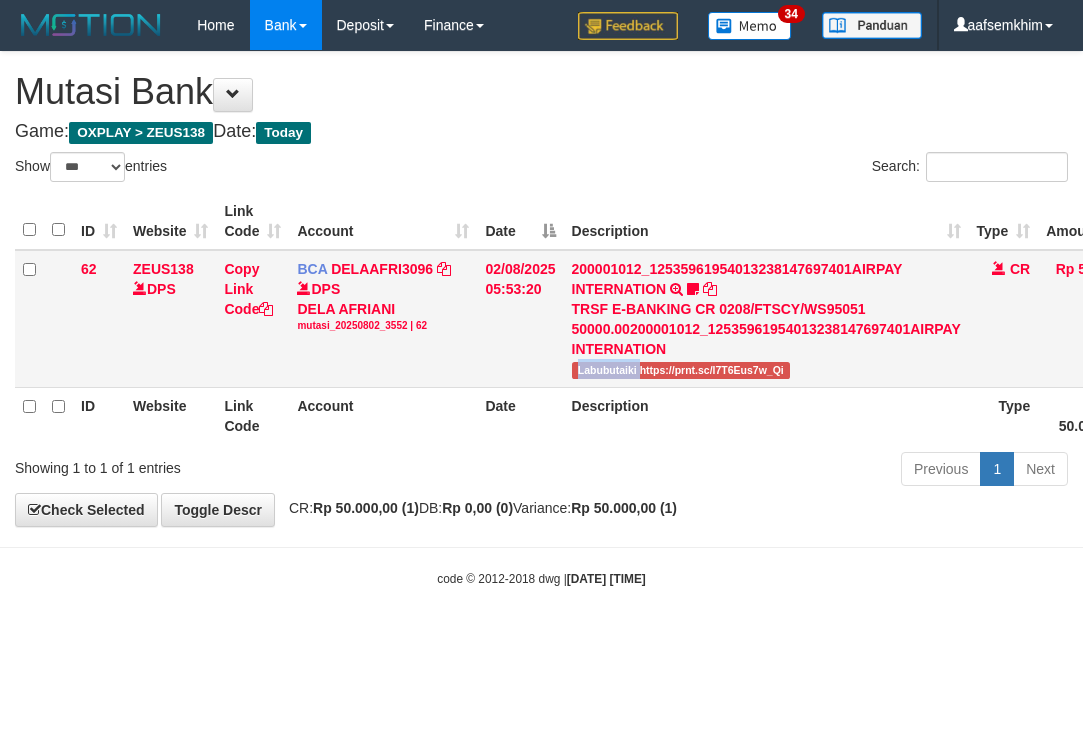 drag, startPoint x: 588, startPoint y: 367, endPoint x: 56, endPoint y: 343, distance: 532.5411 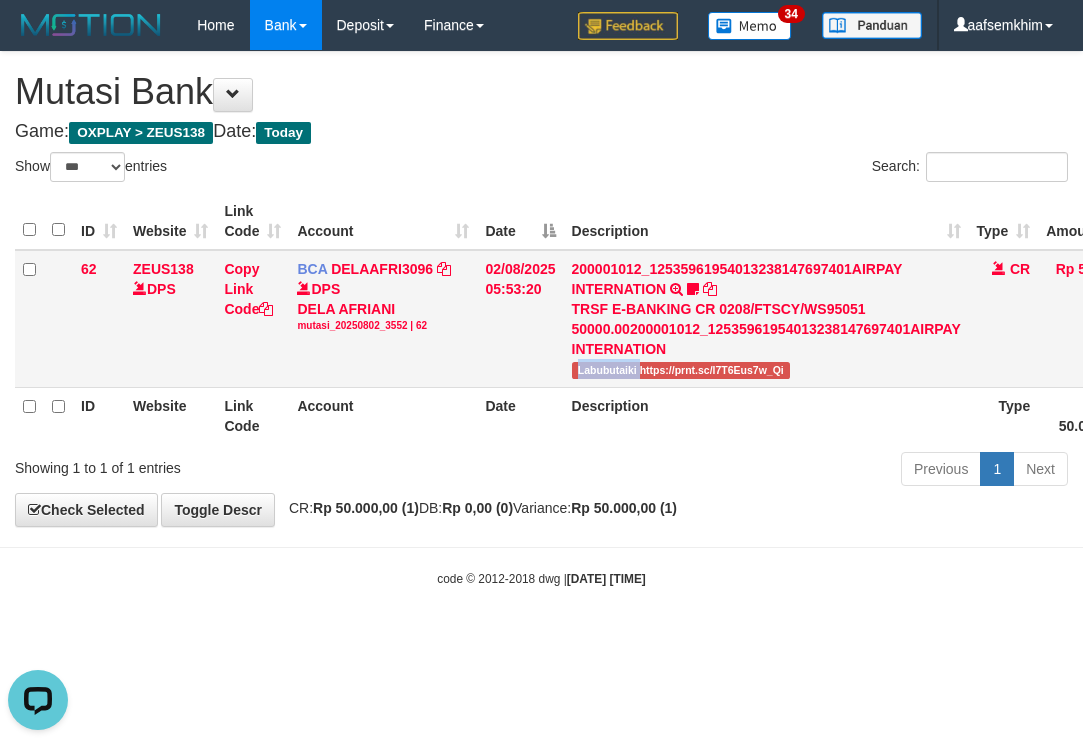 scroll, scrollTop: 0, scrollLeft: 0, axis: both 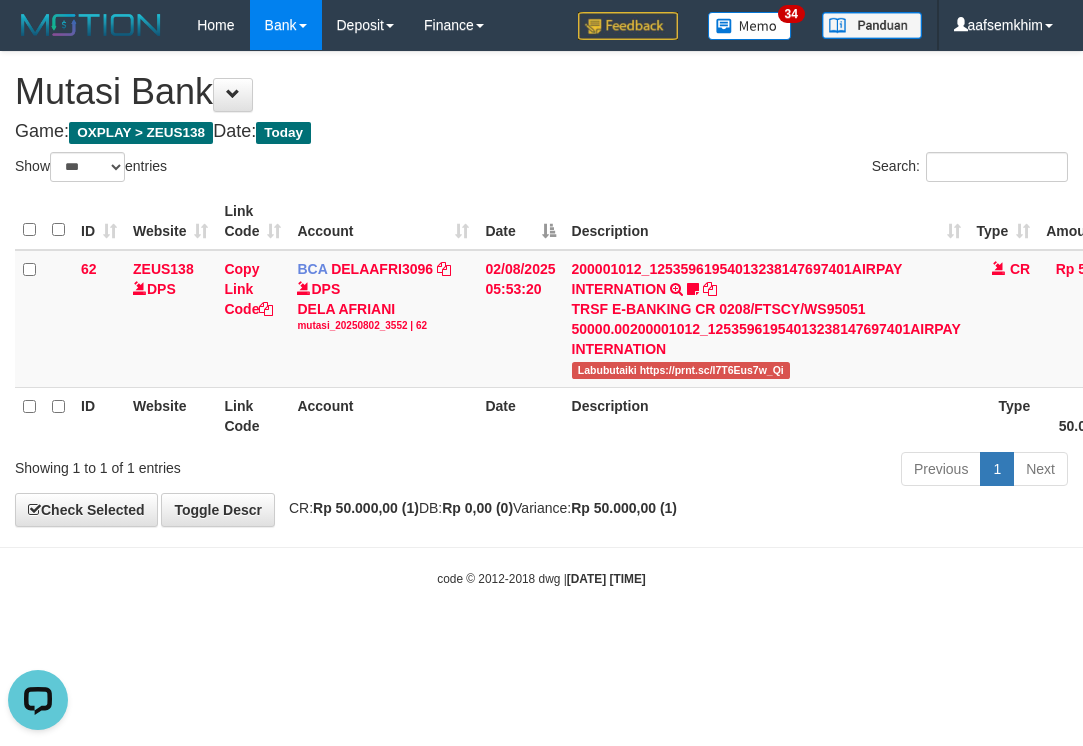 click on "Search:" at bounding box center [813, 169] 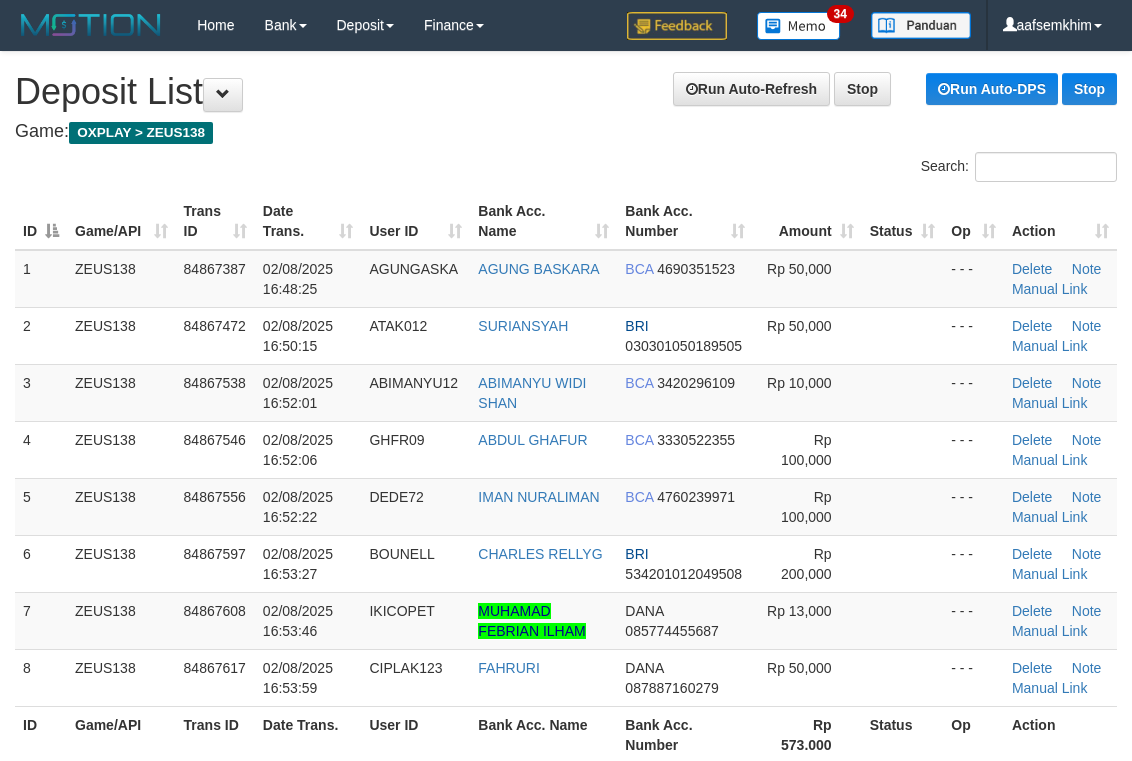 scroll, scrollTop: 142, scrollLeft: 0, axis: vertical 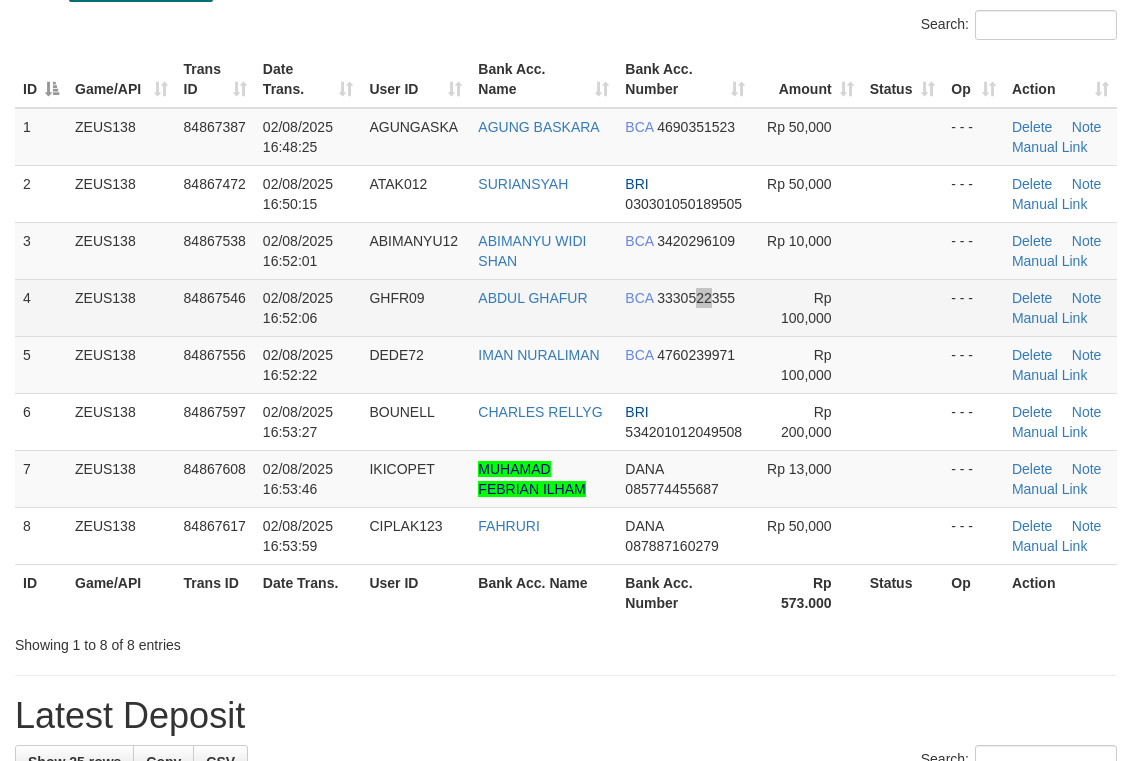click on "3330522355" at bounding box center (696, 298) 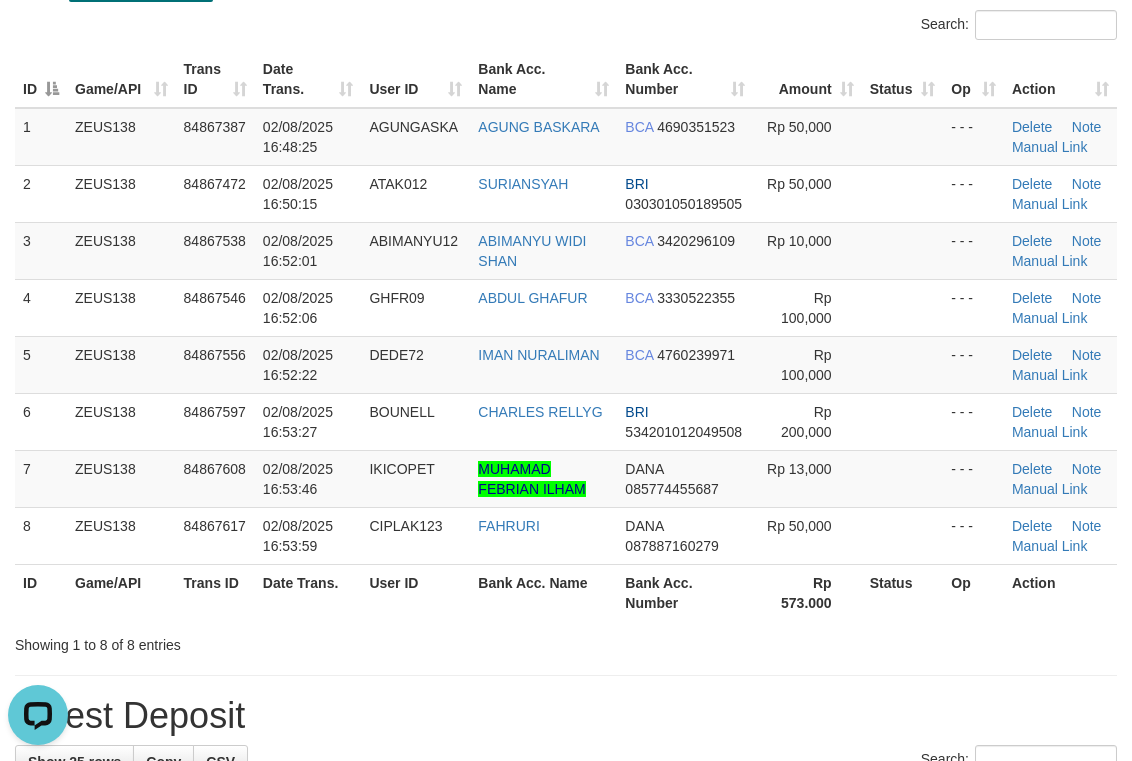 scroll, scrollTop: 0, scrollLeft: 0, axis: both 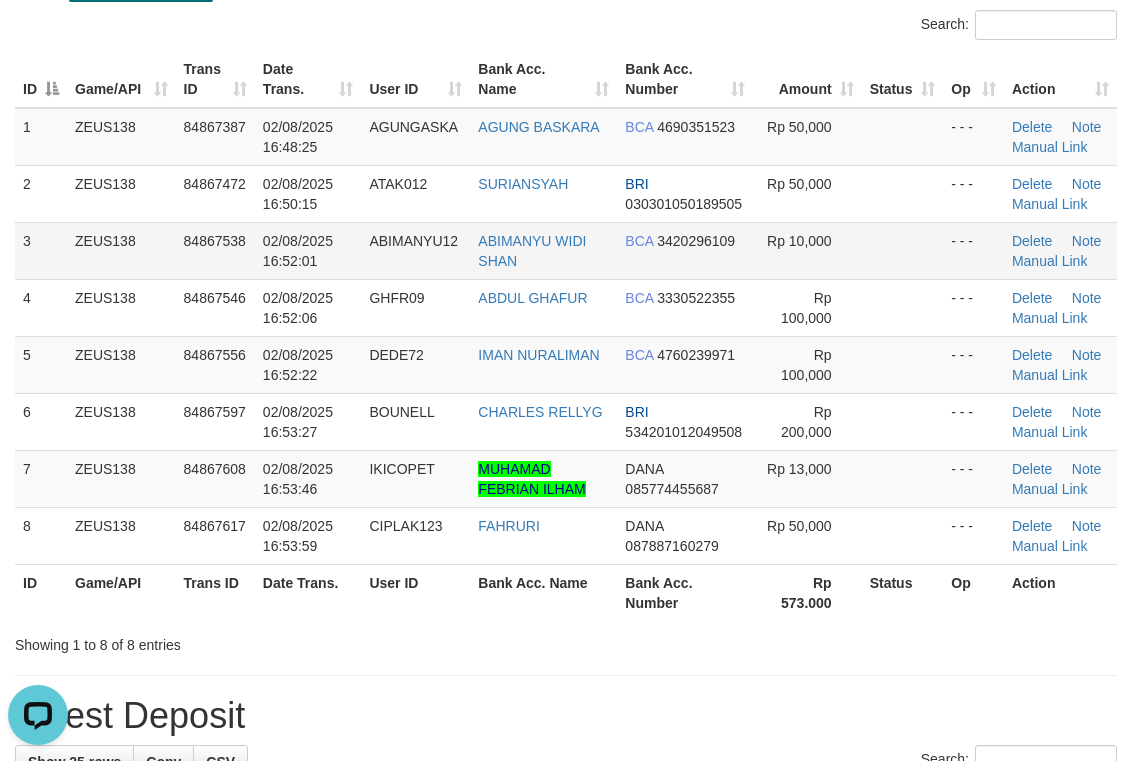 click on "Rp 10,000" at bounding box center (807, 250) 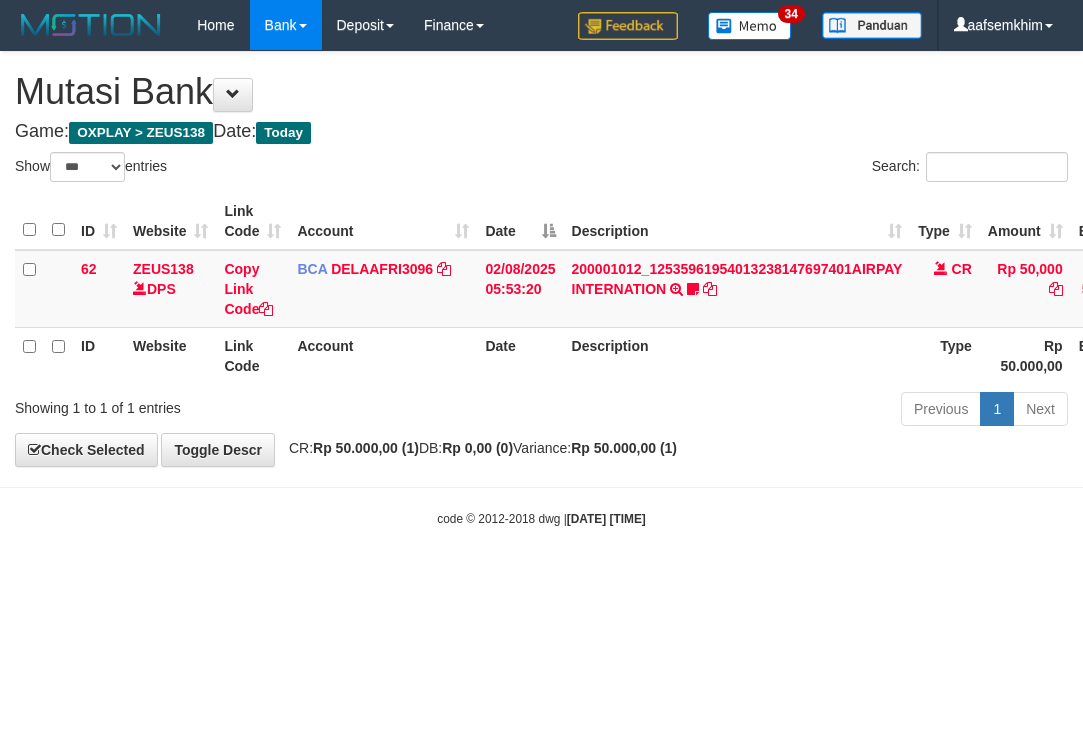 select on "***" 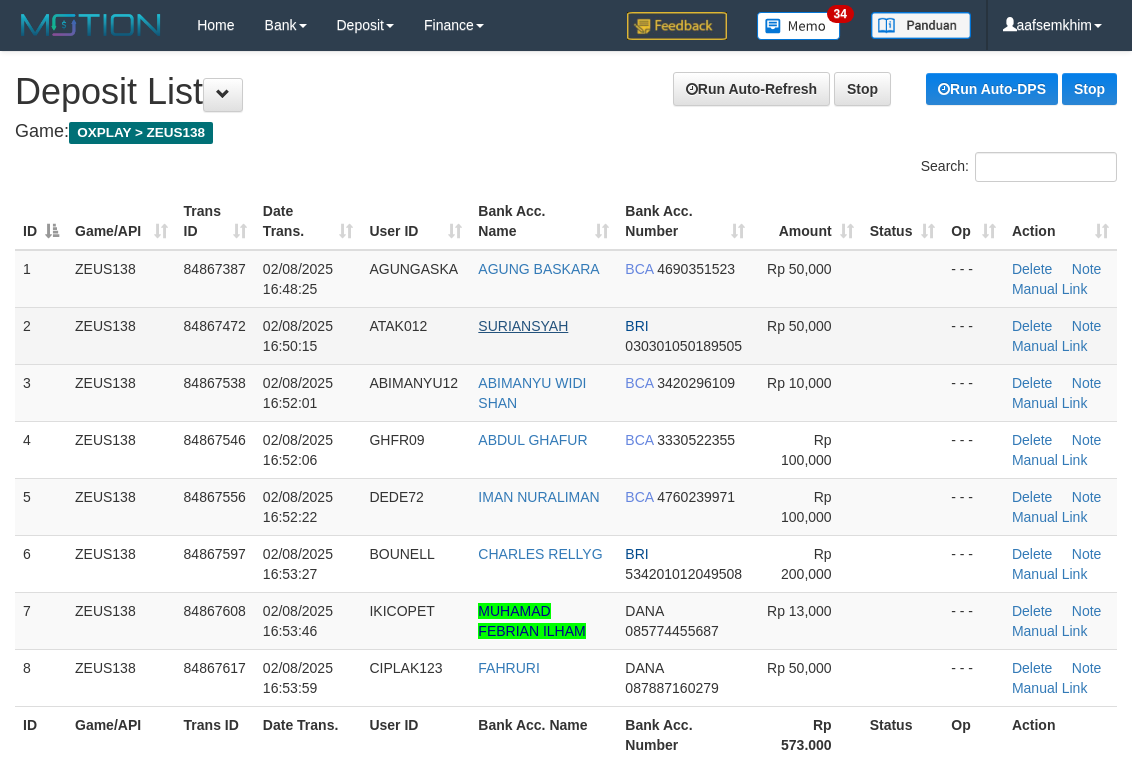 scroll, scrollTop: 142, scrollLeft: 0, axis: vertical 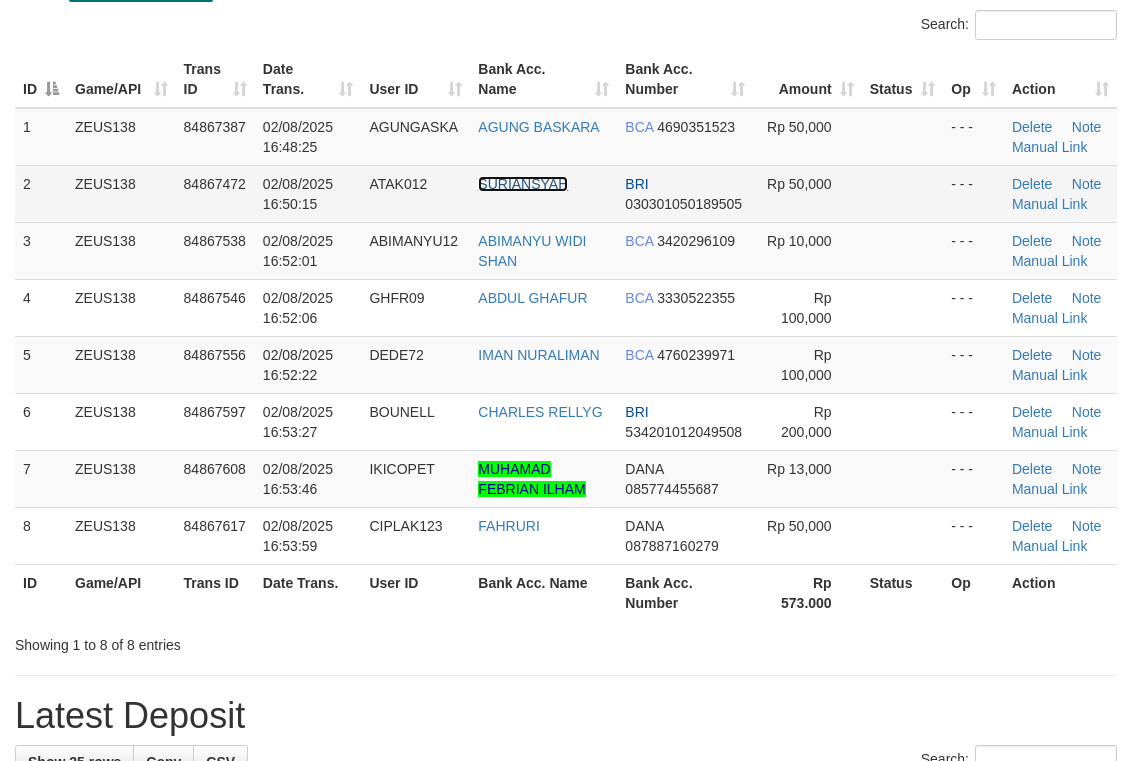 click on "SURIANSYAH" at bounding box center (523, 184) 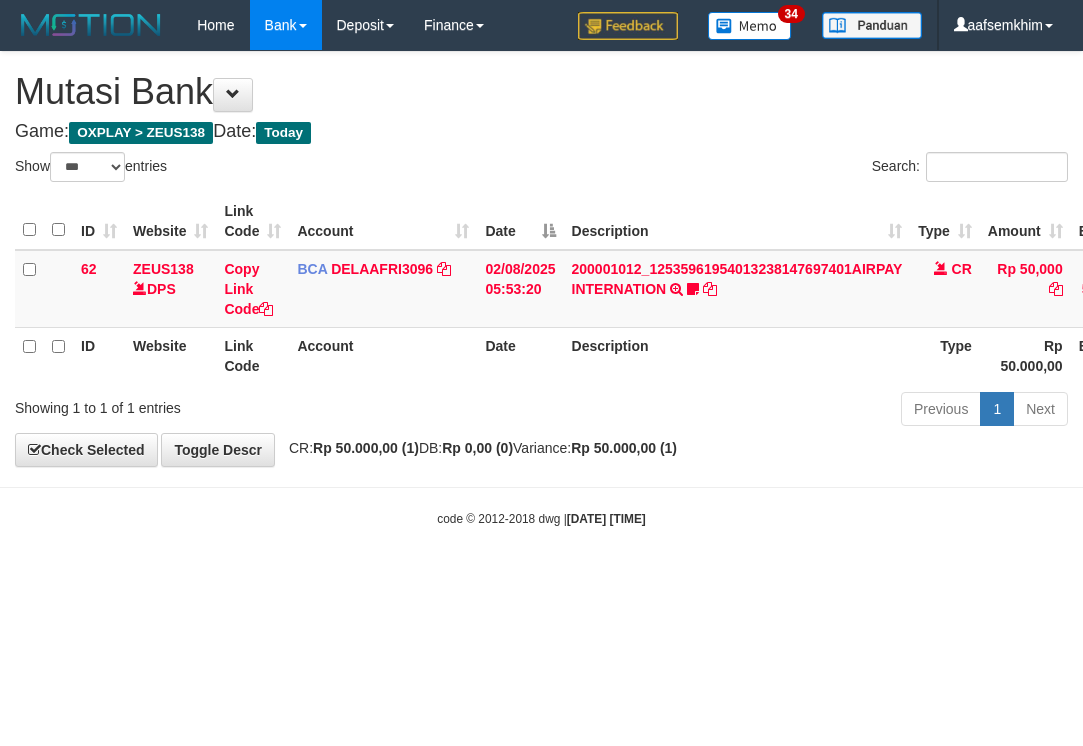 select on "***" 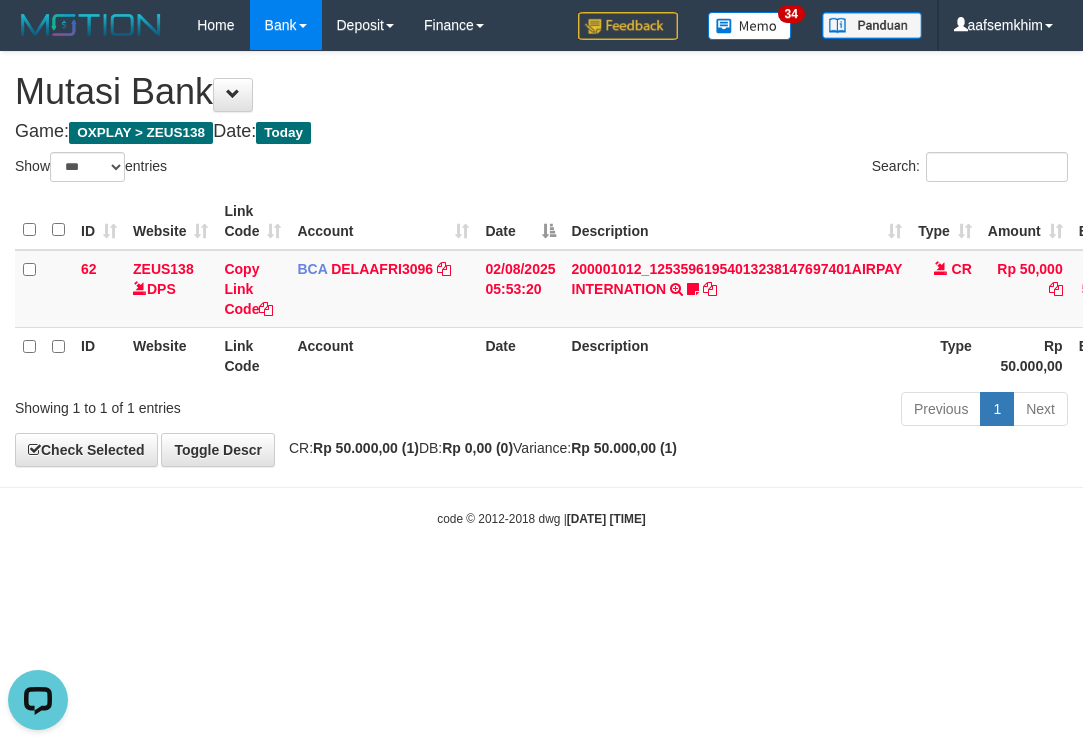 scroll, scrollTop: 0, scrollLeft: 0, axis: both 